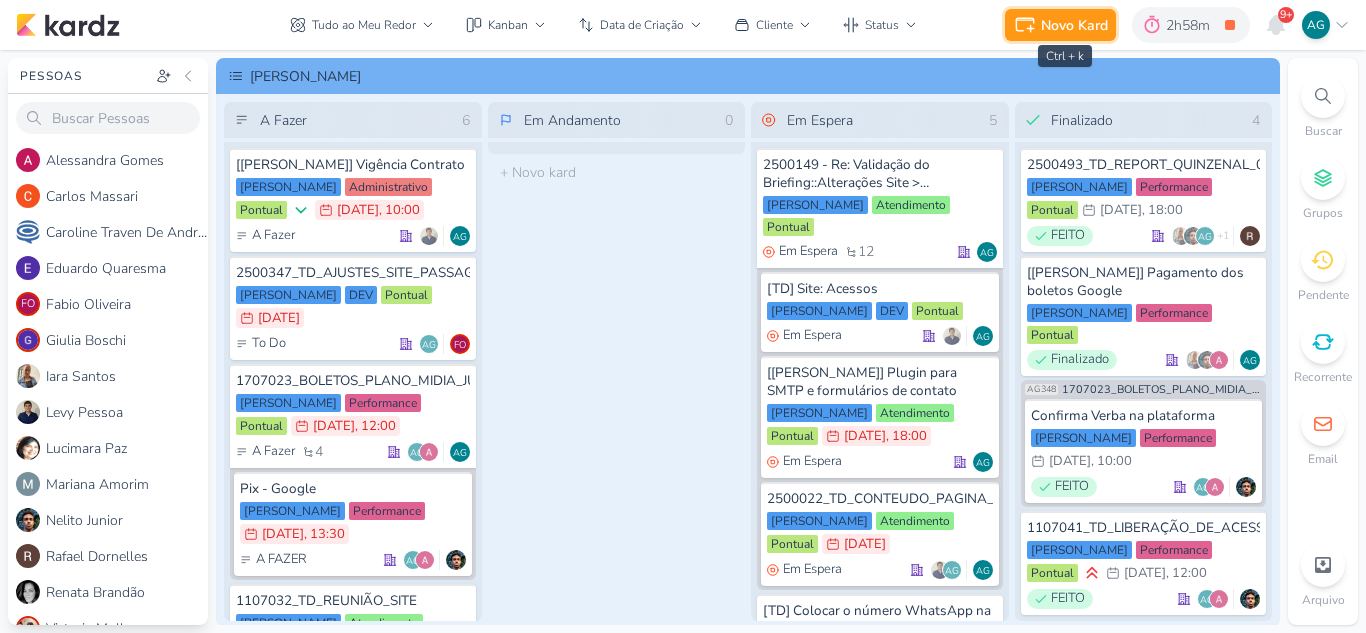 click on "Novo Kard" at bounding box center [1074, 25] 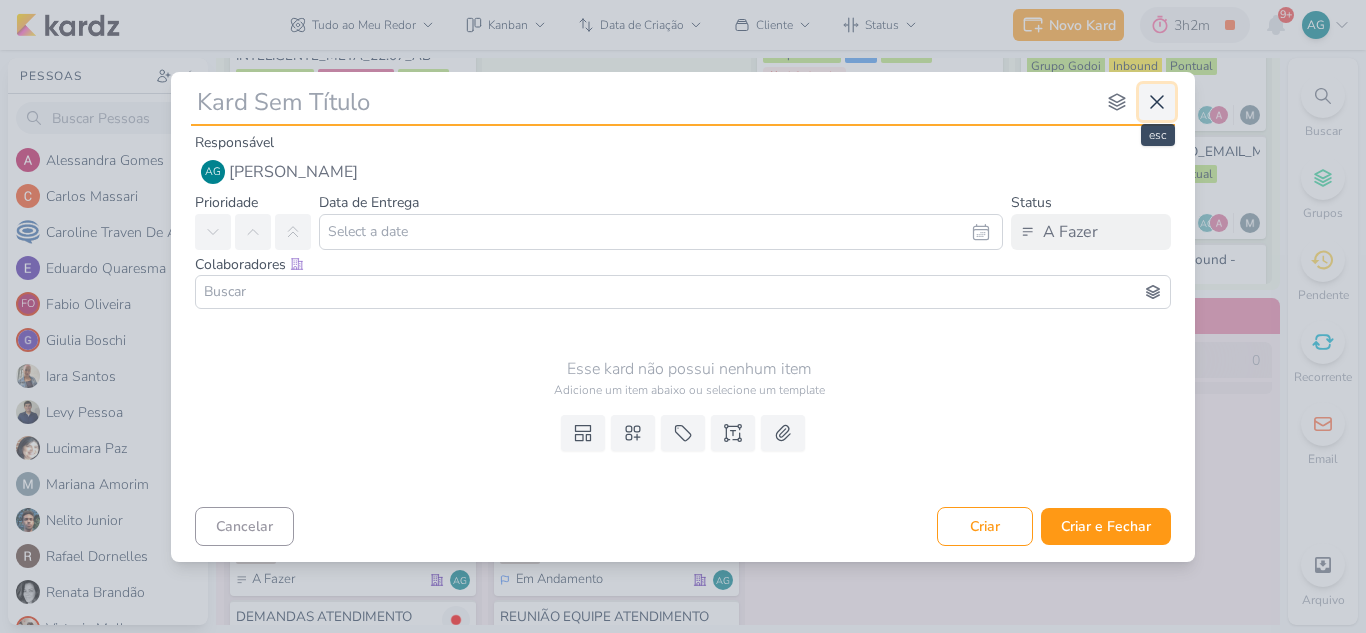 click 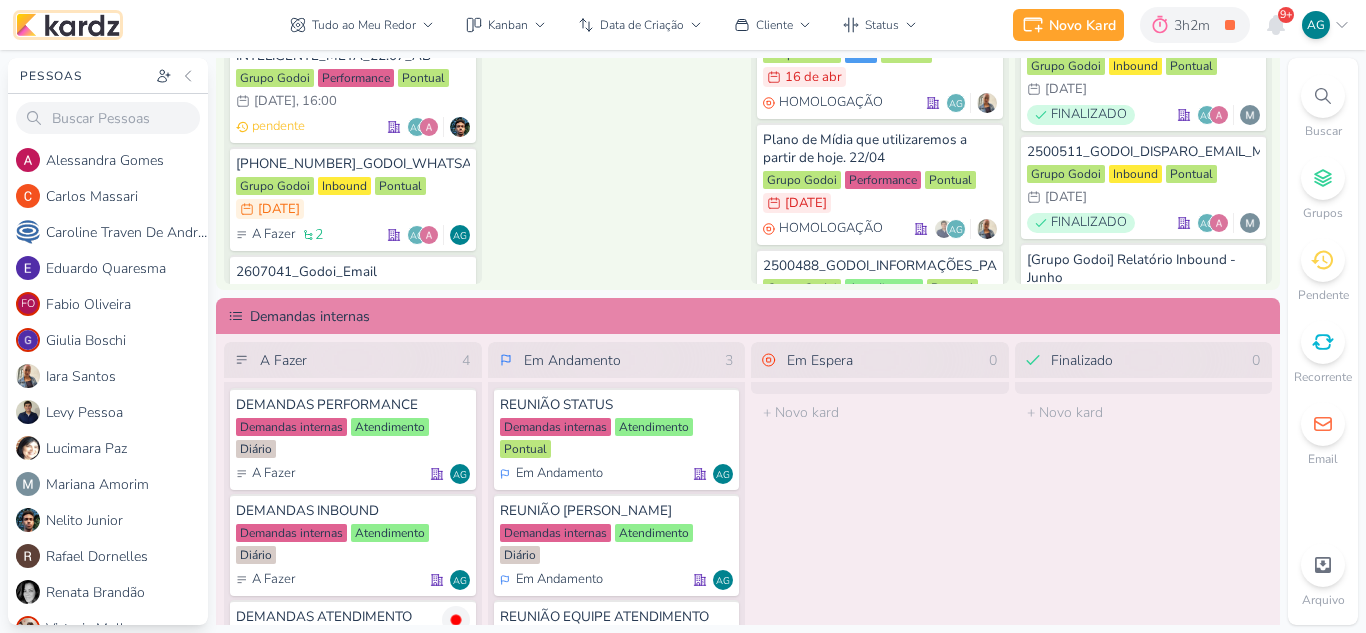 click at bounding box center [68, 25] 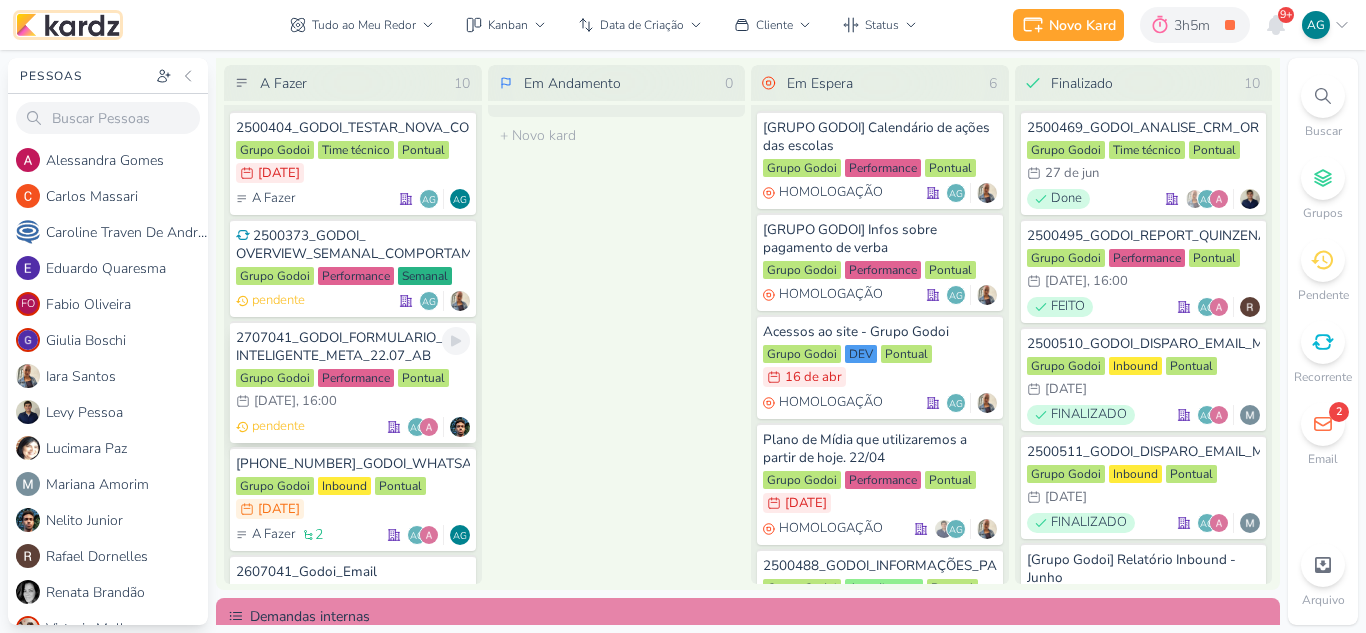 scroll, scrollTop: 514, scrollLeft: 0, axis: vertical 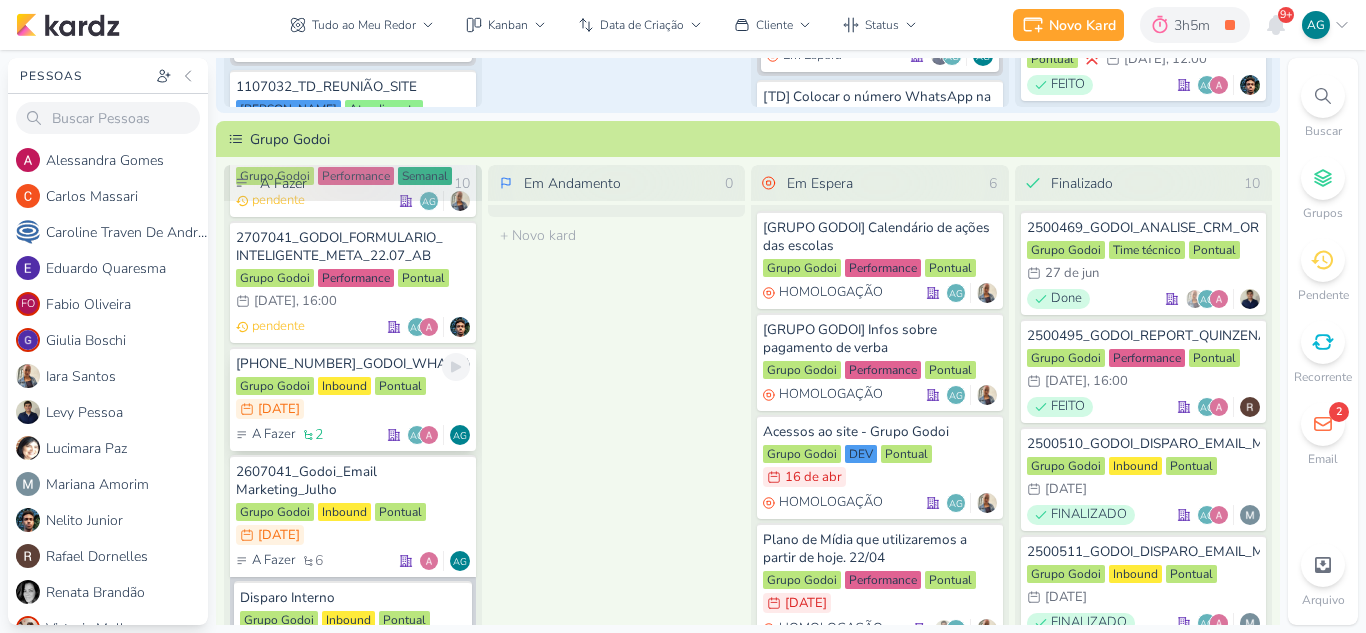 click on "[PHONE_NUMBER]_GODOI_WHATSAPP_PARA_QUEM_ABRIU_EMAIL_AB" at bounding box center [353, 364] 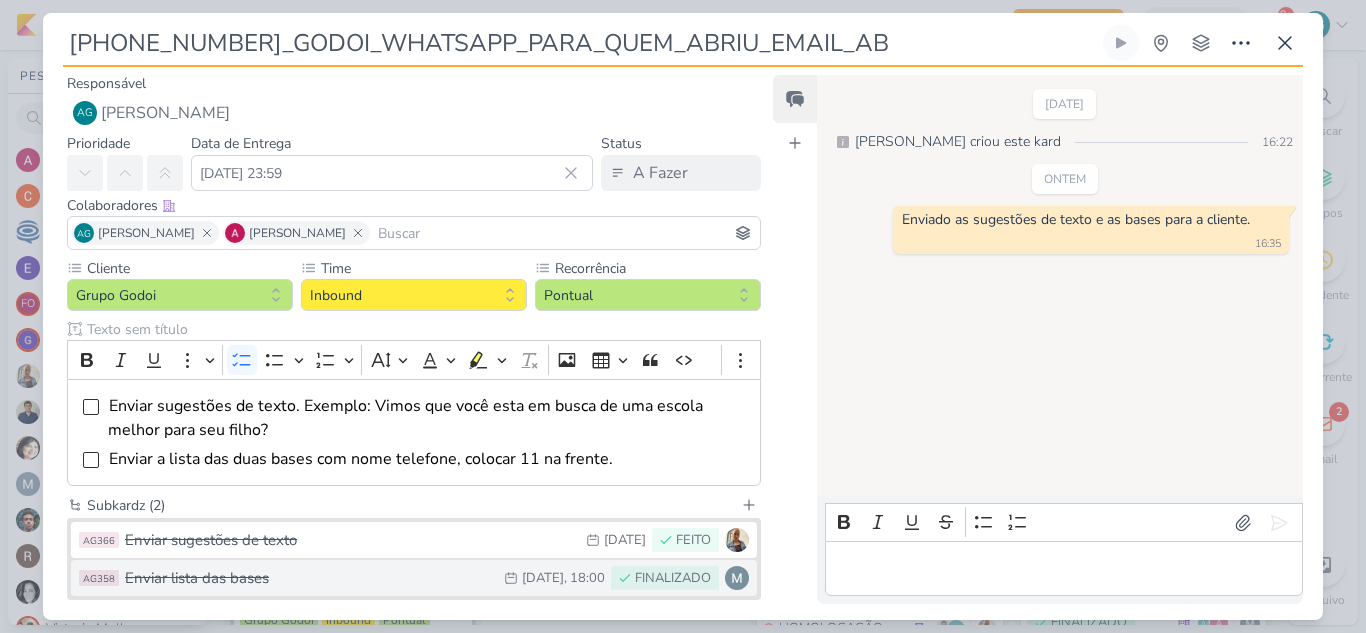 click on "Enviar lista das bases" at bounding box center [309, 578] 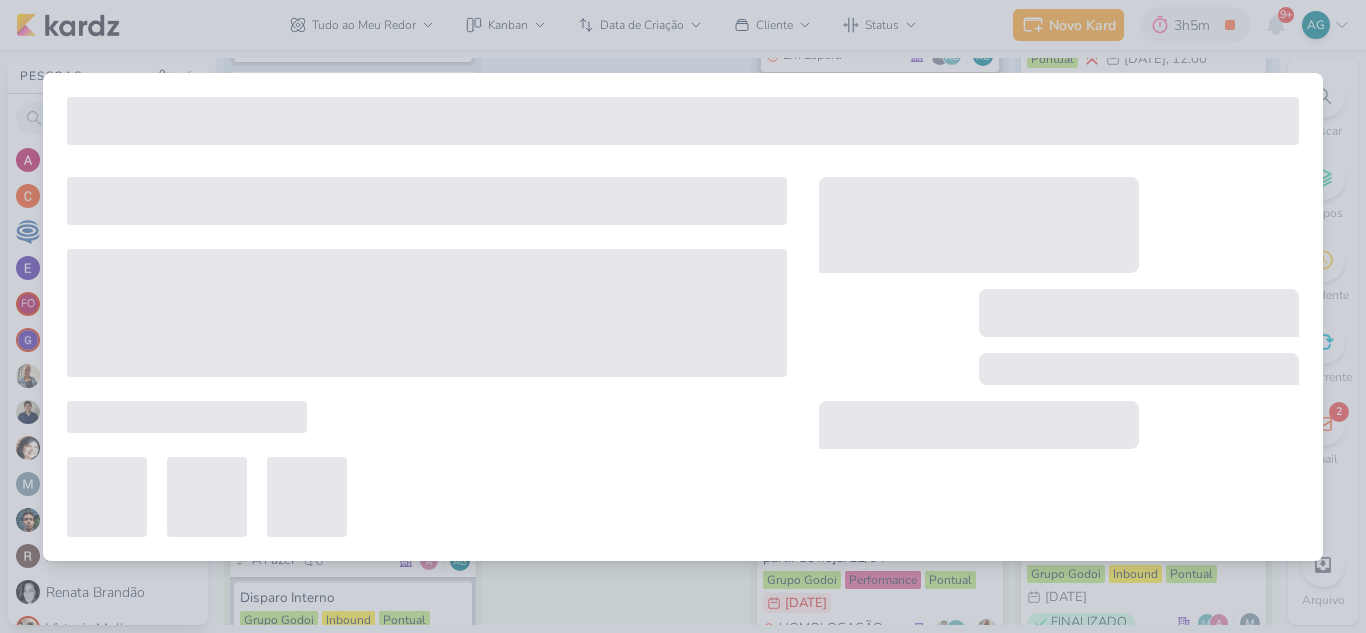 type on "Enviar lista das bases" 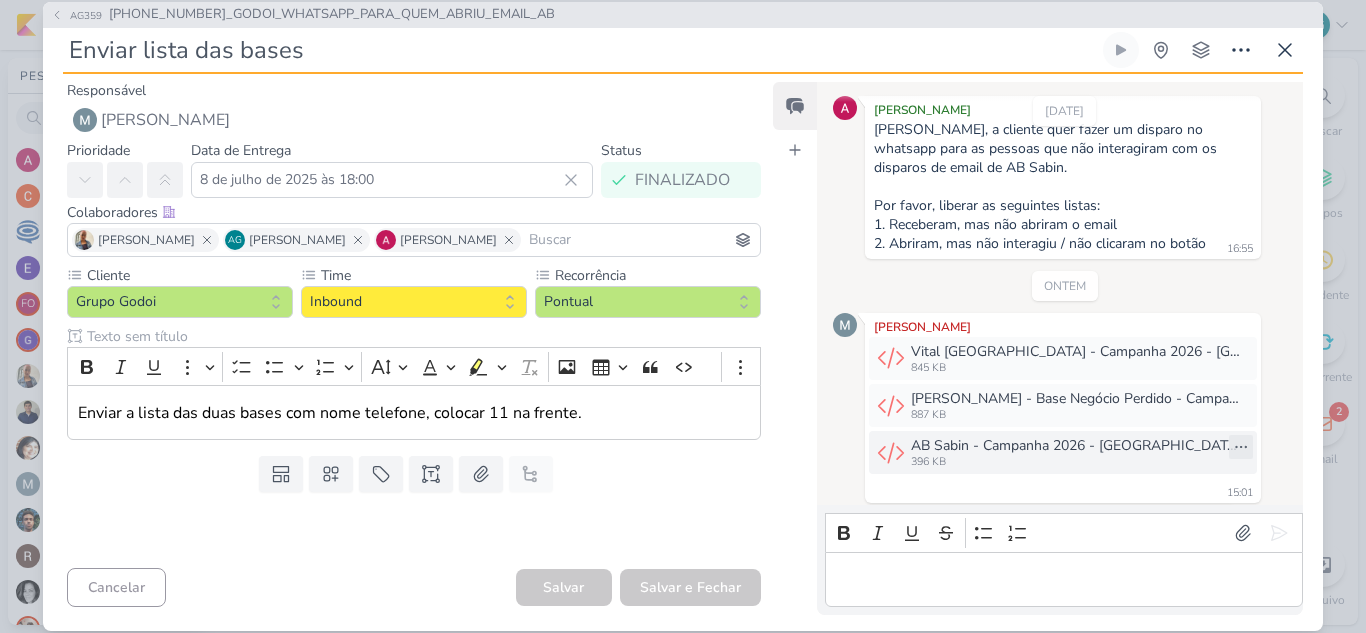 scroll, scrollTop: 58, scrollLeft: 0, axis: vertical 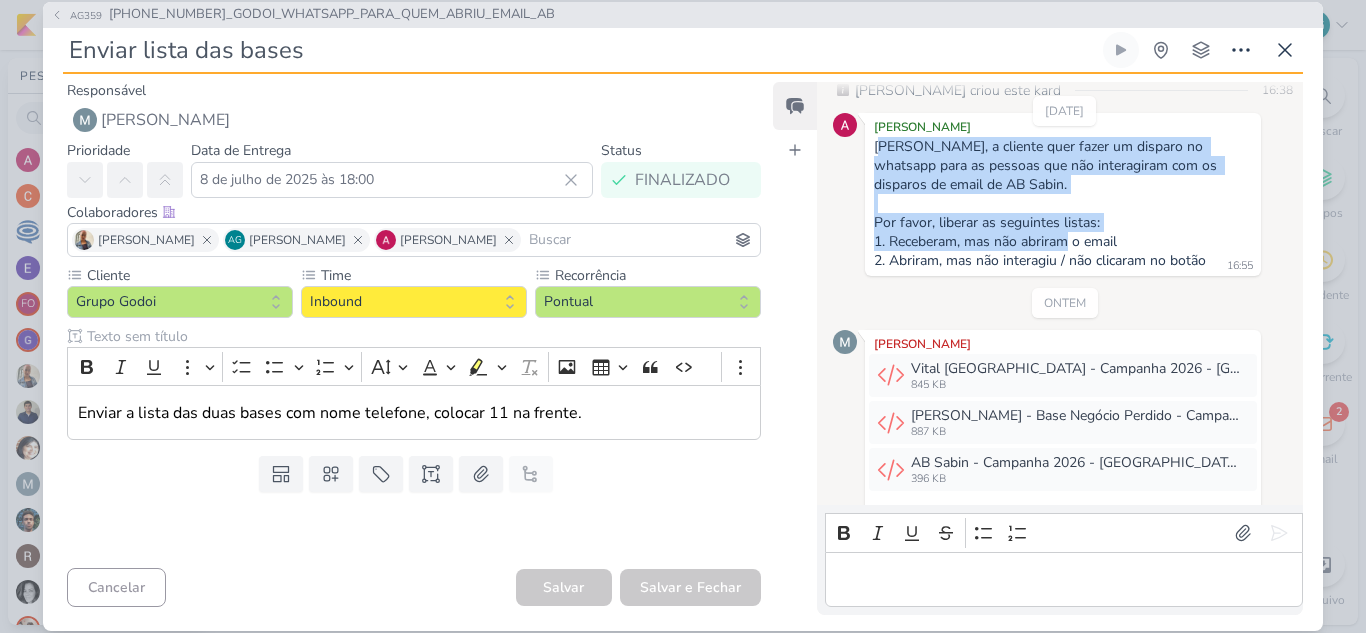 drag, startPoint x: 880, startPoint y: 144, endPoint x: 1070, endPoint y: 239, distance: 212.42645 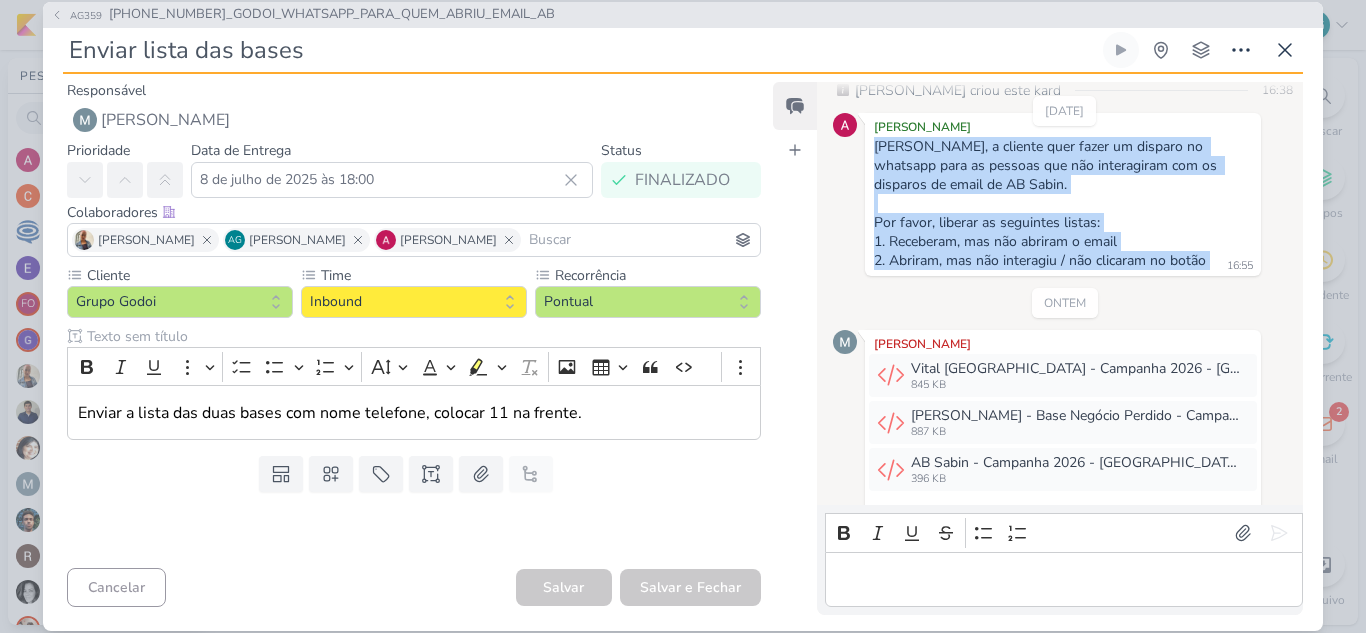 drag, startPoint x: 874, startPoint y: 143, endPoint x: 1284, endPoint y: 264, distance: 427.48218 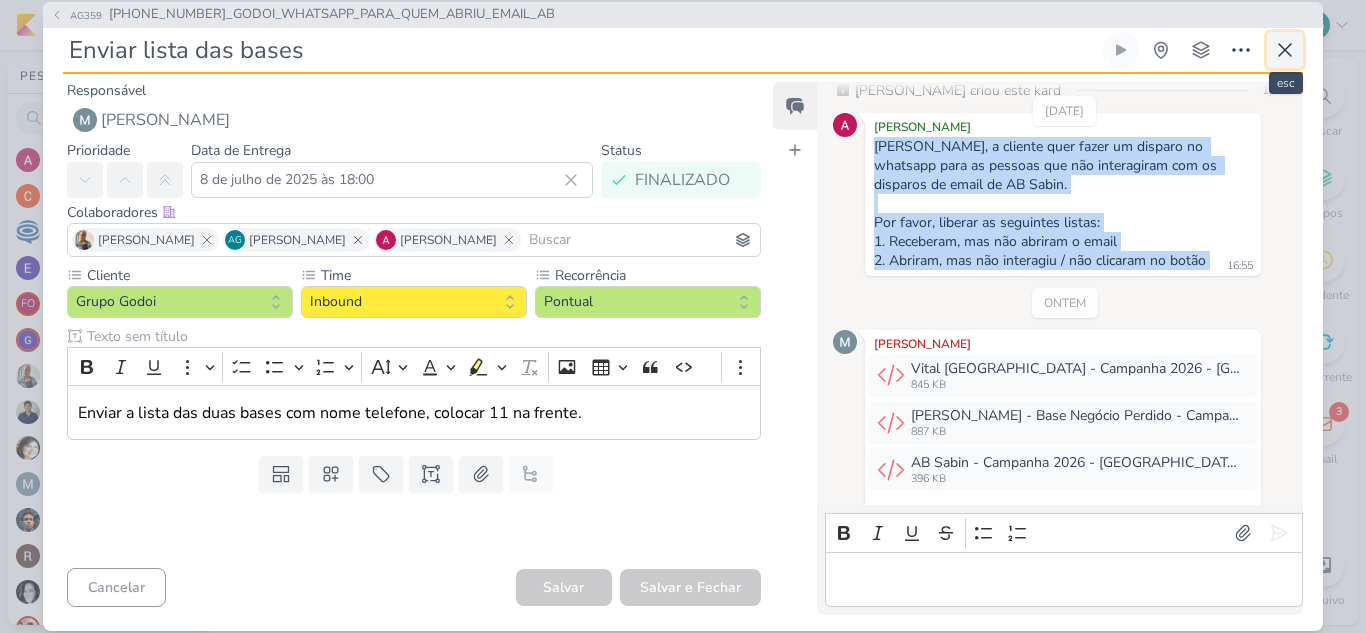 click 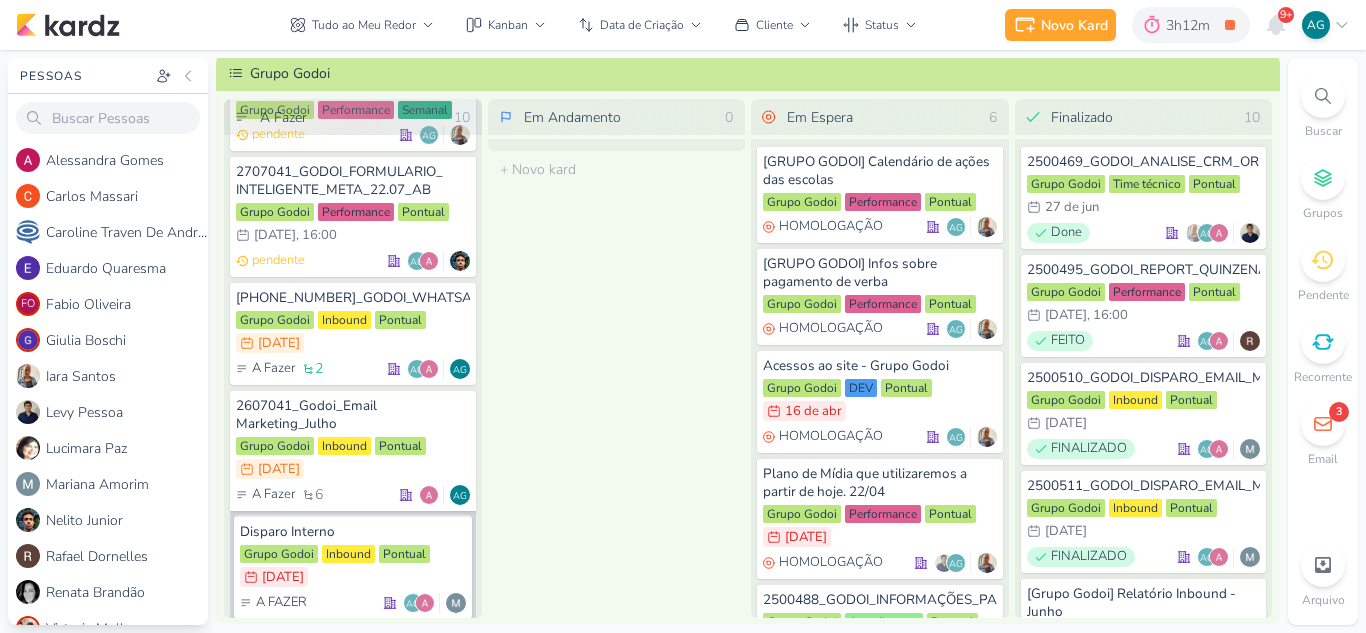 scroll, scrollTop: 614, scrollLeft: 0, axis: vertical 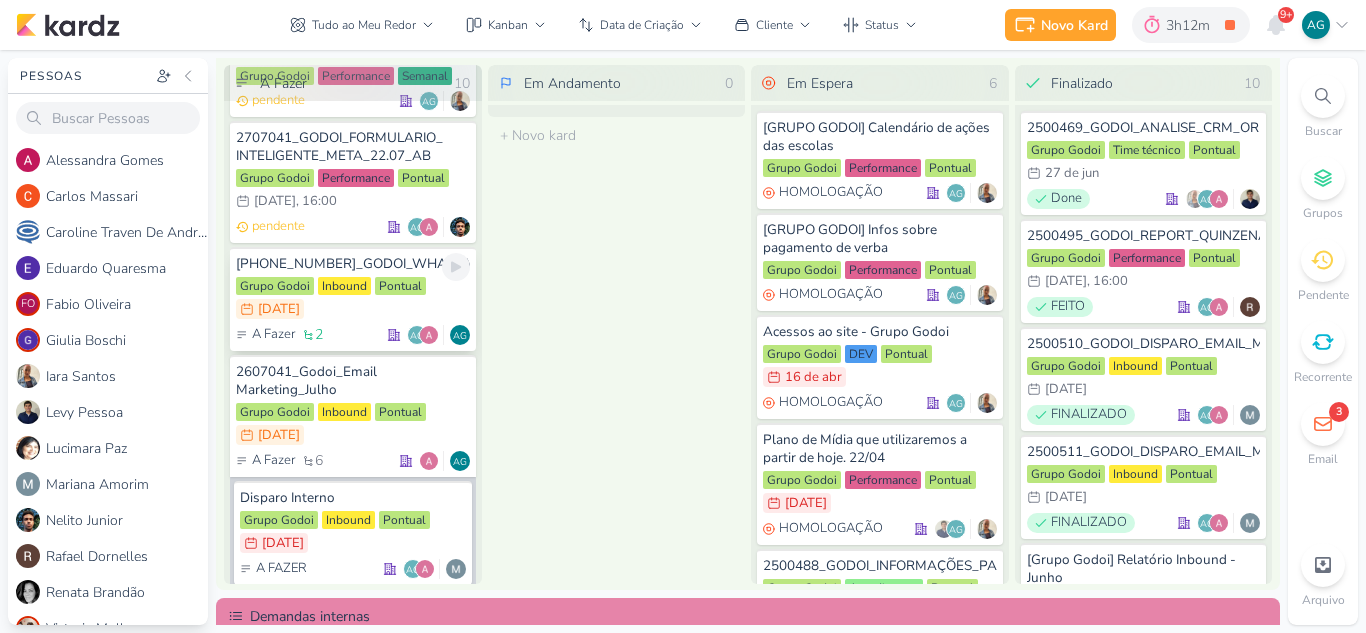 click on "[PHONE_NUMBER]_GODOI_WHATSAPP_PARA_QUEM_ABRIU_EMAIL_AB" at bounding box center [353, 264] 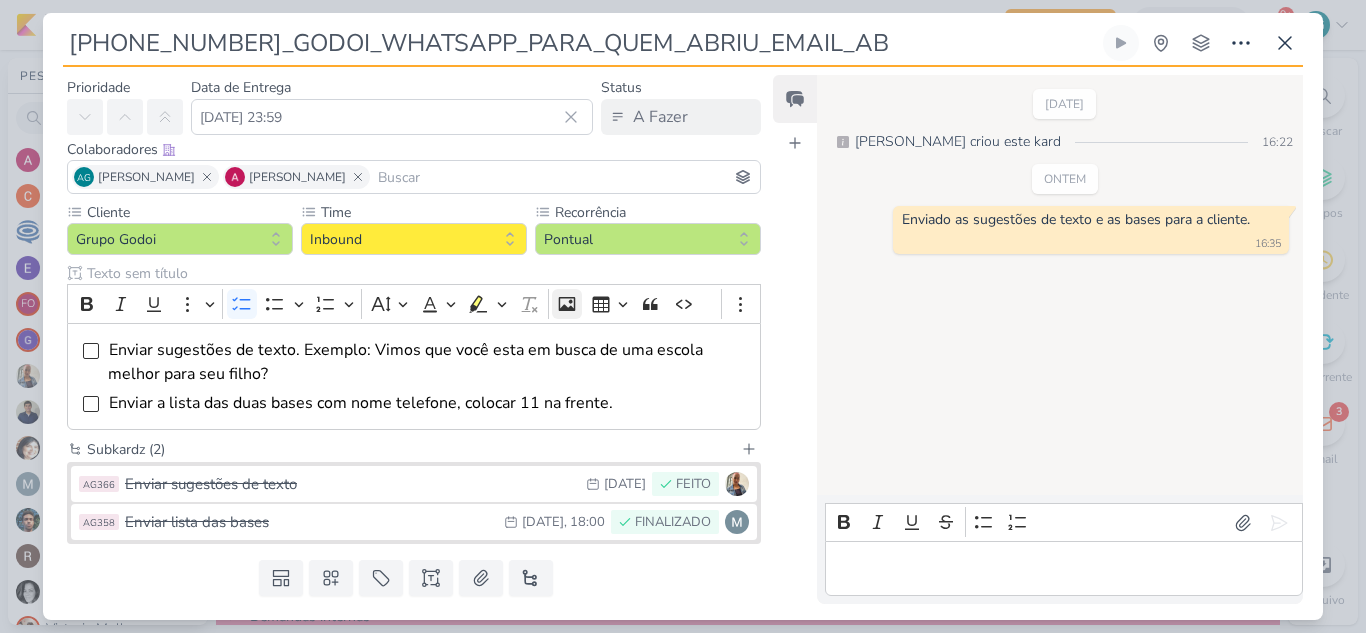 scroll, scrollTop: 7, scrollLeft: 0, axis: vertical 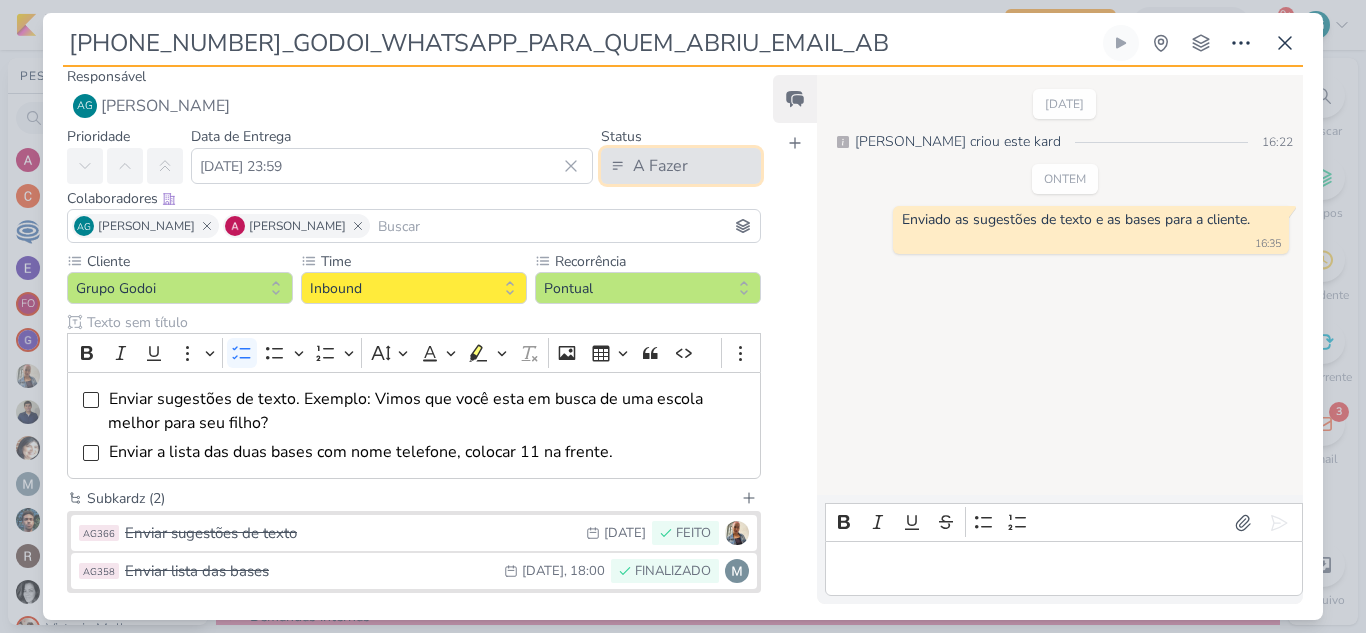 click on "A Fazer" at bounding box center (681, 166) 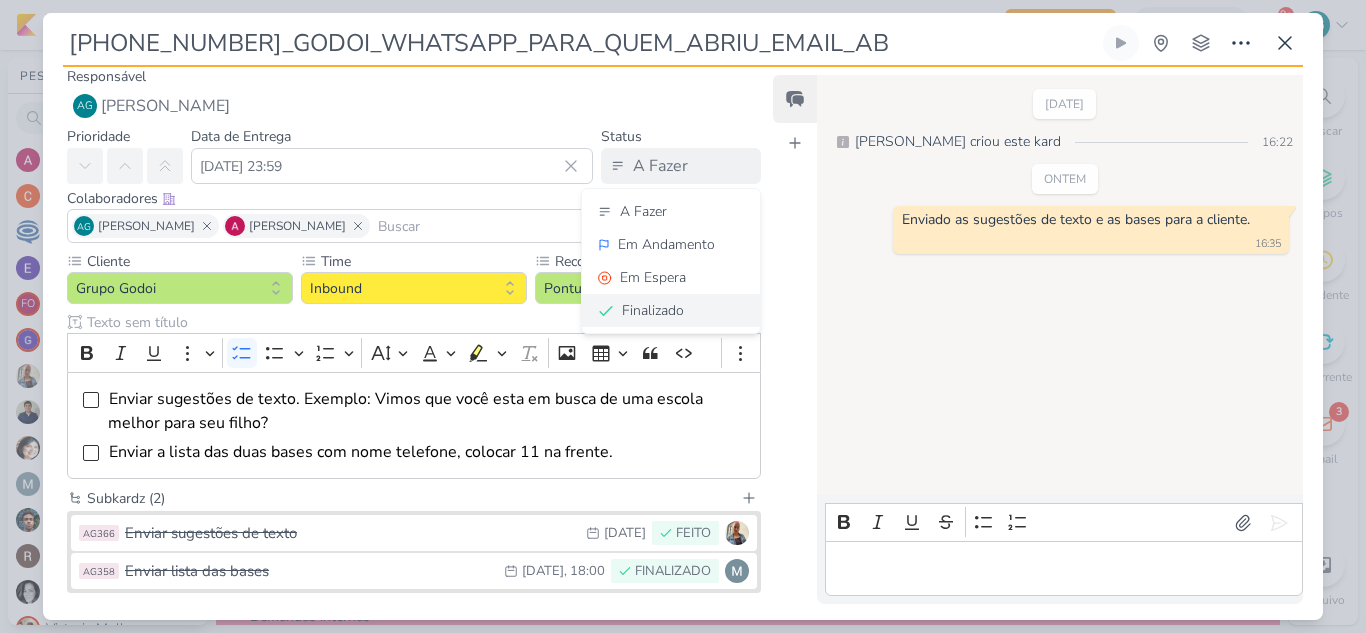 click on "Finalizado" at bounding box center (653, 310) 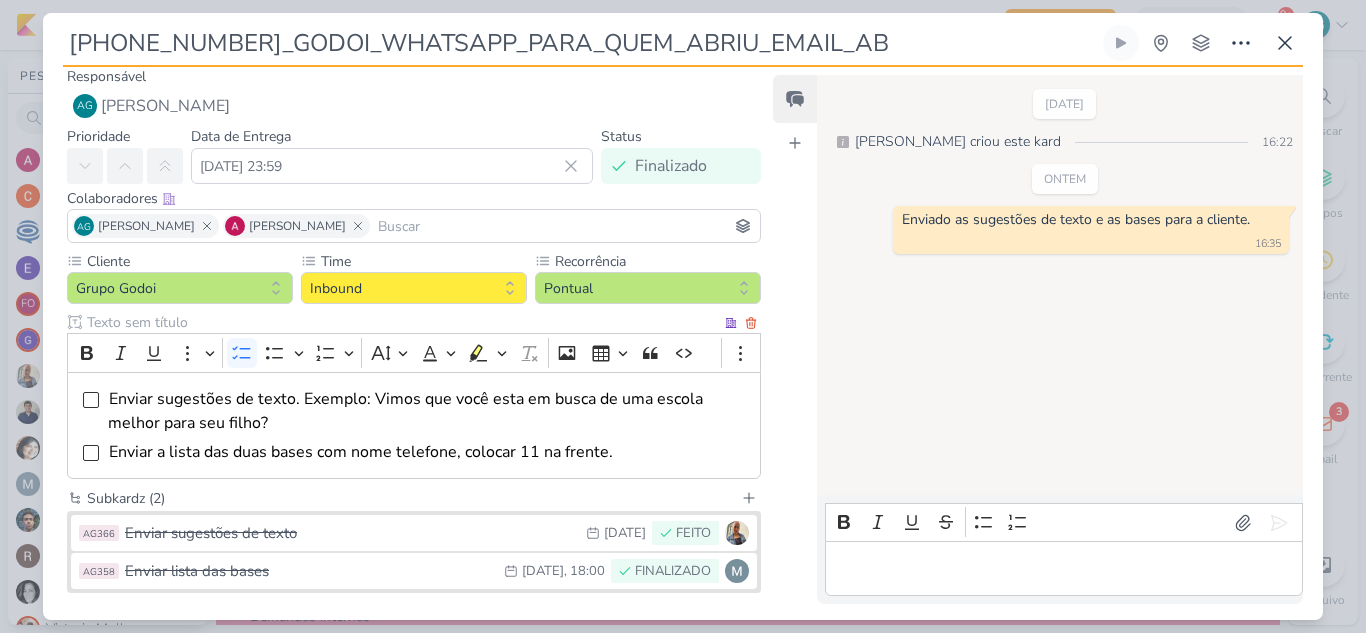 scroll, scrollTop: 107, scrollLeft: 0, axis: vertical 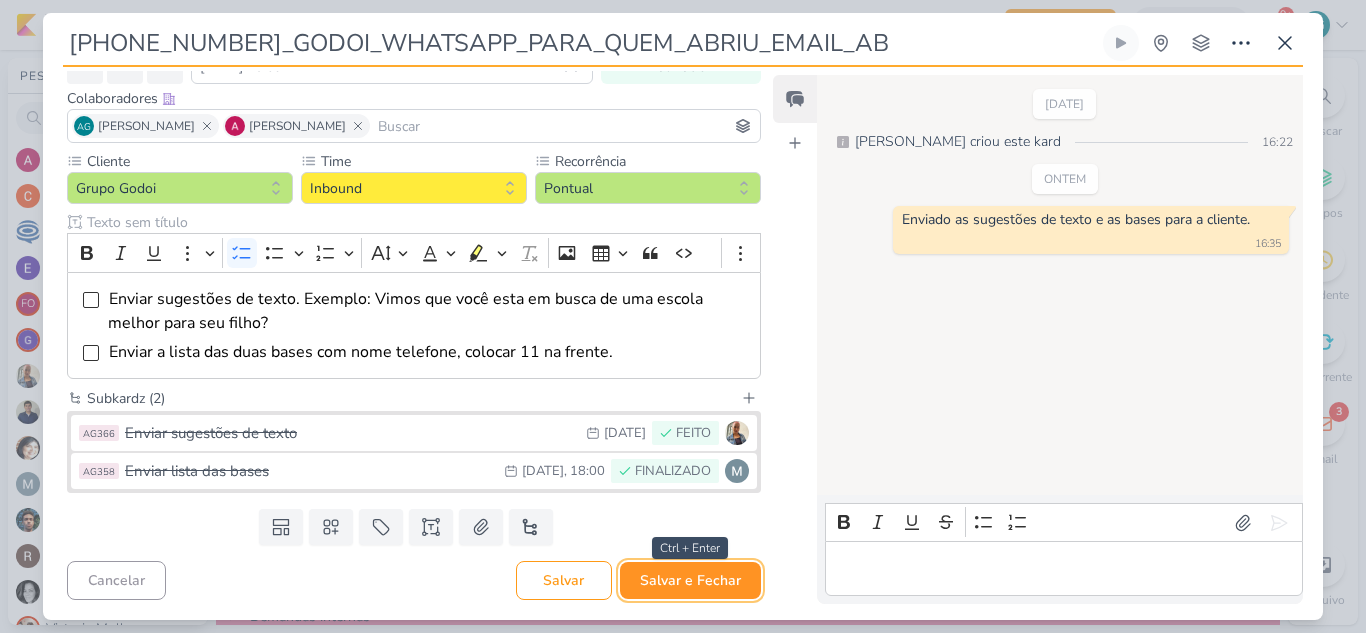 click on "Salvar e Fechar" at bounding box center (690, 580) 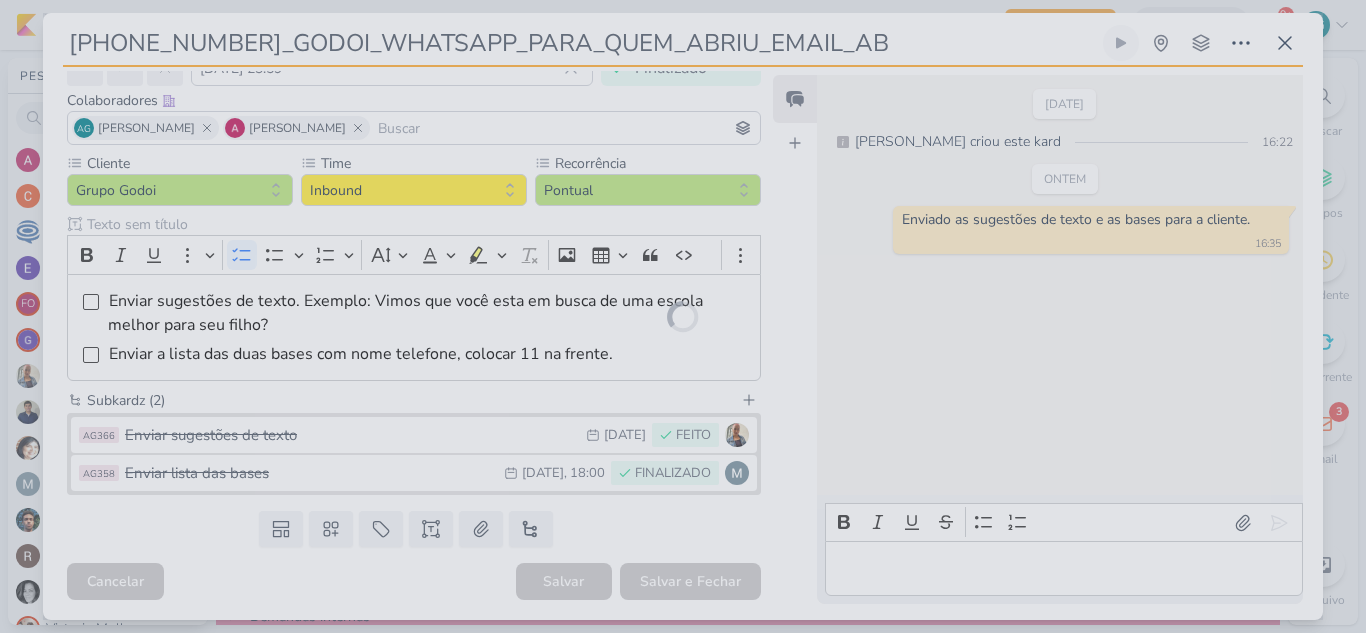 scroll, scrollTop: 105, scrollLeft: 0, axis: vertical 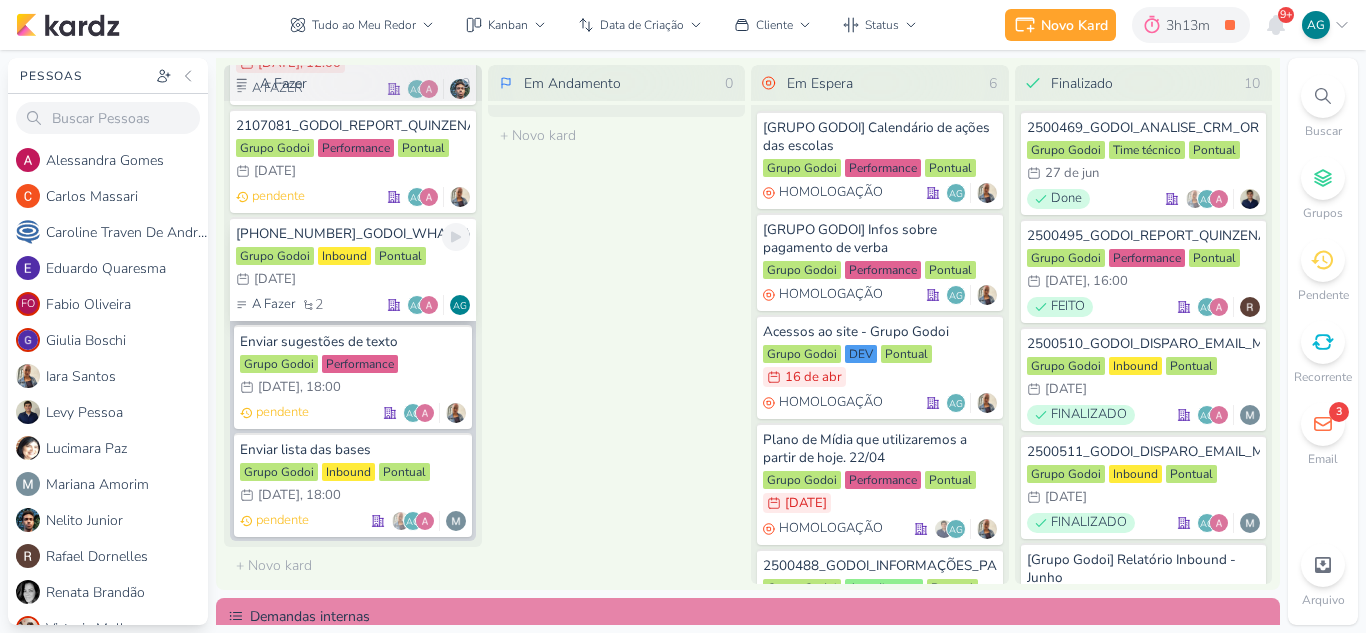 click on "[PHONE_NUMBER]_GODOI_WHATSAPP_PARA_QUEM_ABRIU_EMAIL_SABIN" at bounding box center [353, 234] 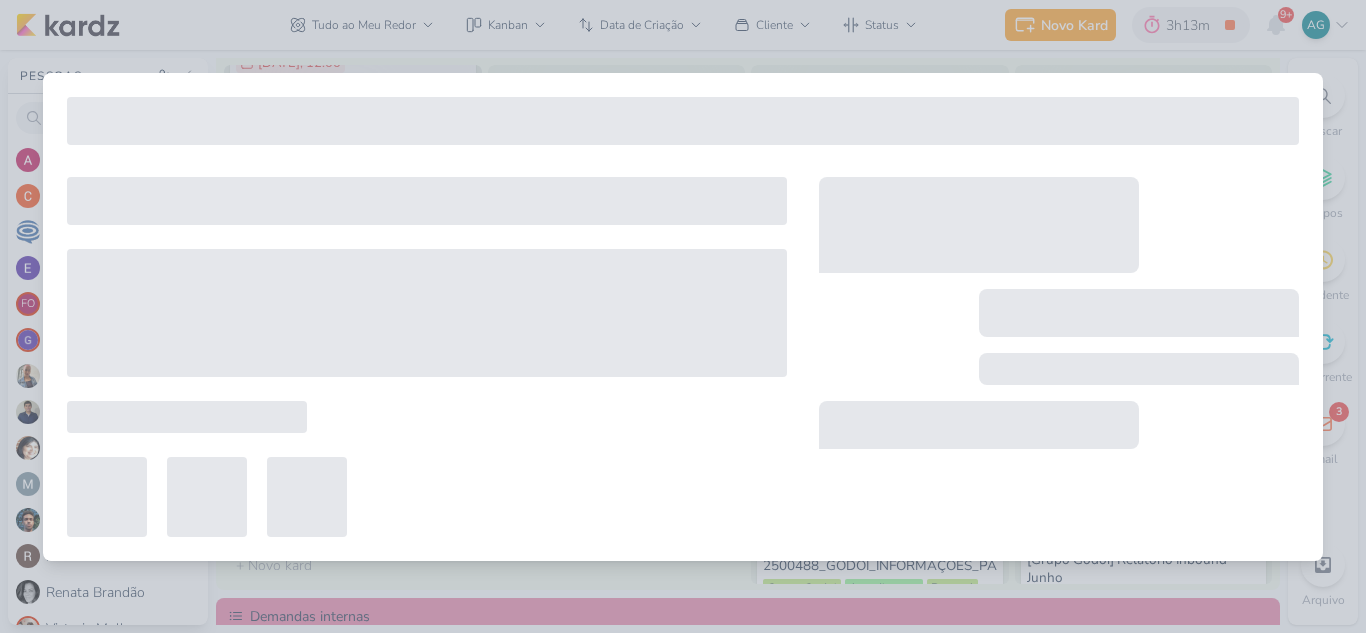 type on "[PHONE_NUMBER]_GODOI_WHATSAPP_PARA_QUEM_ABRIU_EMAIL_SABIN" 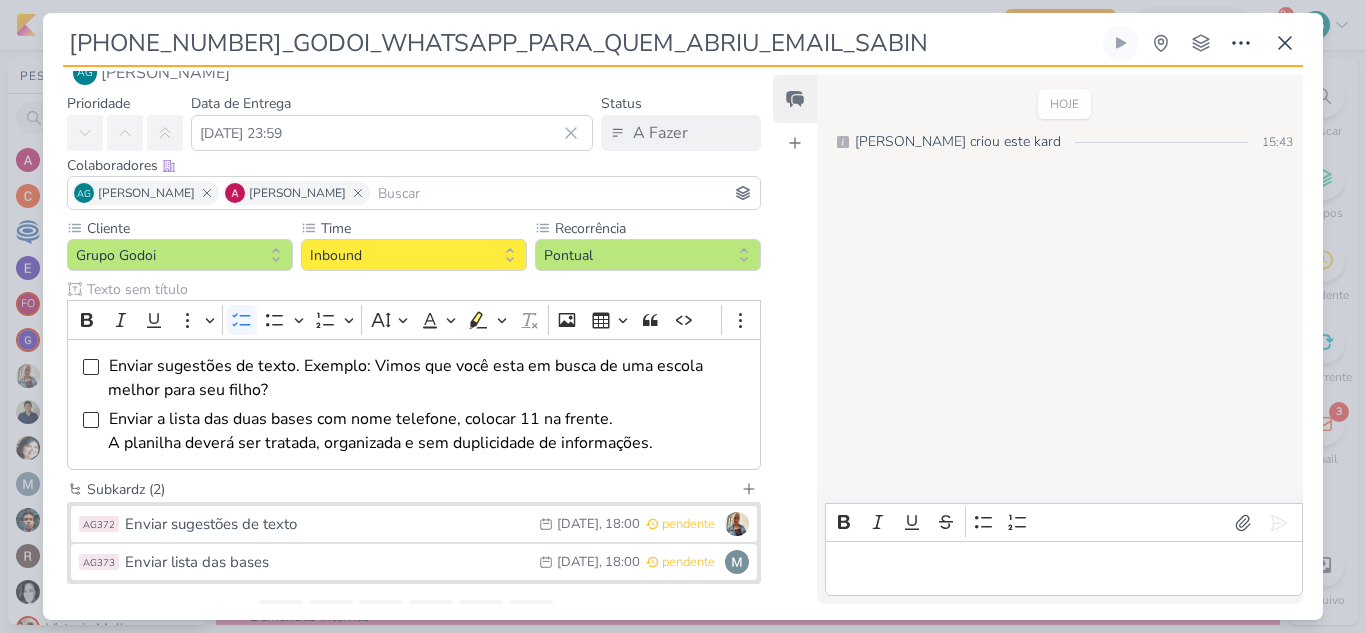 scroll, scrollTop: 0, scrollLeft: 0, axis: both 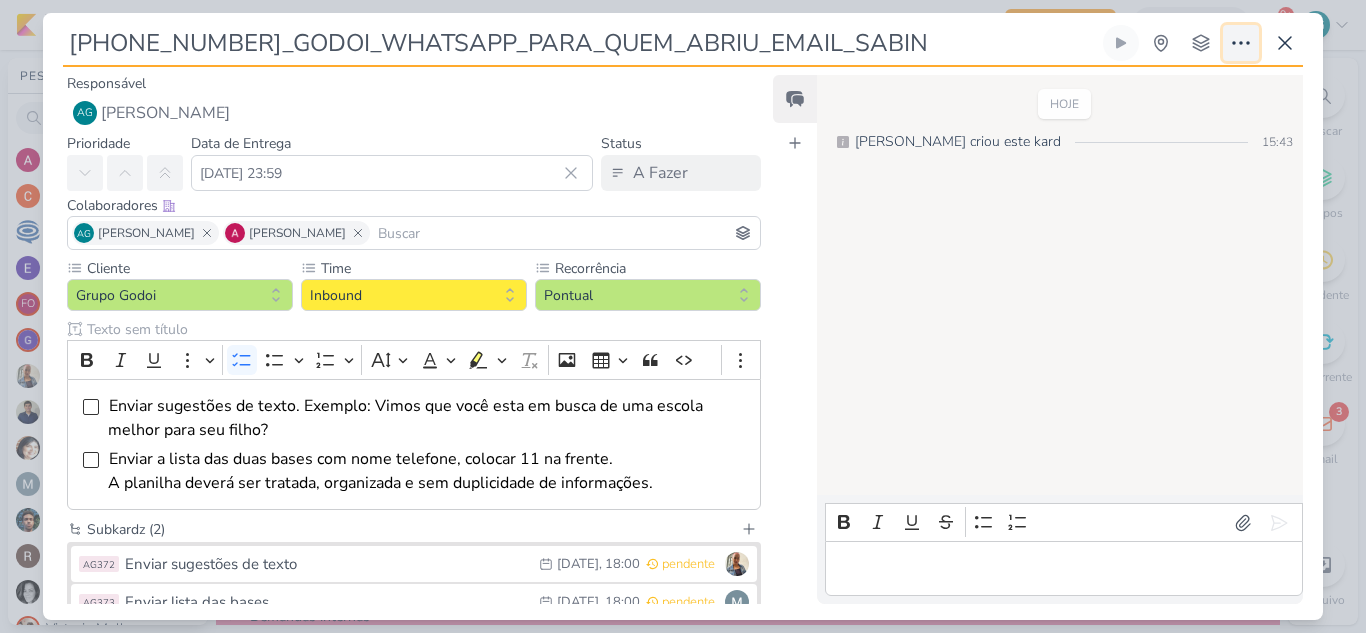 click 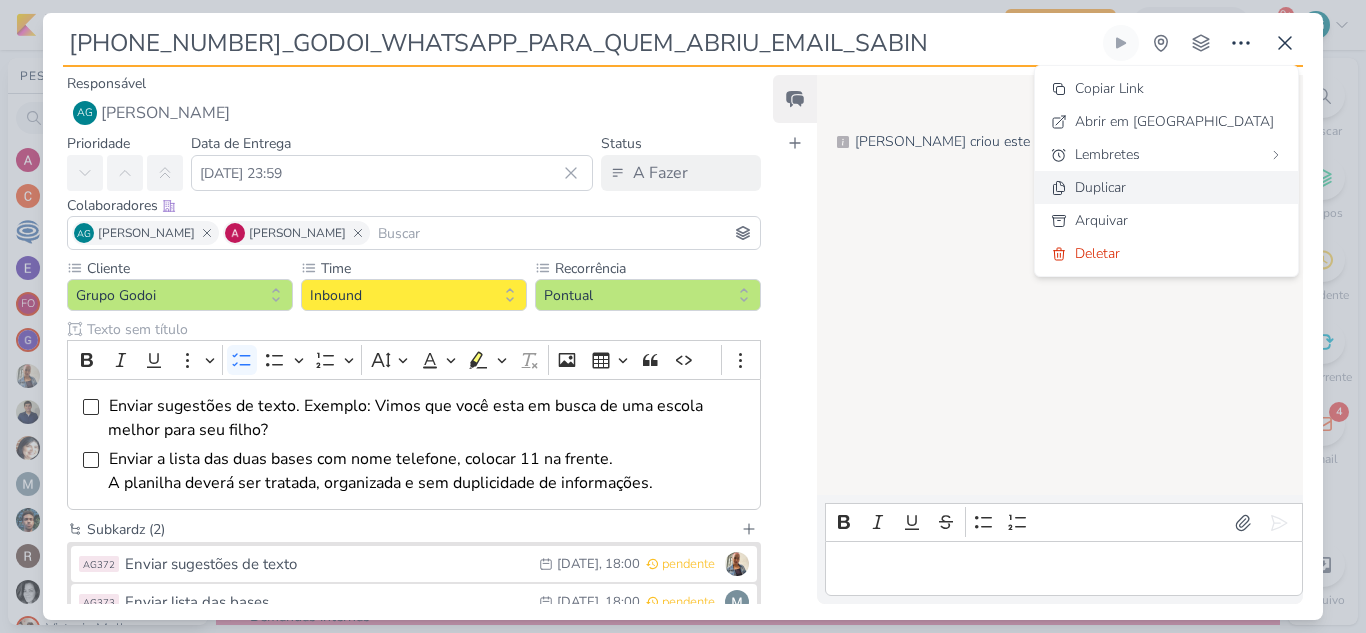 click on "Duplicar" at bounding box center (1100, 187) 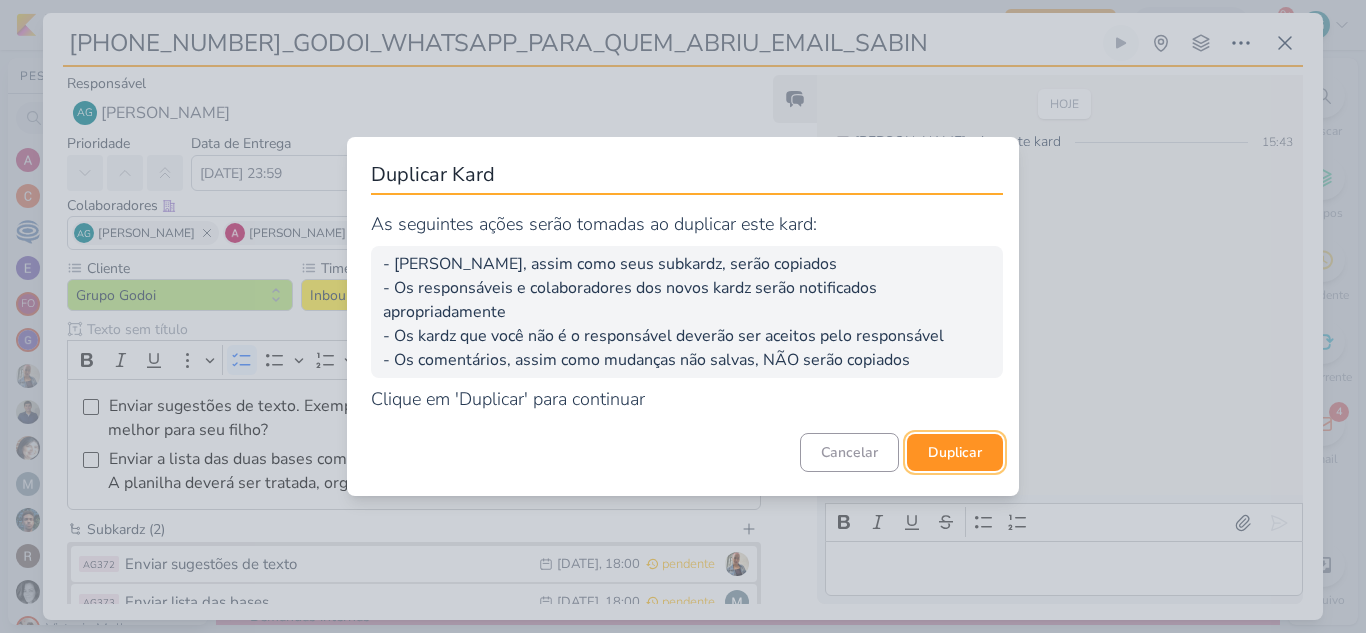 click on "Duplicar" at bounding box center [955, 452] 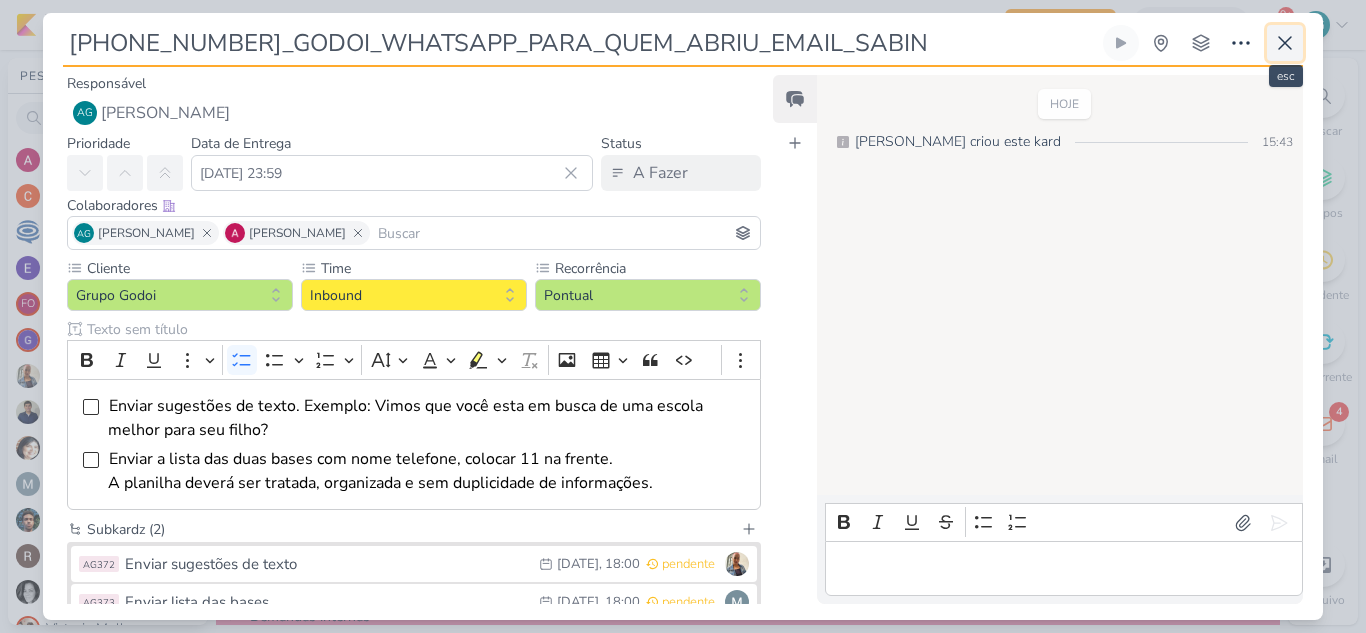 click 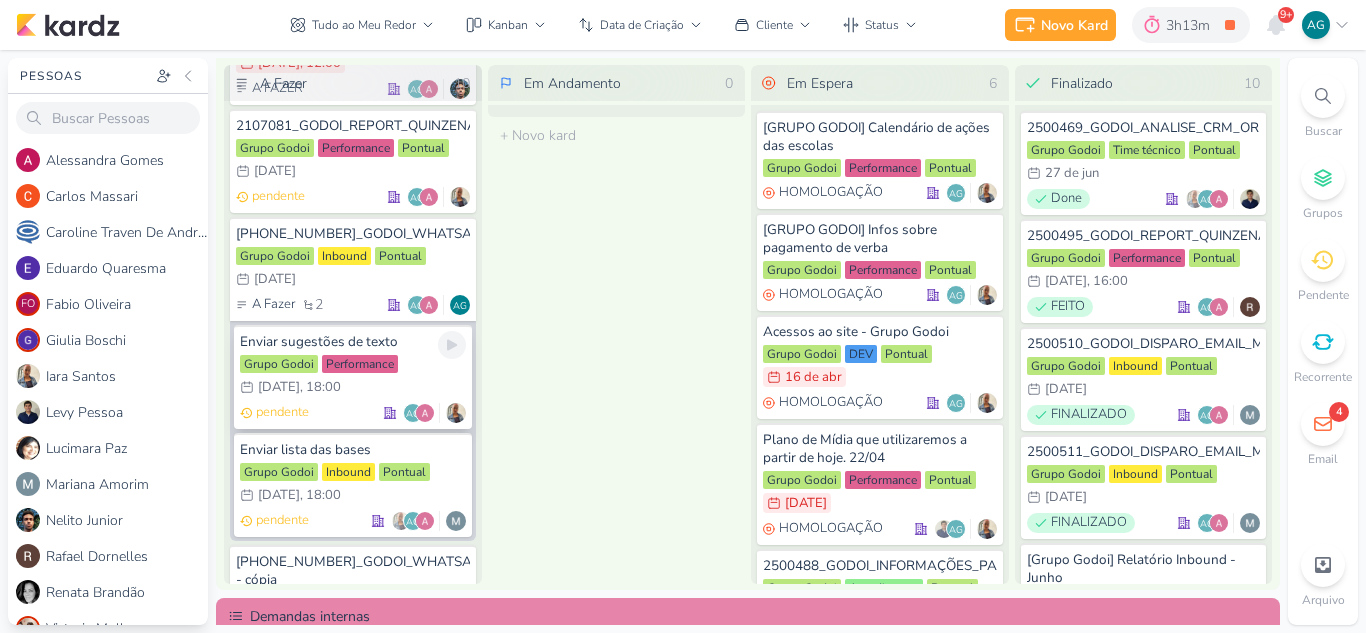 scroll, scrollTop: 1606, scrollLeft: 0, axis: vertical 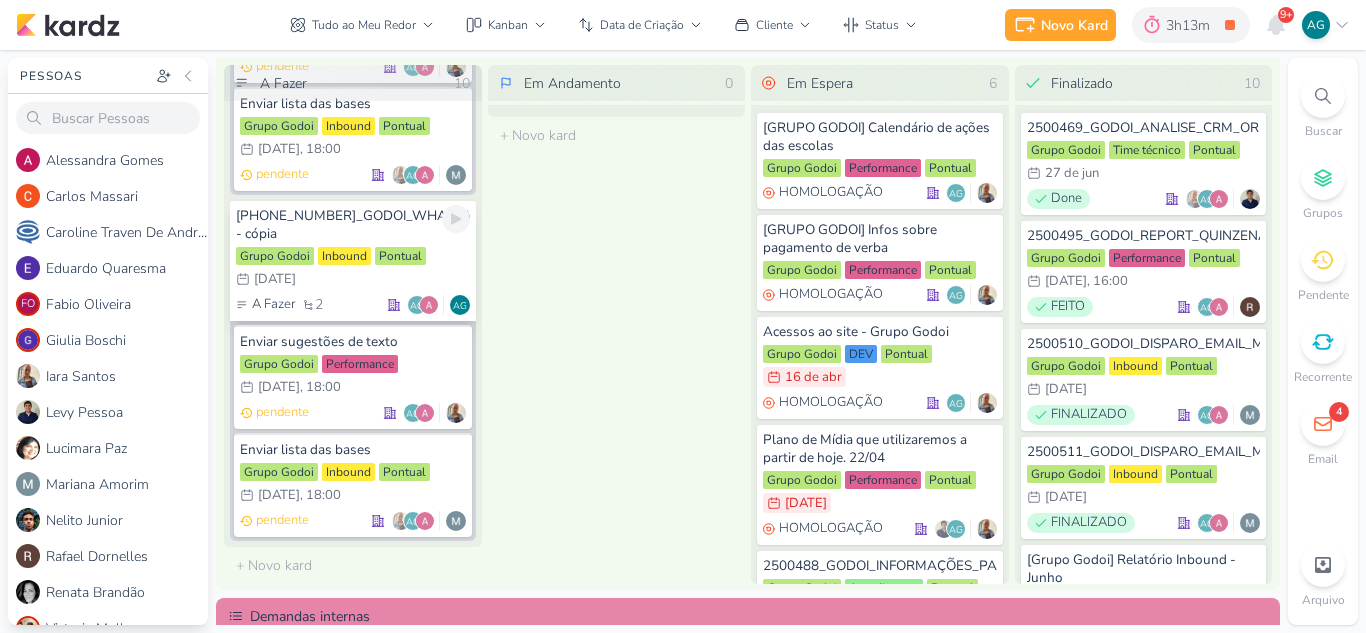 click on "2707081_GODOI_WHATSAPP_PARA_QUEM_ABRIU_EMAIL_SABIN - cópia" at bounding box center [353, 225] 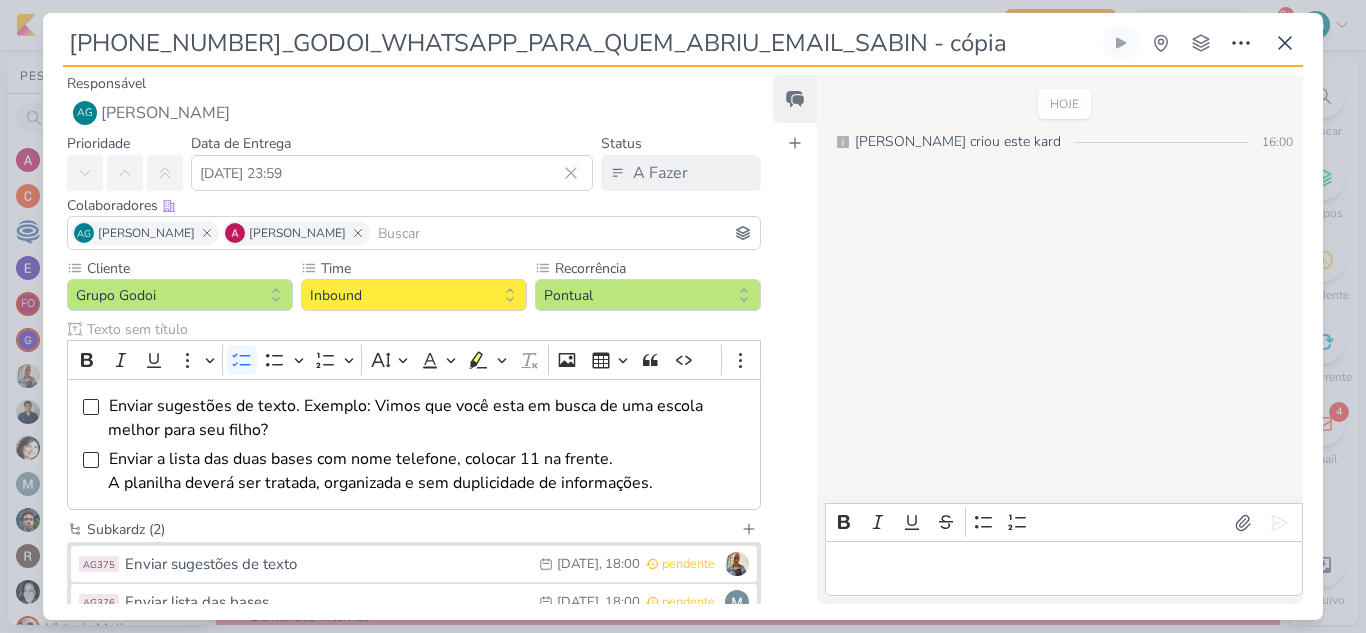 drag, startPoint x: 941, startPoint y: 32, endPoint x: 31, endPoint y: 16, distance: 910.1406 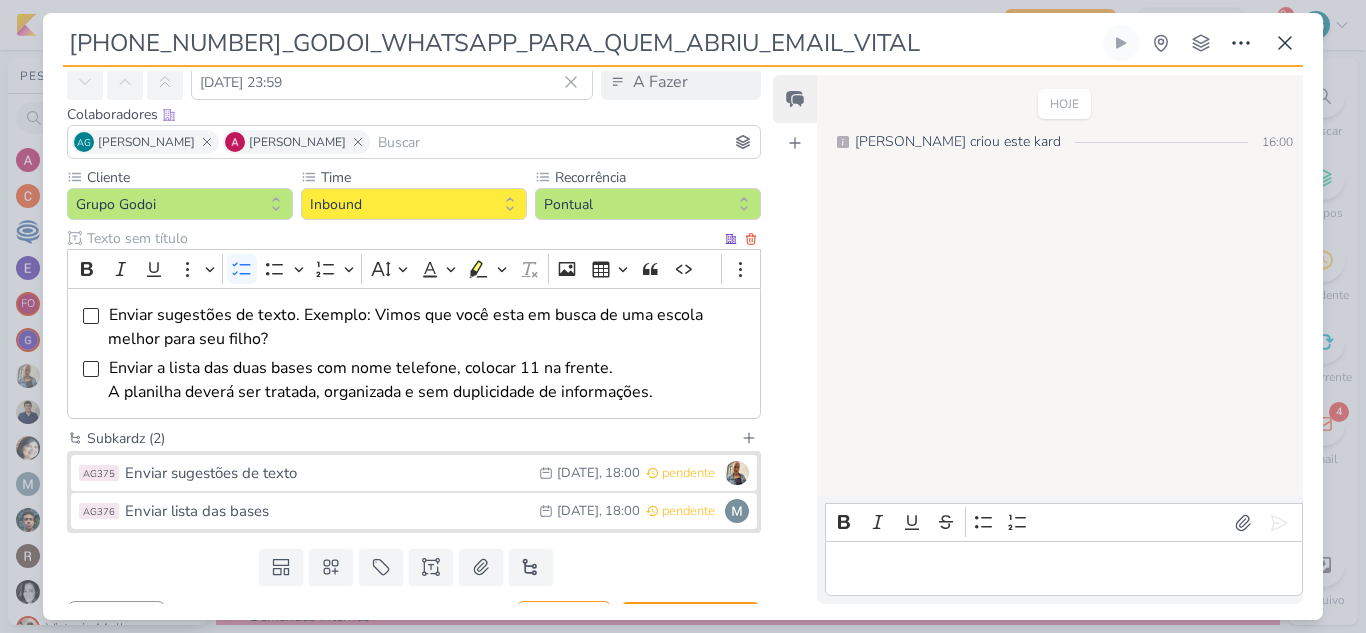 scroll, scrollTop: 131, scrollLeft: 0, axis: vertical 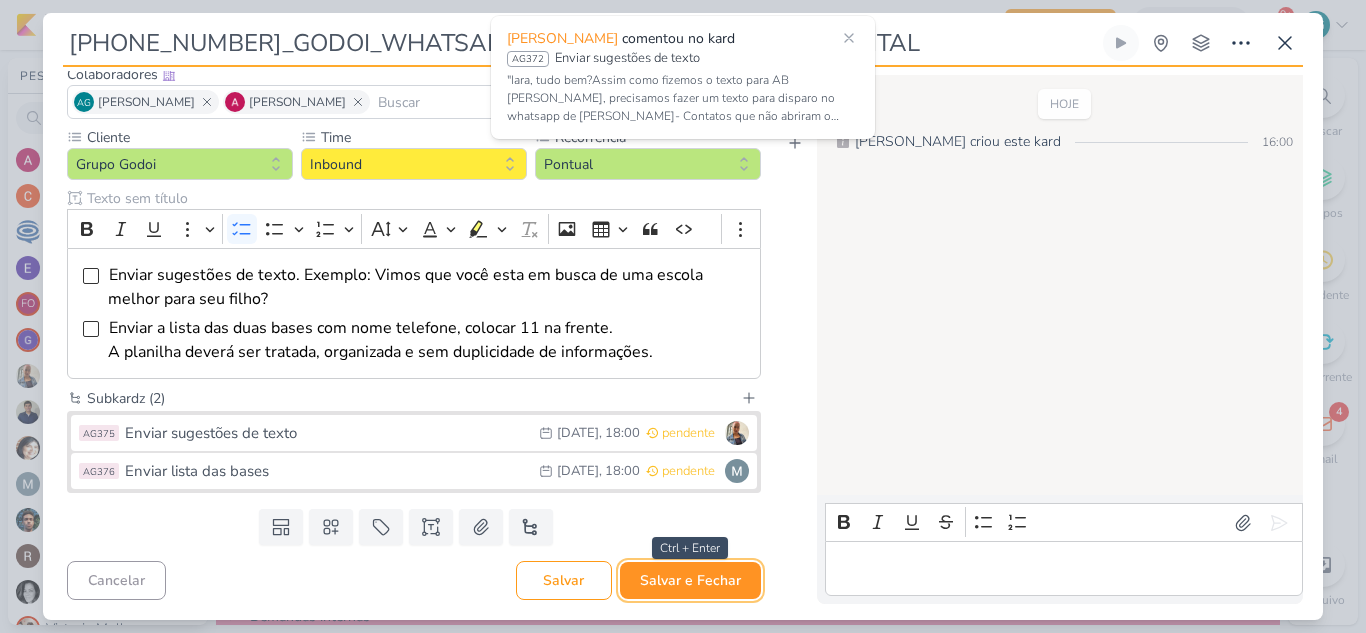 click on "Salvar e Fechar" at bounding box center [690, 580] 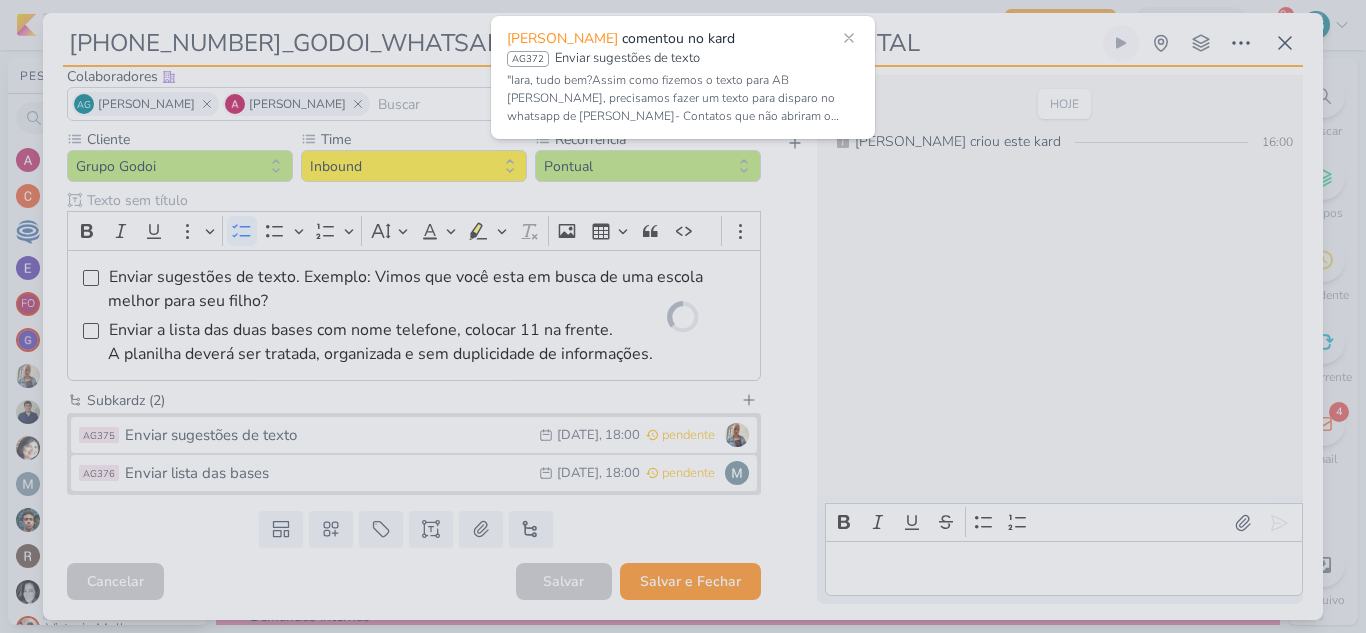 scroll, scrollTop: 129, scrollLeft: 0, axis: vertical 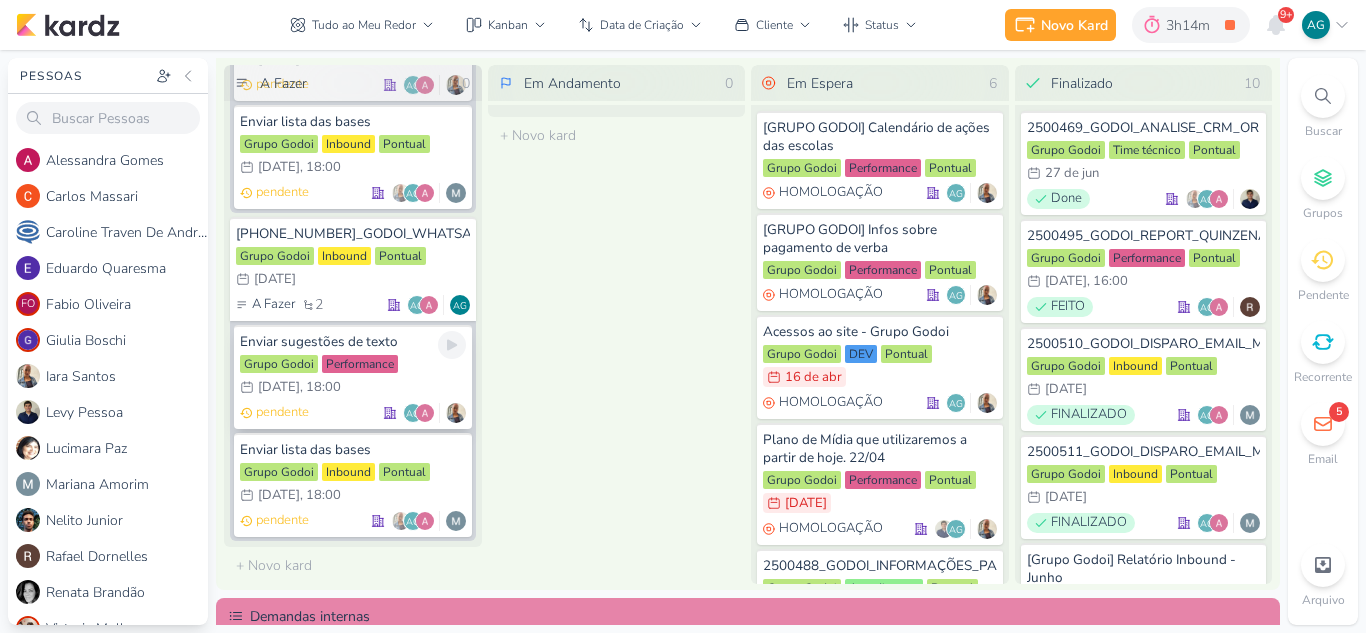 click on "Enviar sugestões de texto
Grupo Godoi
Performance
10/7
10 de jul
, 18:00
pendente
AG" at bounding box center [353, 377] 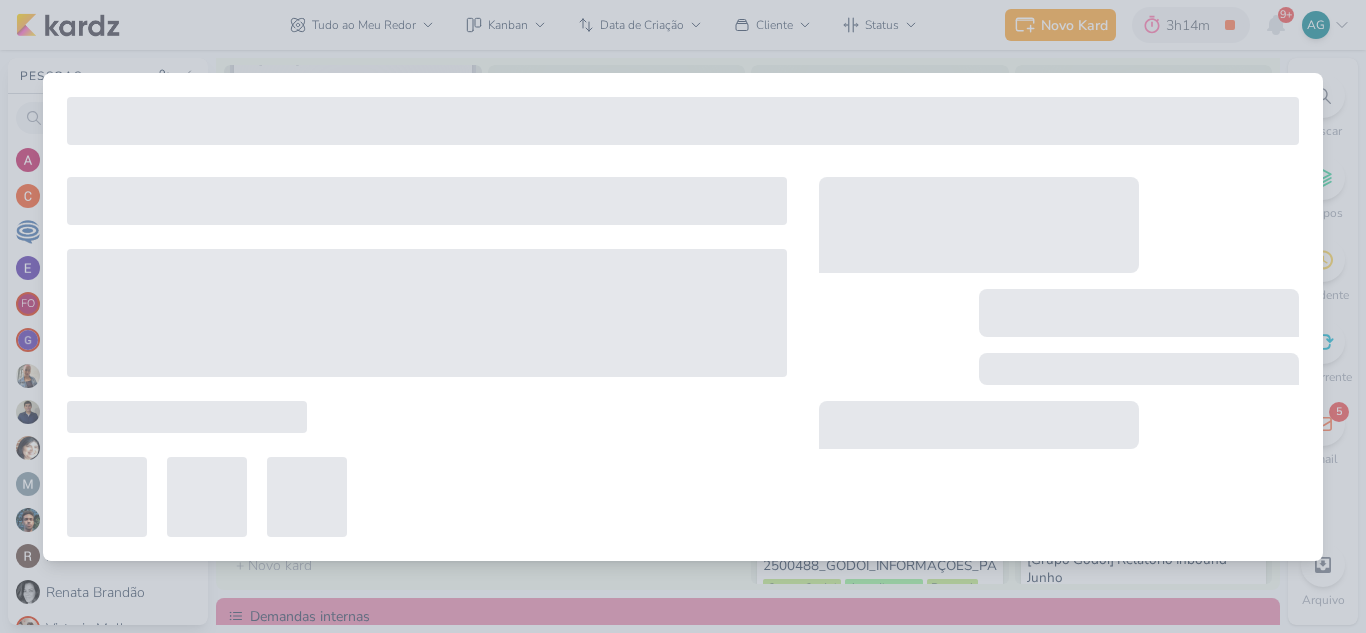 type on "Enviar sugestões de texto" 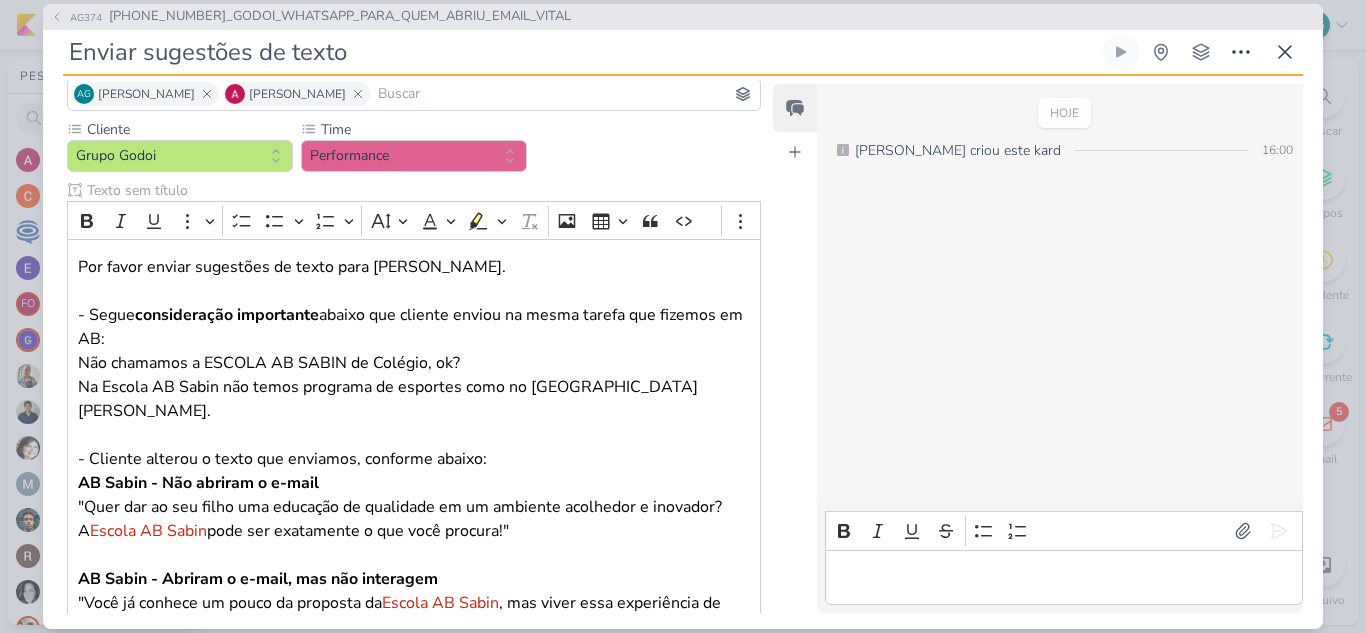 scroll, scrollTop: 48, scrollLeft: 0, axis: vertical 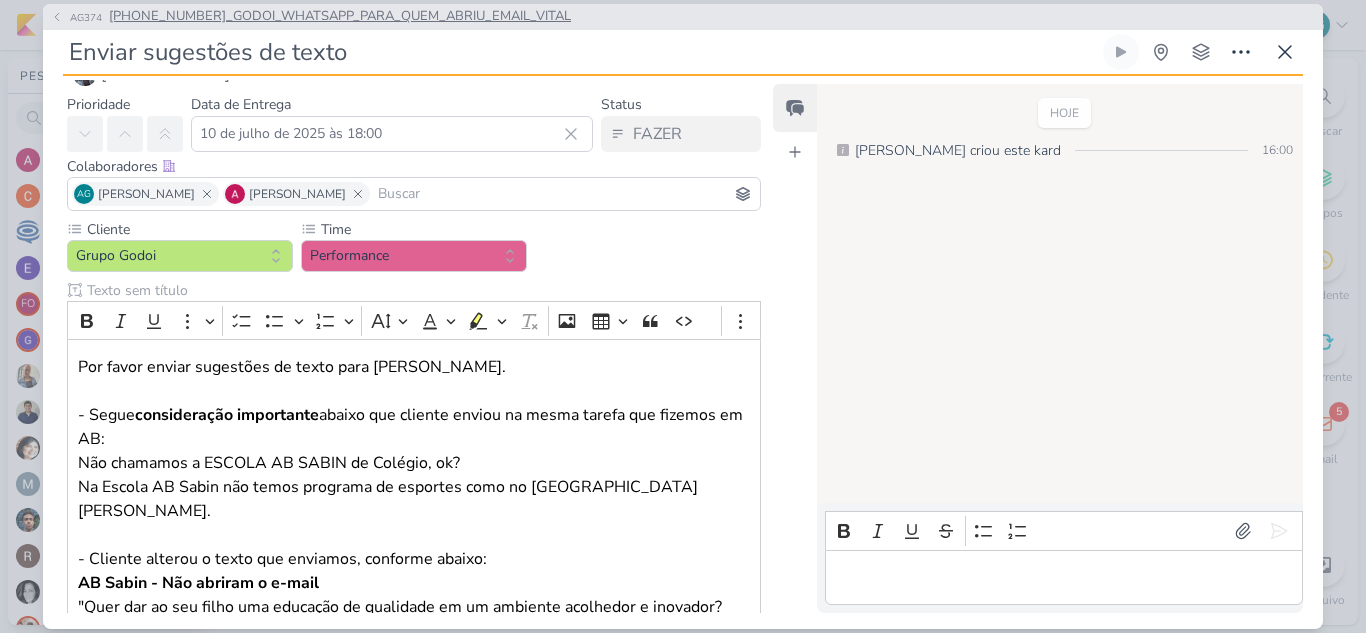 click on "[PHONE_NUMBER]_GODOI_WHATSAPP_PARA_QUEM_ABRIU_EMAIL_VITAL" at bounding box center [340, 17] 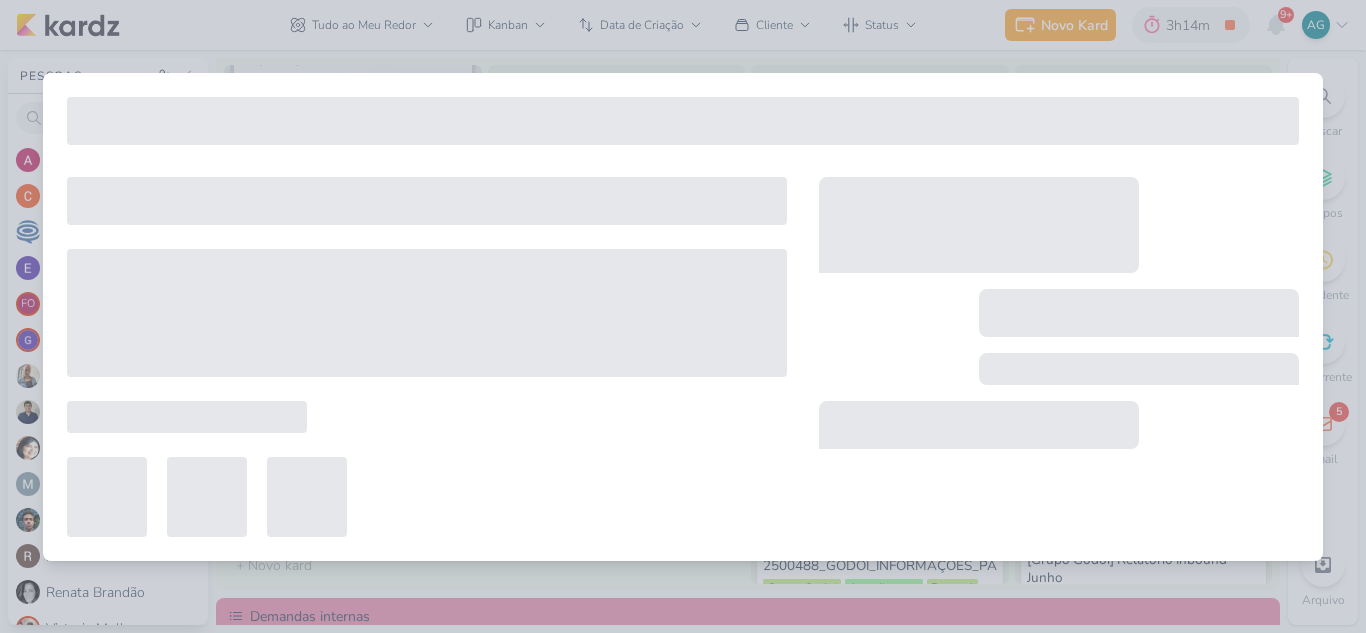 type on "[PHONE_NUMBER]_GODOI_WHATSAPP_PARA_QUEM_ABRIU_EMAIL_VITAL" 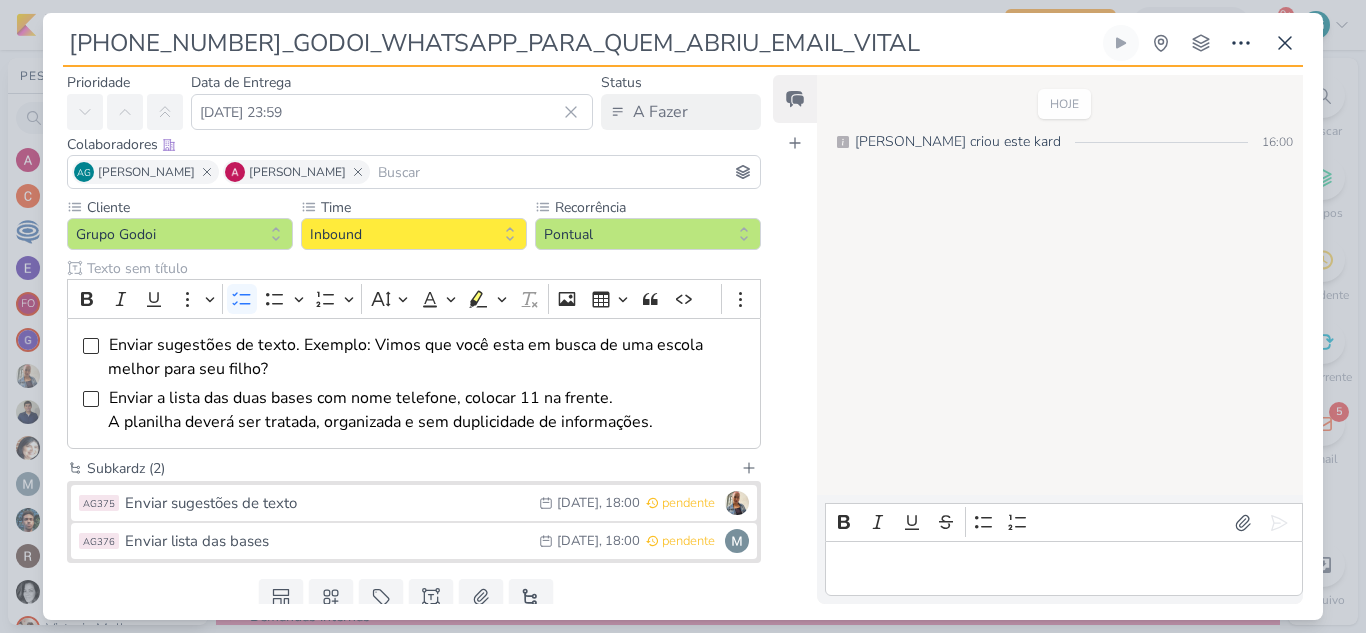 scroll, scrollTop: 131, scrollLeft: 0, axis: vertical 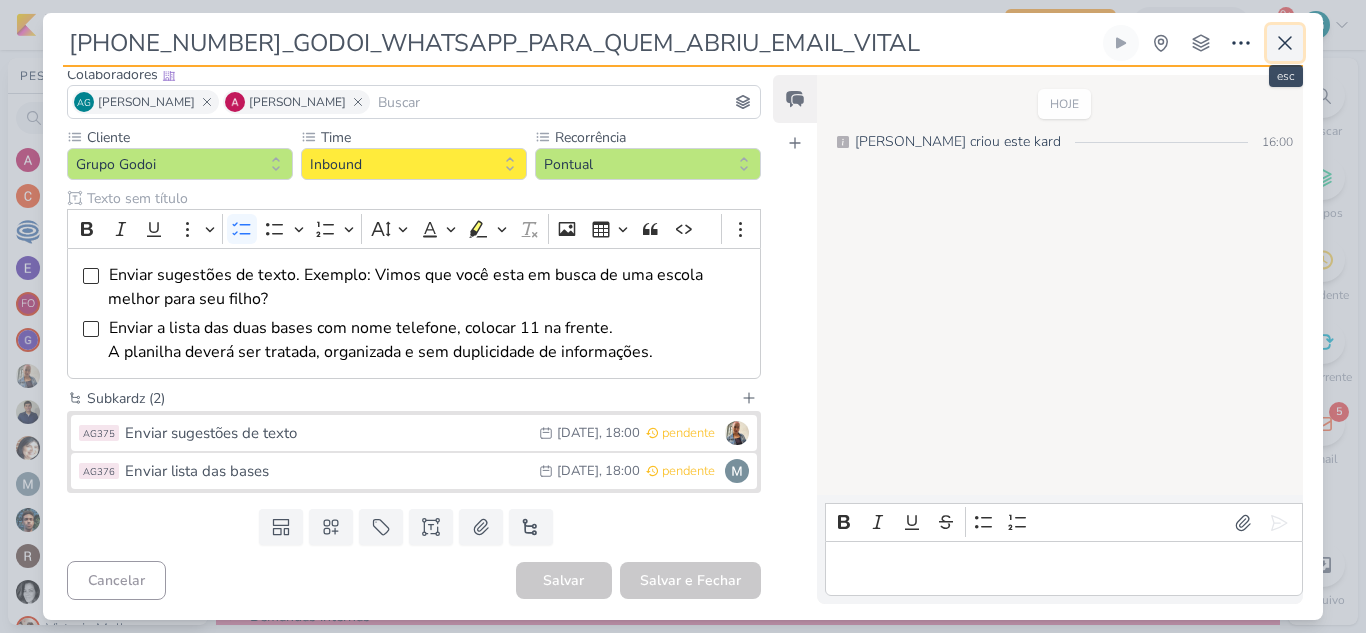 click 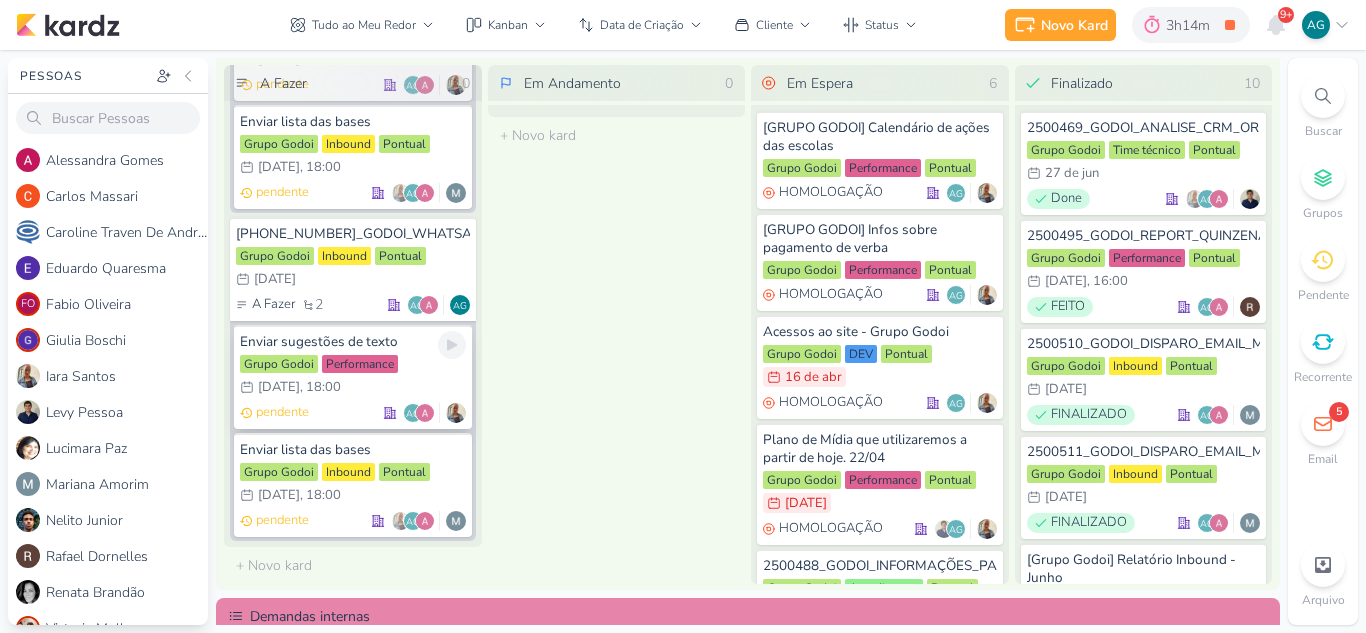 scroll, scrollTop: 1488, scrollLeft: 0, axis: vertical 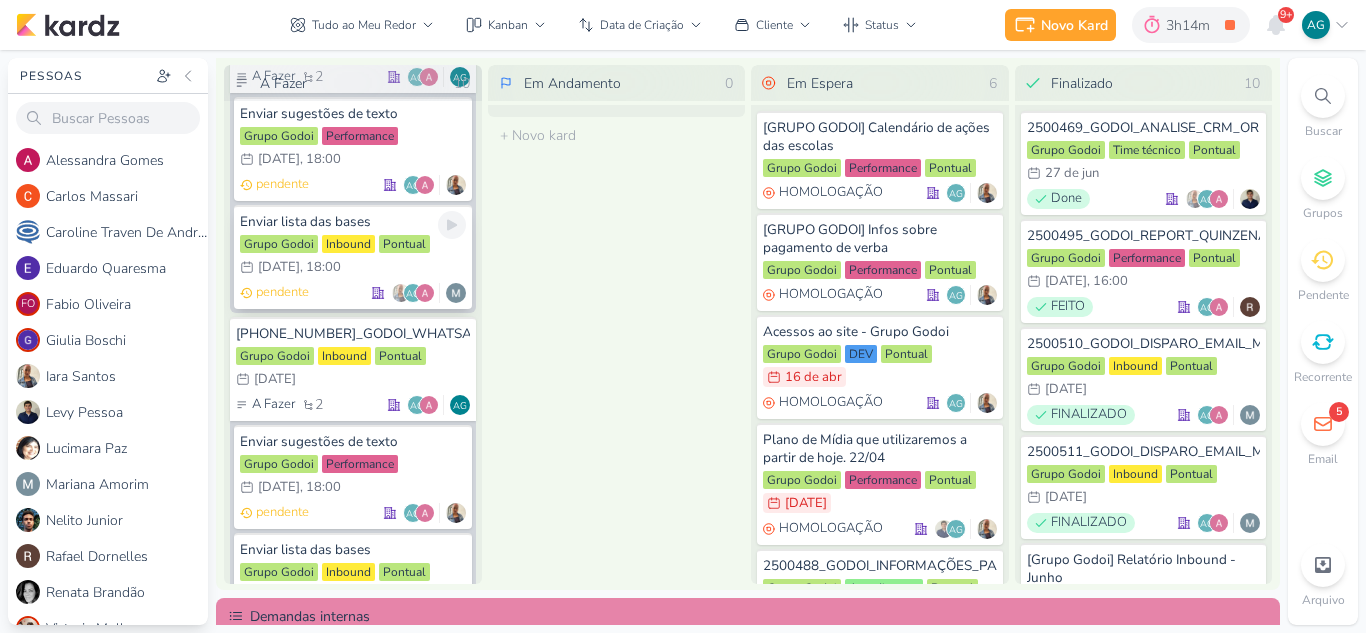 click on "Enviar lista das bases" at bounding box center [353, 222] 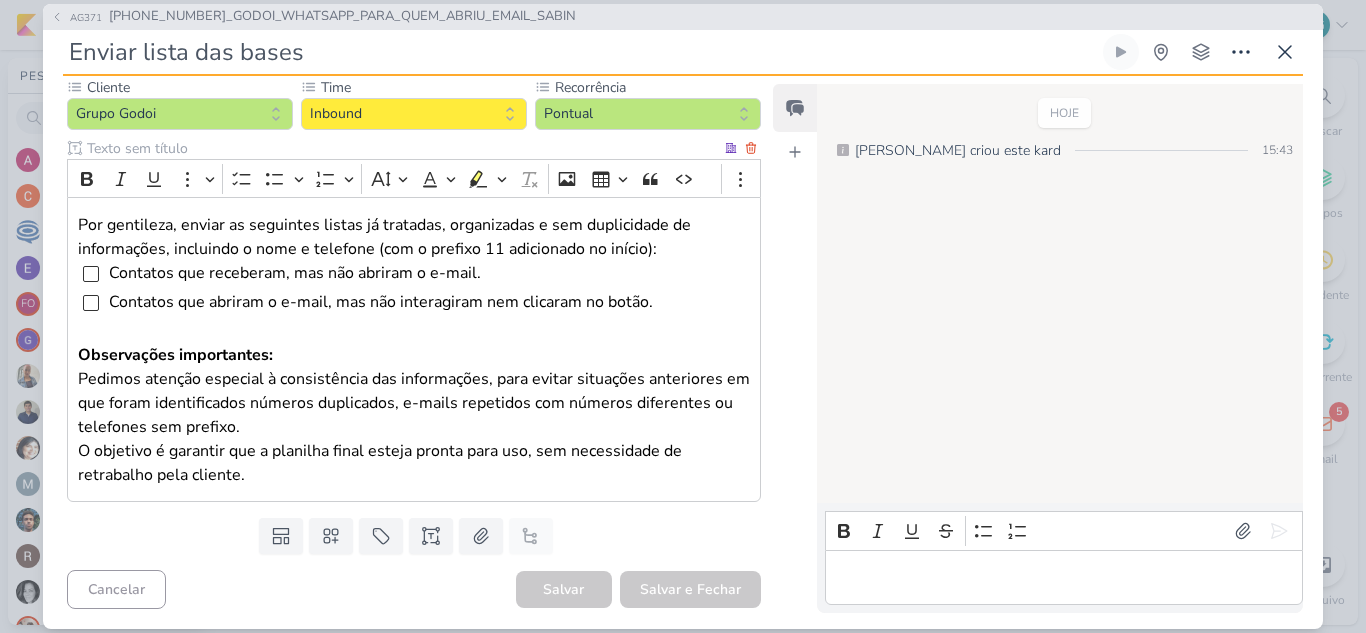 scroll, scrollTop: 0, scrollLeft: 0, axis: both 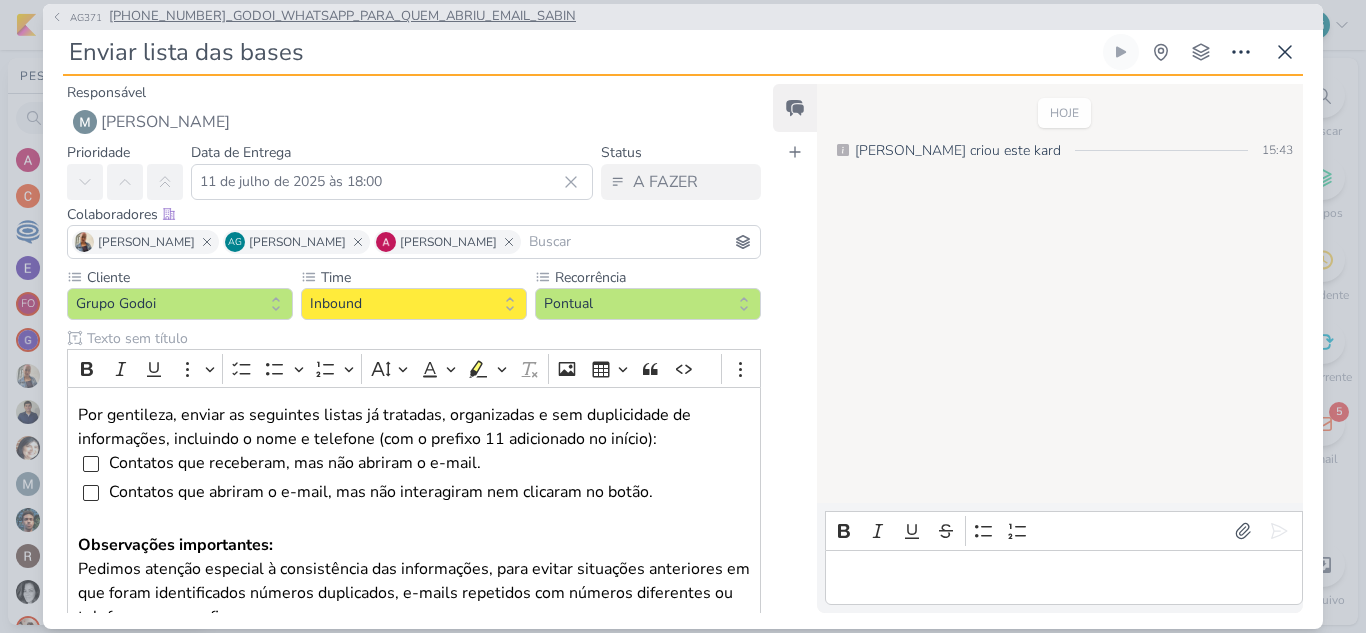 click on "[PHONE_NUMBER]_GODOI_WHATSAPP_PARA_QUEM_ABRIU_EMAIL_SABIN" at bounding box center (342, 17) 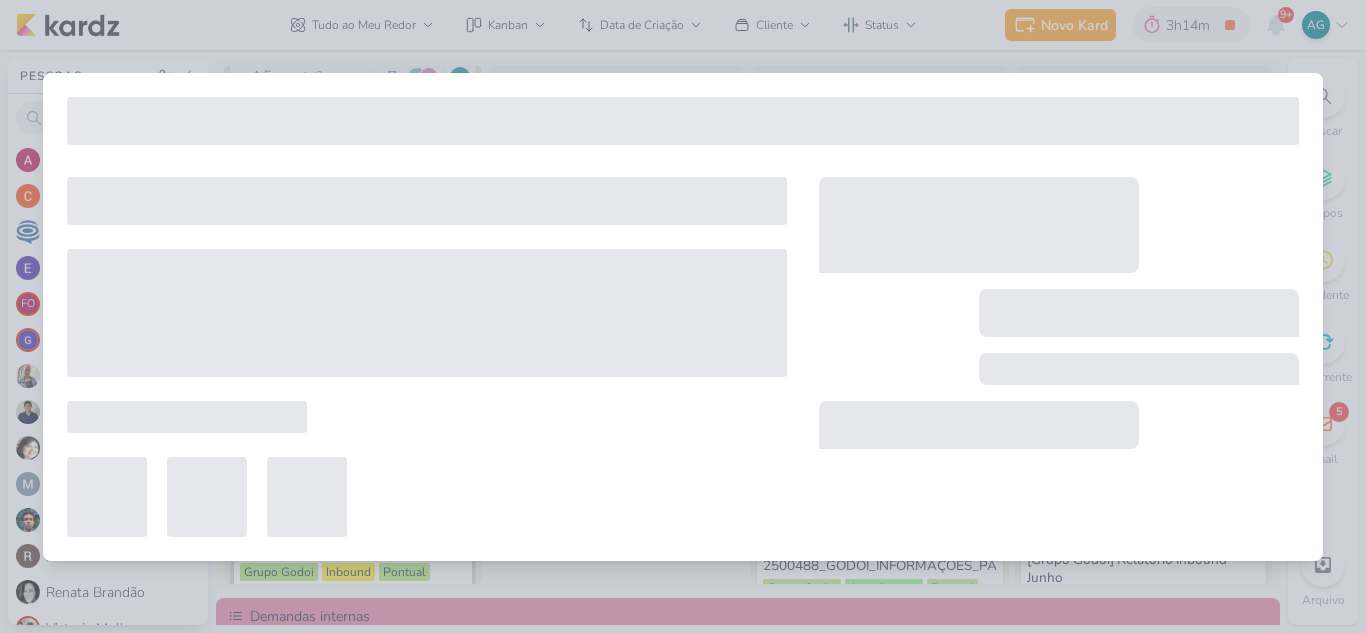 type on "[PHONE_NUMBER]_GODOI_WHATSAPP_PARA_QUEM_ABRIU_EMAIL_SABIN" 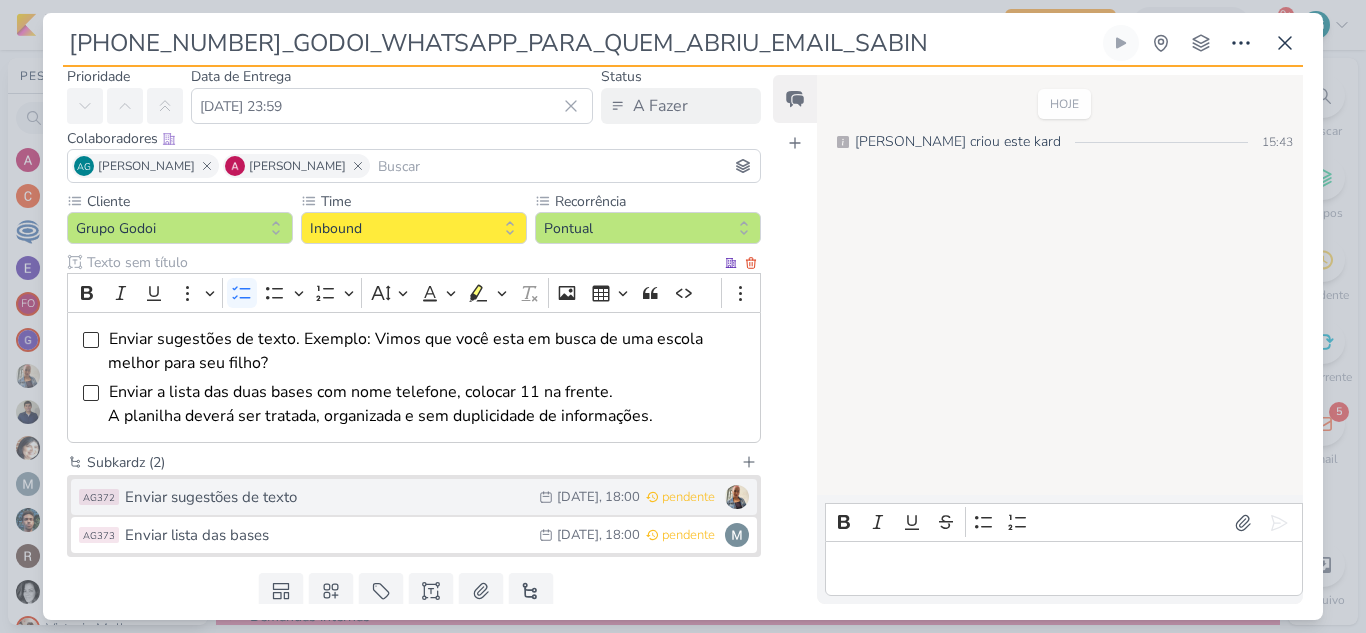 scroll, scrollTop: 100, scrollLeft: 0, axis: vertical 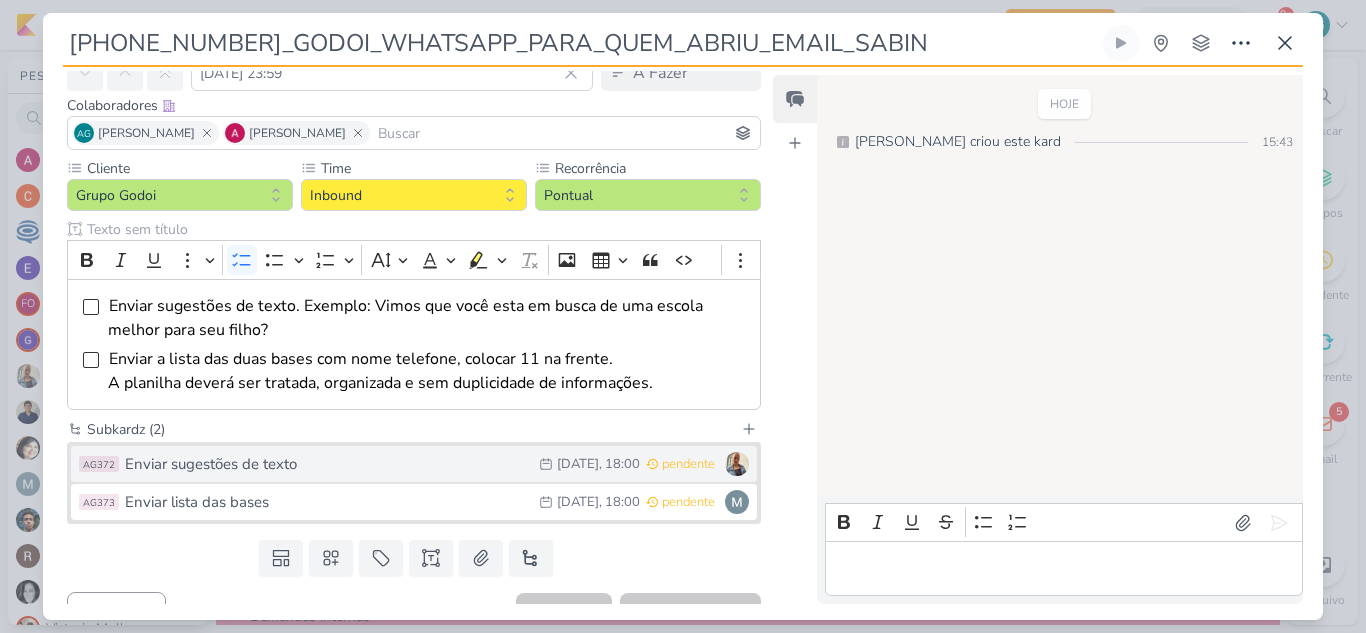 click on "Enviar sugestões de texto" at bounding box center (327, 464) 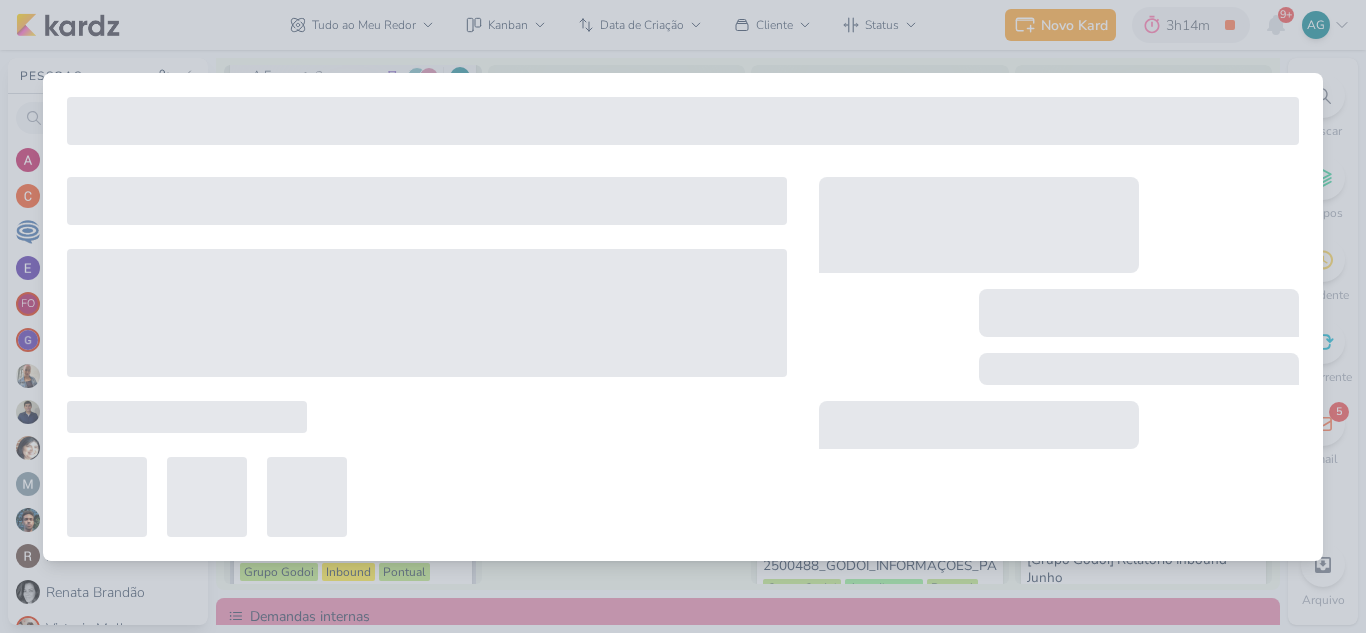 type on "Enviar sugestões de texto" 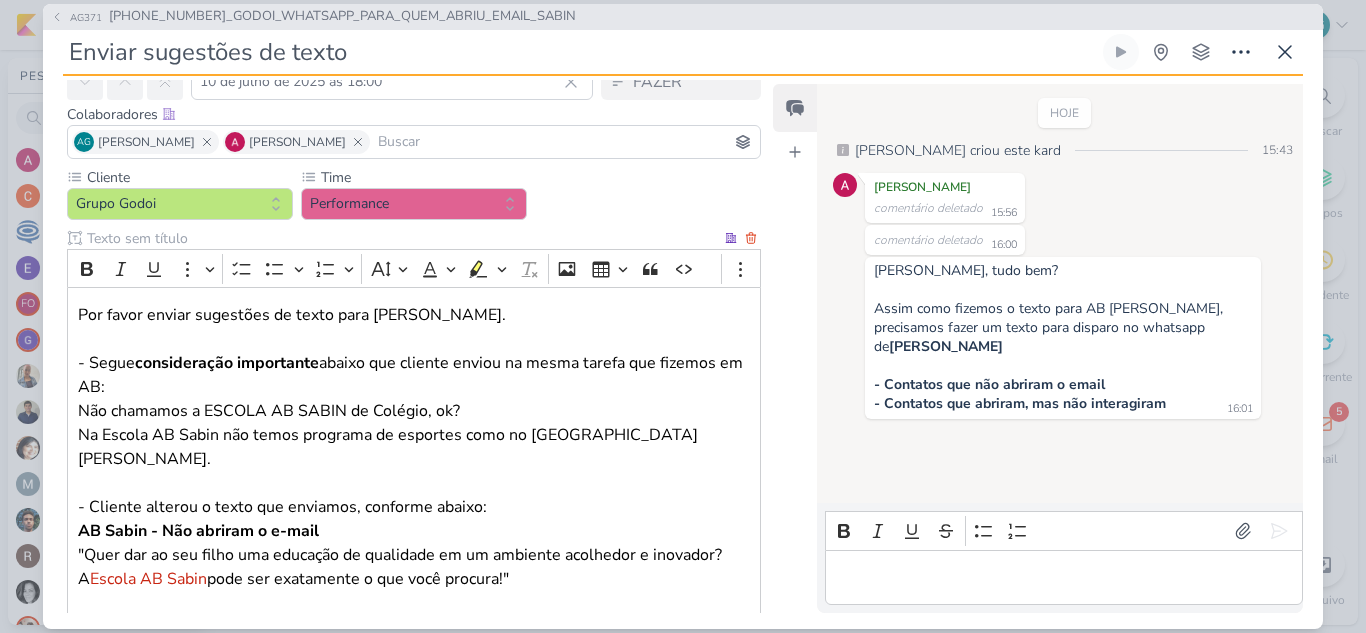 scroll, scrollTop: 0, scrollLeft: 0, axis: both 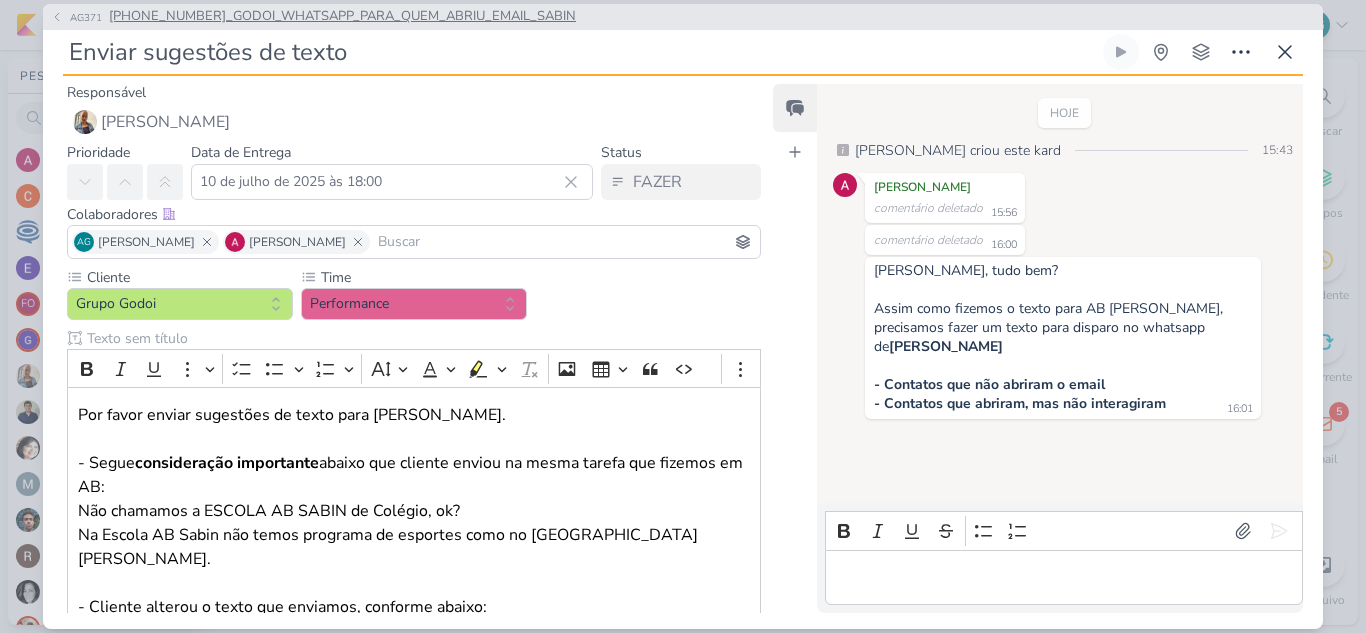 click on "[PHONE_NUMBER]_GODOI_WHATSAPP_PARA_QUEM_ABRIU_EMAIL_SABIN" at bounding box center [342, 17] 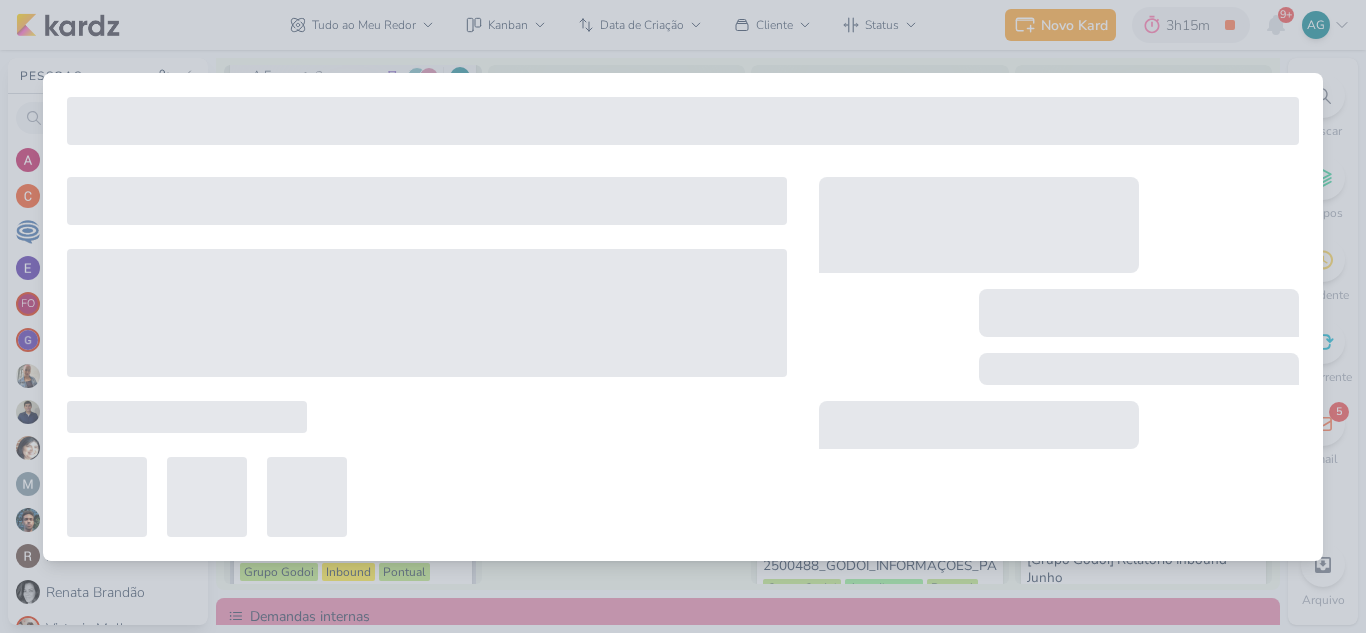 type on "[PHONE_NUMBER]_GODOI_WHATSAPP_PARA_QUEM_ABRIU_EMAIL_SABIN" 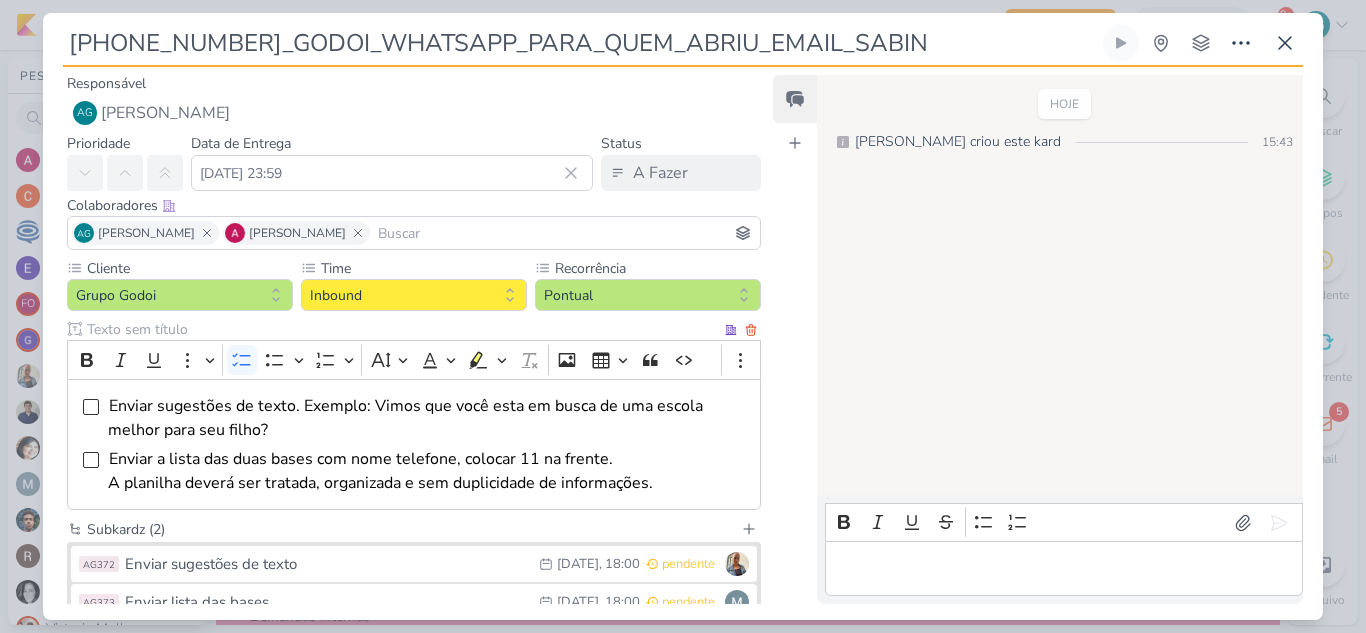 scroll, scrollTop: 100, scrollLeft: 0, axis: vertical 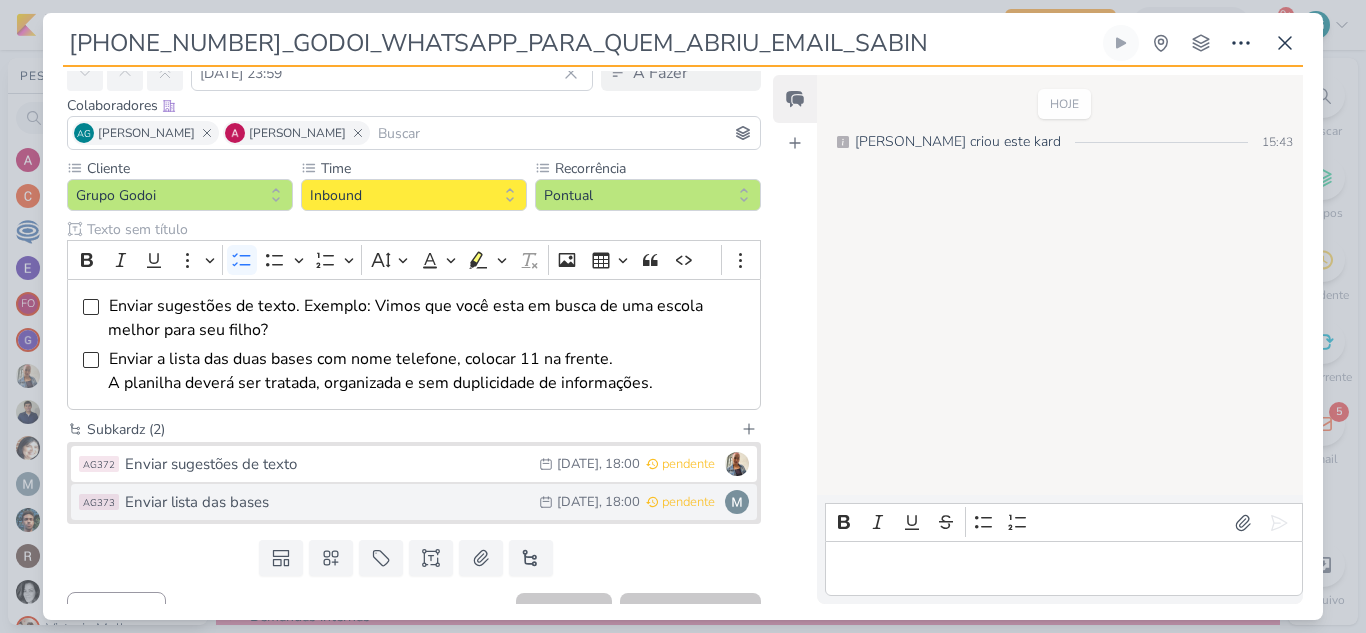 click on "Enviar lista das bases" at bounding box center [327, 502] 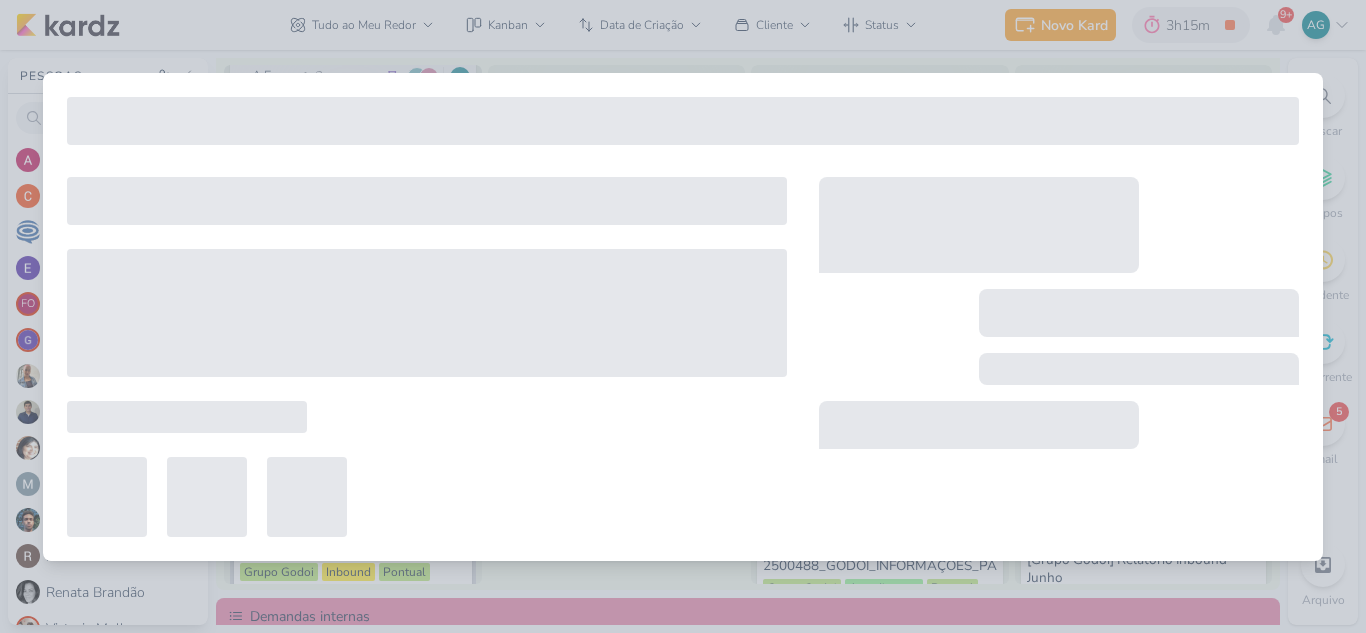 type on "Enviar lista das bases" 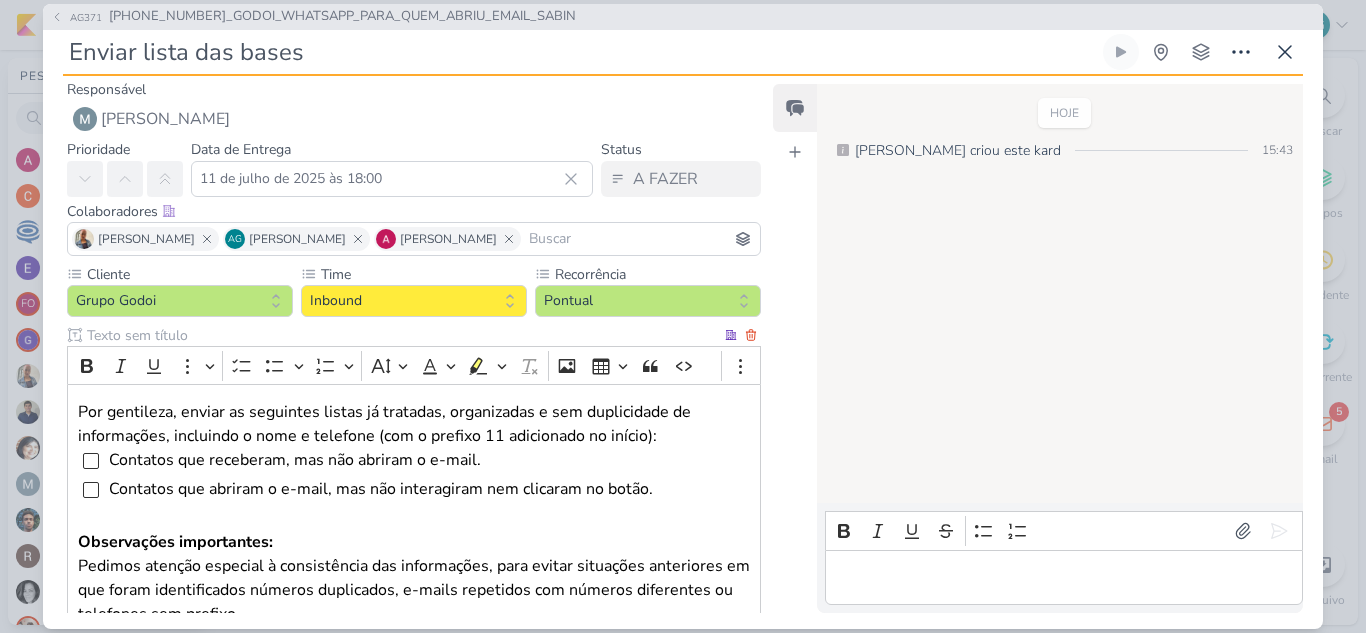 scroll, scrollTop: 0, scrollLeft: 0, axis: both 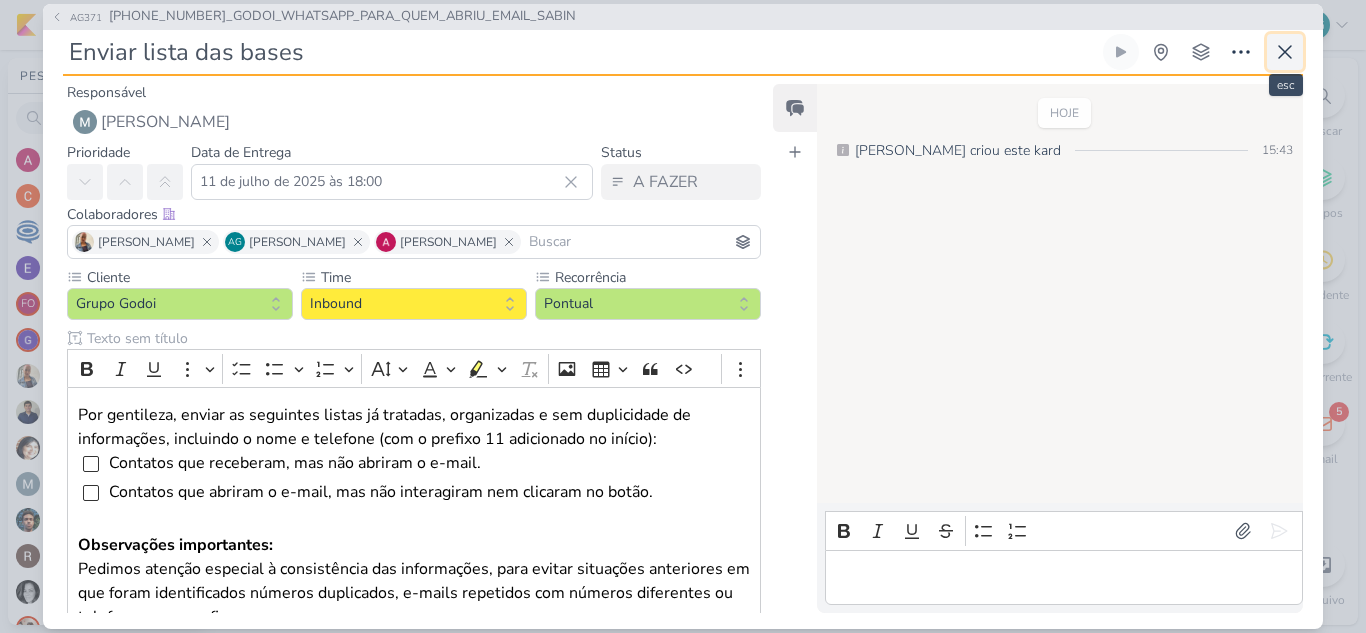 click 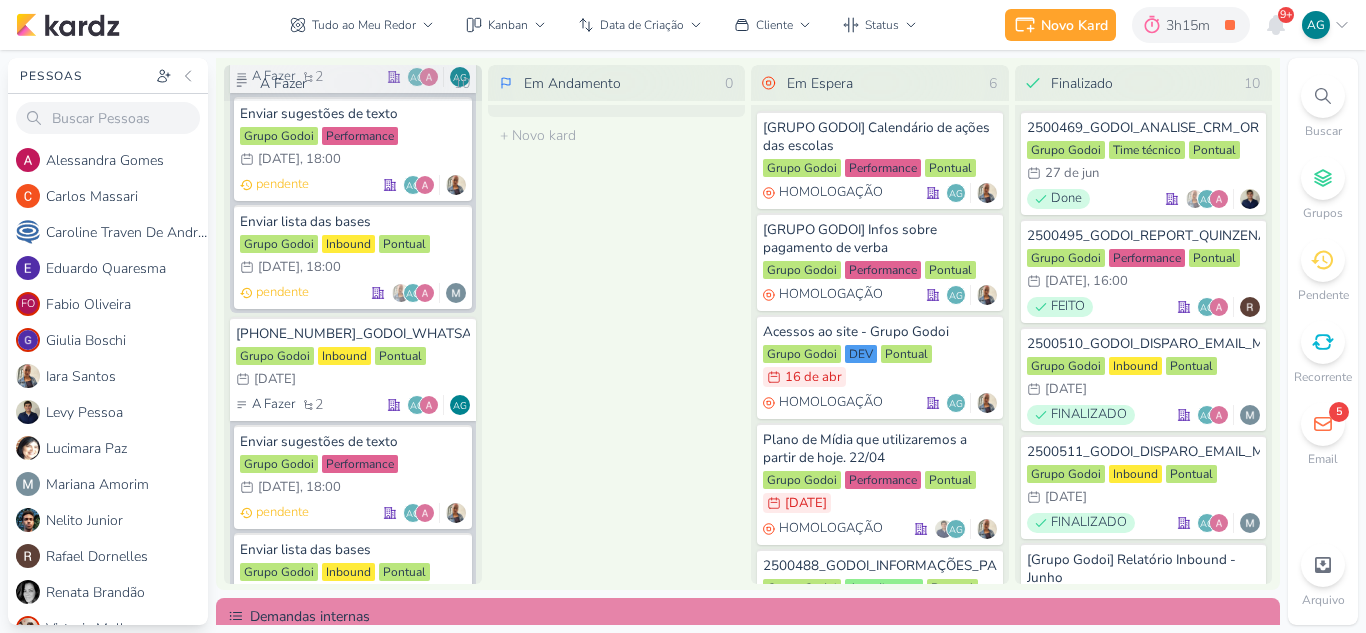 scroll, scrollTop: 514, scrollLeft: 0, axis: vertical 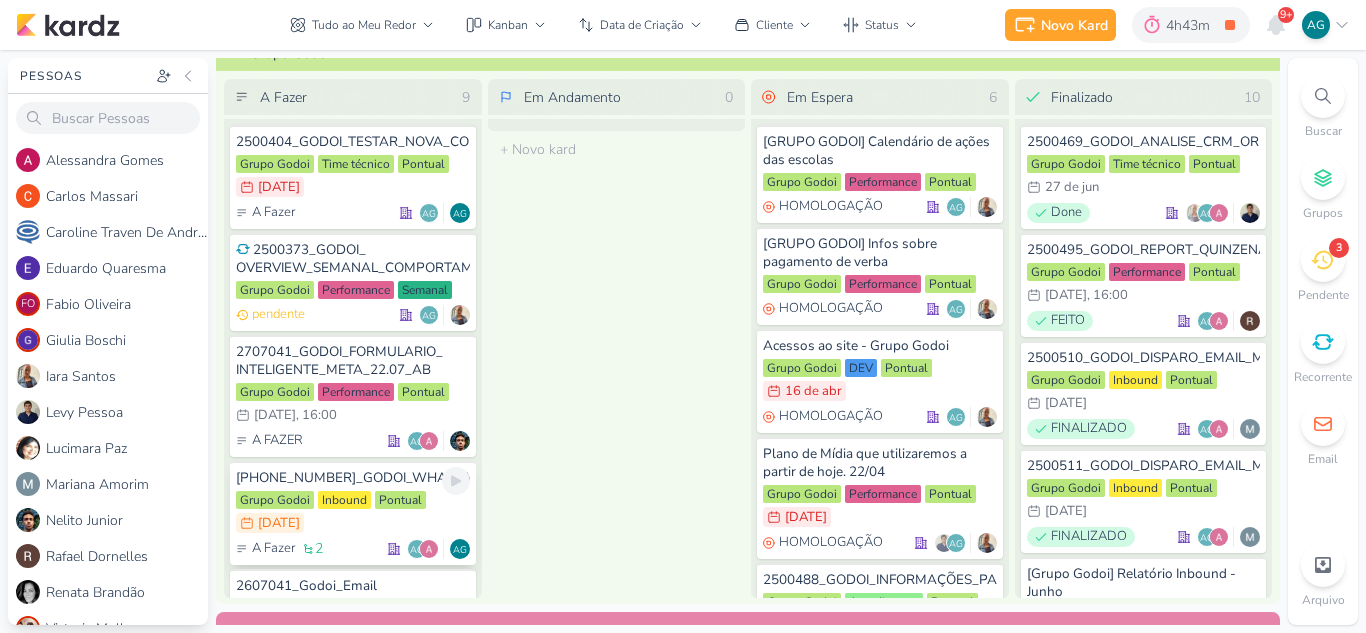 click on "[PHONE_NUMBER]_GODOI_WHATSAPP_PARA_QUEM_ABRIU_EMAIL_AB" at bounding box center (353, 478) 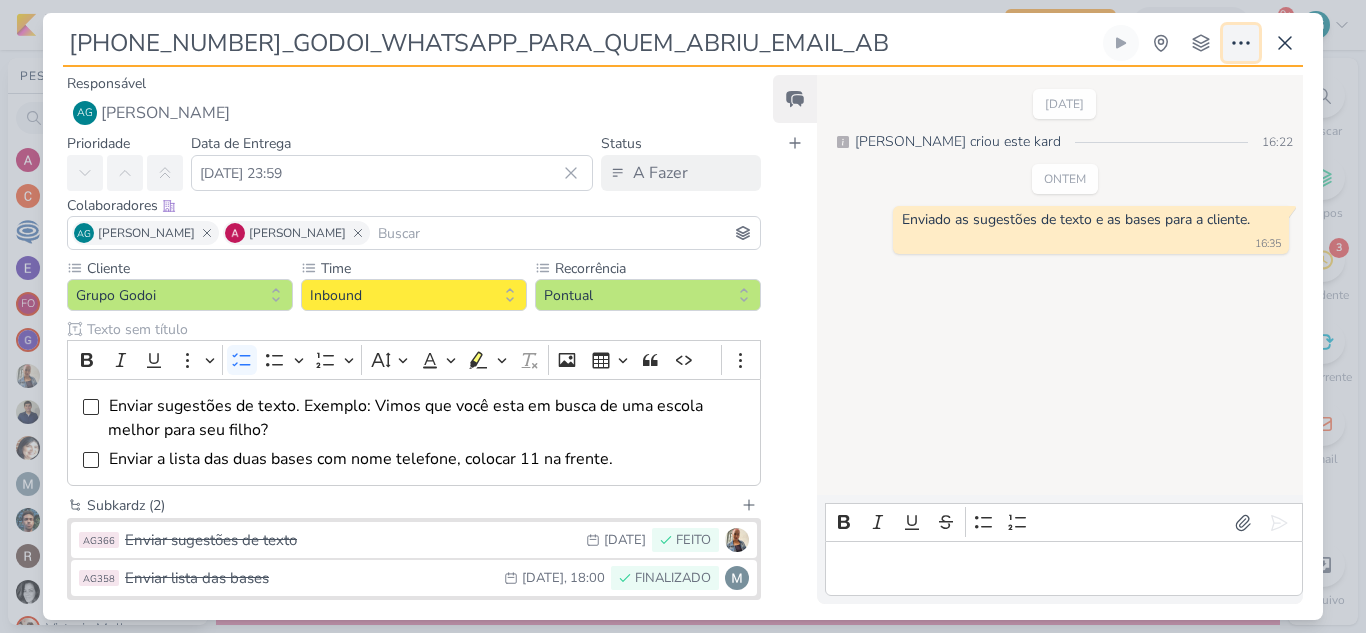 click 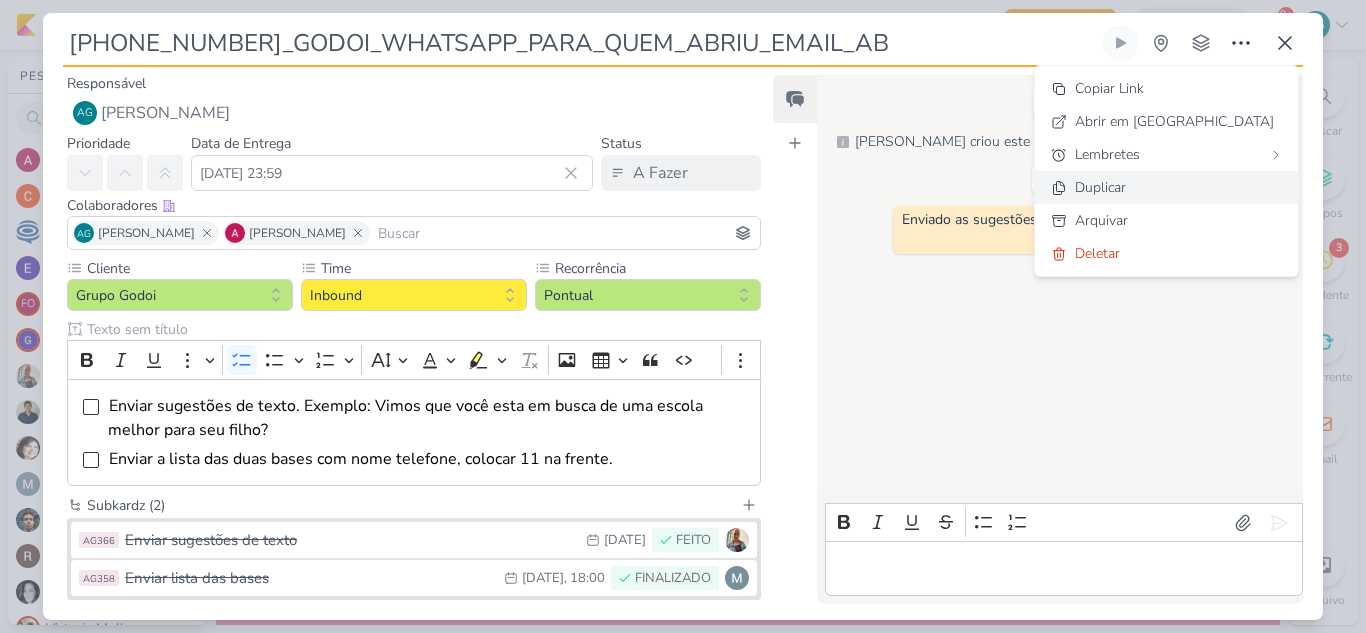 click on "Duplicar" at bounding box center (1166, 187) 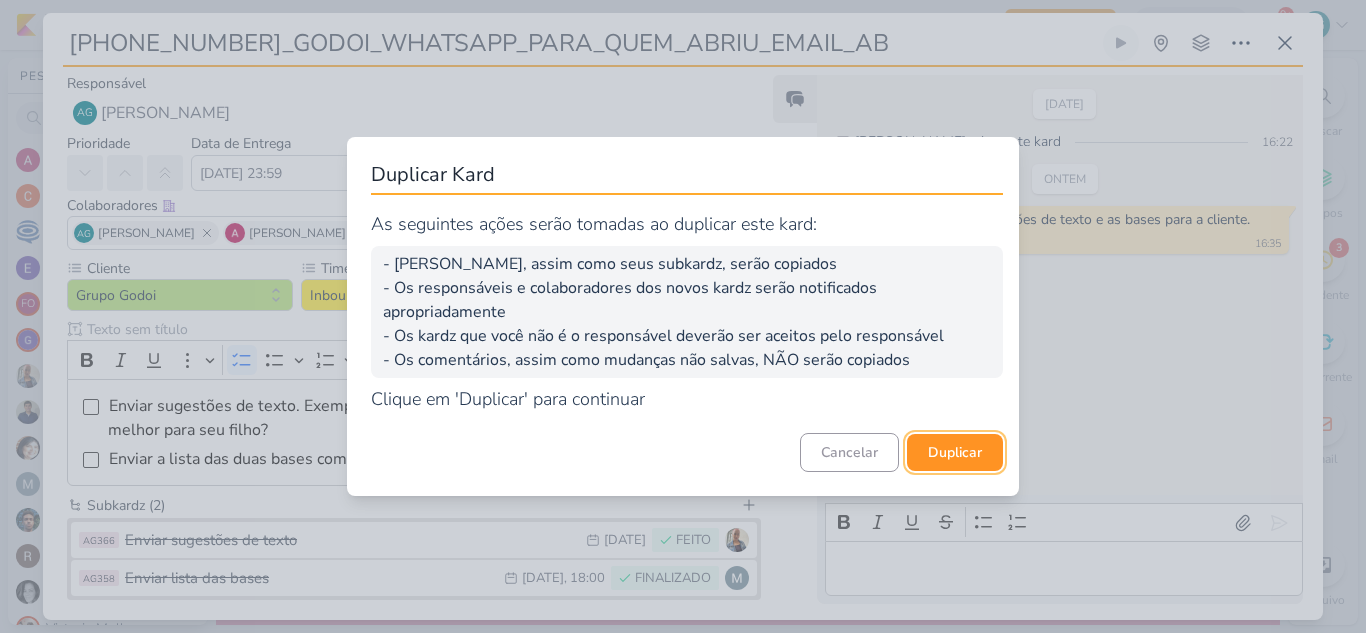 click on "Duplicar" at bounding box center (955, 452) 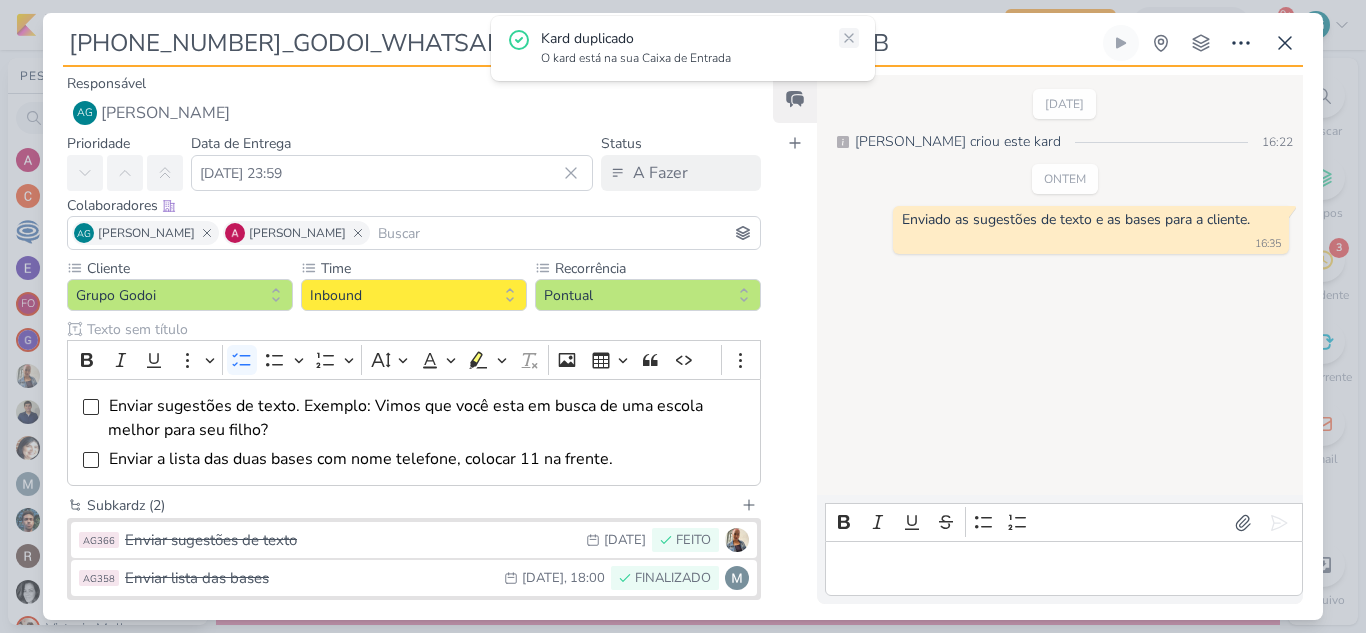 click at bounding box center (849, 38) 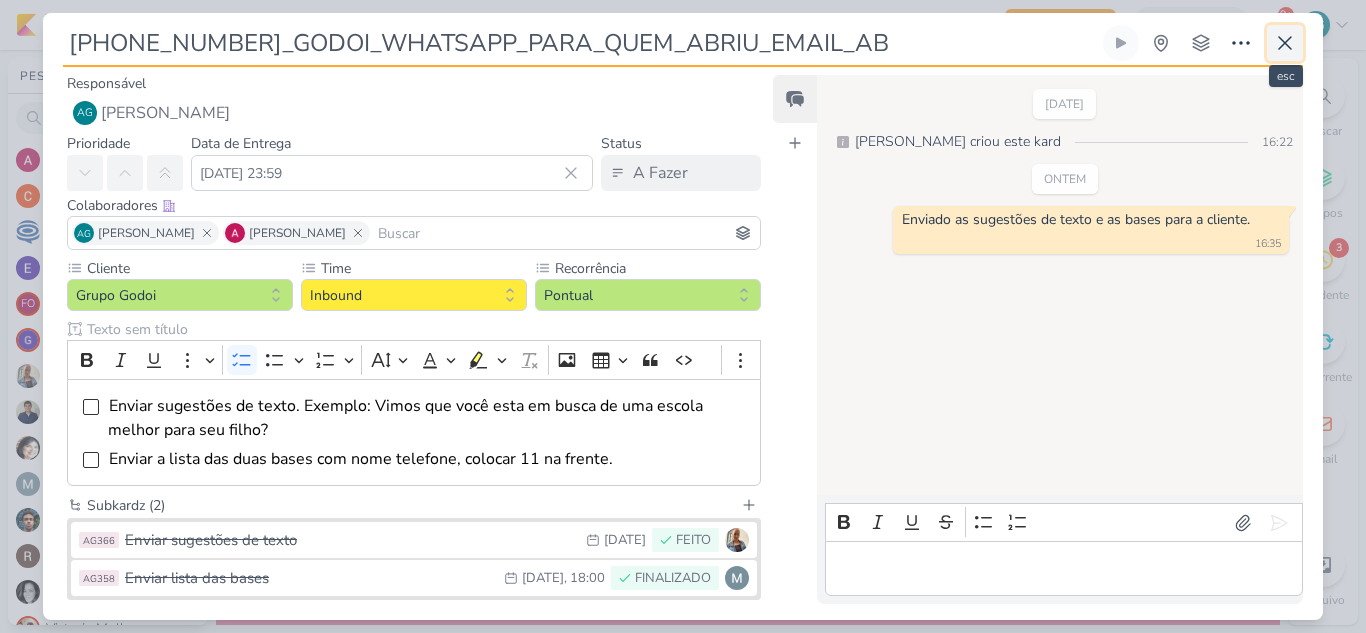 click 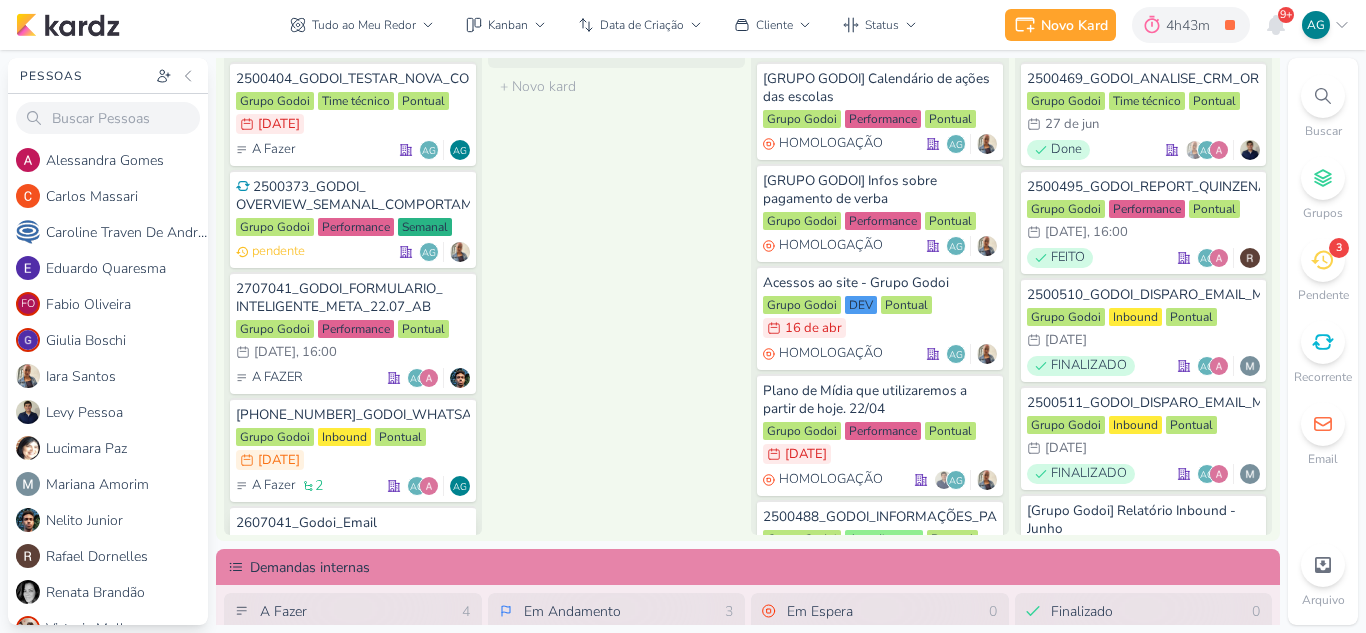 scroll, scrollTop: 900, scrollLeft: 0, axis: vertical 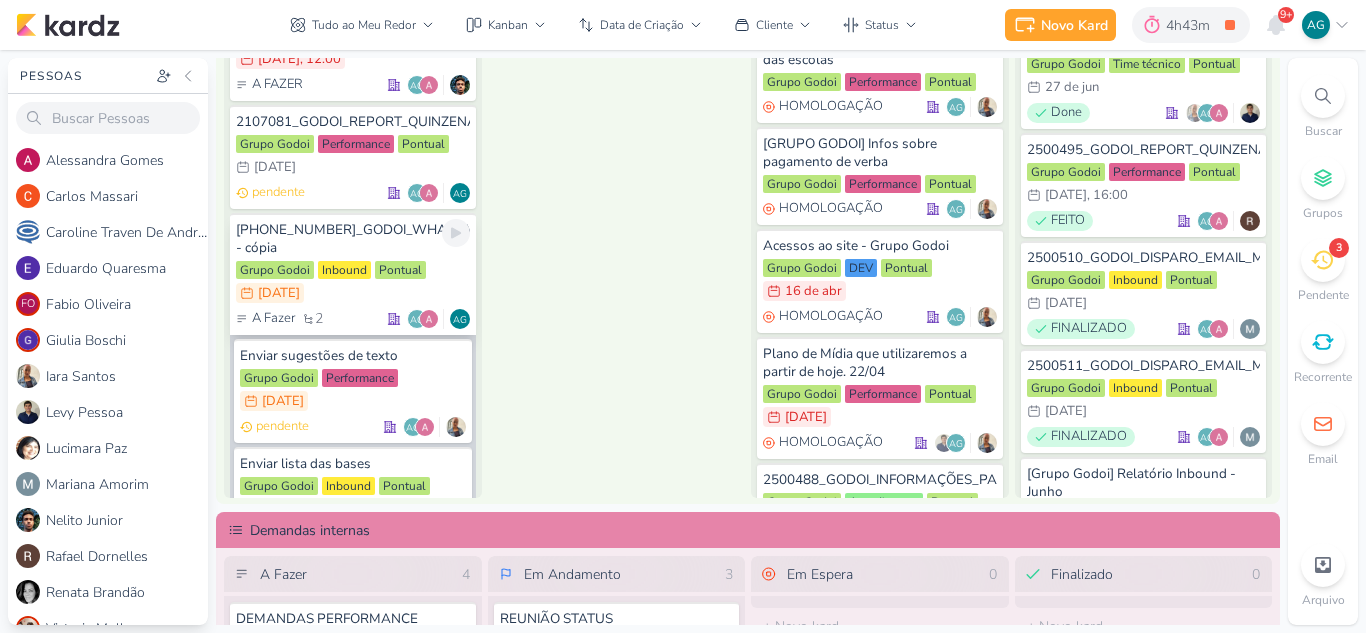 click on "[PHONE_NUMBER]_GODOI_WHATSAPP_PARA_QUEM_ABRIU_EMAIL_AB - cópia" at bounding box center [353, 239] 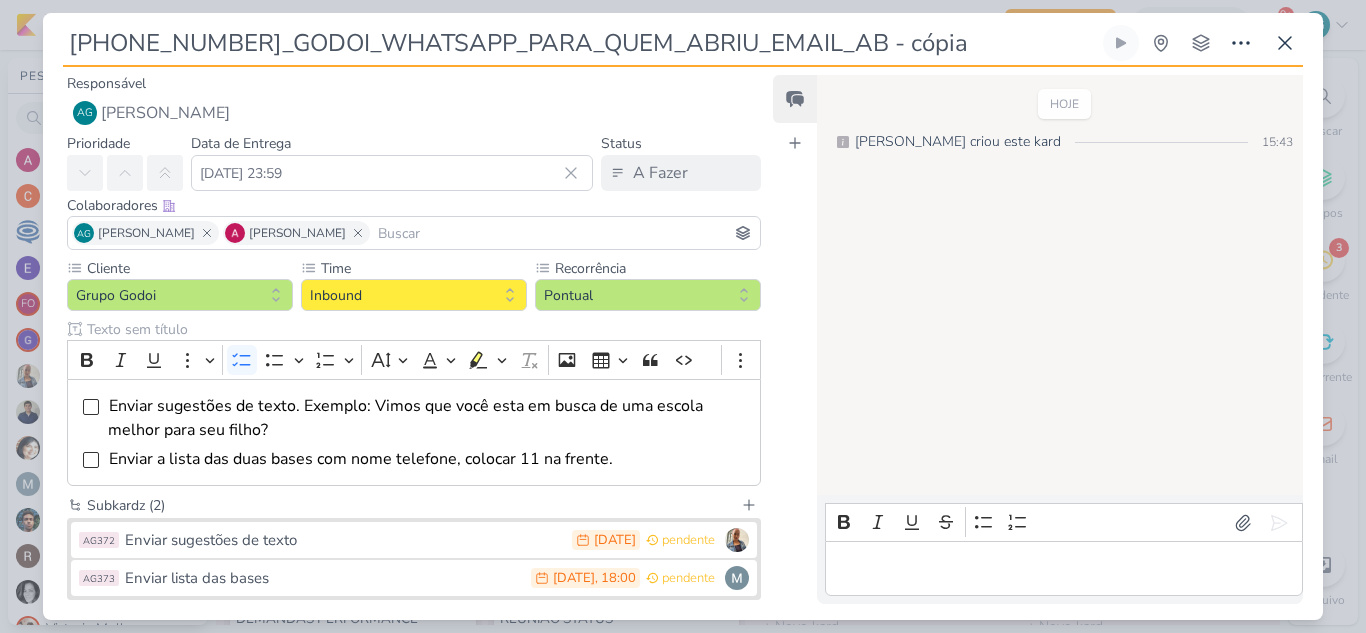 drag, startPoint x: 855, startPoint y: 52, endPoint x: 1, endPoint y: 40, distance: 854.0843 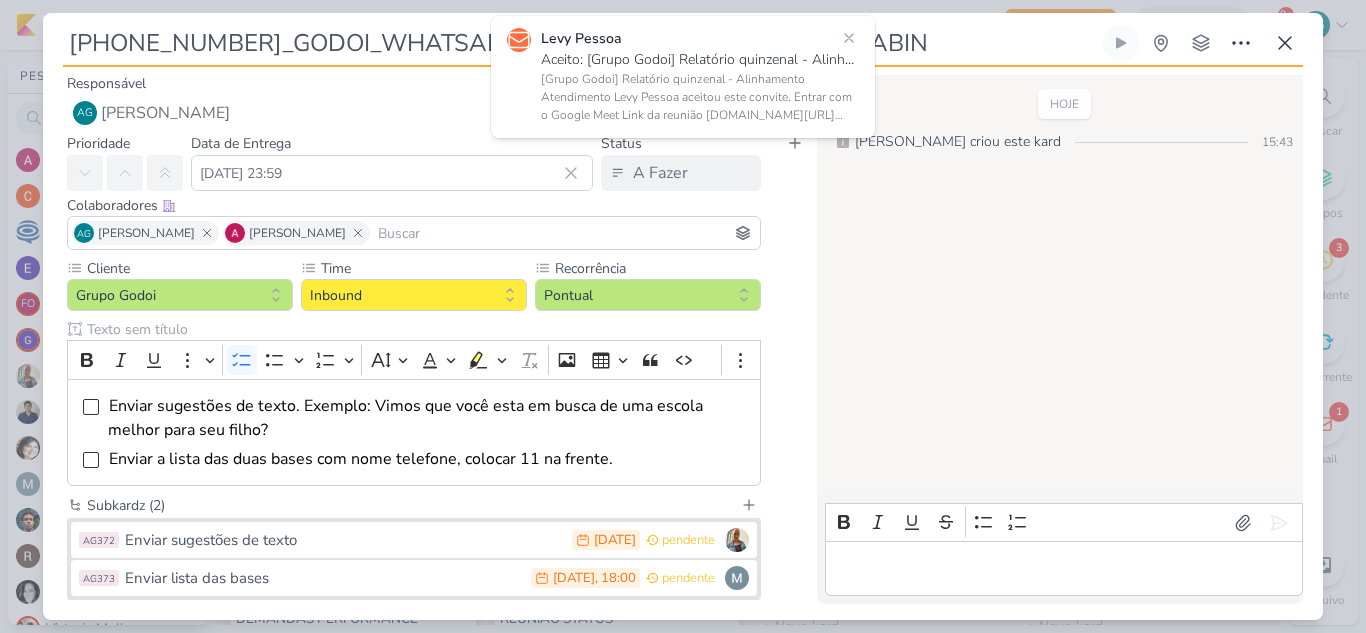 type on "[PHONE_NUMBER]_GODOI_WHATSAPP_PARA_QUEM_ABRIU_EMAIL_SABIN" 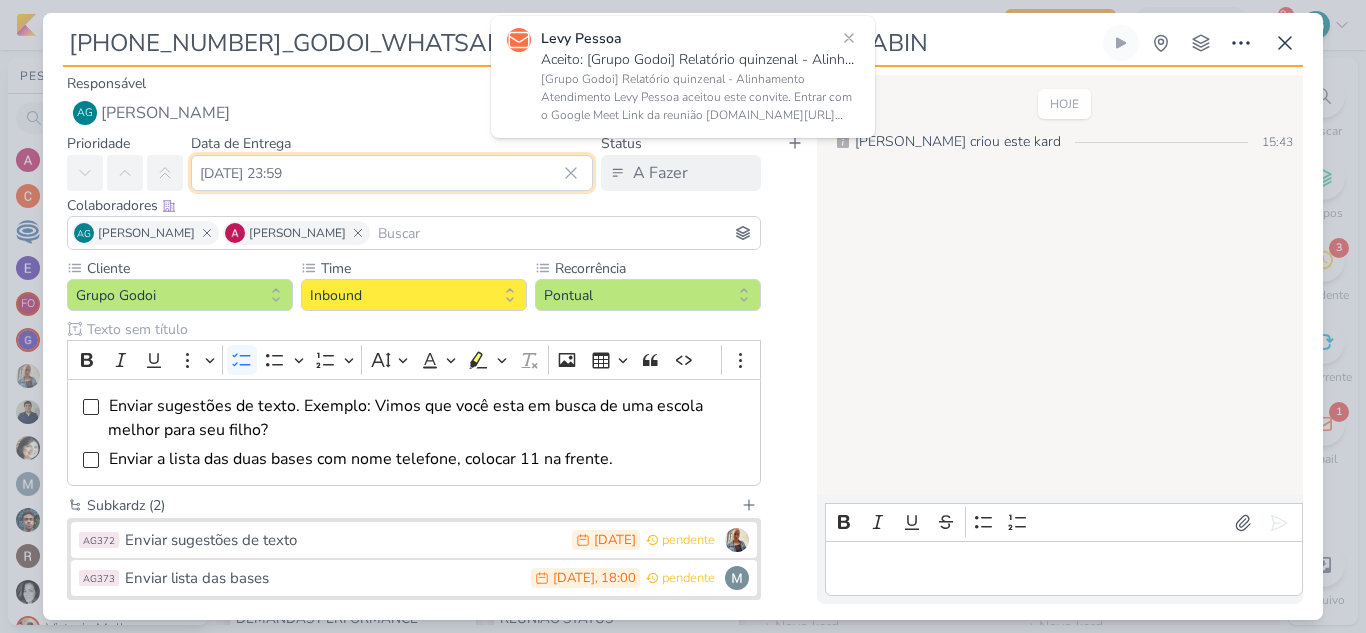 click on "[DATE] 23:59" at bounding box center (392, 173) 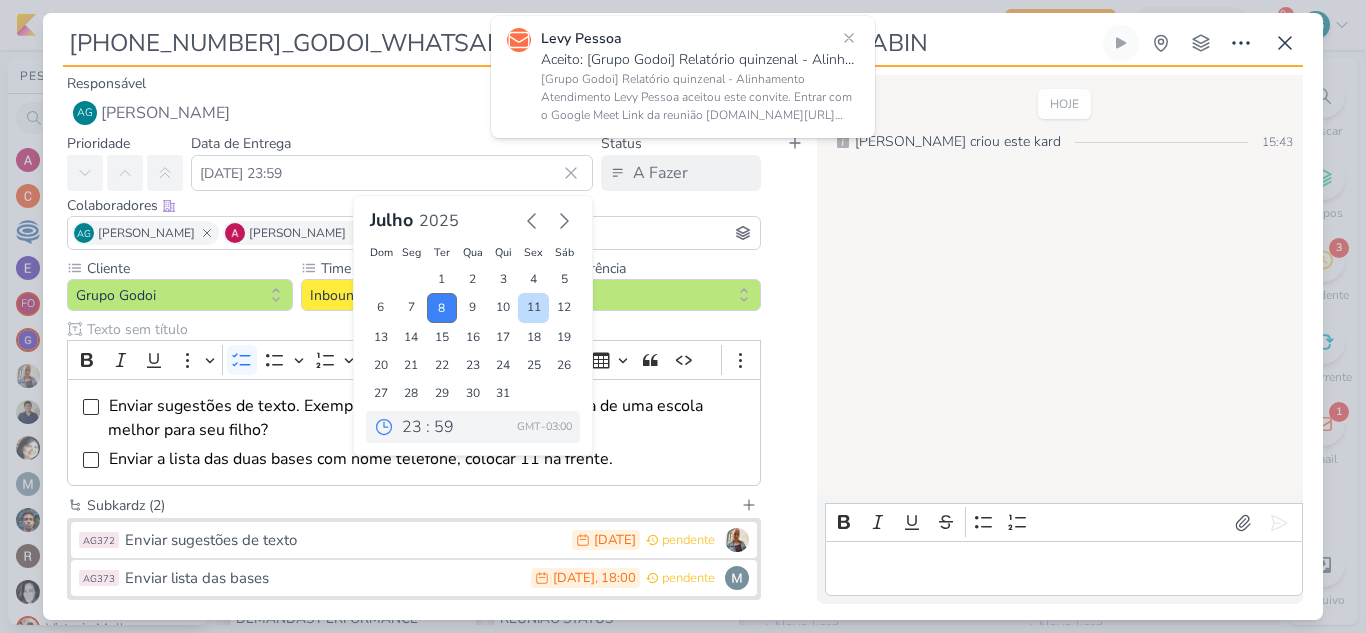 click on "11" at bounding box center (533, 308) 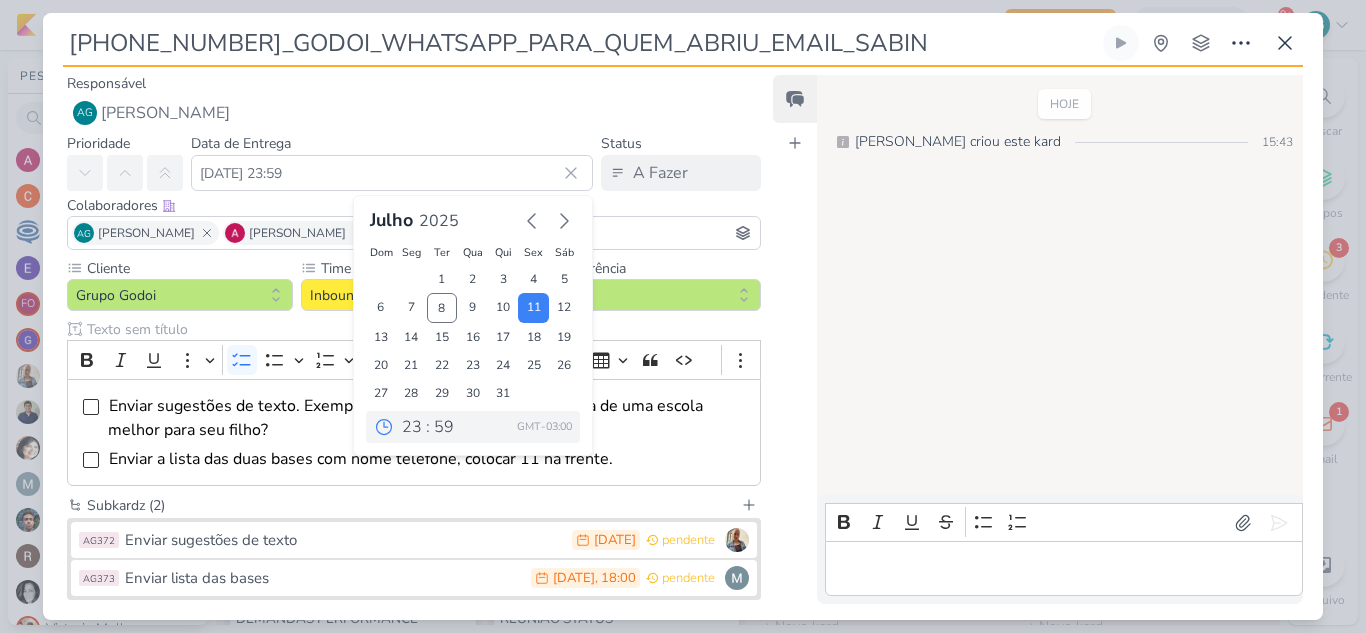 click on "Feed
Atrelar email
Solte o email para atrelar ao kard" at bounding box center [795, 339] 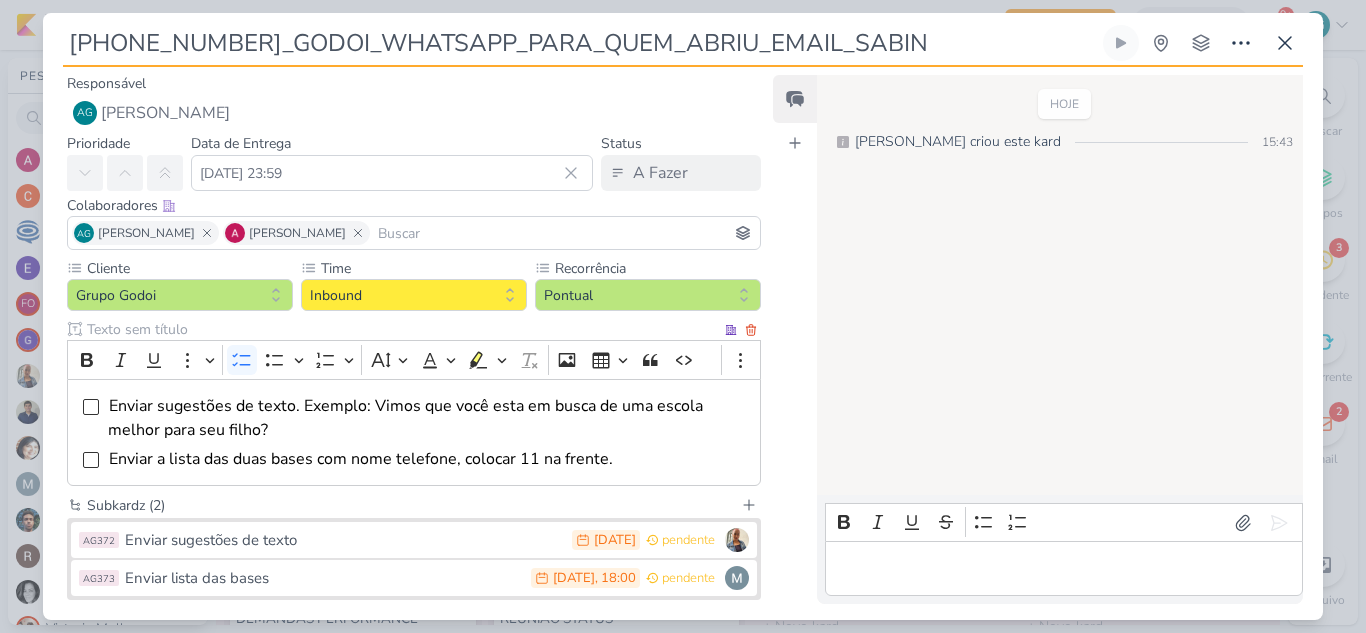 click on "Enviar a lista das duas bases com nome telefone, colocar 11 na frente." at bounding box center (429, 459) 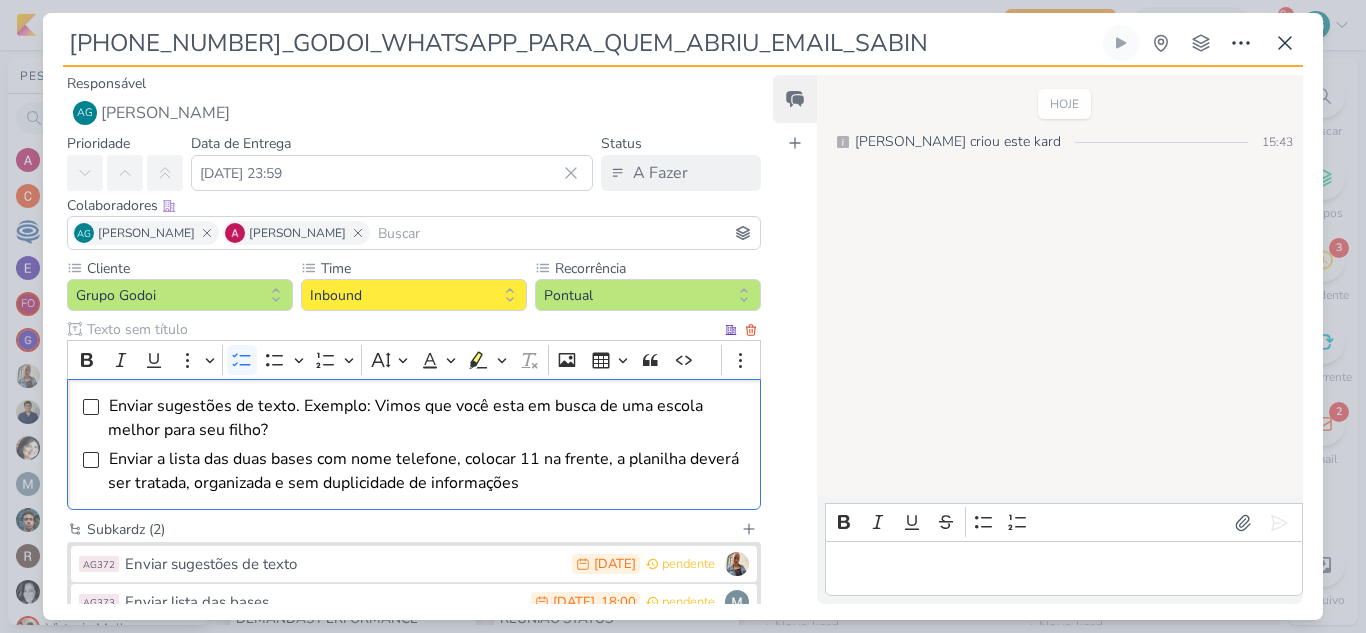 click on "Enviar a lista das duas bases com nome telefone, colocar 11 na frente, a planilha deverá ser tratada, organizada e sem duplicidade de informações" at bounding box center [423, 471] 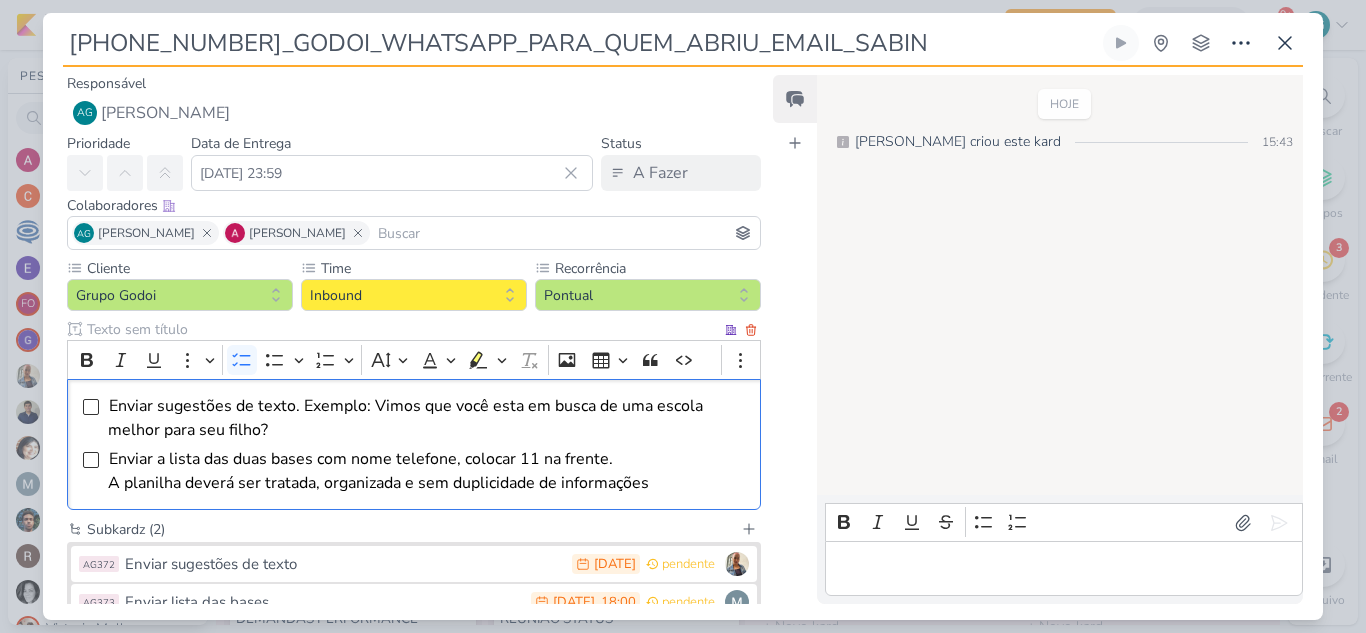 click on "Enviar a lista das duas bases com nome telefone, colocar 11 na frente. A planilha deverá ser tratada, organizada e sem duplicidade de informações" at bounding box center (429, 471) 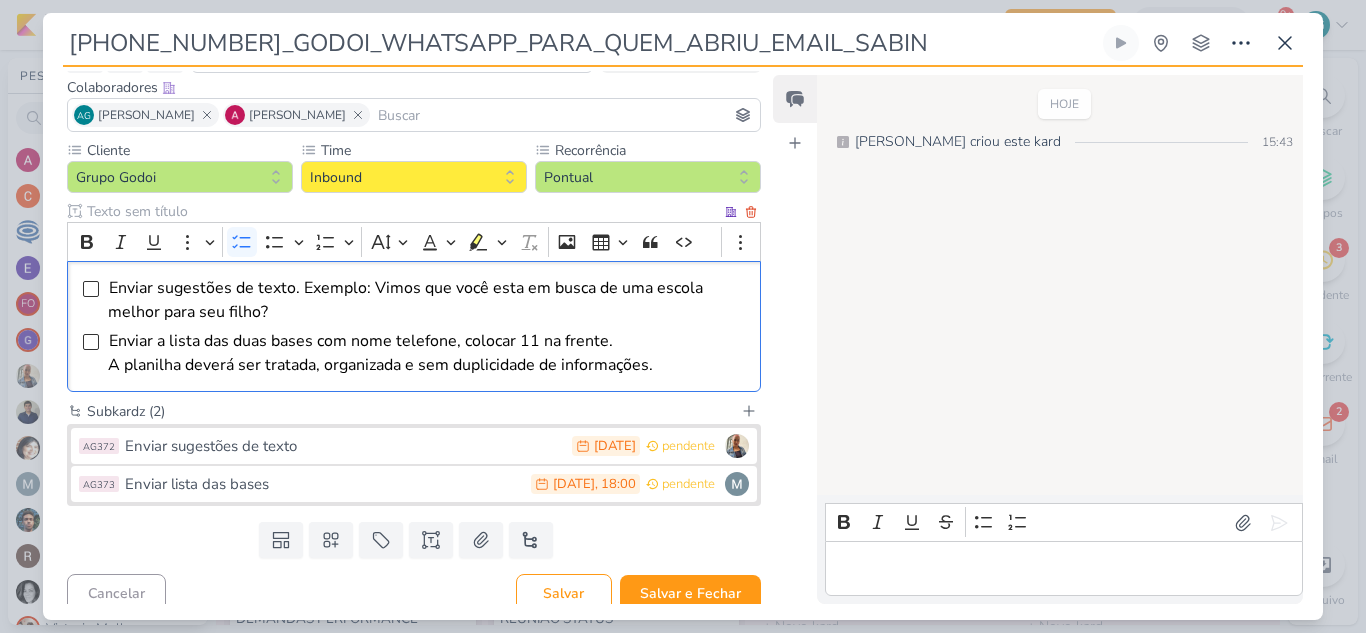 scroll, scrollTop: 131, scrollLeft: 0, axis: vertical 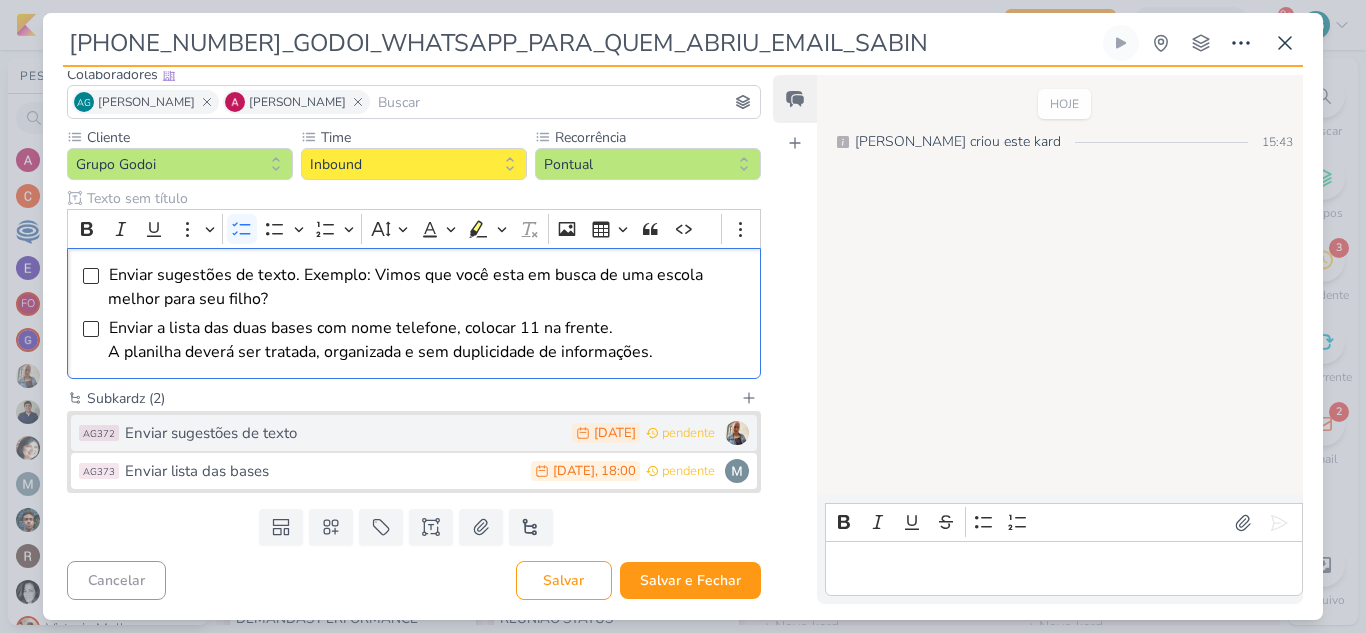 click on "Enviar sugestões de texto" at bounding box center (343, 433) 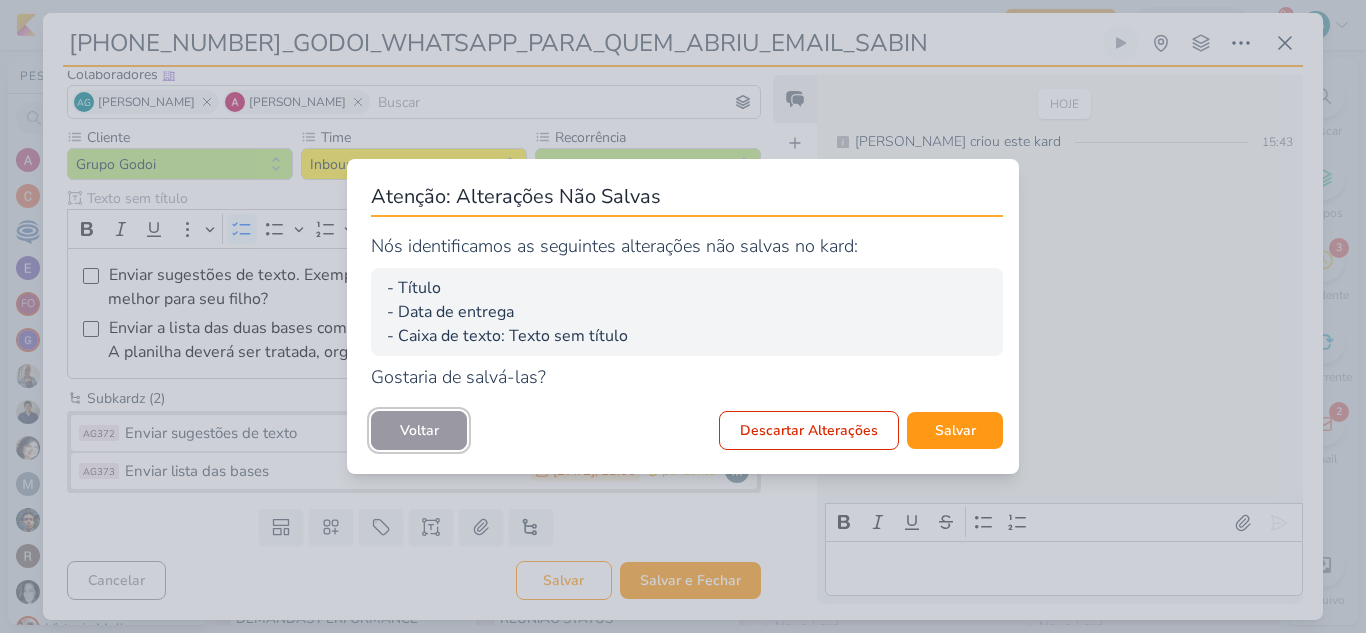 click on "Voltar" at bounding box center (419, 430) 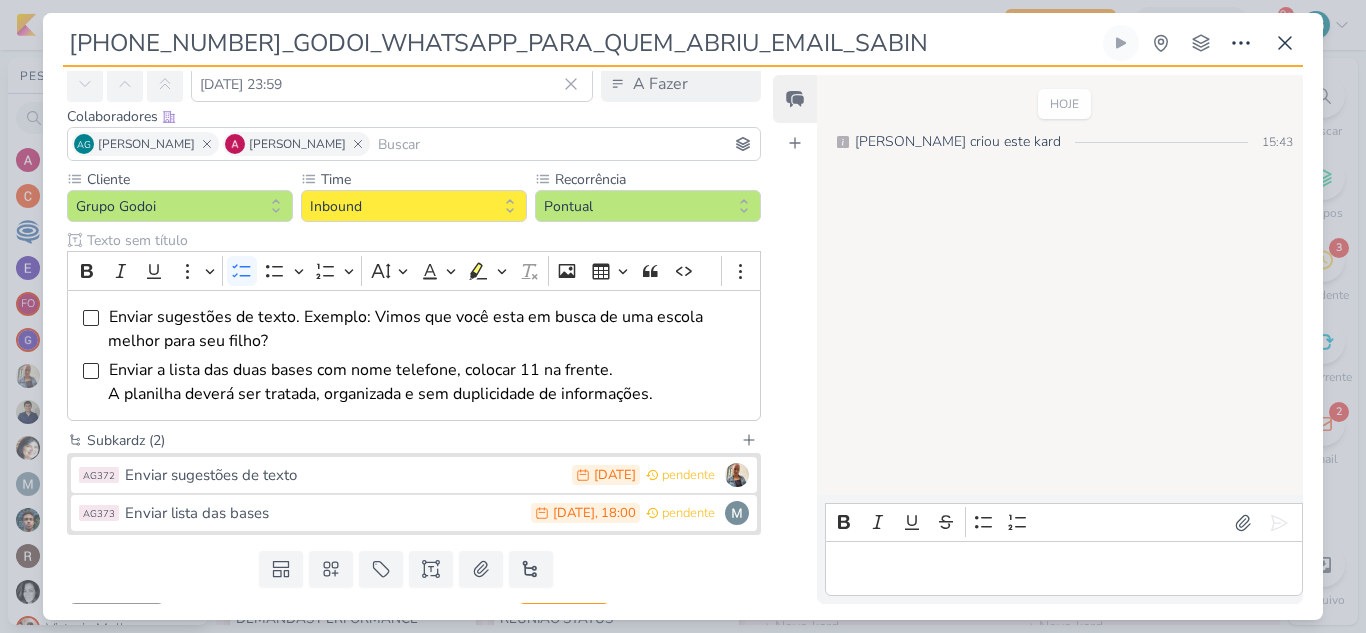 scroll, scrollTop: 131, scrollLeft: 0, axis: vertical 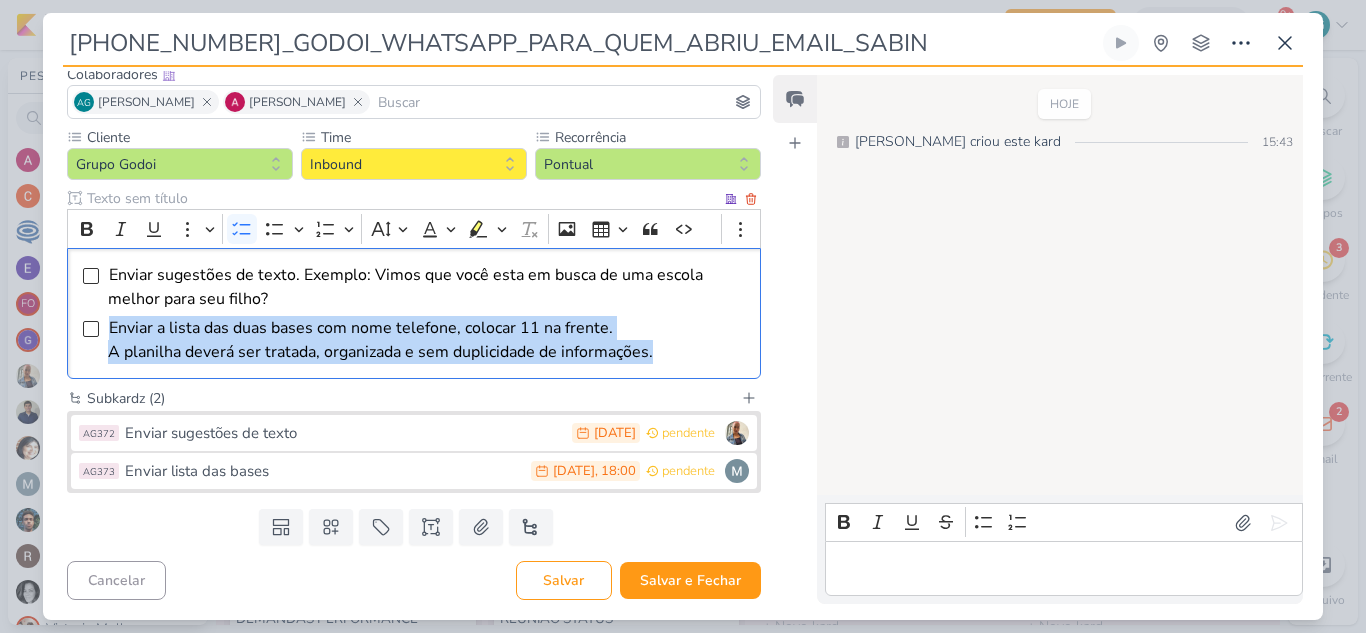 drag, startPoint x: 654, startPoint y: 350, endPoint x: 106, endPoint y: 321, distance: 548.7668 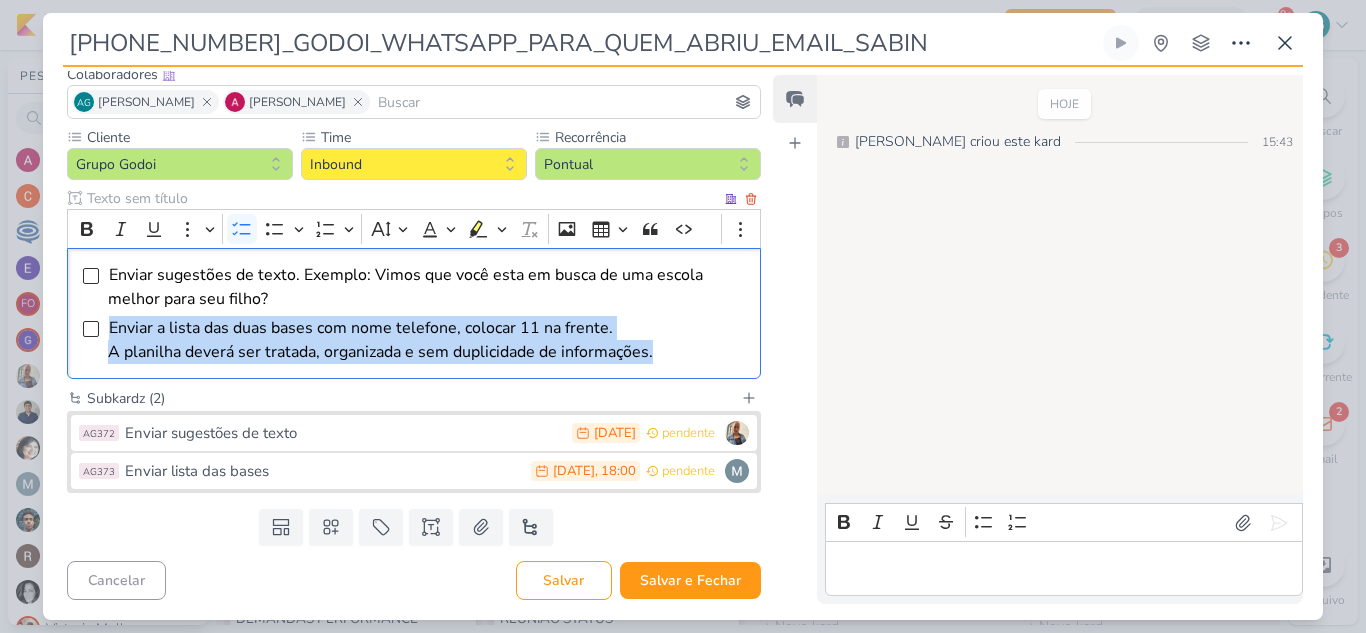 click on "Enviar sugestões de texto. Exemplo: Vimos que você esta em busca de uma escola melhor para seu filho?  Enviar a lista das duas bases com nome telefone, colocar 11 na frente. A planilha deverá ser tratada, organizada e sem duplicidade de informações." at bounding box center [414, 314] 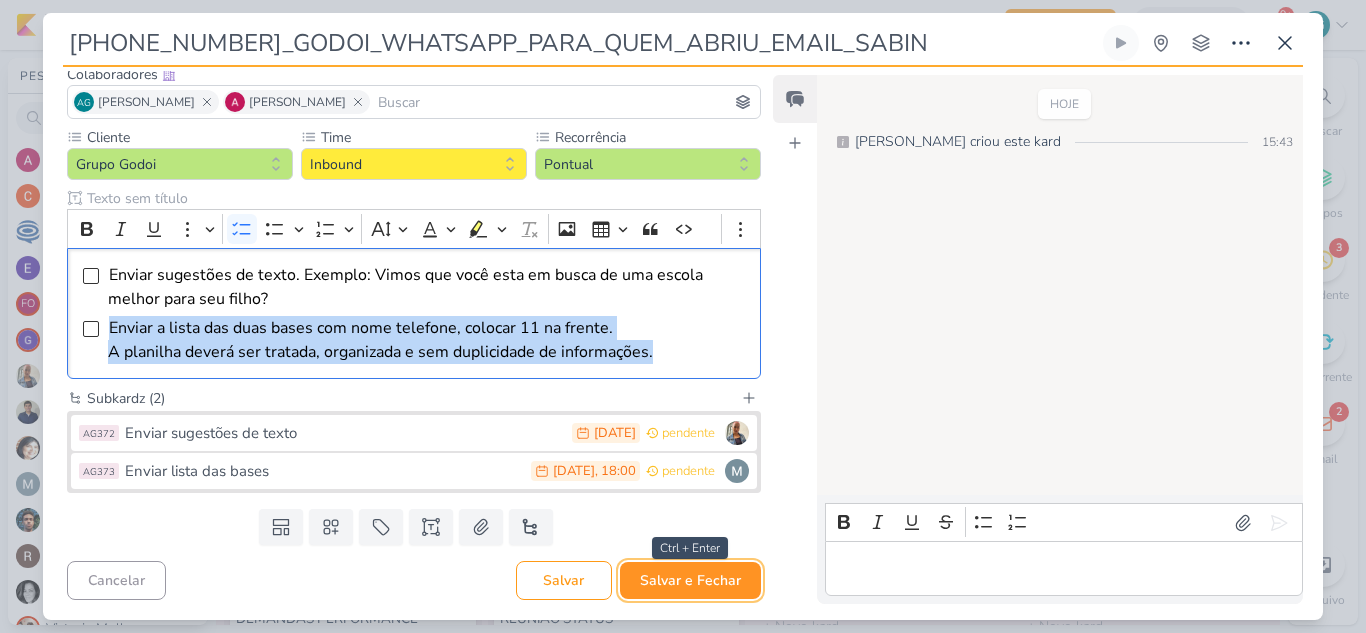 click on "Salvar e Fechar" at bounding box center [690, 580] 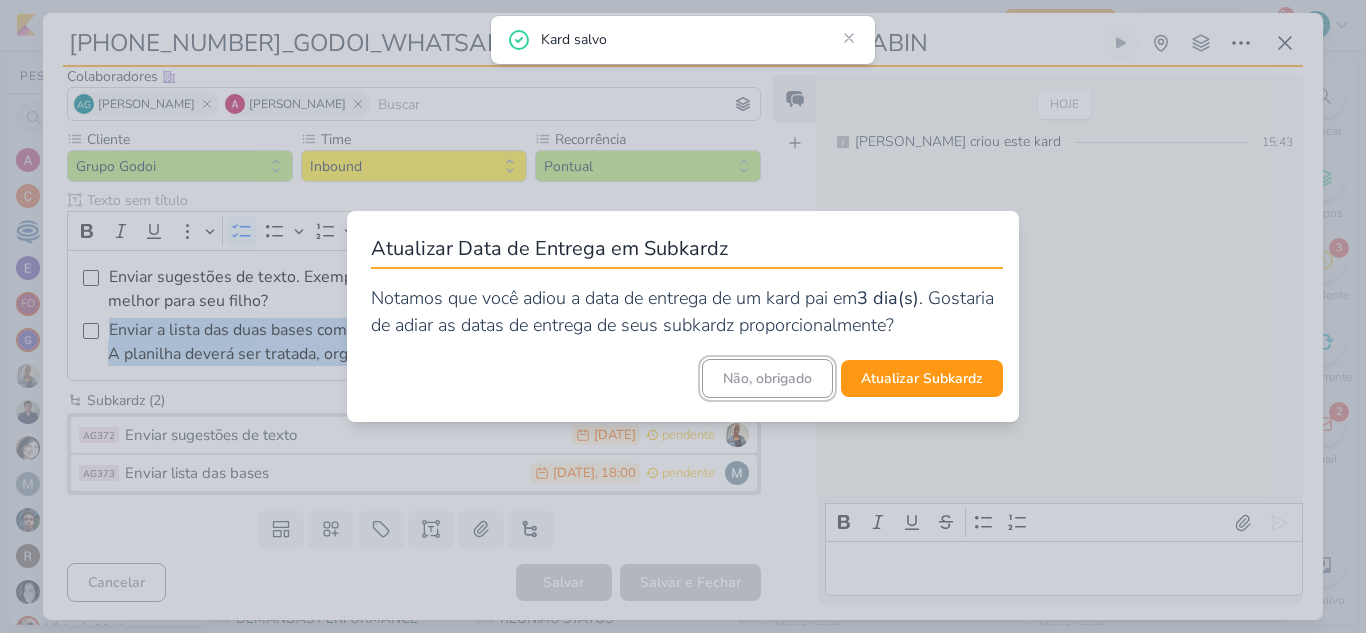 scroll, scrollTop: 131, scrollLeft: 0, axis: vertical 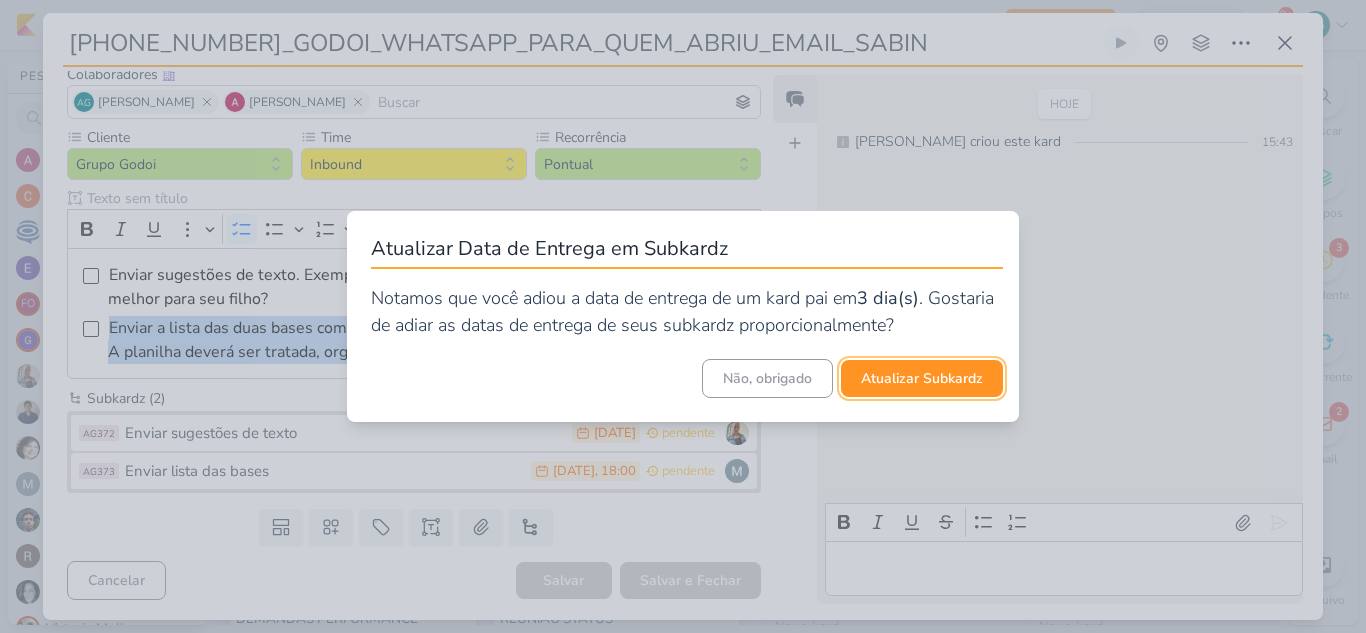 click on "Atualizar Subkardz" at bounding box center [922, 378] 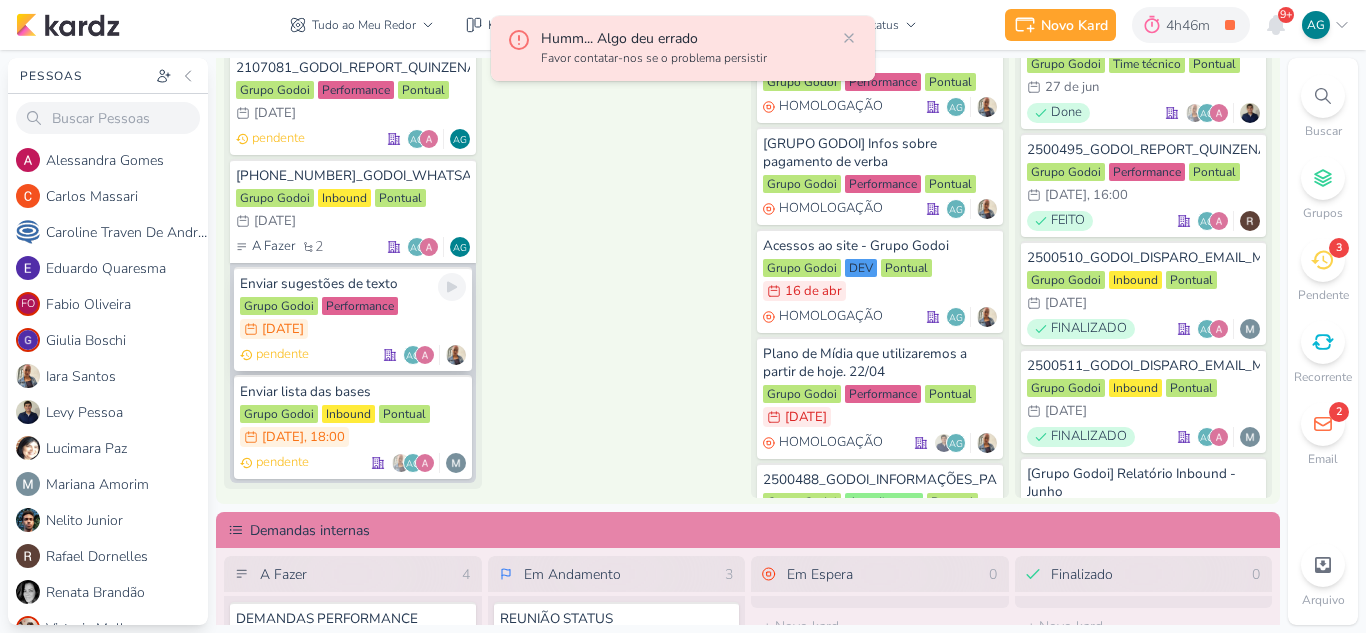 scroll, scrollTop: 1368, scrollLeft: 0, axis: vertical 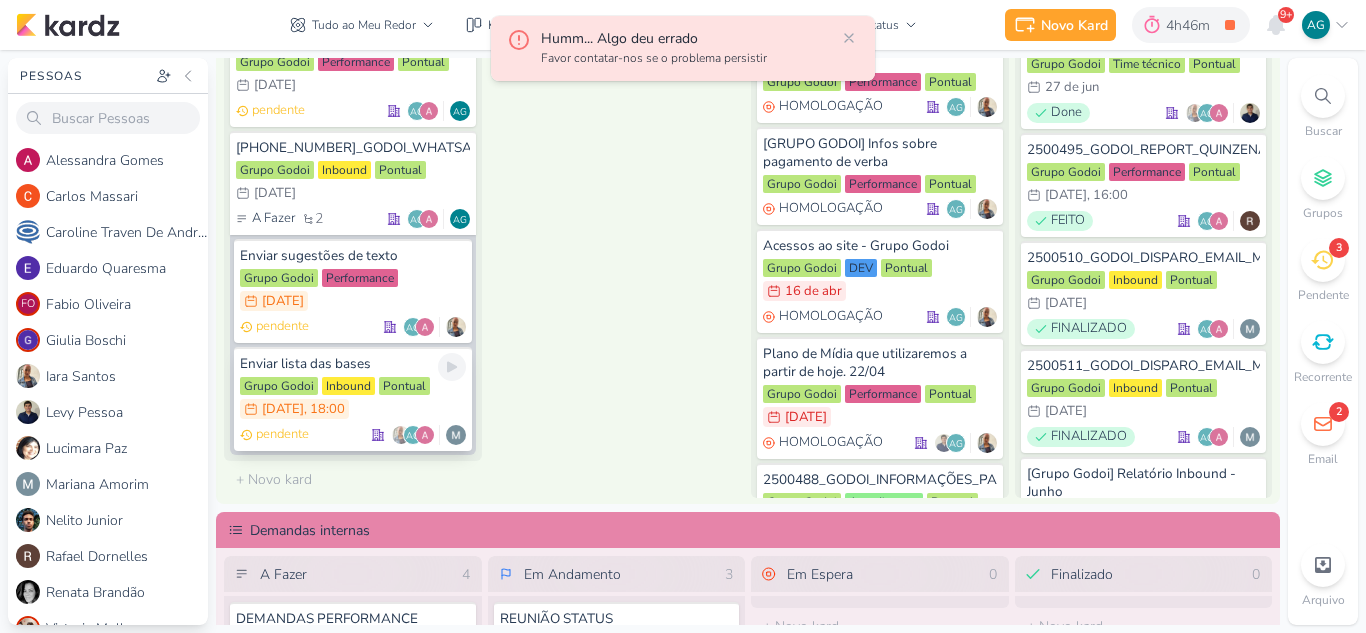 click on "Enviar lista das bases" at bounding box center [353, 364] 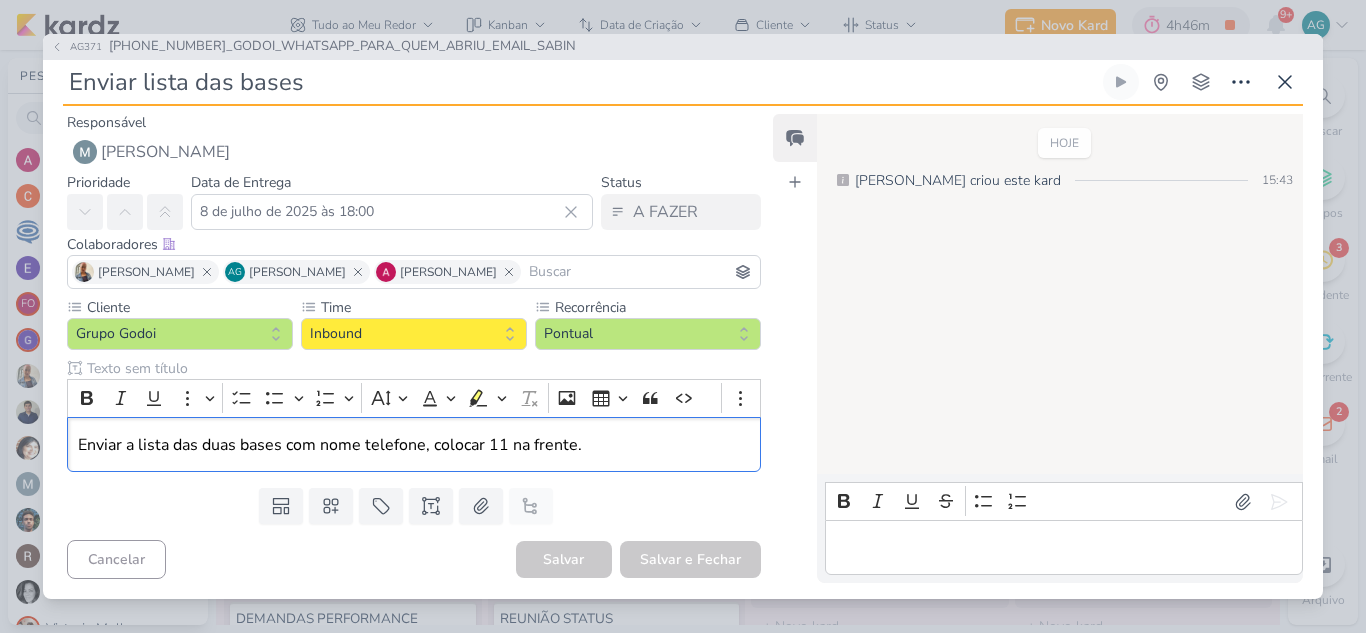 drag, startPoint x: 627, startPoint y: 450, endPoint x: 39, endPoint y: 452, distance: 588.0034 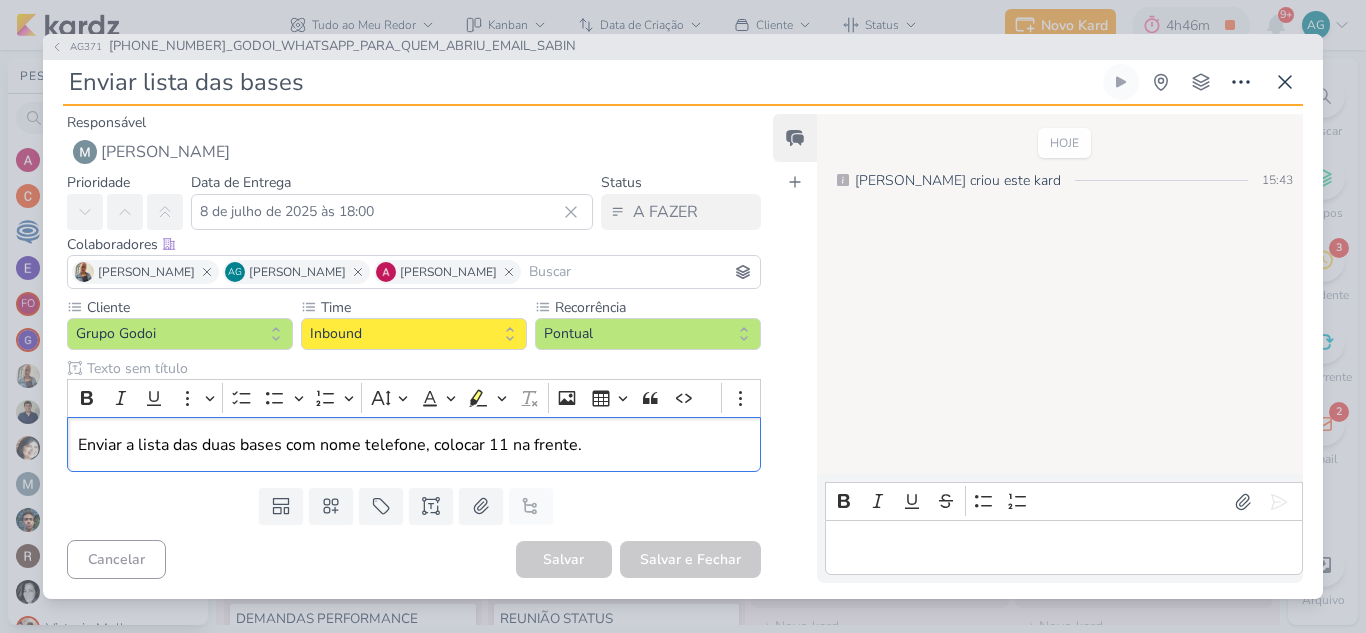 click on "AG371
2707081_GODOI_WHATSAPP_PARA_QUEM_ABRIU_EMAIL_SABIN
Enviar lista das bases" at bounding box center [683, 316] 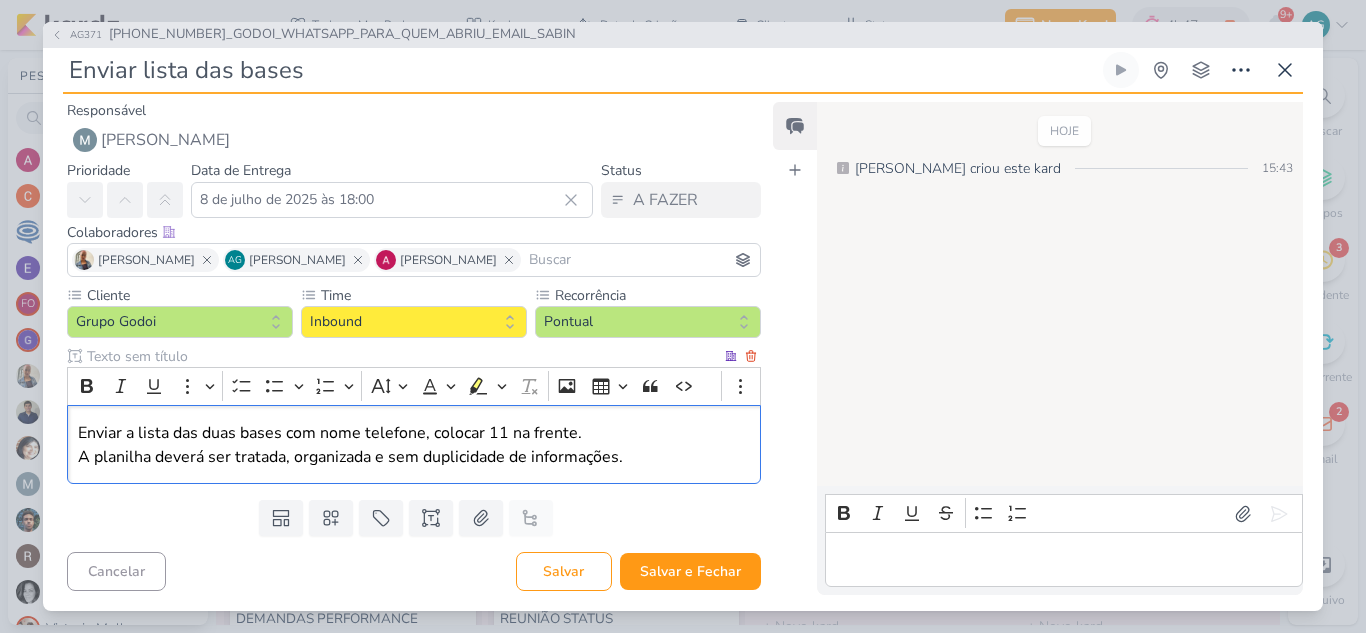 click on "Enviar a lista das duas bases com nome telefone, colocar 11 na frente. A planilha deverá ser tratada, organizada e sem duplicidade de informações." at bounding box center (414, 445) 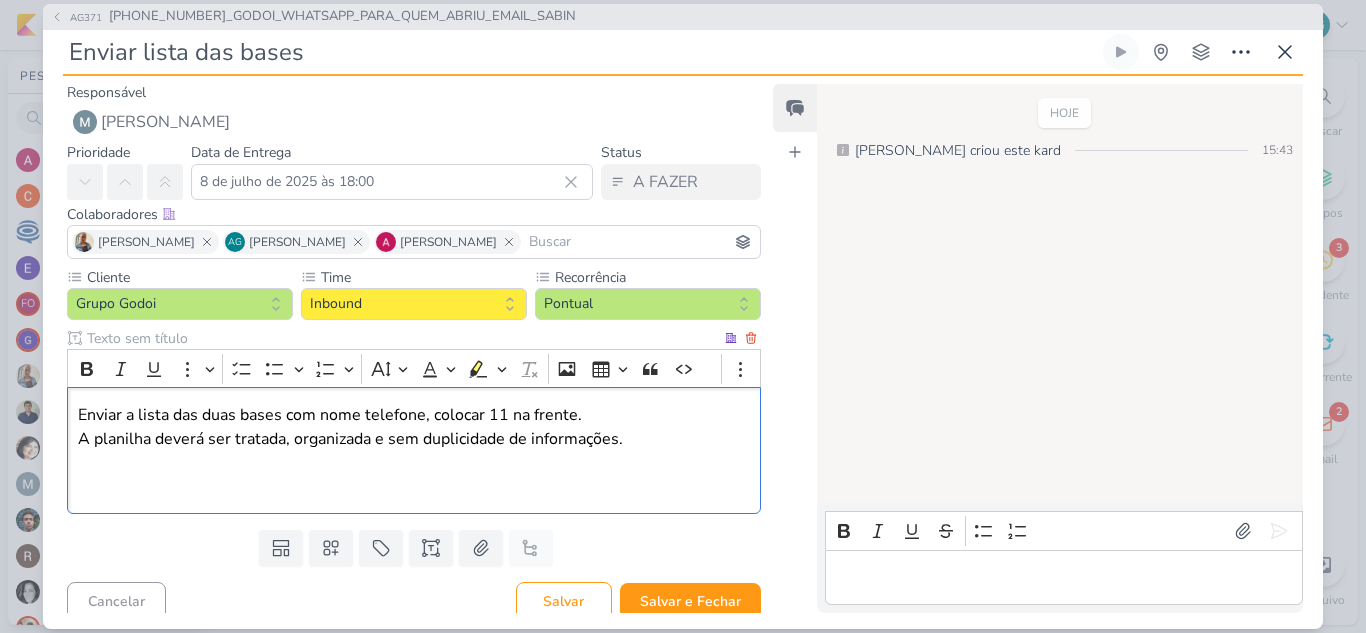scroll, scrollTop: 5, scrollLeft: 0, axis: vertical 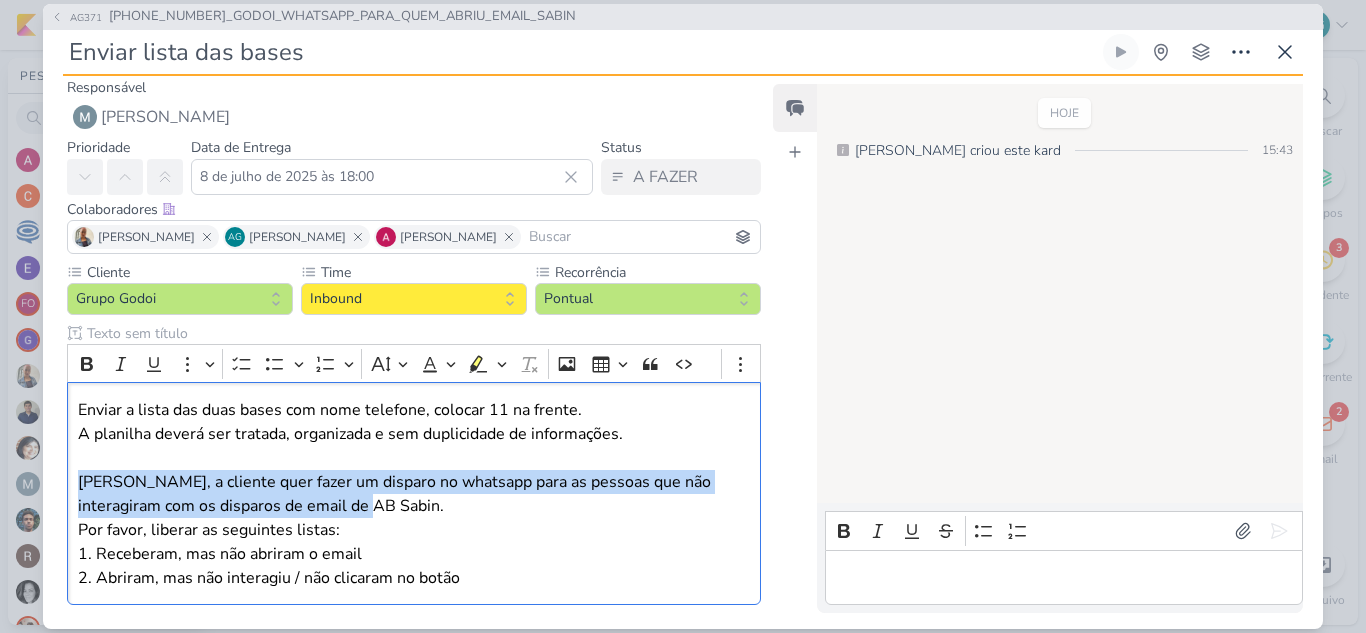 drag, startPoint x: 353, startPoint y: 504, endPoint x: 60, endPoint y: 471, distance: 294.8525 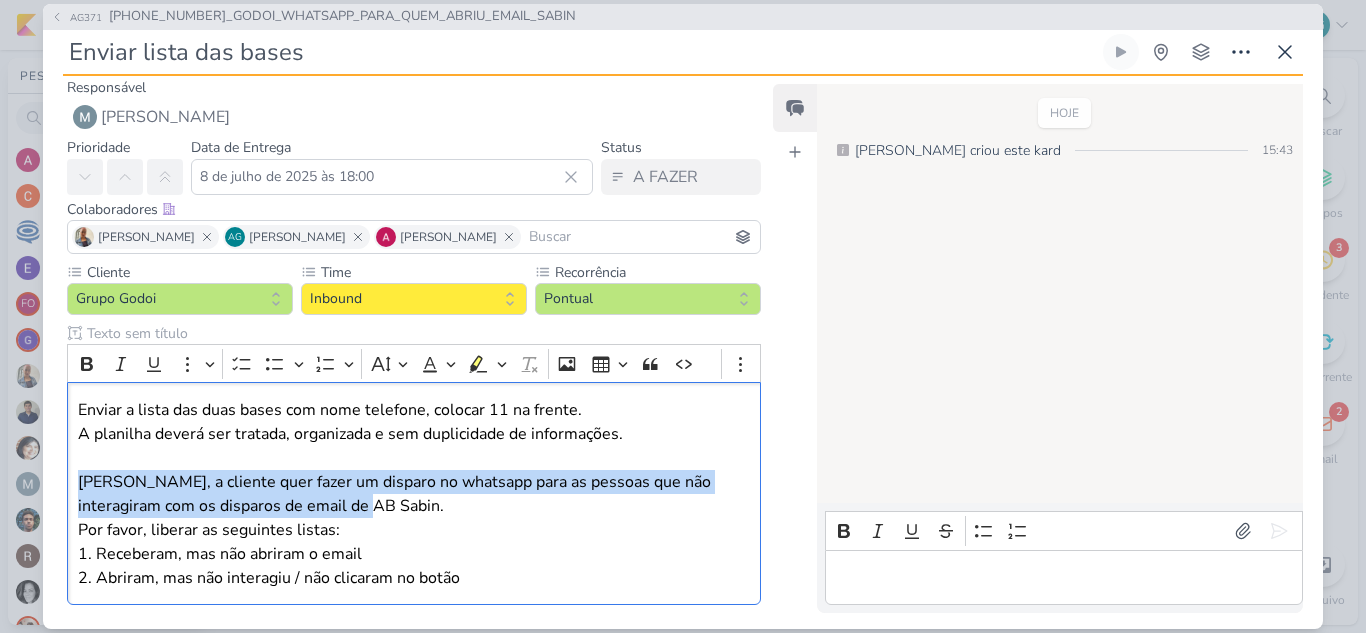 click on "Cliente
Grupo Godoi
Time" at bounding box center [406, 437] 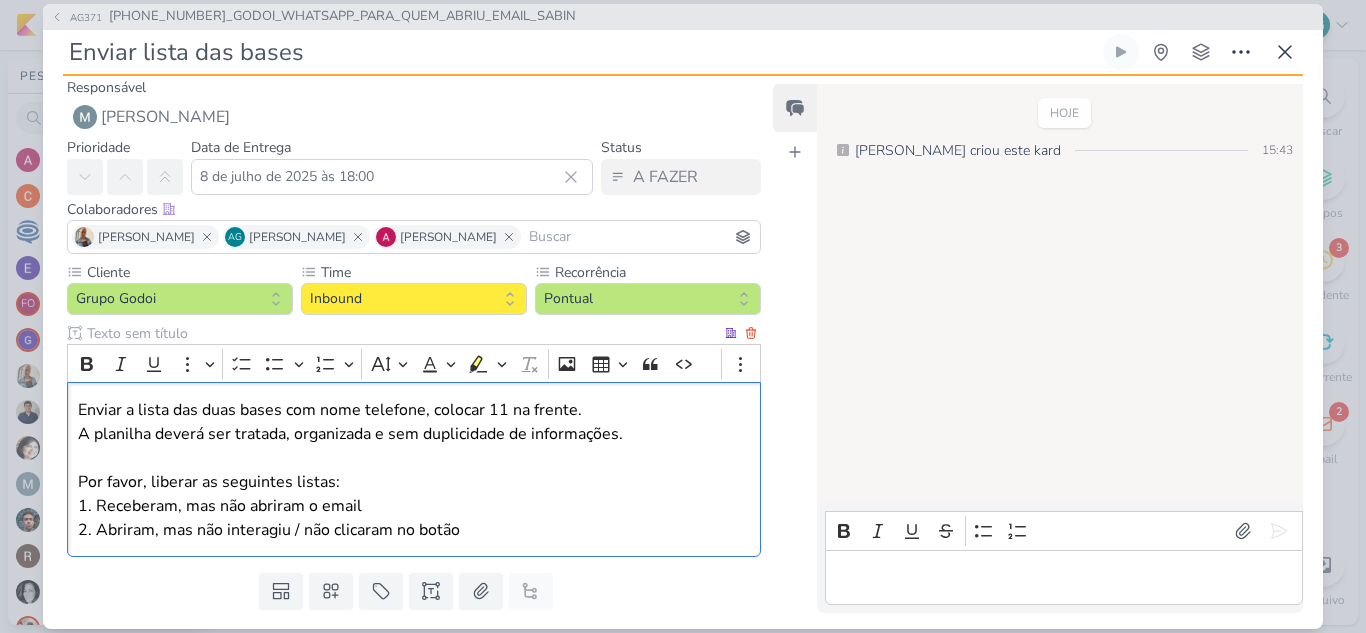 click on "Enviar a lista das duas bases com nome telefone, colocar 11 na frente. A planilha deverá ser tratada, organizada e sem duplicidade de informações. Por favor, liberar as seguintes listas: 1. Receberam, mas não abriram o email 2. Abriram, mas não interagiu / não clicaram no botão" at bounding box center [414, 470] 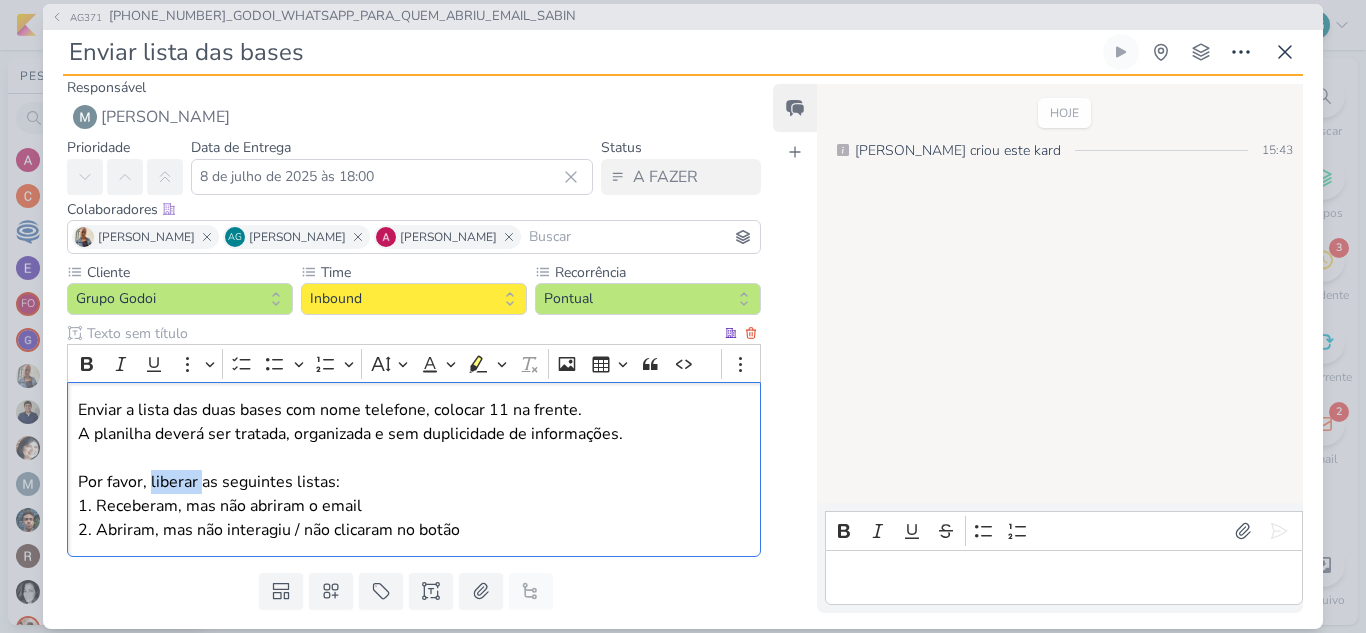 click on "Enviar a lista das duas bases com nome telefone, colocar 11 na frente. A planilha deverá ser tratada, organizada e sem duplicidade de informações. Por favor, liberar as seguintes listas: 1. Receberam, mas não abriram o email 2. Abriram, mas não interagiu / não clicaram no botão" at bounding box center [414, 470] 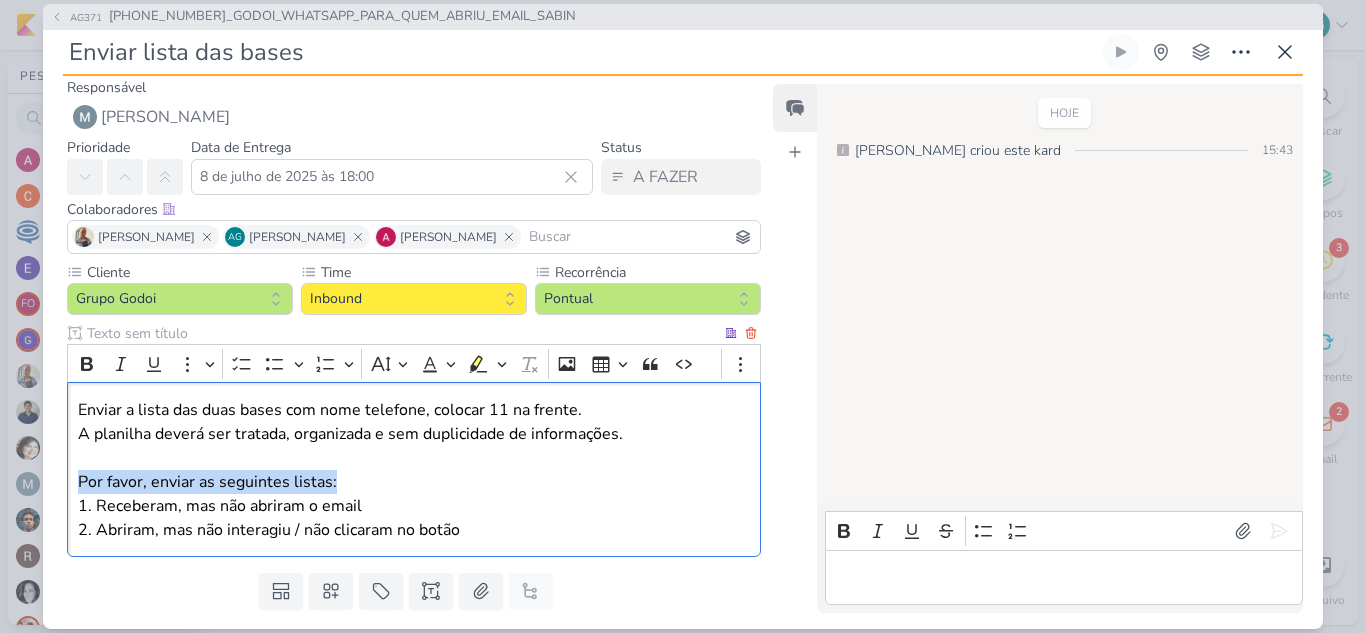 drag, startPoint x: 349, startPoint y: 482, endPoint x: 70, endPoint y: 484, distance: 279.00717 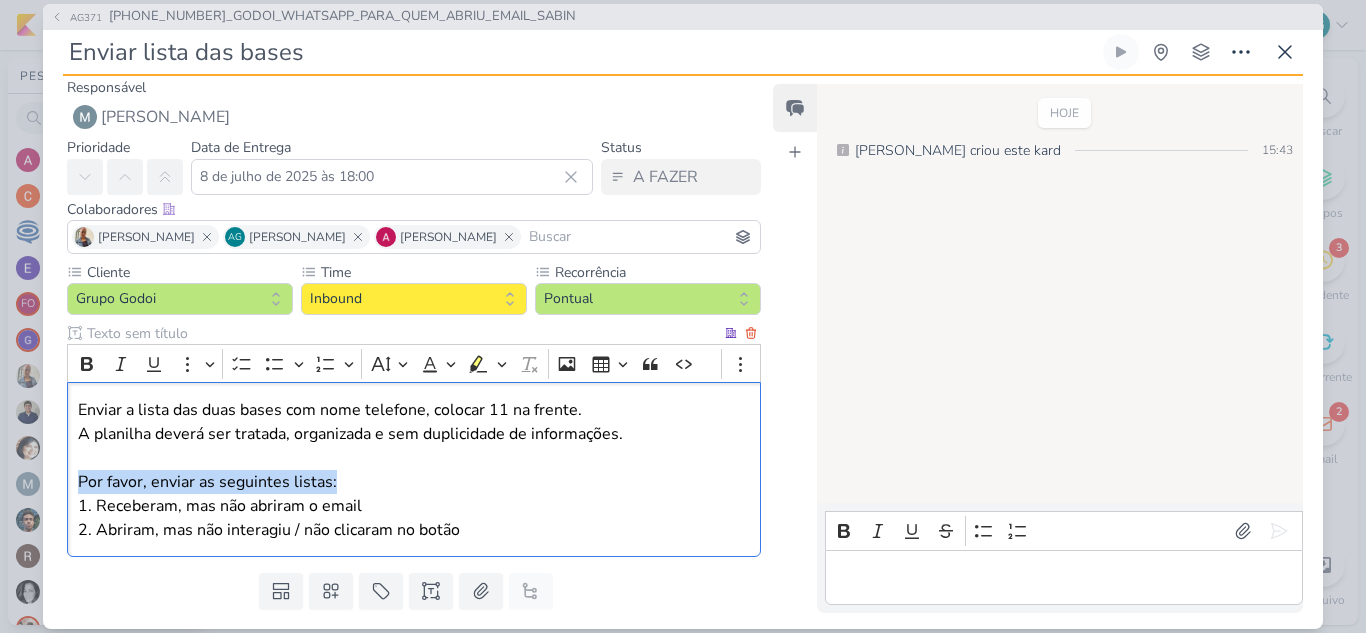 click on "Enviar a lista das duas bases com nome telefone, colocar 11 na frente. A planilha deverá ser tratada, organizada e sem duplicidade de informações. Por favor, enviar as seguintes listas: 1. Receberam, mas não abriram o email 2. Abriram, mas não interagiu / não clicaram no botão" at bounding box center [414, 469] 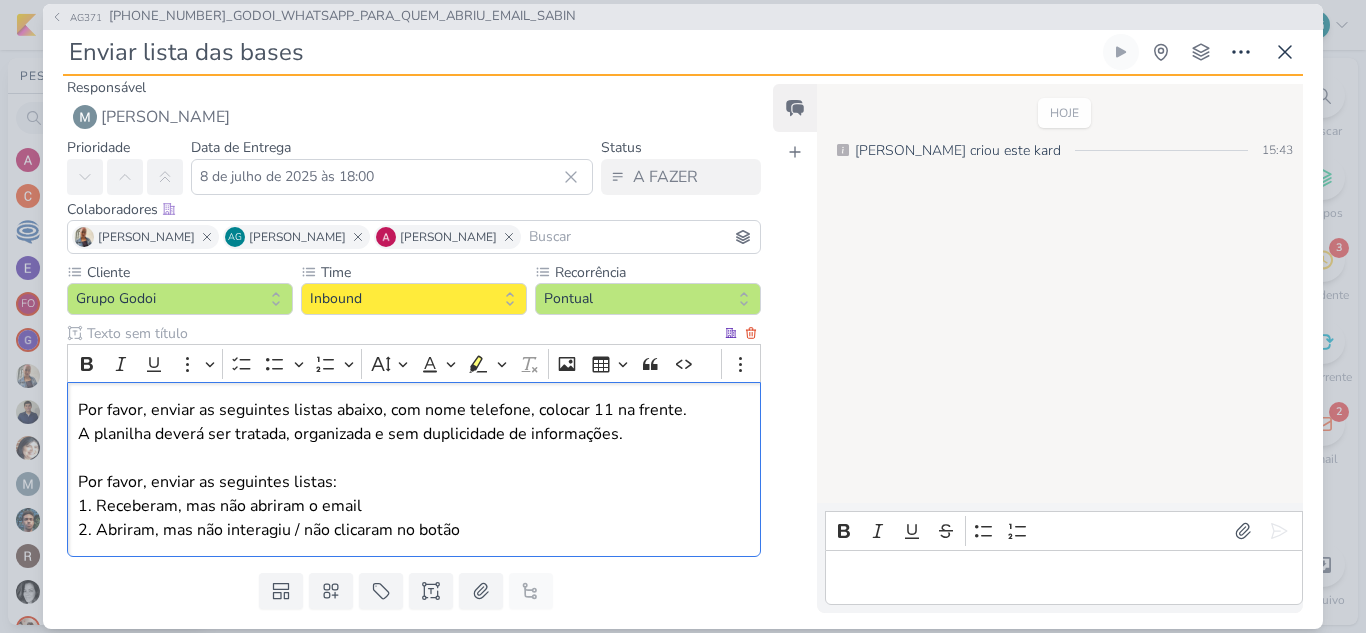 click on "Por favor, enviar as seguintes listas abaixo, com nome telefone, colocar 11 na frente. A planilha deverá ser tratada, organizada e sem duplicidade de informações. Por favor, enviar as seguintes listas: 1. Receberam, mas não abriram o email 2. Abriram, mas não interagiu / não clicaram no botão" at bounding box center [414, 470] 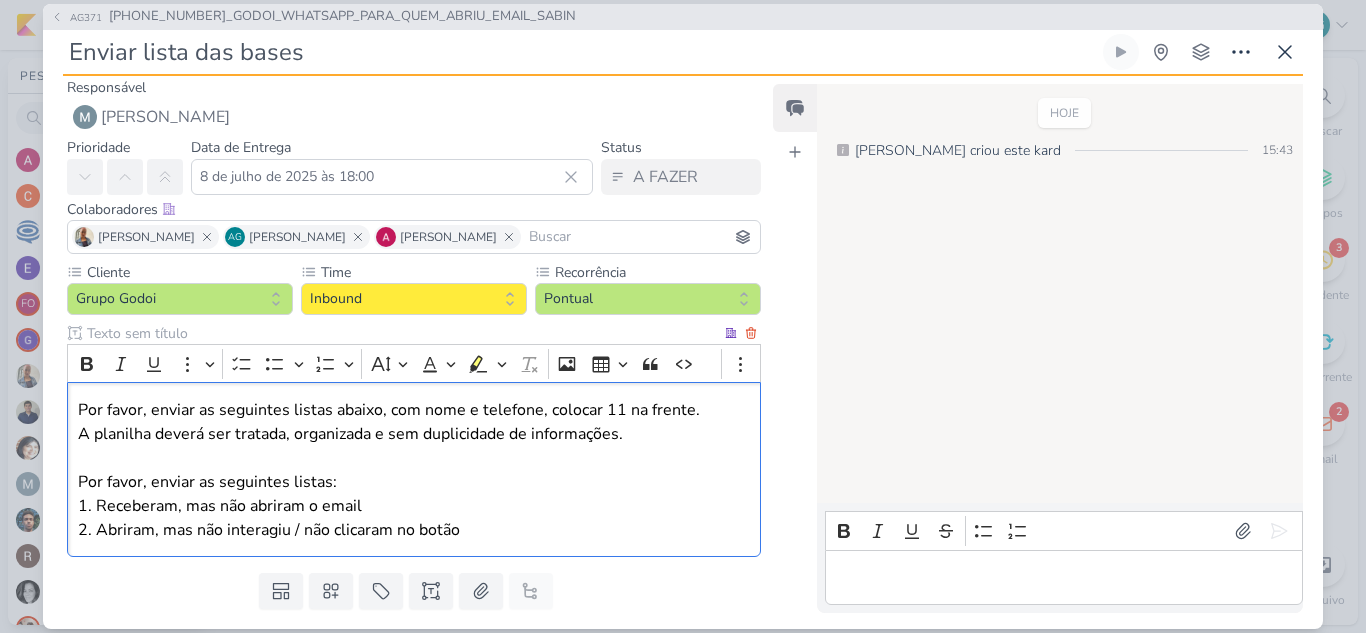 click on "Por favor, enviar as seguintes listas abaixo, com nome e telefone, colocar 11 na frente. A planilha deverá ser tratada, organizada e sem duplicidade de informações. Por favor, enviar as seguintes listas: 1. Receberam, mas não abriram o email 2. Abriram, mas não interagiu / não clicaram no botão" at bounding box center (414, 470) 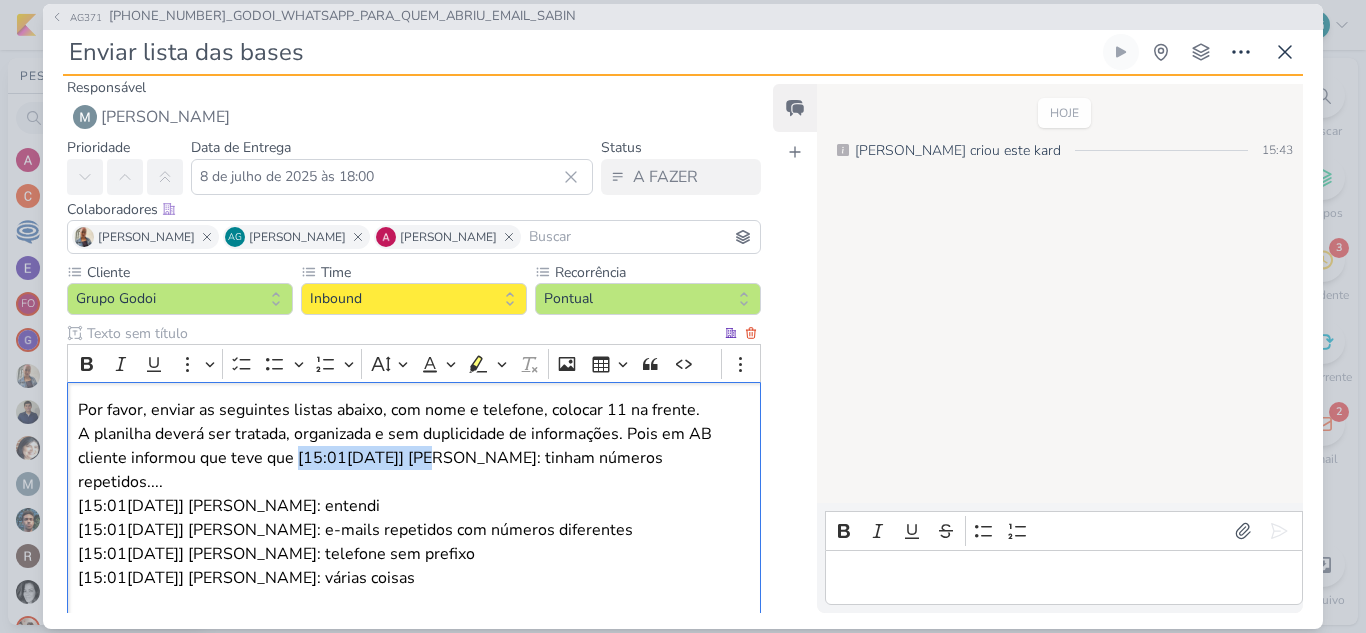 drag, startPoint x: 295, startPoint y: 453, endPoint x: 421, endPoint y: 460, distance: 126.1943 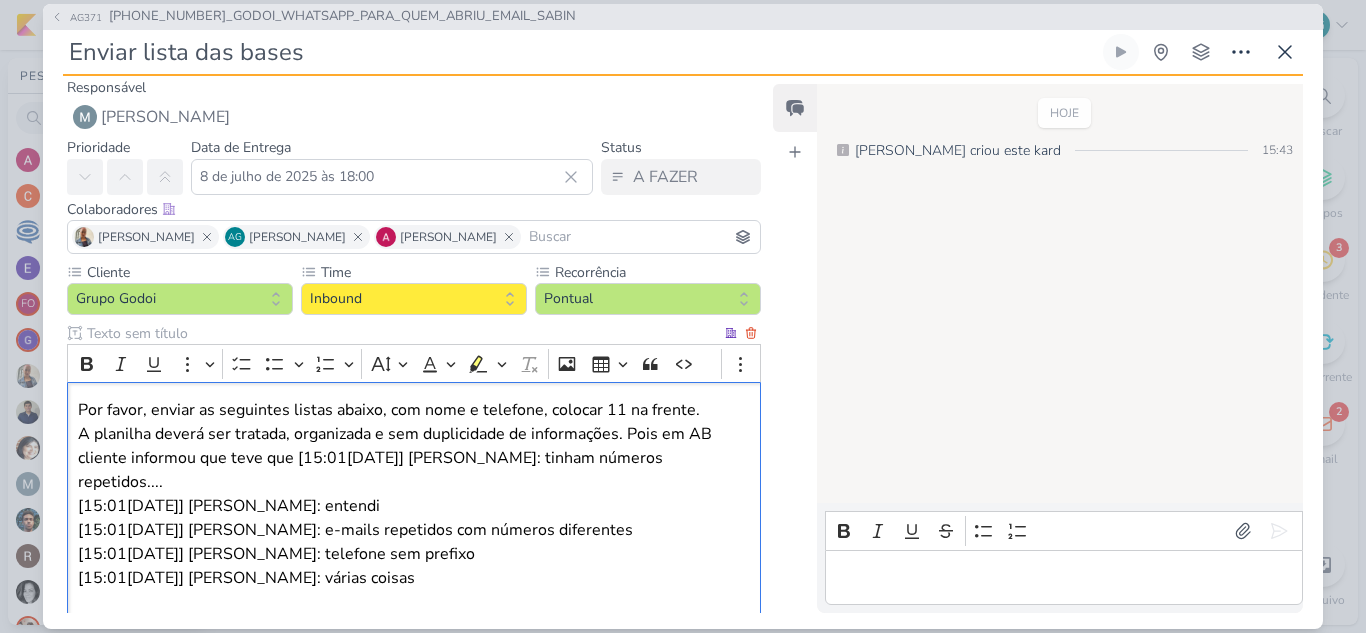 click on "Por favor, enviar as seguintes listas abaixo, com nome e telefone, colocar 11 na frente. A planilha deverá ser tratada, organizada e sem duplicidade de informações. Pois em AB cliente informou que teve que [15:01, 08/07/2025] Gisele Godoi: tinham números repetidos.... [15:01, 08/07/2025] Aline Gimenez: entendi [15:01, 08/07/2025] Gisele Godoi: e-mails repetidos com números diferentes [15:01, 08/07/2025] Gisele Godoi: telefone sem prefixo [15:01, 08/07/2025] Gisele Godoi: várias coisas Por favor, enviar as seguintes listas: 1. Receberam, mas não abriram o email 2. Abriram, mas não interagiu / não clicaram no botão" at bounding box center [414, 542] 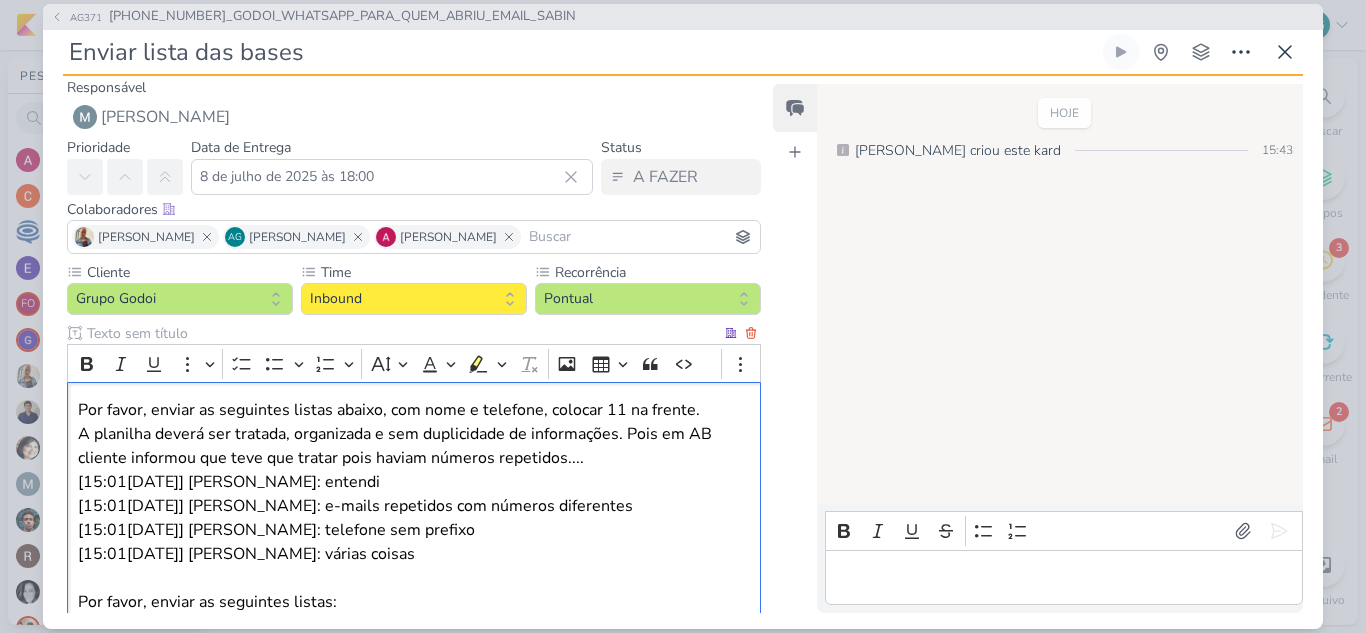 drag, startPoint x: 557, startPoint y: 455, endPoint x: 395, endPoint y: 484, distance: 164.57521 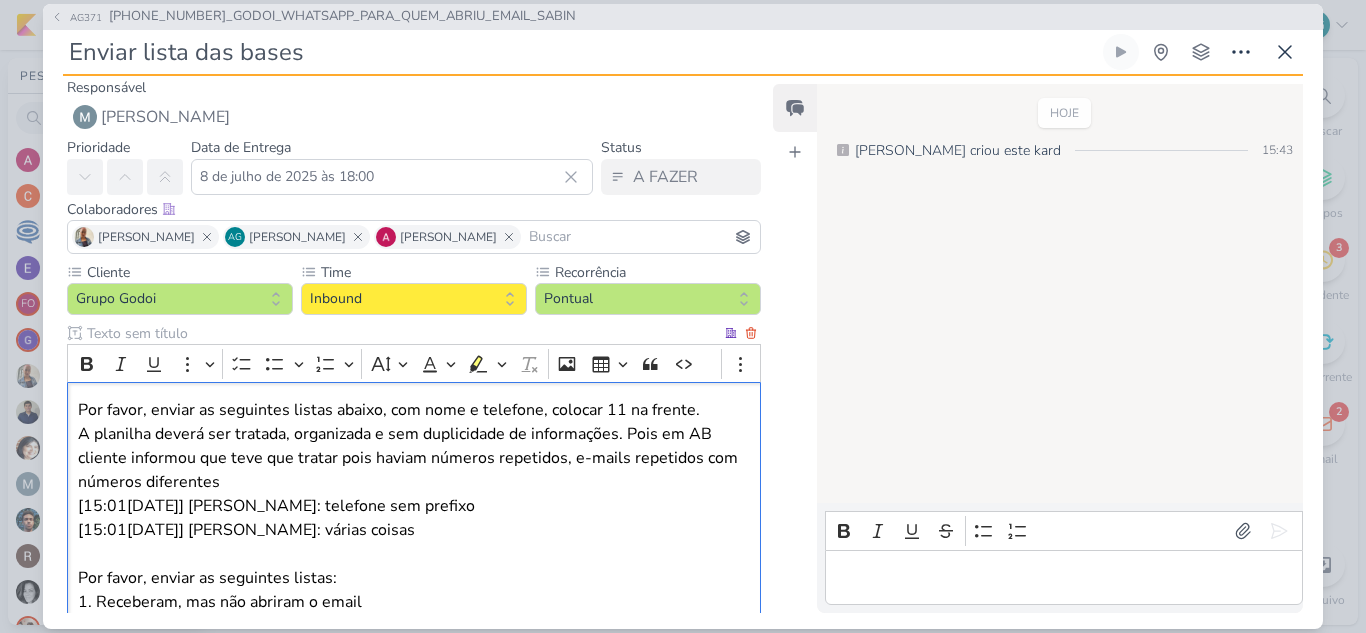 click on "Por favor, enviar as seguintes listas abaixo, com nome e telefone, colocar 11 na frente. A planilha deverá ser tratada, organizada e sem duplicidade de informações. Pois em AB cliente informou que teve que tratar pois haviam números repetidos, e-mails repetidos com números diferentes [15:01, 08/07/2025] Gisele Godoi: telefone sem prefixo [15:01, 08/07/2025] Gisele Godoi: várias coisas Por favor, enviar as seguintes listas: 1. Receberam, mas não abriram o email 2. Abriram, mas não interagiu / não clicaram no botão" at bounding box center [414, 518] 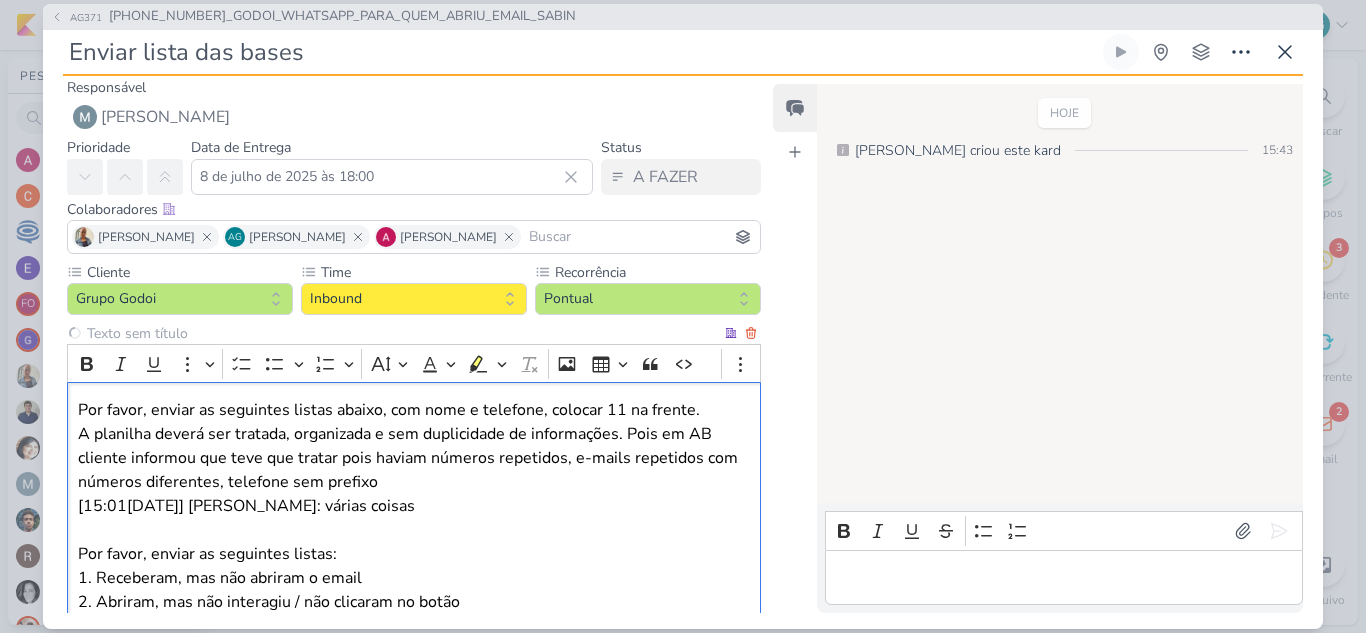 click on "Por favor, enviar as seguintes listas abaixo, com nome e telefone, colocar 11 na frente. A planilha deverá ser tratada, organizada e sem duplicidade de informações. Pois em AB cliente informou que teve que tratar pois haviam números repetidos, e-mails repetidos com números diferentes, telefone sem prefixo [15:01, 08/07/2025] Gisele Godoi: várias coisas Por favor, enviar as seguintes listas: 1. Receberam, mas não abriram o email 2. Abriram, mas não interagiu / não clicaram no botão" at bounding box center [414, 506] 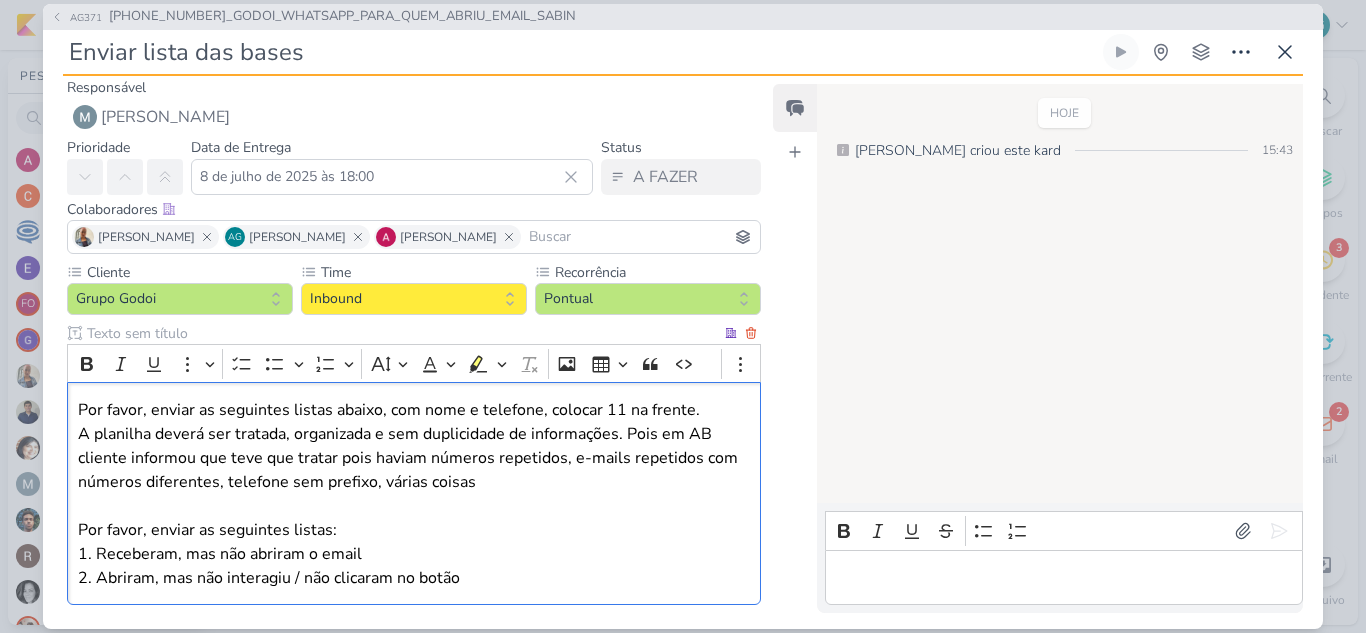 click on "Por favor, enviar as seguintes listas abaixo, com nome e telefone, colocar 11 na frente. A planilha deverá ser tratada, organizada e sem duplicidade de informações. Pois em AB cliente informou que teve que tratar pois haviam números repetidos, e-mails repetidos com números diferentes, telefone sem prefixo, várias coisas Por favor, enviar as seguintes listas: 1. Receberam, mas não abriram o email 2. Abriram, mas não interagiu / não clicaram no botão" at bounding box center [414, 494] 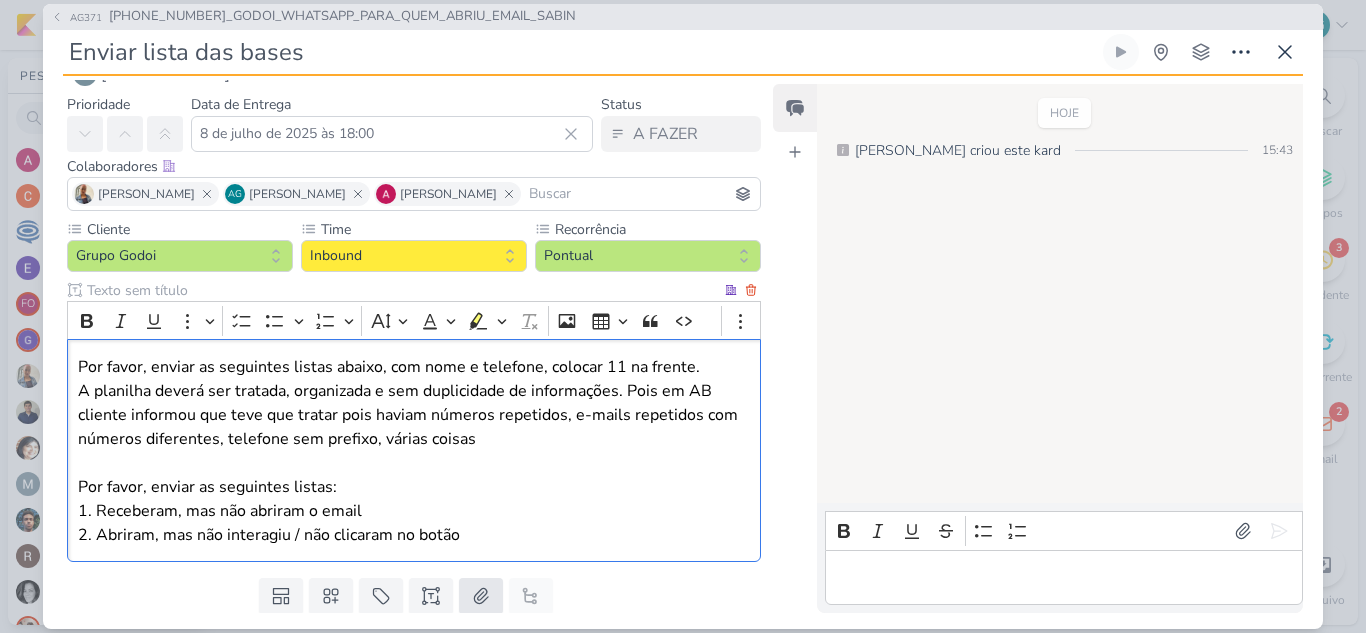 scroll, scrollTop: 108, scrollLeft: 0, axis: vertical 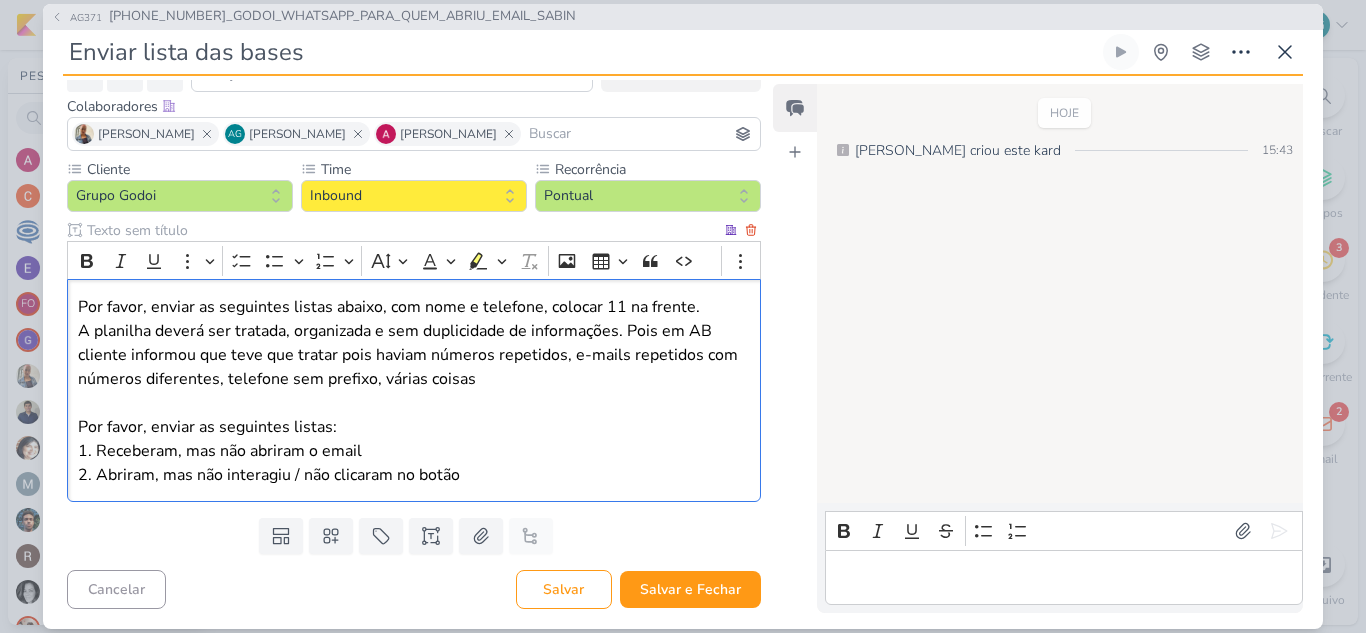drag, startPoint x: 467, startPoint y: 479, endPoint x: 71, endPoint y: 295, distance: 436.66006 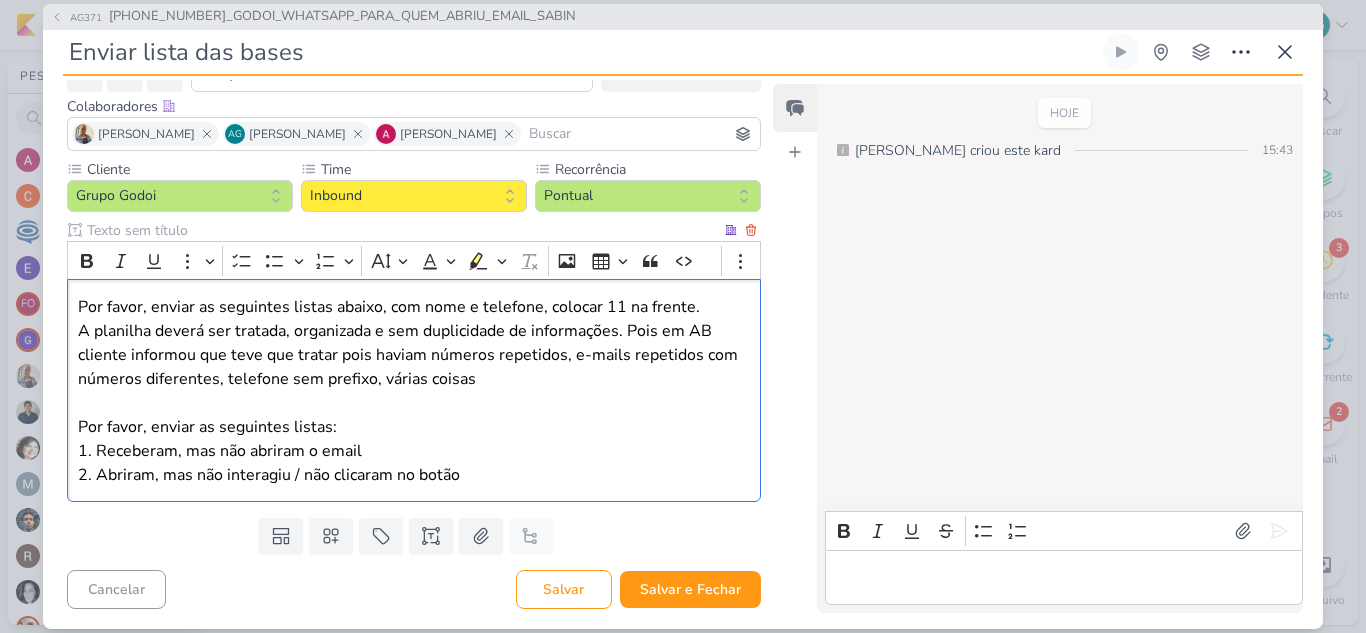 copy on "Por favor, enviar as seguintes listas abaixo, com nome e telefone, colocar 11 na frente. A planilha deverá ser tratada, organizada e sem duplicidade de informações. Pois em AB cliente informou que teve que tratar pois haviam números repetidos, e-mails repetidos com números diferentes, telefone sem prefixo, várias coisas Por favor, enviar as seguintes listas: 1. Receberam, mas não abriram o email 2. Abriram, mas não interagiu / não clicaram no botão" 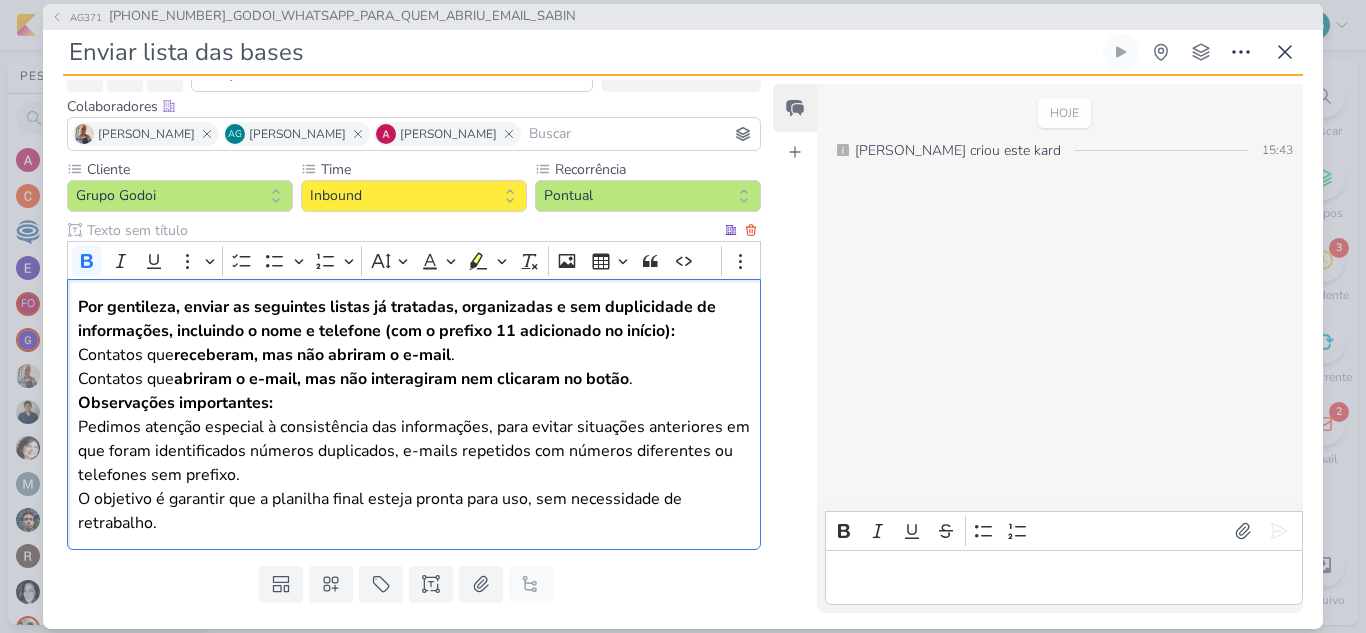 click on "Observações importantes:" at bounding box center (414, 403) 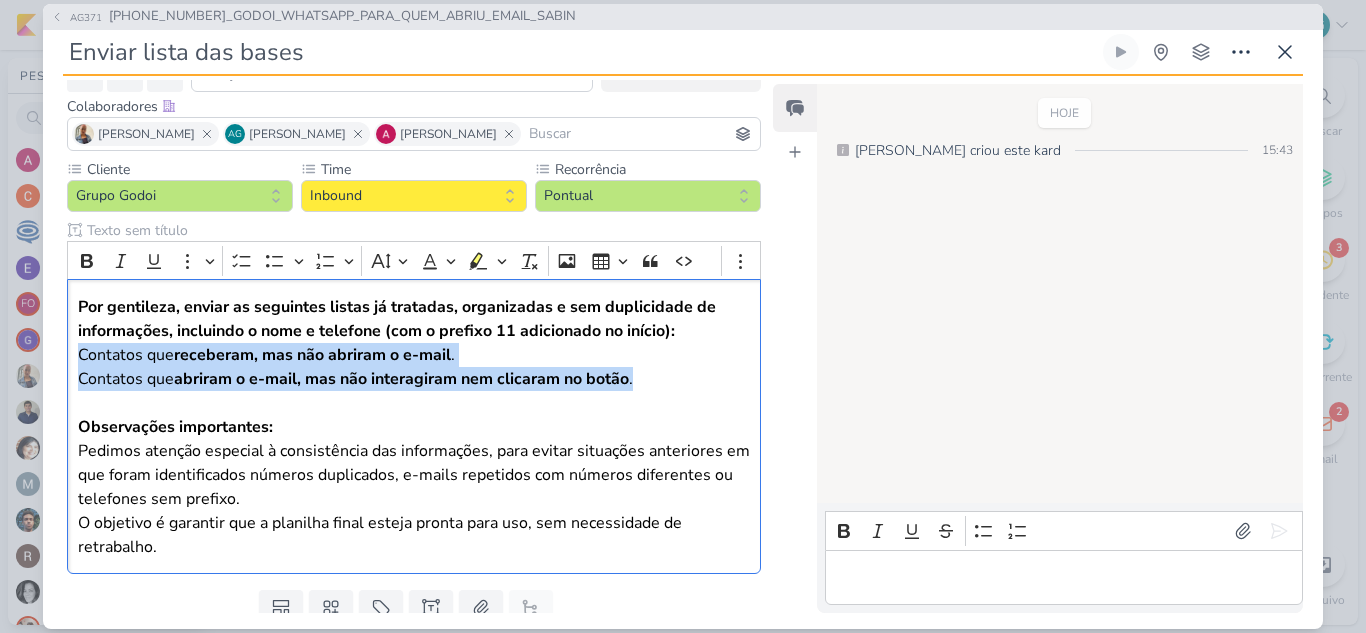 drag, startPoint x: 662, startPoint y: 380, endPoint x: 39, endPoint y: 356, distance: 623.4621 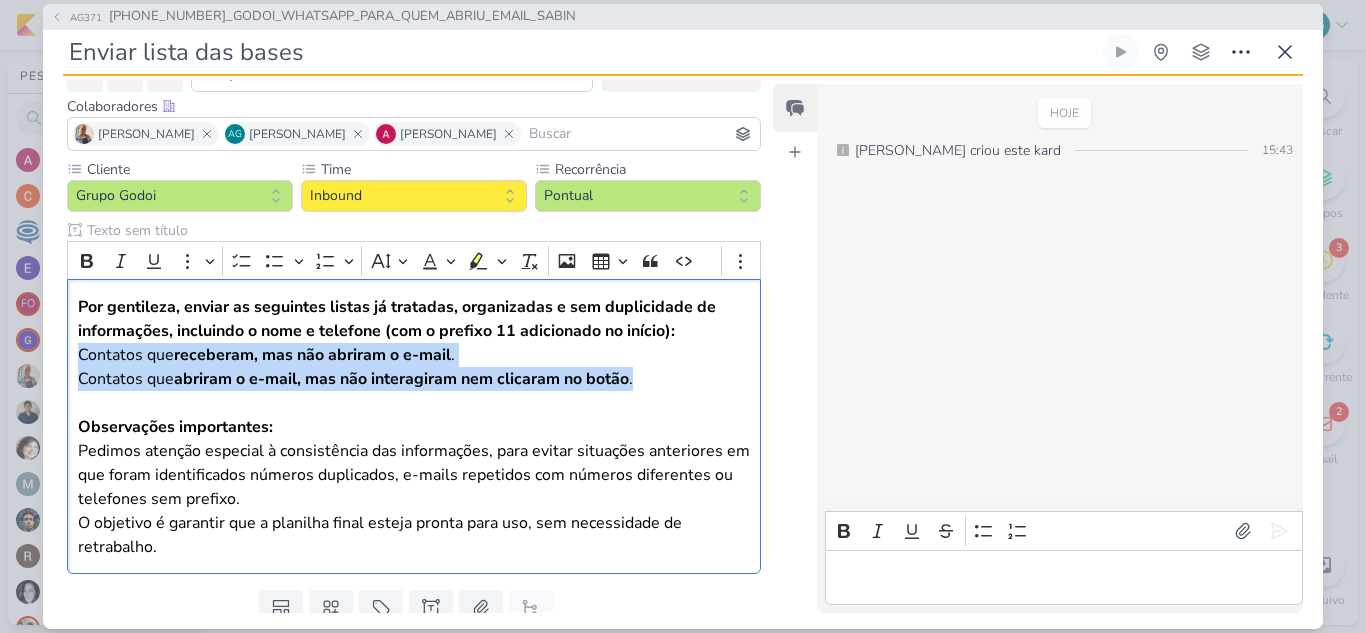 click on "AG371
2707081_GODOI_WHATSAPP_PARA_QUEM_ABRIU_EMAIL_SABIN
Enviar lista das bases" at bounding box center [683, 316] 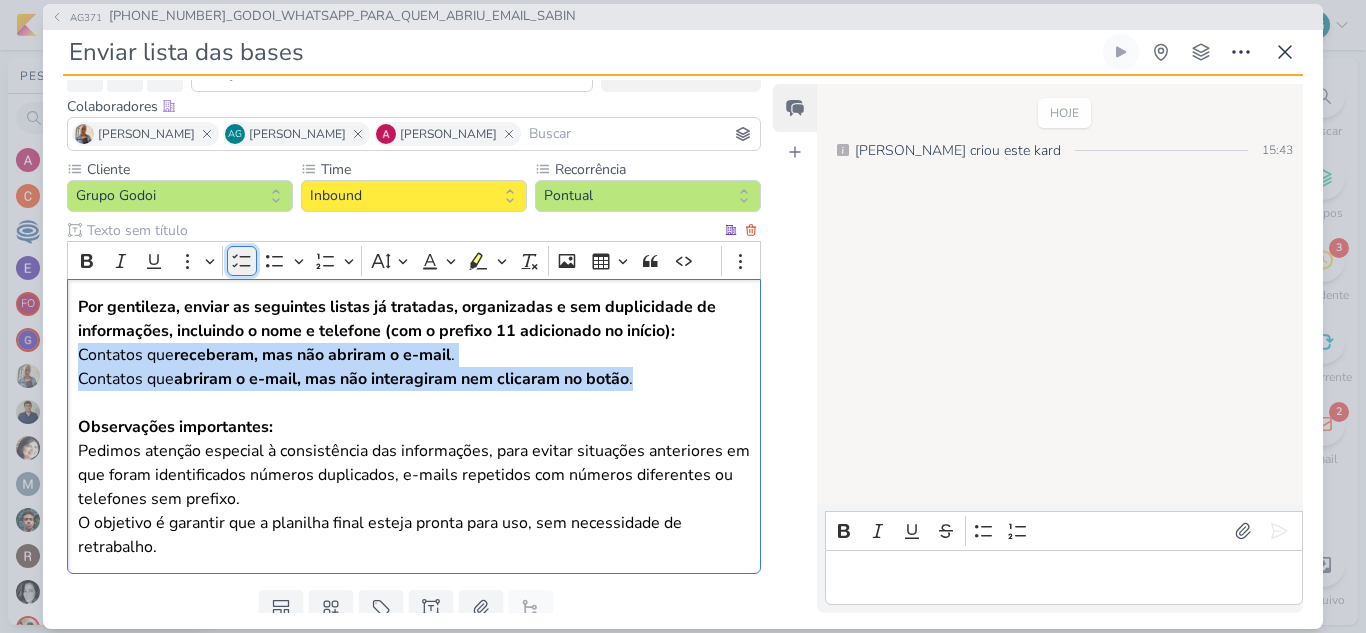 click 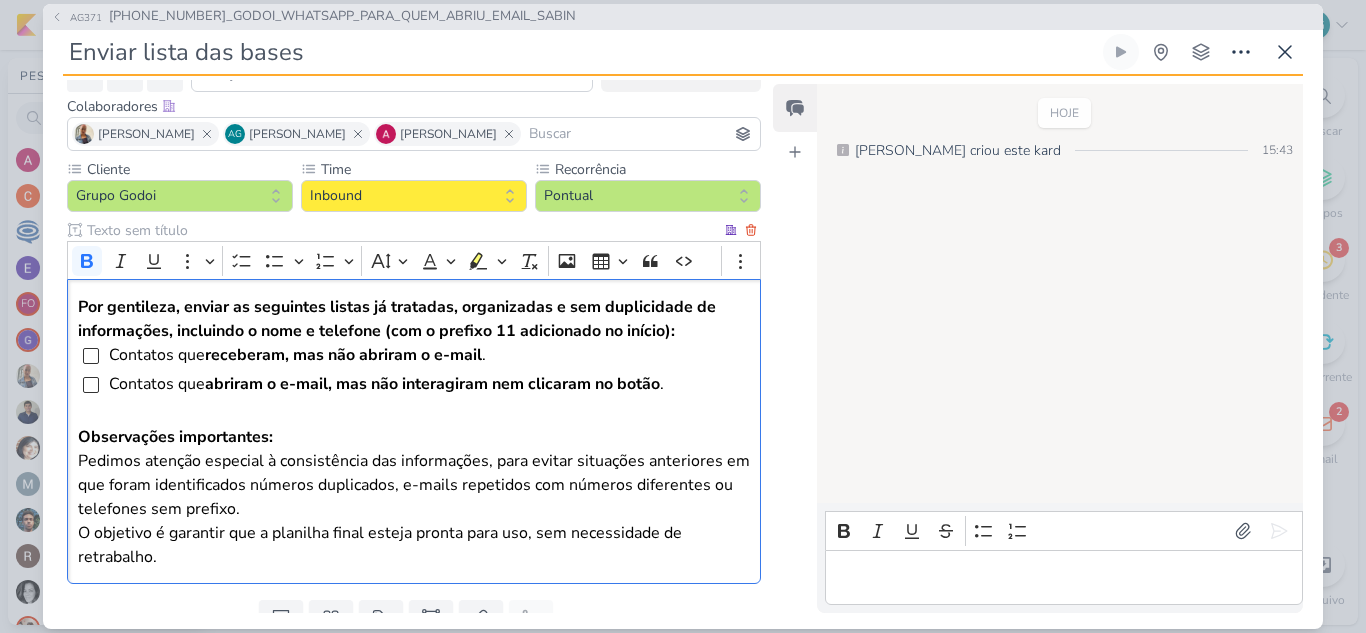click on "Por gentileza, enviar as seguintes listas já tratadas, organizadas e sem duplicidade de informações, incluindo o nome e telefone (com o prefixo 11 adicionado no início):" at bounding box center [414, 319] 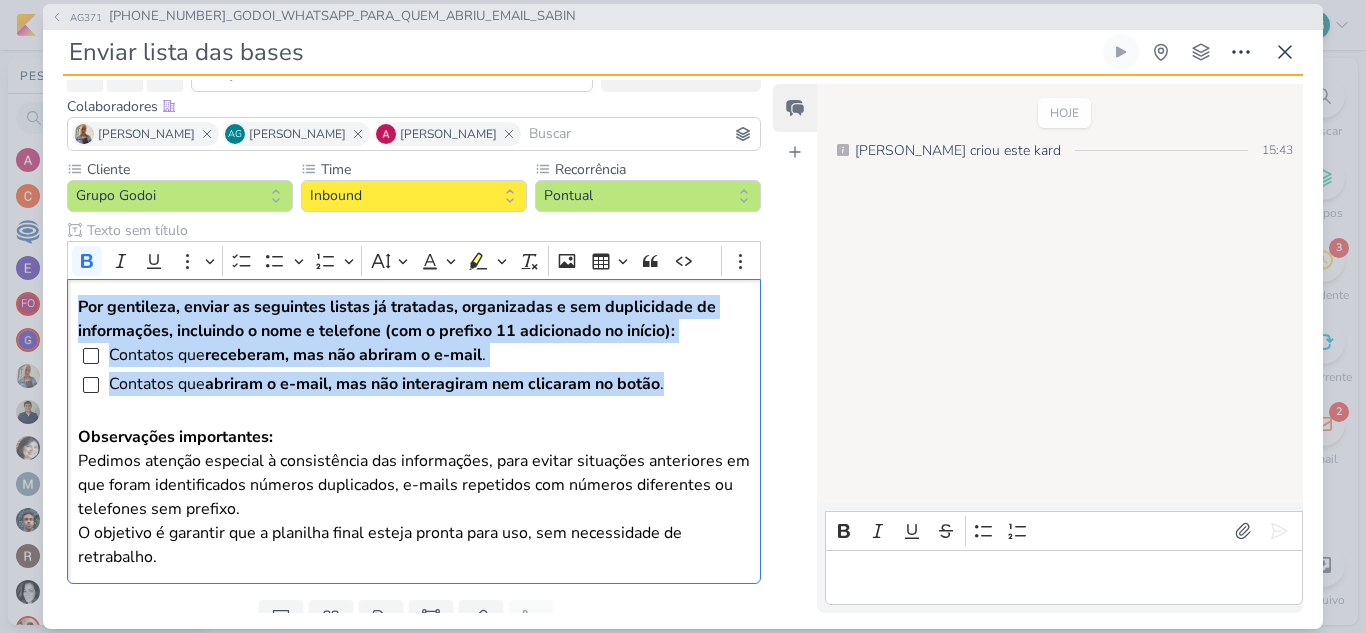 drag, startPoint x: 721, startPoint y: 389, endPoint x: 29, endPoint y: 302, distance: 697.4475 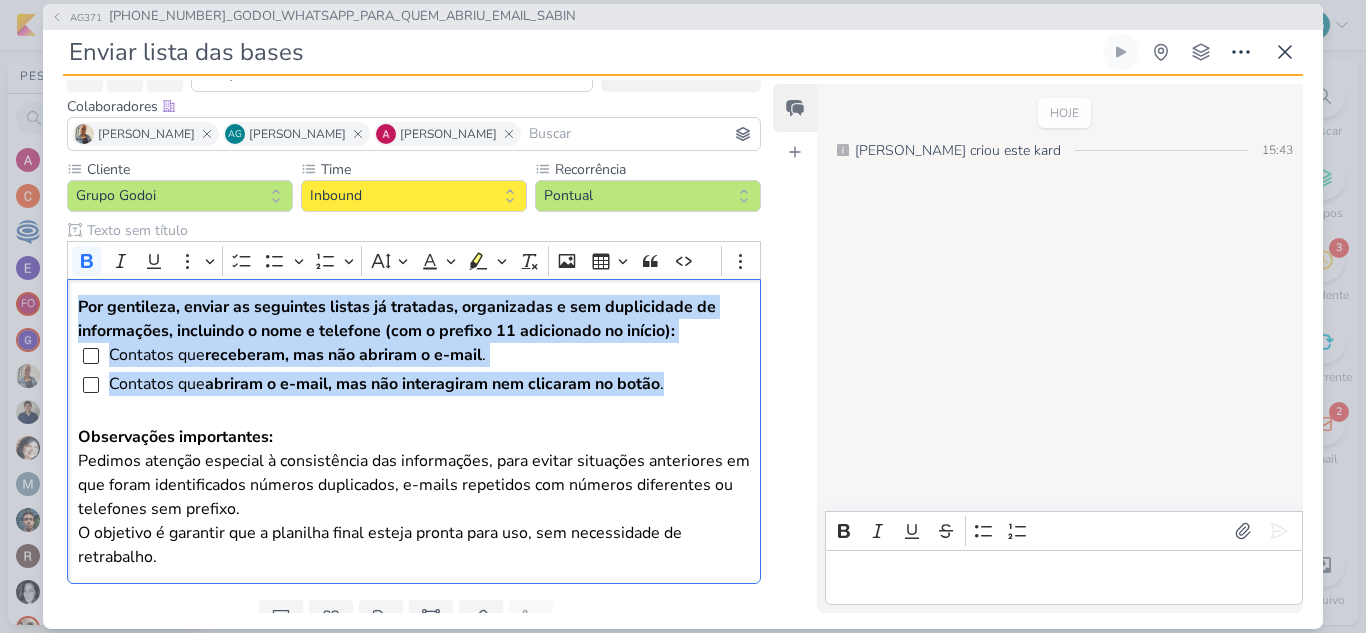 click on "AG371
2707081_GODOI_WHATSAPP_PARA_QUEM_ABRIU_EMAIL_SABIN
Enviar lista das bases" at bounding box center (683, 316) 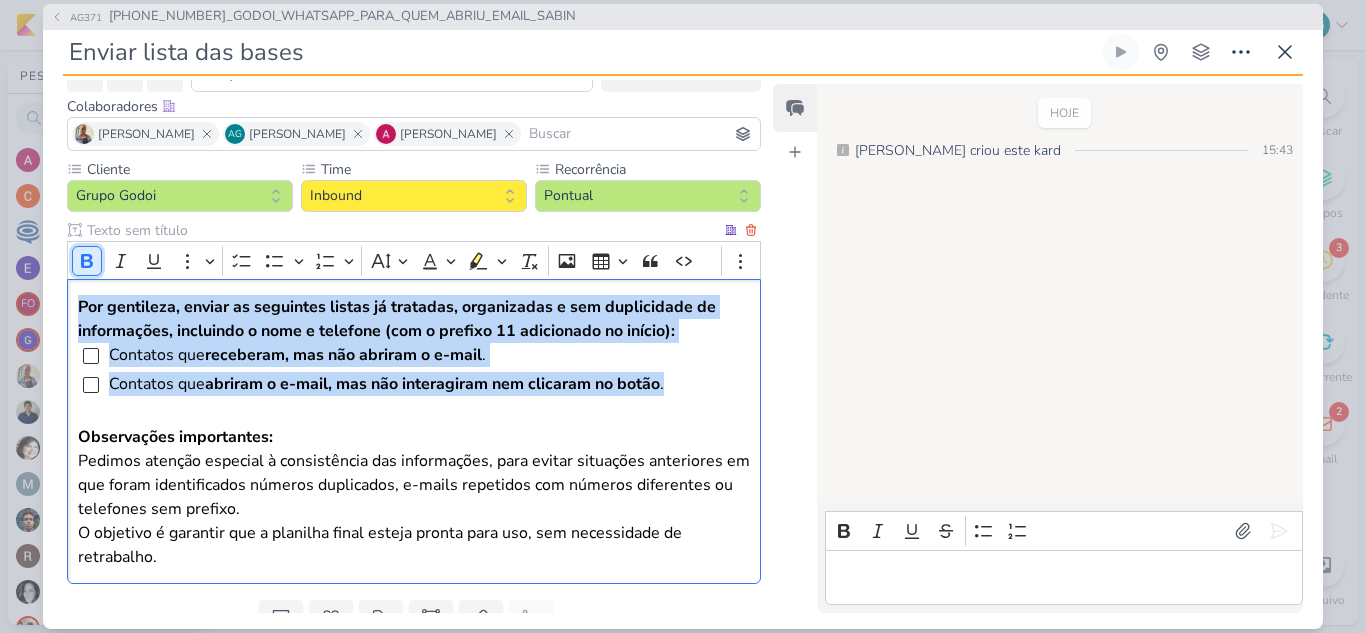 click 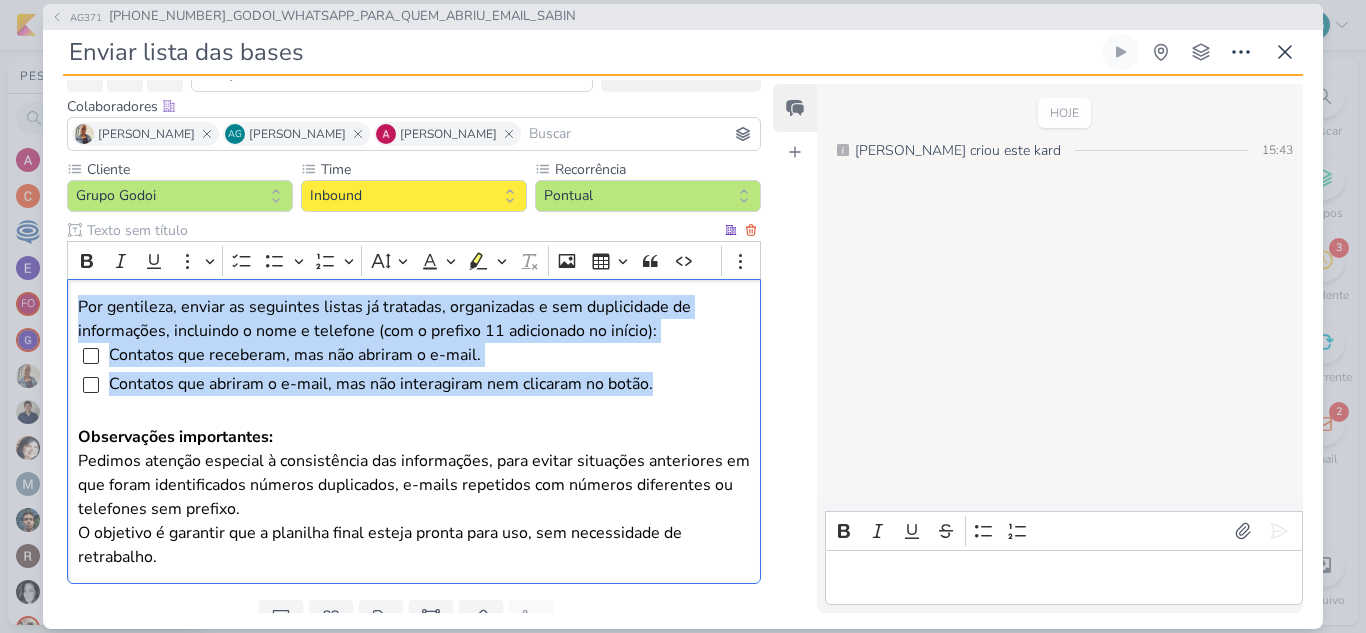 click on "Por gentileza, enviar as seguintes listas já tratadas, organizadas e sem duplicidade de informações, incluindo o nome e telefone (com o prefixo 11 adicionado no início):" at bounding box center [414, 319] 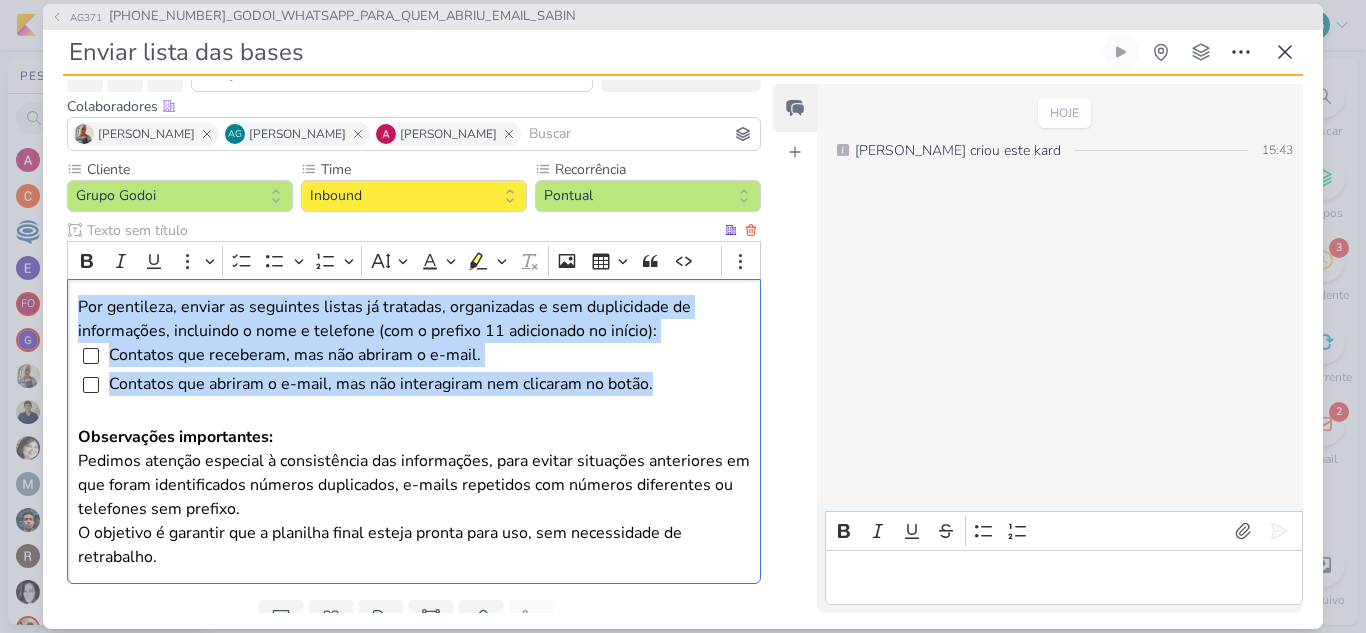 click on "Por gentileza, enviar as seguintes listas já tratadas, organizadas e sem duplicidade de informações, incluindo o nome e telefone (com o prefixo 11 adicionado no início): Contatos que receberam, mas não abriram o e-mail. Contatos que abriram o e-mail, mas não interagiram nem clicaram no botão. Observações importantes: Pedimos atenção especial à consistência das informações, para evitar situações anteriores em que foram identificados números duplicados, e-mails repetidos com números diferentes ou telefones sem prefixo. O objetivo é garantir que a planilha final esteja pronta para uso, sem necessidade de retrabalho." at bounding box center (414, 431) 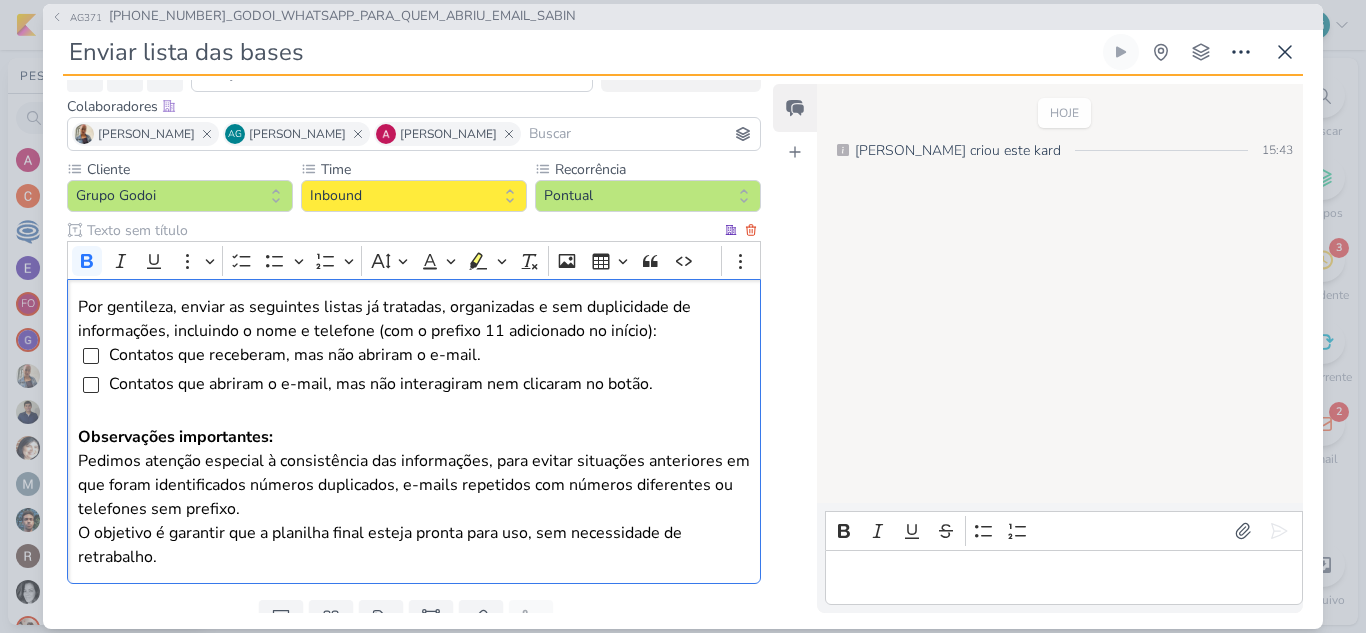 click on "O objetivo é garantir que a planilha final esteja pronta para uso, sem necessidade de retrabalho." at bounding box center (414, 545) 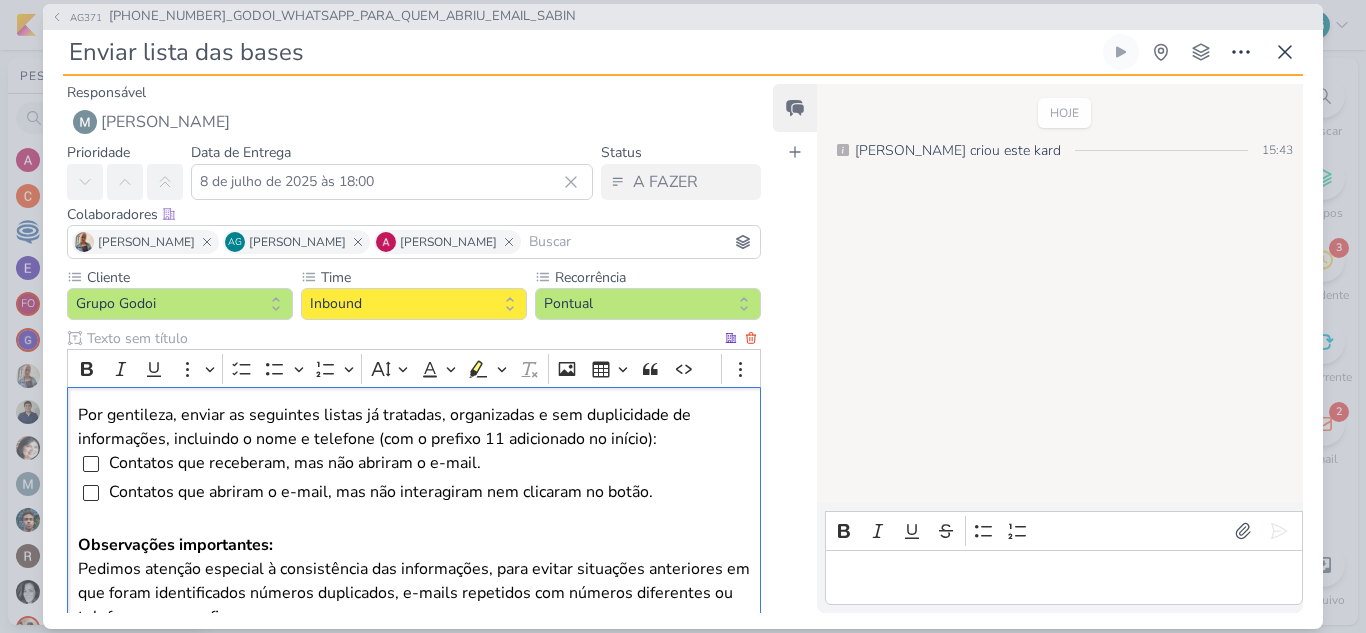 scroll, scrollTop: 190, scrollLeft: 0, axis: vertical 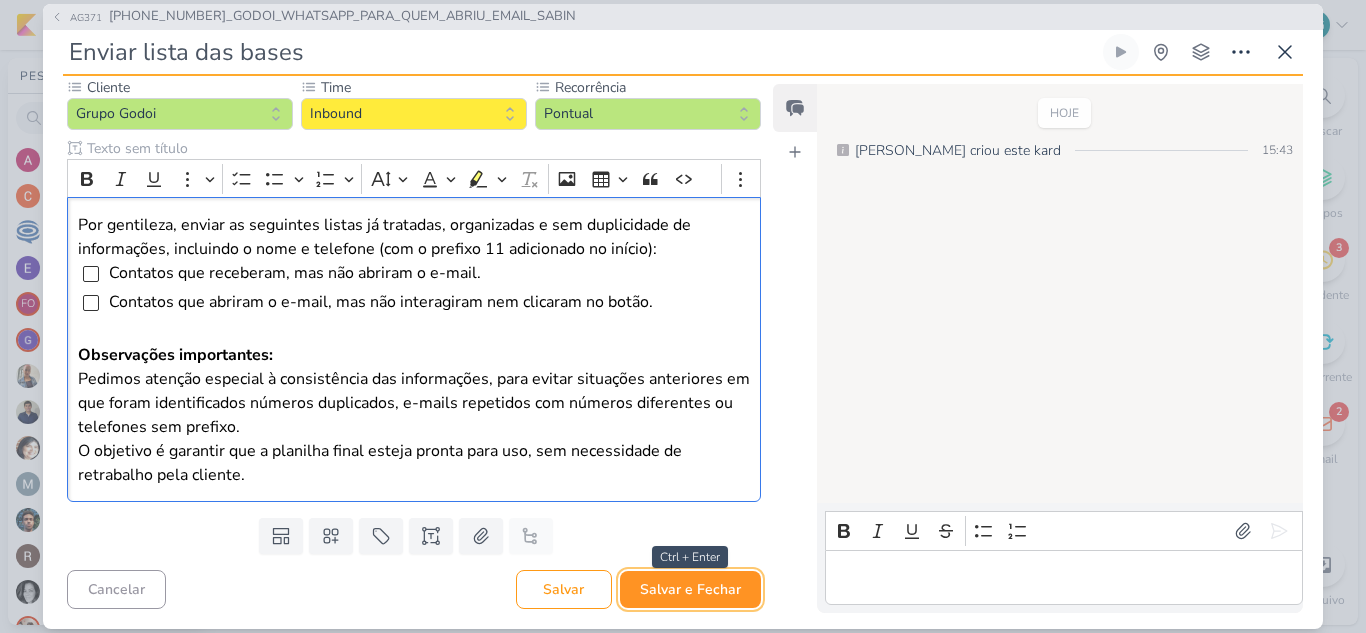 click on "Salvar e Fechar" at bounding box center [690, 589] 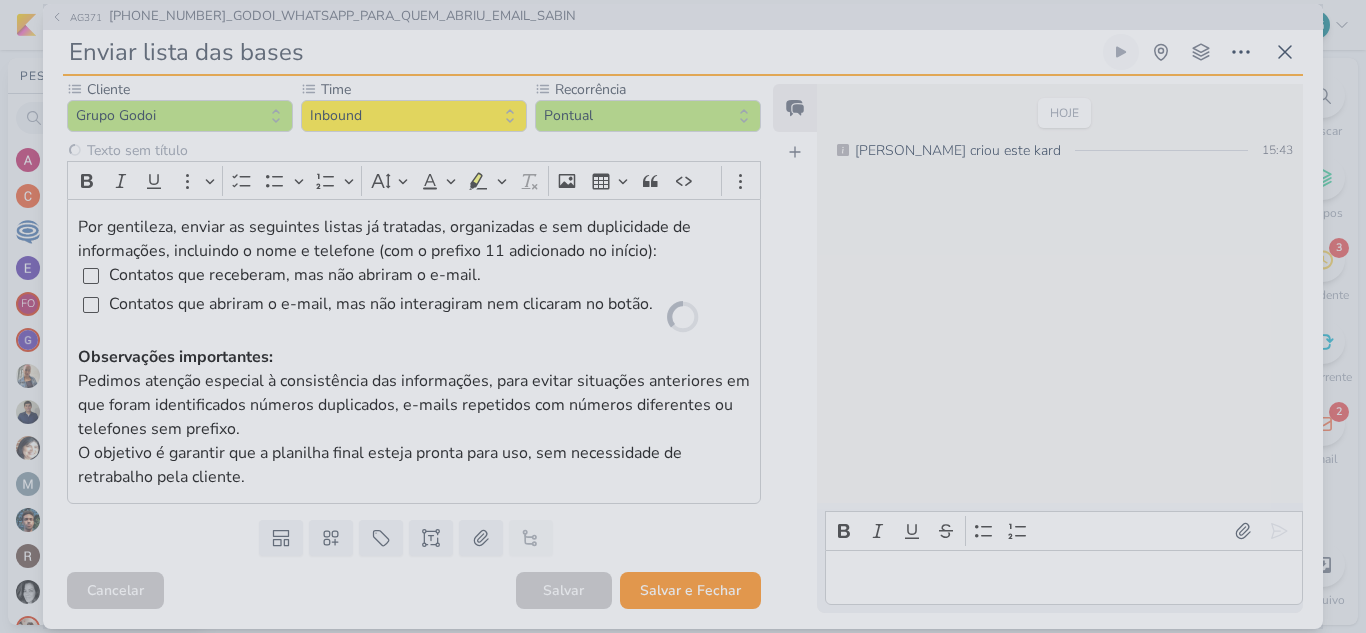 scroll, scrollTop: 188, scrollLeft: 0, axis: vertical 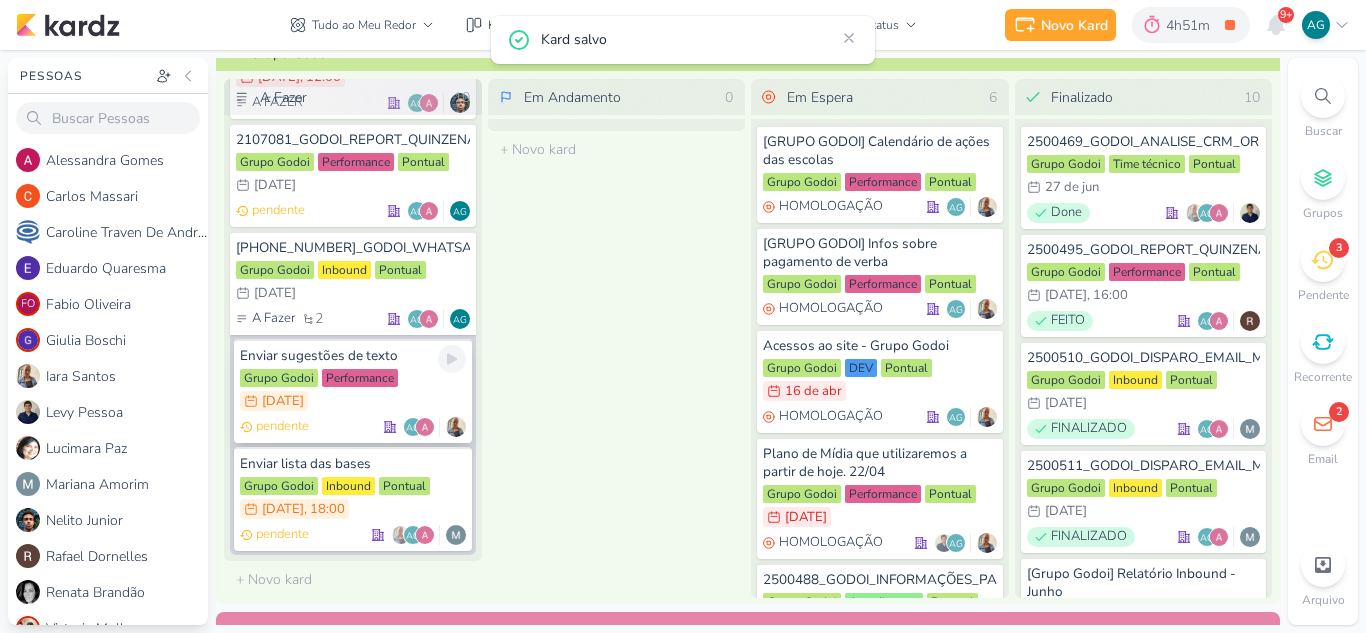 click on "Enviar sugestões de texto" at bounding box center (353, 356) 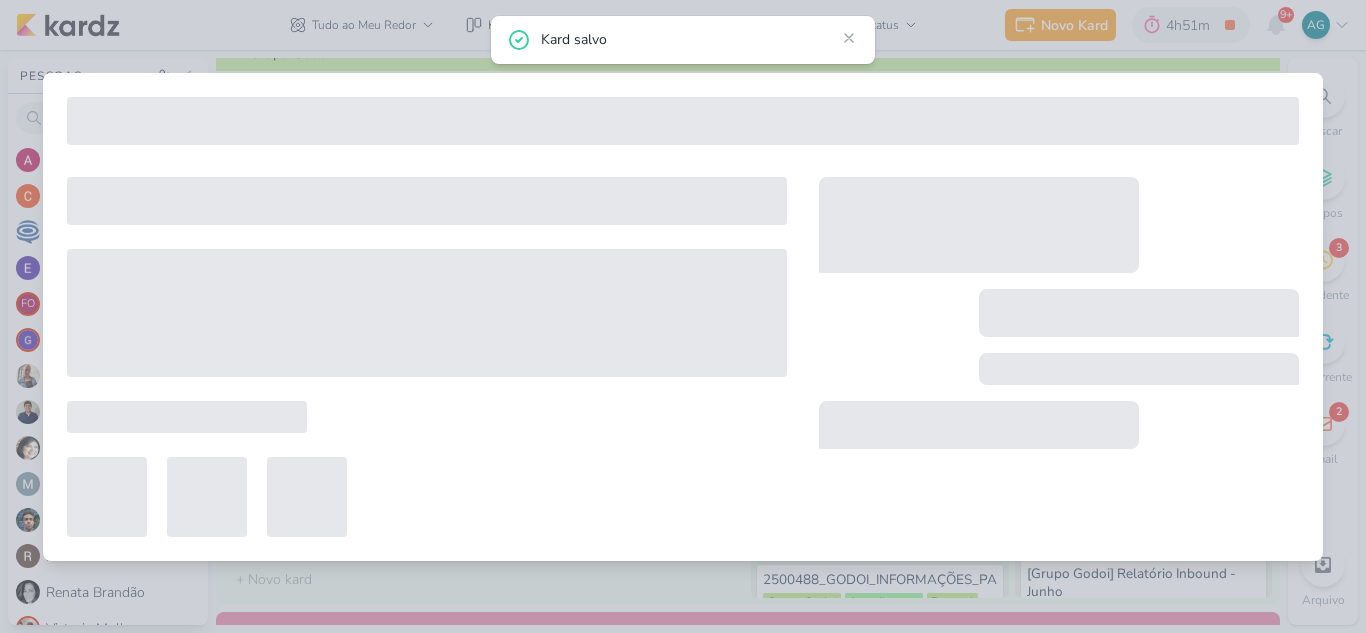 type on "Enviar sugestões de texto" 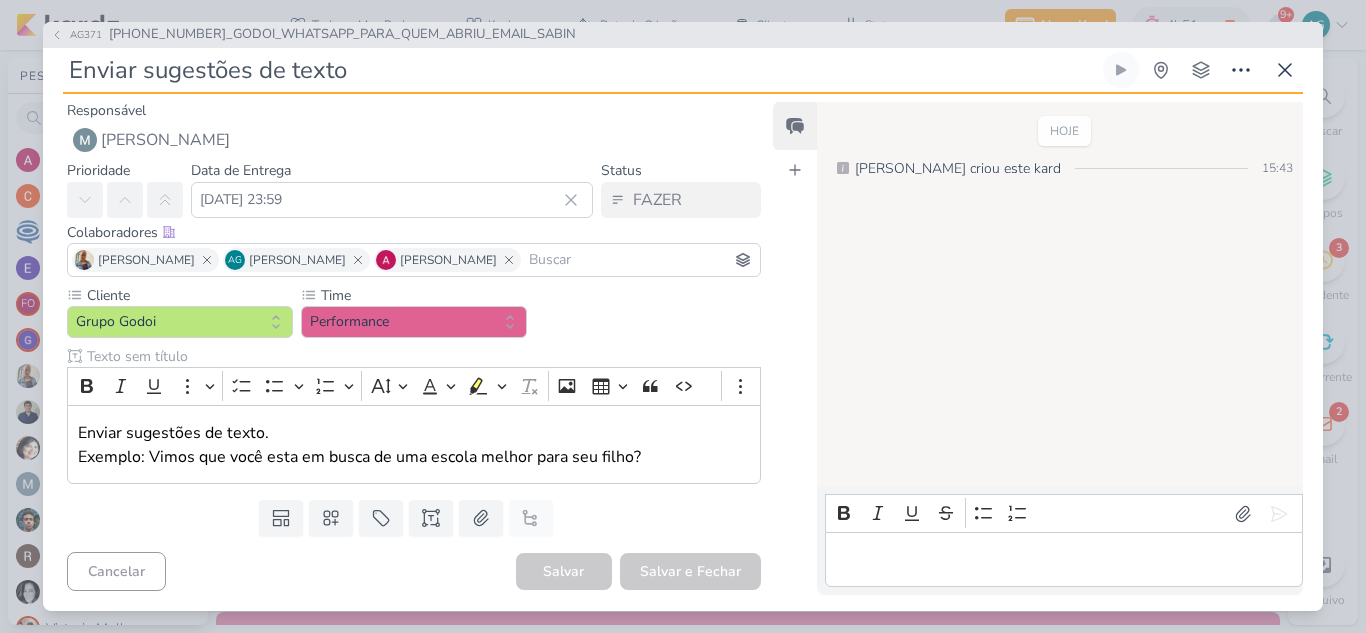 scroll, scrollTop: 0, scrollLeft: 0, axis: both 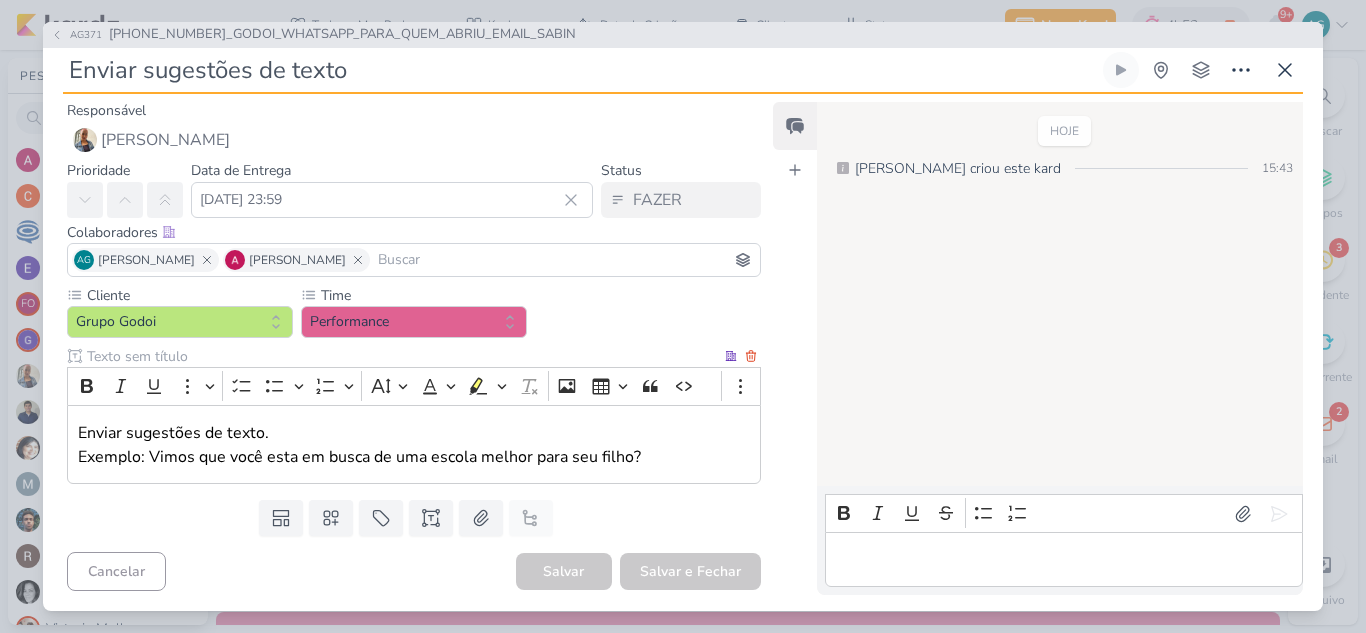 click on "Enviar sugestões de texto. Exemplo: Vimos que você esta em busca de uma escola melhor para seu filho?" at bounding box center (414, 445) 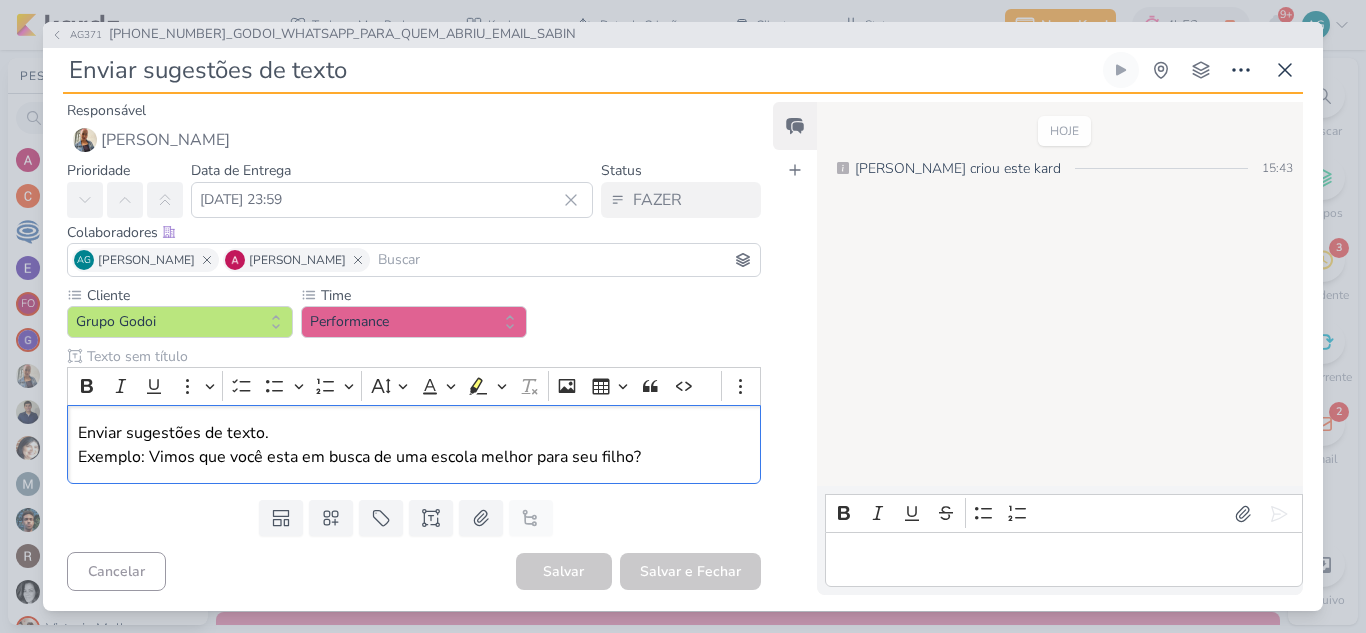 drag, startPoint x: 655, startPoint y: 454, endPoint x: 11, endPoint y: 460, distance: 644.02795 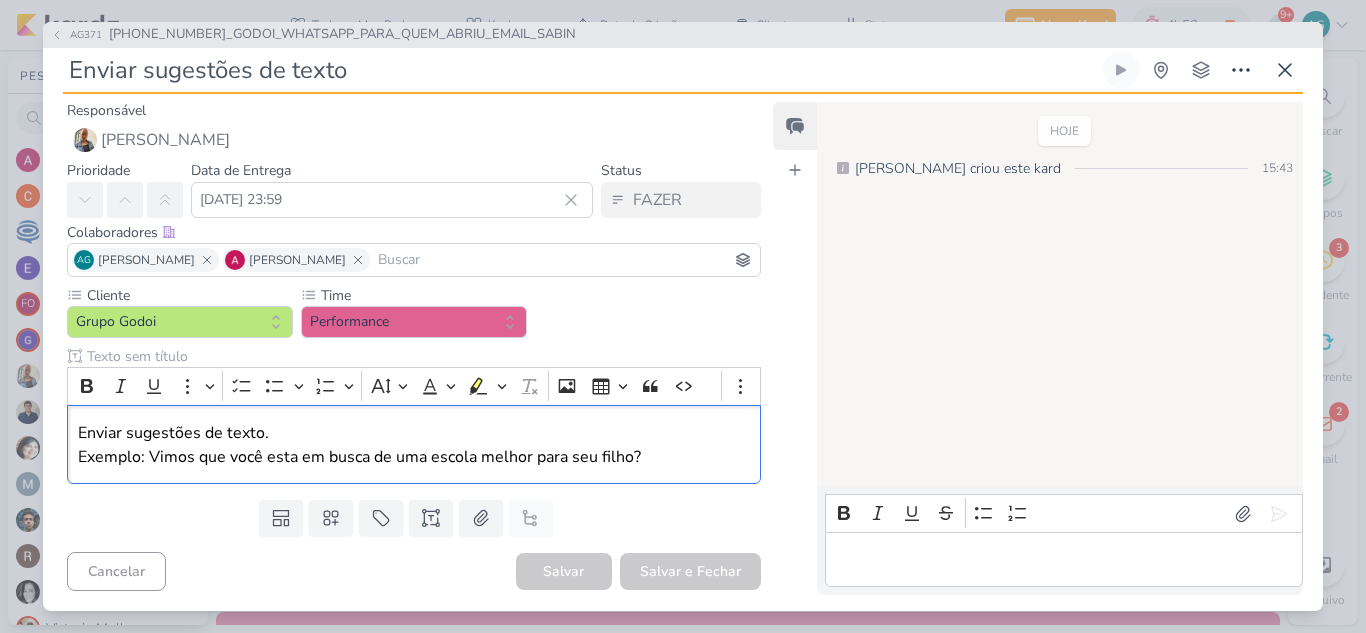 click on "AG371
2707081_GODOI_WHATSAPP_PARA_QUEM_ABRIU_EMAIL_SABIN
Enviar sugestões de texto" at bounding box center [683, 316] 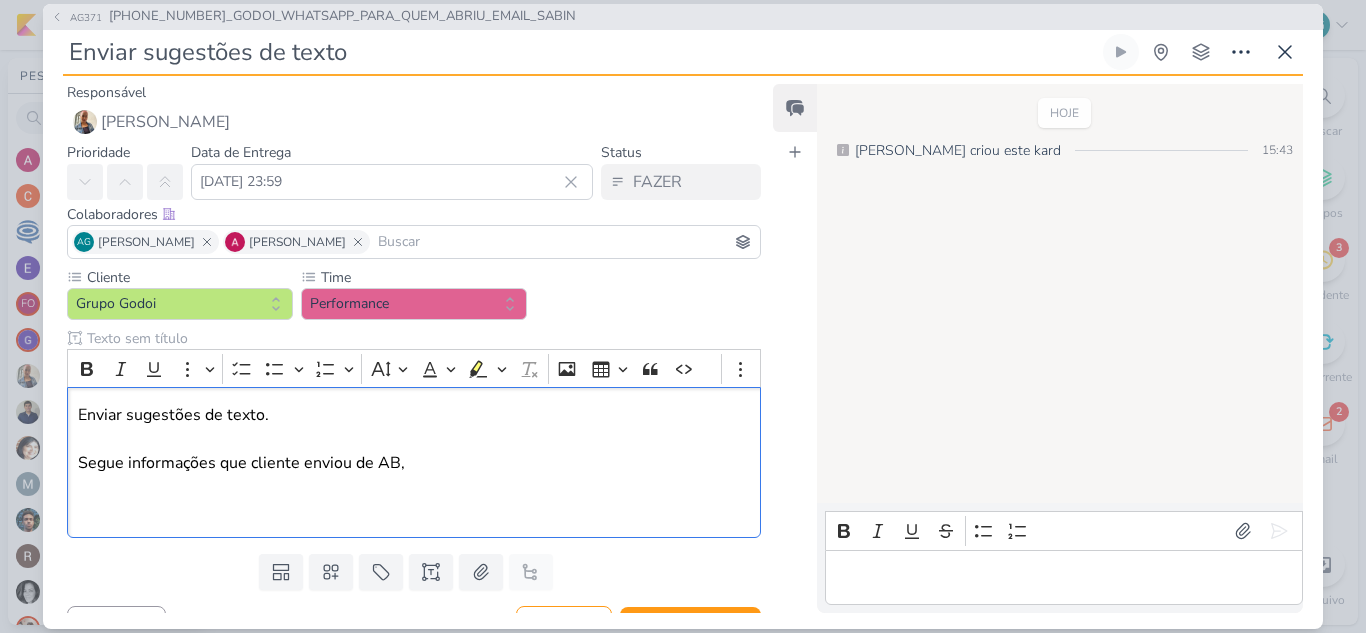 scroll, scrollTop: 198, scrollLeft: 0, axis: vertical 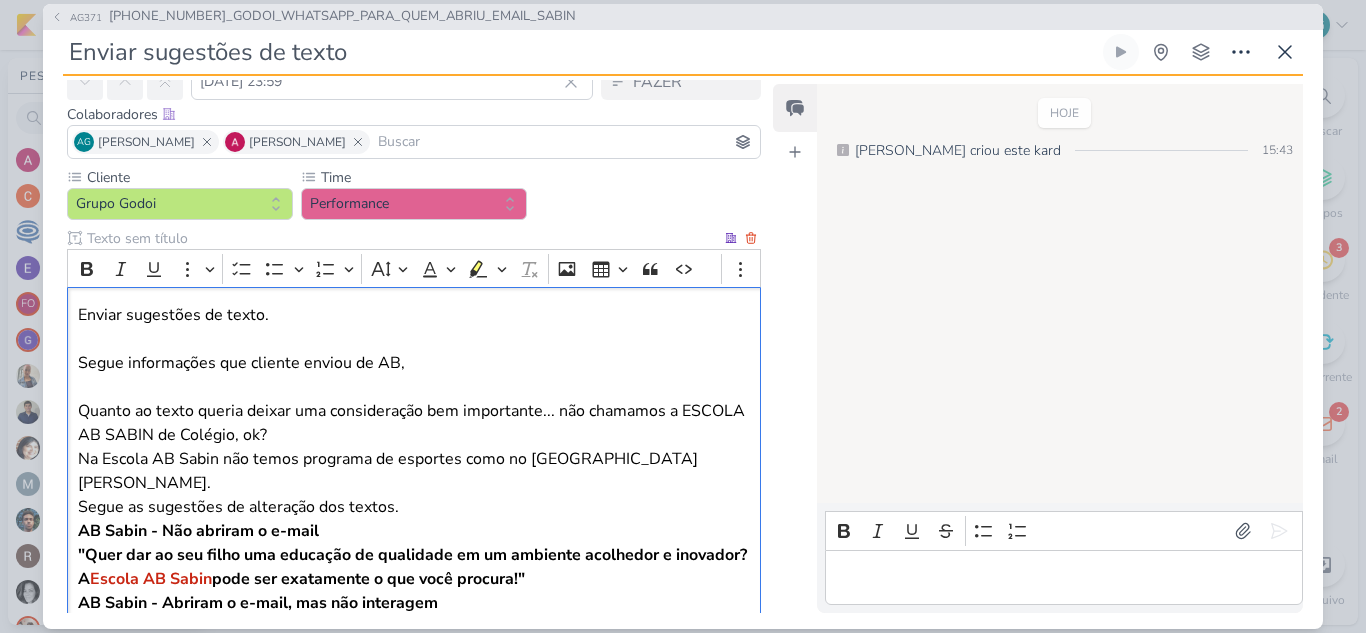 click on "Enviar sugestões de texto. Segue informações que cliente enviou de AB,  Quanto ao texto queria deixar uma consideração bem importante... não chamamos a ESCOLA AB SABIN de Colégio, ok?" at bounding box center [414, 375] 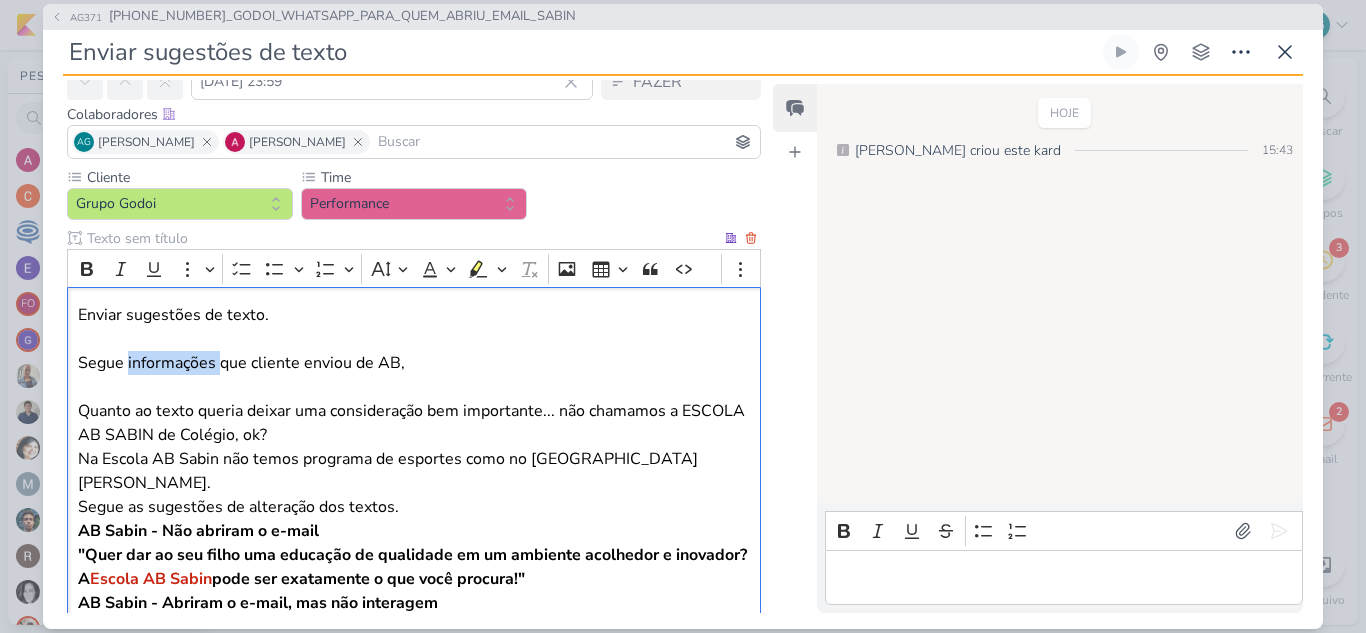 click on "Enviar sugestões de texto. Segue informações que cliente enviou de AB,  Quanto ao texto queria deixar uma consideração bem importante... não chamamos a ESCOLA AB SABIN de Colégio, ok?" at bounding box center (414, 375) 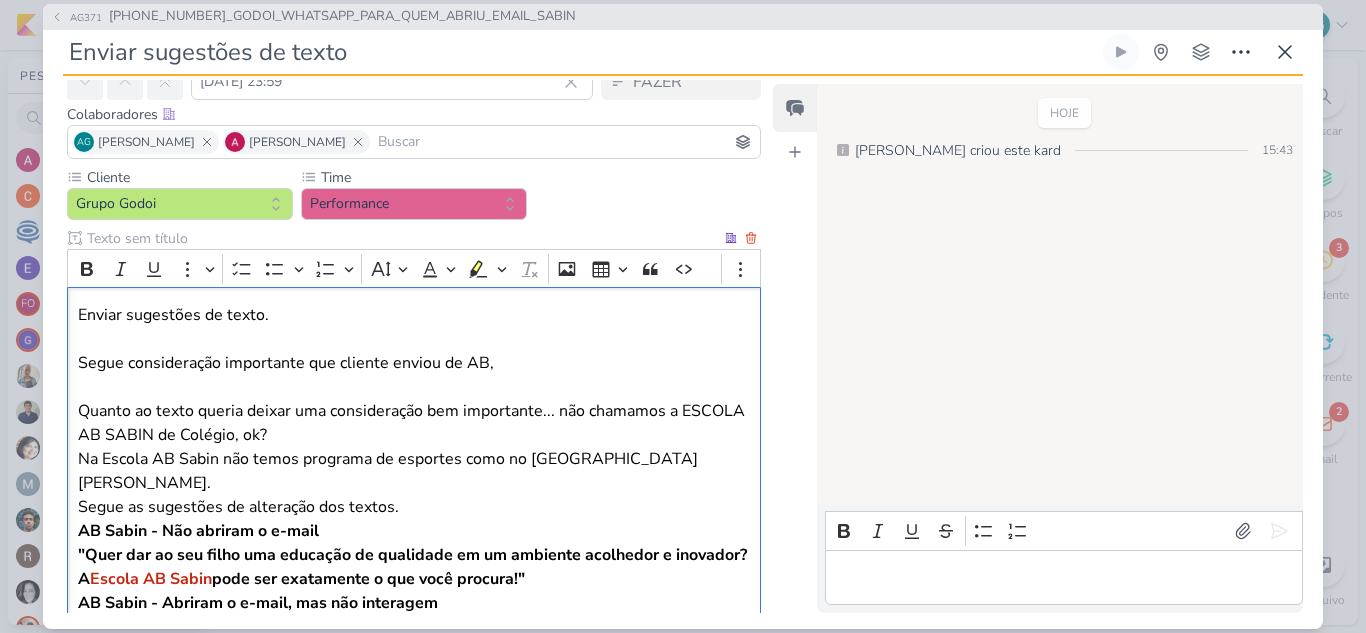 click on "Enviar sugestões de texto. Segue consideração importante que cliente enviou de AB,  Quanto ao texto queria deixar uma consideração bem importante... não chamamos a ESCOLA AB SABIN de Colégio, ok?" at bounding box center [414, 375] 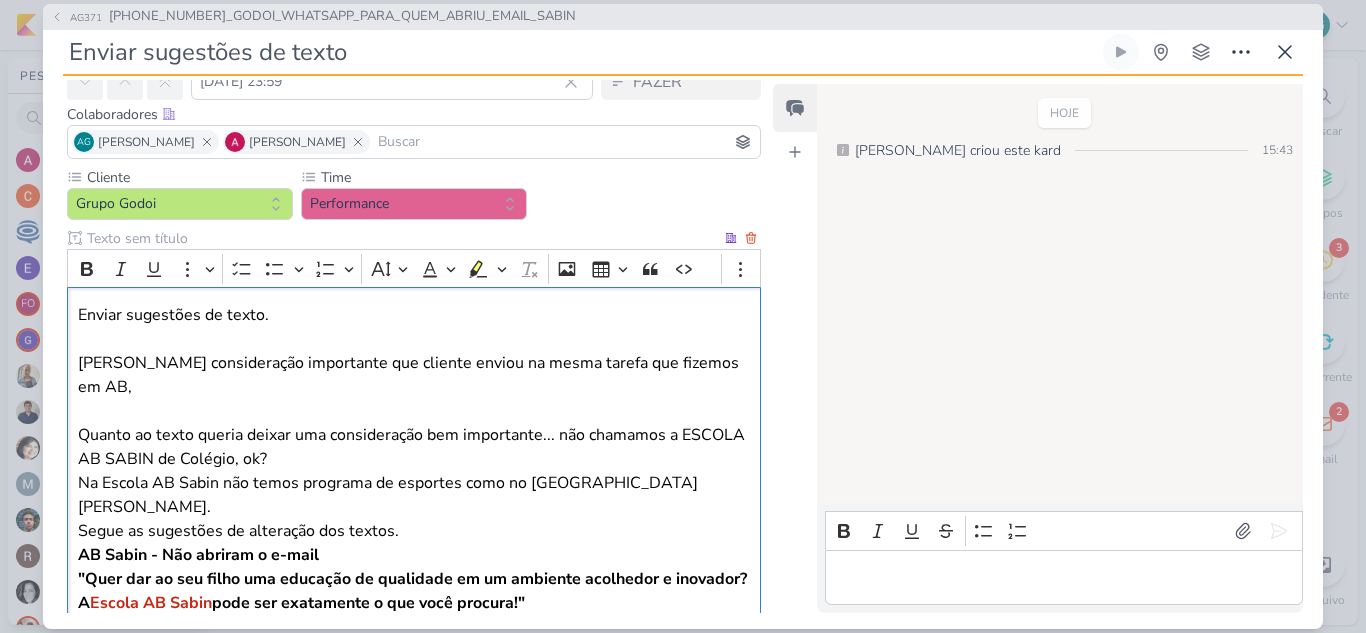 click on "Enviar sugestões de texto. Segue consideração importante que cliente enviou na mesma tarefa que fizemos em AB,  Quanto ao texto queria deixar uma consideração bem importante... não chamamos a ESCOLA AB SABIN de Colégio, ok?" at bounding box center [414, 387] 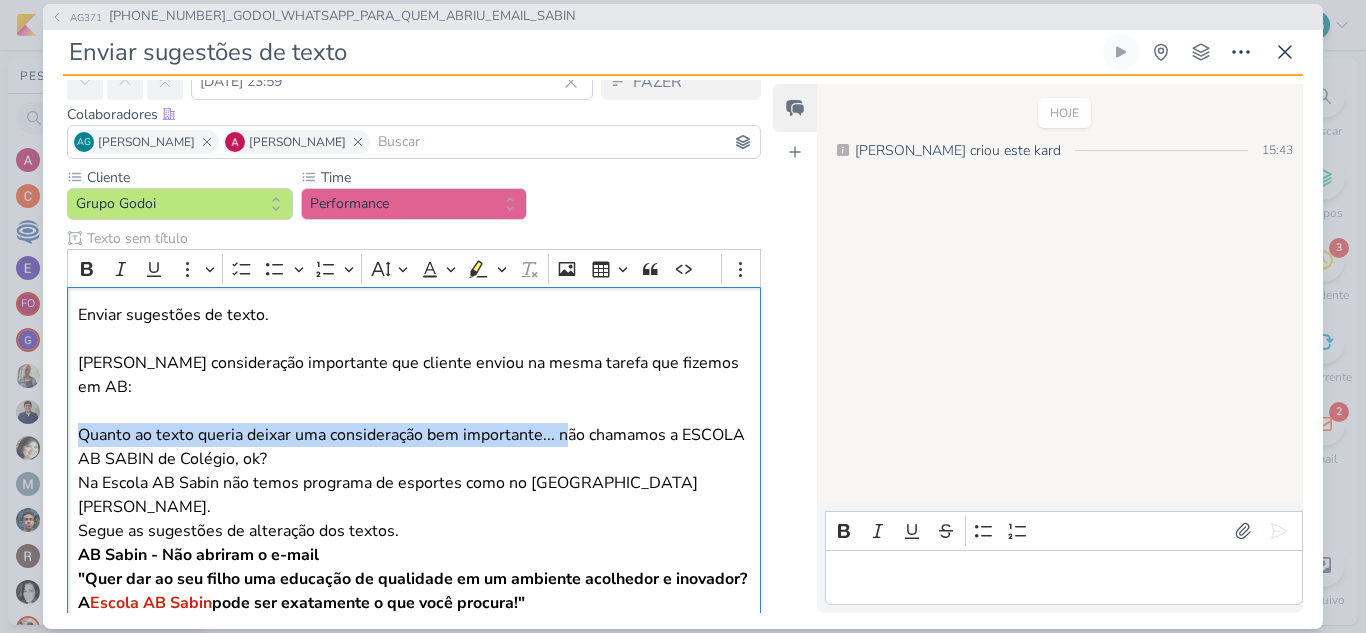 drag, startPoint x: 565, startPoint y: 410, endPoint x: 50, endPoint y: 401, distance: 515.0786 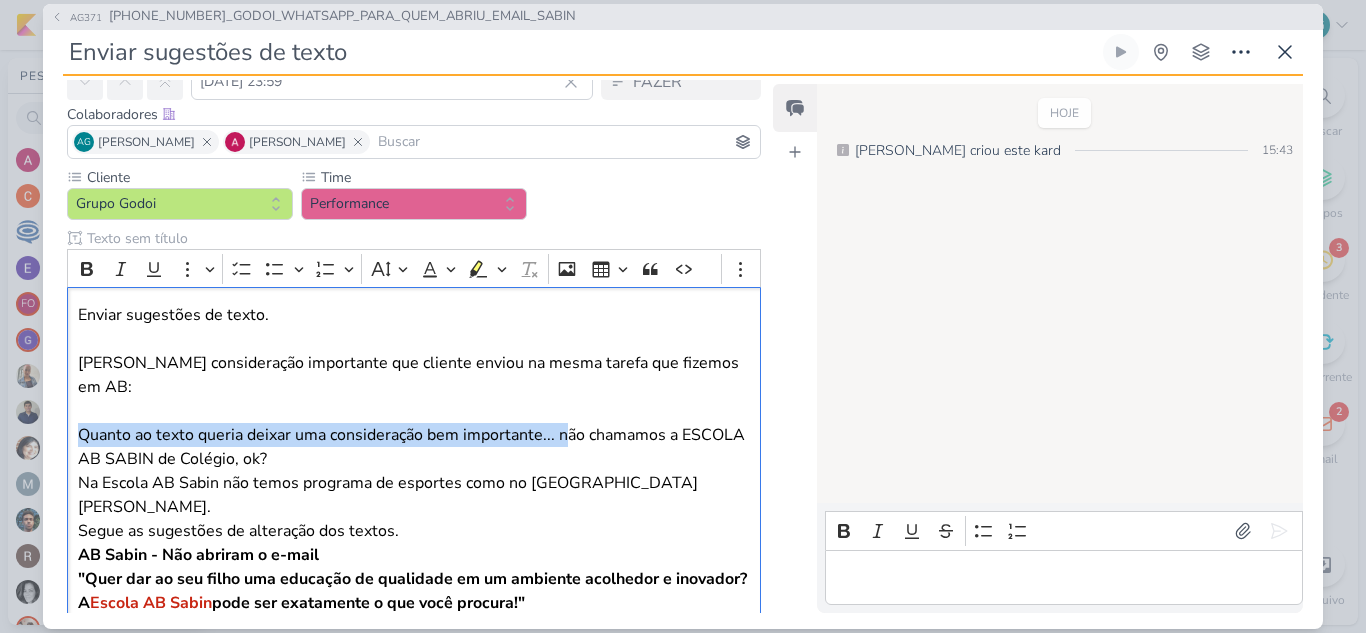 click on "Cliente
Grupo Godoi
Time" at bounding box center [406, 474] 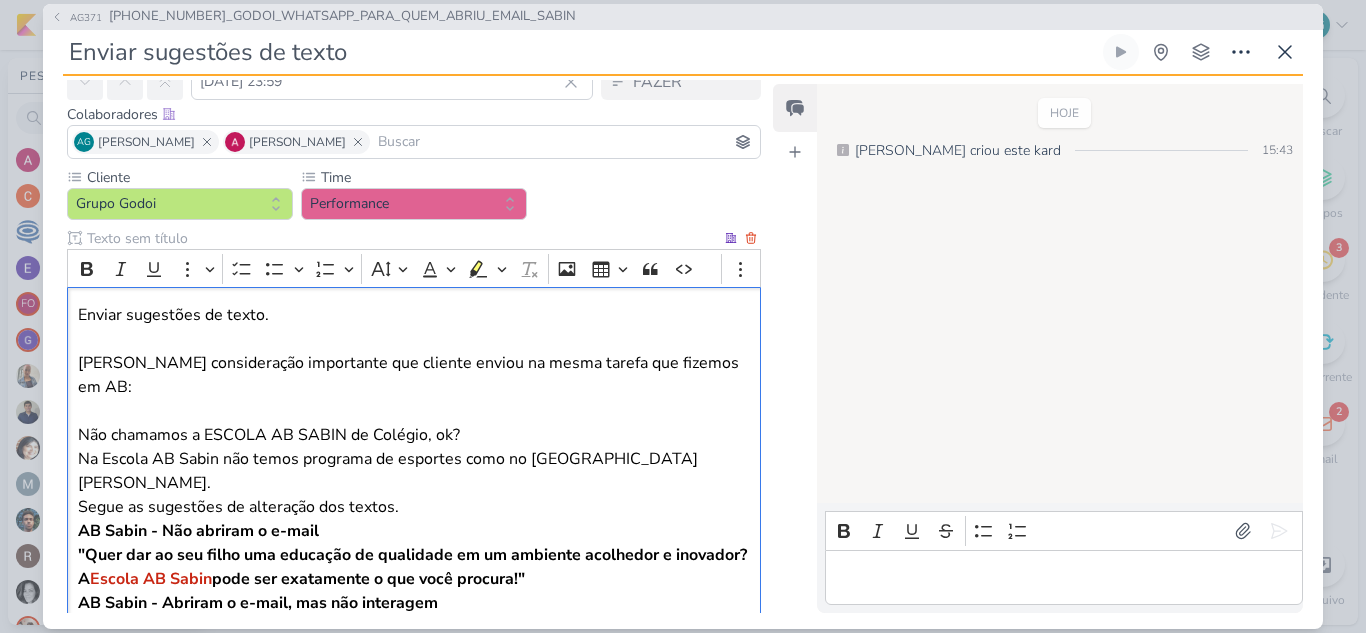 click on "Na Escola AB Sabin não temos programa de esportes como no Colégio Albert Sabin." at bounding box center (414, 471) 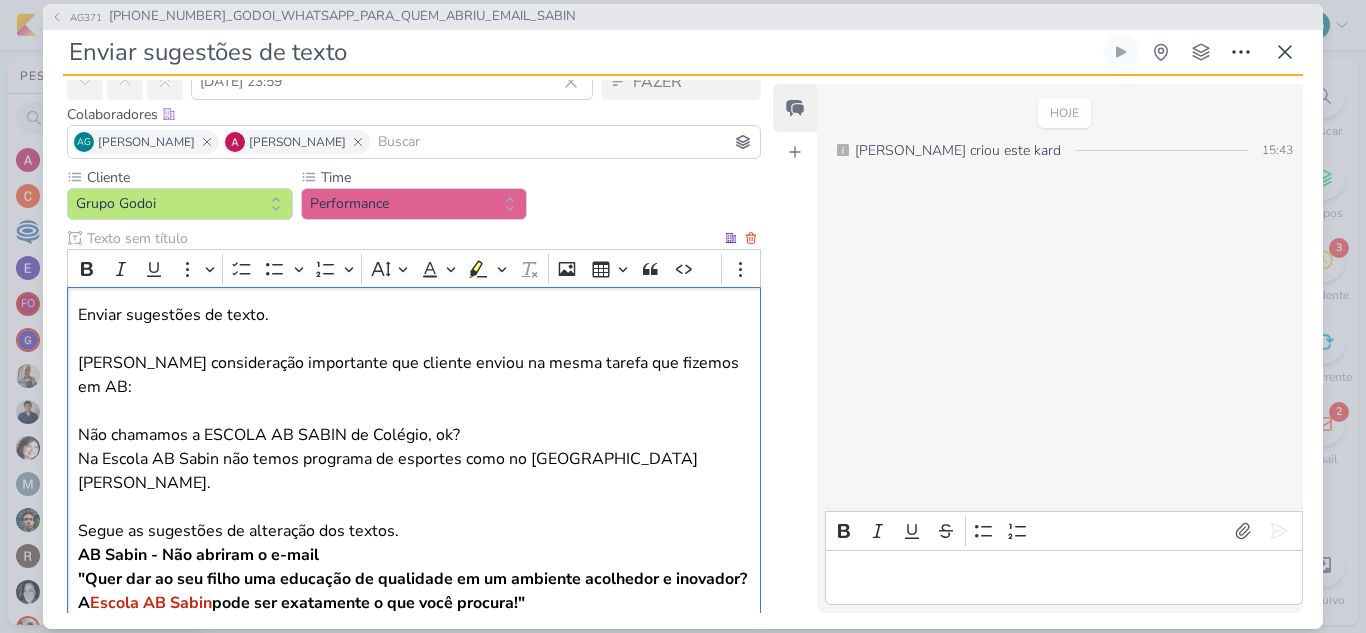 click on "Segue as sugestões de alteração dos textos." at bounding box center (414, 531) 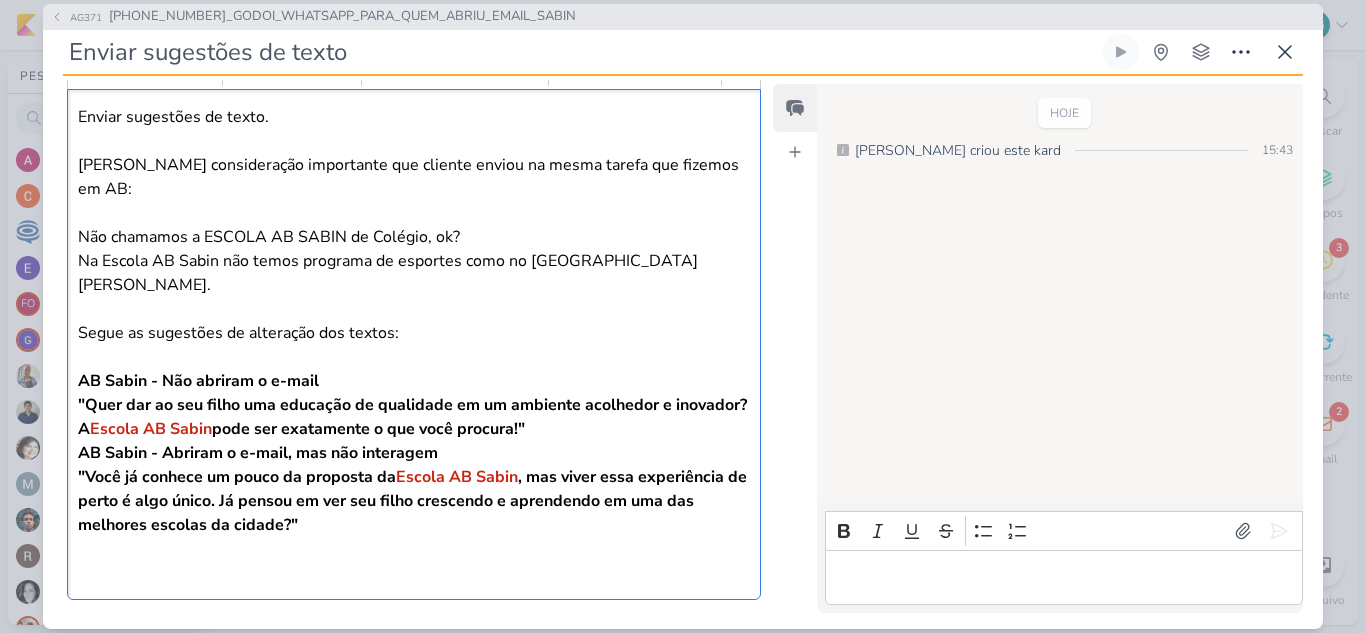 scroll, scrollTop: 300, scrollLeft: 0, axis: vertical 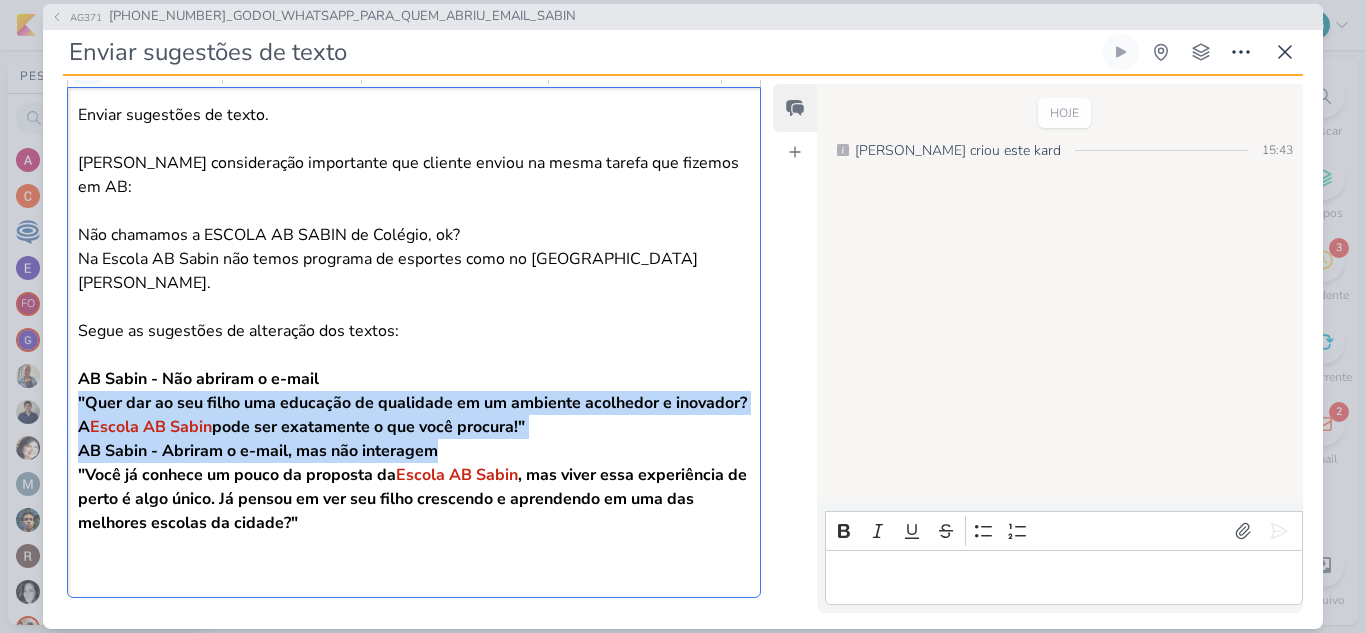 drag, startPoint x: 78, startPoint y: 347, endPoint x: 474, endPoint y: 406, distance: 400.37106 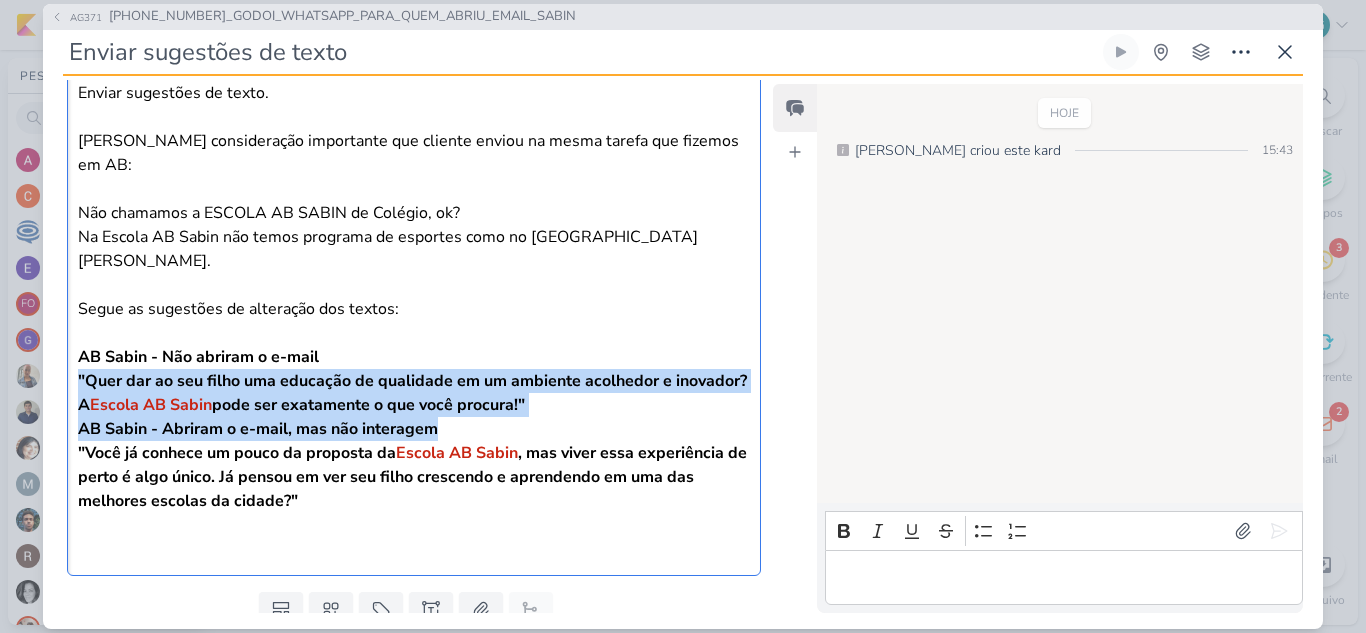 scroll, scrollTop: 148, scrollLeft: 0, axis: vertical 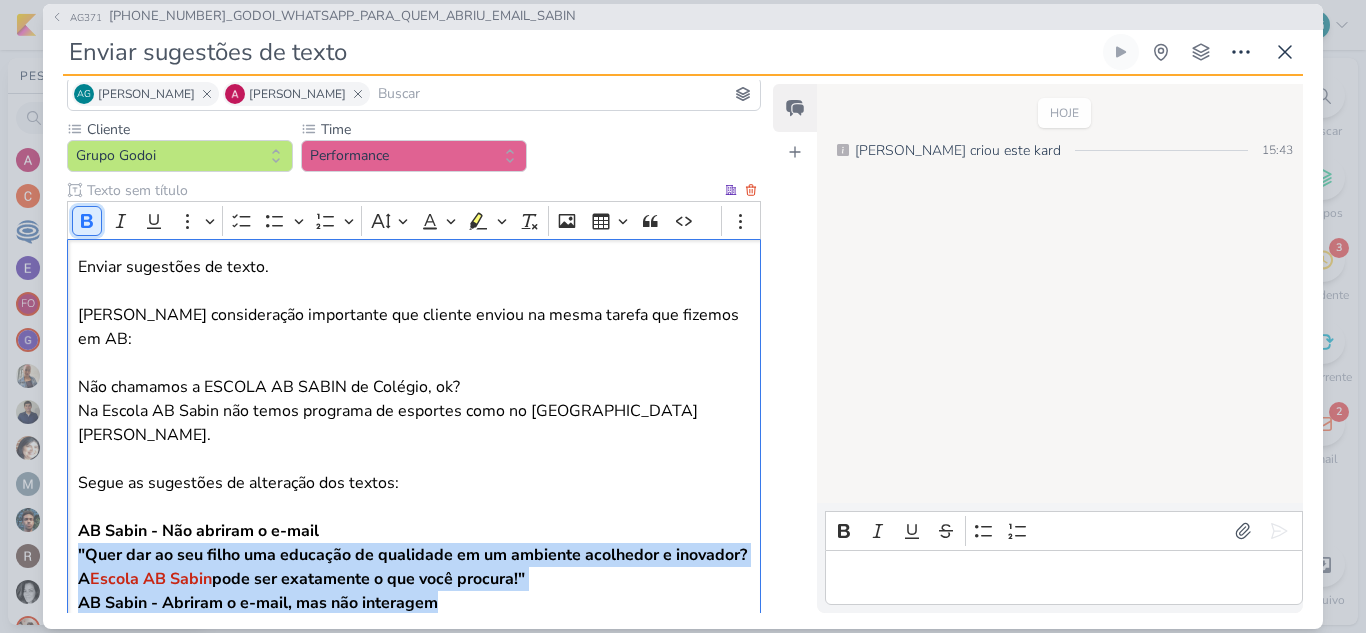 click 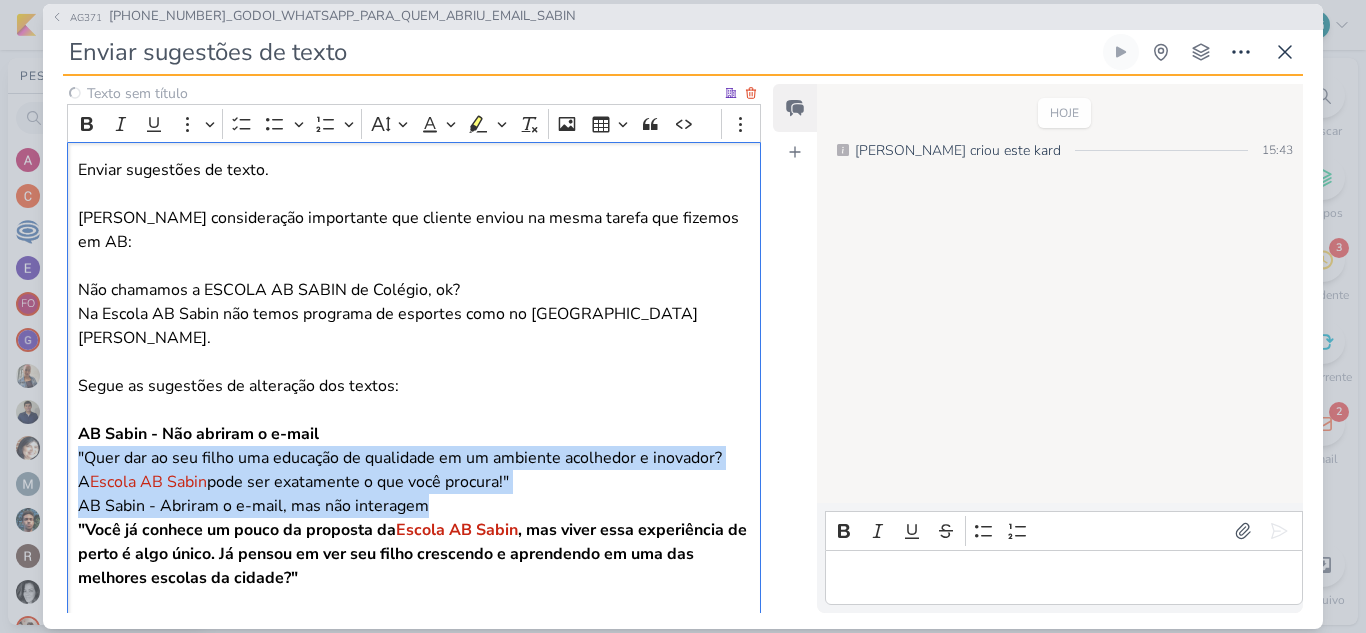 scroll, scrollTop: 348, scrollLeft: 0, axis: vertical 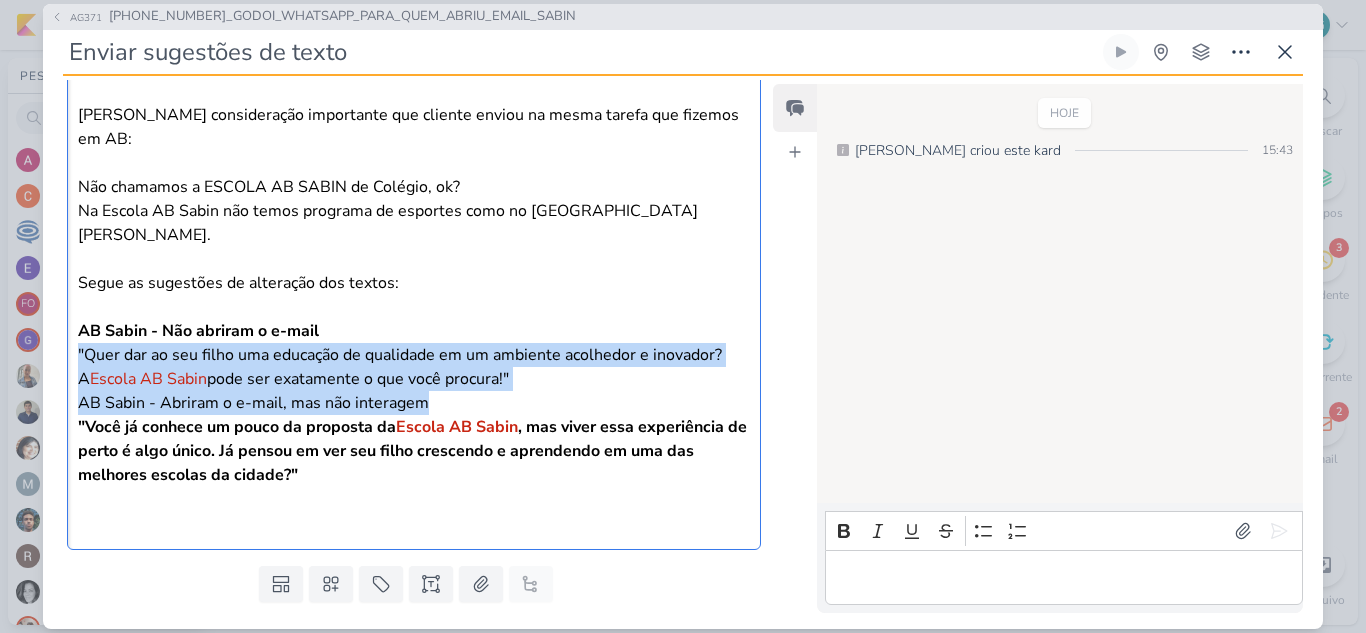 click on ""Você já conhece um pouco da proposta da  Escola AB Sabin , mas viver essa experiência de perto é algo único. Já pensou em ver seu filho crescendo e aprendendo em uma das melhores escolas da cidade?"" at bounding box center (414, 451) 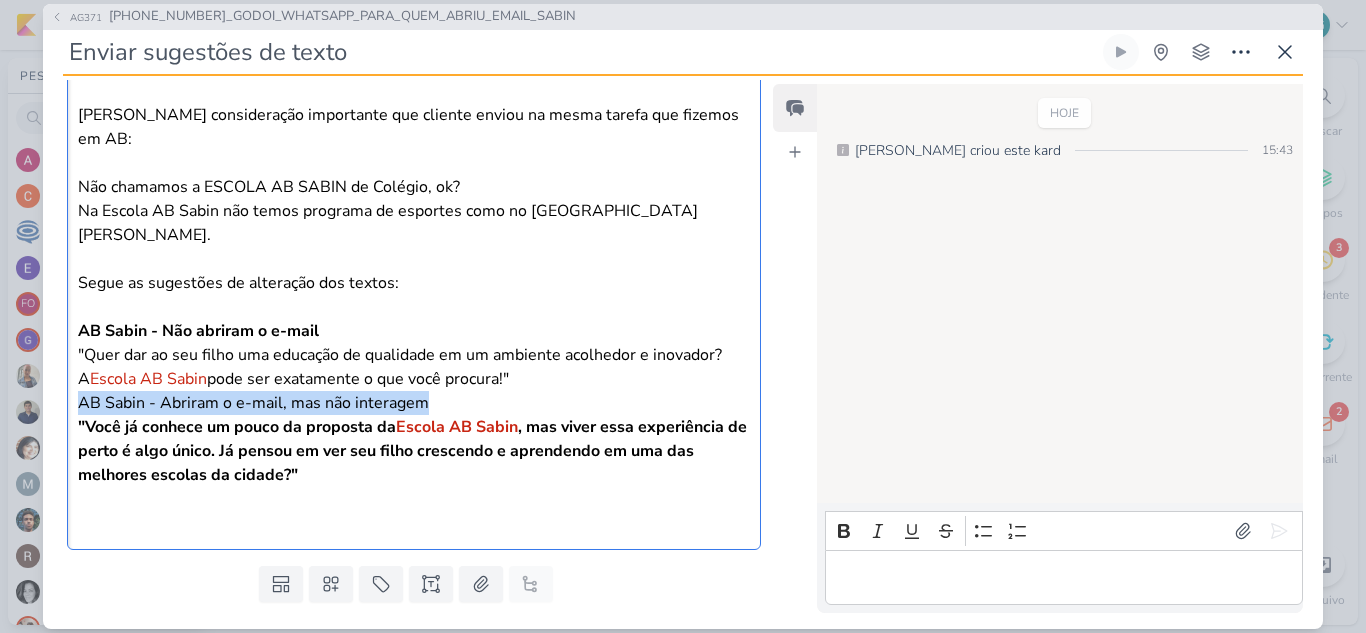 drag, startPoint x: 442, startPoint y: 354, endPoint x: 72, endPoint y: 360, distance: 370.04865 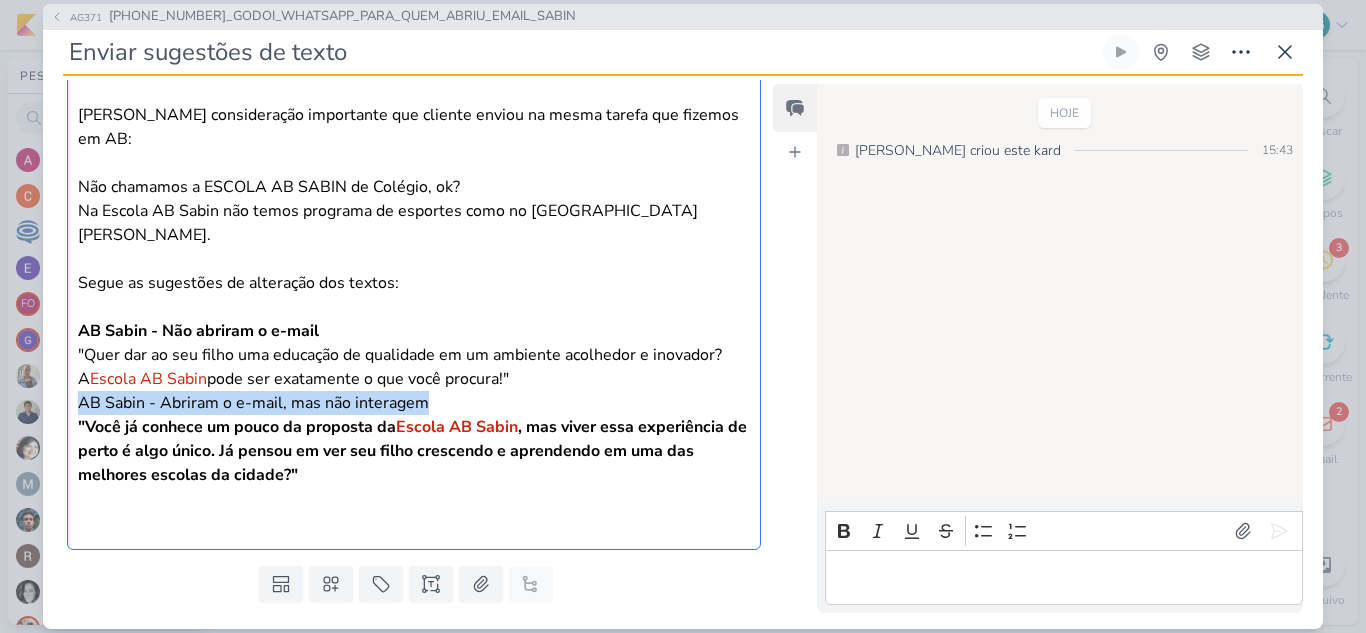 click on "Enviar sugestões de texto. Segue consideração importante que cliente enviou na mesma tarefa que fizemos em AB: Não chamamos a ESCOLA AB SABIN de Colégio, ok? Na Escola AB Sabin não temos programa de esportes como no Colégio Albert Sabin.  Segue as sugestões de alteração dos textos: AB Sabin - Não abriram o e-mail "Quer dar ao seu filho uma educação de qualidade em um ambiente acolhedor e inovador? A  Escola AB Sabin  pode ser exatamente o que você procura!" AB Sabin - Abriram o e-mail, mas não interagem "Você já conhece um pouco da proposta da  Escola AB Sabin , mas viver essa experiência de perto é algo único. Já pensou em ver seu filho crescendo e aprendendo em uma das melhores escolas da cidade?"" at bounding box center (414, 294) 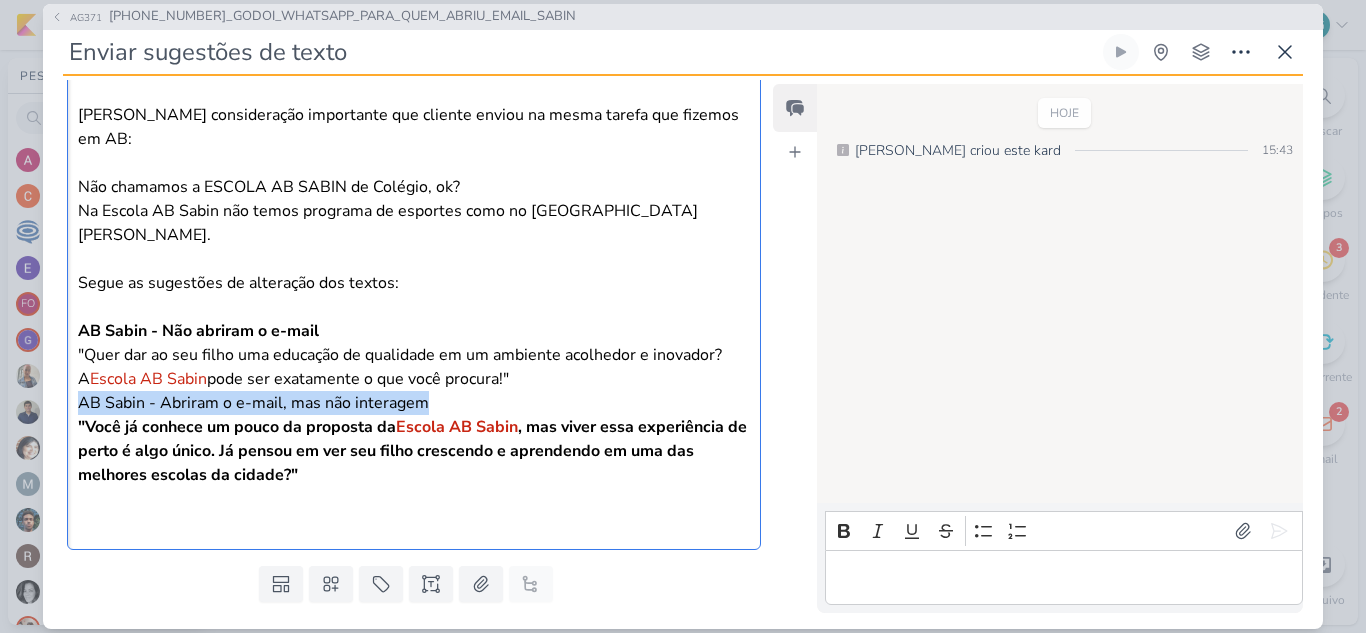 scroll, scrollTop: 148, scrollLeft: 0, axis: vertical 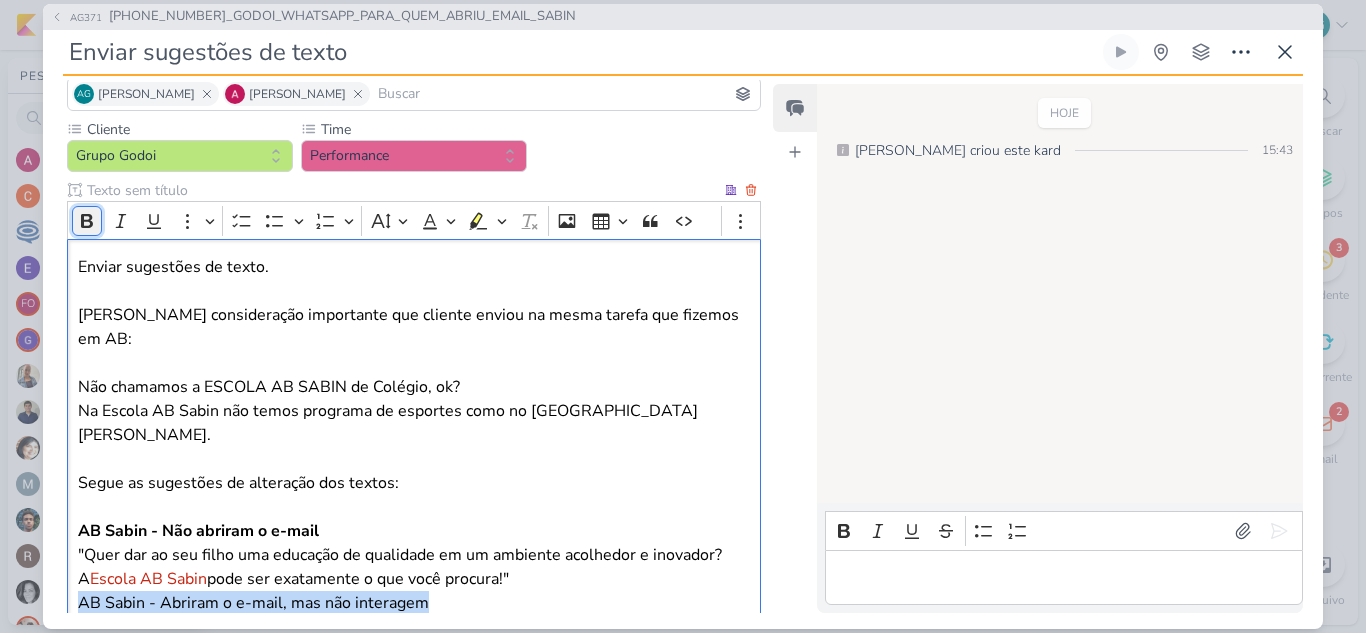 click 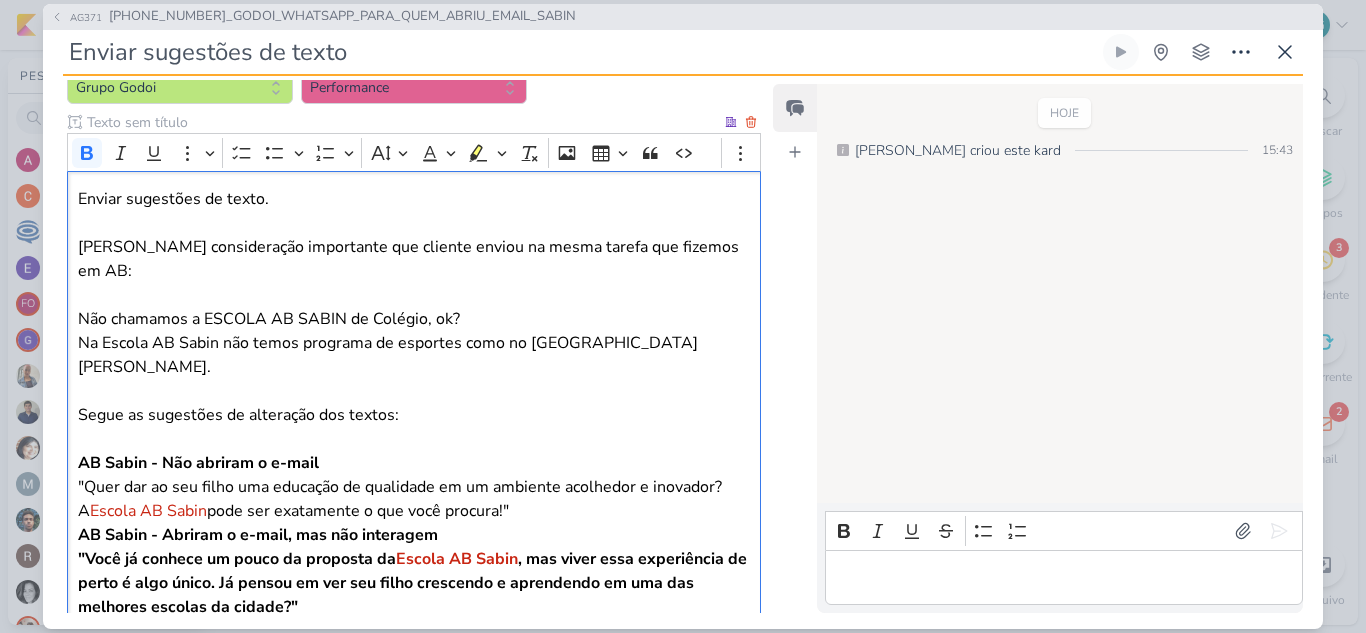 scroll, scrollTop: 248, scrollLeft: 0, axis: vertical 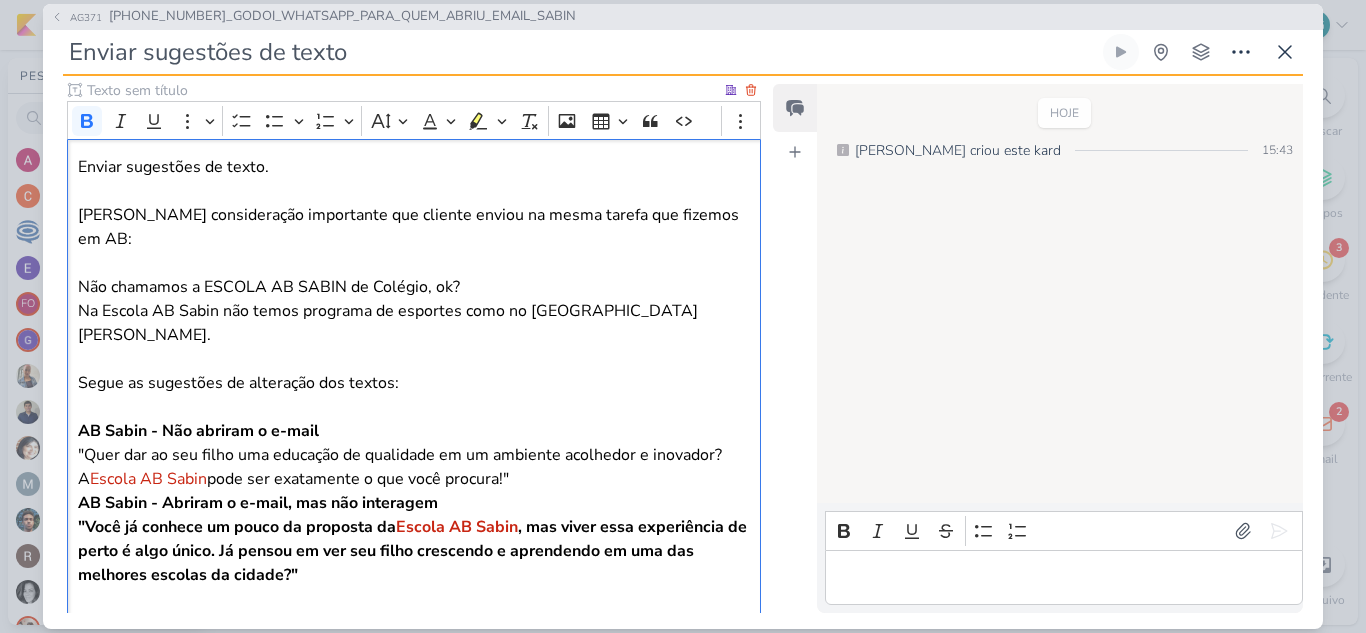 click on ""Quer dar ao seu filho uma educação de qualidade em um ambiente acolhedor e inovador? A  Escola AB Sabin  pode ser exatamente o que você procura!"" at bounding box center (414, 467) 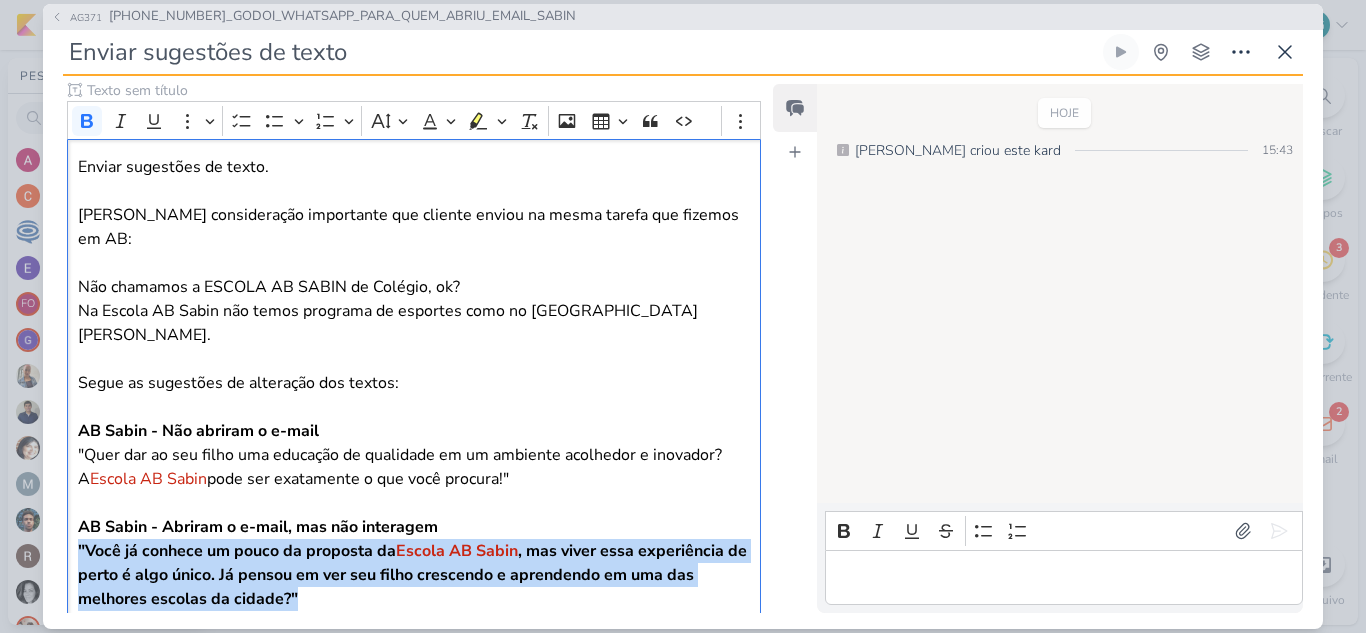 drag, startPoint x: 338, startPoint y: 550, endPoint x: 47, endPoint y: 501, distance: 295.0966 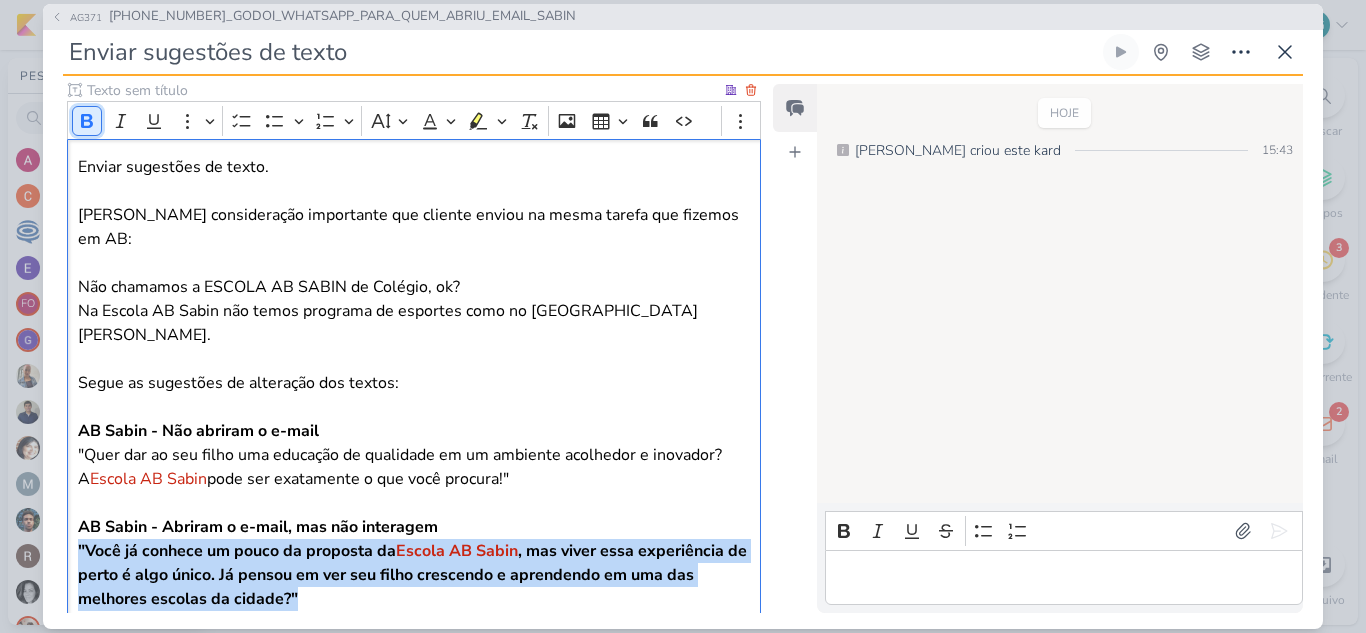 click on "Bold" at bounding box center [87, 121] 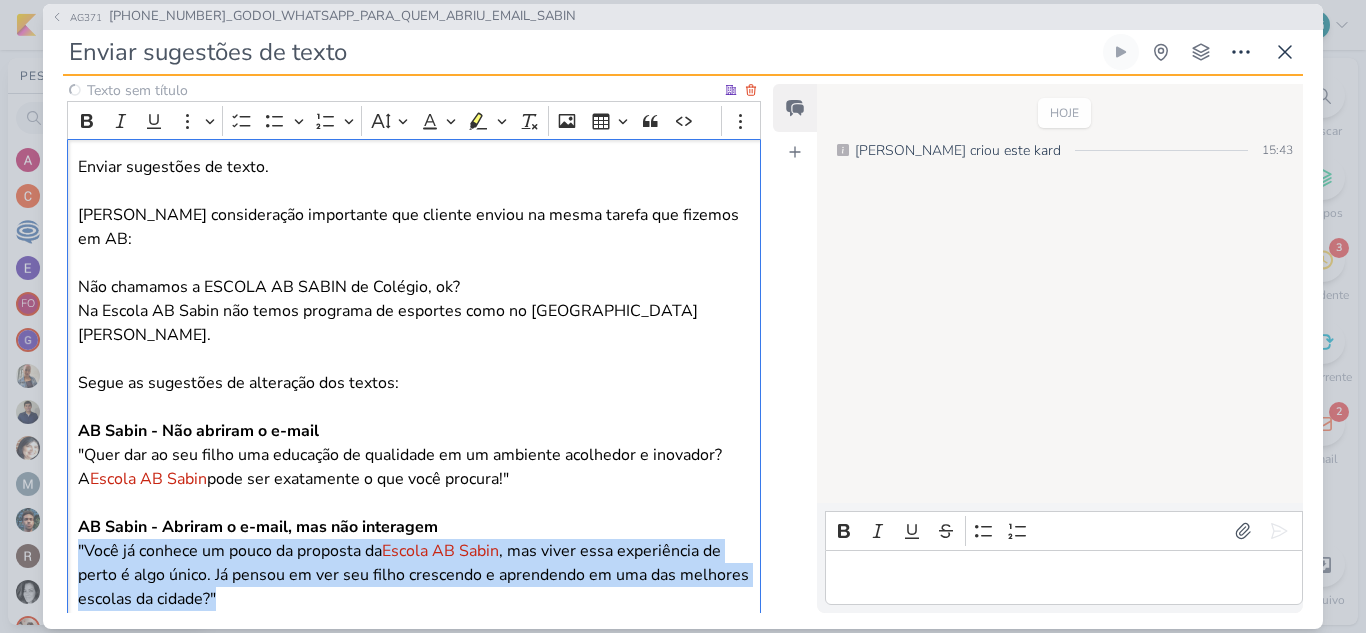 click at bounding box center (414, 635) 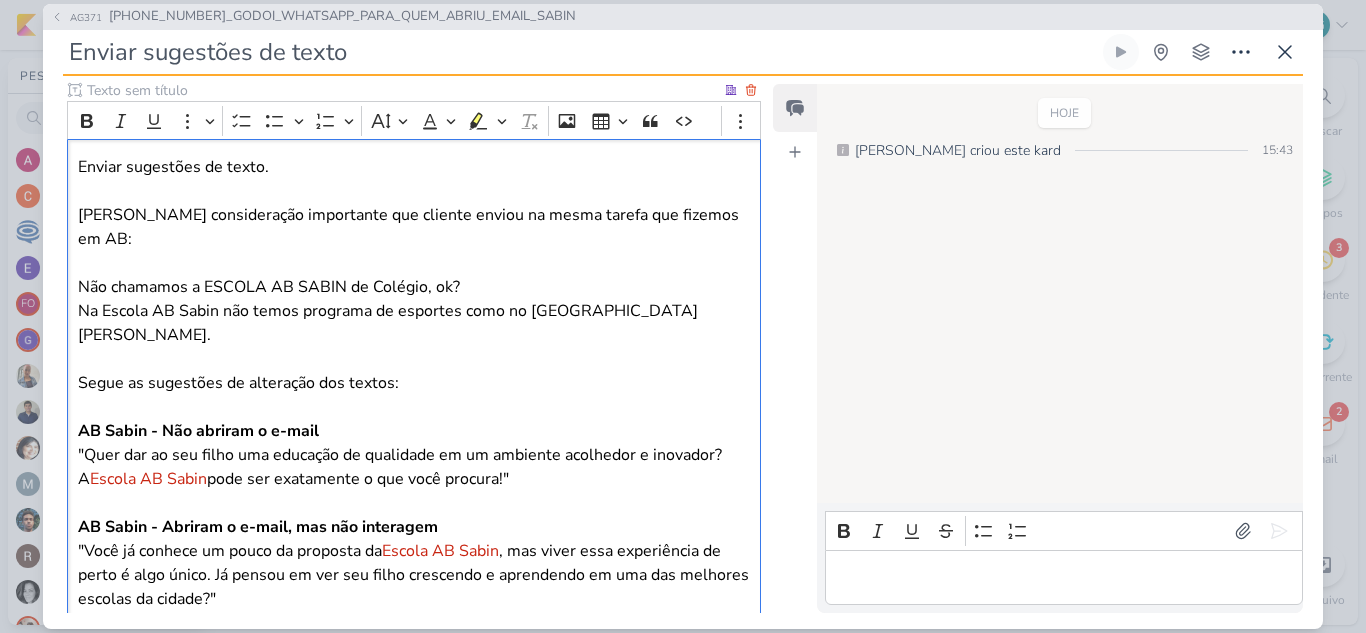 click on "Enviar sugestões de texto. Segue consideração importante que cliente enviou na mesma tarefa que fizemos em AB: Não chamamos a ESCOLA AB SABIN de Colégio, ok?" at bounding box center [414, 227] 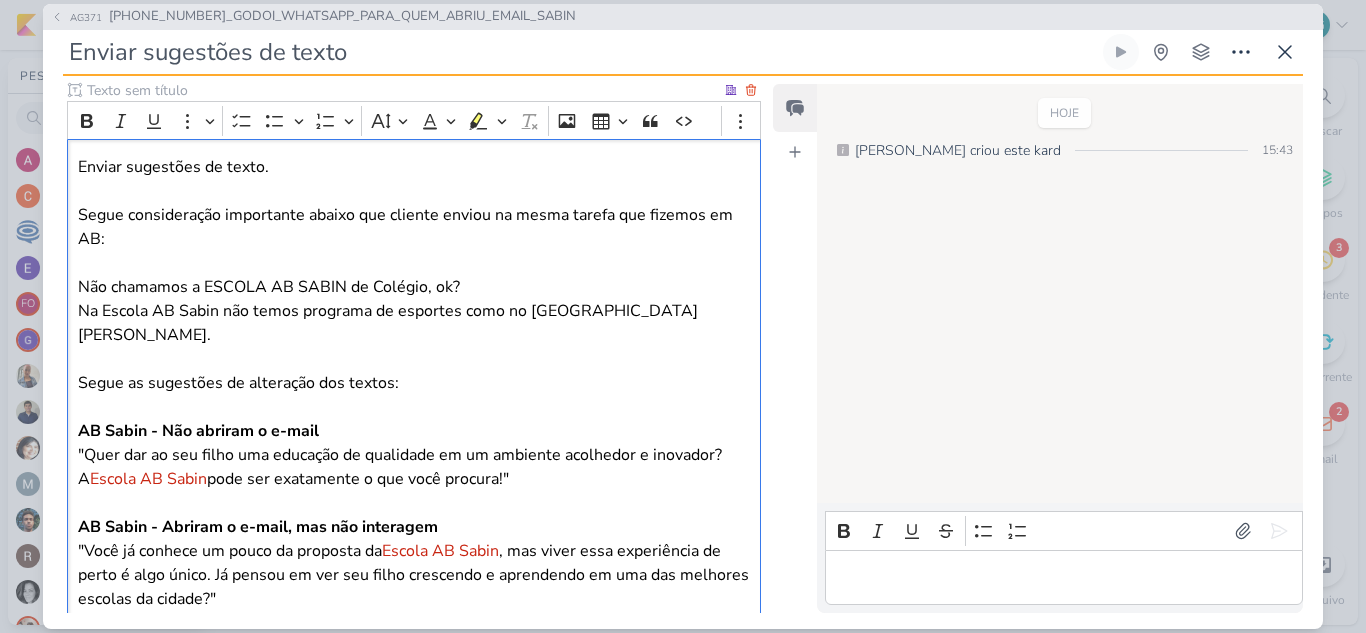 click on "Enviar sugestões de texto. Segue consideração importante abaixo que cliente enviou na mesma tarefa que fizemos em AB: Não chamamos a ESCOLA AB SABIN de Colégio, ok?" at bounding box center [414, 227] 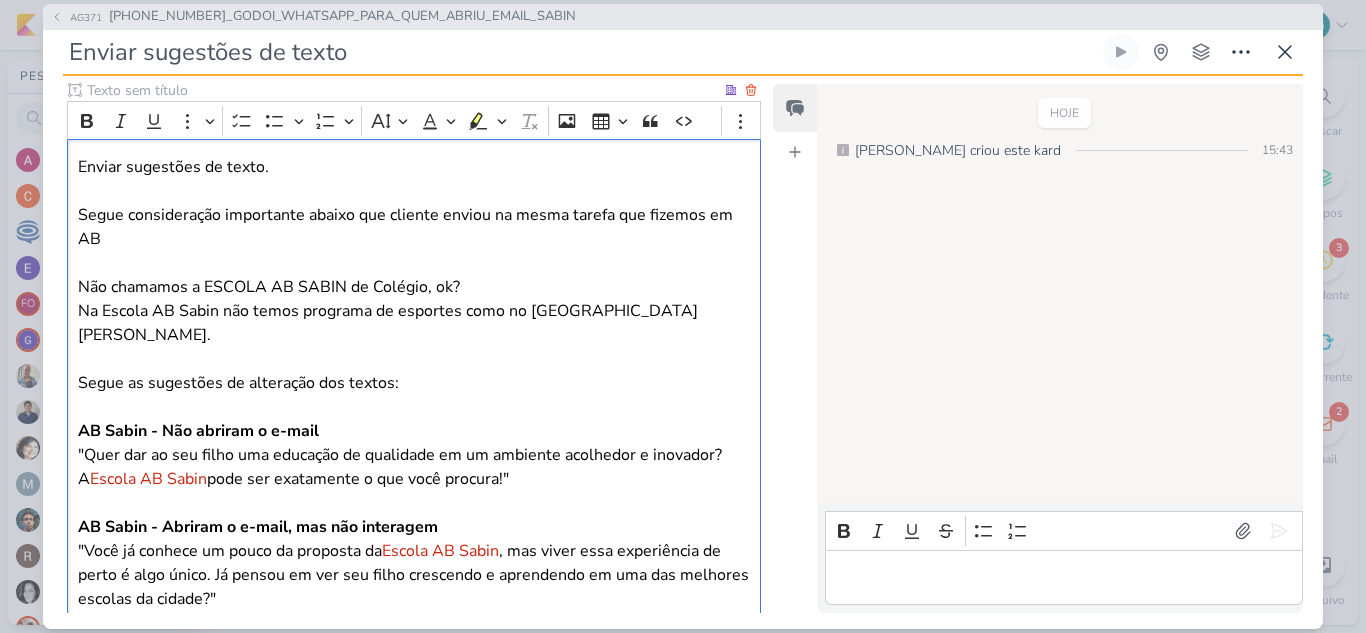 click on "Enviar sugestões de texto. Segue consideração importante abaixo que cliente enviou na mesma tarefa que fizemos em AB Não chamamos a ESCOLA AB SABIN de Colégio, ok?" at bounding box center [414, 227] 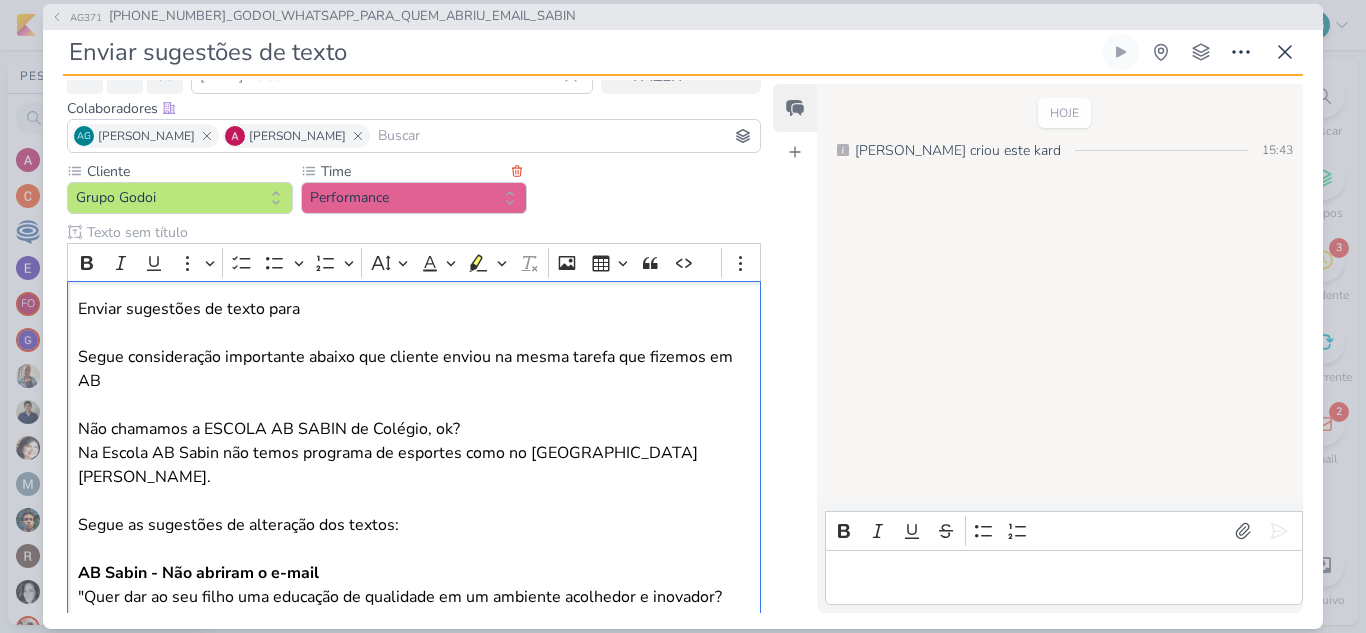 scroll, scrollTop: 200, scrollLeft: 0, axis: vertical 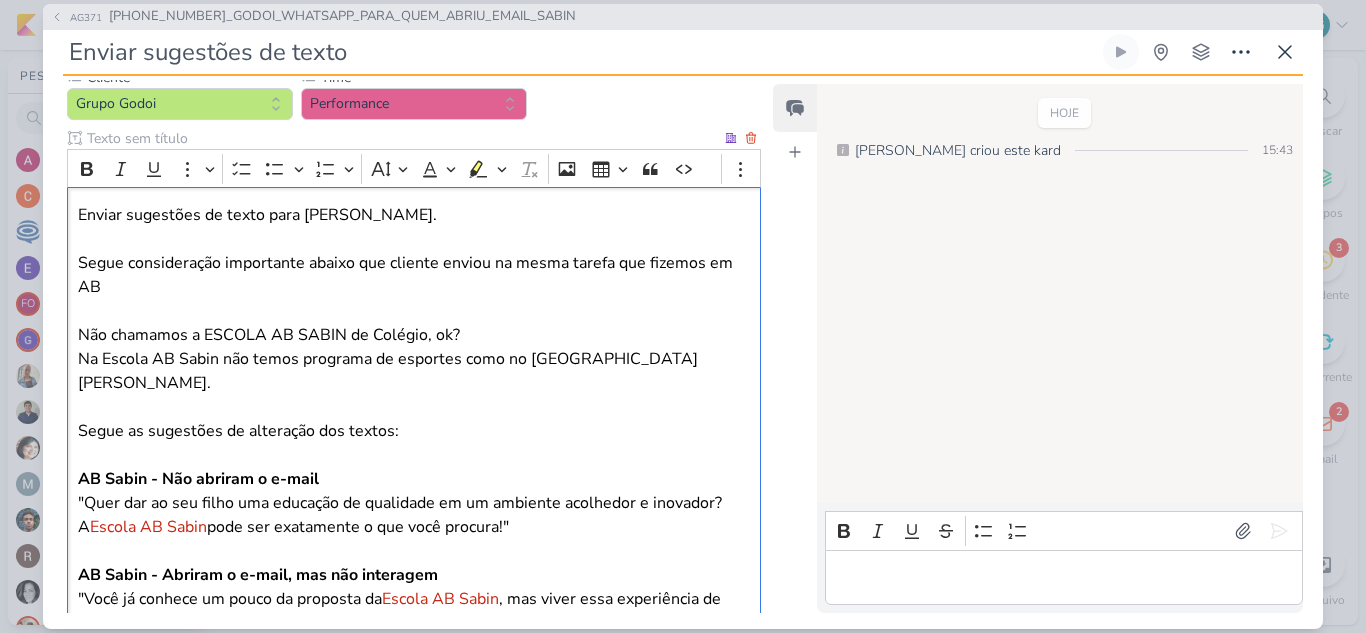 click on "Enviar sugestões de texto para Sabin. Segue consideração importante abaixo que cliente enviou na mesma tarefa que fizemos em AB Não chamamos a ESCOLA AB SABIN de Colégio, ok?" at bounding box center (414, 275) 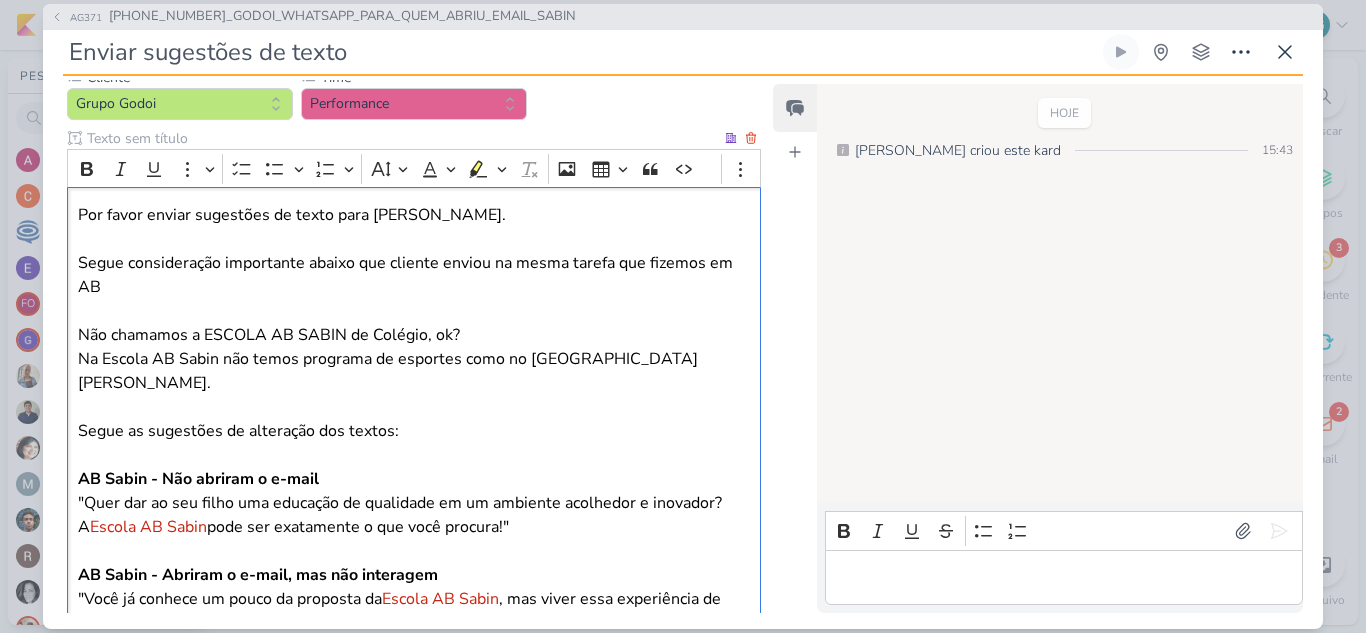 click on "Por favor enviar sugestões de texto para Sabin. Segue consideração importante abaixo que cliente enviou na mesma tarefa que fizemos em AB Não chamamos a ESCOLA AB SABIN de Colégio, ok?" at bounding box center (414, 275) 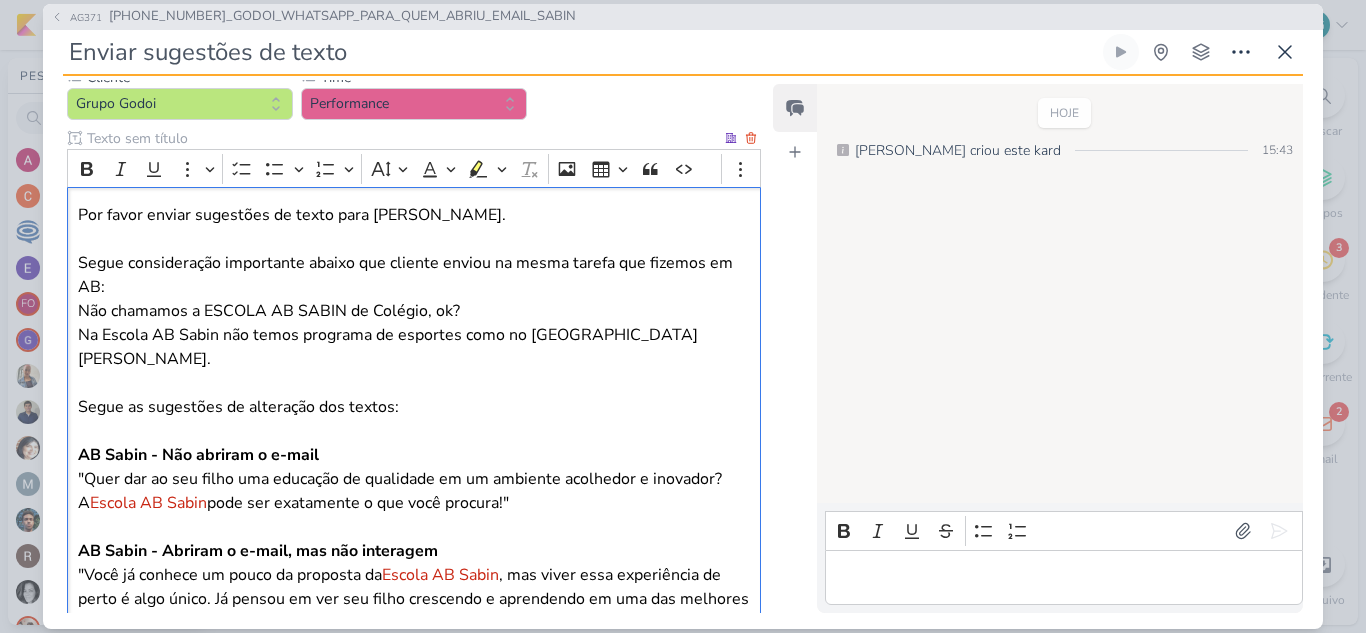 click on "Segue as sugestões de alteração dos textos:" at bounding box center (414, 419) 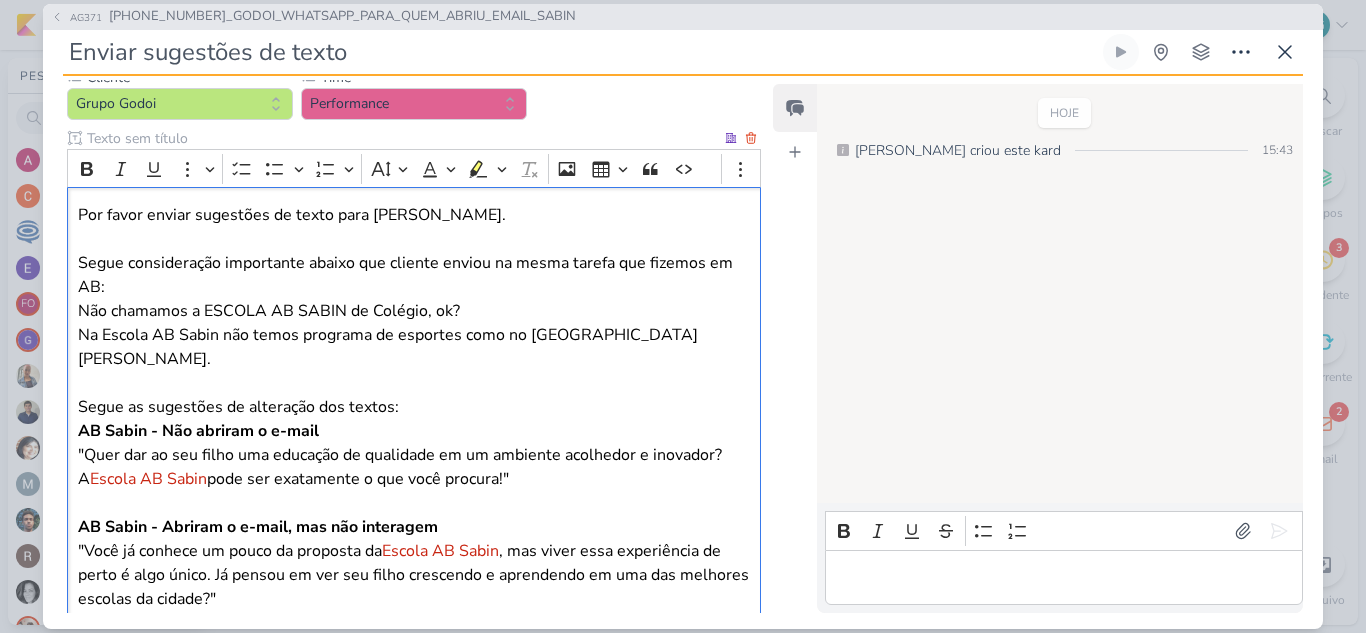 click on "Por favor enviar sugestões de texto para Sabin. Segue consideração importante abaixo que cliente enviou na mesma tarefa que fizemos em AB: Não chamamos a ESCOLA AB SABIN de Colégio, ok?" at bounding box center (414, 263) 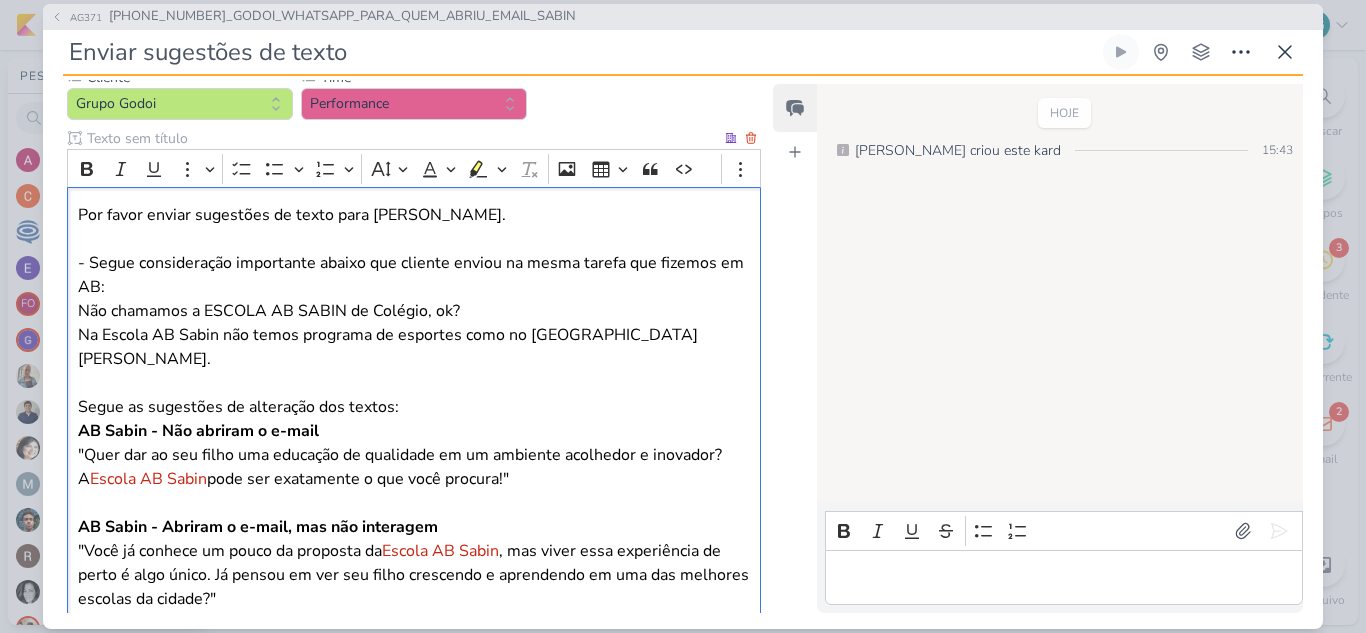 click on "Por favor enviar sugestões de texto para Sabin. - Segue consideração importante abaixo que cliente enviou na mesma tarefa que fizemos em AB: Não chamamos a ESCOLA AB SABIN de Colégio, ok? Na Escola AB Sabin não temos programa de esportes como no Colégio Albert Sabin.  Segue as sugestões de alteração dos textos: AB Sabin - Não abriram o e-mail "Quer dar ao seu filho uma educação de qualidade em um ambiente acolhedor e inovador? A  Escola AB Sabin  pode ser exatamente o que você procura!" AB Sabin - Abriram o e-mail, mas não interagem "Você já conhece um pouco da proposta da  Escola AB Sabin , mas viver essa experiência de perto é algo único. Já pensou em ver seu filho crescendo e aprendendo em uma das melhores escolas da cidade?"" at bounding box center [414, 430] 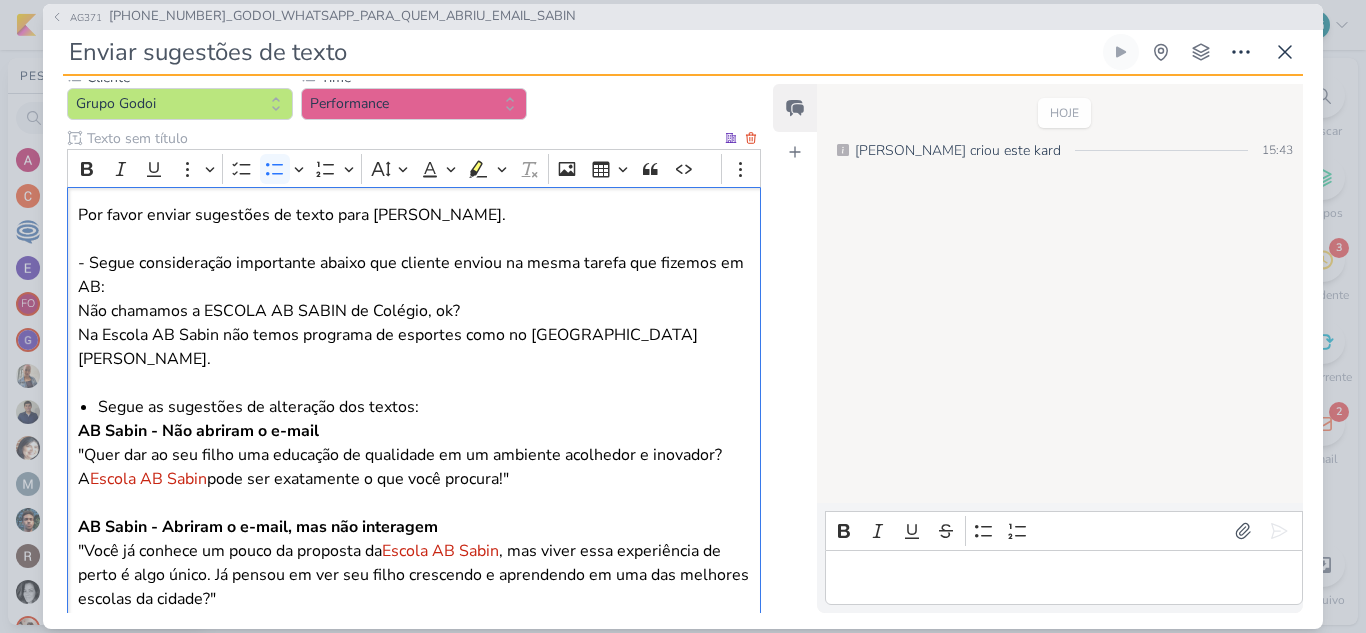 click on "Por favor enviar sugestões de texto para Sabin. - Segue consideração importante abaixo que cliente enviou na mesma tarefa que fizemos em AB: Não chamamos a ESCOLA AB SABIN de Colégio, ok?" at bounding box center [414, 263] 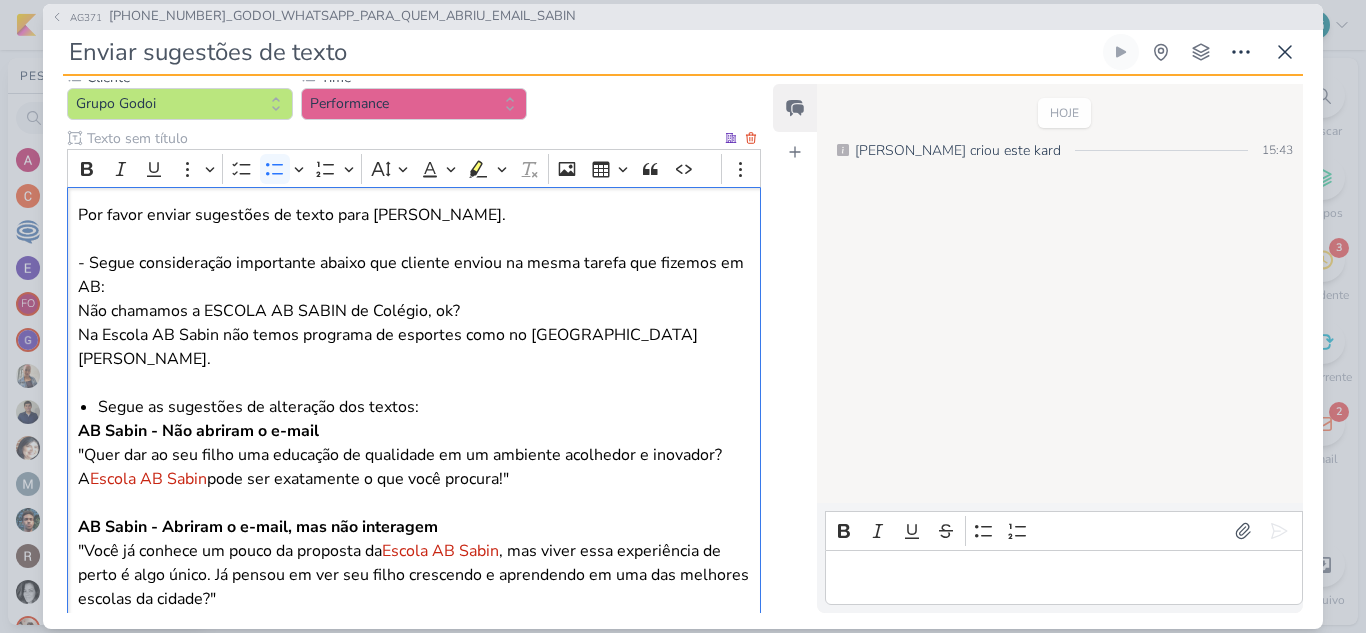 click on "Segue as sugestões de alteração dos textos:" at bounding box center [424, 407] 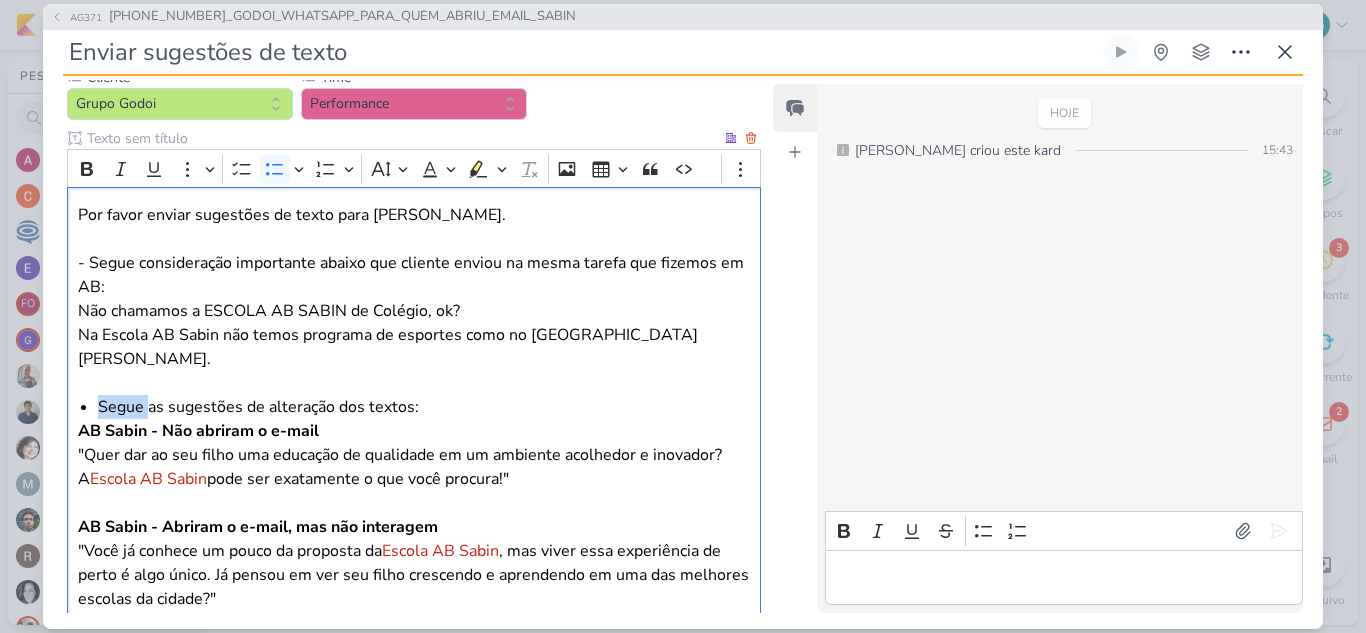 click on "Segue as sugestões de alteração dos textos:" at bounding box center (424, 407) 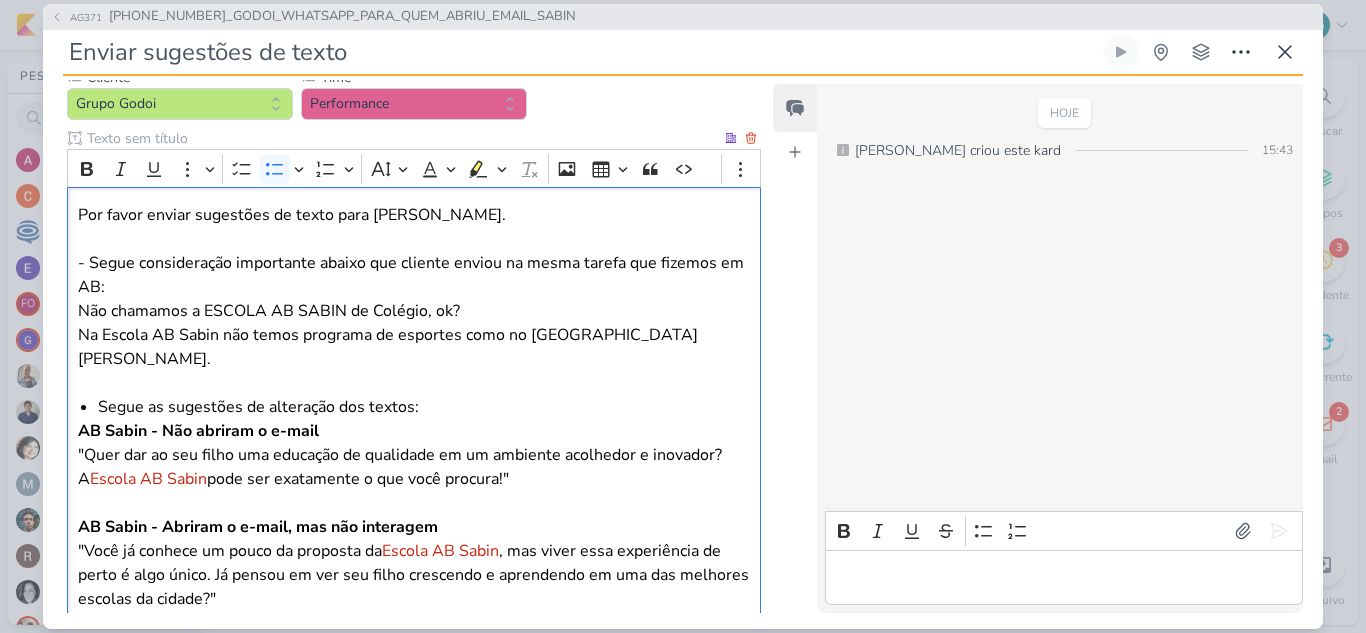 click on "Por favor enviar sugestões de texto para Sabin. - Segue consideração importante abaixo que cliente enviou na mesma tarefa que fizemos em AB: Não chamamos a ESCOLA AB SABIN de Colégio, ok?" at bounding box center [414, 263] 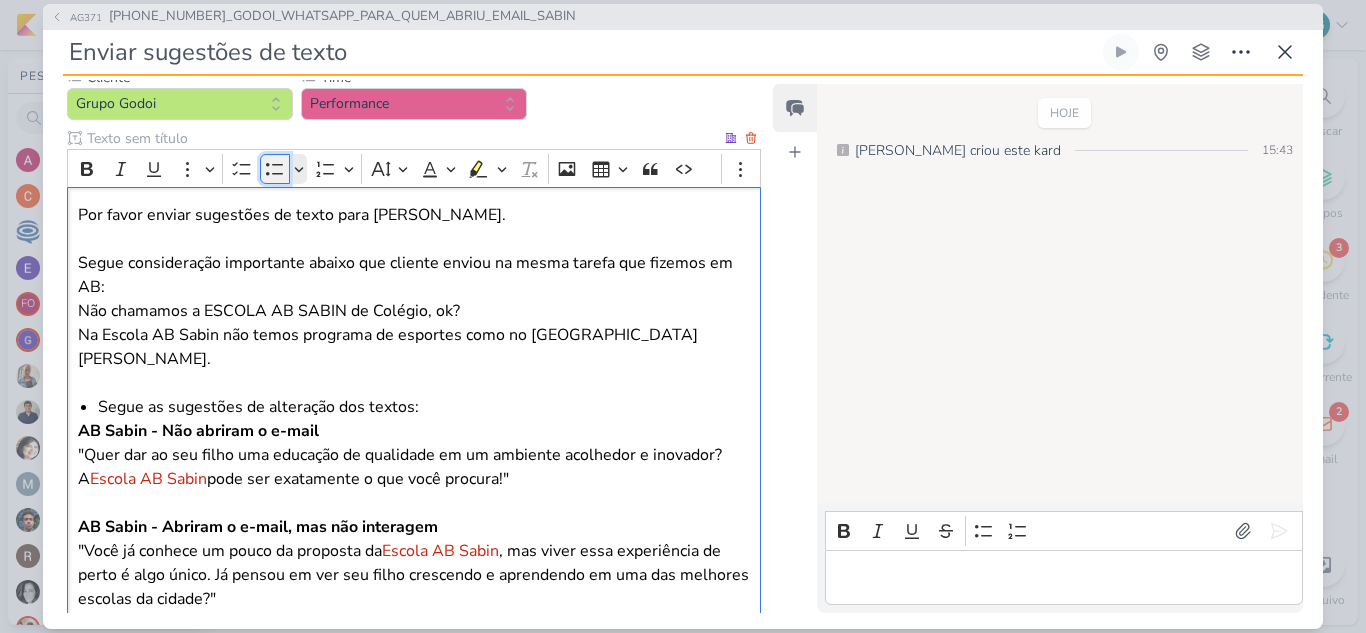 click 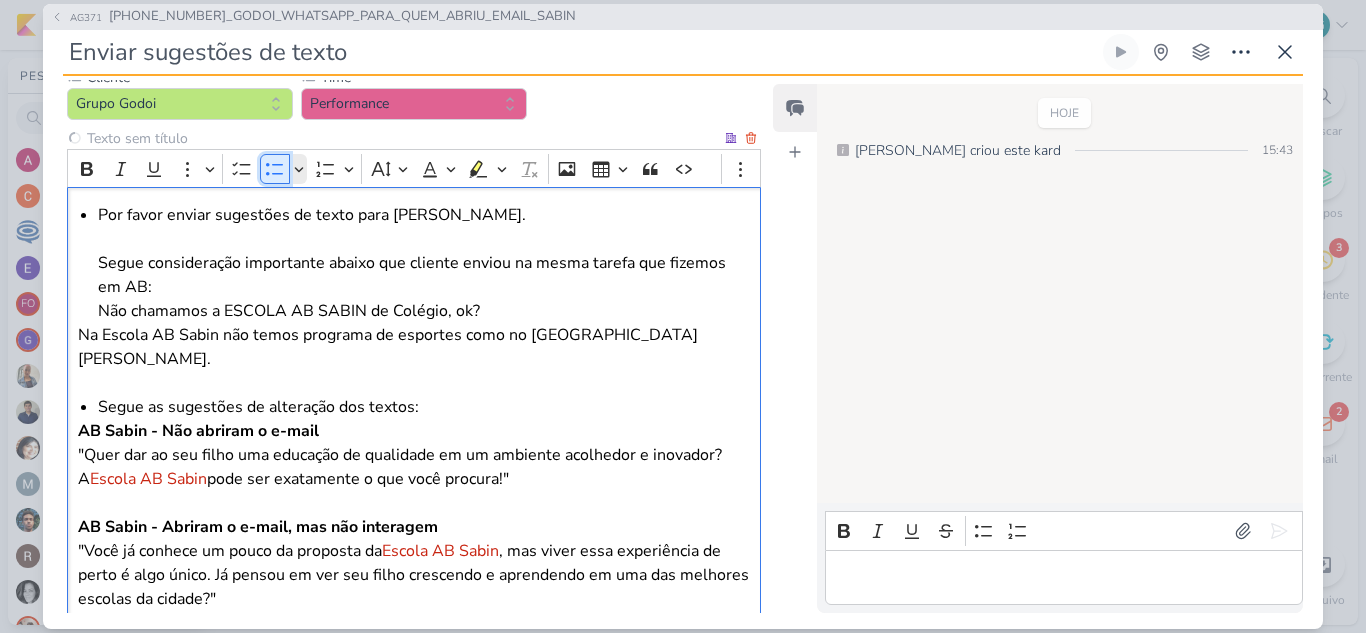 click 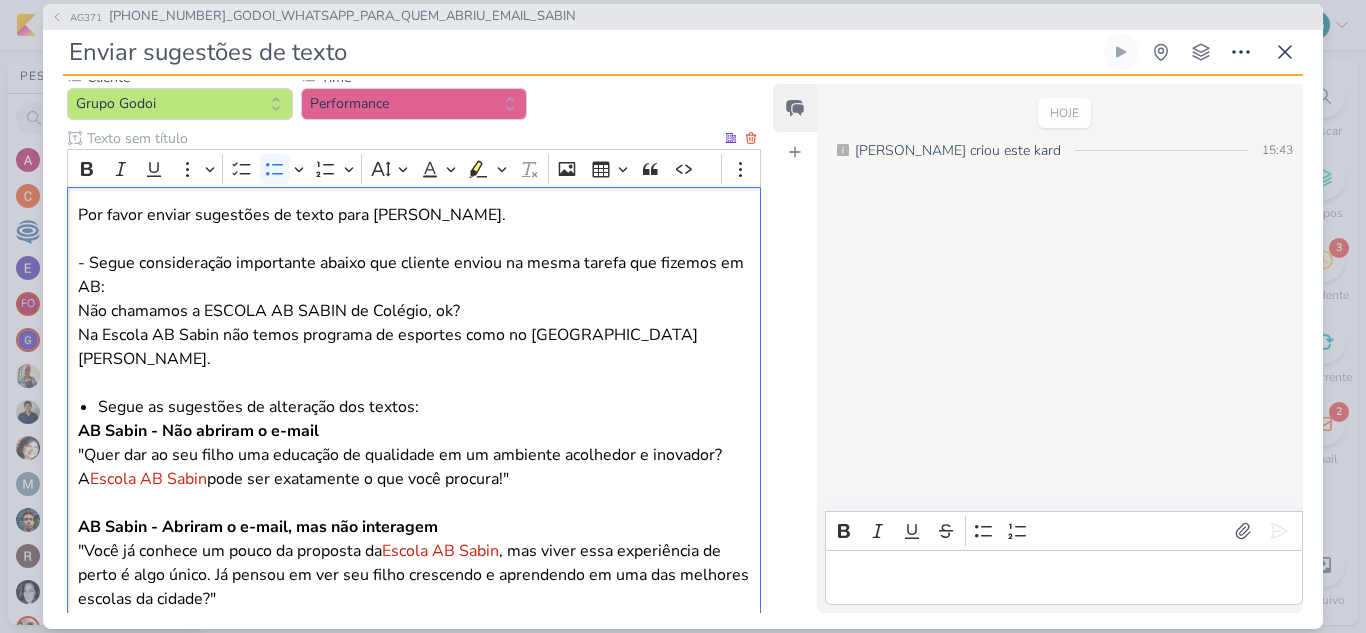click on "Por favor enviar sugestões de texto para Sabin. - Segue consideração importante abaixo que cliente enviou na mesma tarefa que fizemos em AB: Não chamamos a ESCOLA AB SABIN de Colégio, ok? Na Escola AB Sabin não temos programa de esportes como no Colégio Albert Sabin.  Segue as sugestões de alteração dos textos: AB Sabin - Não abriram o e-mail "Quer dar ao seu filho uma educação de qualidade em um ambiente acolhedor e inovador? A  Escola AB Sabin  pode ser exatamente o que você procura!" AB Sabin - Abriram o e-mail, mas não interagem "Você já conhece um pouco da proposta da  Escola AB Sabin , mas viver essa experiência de perto é algo único. Já pensou em ver seu filho crescendo e aprendendo em uma das melhores escolas da cidade?"" at bounding box center (414, 430) 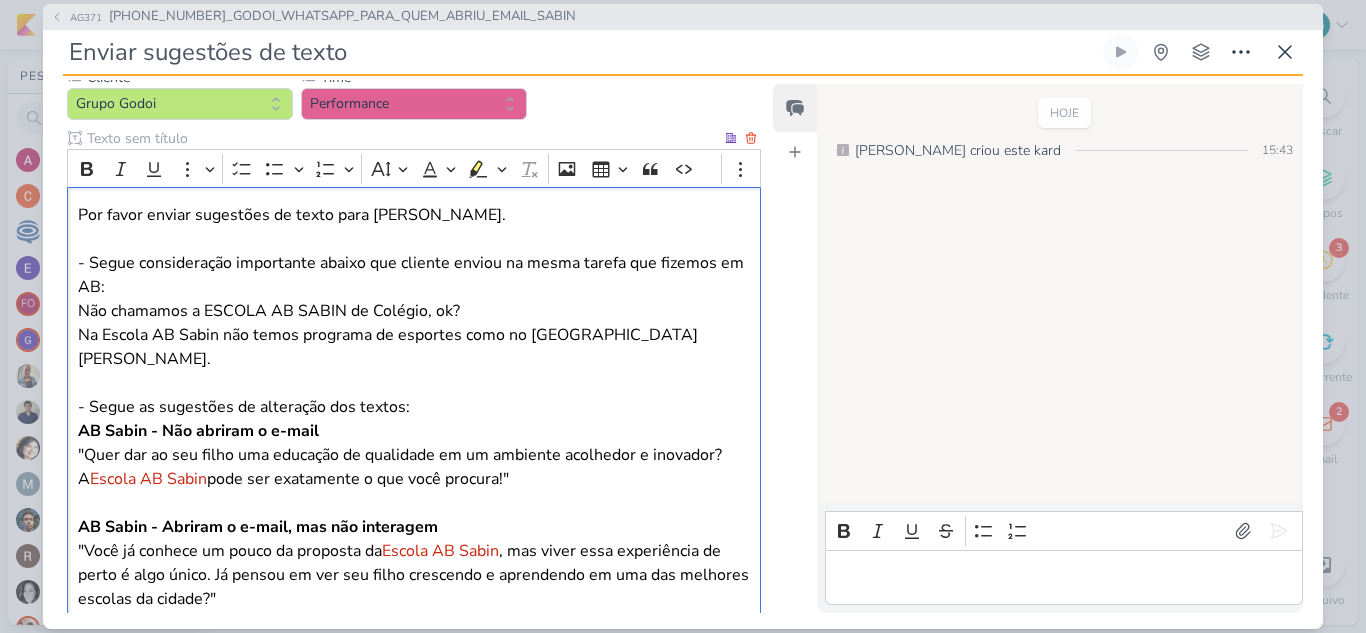 click on ""Quer dar ao seu filho uma educação de qualidade em um ambiente acolhedor e inovador? A  Escola AB Sabin  pode ser exatamente o que você procura!"" at bounding box center (414, 479) 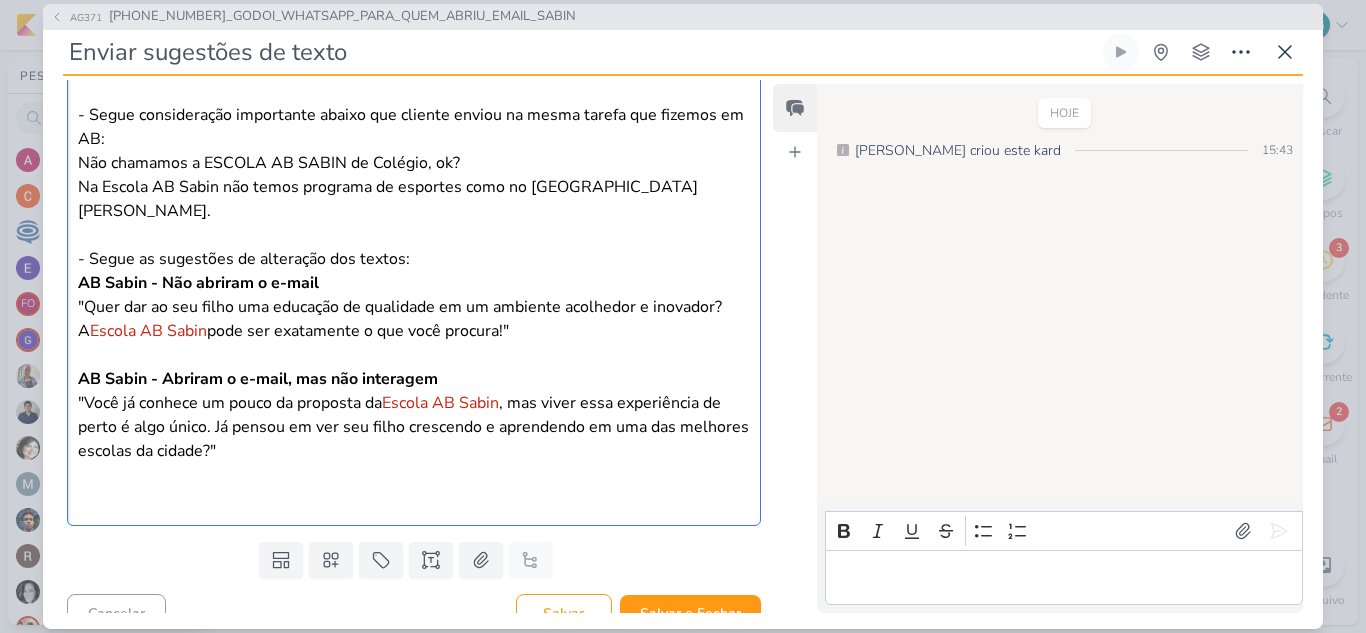 scroll, scrollTop: 48, scrollLeft: 0, axis: vertical 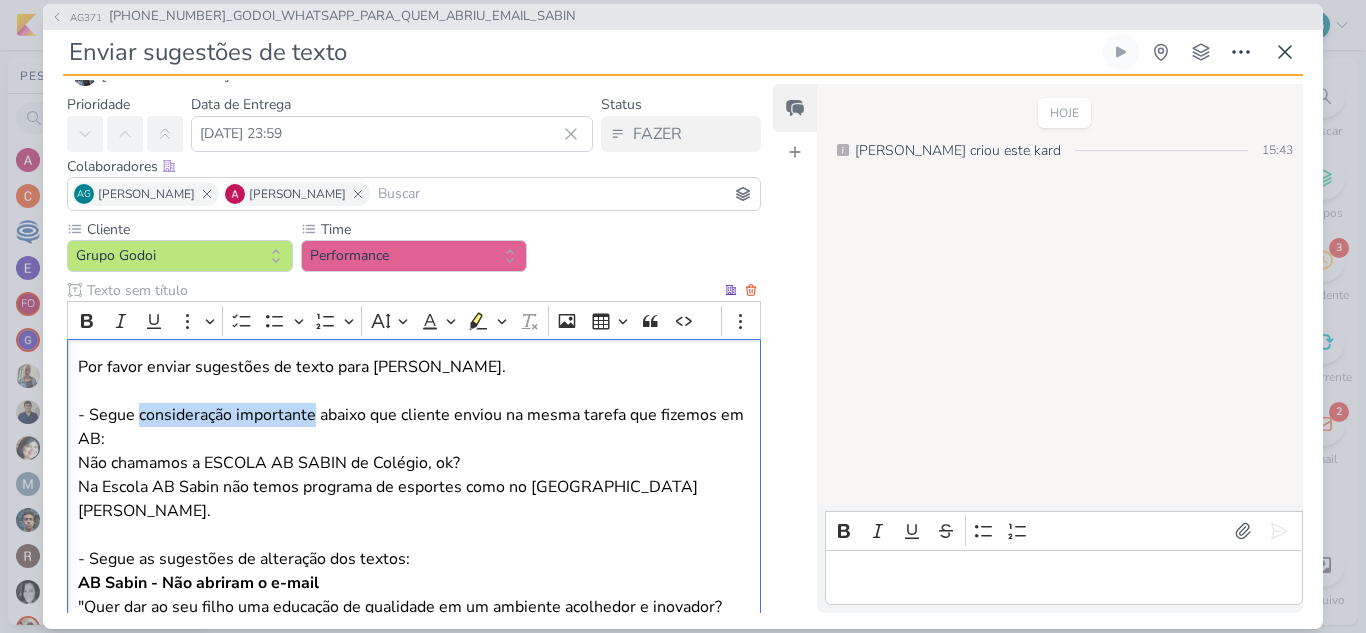 drag, startPoint x: 138, startPoint y: 415, endPoint x: 316, endPoint y: 413, distance: 178.01123 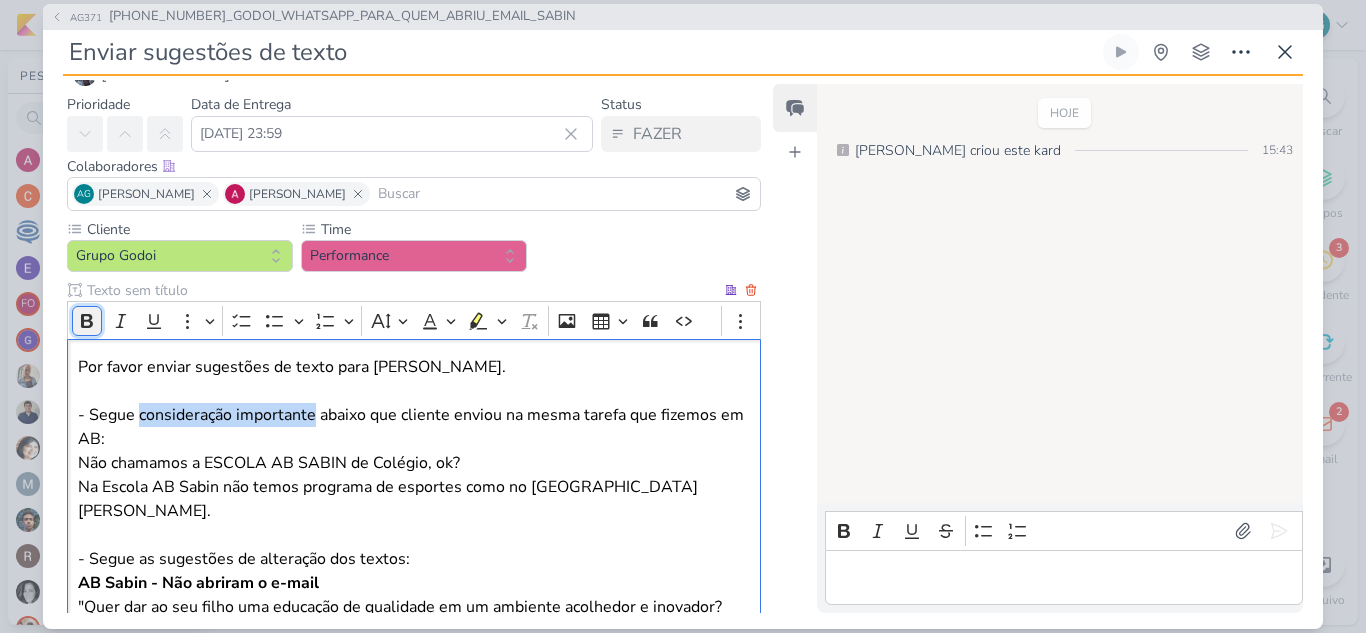 click 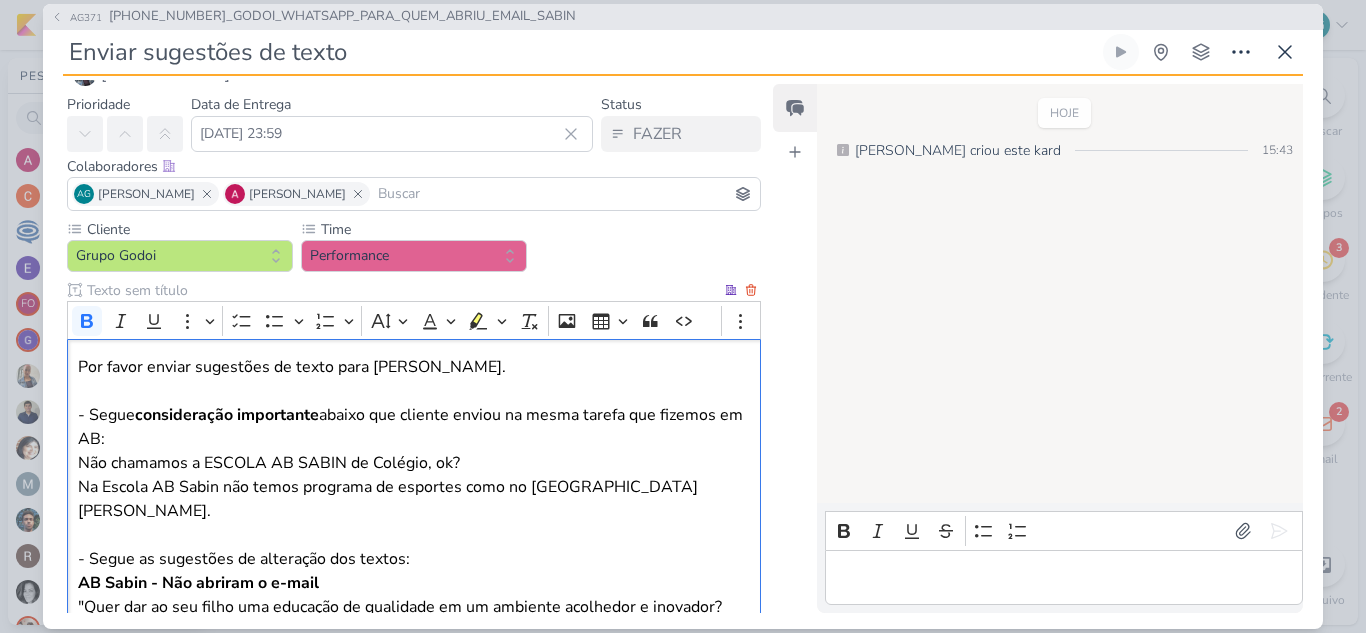 click on "Por favor enviar sugestões de texto para Sabin. - Segue  consideração importante  abaixo que cliente enviou na mesma tarefa que fizemos em AB: Não chamamos a ESCOLA AB SABIN de Colégio, ok?" at bounding box center [414, 415] 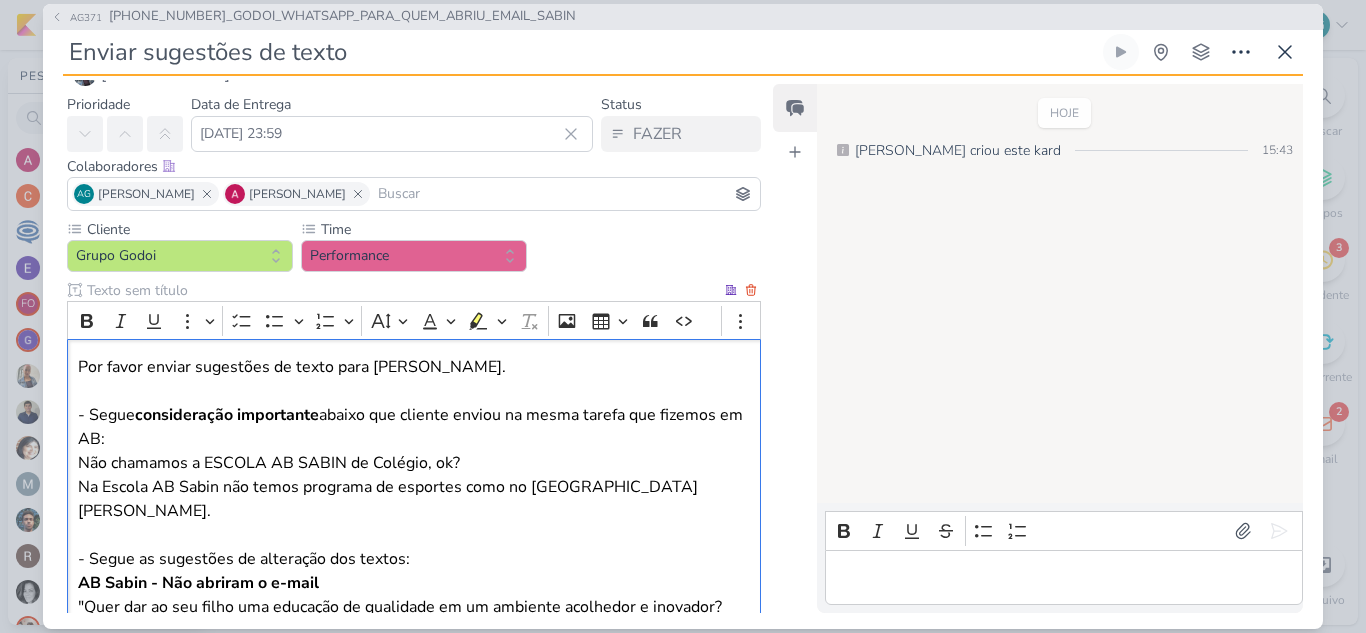 click on "- Segue as sugestões de alteração dos textos:" at bounding box center (414, 559) 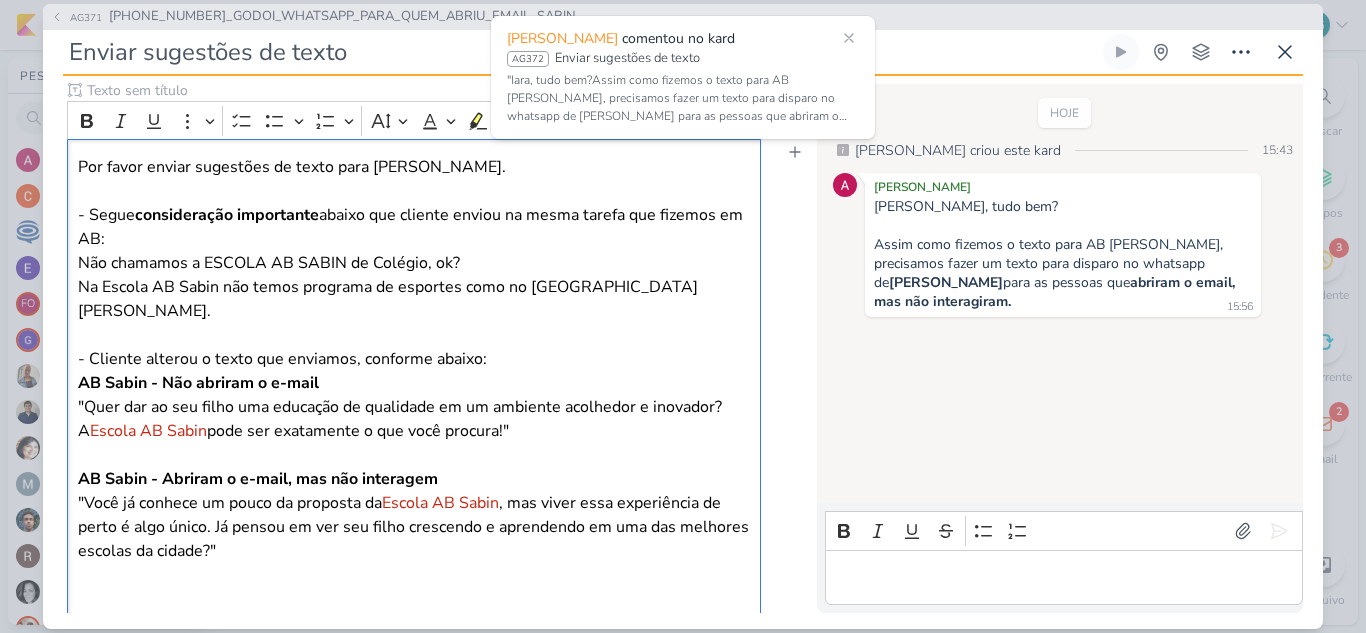 scroll, scrollTop: 348, scrollLeft: 0, axis: vertical 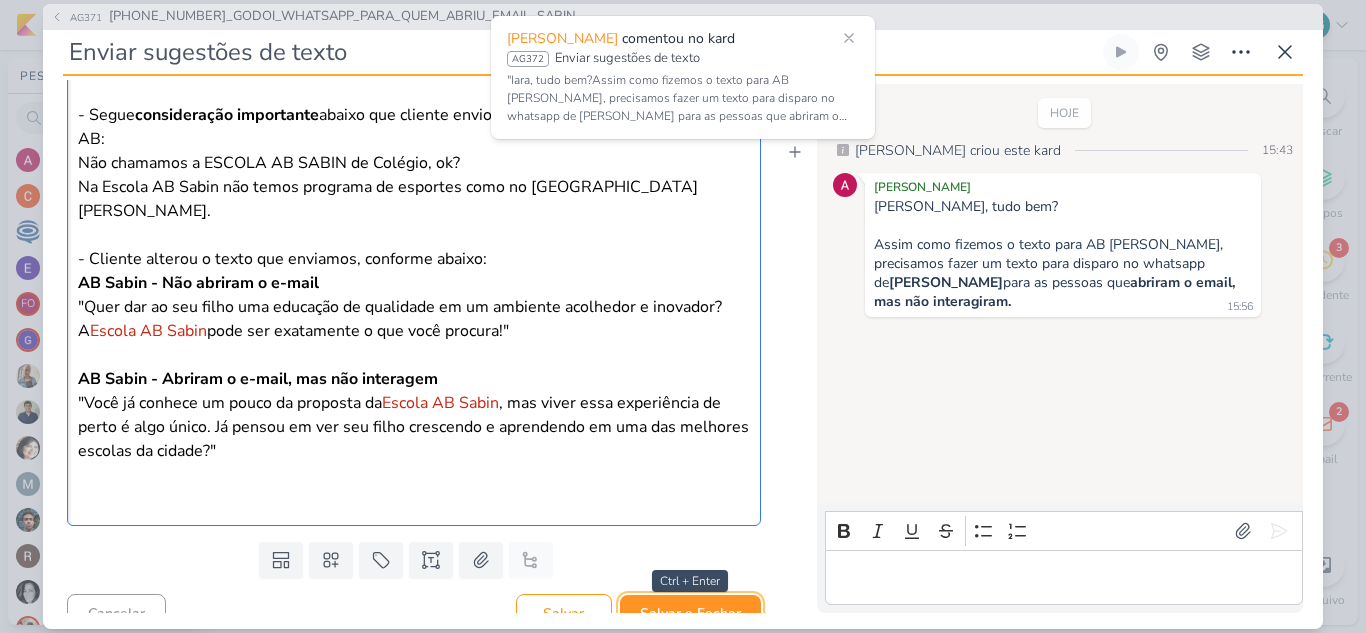 click on "Salvar e Fechar" at bounding box center [690, 613] 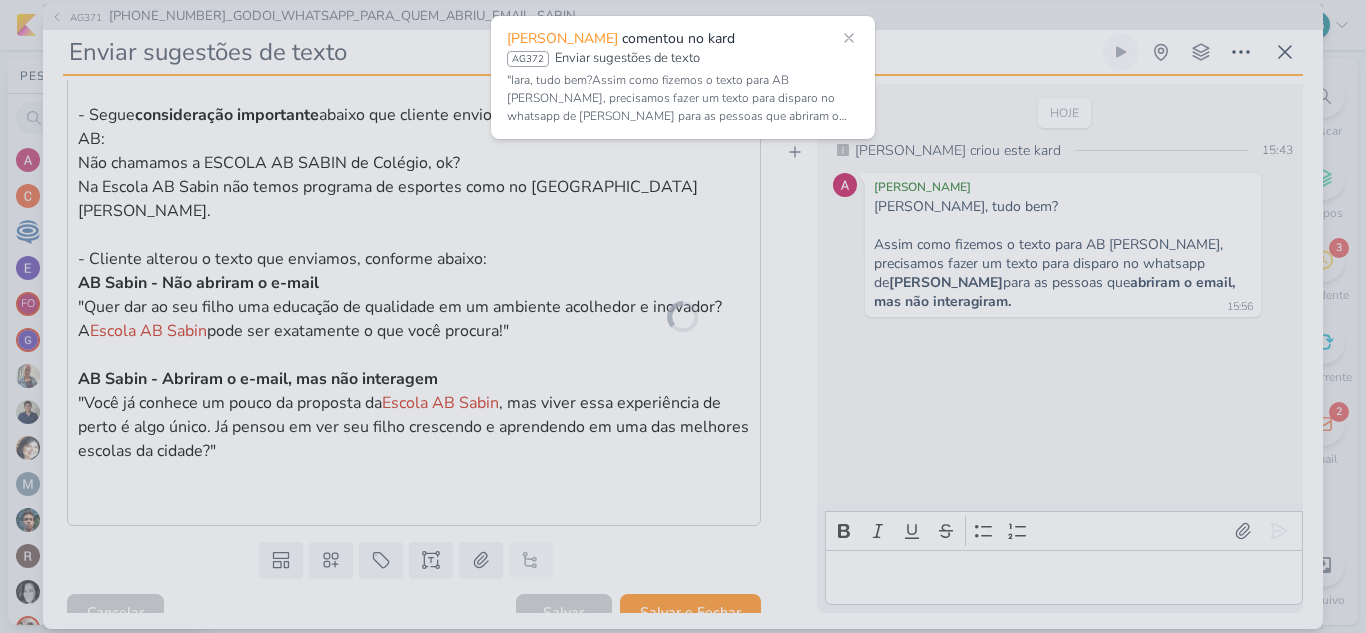 scroll, scrollTop: 346, scrollLeft: 0, axis: vertical 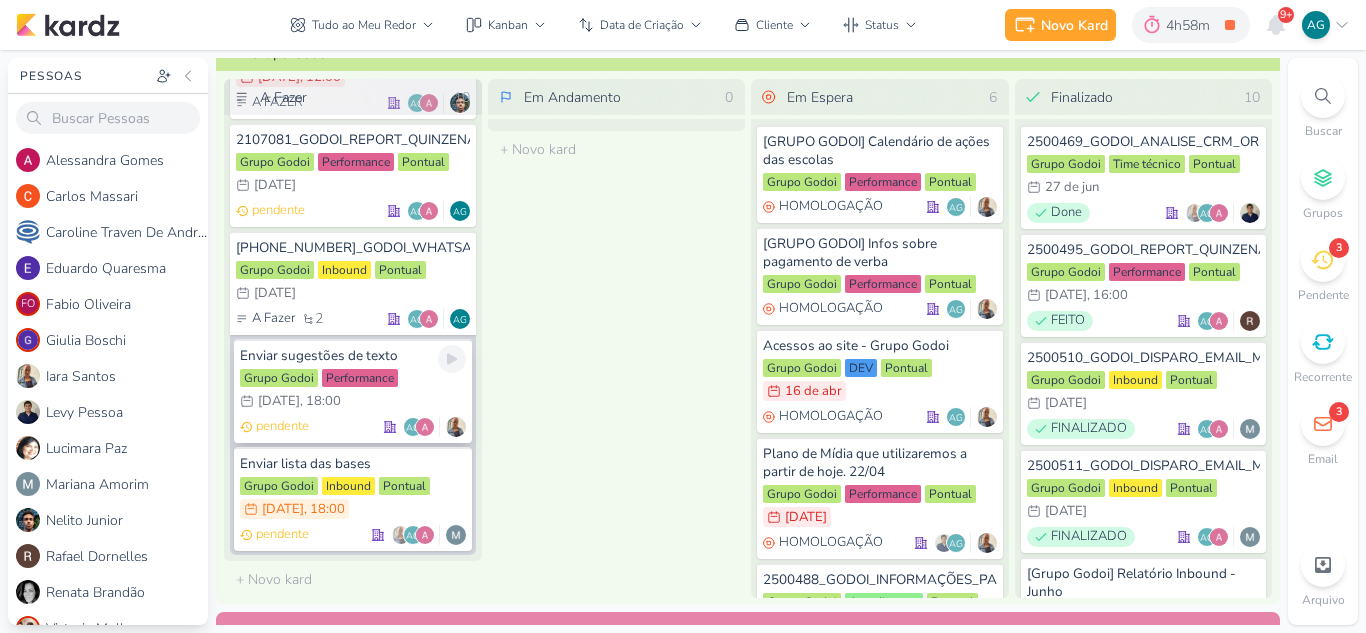 click on "Enviar sugestões de texto" at bounding box center (353, 356) 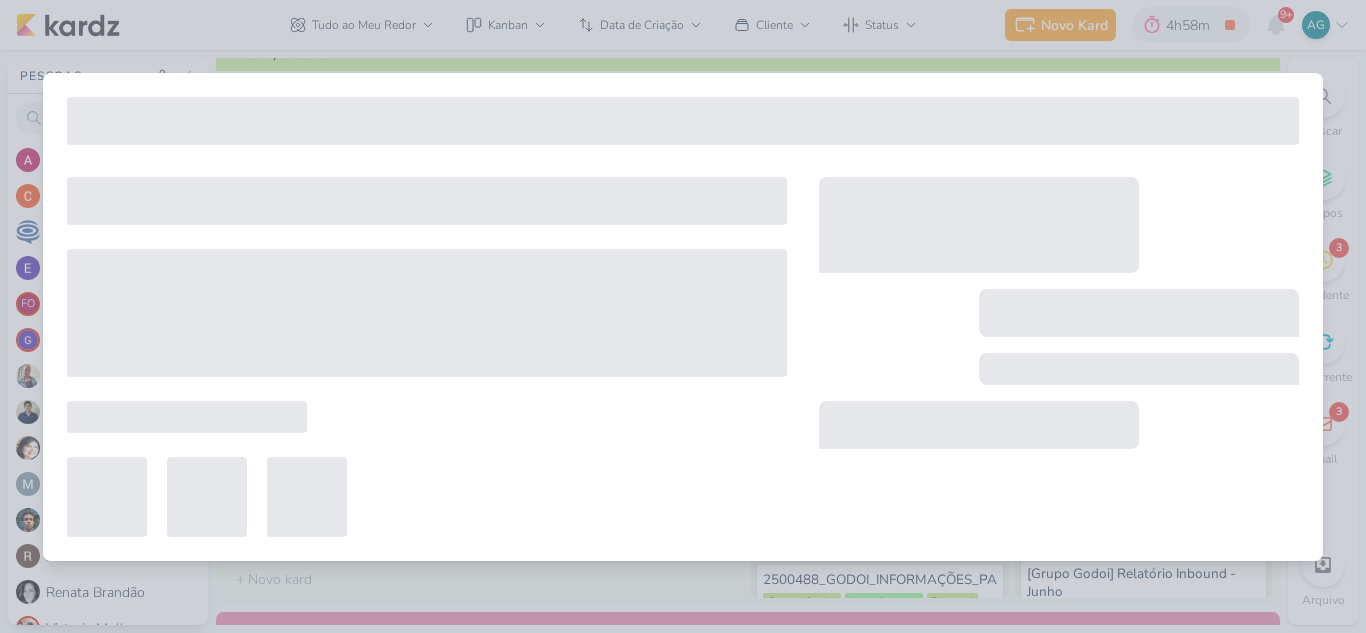 type on "10 de julho de 2025 às 18:00" 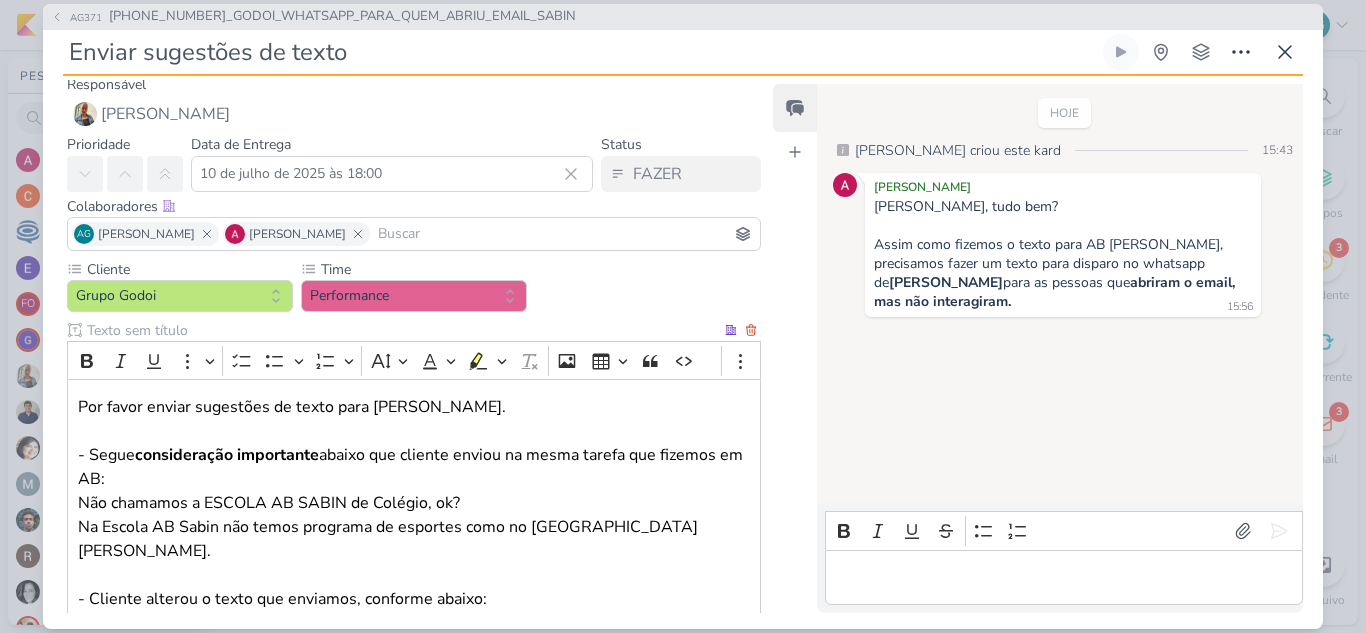 scroll, scrollTop: 0, scrollLeft: 0, axis: both 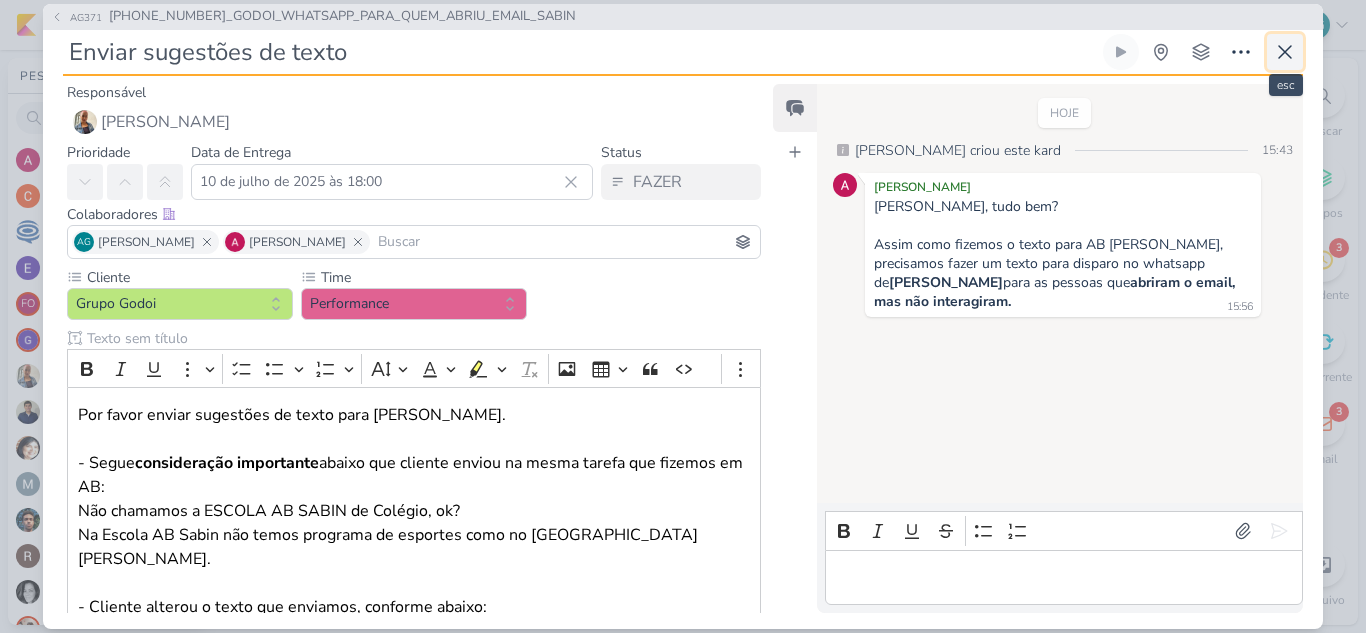 click 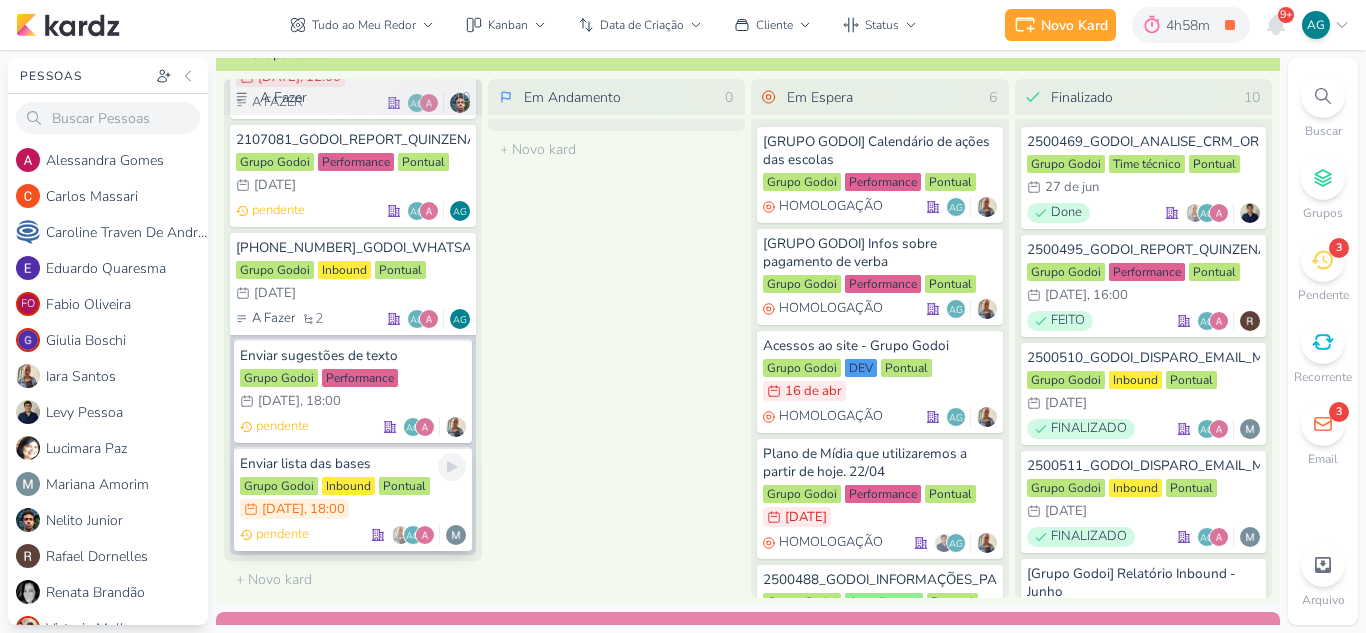 click on "Enviar lista das bases" at bounding box center (353, 464) 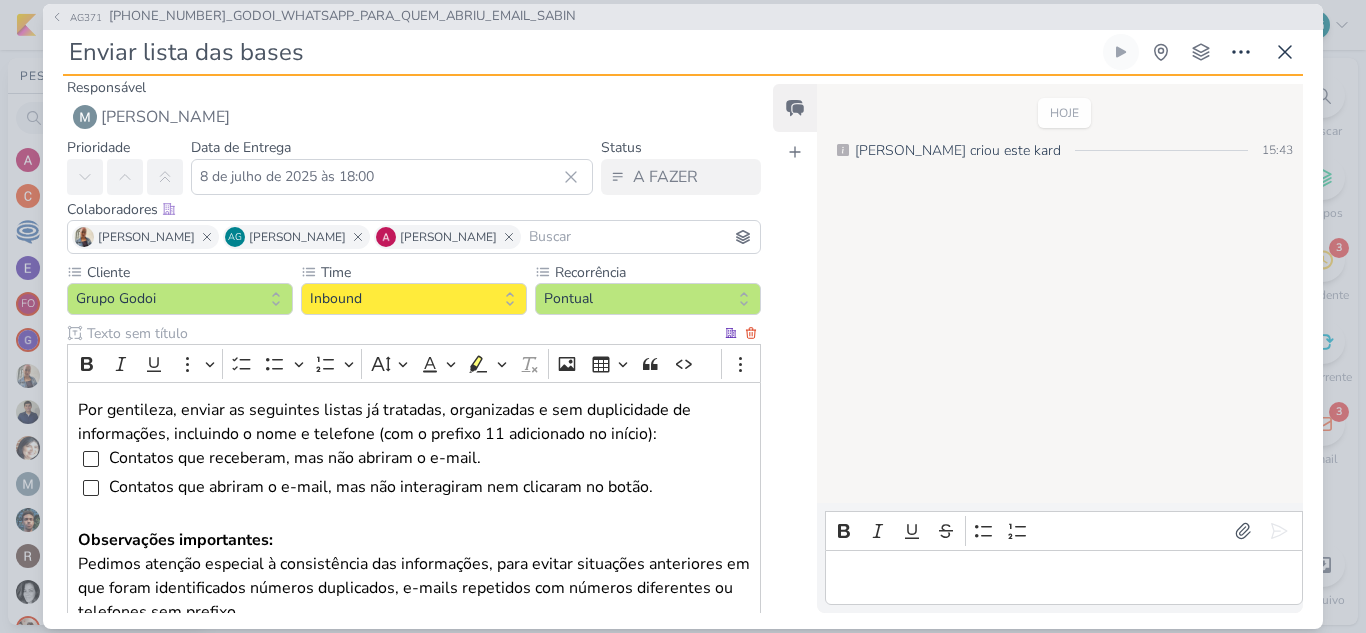 scroll, scrollTop: 0, scrollLeft: 0, axis: both 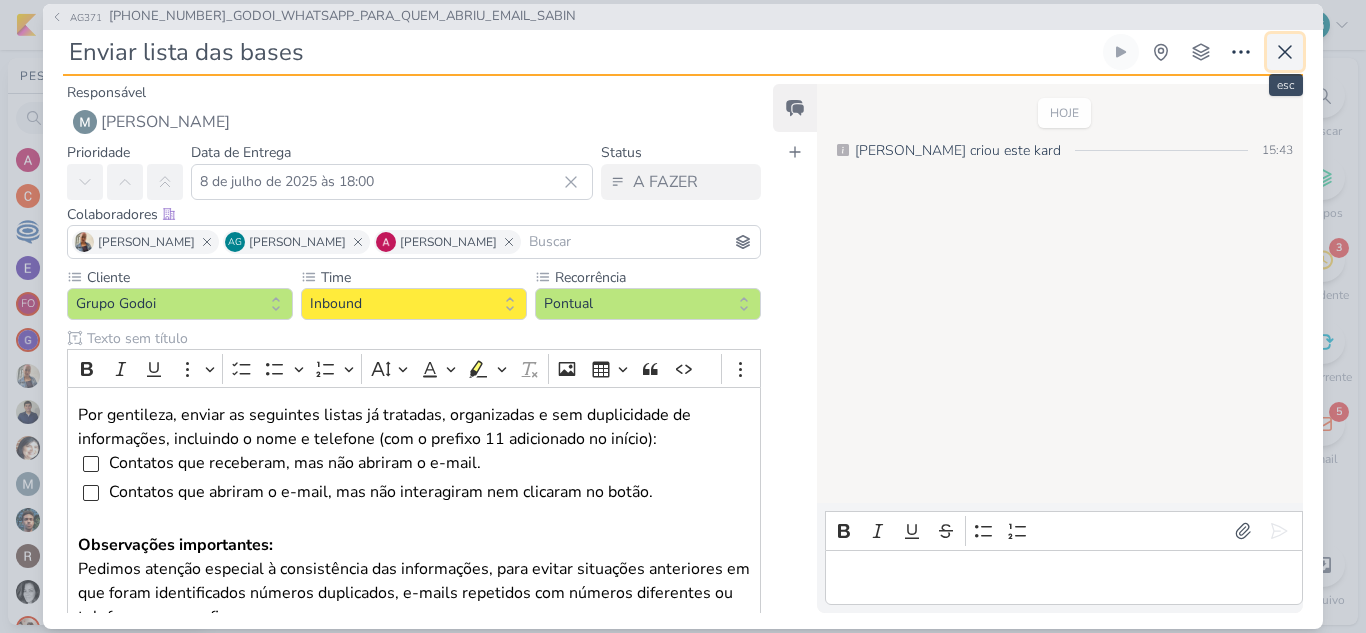 click 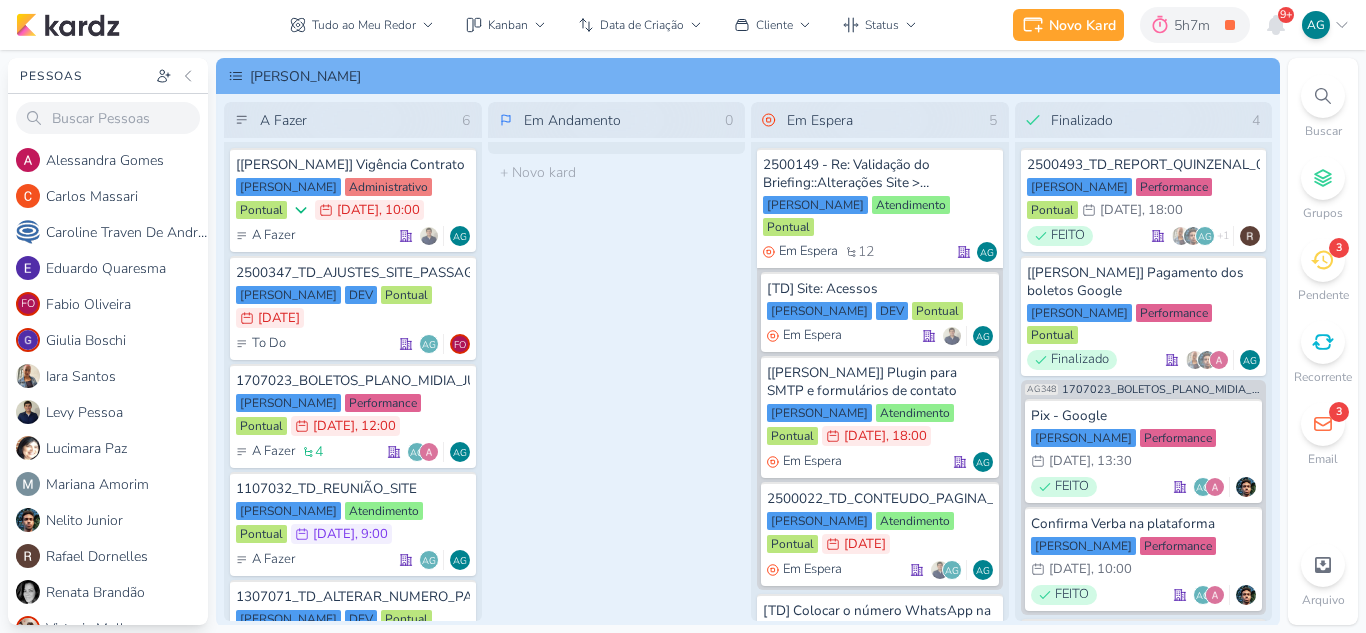 scroll, scrollTop: 0, scrollLeft: 0, axis: both 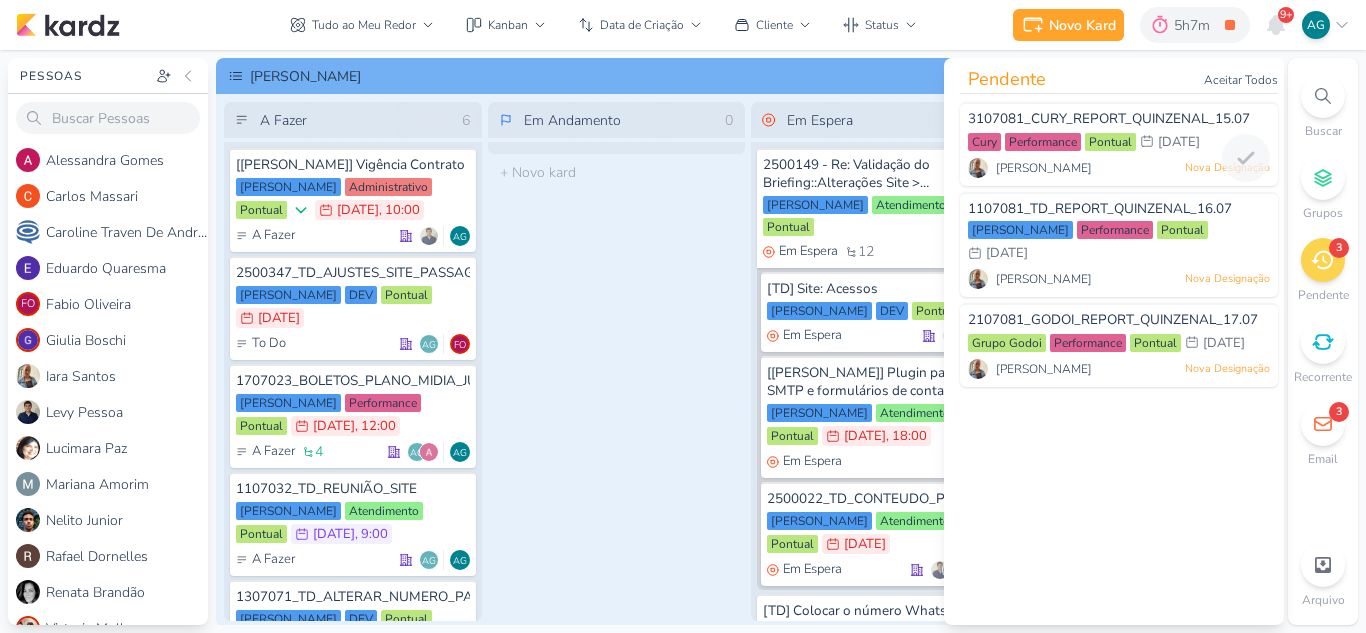 click on "Iara Santos
Nova Designação" at bounding box center (1119, 168) 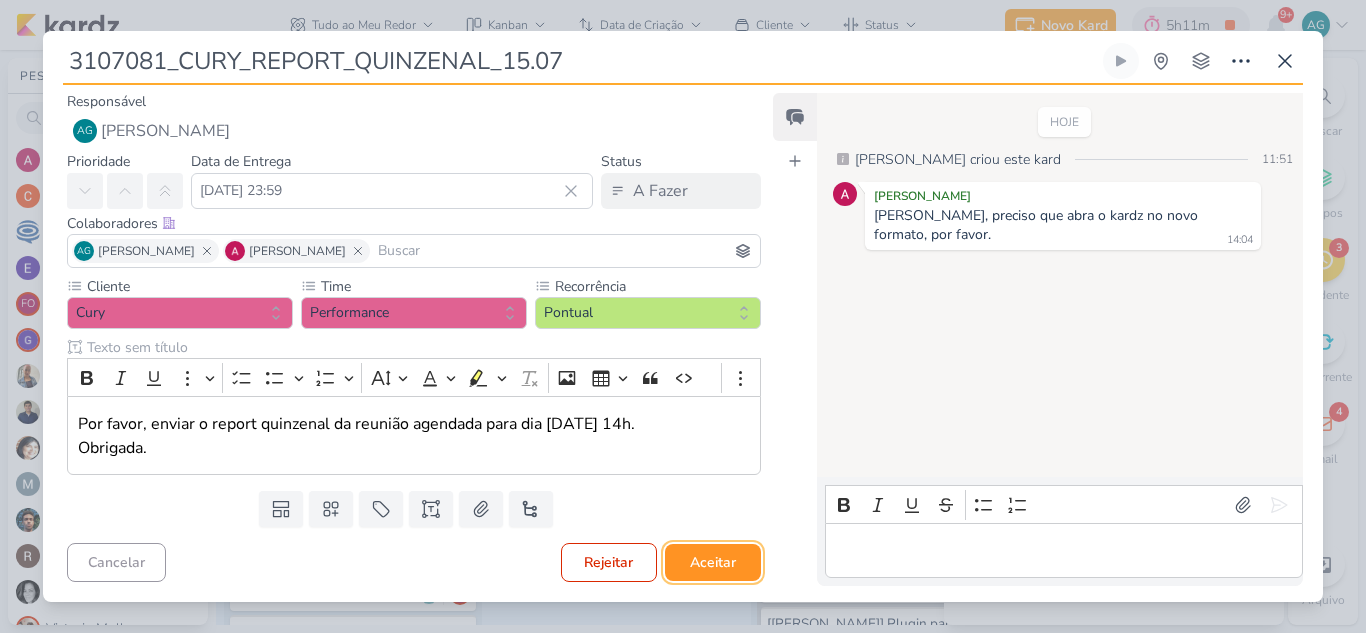 click on "Aceitar" at bounding box center [713, 562] 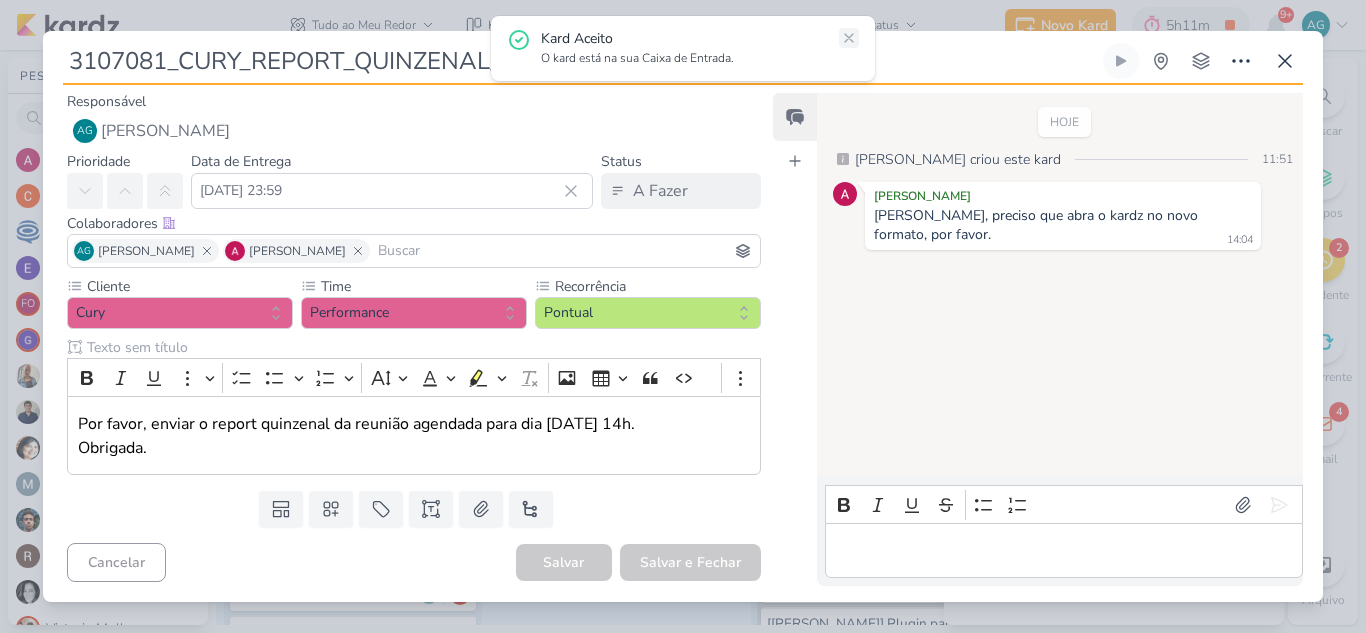 click 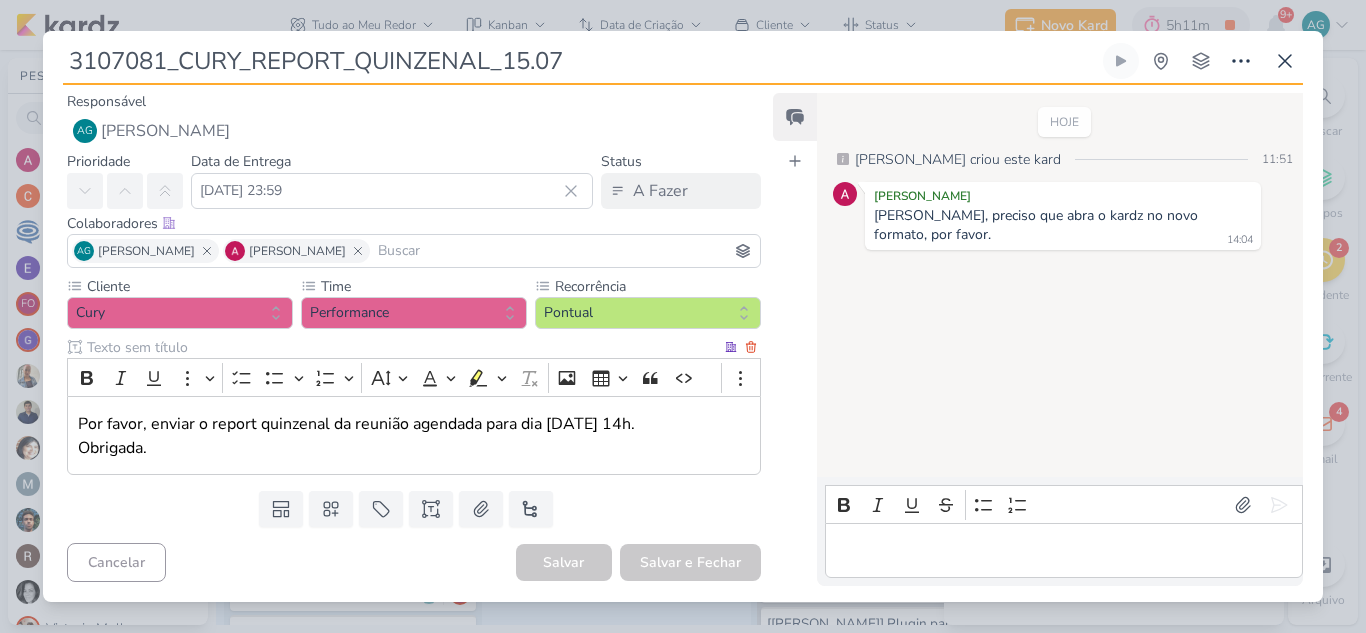 click on "Por favor, enviar o report quinzenal da reunião agendada para dia 15/07 às 14h. Obrigada." at bounding box center [414, 436] 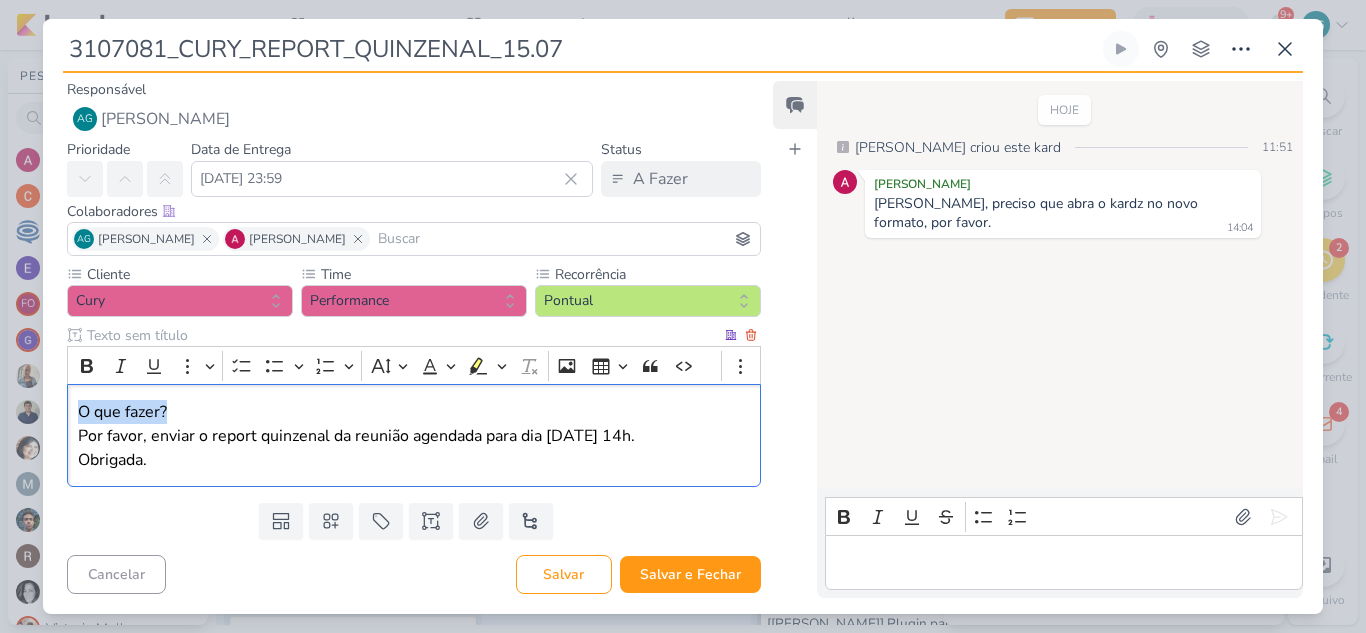 drag, startPoint x: 210, startPoint y: 413, endPoint x: 32, endPoint y: 401, distance: 178.40404 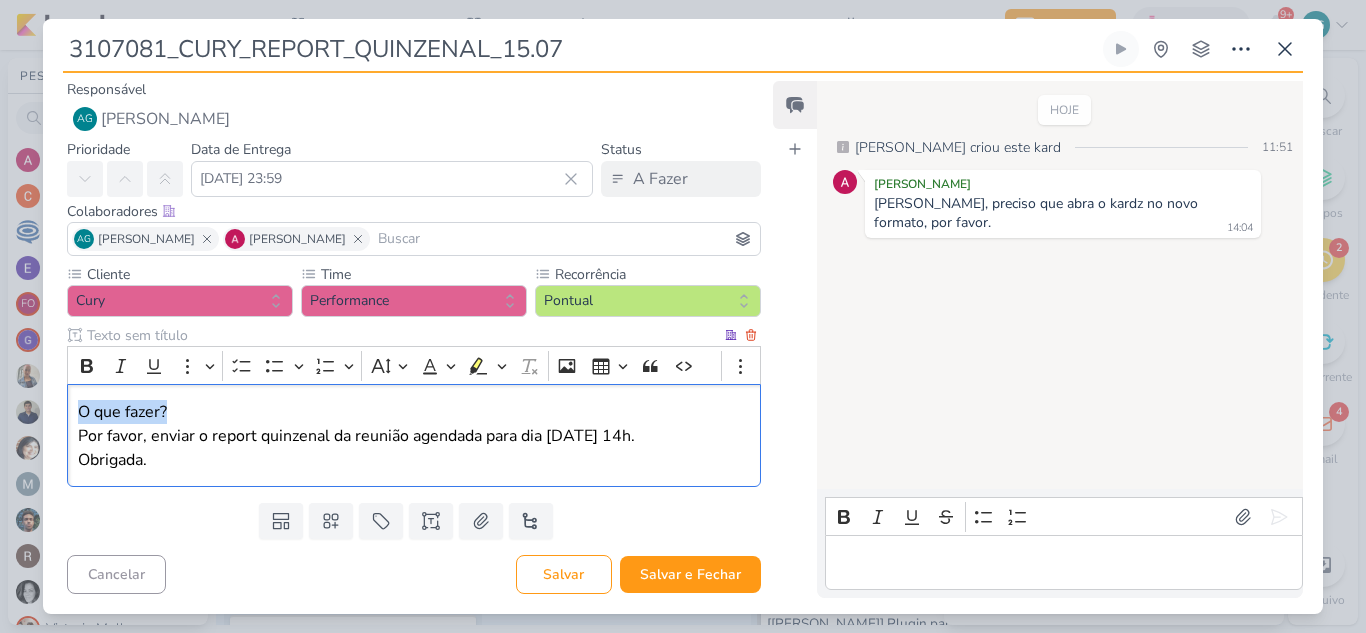 click on "3107081_CURY_REPORT_QUINZENAL_15.07
Criado por mim" at bounding box center (683, 316) 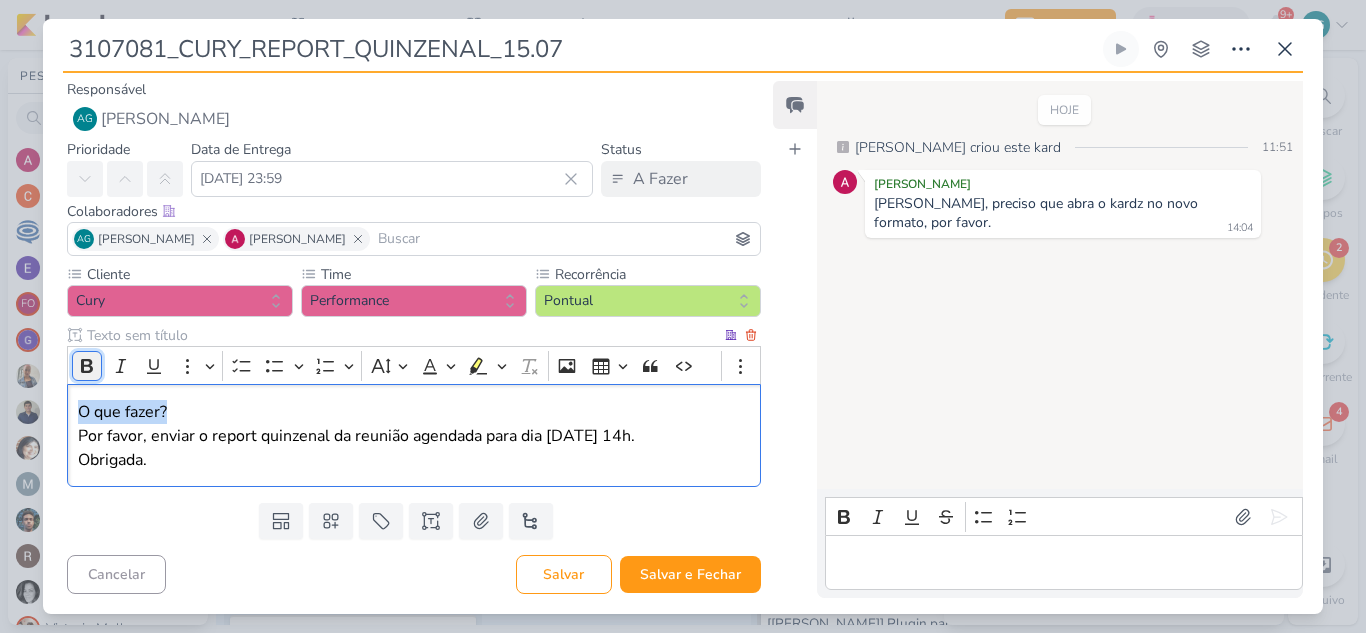 click 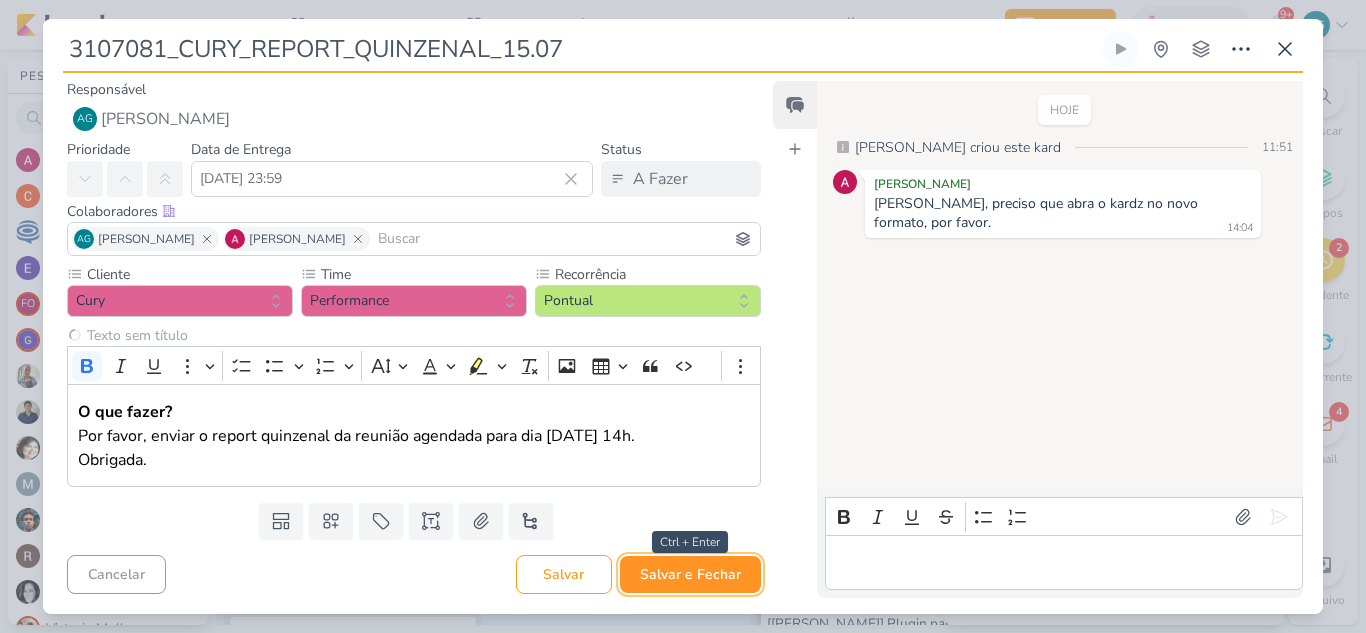 click on "Salvar e Fechar" at bounding box center [690, 574] 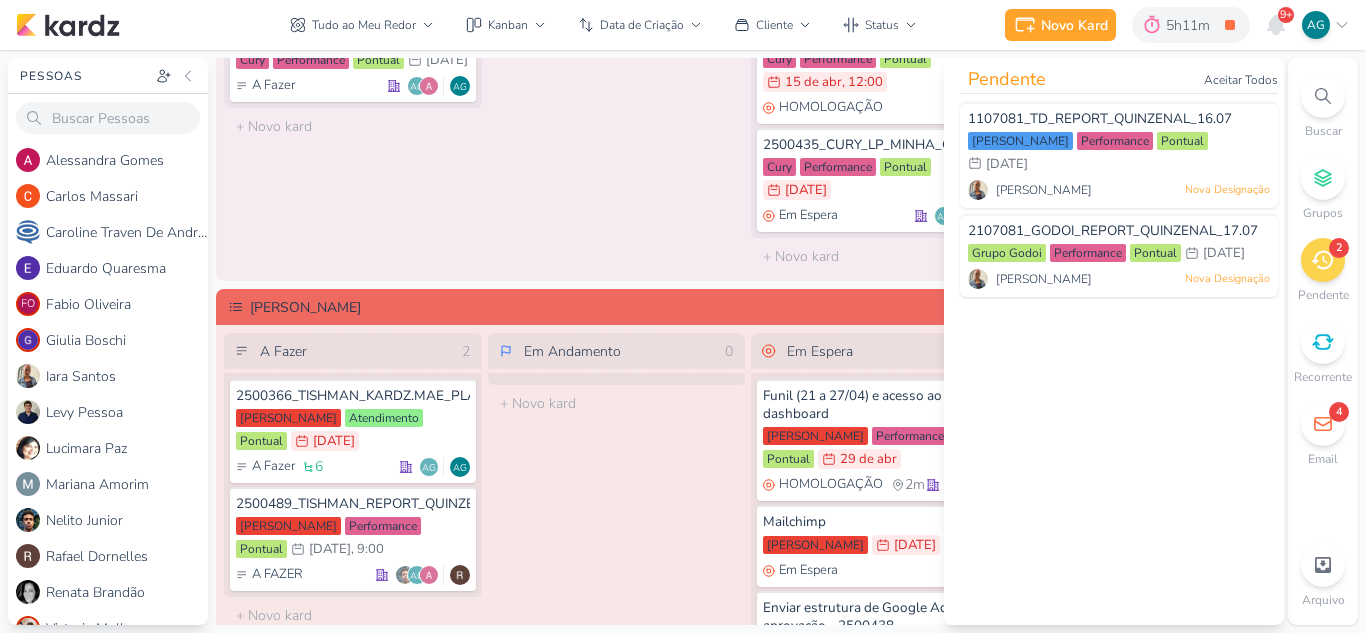 scroll, scrollTop: 1900, scrollLeft: 0, axis: vertical 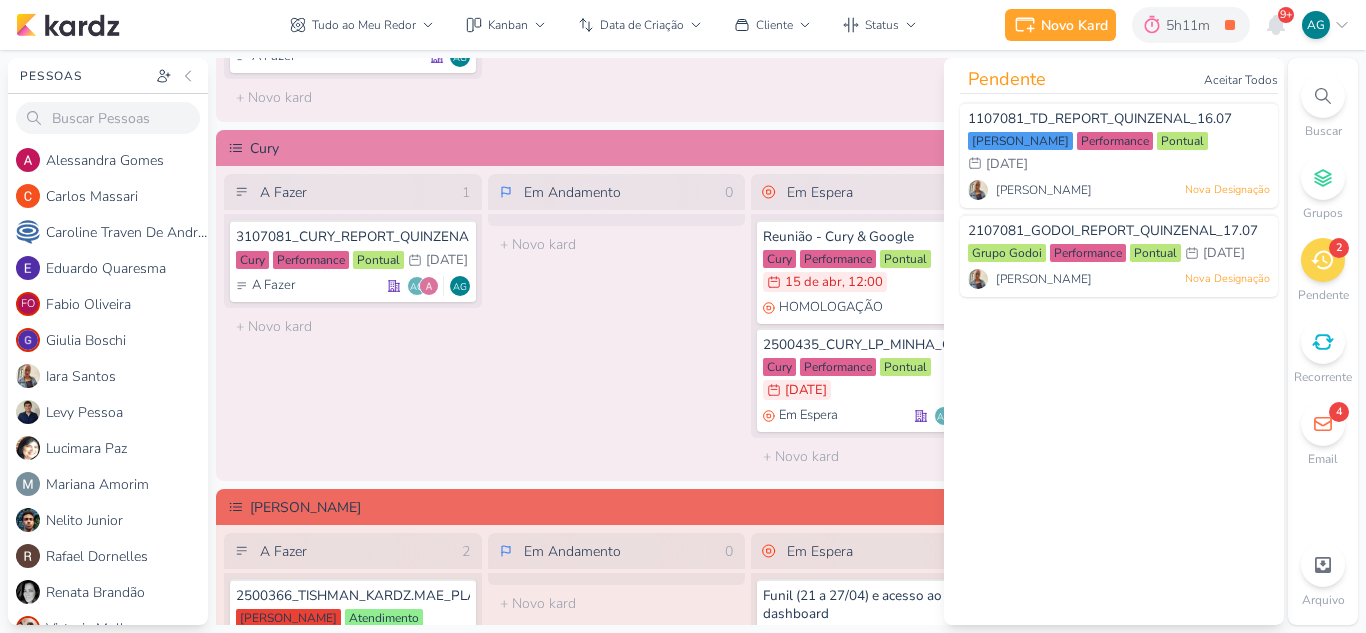 click on "Em Andamento
0
O título do kard deve ter menos que 100 caracteres" at bounding box center [617, 324] 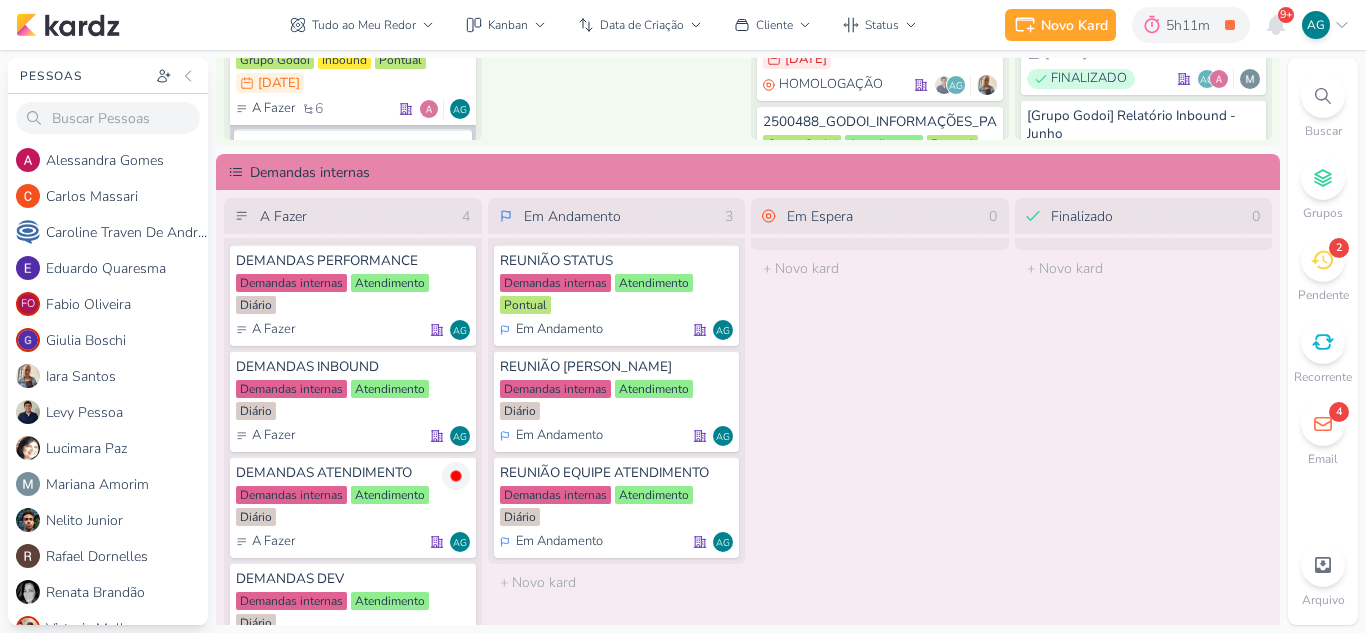 scroll, scrollTop: 1300, scrollLeft: 0, axis: vertical 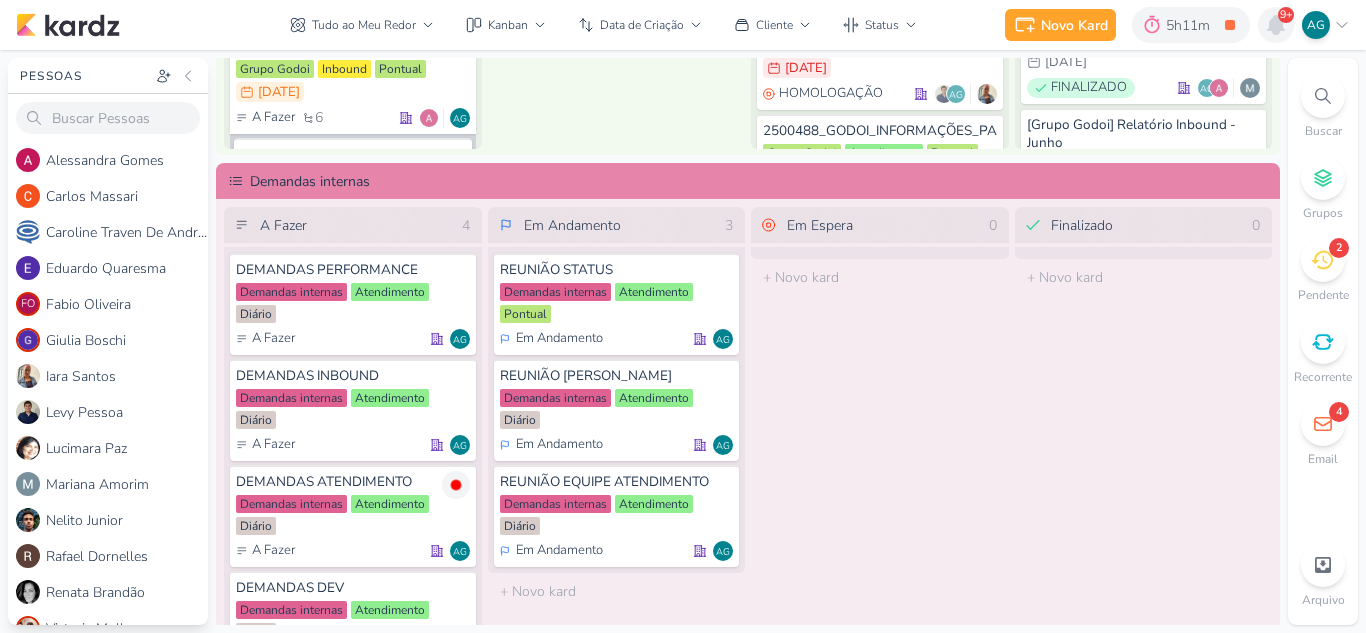 click 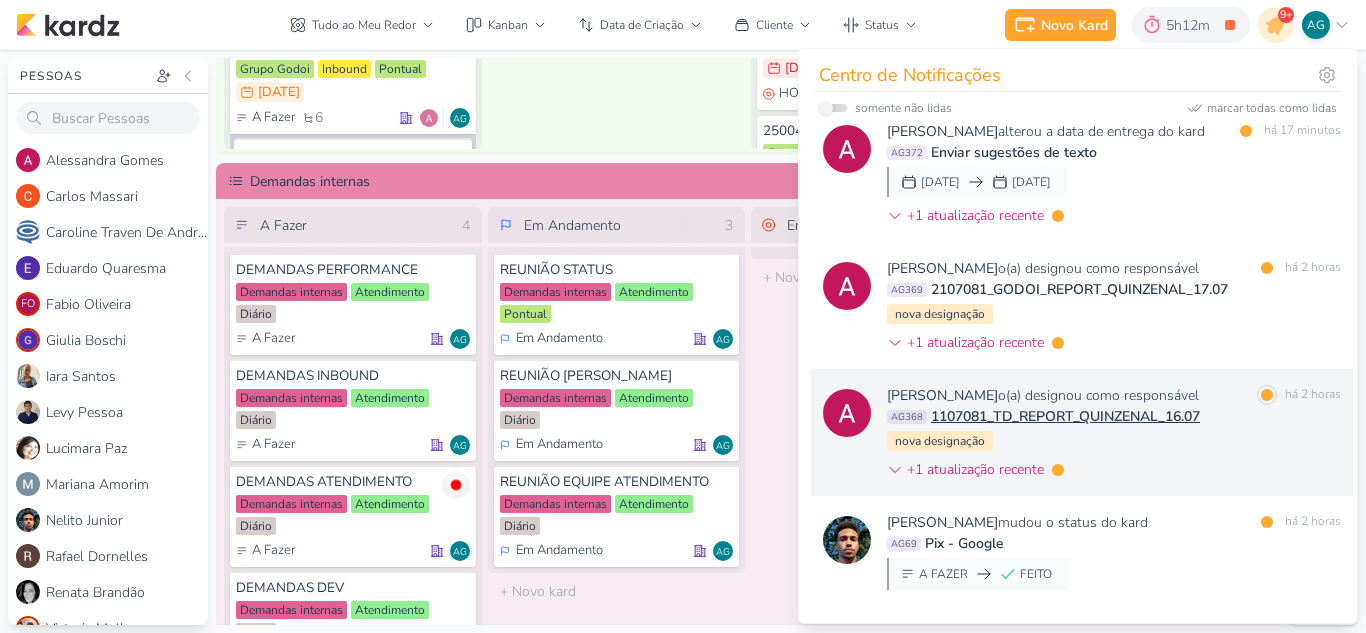 scroll, scrollTop: 600, scrollLeft: 0, axis: vertical 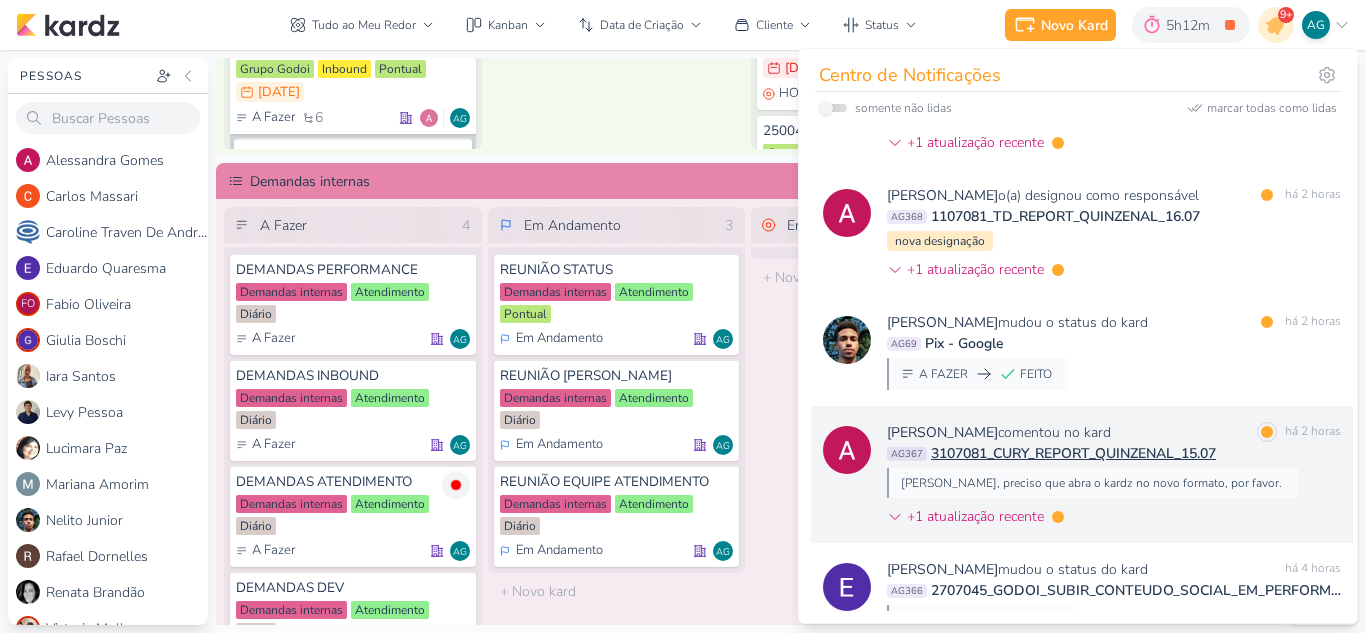 click on "Aline, preciso que abra o kardz no novo formato, por favor." at bounding box center [1092, 483] 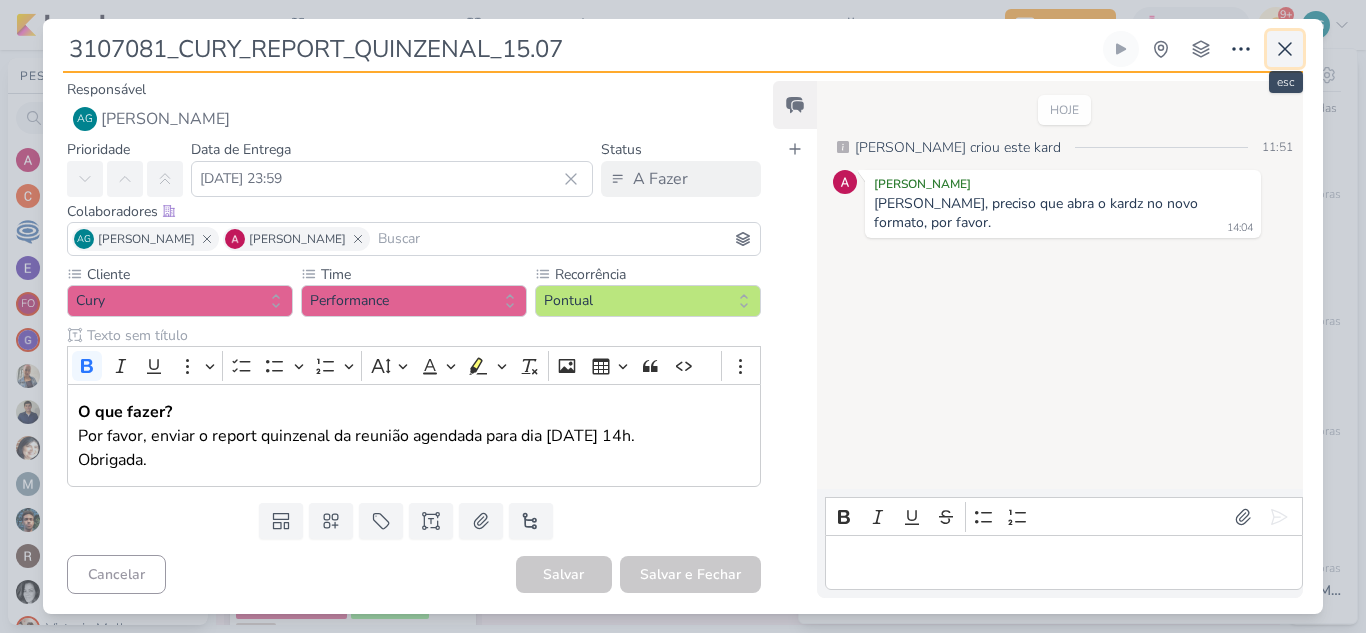 click 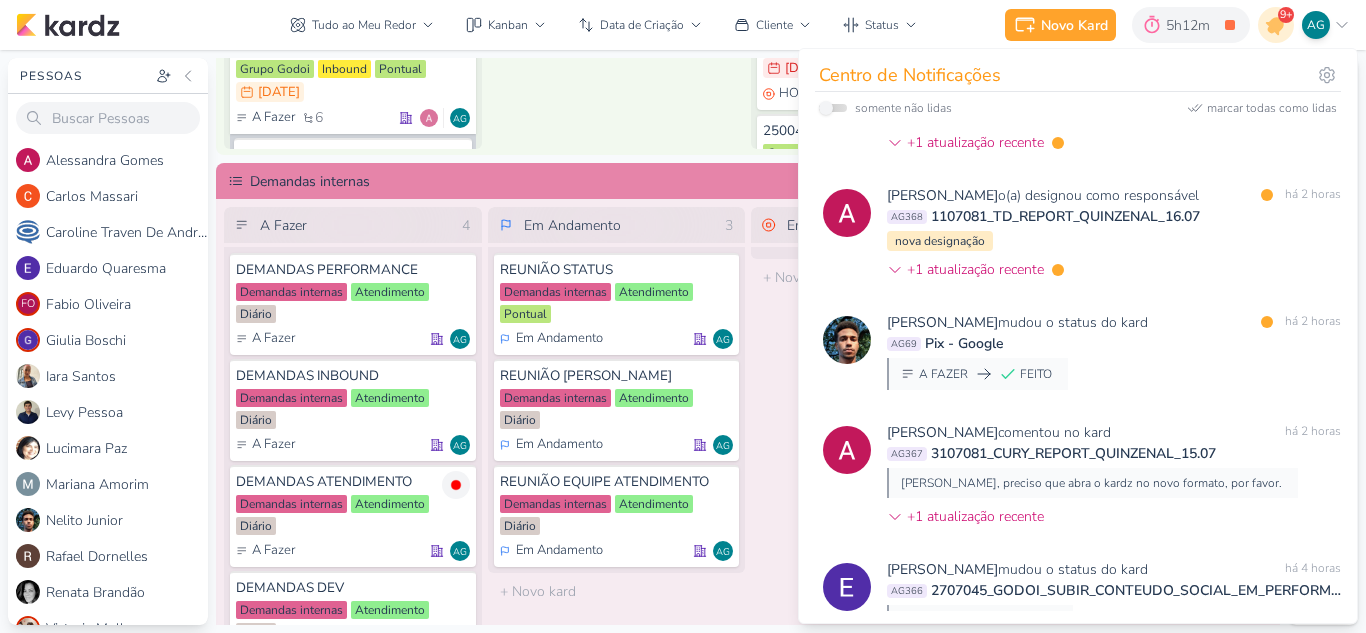 click on "O título do kard deve ter menos que 100 caracteres" at bounding box center [617, 591] 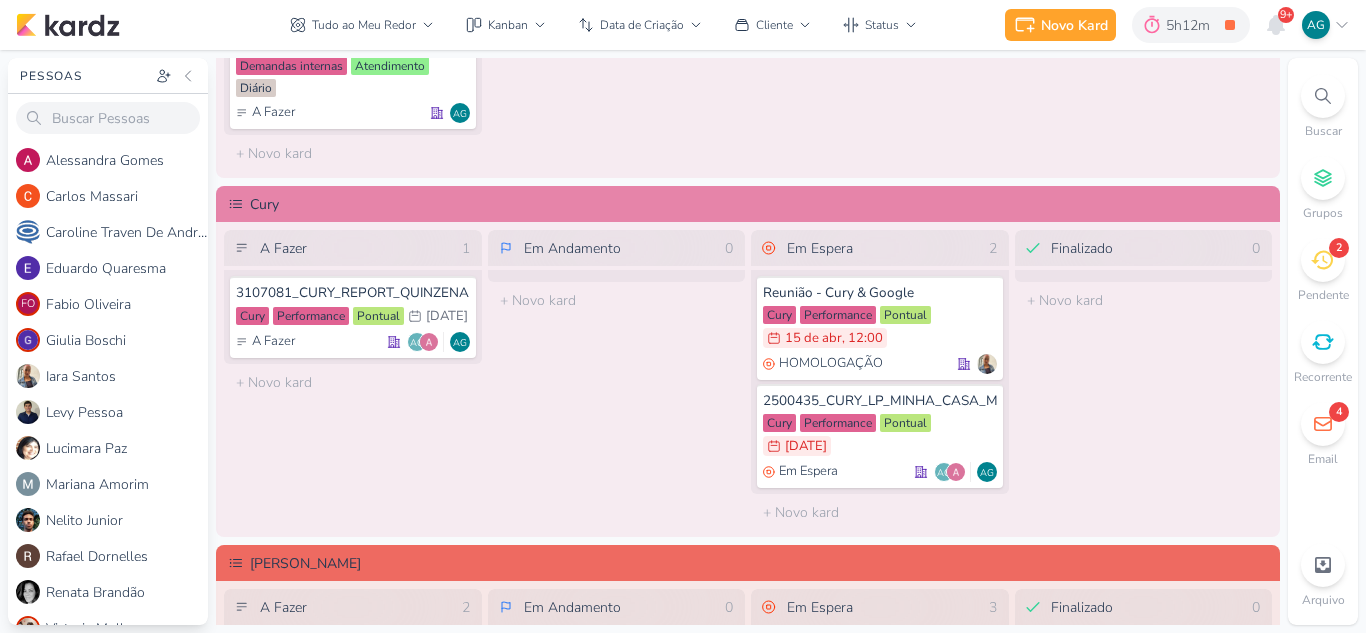 scroll, scrollTop: 1800, scrollLeft: 0, axis: vertical 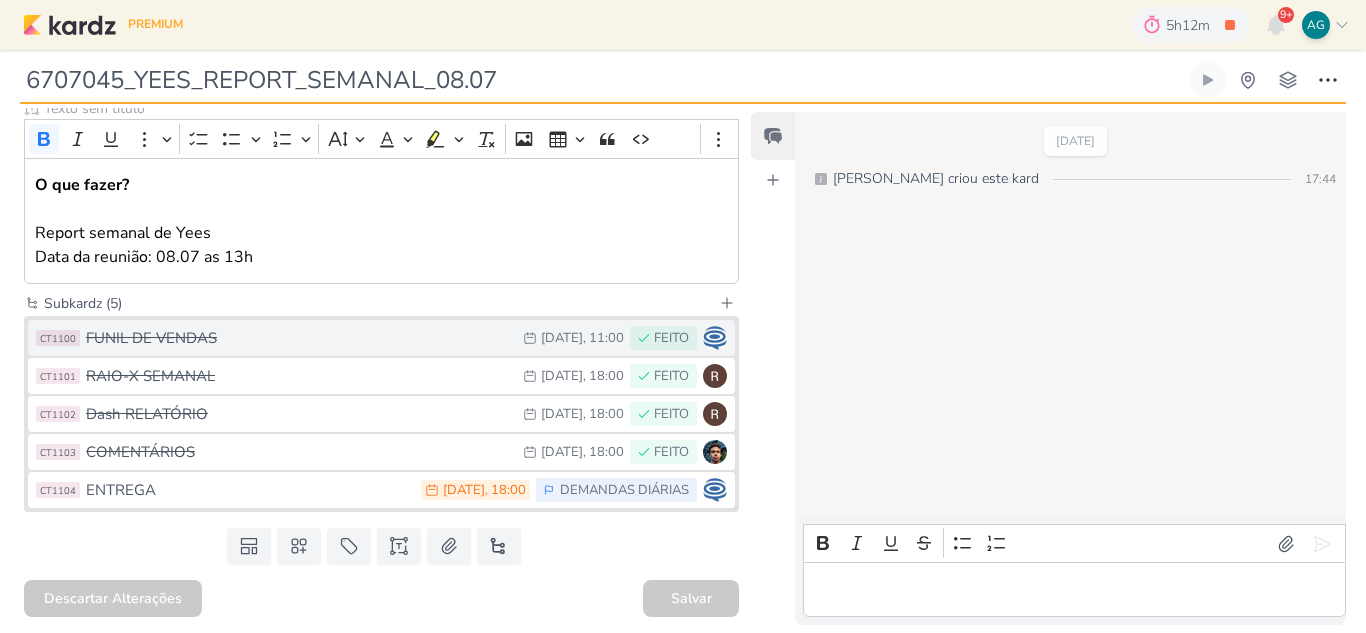 click on "FUNIL DE VENDAS" at bounding box center (299, 338) 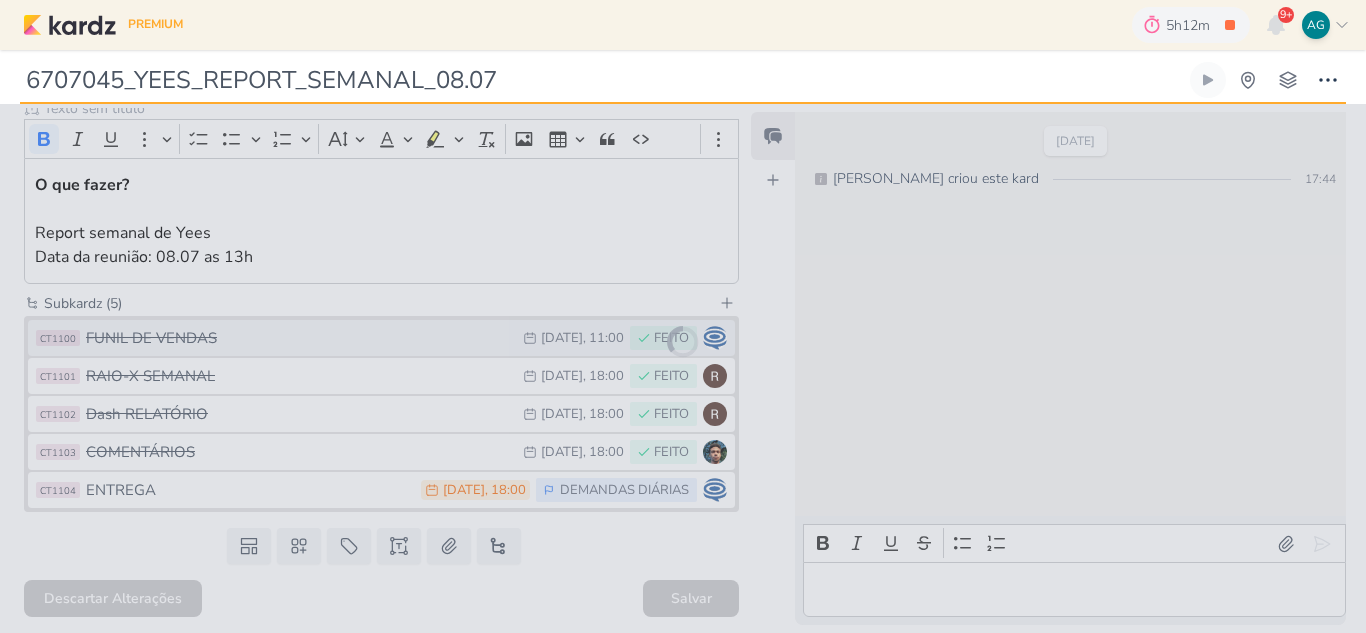 type on "FUNIL DE VENDAS" 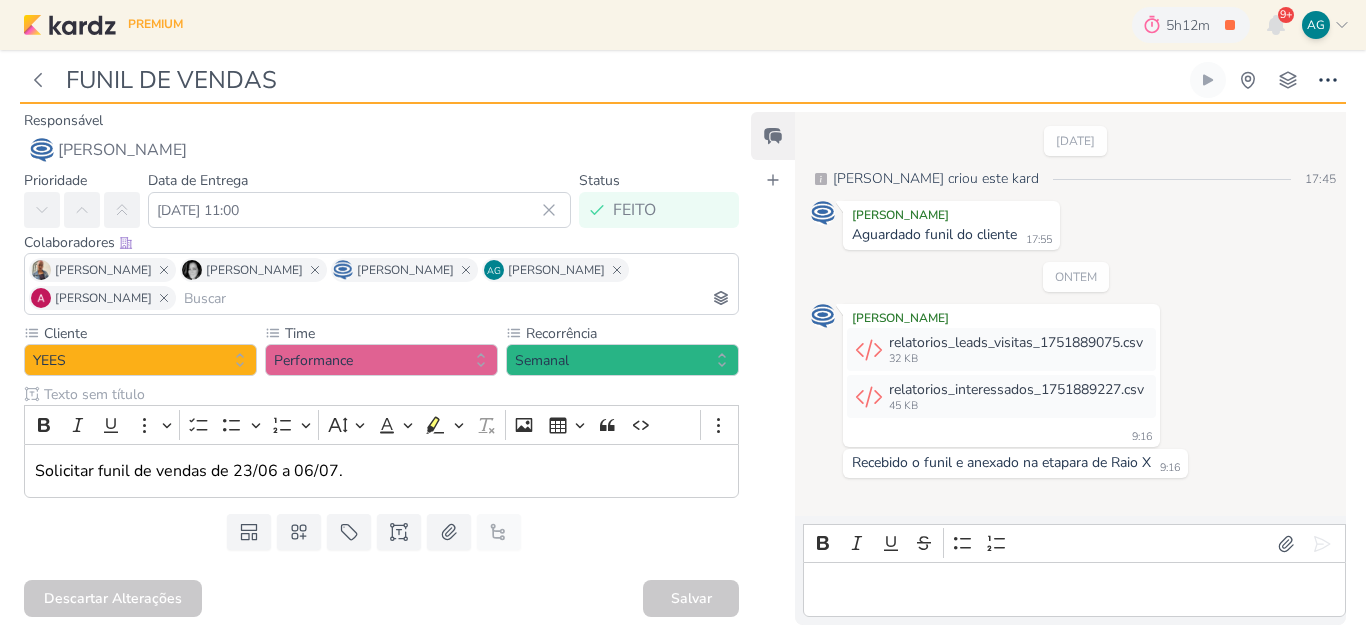 scroll, scrollTop: 0, scrollLeft: 0, axis: both 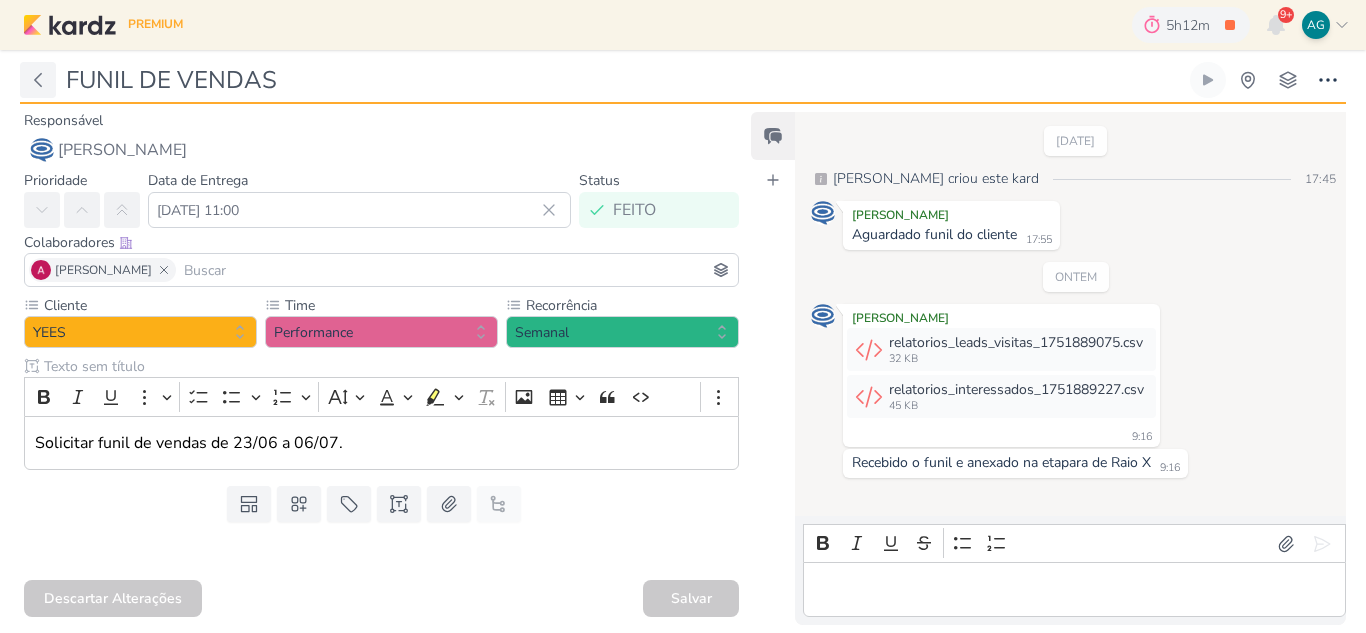 click 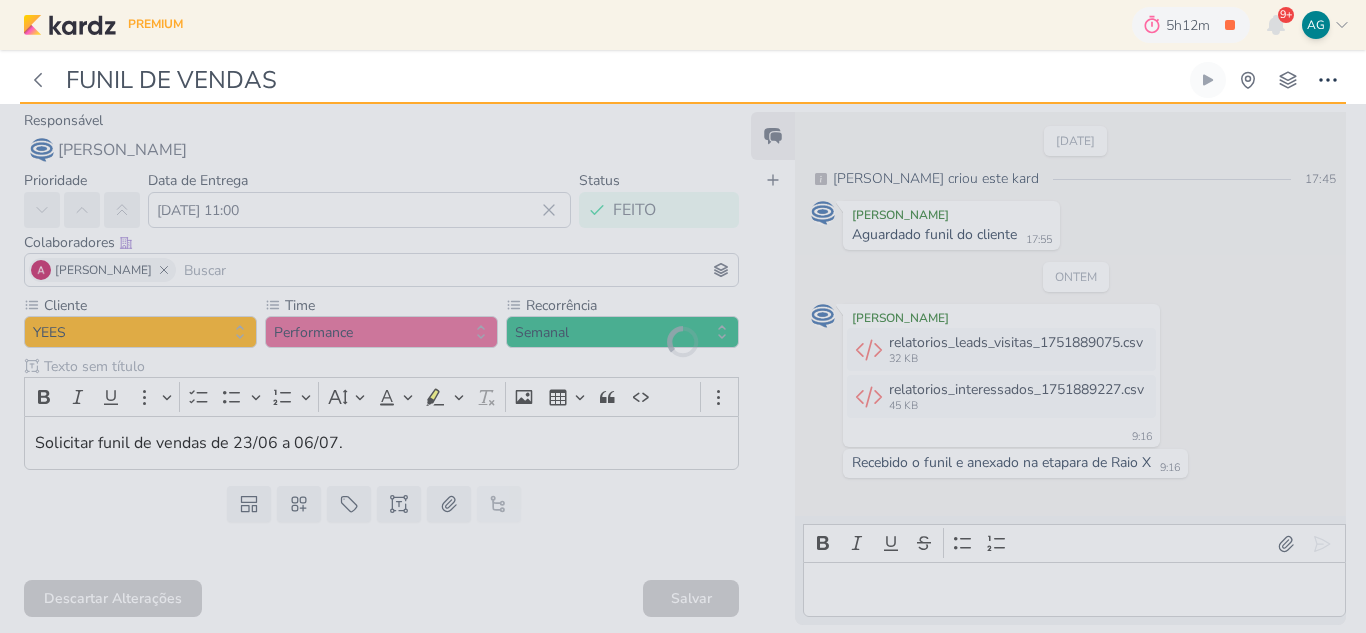 type on "6707045_YEES_REPORT_SEMANAL_08.07" 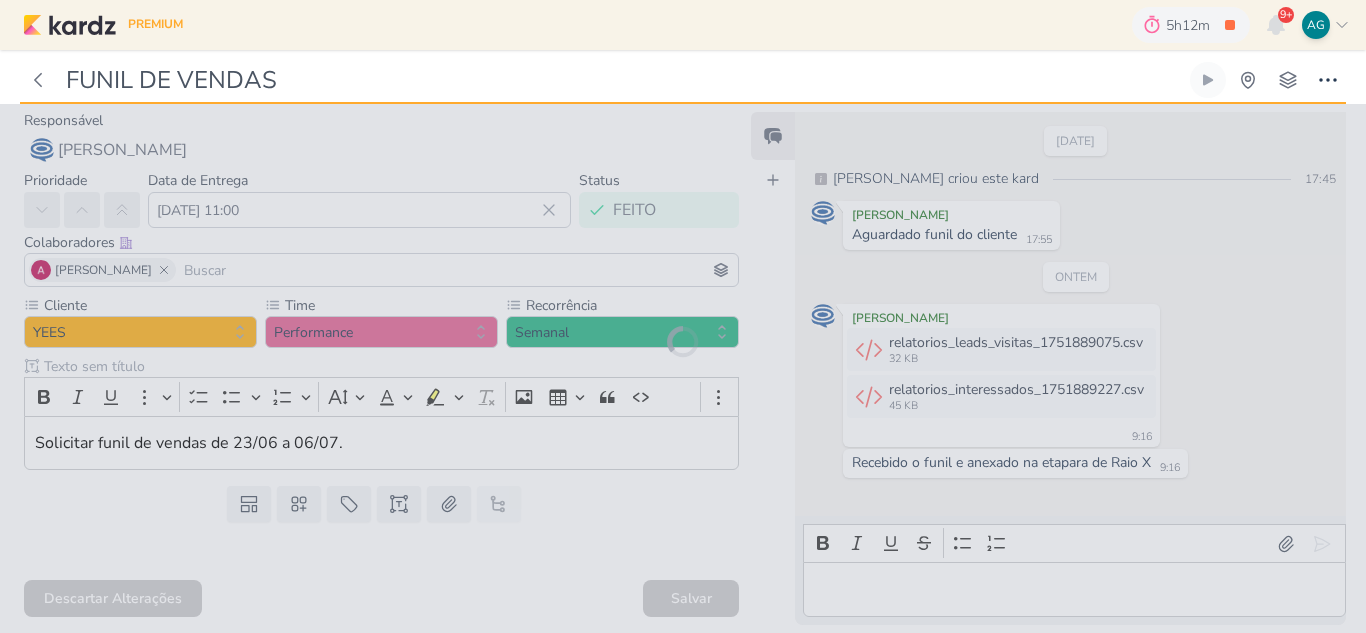 type on "8 de julho de 2025 às 18:00" 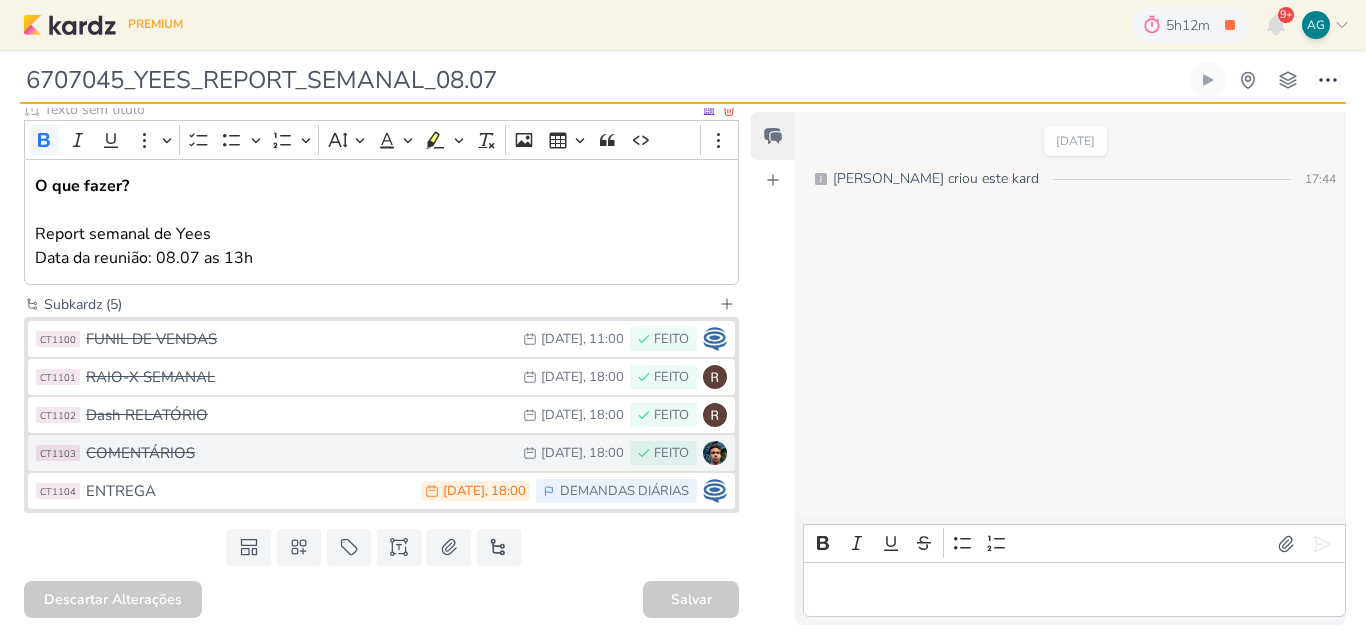 scroll, scrollTop: 286, scrollLeft: 0, axis: vertical 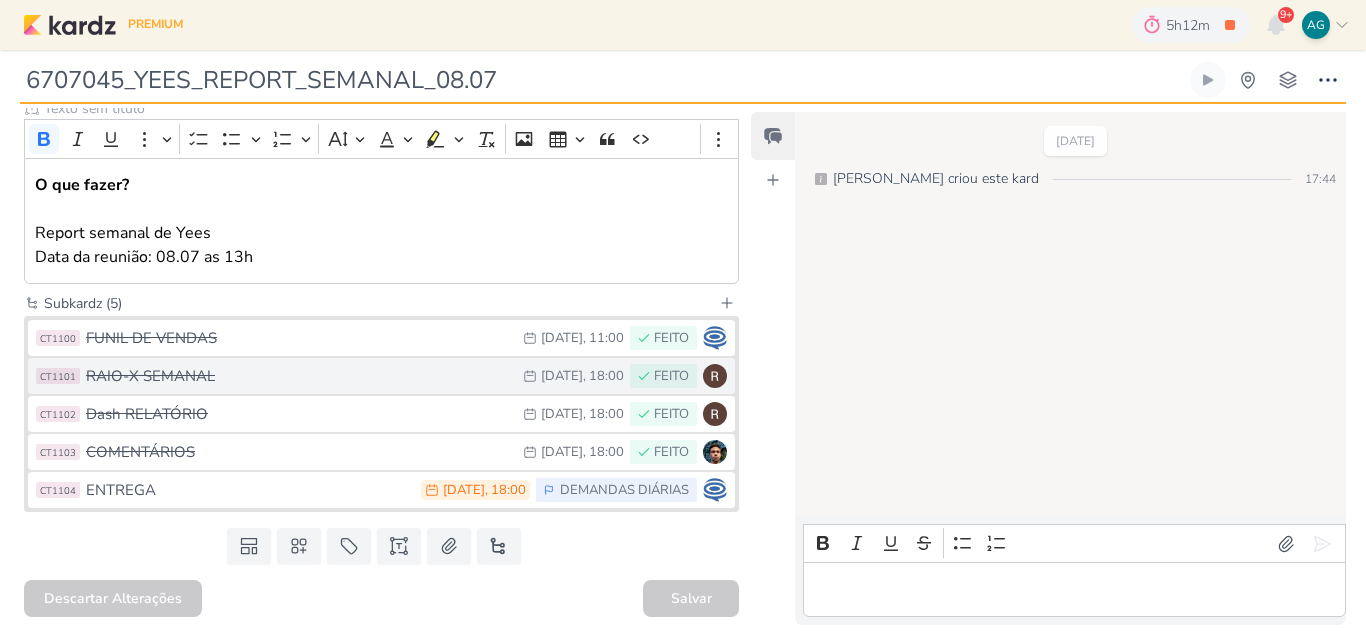 click on "RAIO-X SEMANAL" at bounding box center [299, 376] 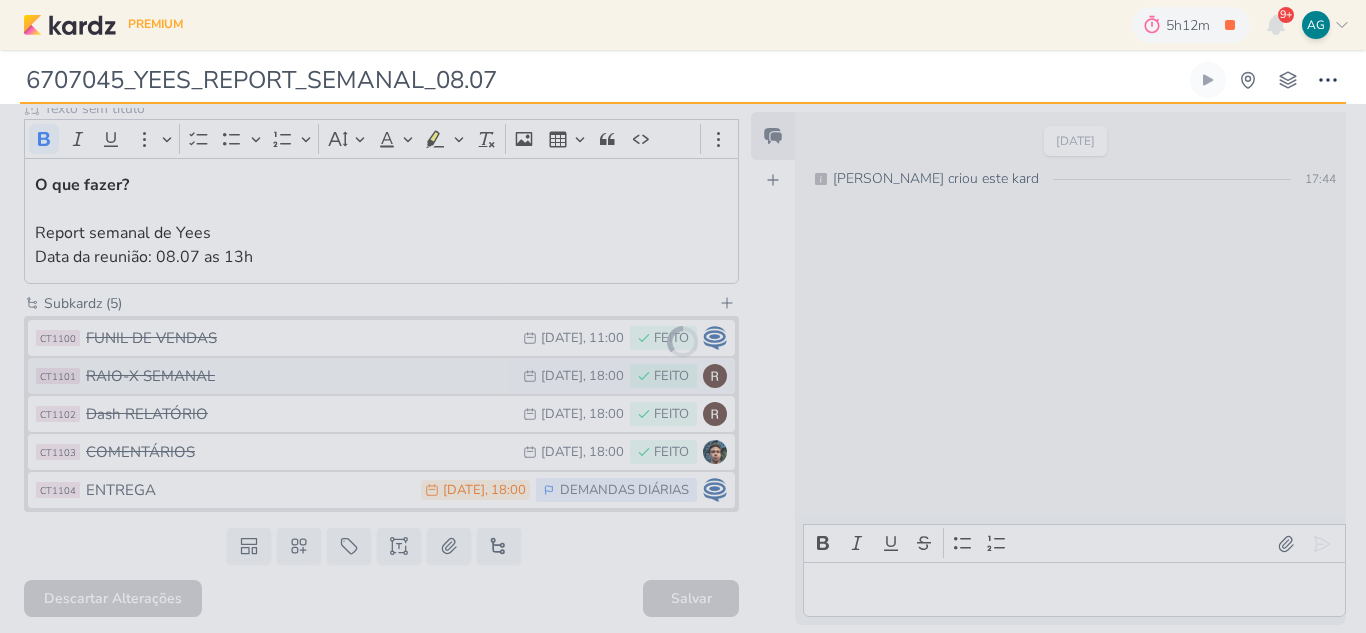 type on "RAIO-X SEMANAL" 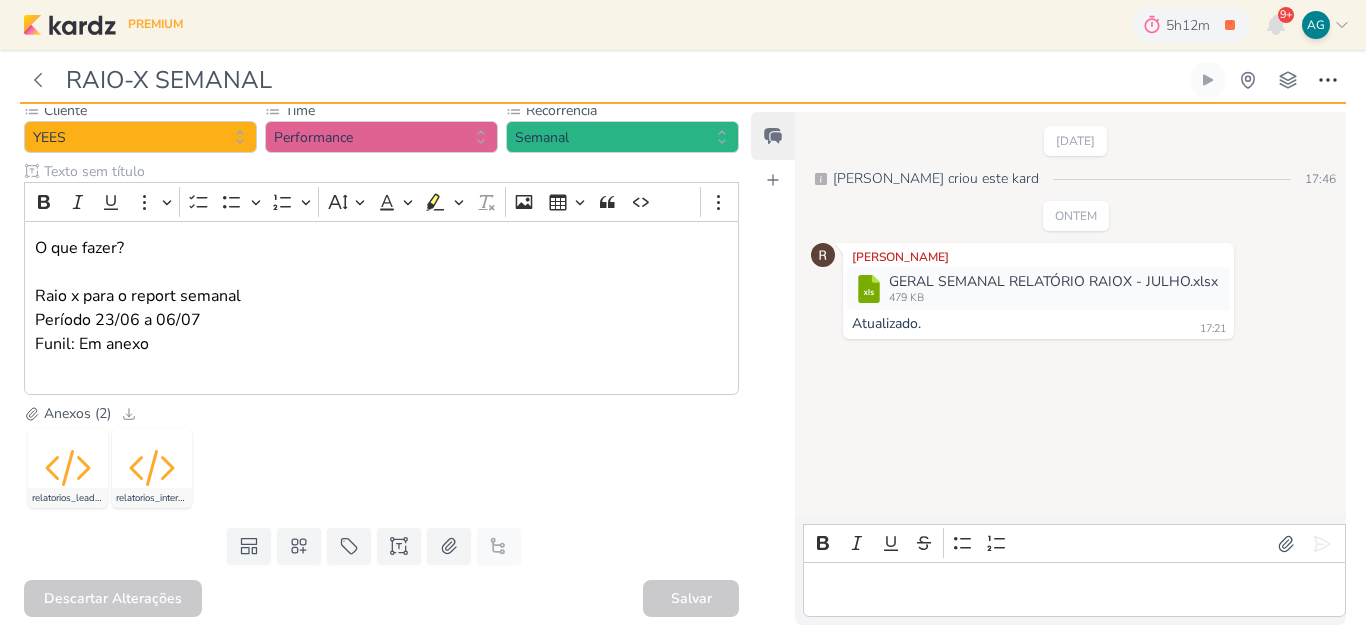 scroll, scrollTop: 195, scrollLeft: 0, axis: vertical 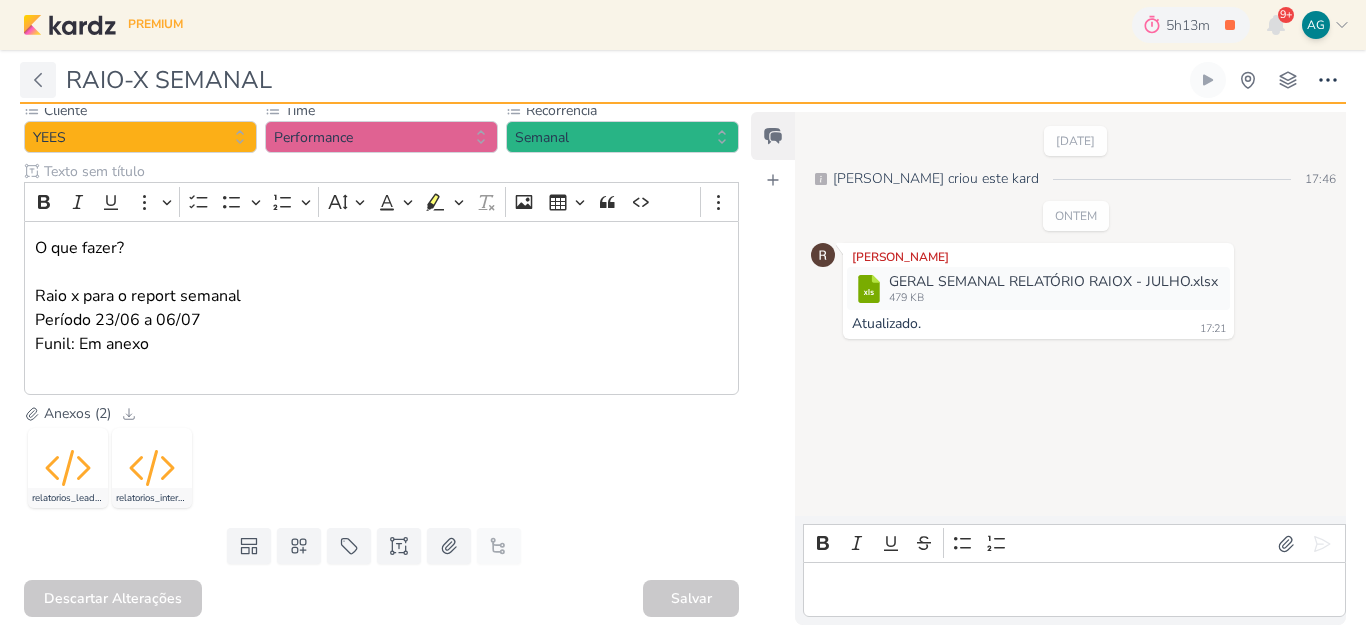 click 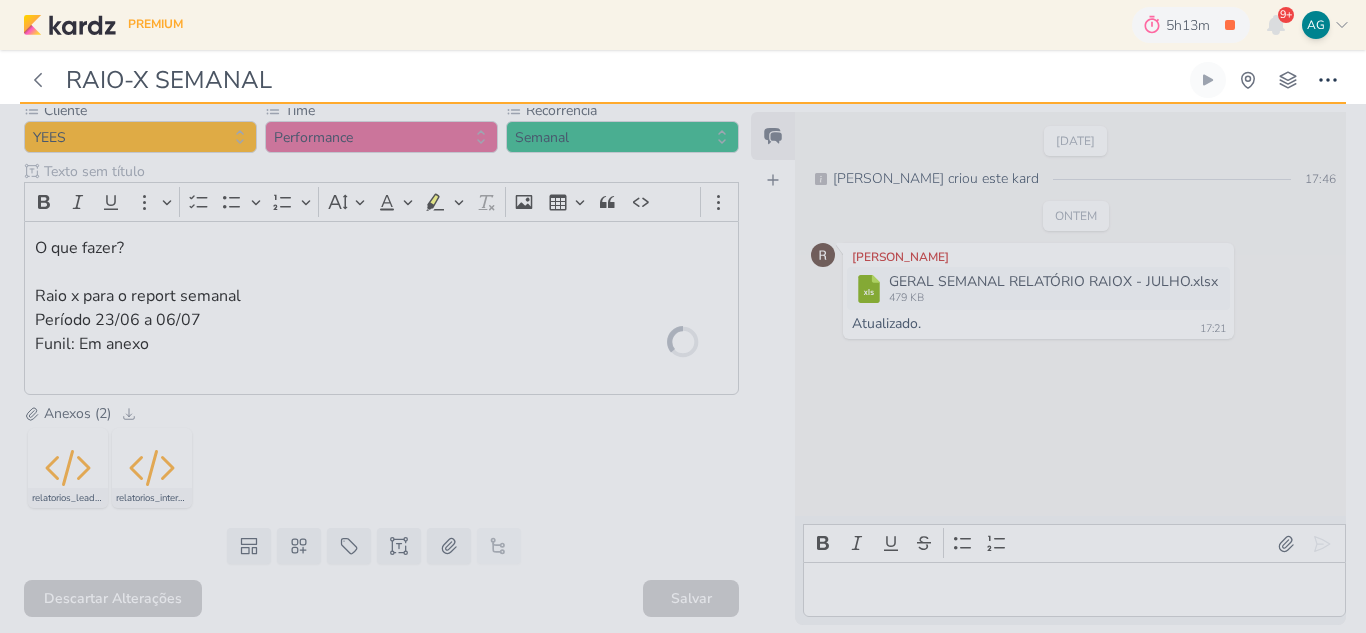 type on "6707045_YEES_REPORT_SEMANAL_08.07" 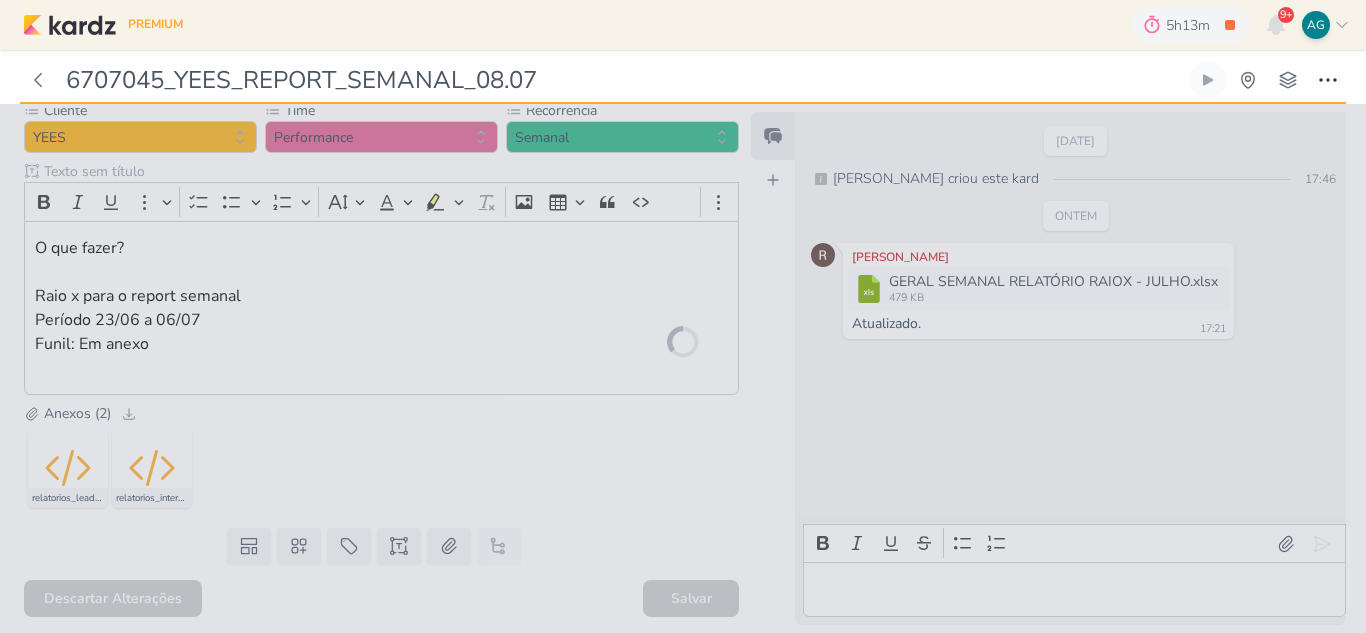 type on "8 de julho de 2025 às 18:00" 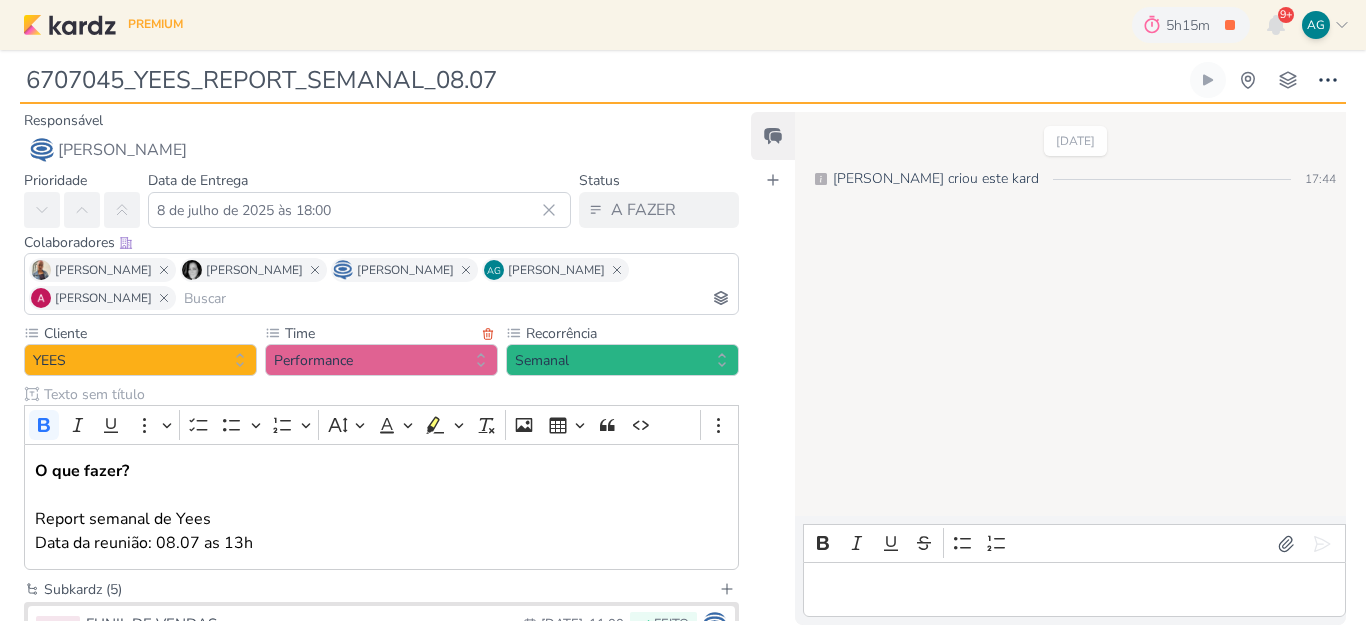 scroll, scrollTop: 286, scrollLeft: 0, axis: vertical 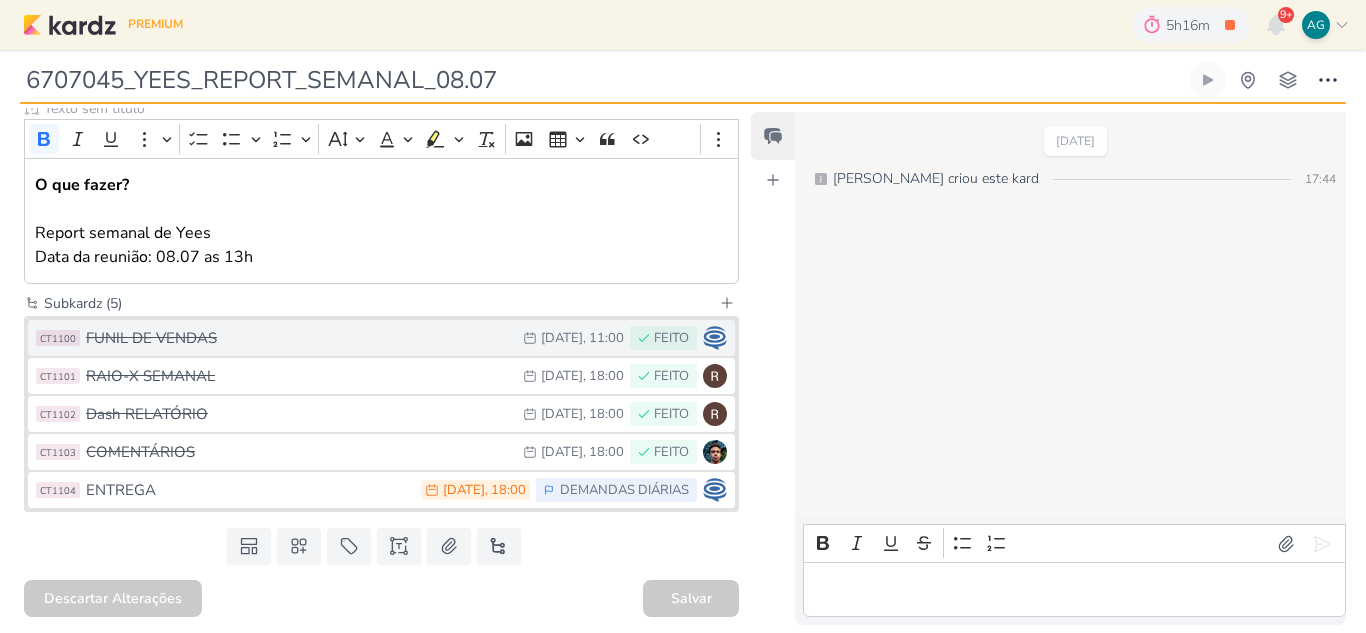 click on "FUNIL DE VENDAS" at bounding box center (299, 338) 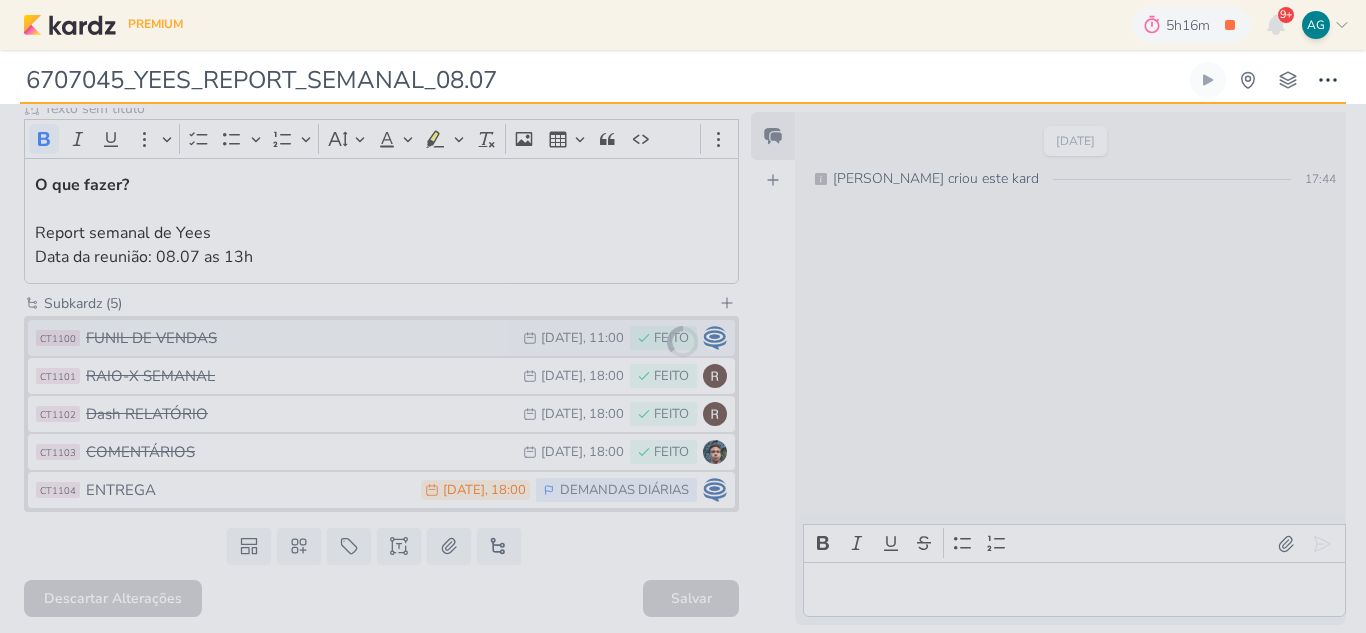 type on "FUNIL DE VENDAS" 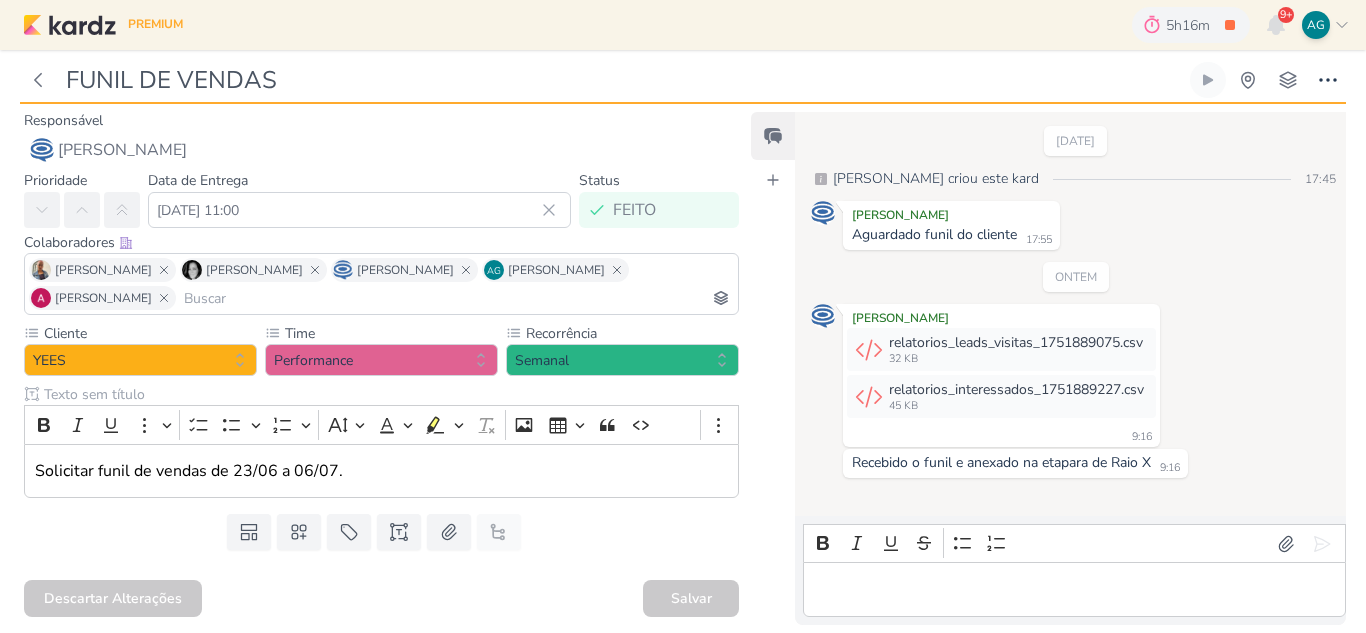 scroll, scrollTop: 0, scrollLeft: 0, axis: both 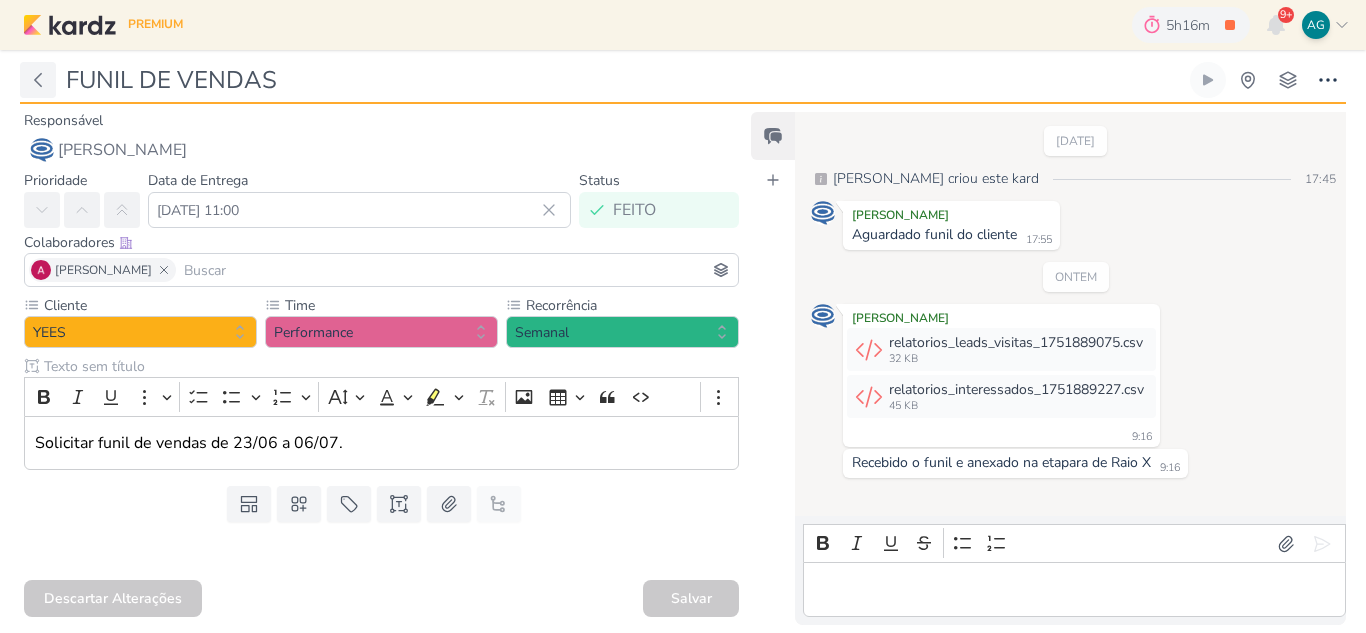 click 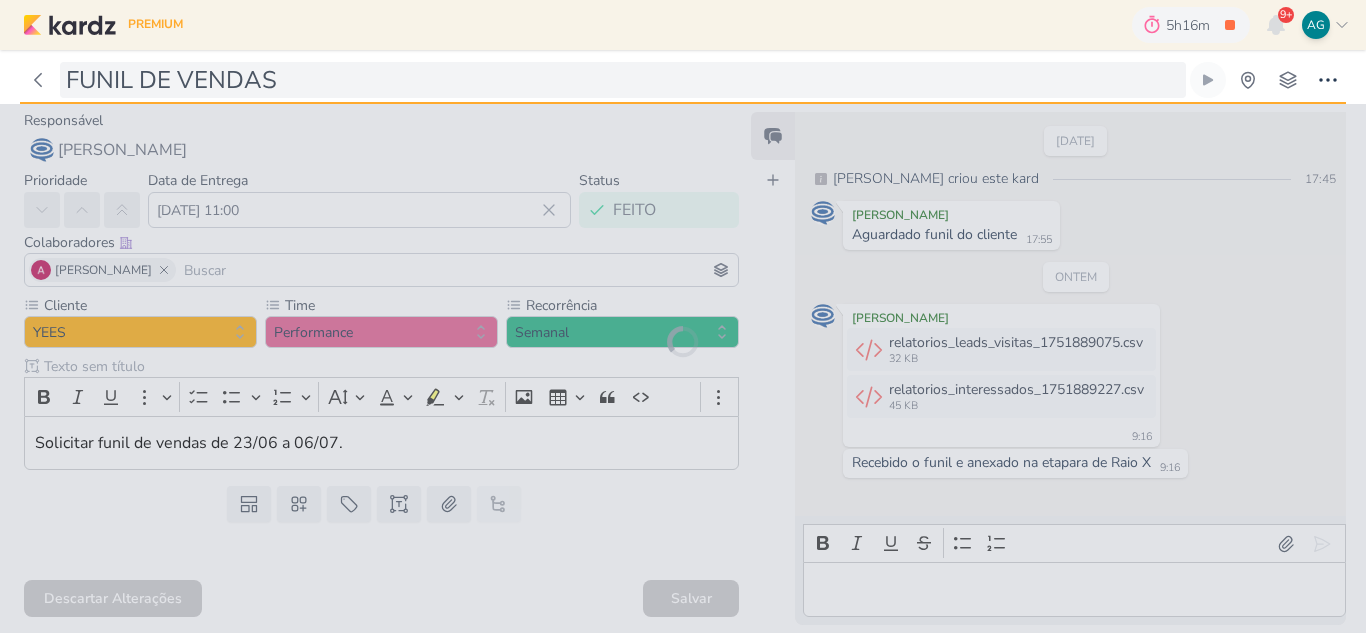 type on "6707045_YEES_REPORT_SEMANAL_08.07" 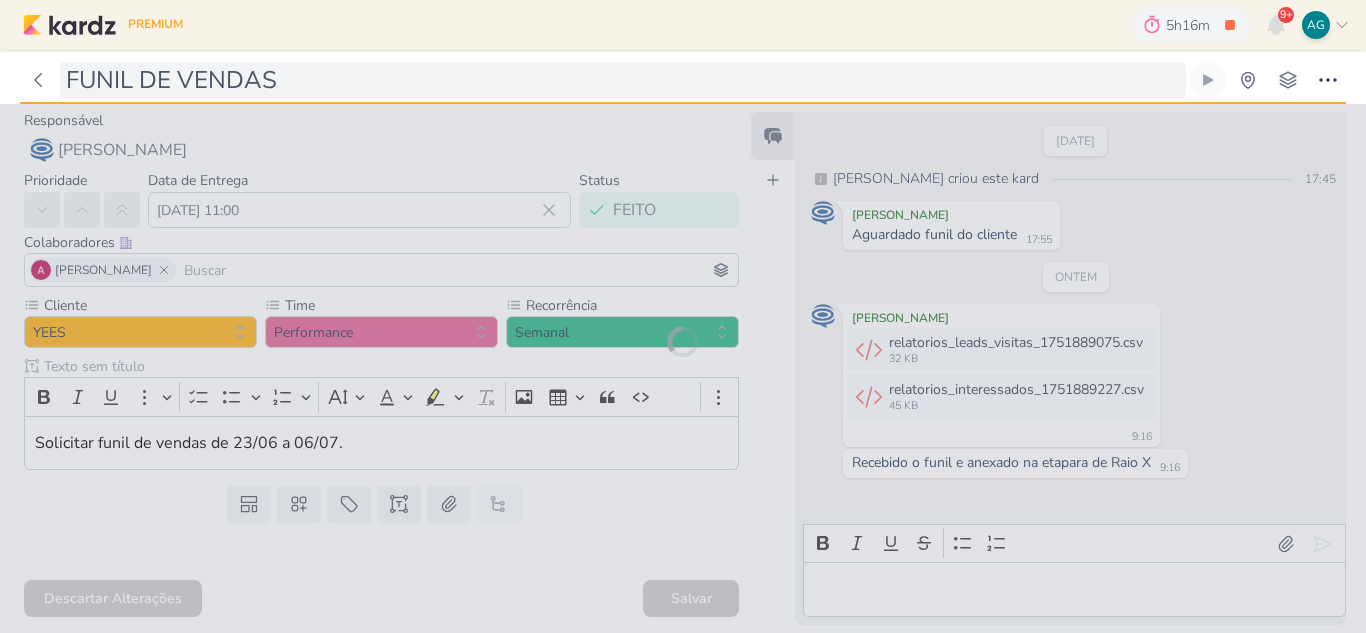 type on "8 de julho de 2025 às 18:00" 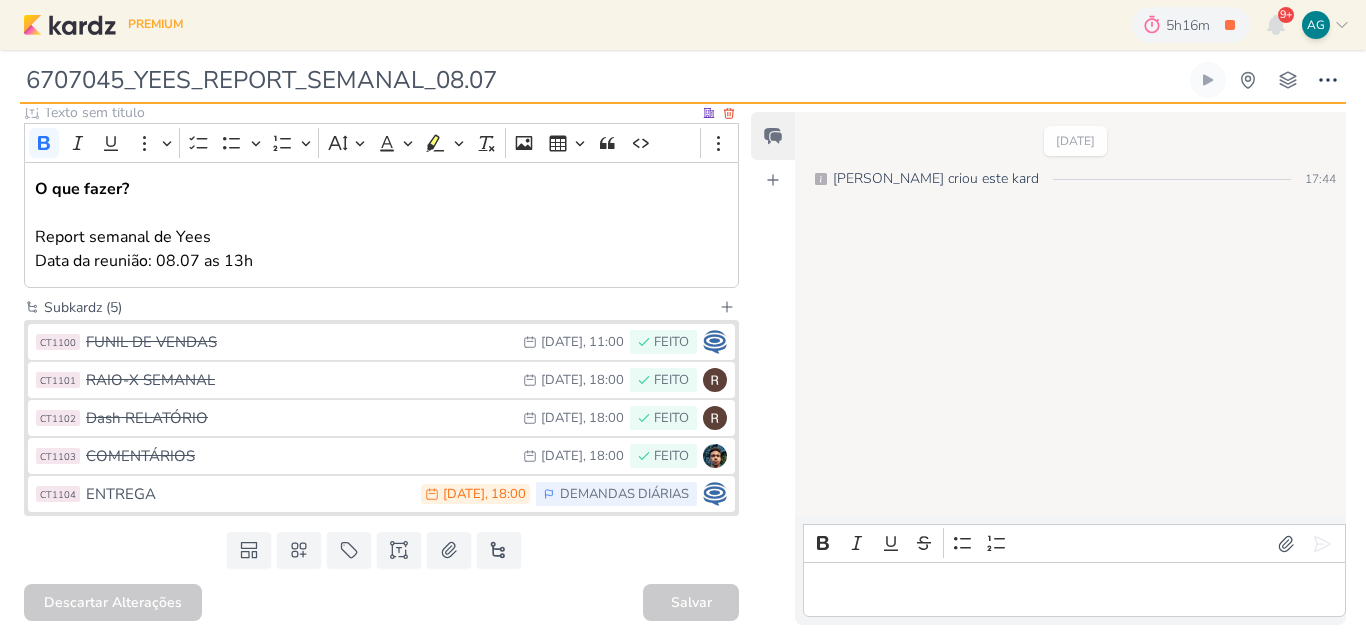scroll, scrollTop: 286, scrollLeft: 0, axis: vertical 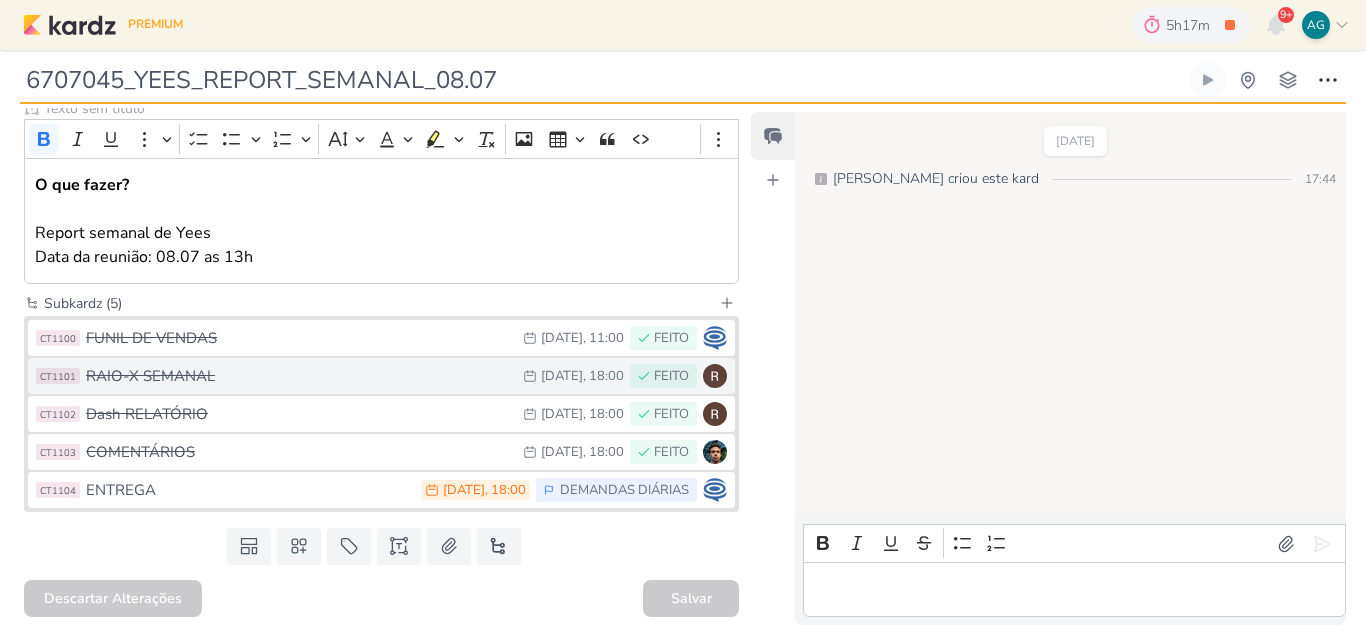 click on "RAIO-X SEMANAL" at bounding box center (299, 376) 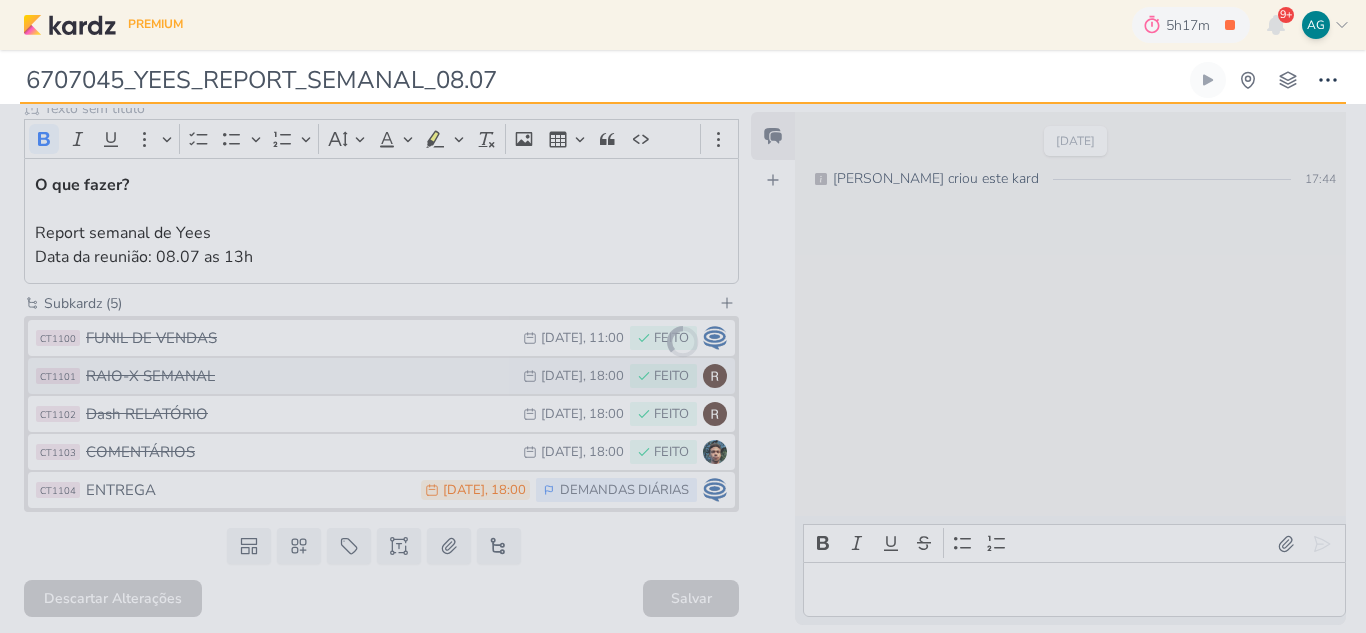 type on "RAIO-X SEMANAL" 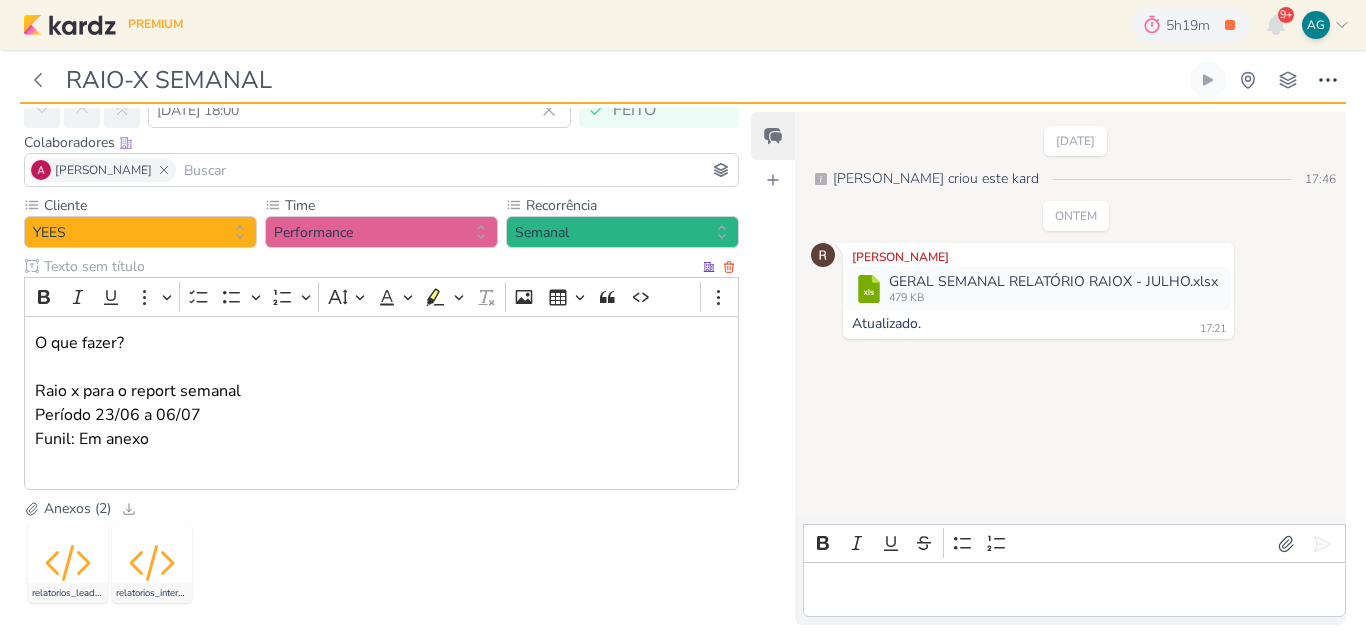 scroll, scrollTop: 195, scrollLeft: 0, axis: vertical 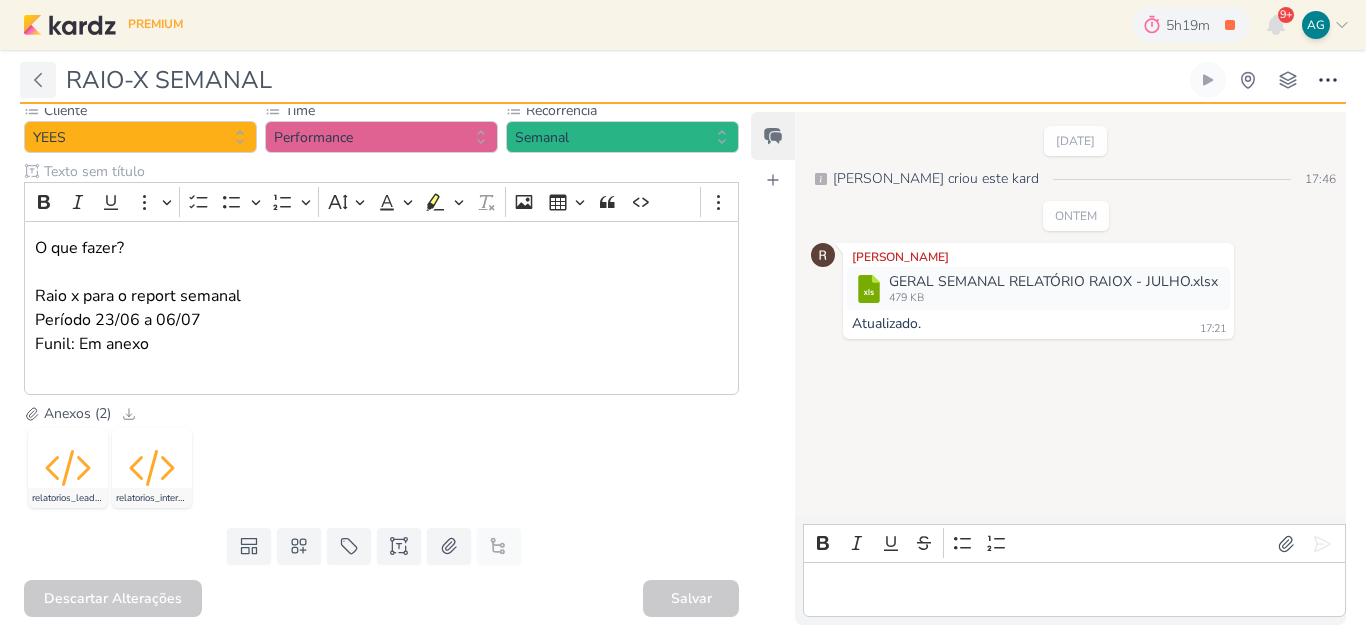 click 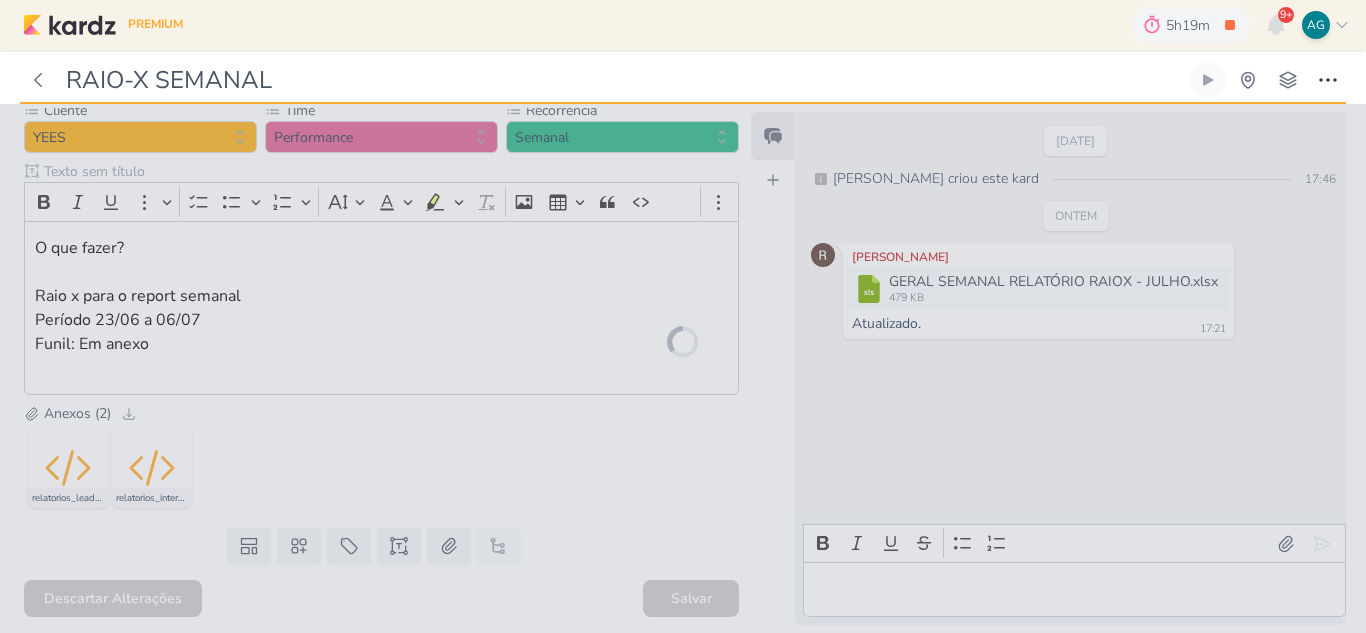 type on "6707045_YEES_REPORT_SEMANAL_08.07" 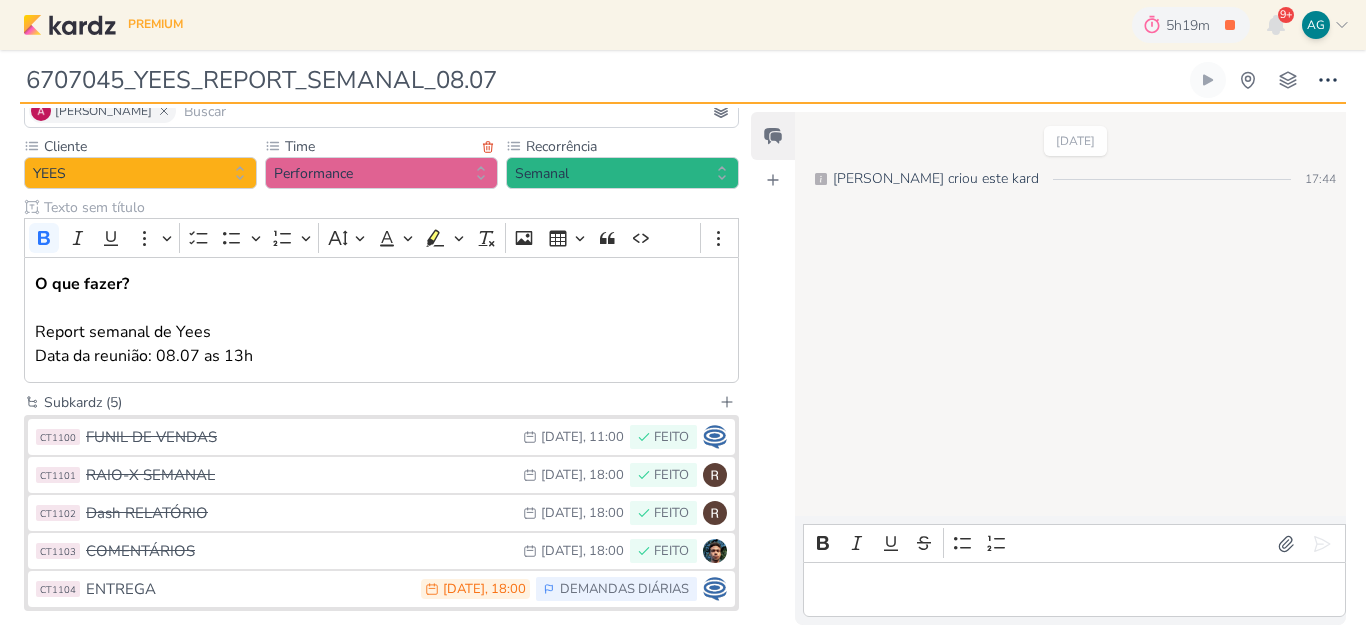 scroll, scrollTop: 200, scrollLeft: 0, axis: vertical 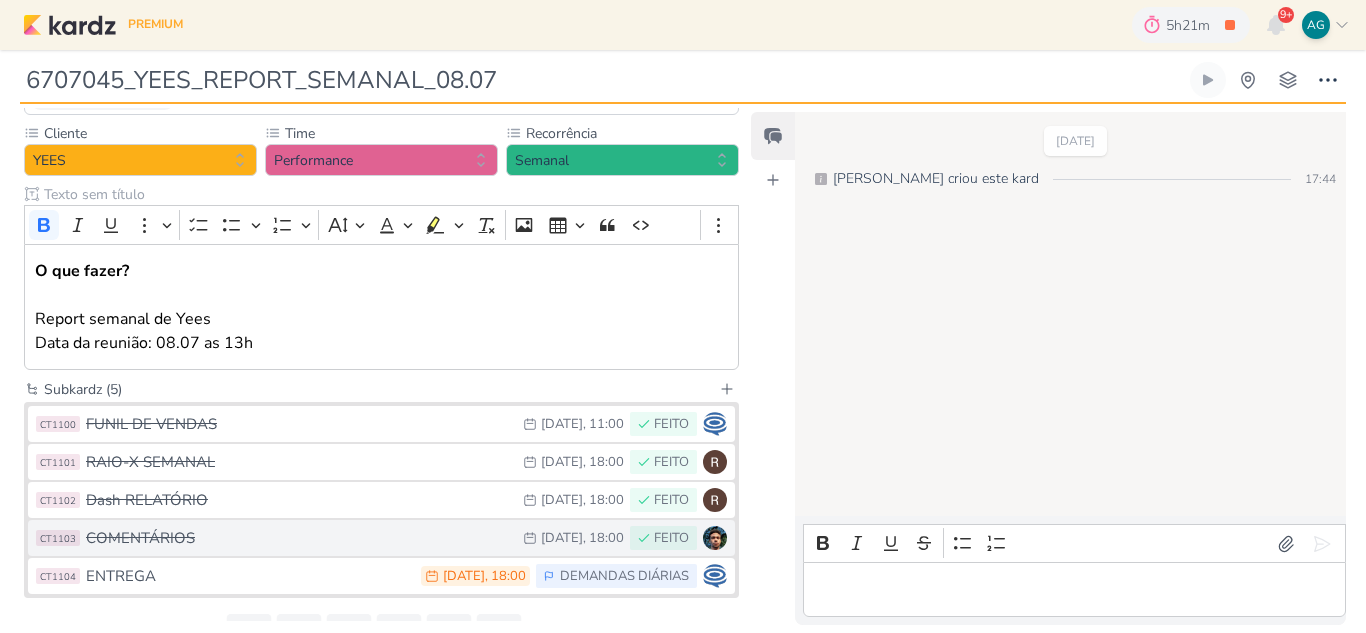 click on "COMENTÁRIOS" at bounding box center [299, 538] 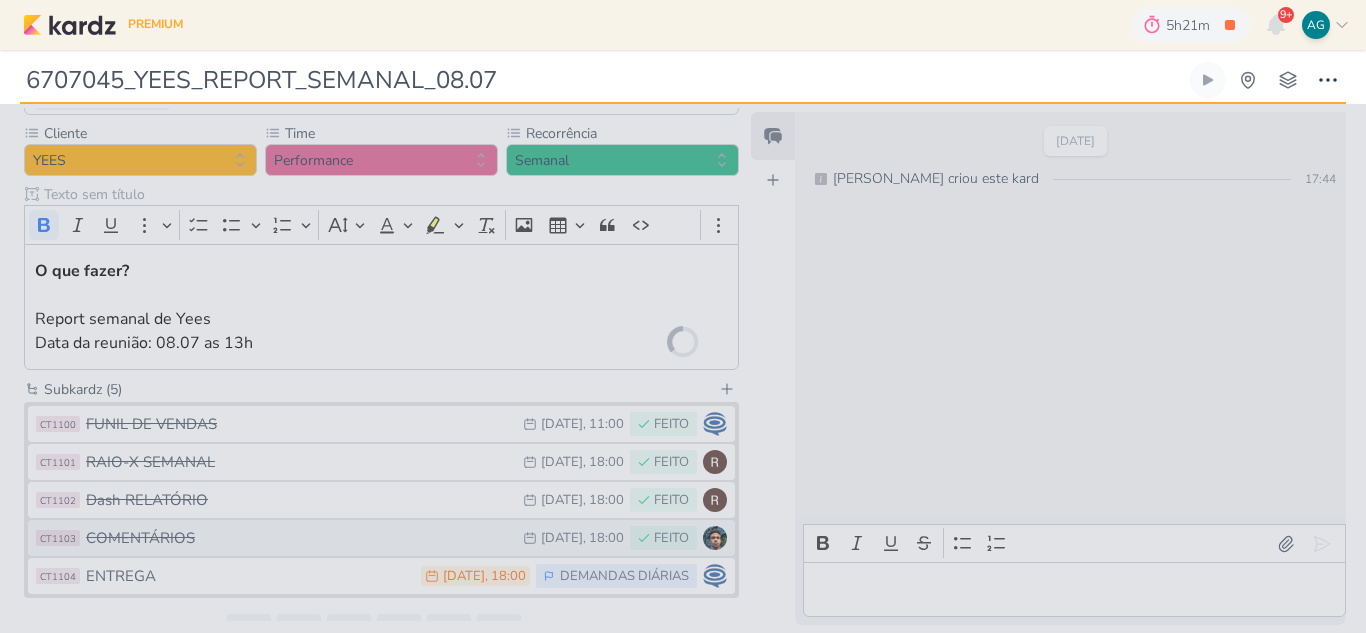 type on "COMENTÁRIOS" 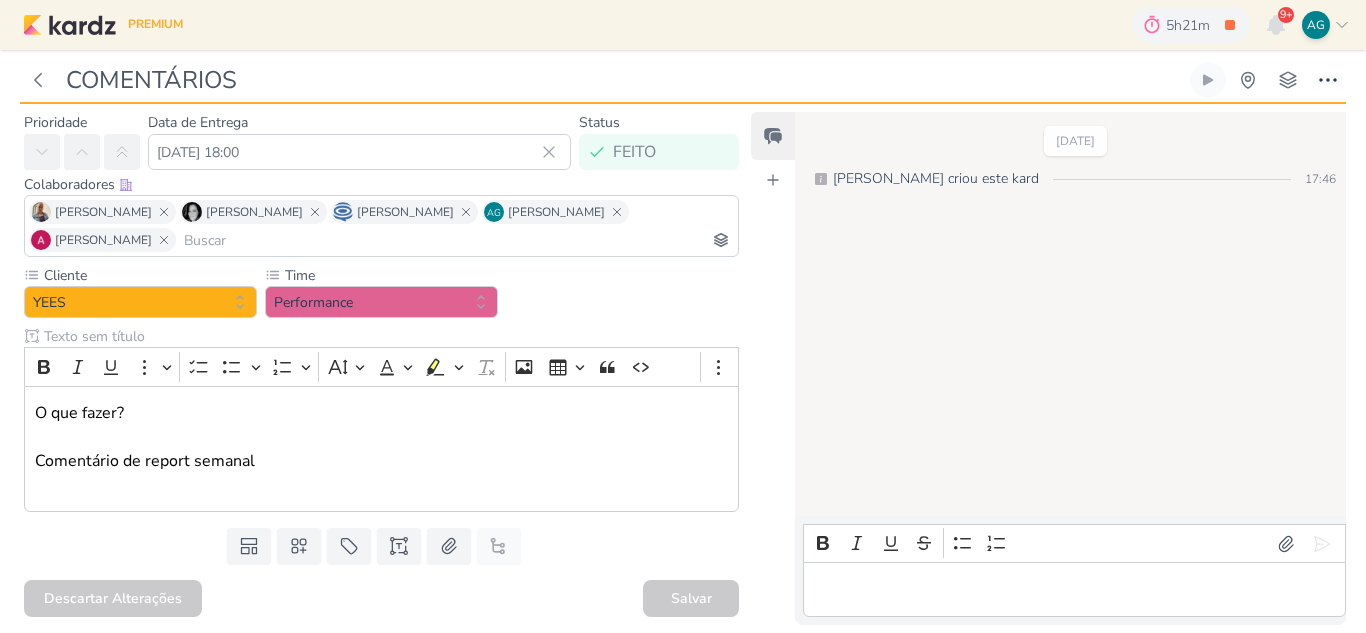 scroll, scrollTop: 0, scrollLeft: 0, axis: both 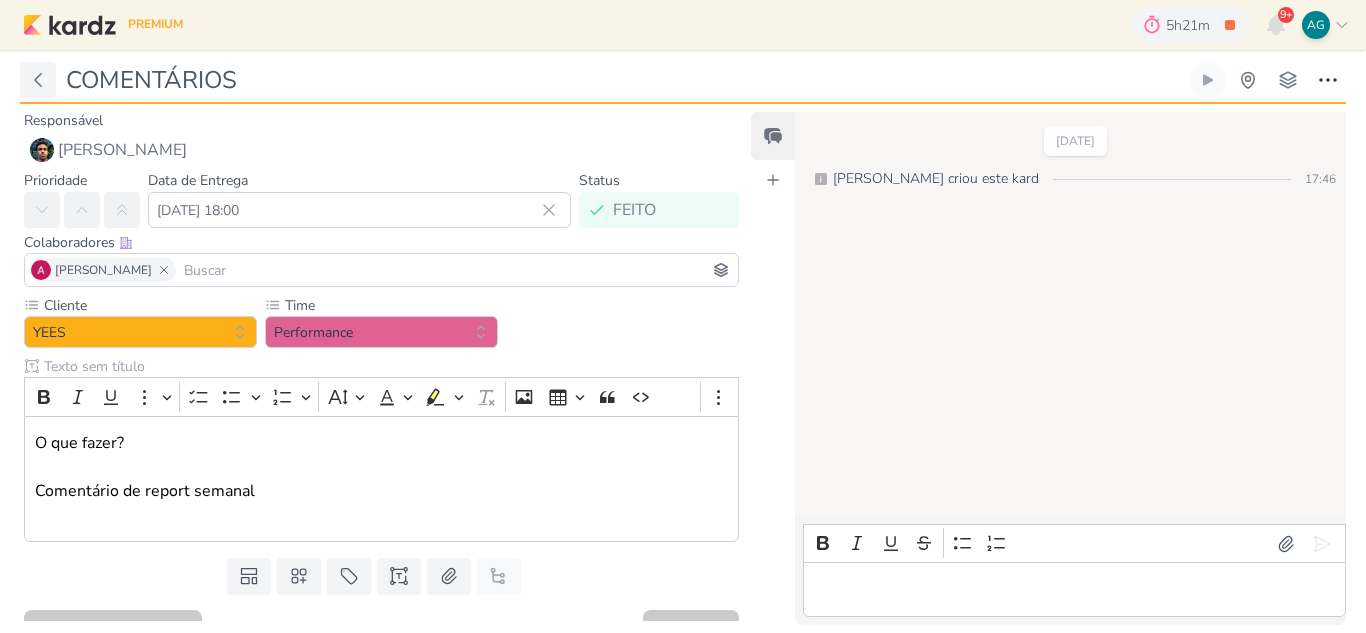 click 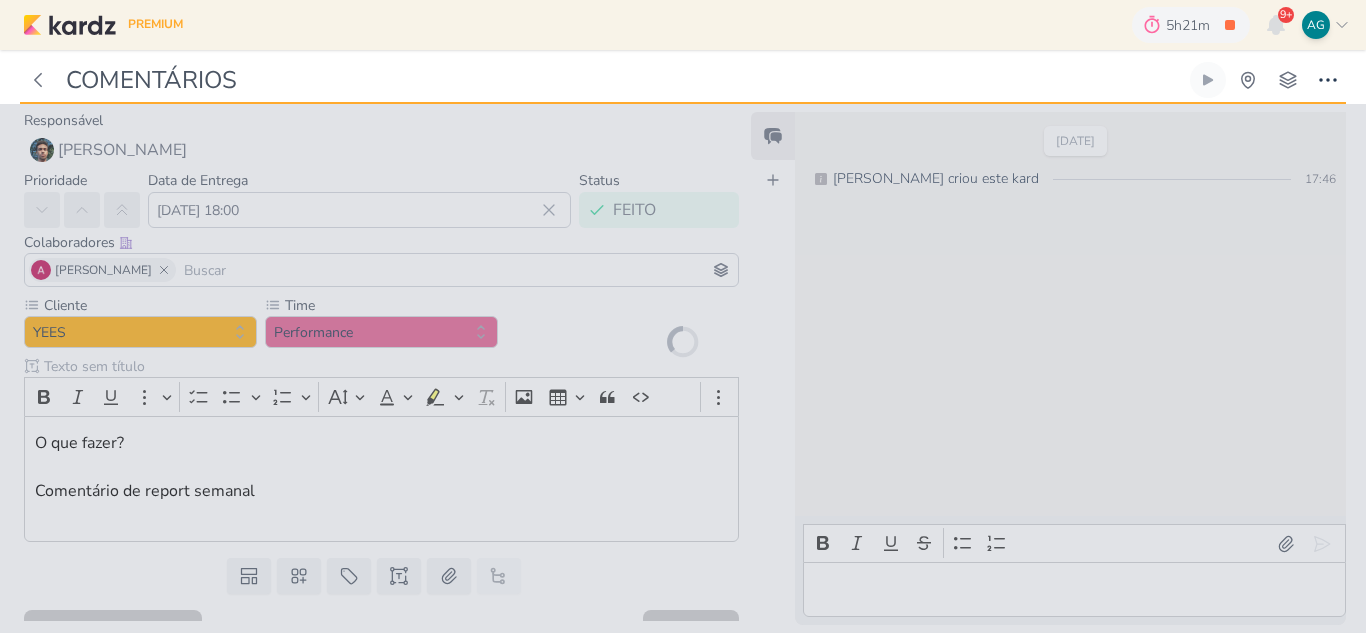type on "6707045_YEES_REPORT_SEMANAL_08.07" 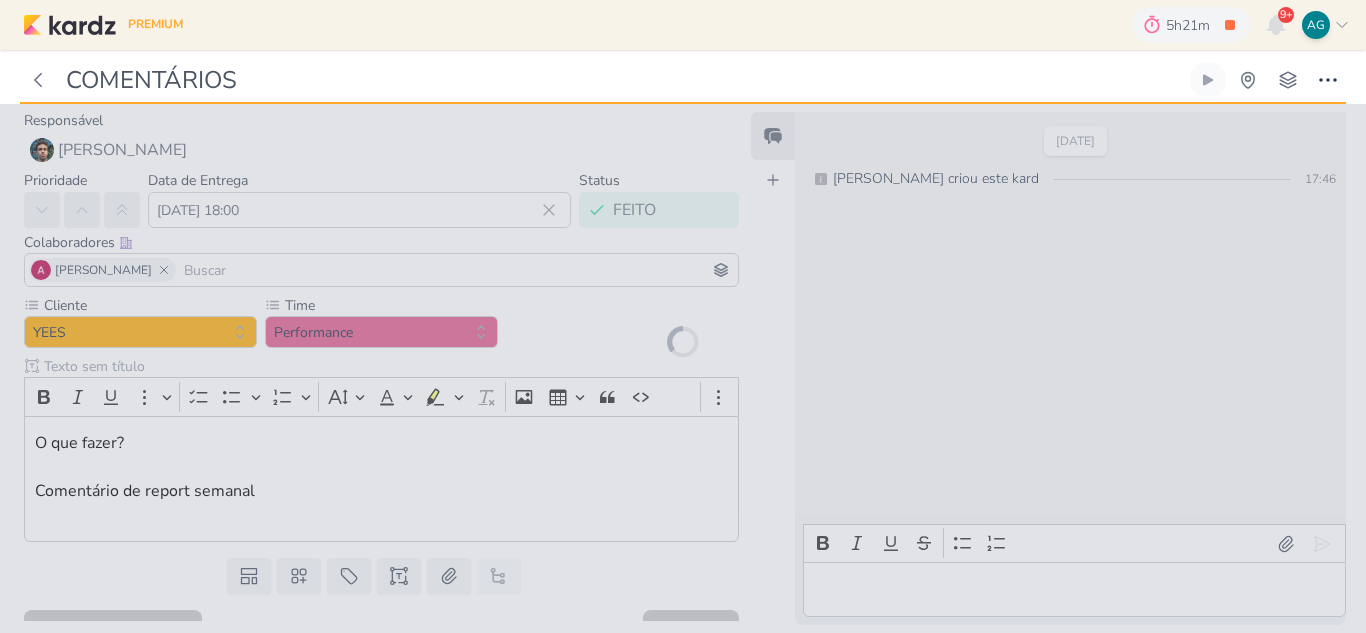 type on "8 de julho de 2025 às 18:00" 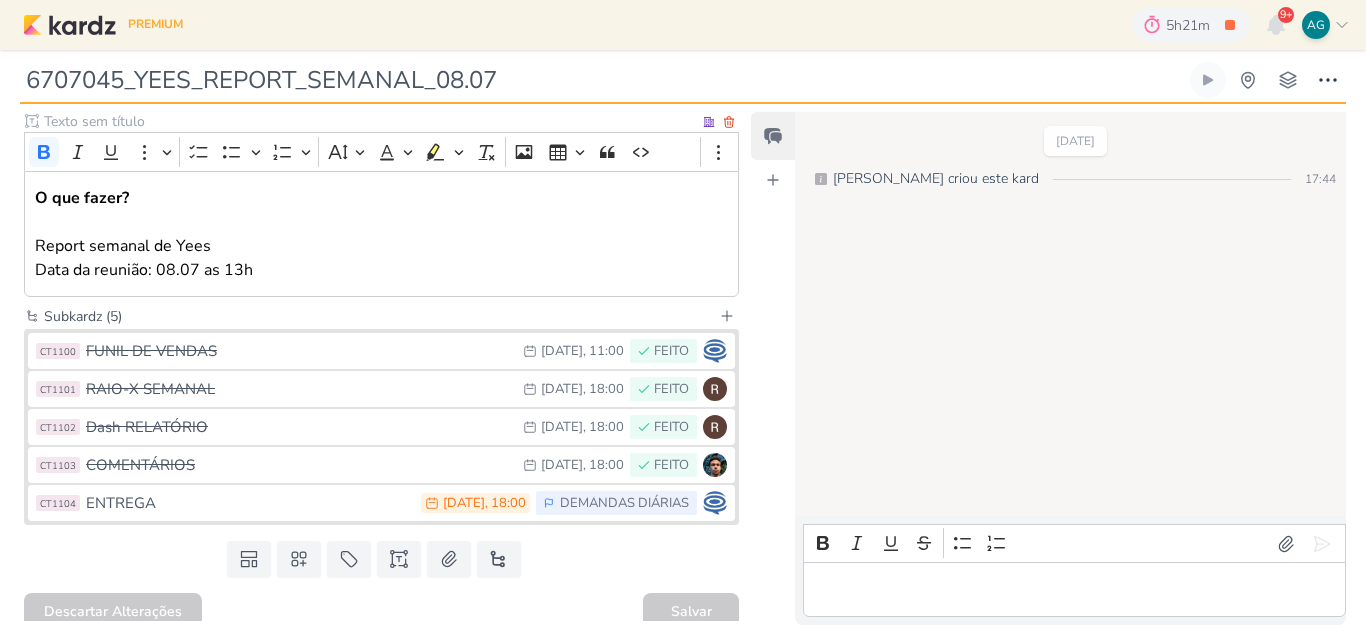 scroll, scrollTop: 286, scrollLeft: 0, axis: vertical 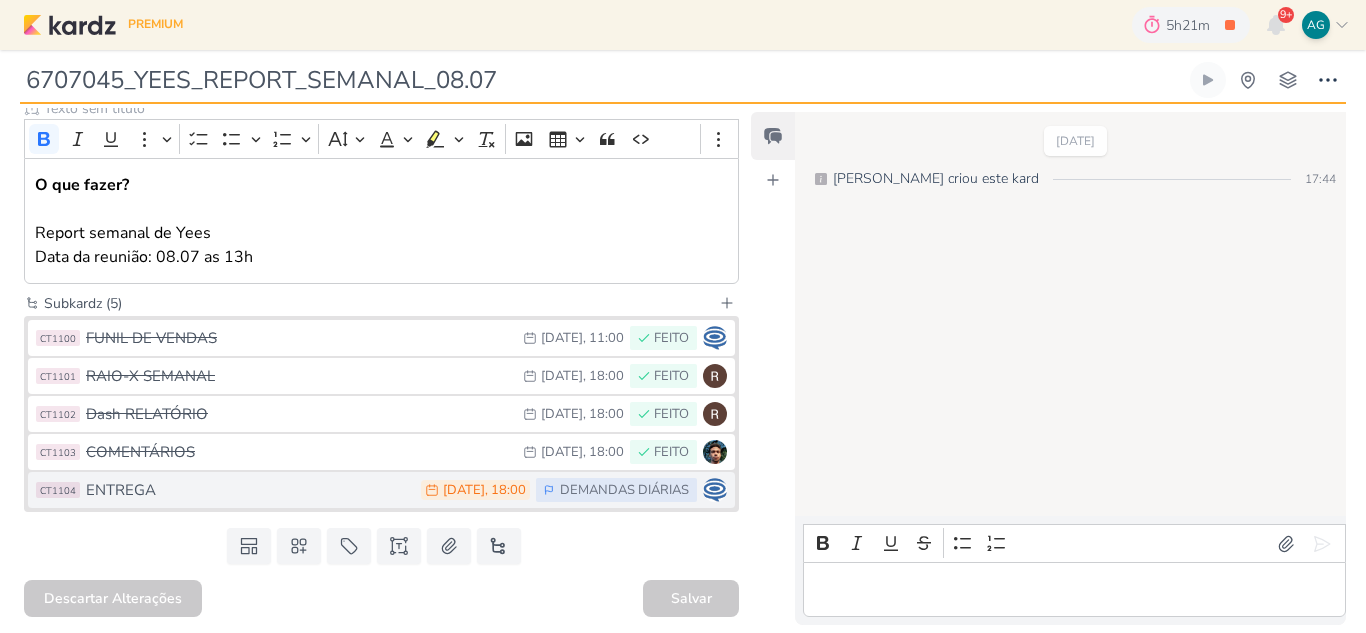 click on "ENTREGA" at bounding box center [248, 490] 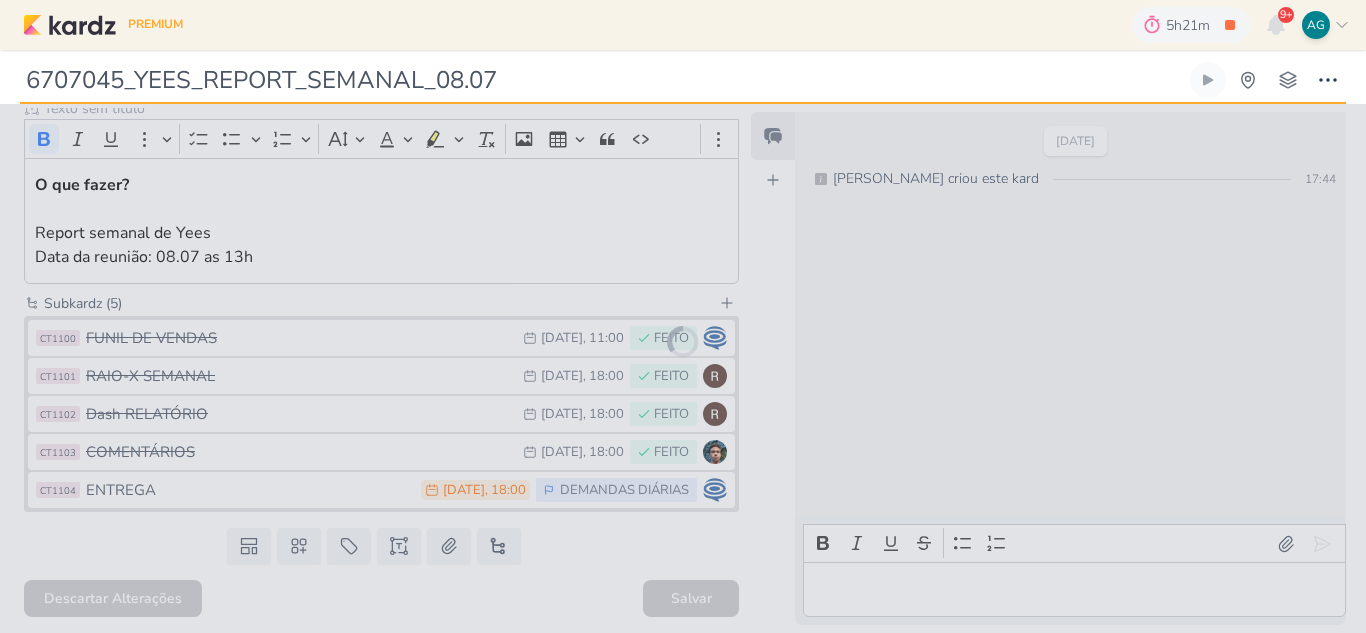 type on "ENTREGA" 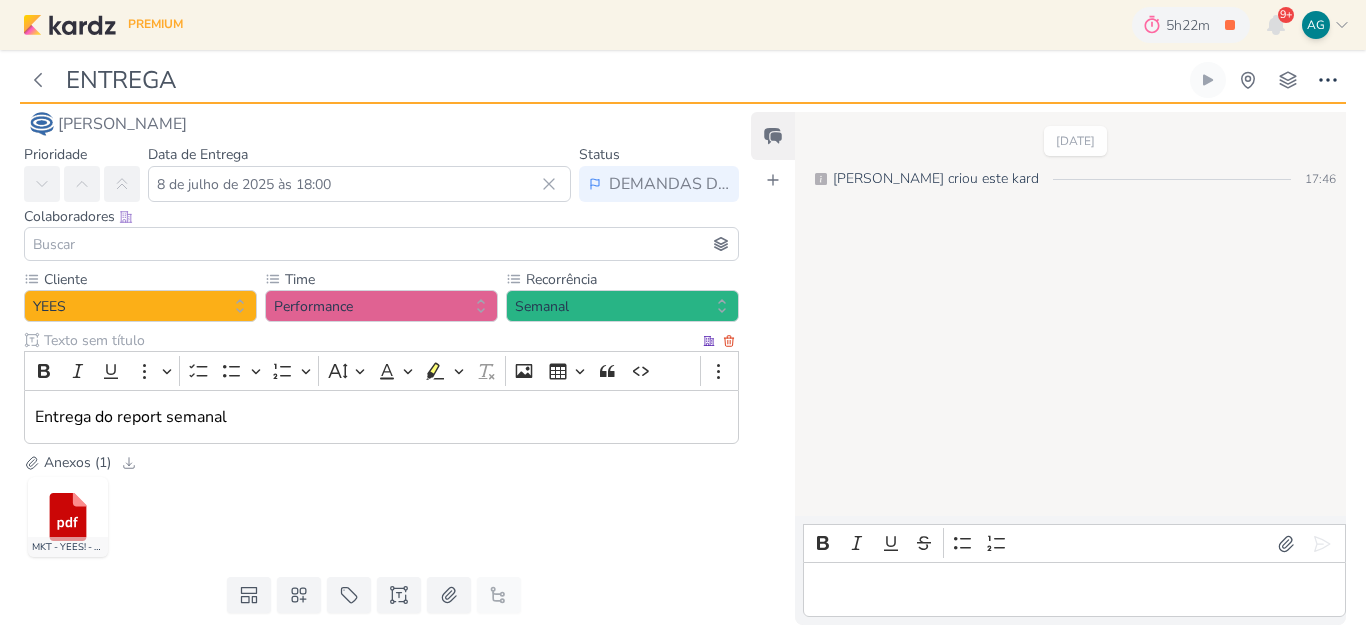 scroll, scrollTop: 0, scrollLeft: 0, axis: both 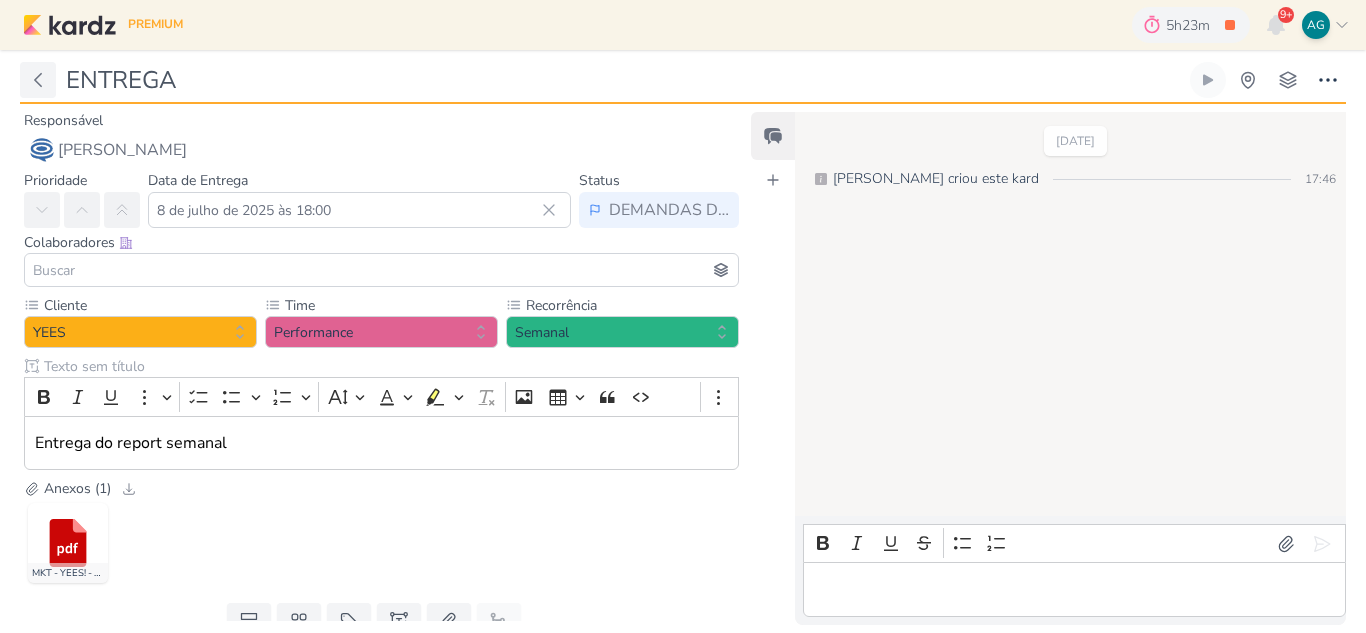 click 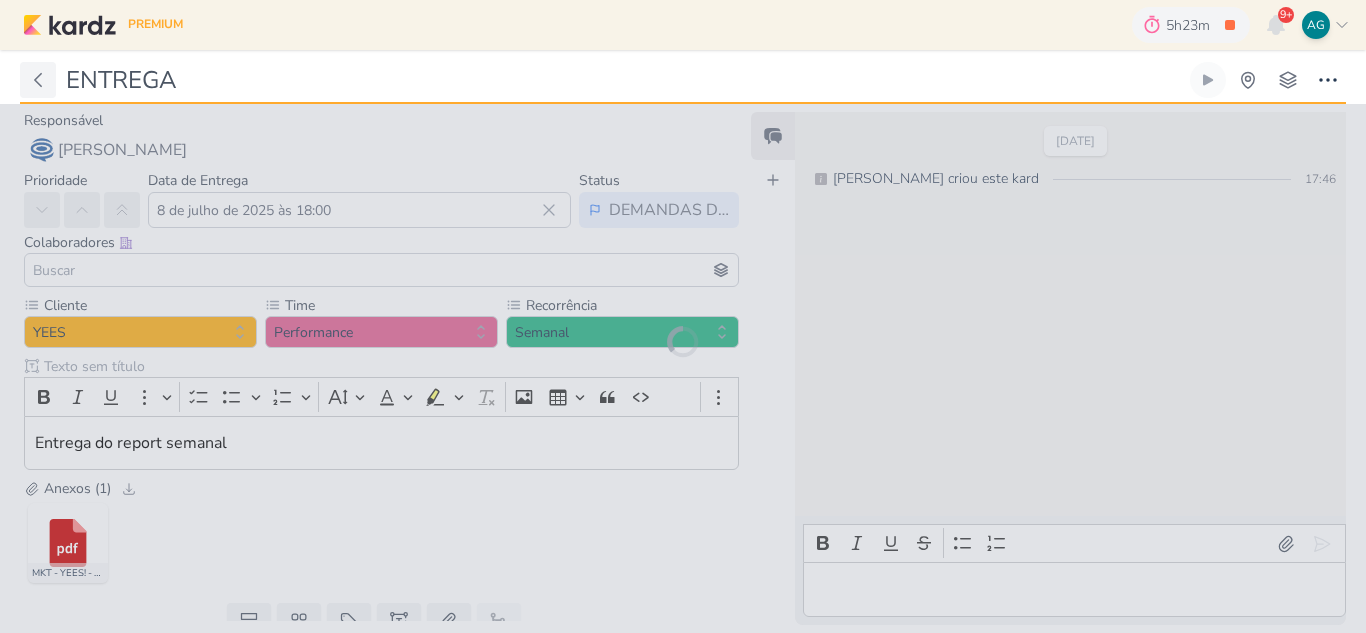 type on "6707045_YEES_REPORT_SEMANAL_08.07" 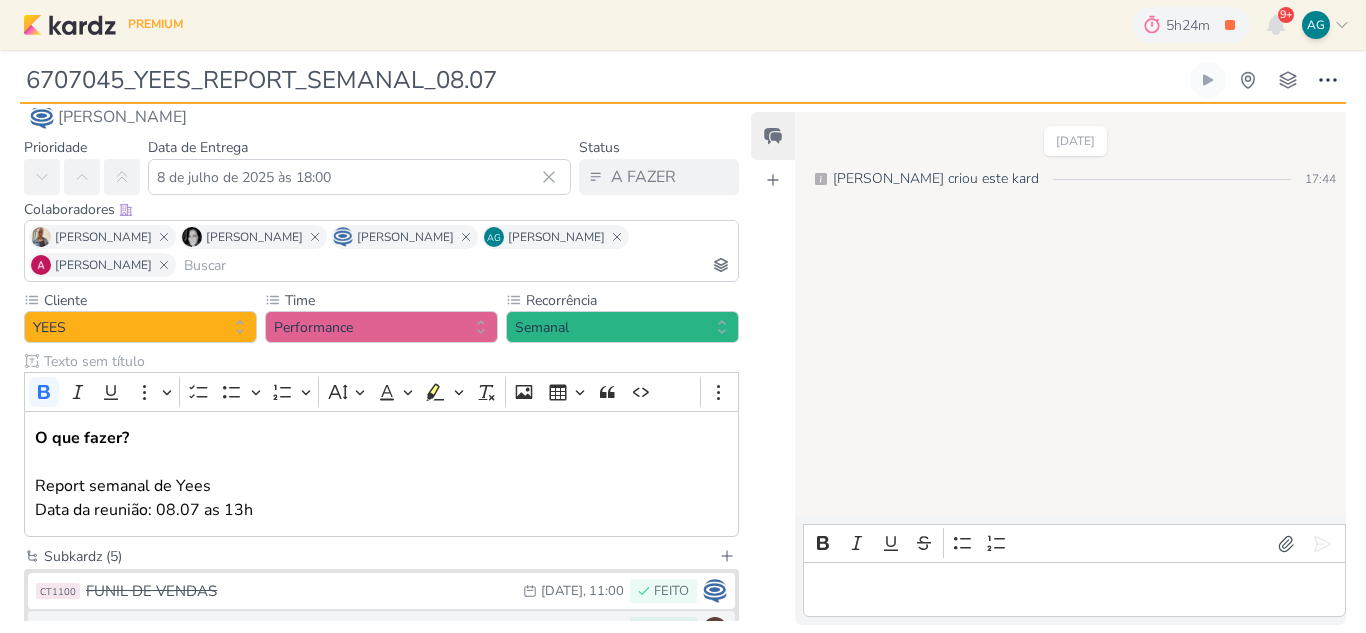 scroll, scrollTop: 0, scrollLeft: 0, axis: both 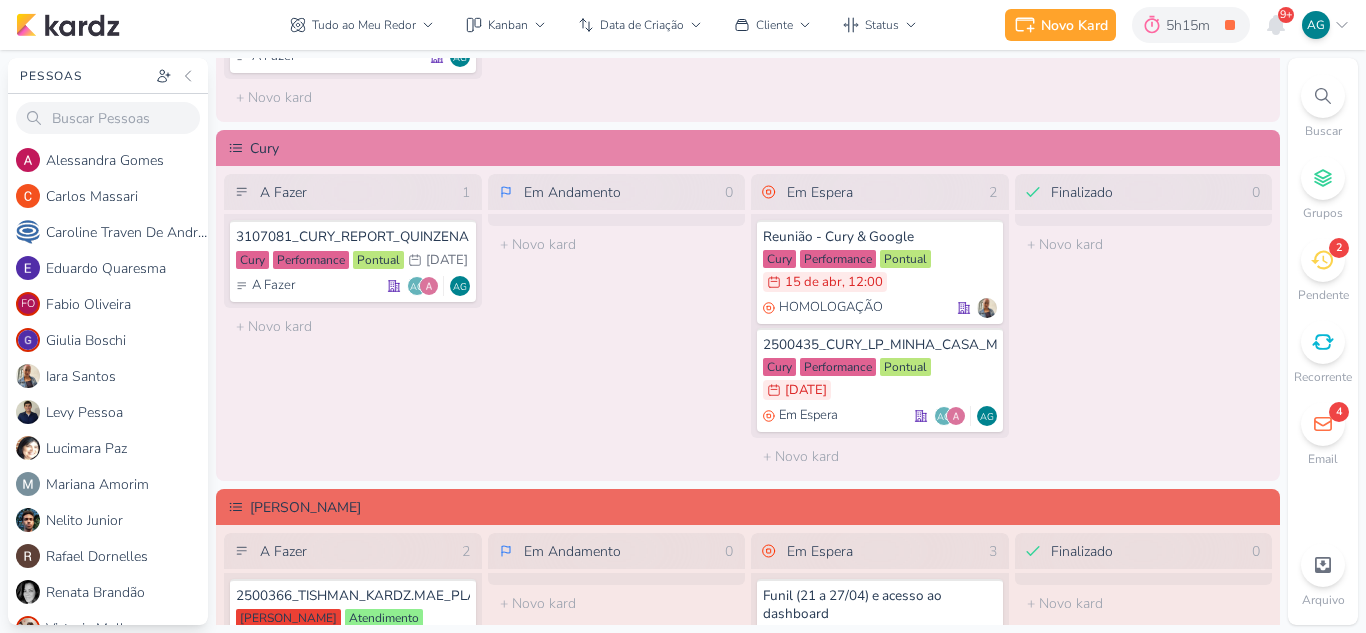 click on "Tudo ao Meu Redor
visão
Caixa de Entrada
A caixa de entrada mostra todos os kardz que você é o responsável
Enviados
A visão de enviados contém os kardz que você criou e designou à outra pessoa
Colaboração" at bounding box center (603, 25) 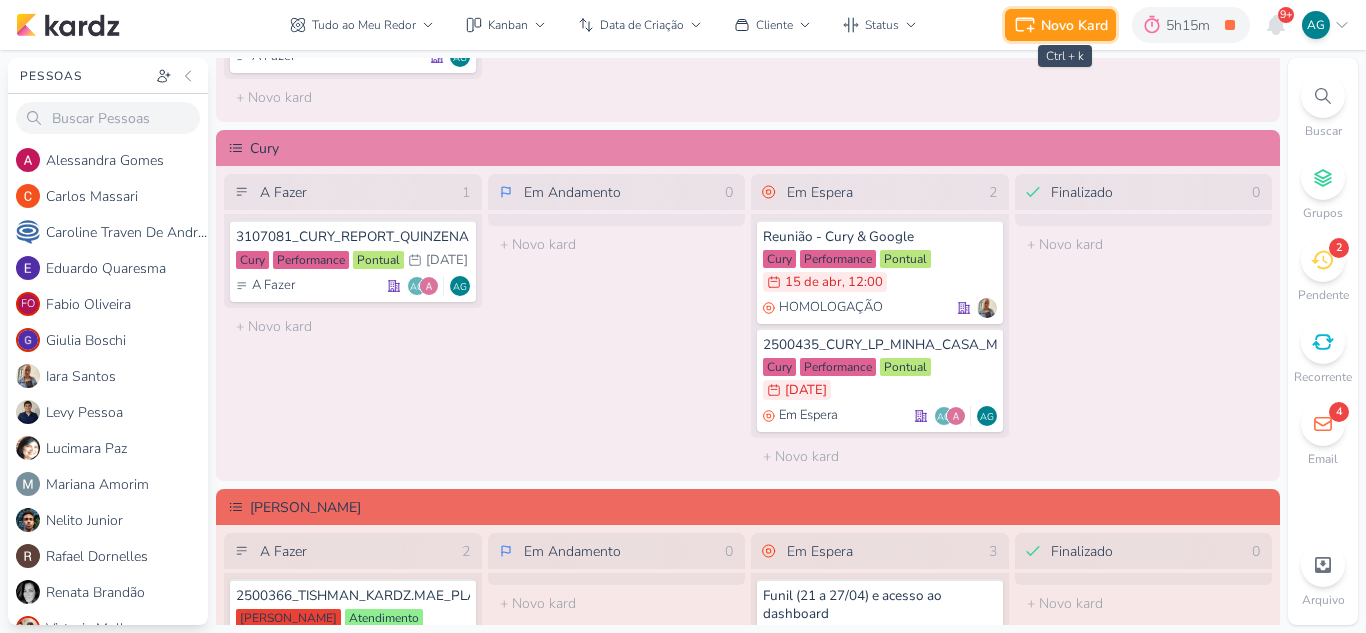 click on "Novo Kard" at bounding box center (1074, 25) 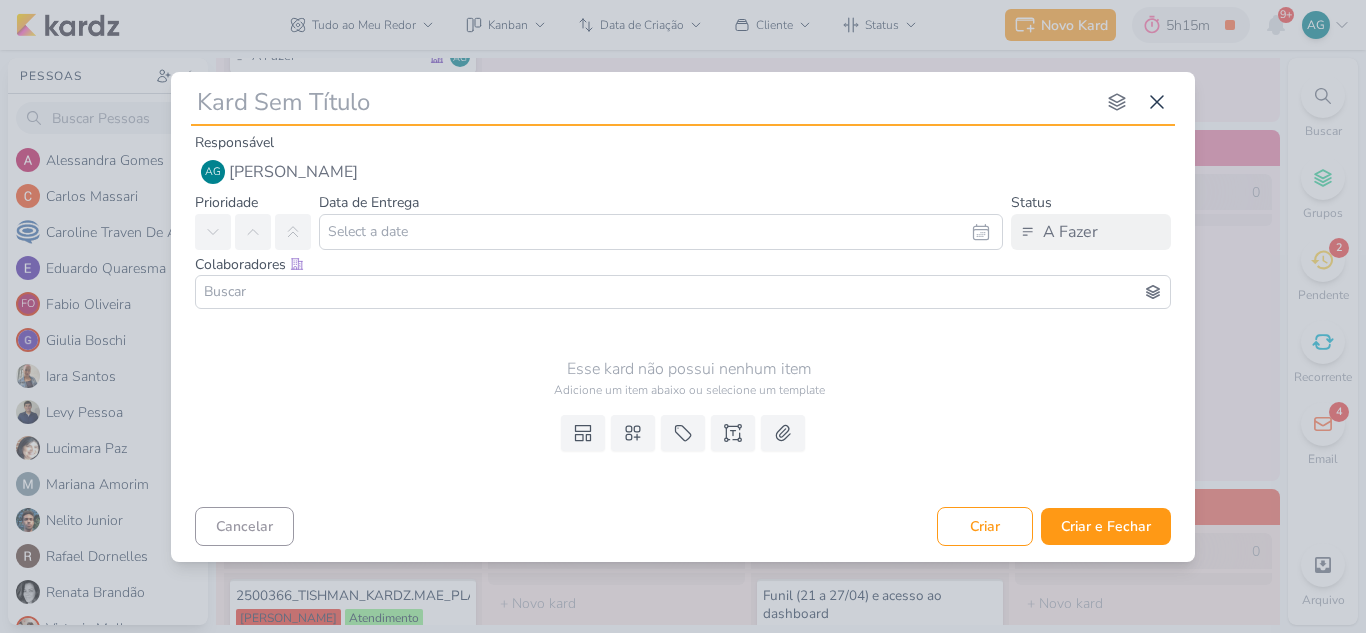 click at bounding box center [683, 292] 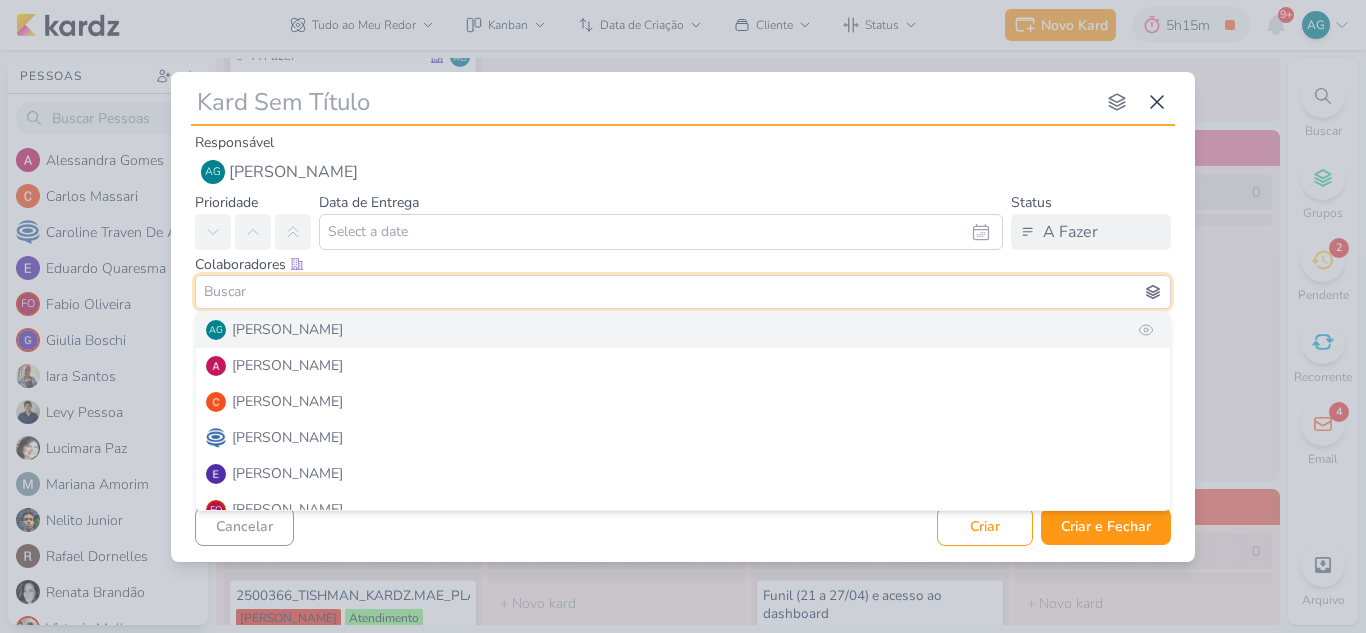 click on "[PERSON_NAME]" at bounding box center [287, 329] 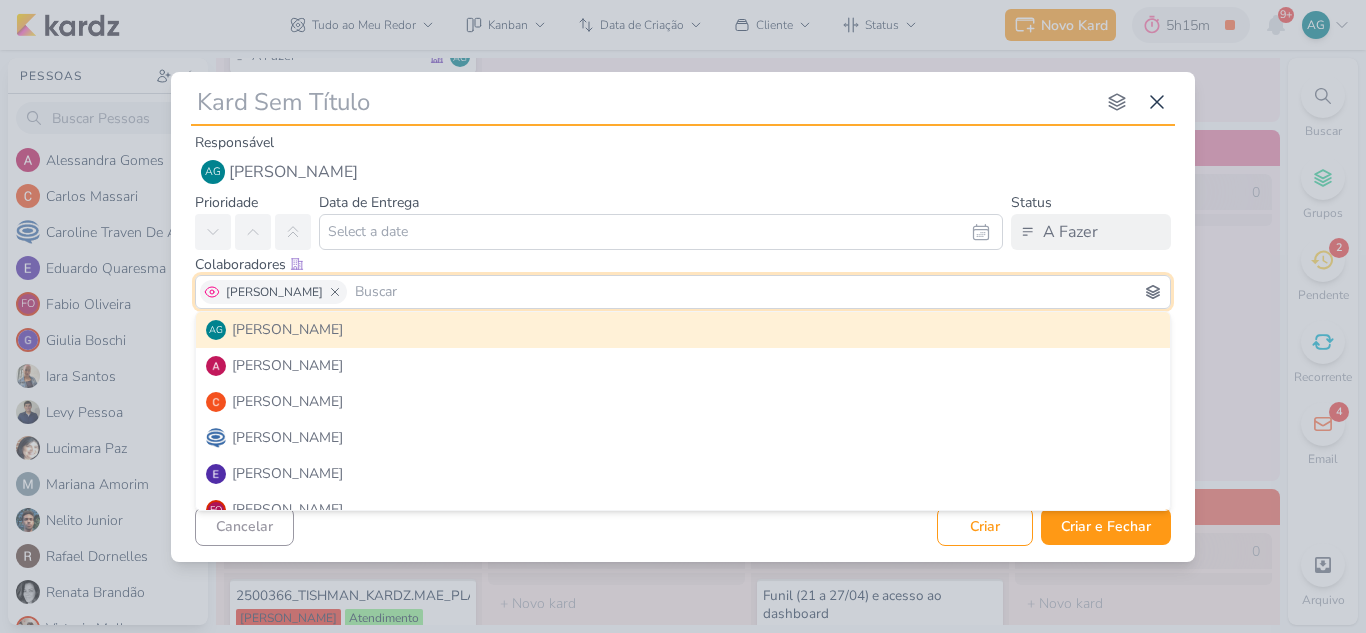 type 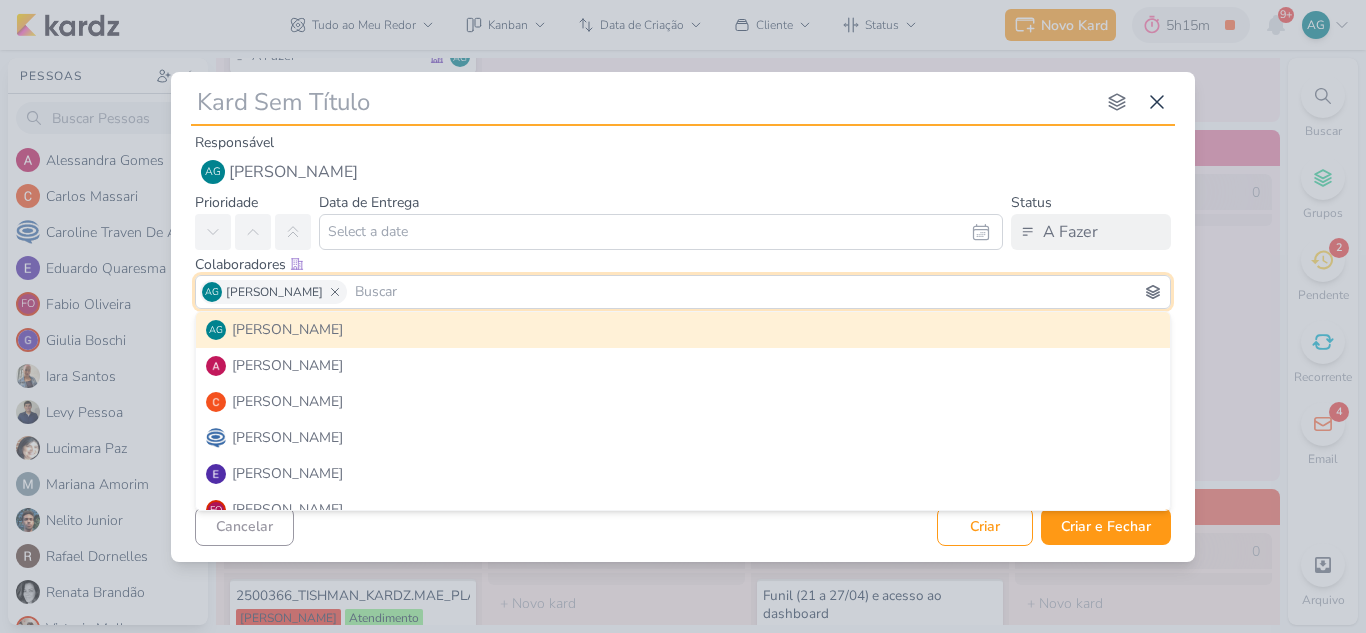 click at bounding box center (758, 292) 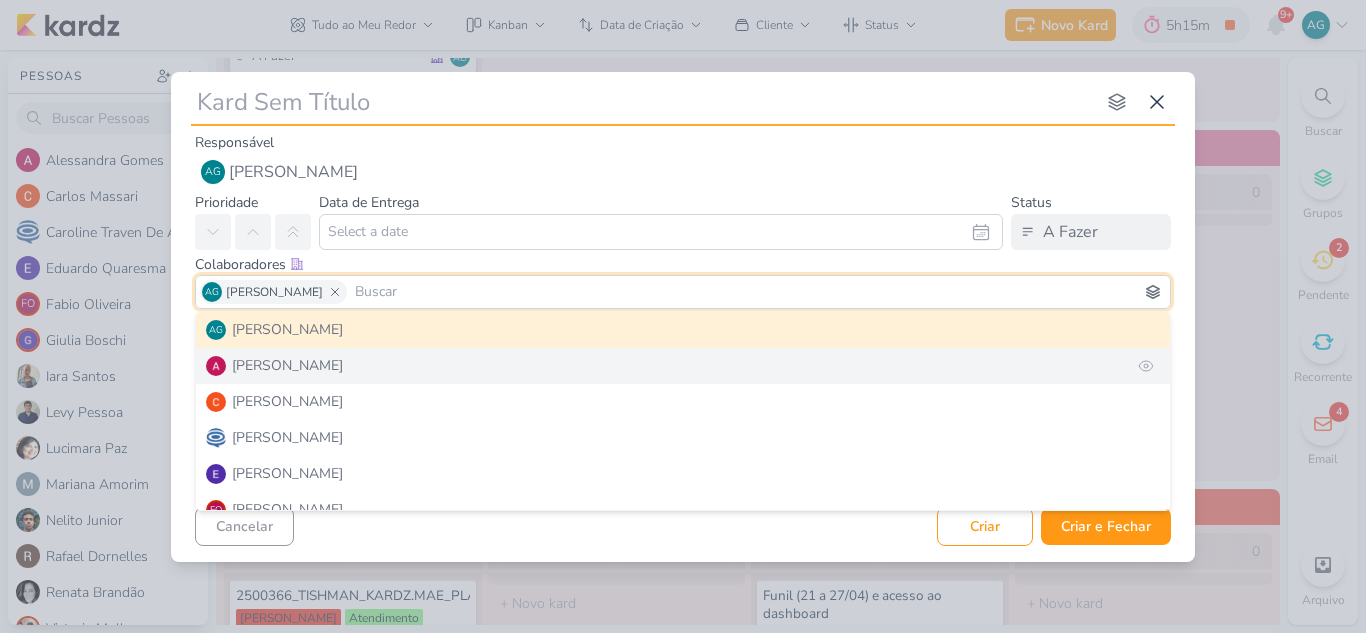 click on "[PERSON_NAME]" at bounding box center (683, 366) 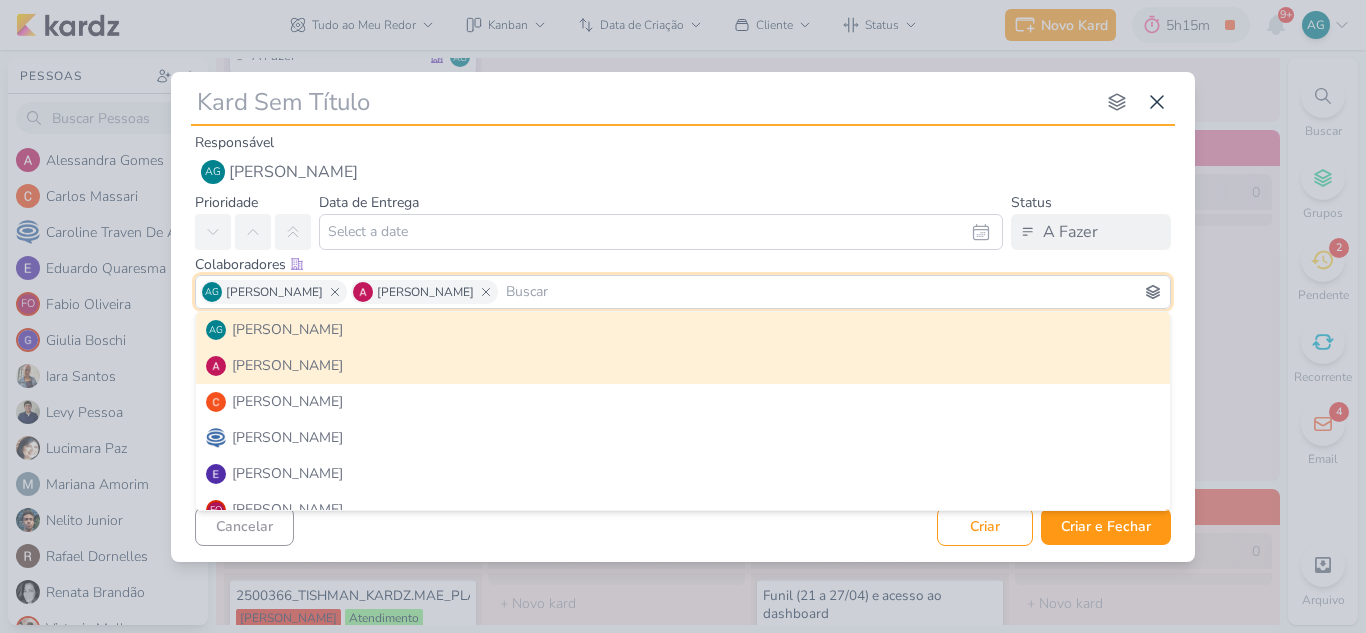 type 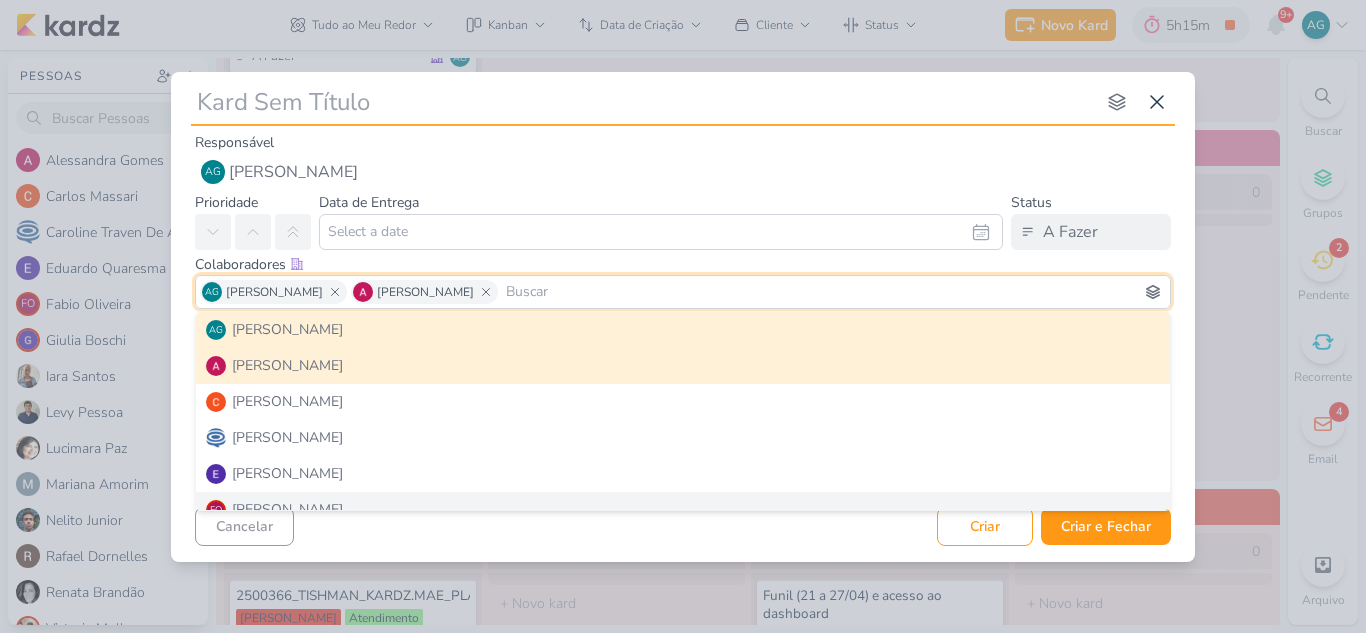 click on "Cancelar
Criar
Criar e Fechar
Ctrl + Enter" at bounding box center [683, 524] 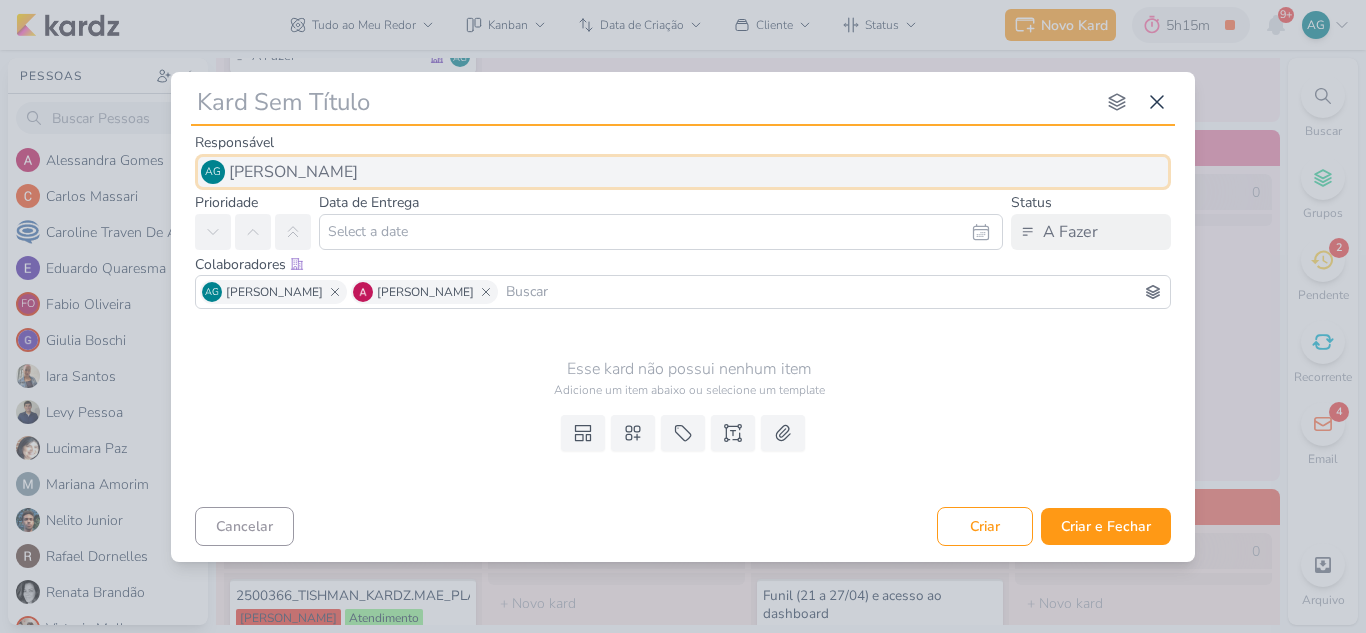 click on "[PERSON_NAME]" at bounding box center [293, 172] 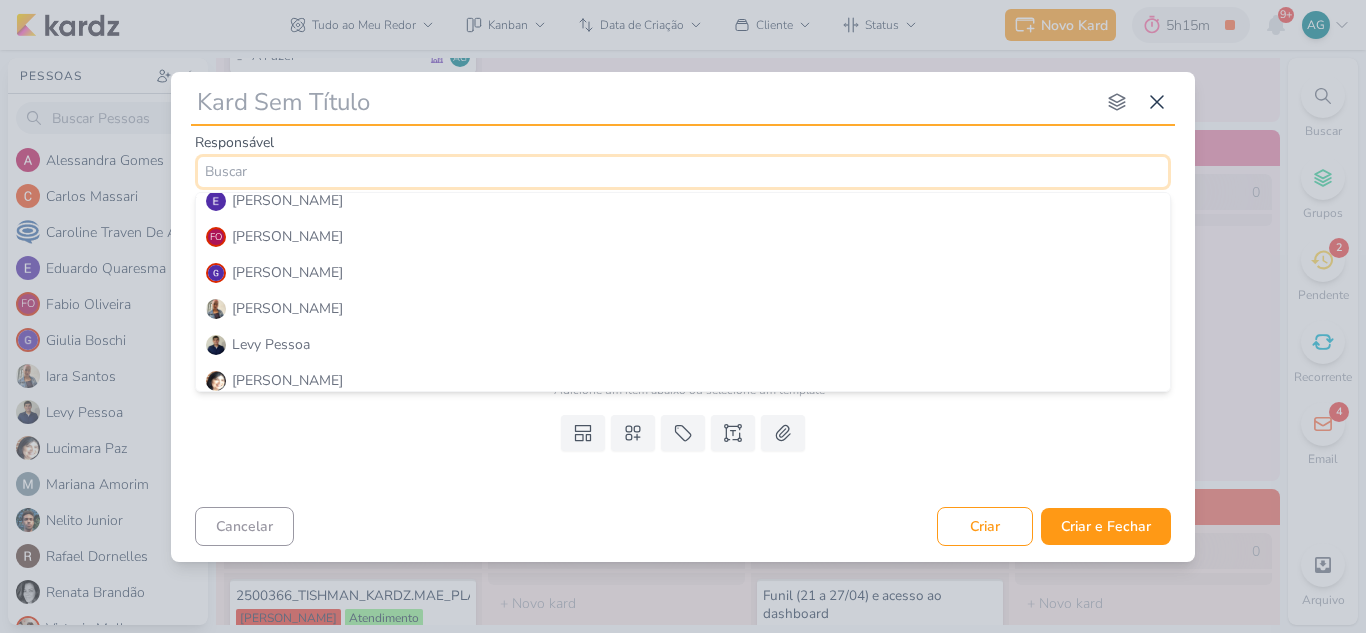 scroll, scrollTop: 200, scrollLeft: 0, axis: vertical 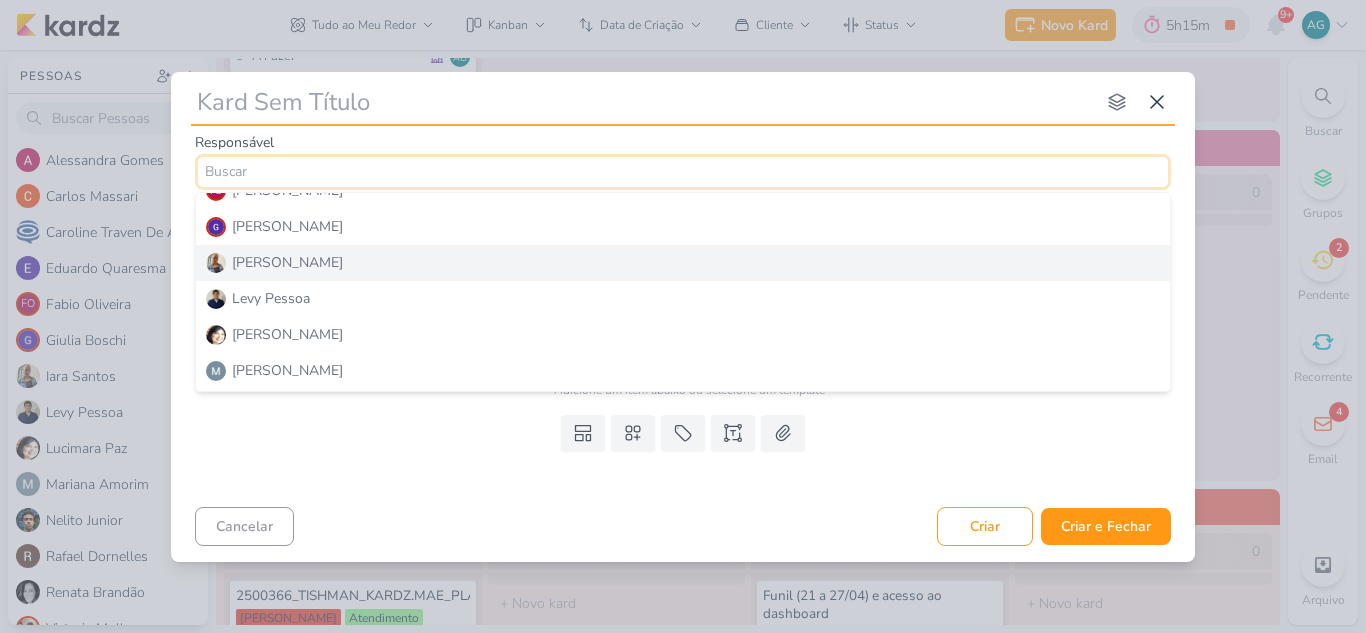 click on "[PERSON_NAME]" at bounding box center (683, 263) 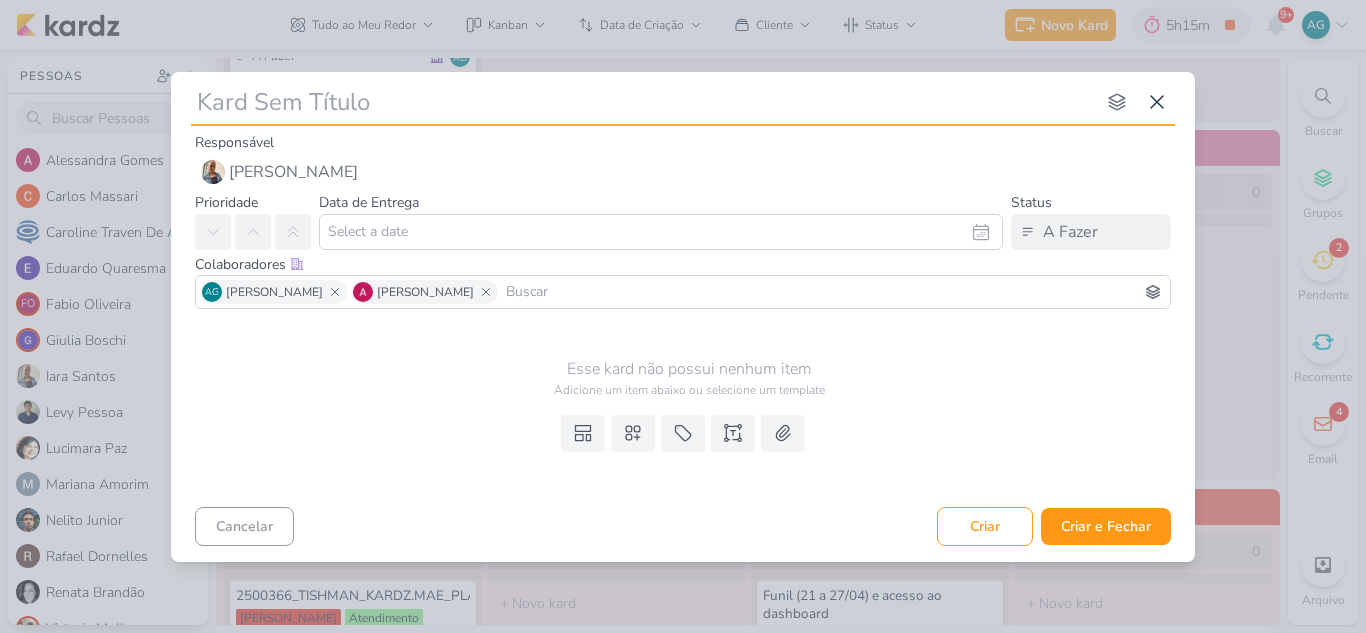 type 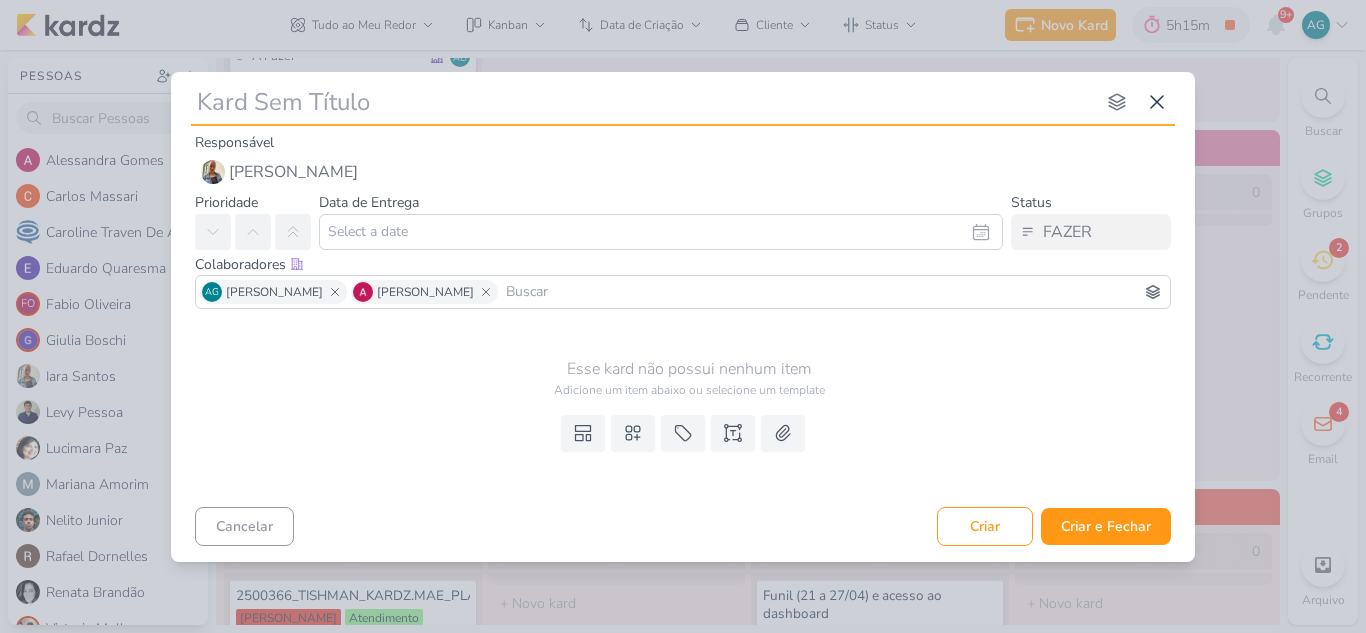 click at bounding box center (643, 102) 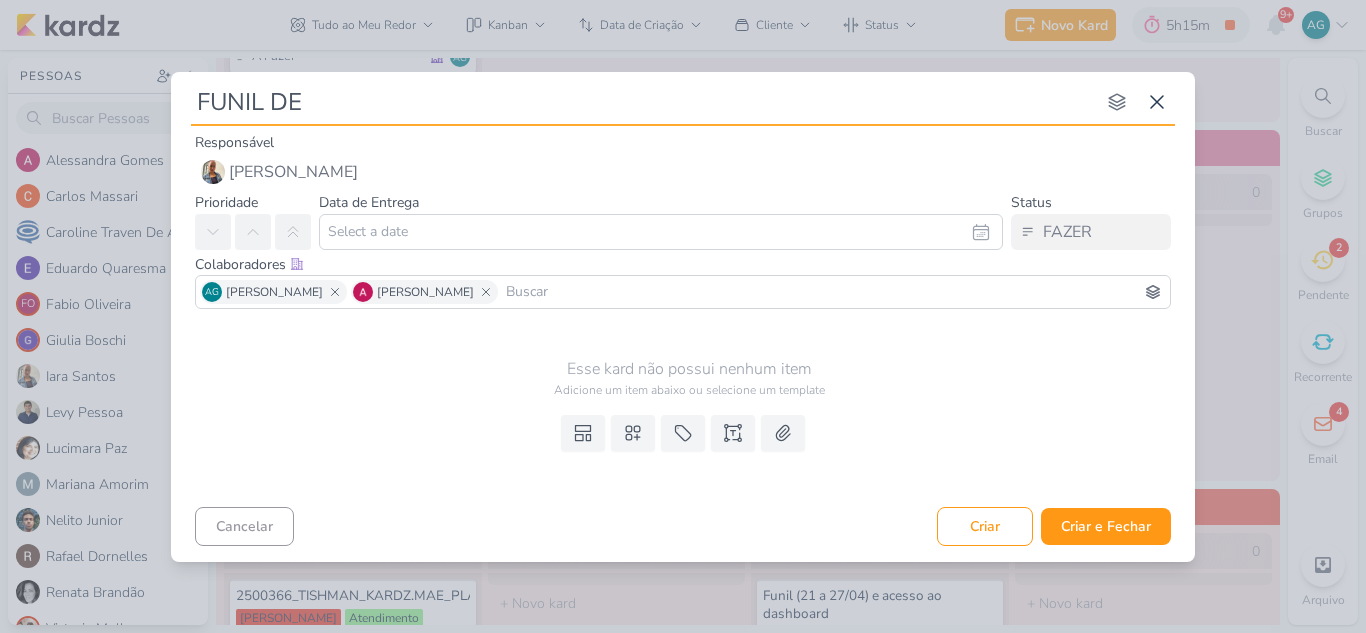 type on "FUNIL DE" 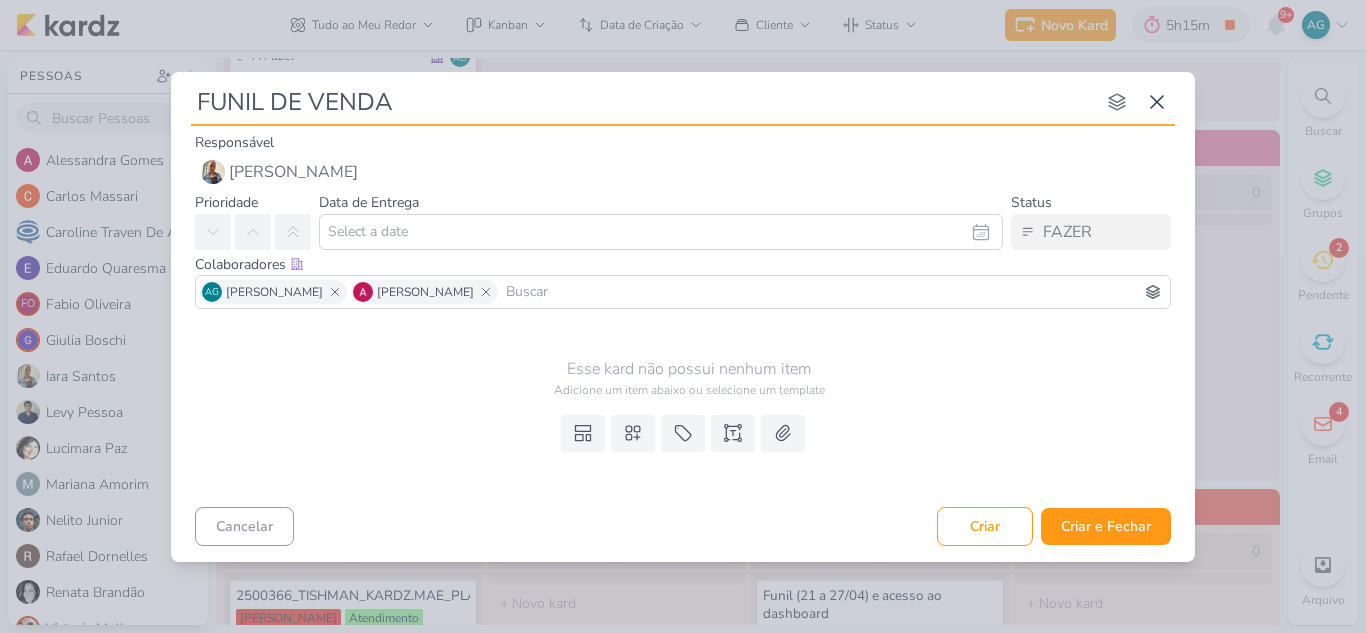 type on "FUNIL DE VENDAS" 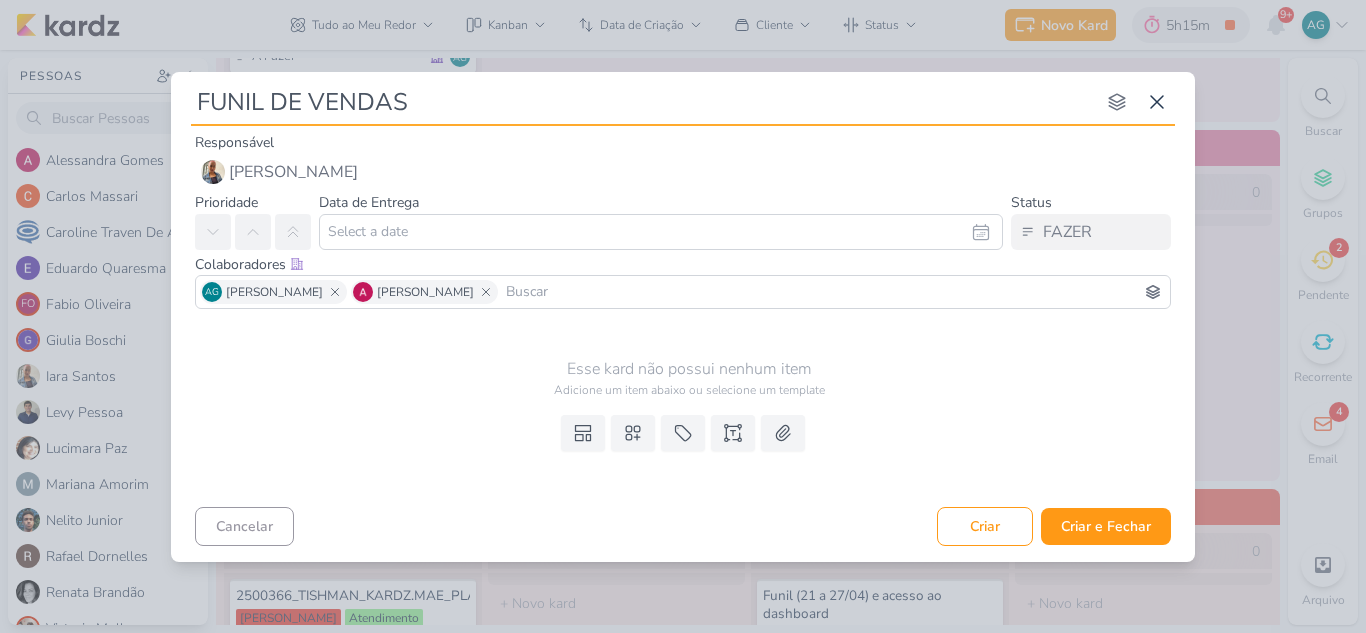 type 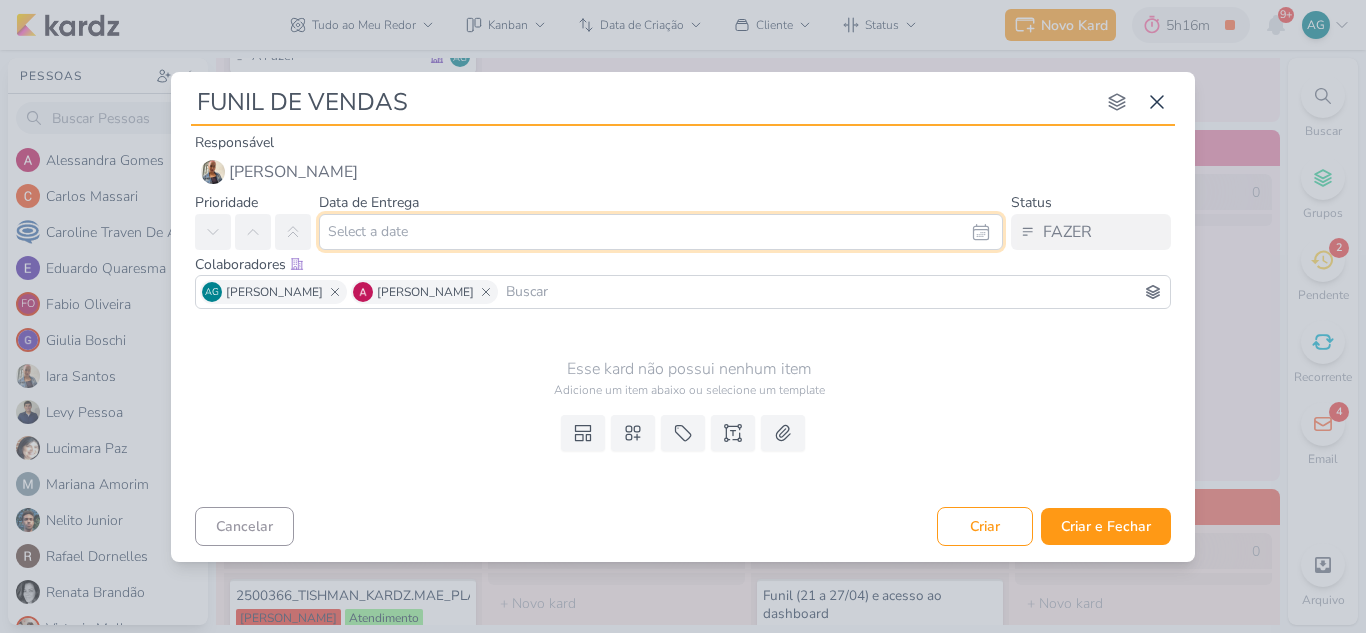 click at bounding box center [661, 232] 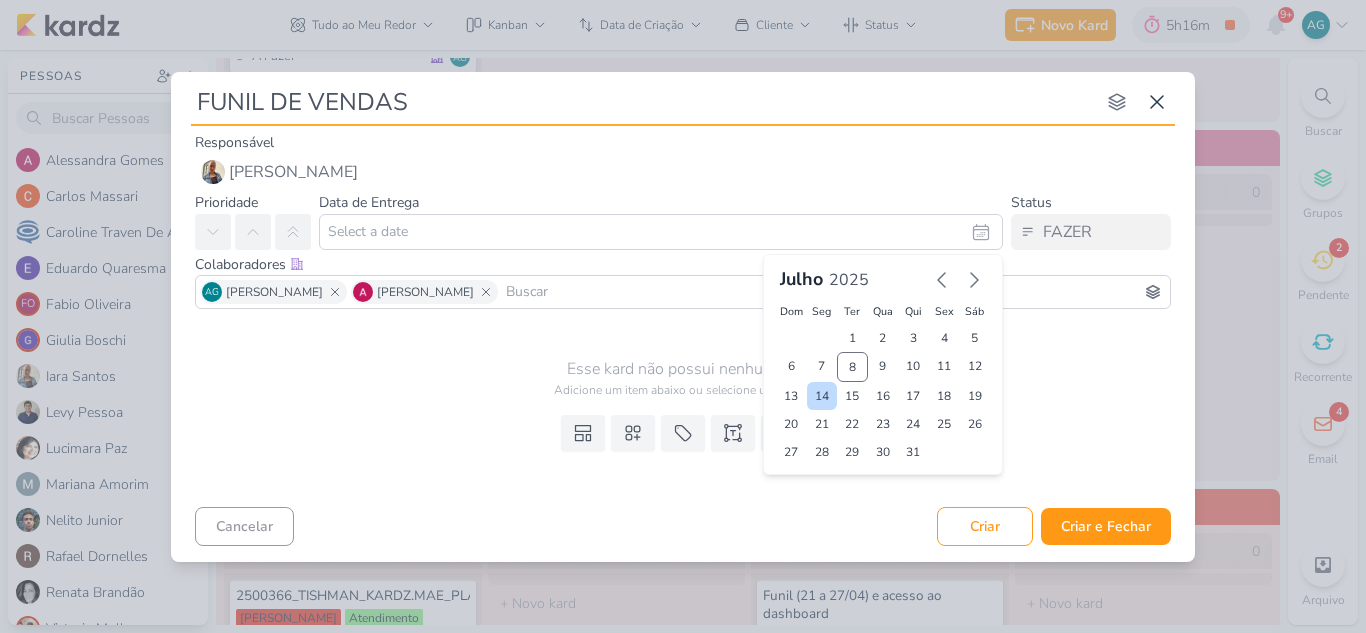 click on "14" at bounding box center [822, 396] 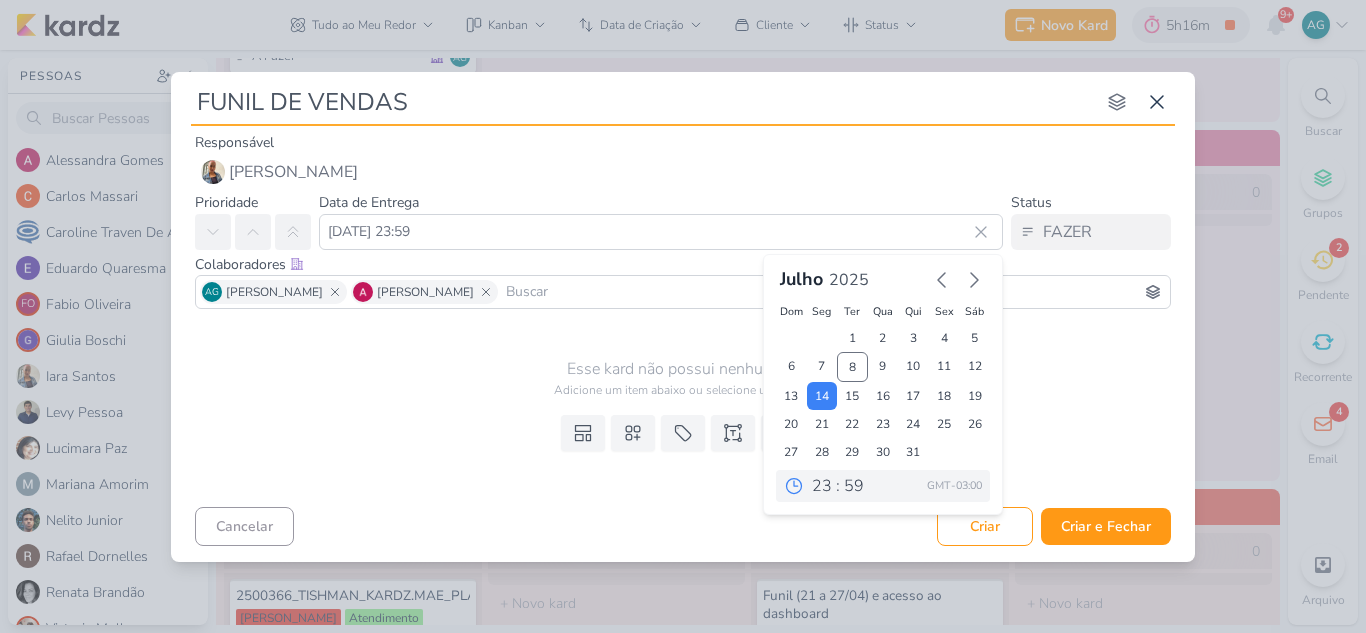 click on "Templates
Campos Personalizados
Marcadores
Caixa De Texto
Anexo" at bounding box center (683, 453) 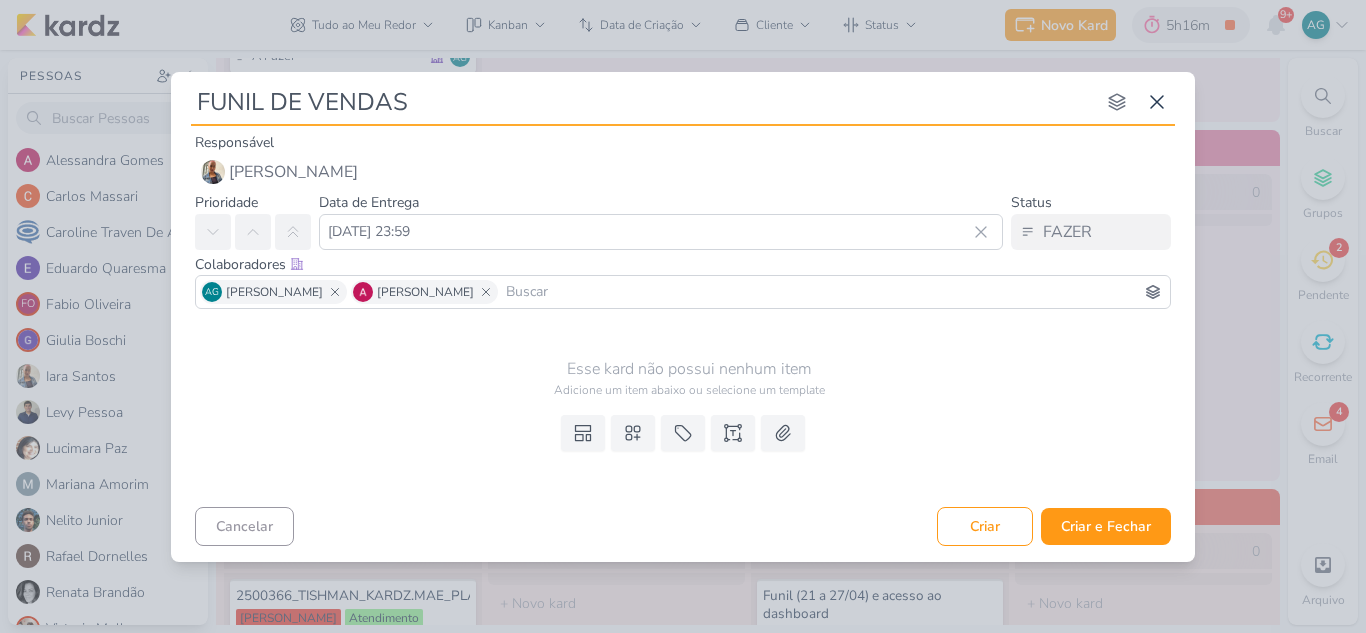 drag, startPoint x: 427, startPoint y: 104, endPoint x: 156, endPoint y: 95, distance: 271.1494 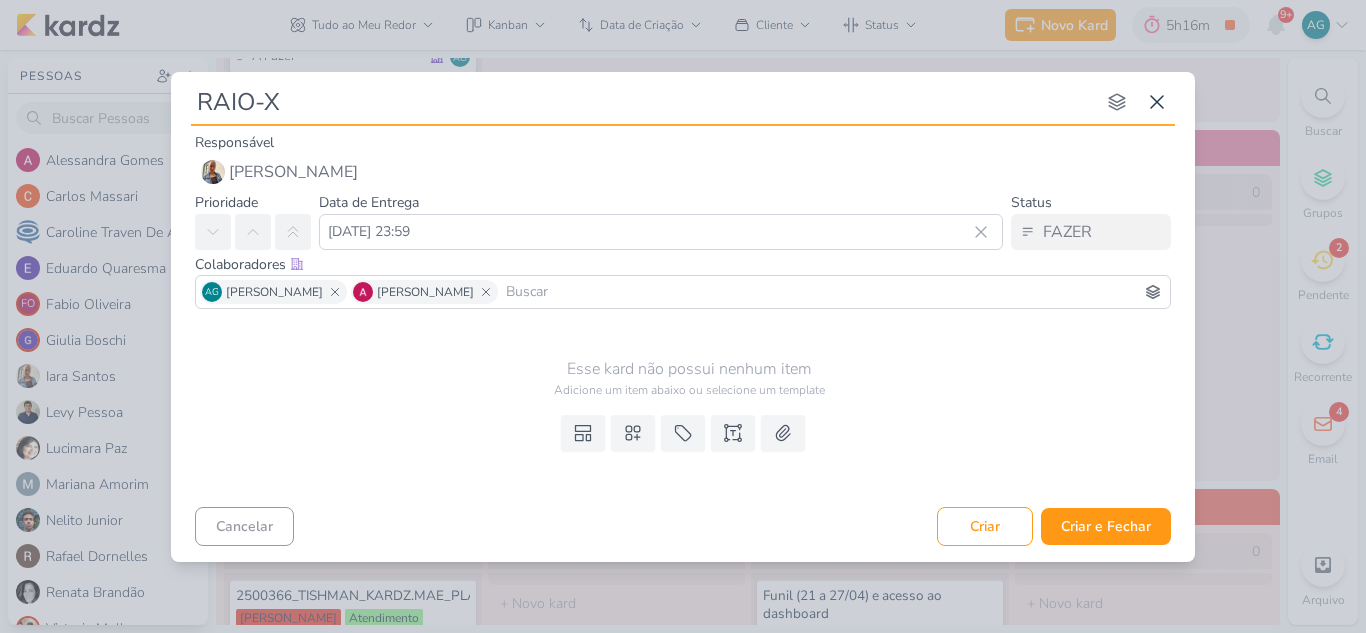 type on "RAIO-X" 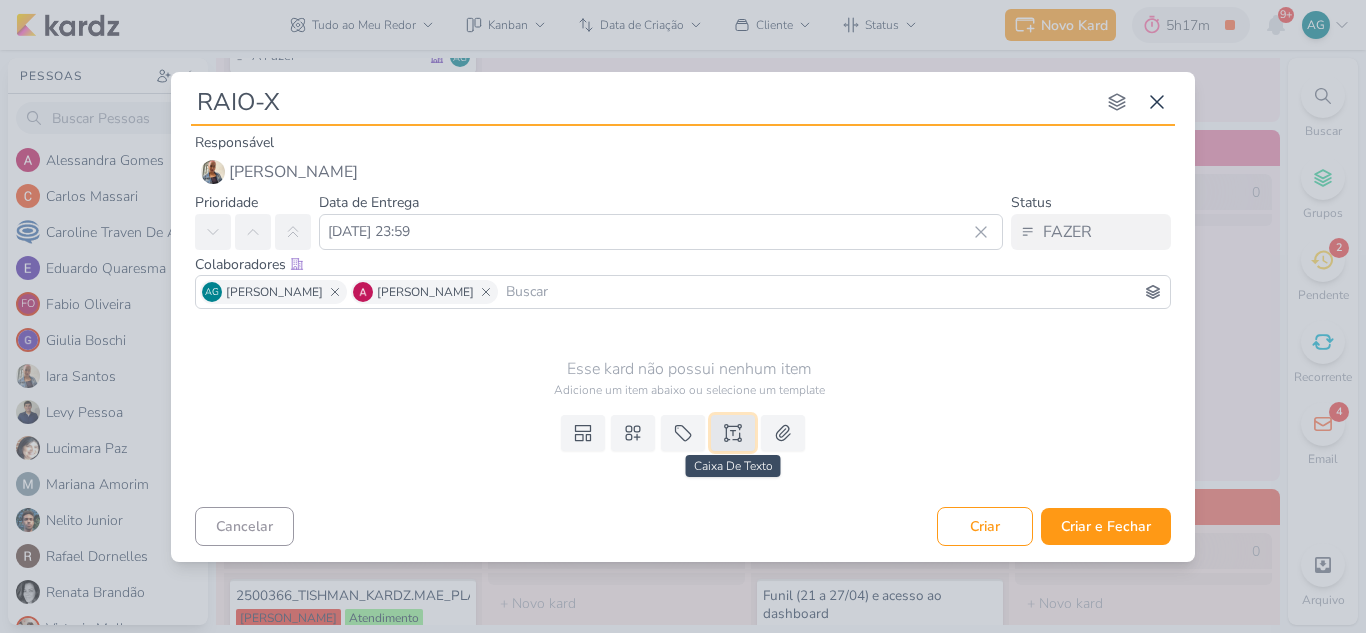 click at bounding box center (733, 433) 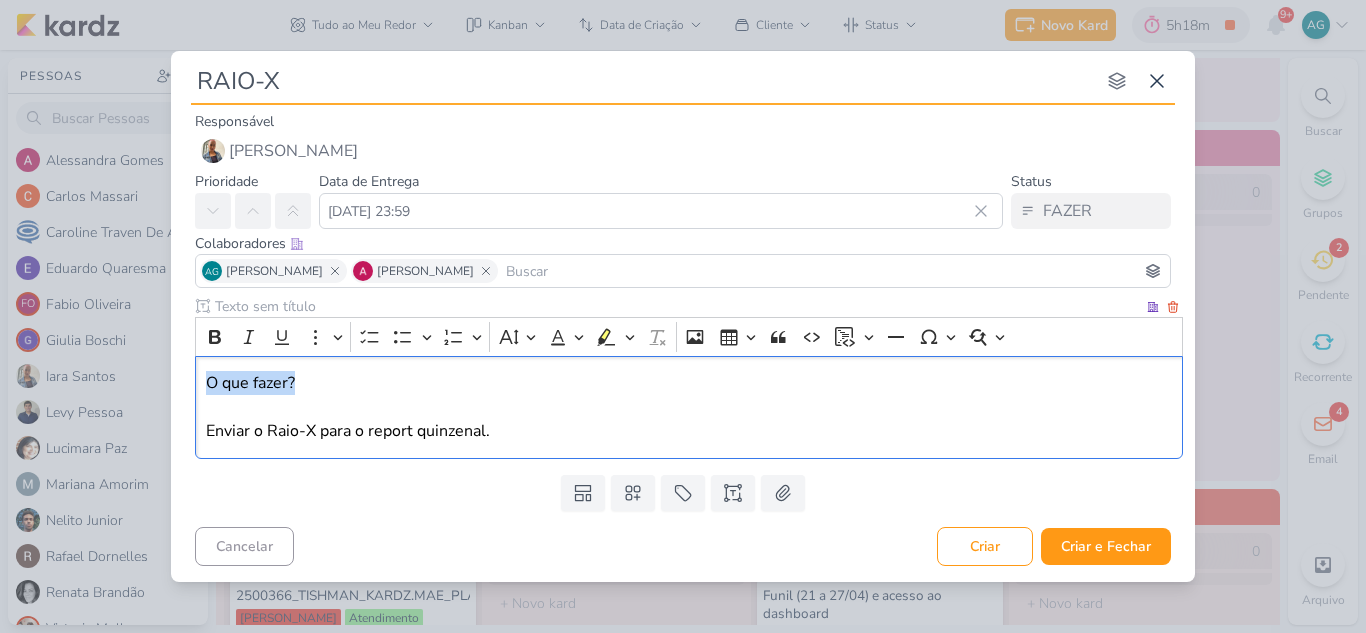 drag, startPoint x: 302, startPoint y: 387, endPoint x: 177, endPoint y: 385, distance: 125.016 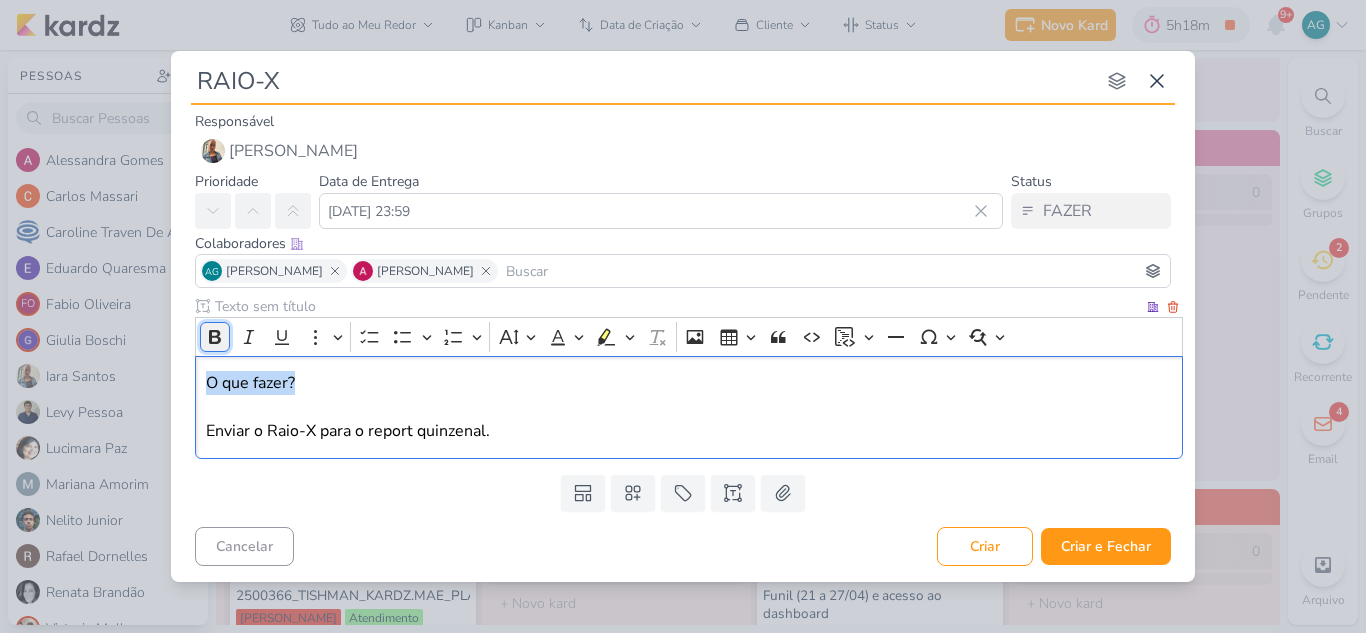 click 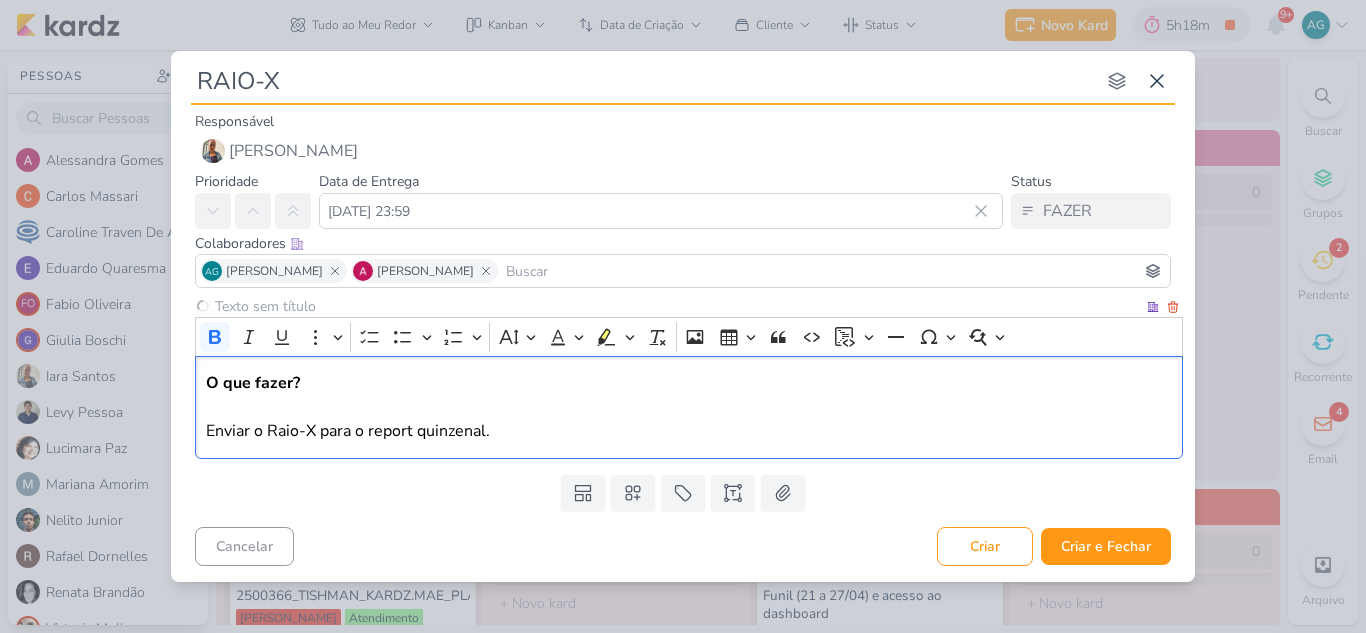 click on "O que fazer? Enviar o Raio-X para o report quinzenal." at bounding box center (689, 407) 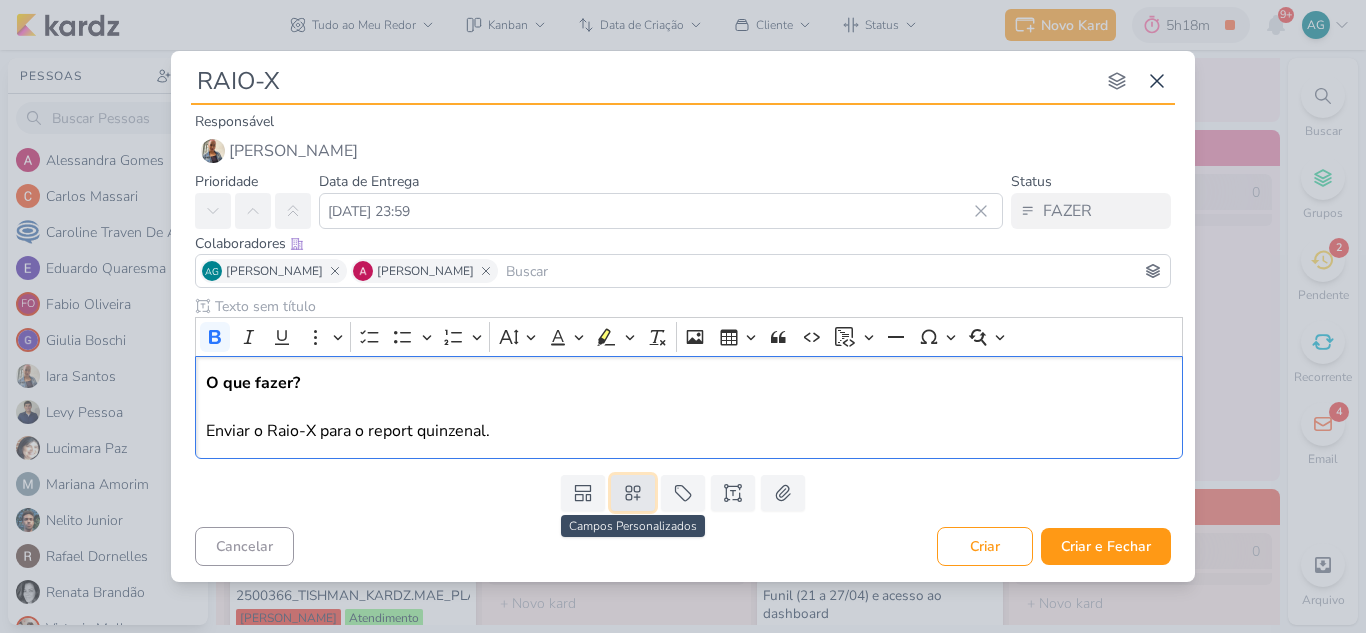 click 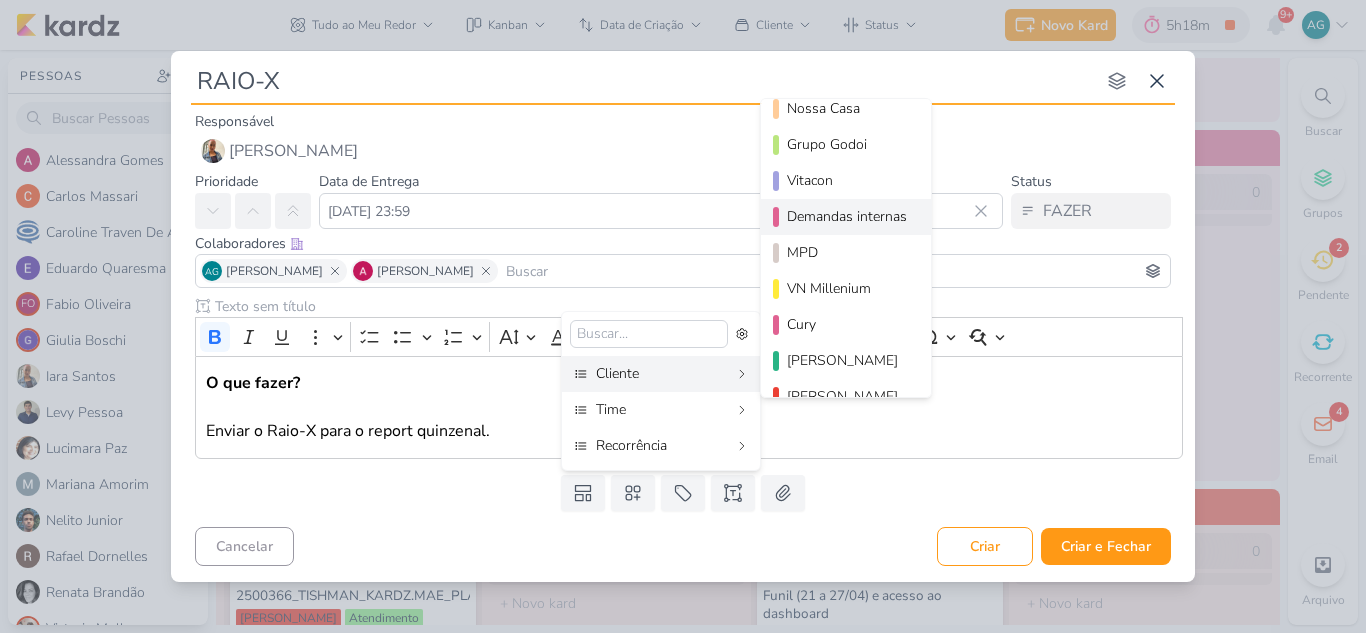 scroll, scrollTop: 200, scrollLeft: 0, axis: vertical 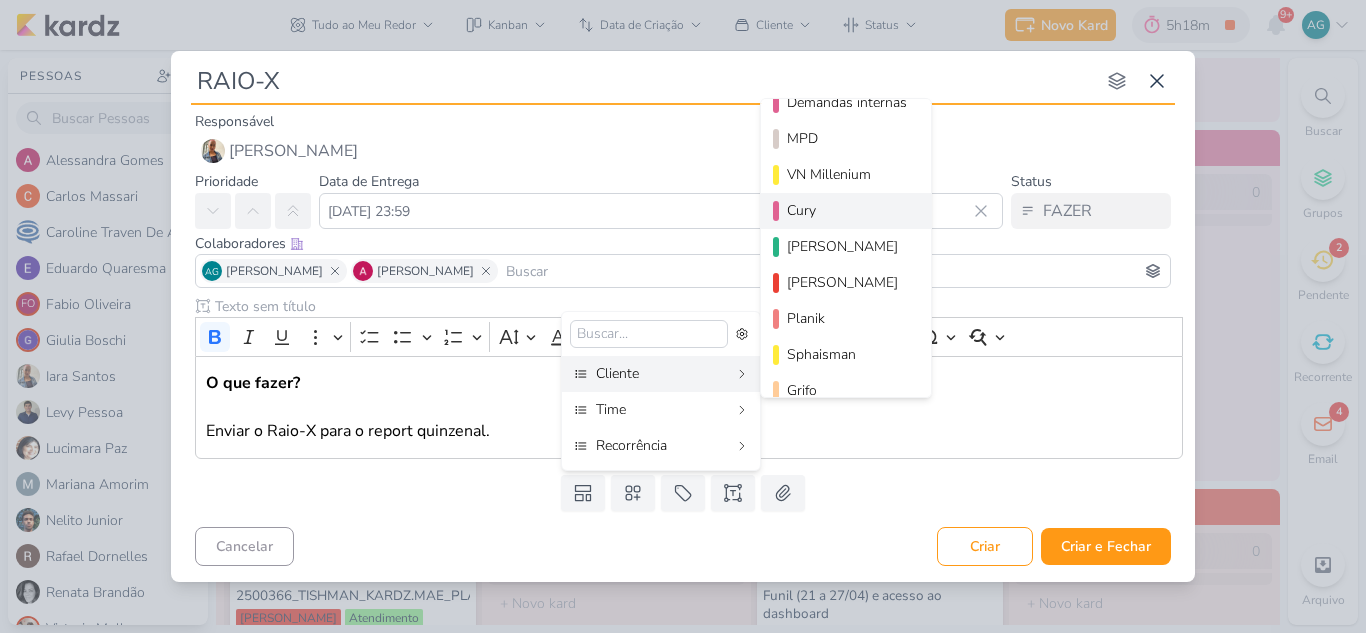 click on "Cury" at bounding box center [847, 210] 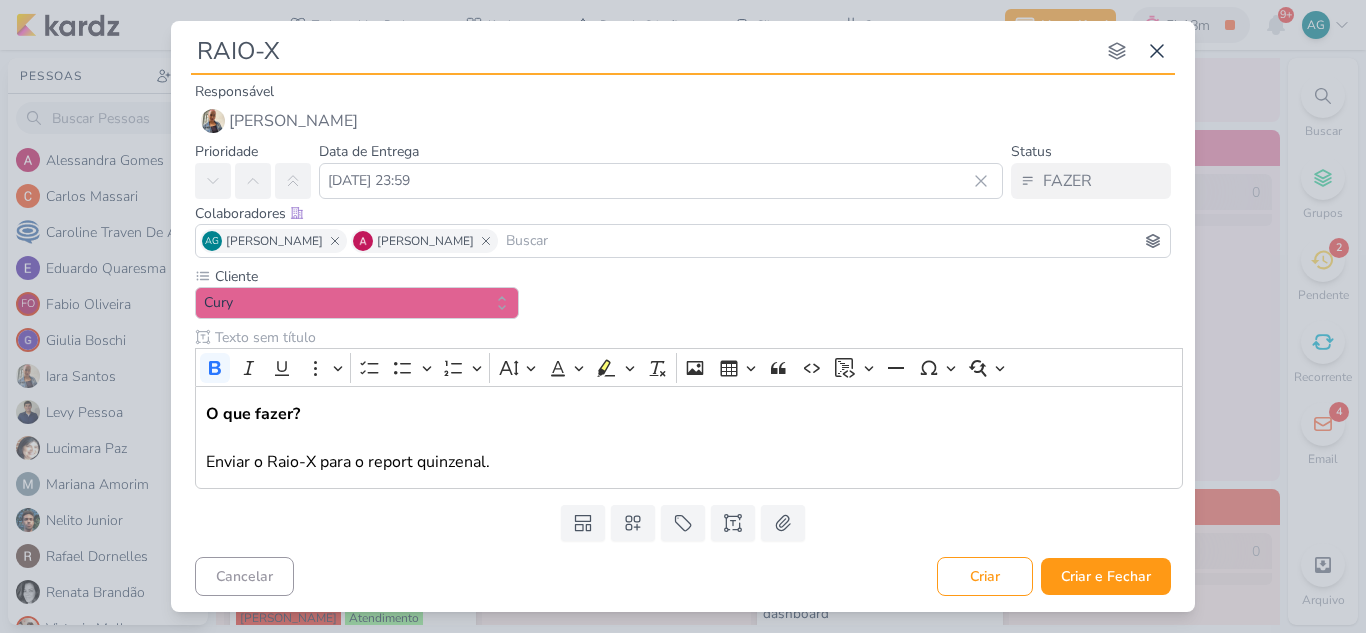 click on "Cliente
Cury" at bounding box center [683, 381] 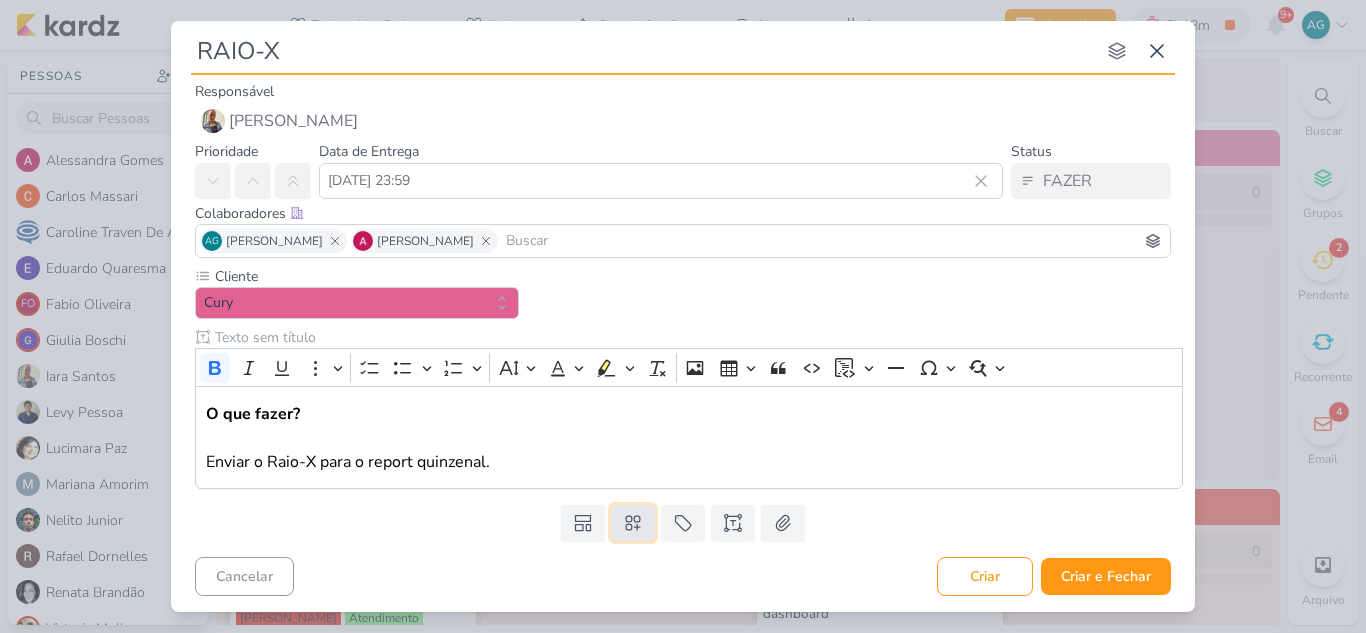 click 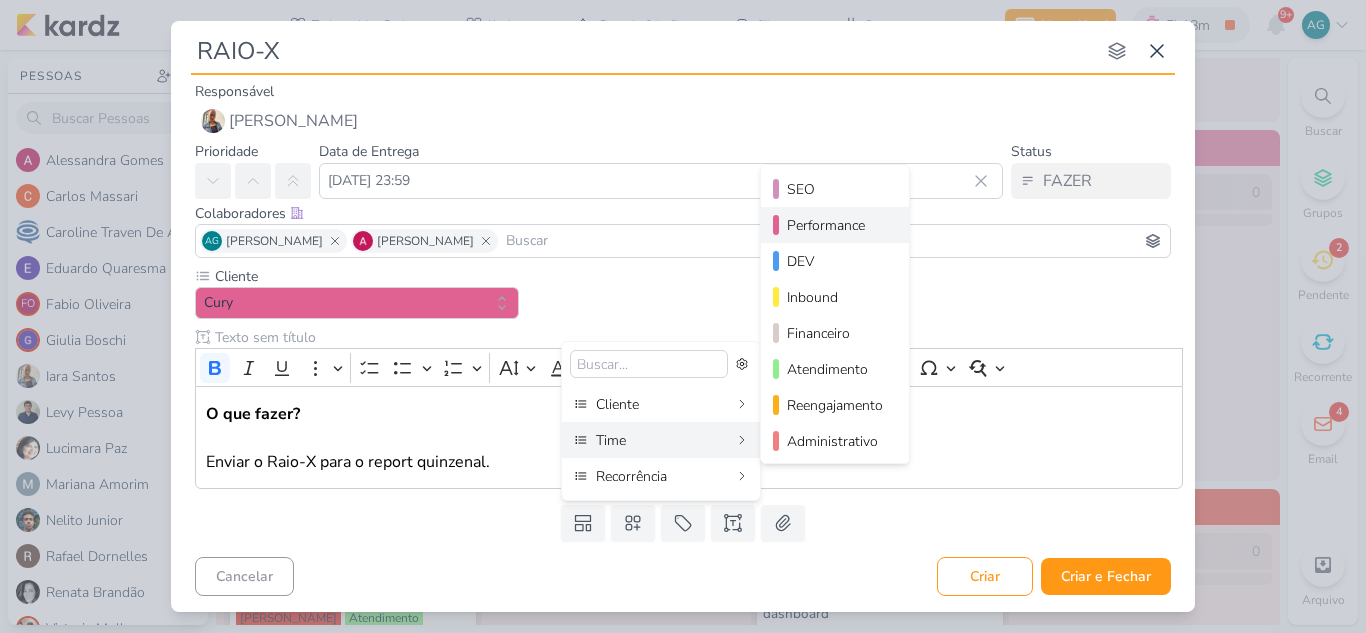 click on "Performance" at bounding box center [836, 225] 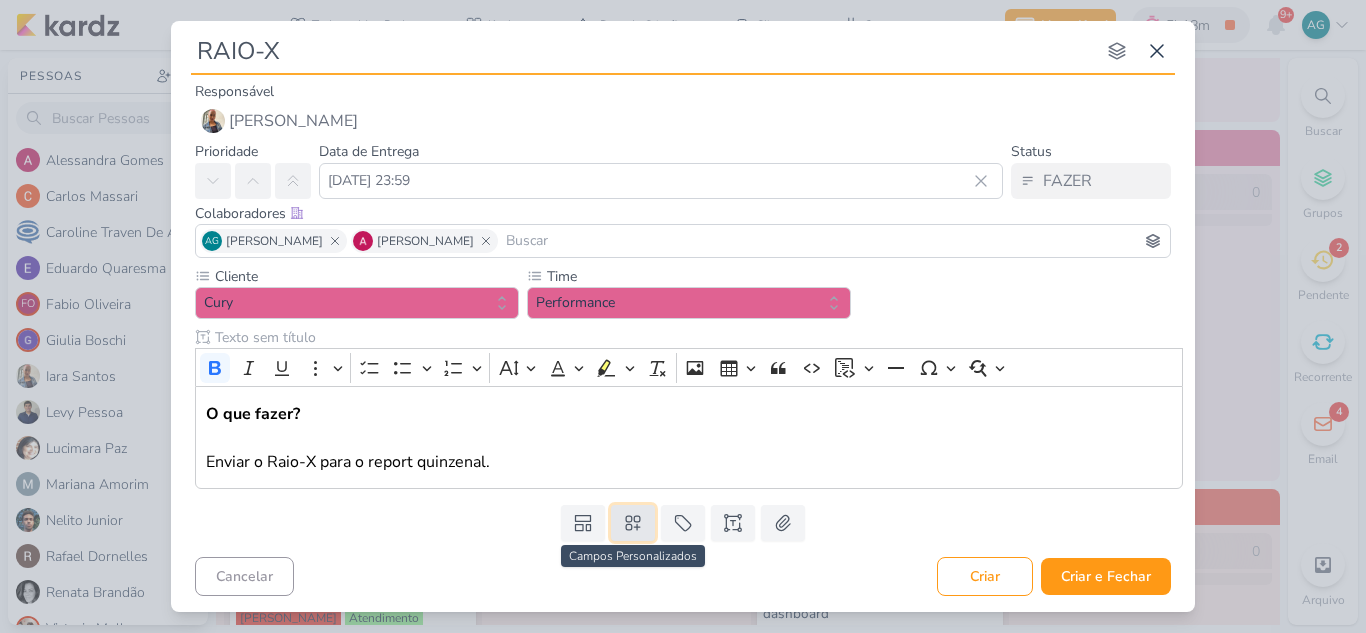 click at bounding box center (633, 523) 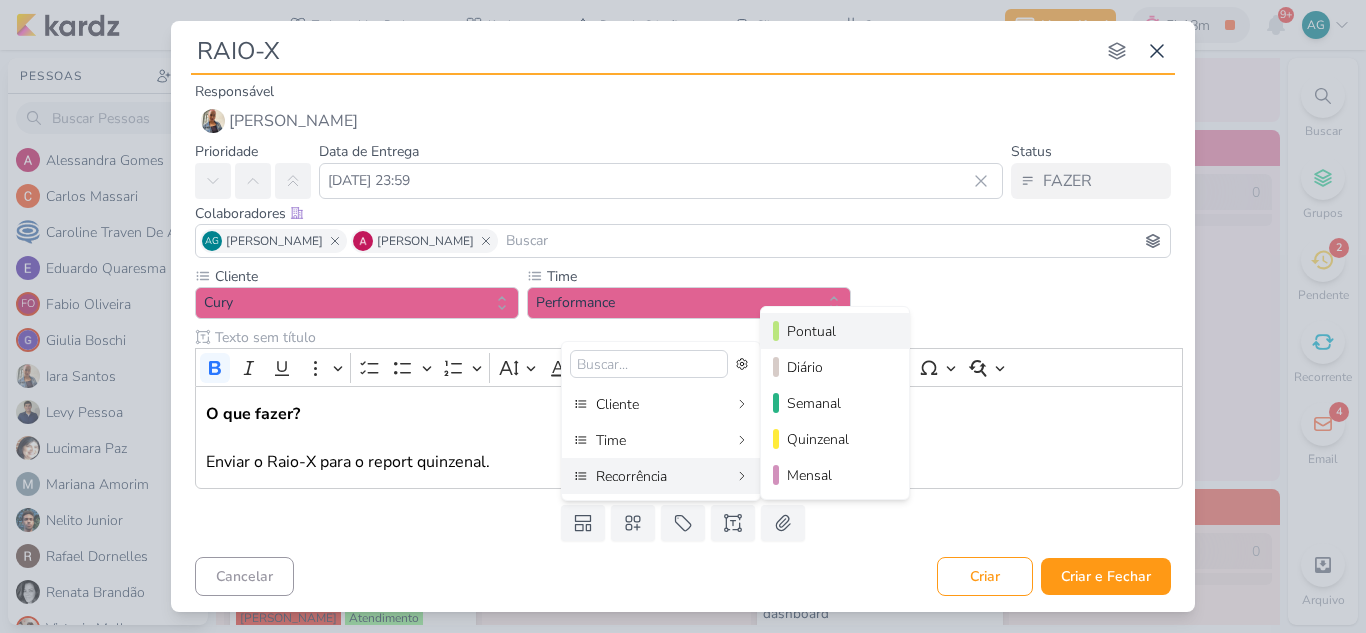 click on "Pontual" at bounding box center (836, 331) 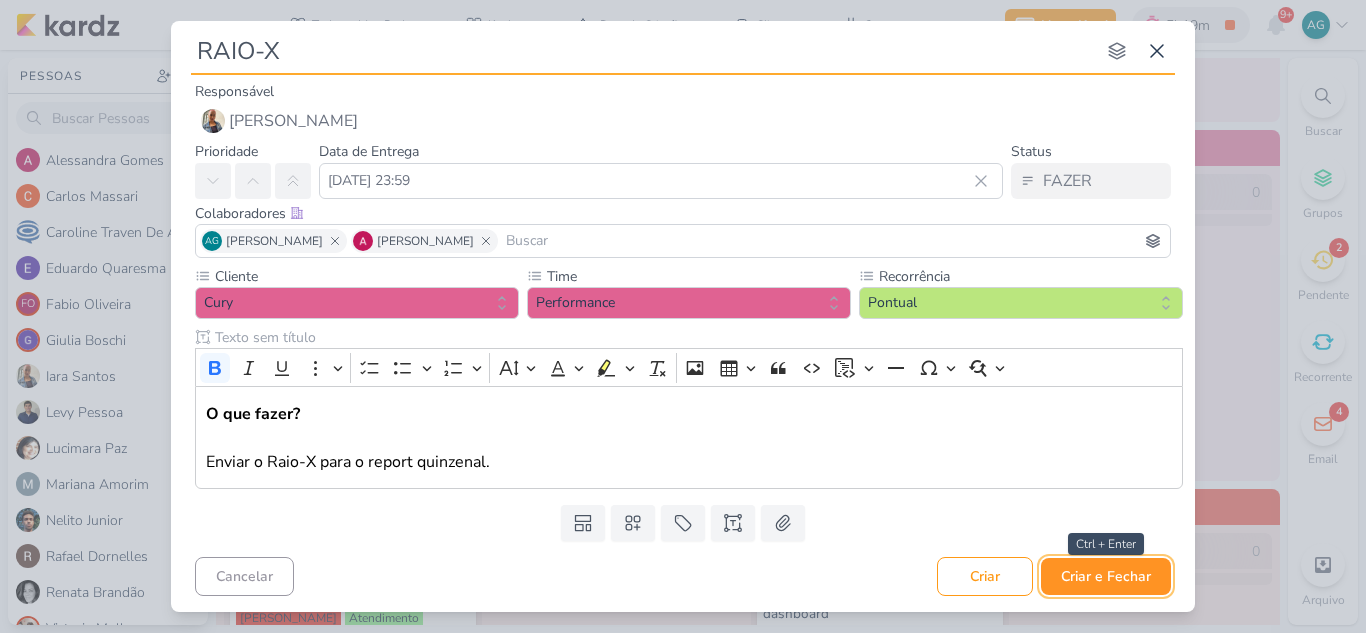 click on "Criar e Fechar" at bounding box center [1106, 576] 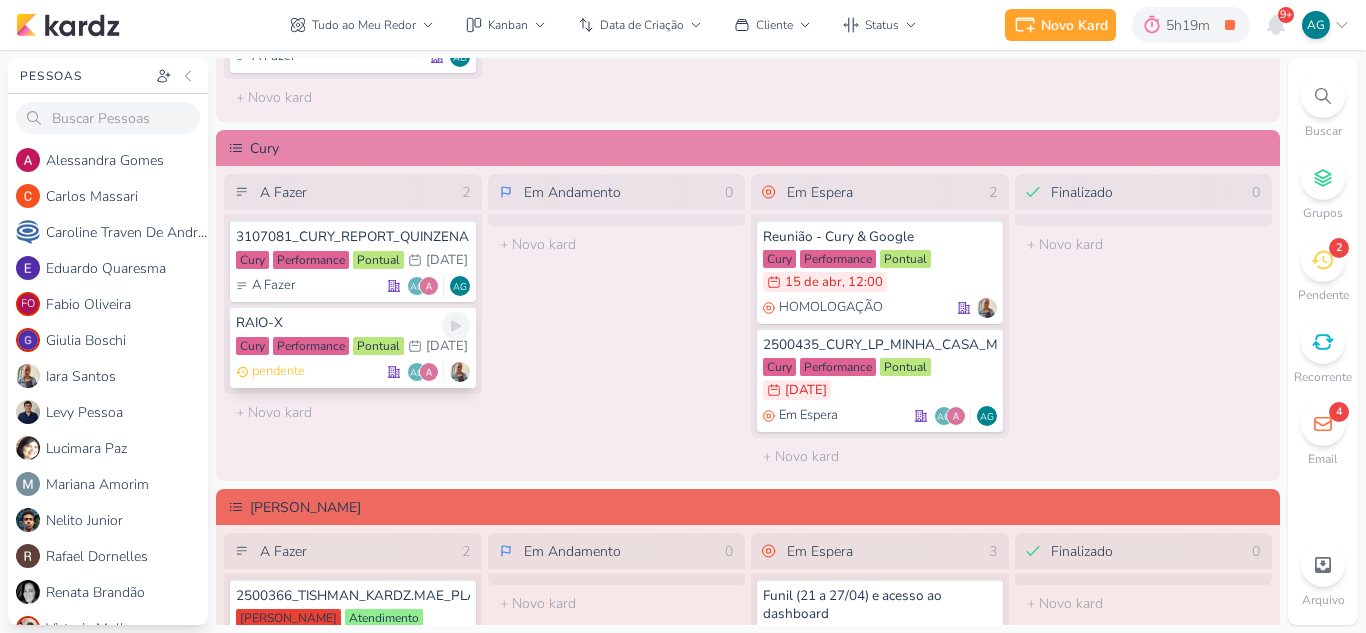 click on "RAIO-X" at bounding box center [353, 323] 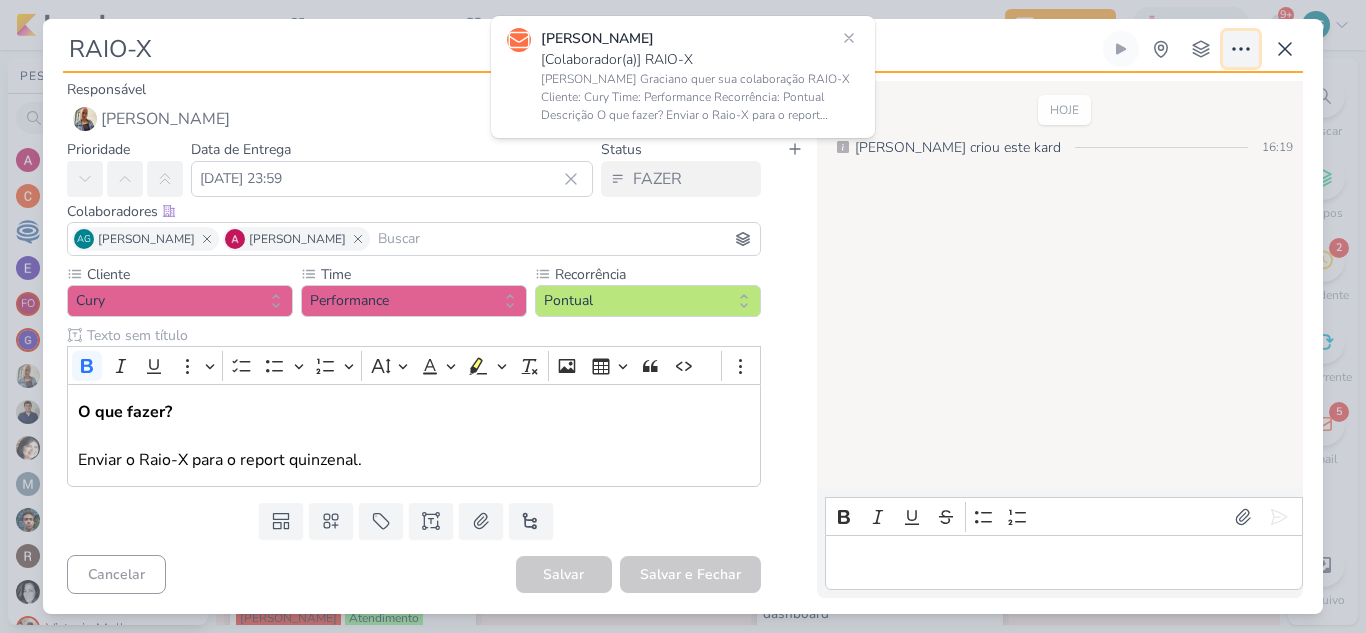 click 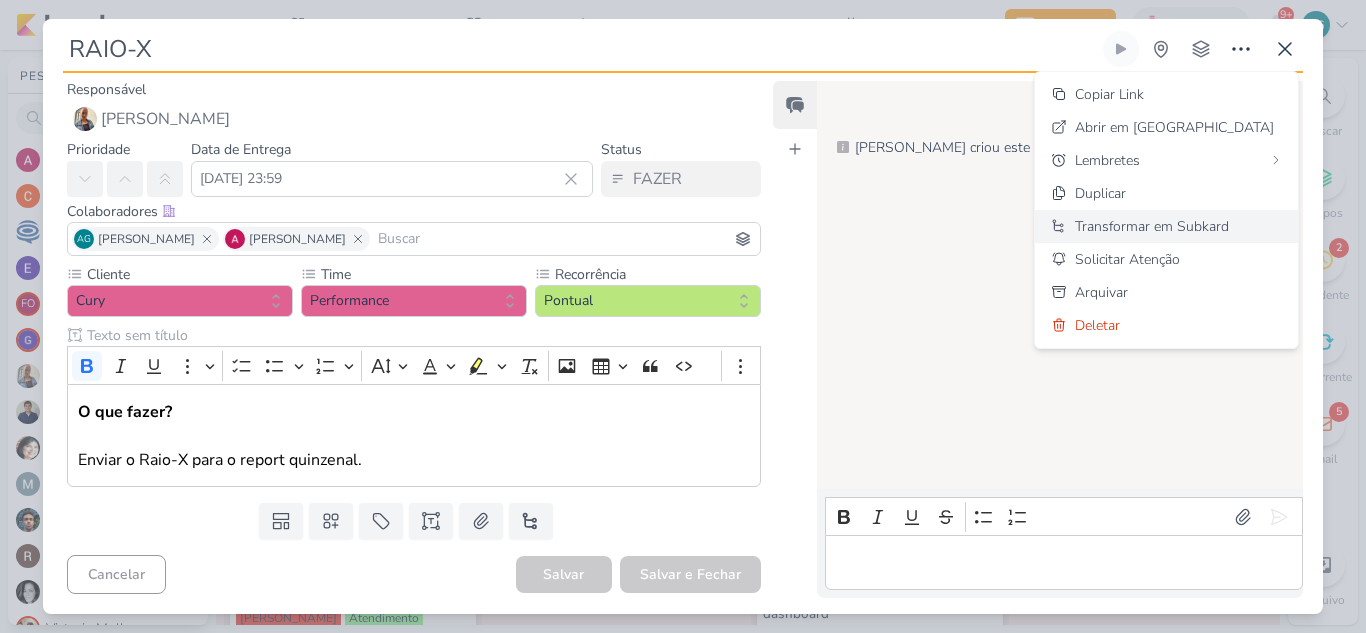 click on "Transformar em Subkard" at bounding box center [1152, 226] 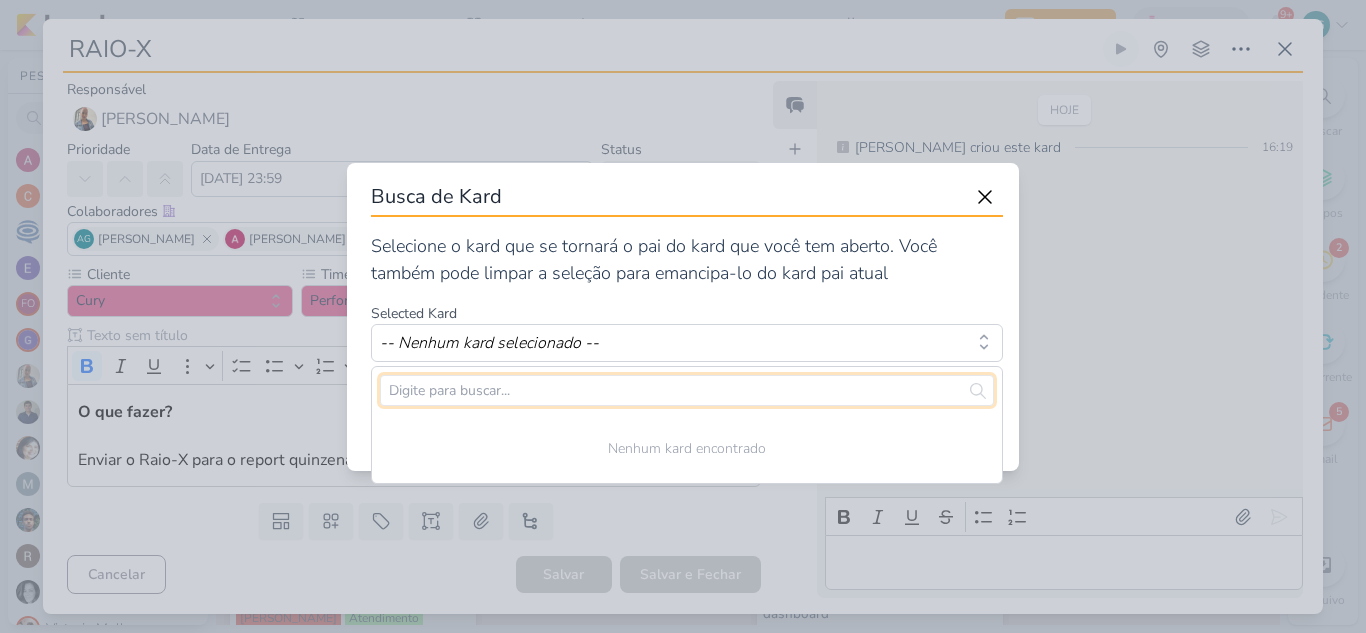 click at bounding box center (687, 390) 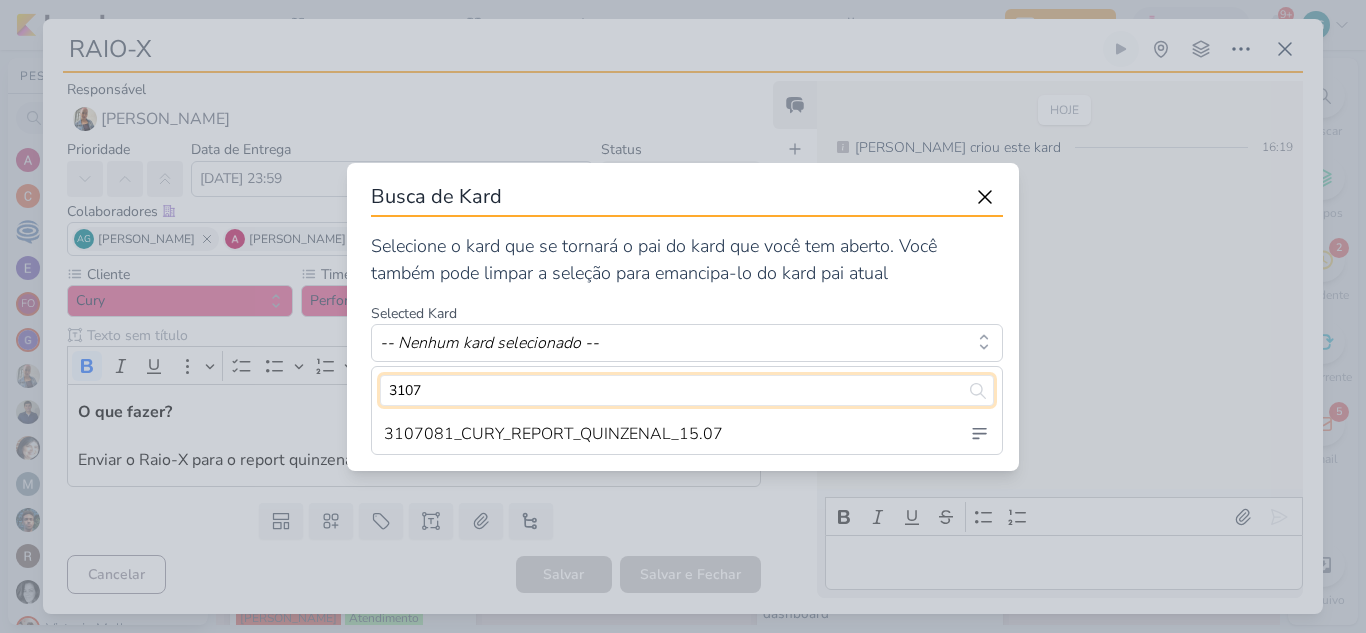 type on "3107" 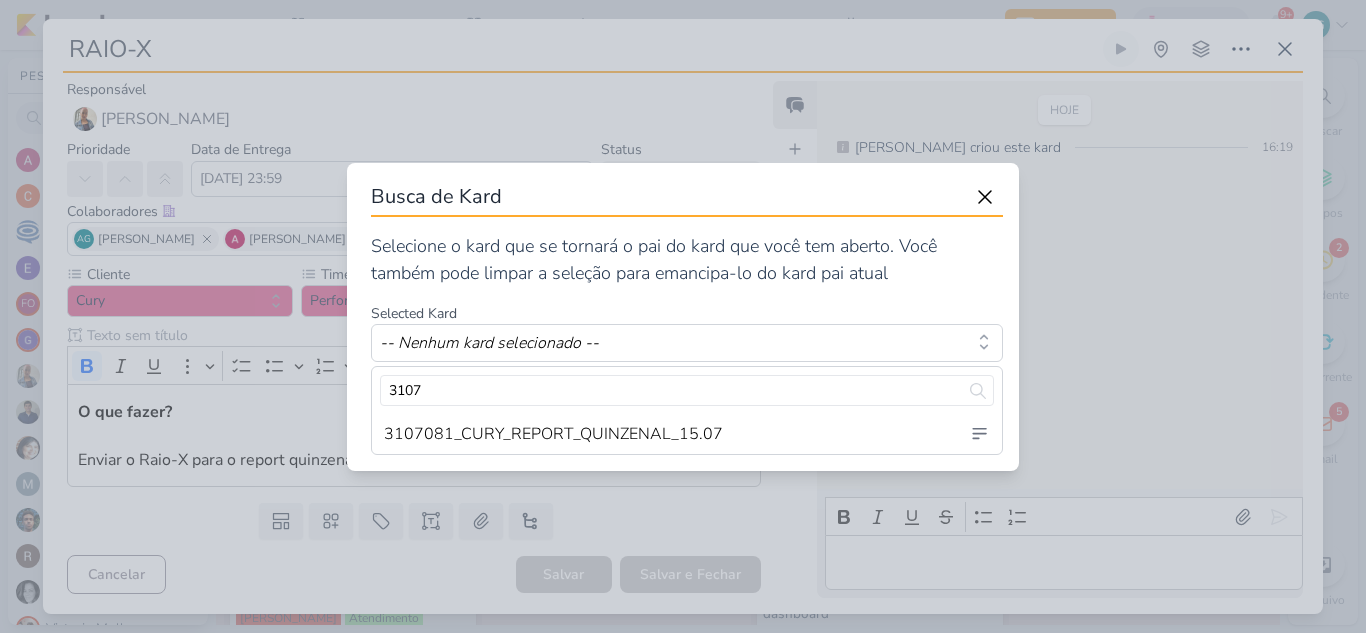 click on "3107081_CURY_REPORT_QUINZENAL_15.07" at bounding box center (553, 434) 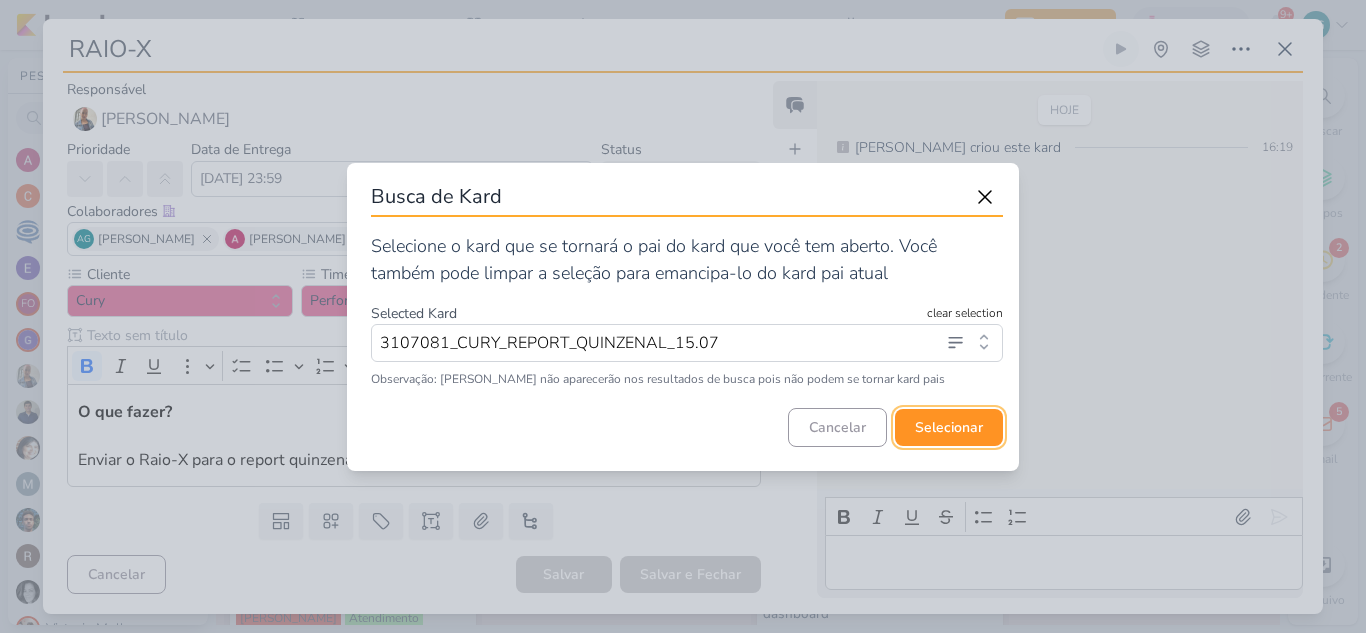 click on "selecionar" at bounding box center (949, 427) 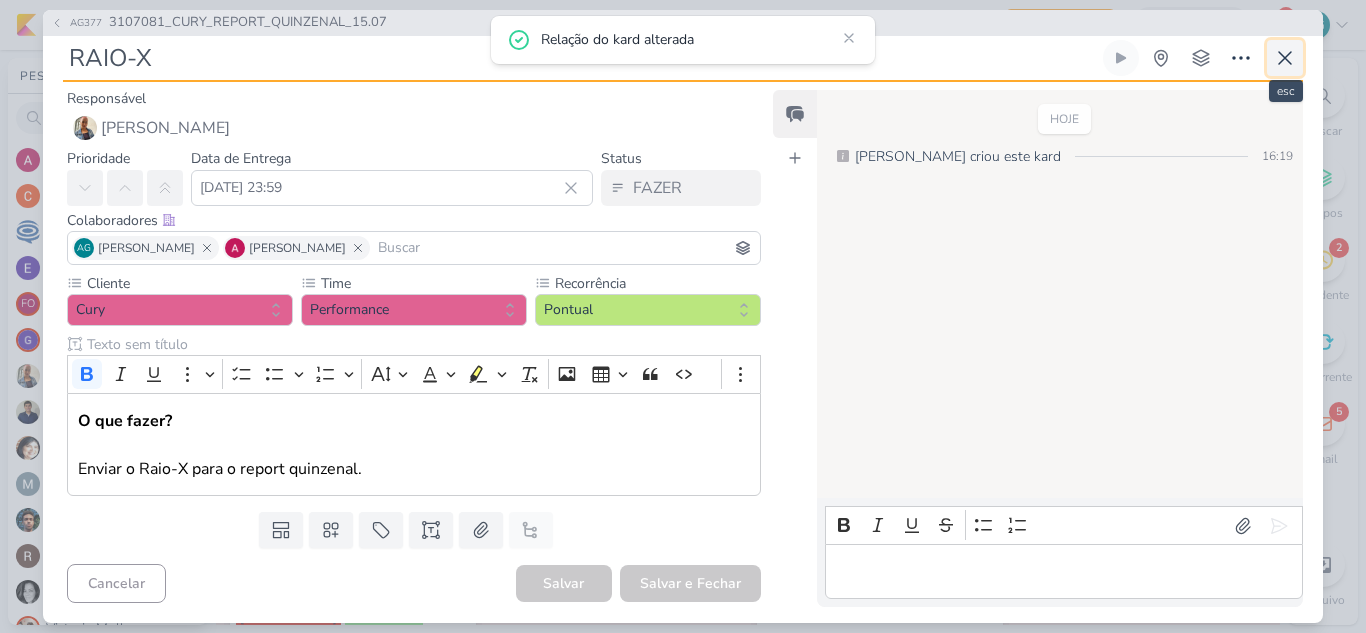 click 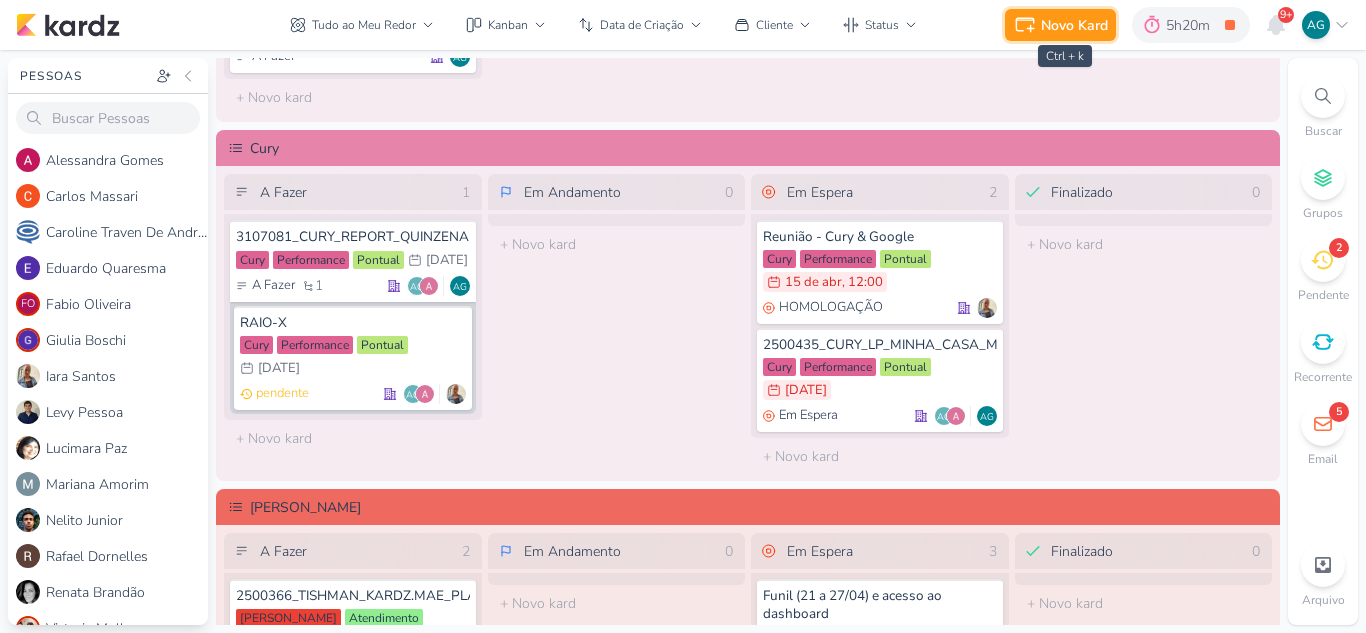 click on "Novo Kard" at bounding box center (1074, 25) 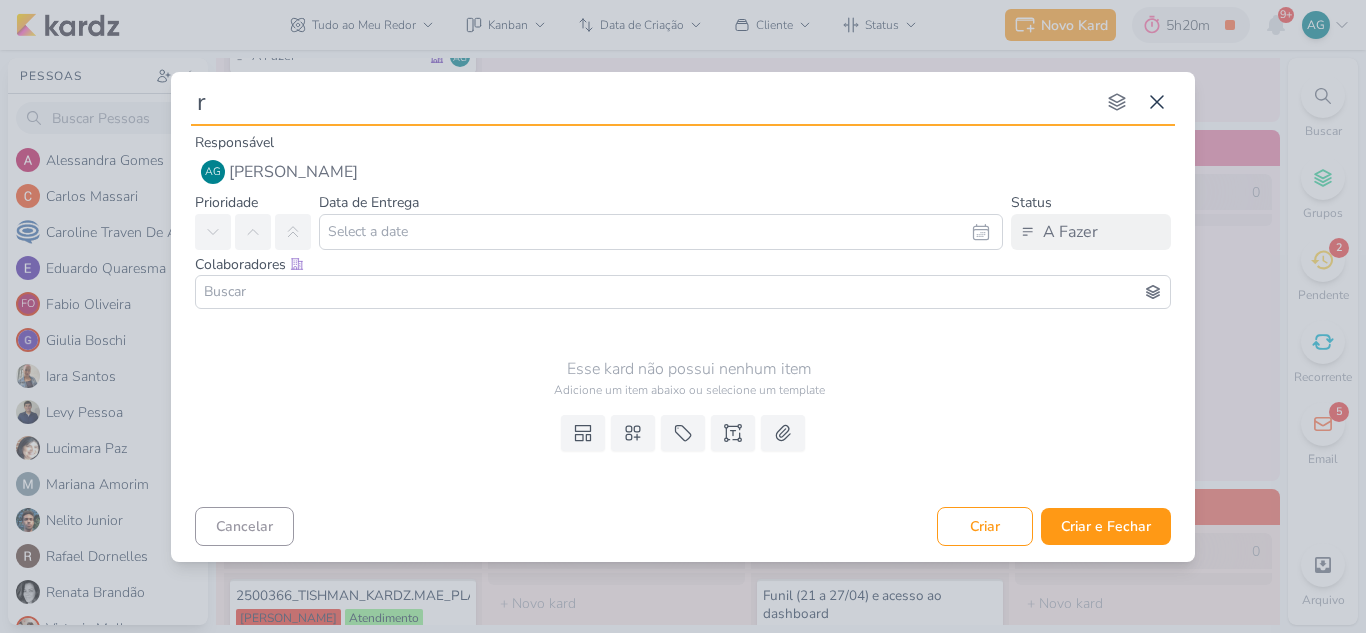type on "re" 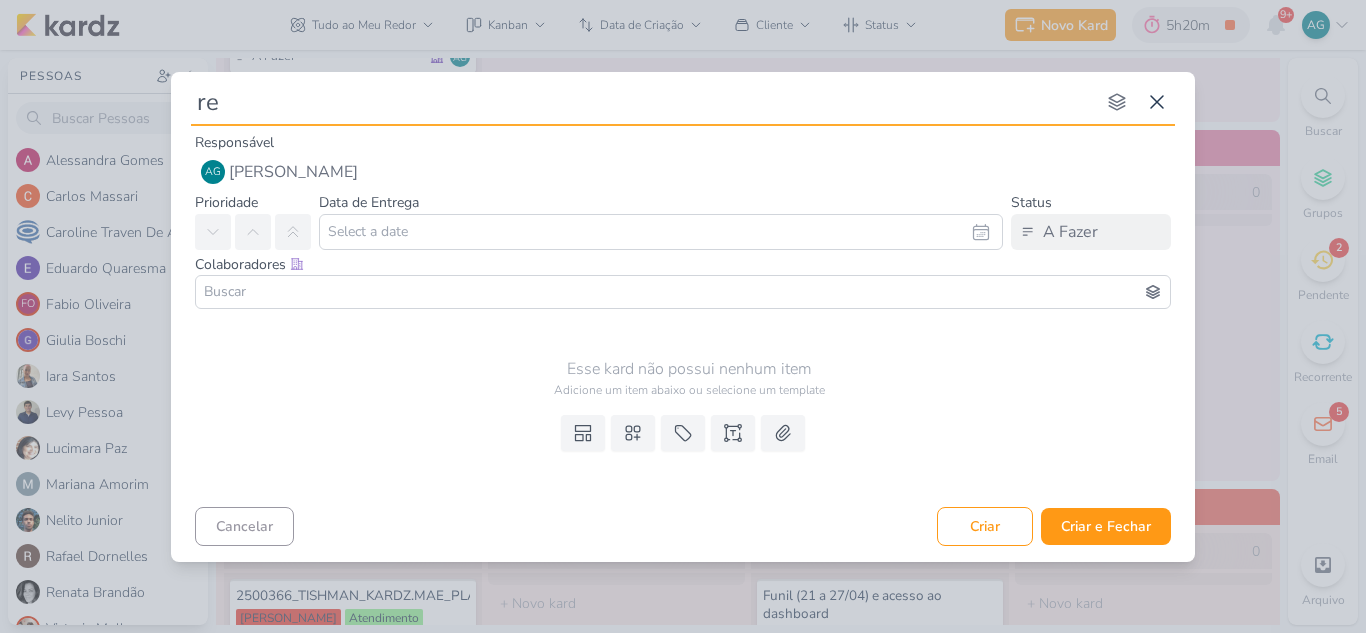 type 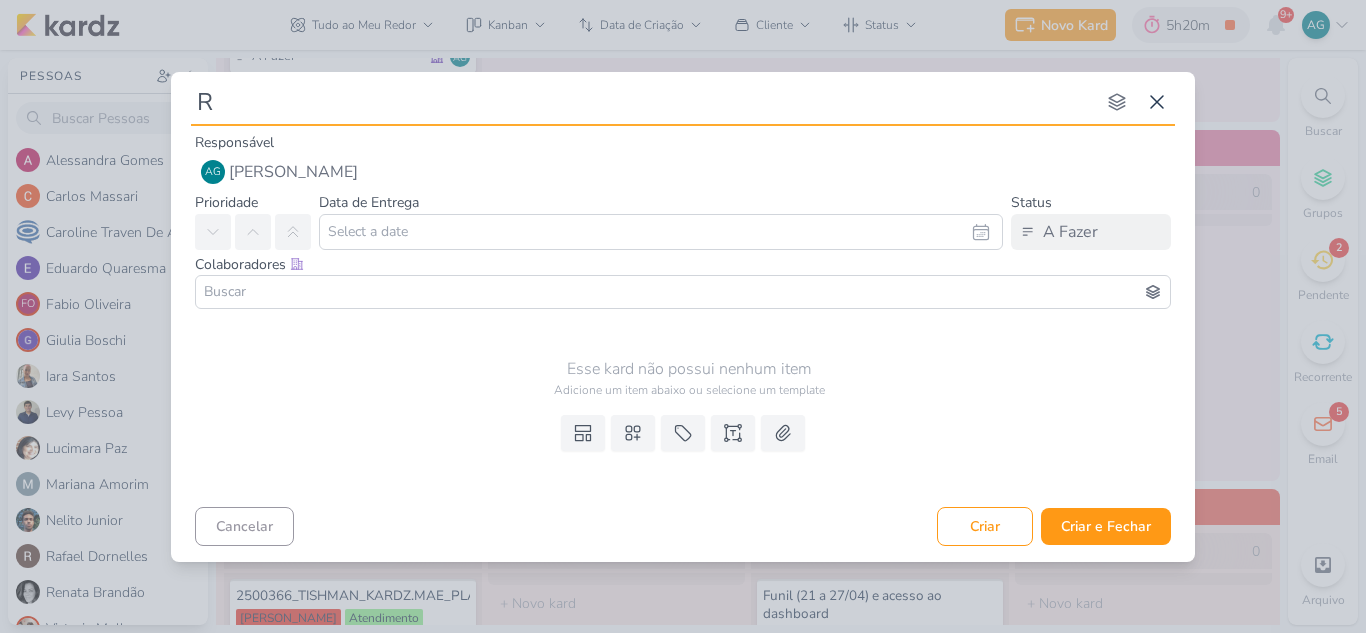 type on "RE" 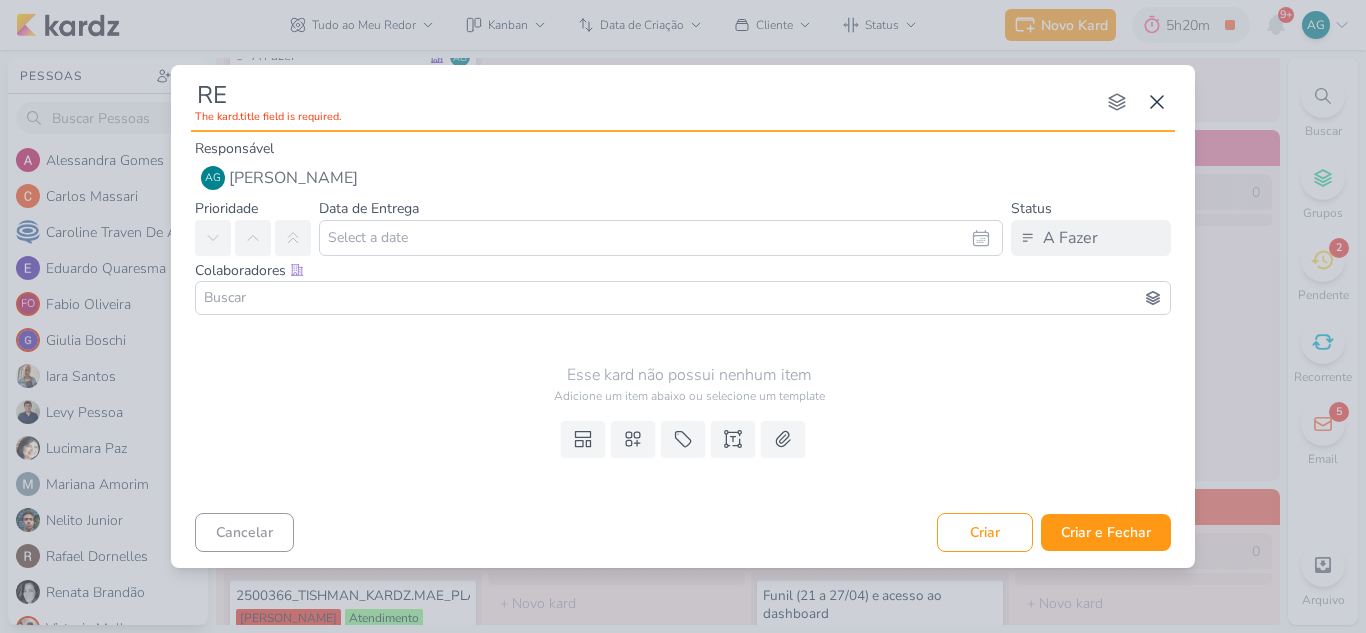 type 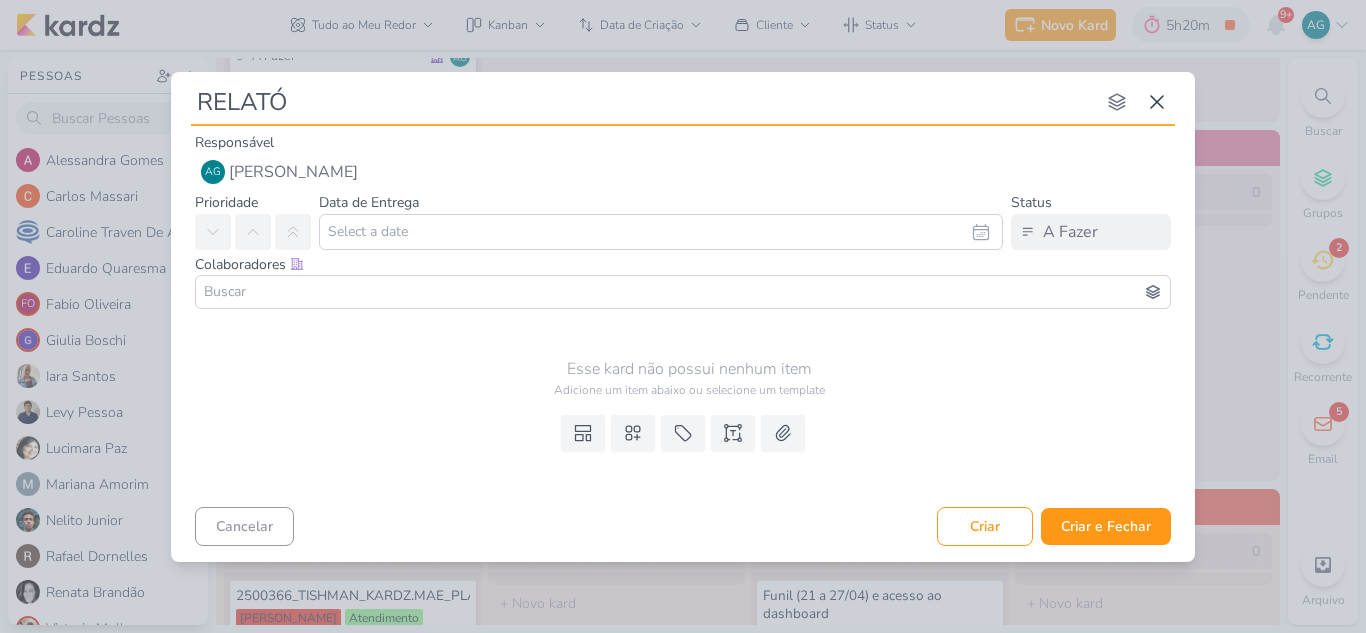 type on "RELATÓR" 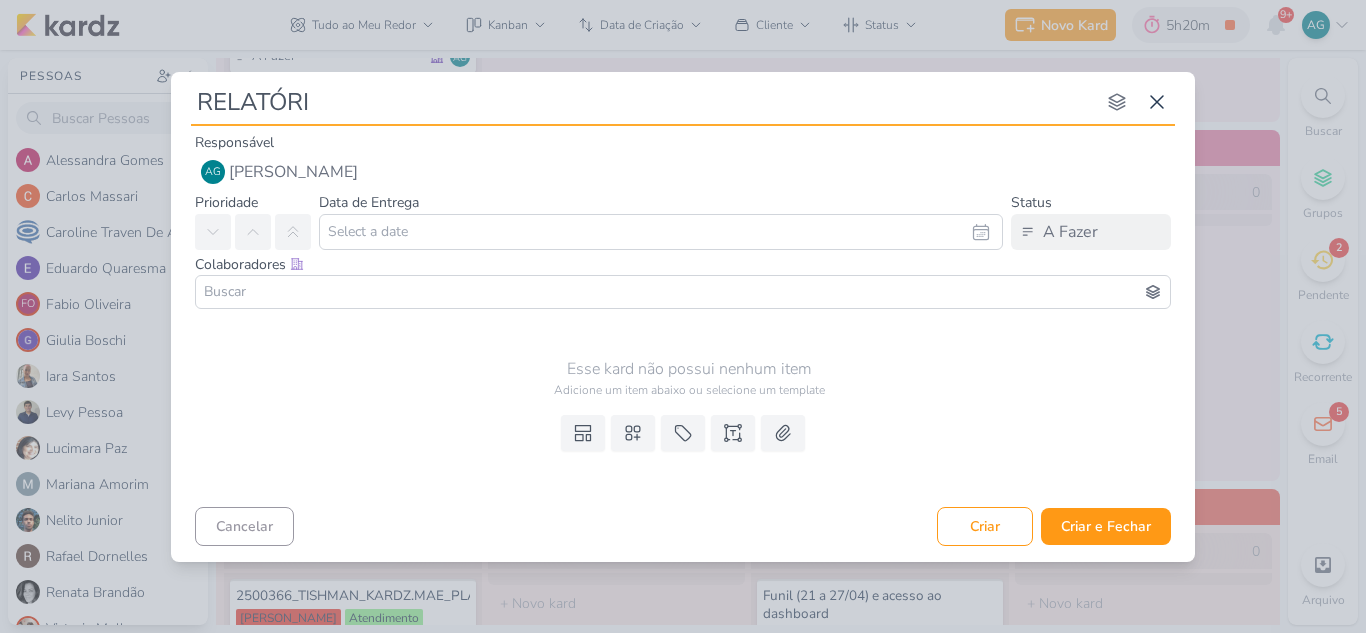 type on "RELATÓRIO" 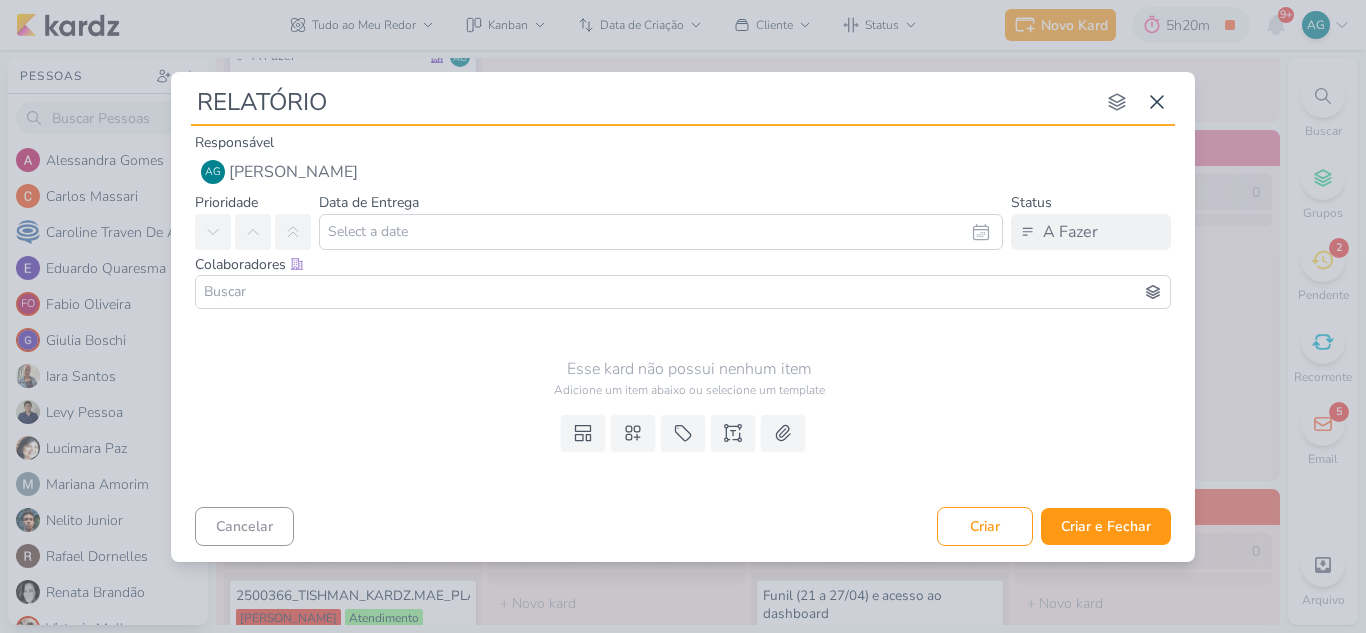 type 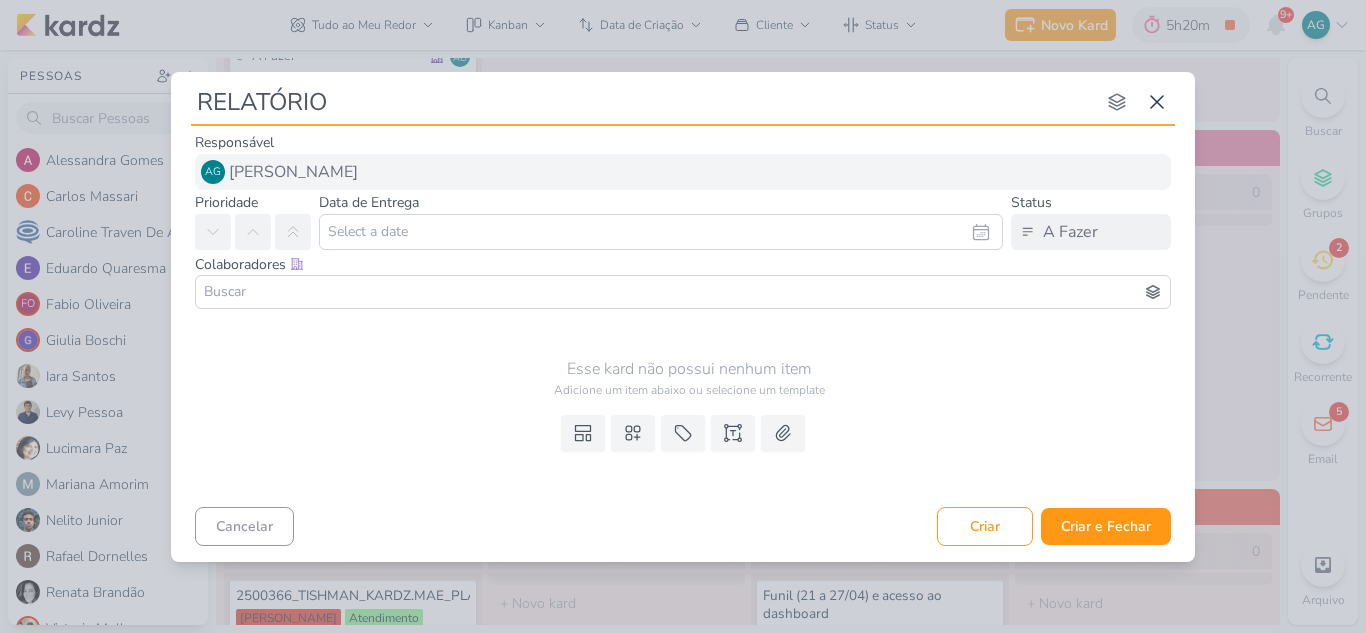 type on "RELATÓRIO" 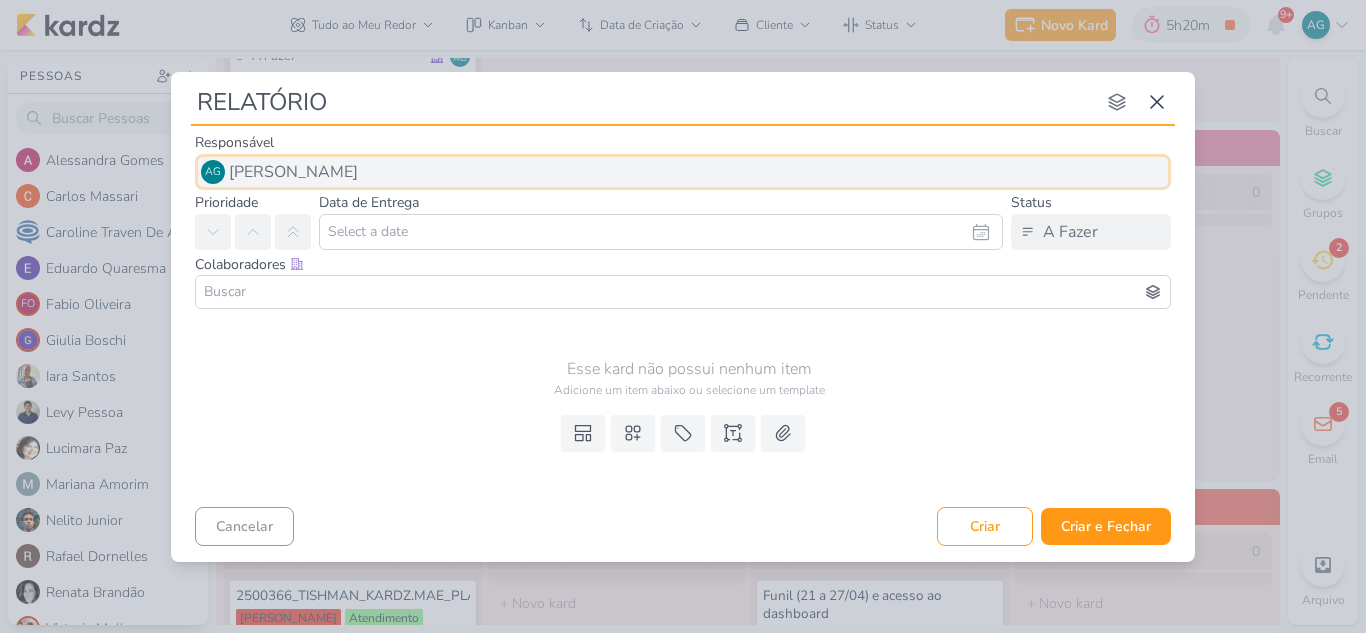 click on "AG
Aline Gimenez Graciano" at bounding box center (683, 172) 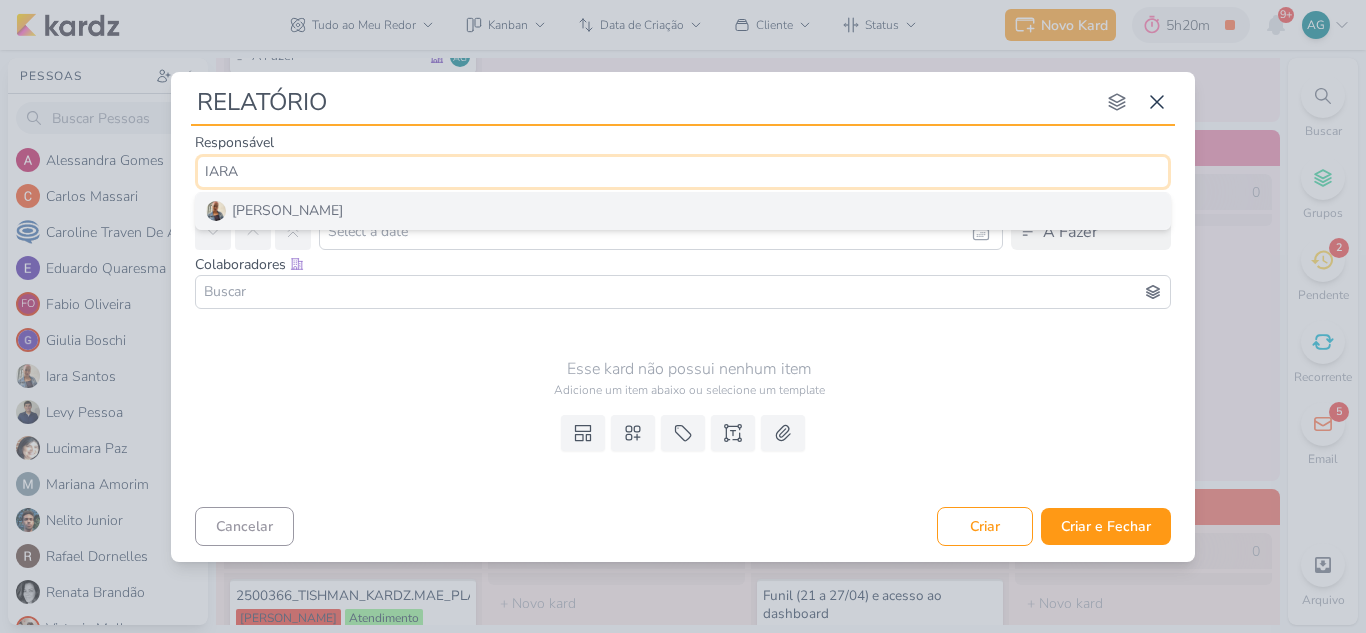 type on "IARA" 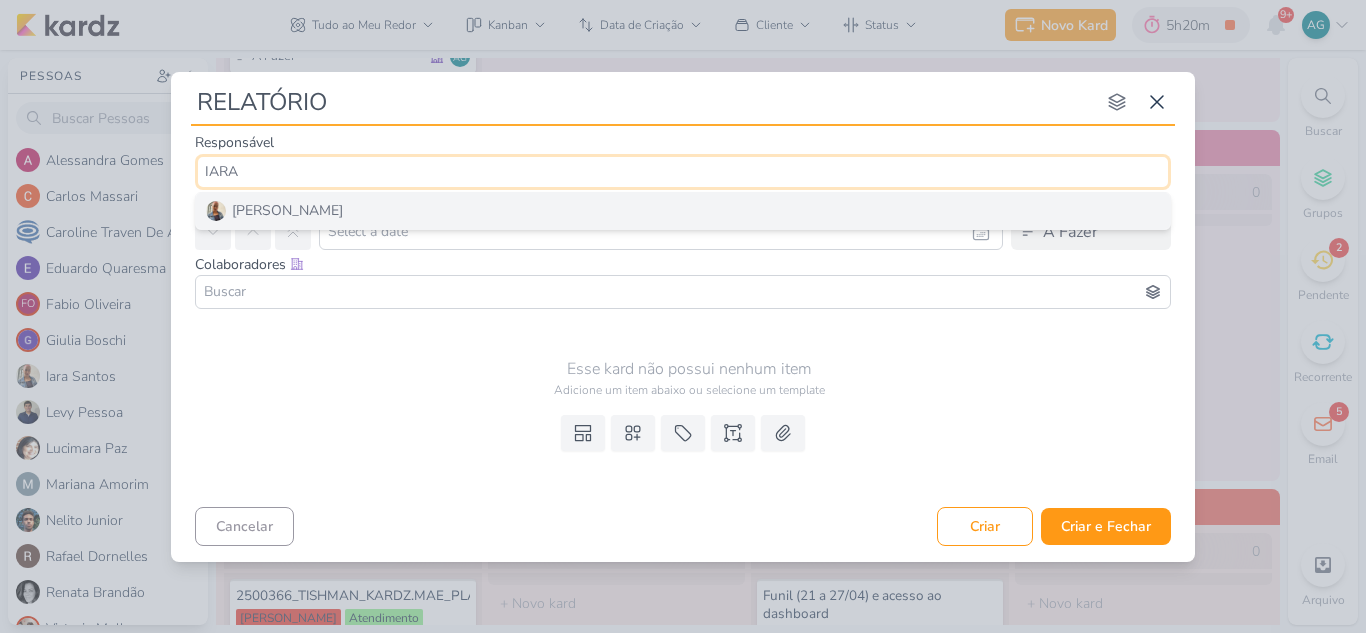click on "[PERSON_NAME]" at bounding box center [683, 211] 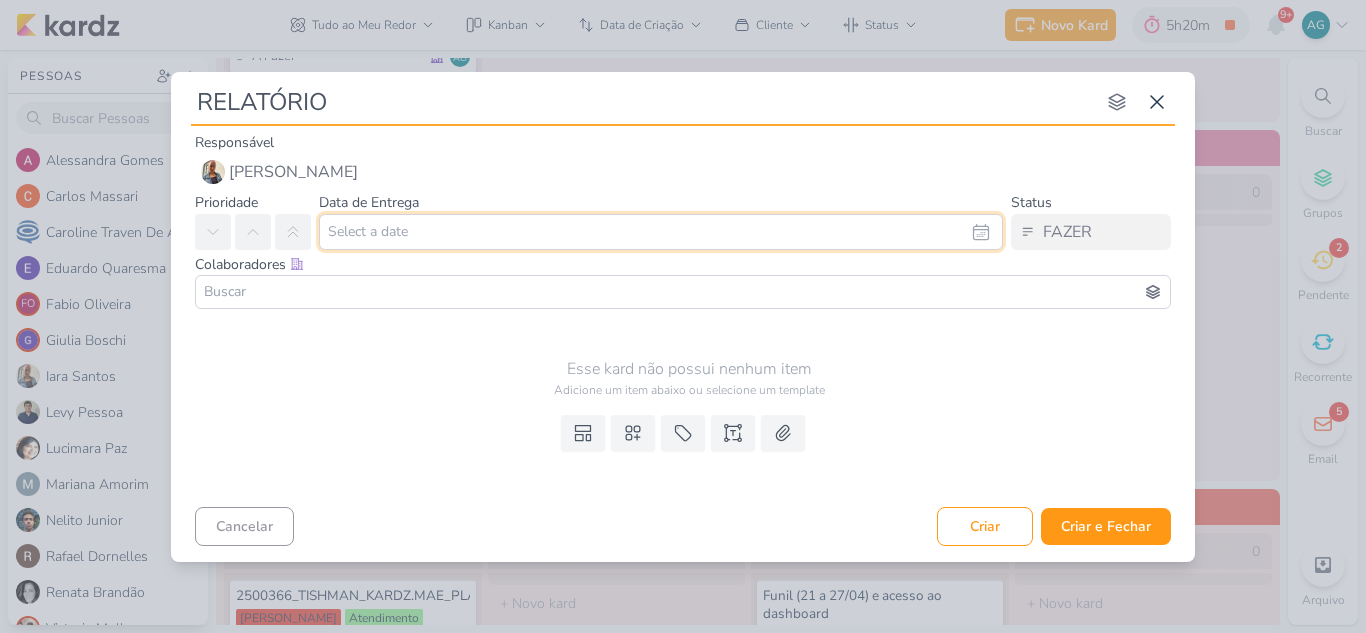 click at bounding box center (661, 232) 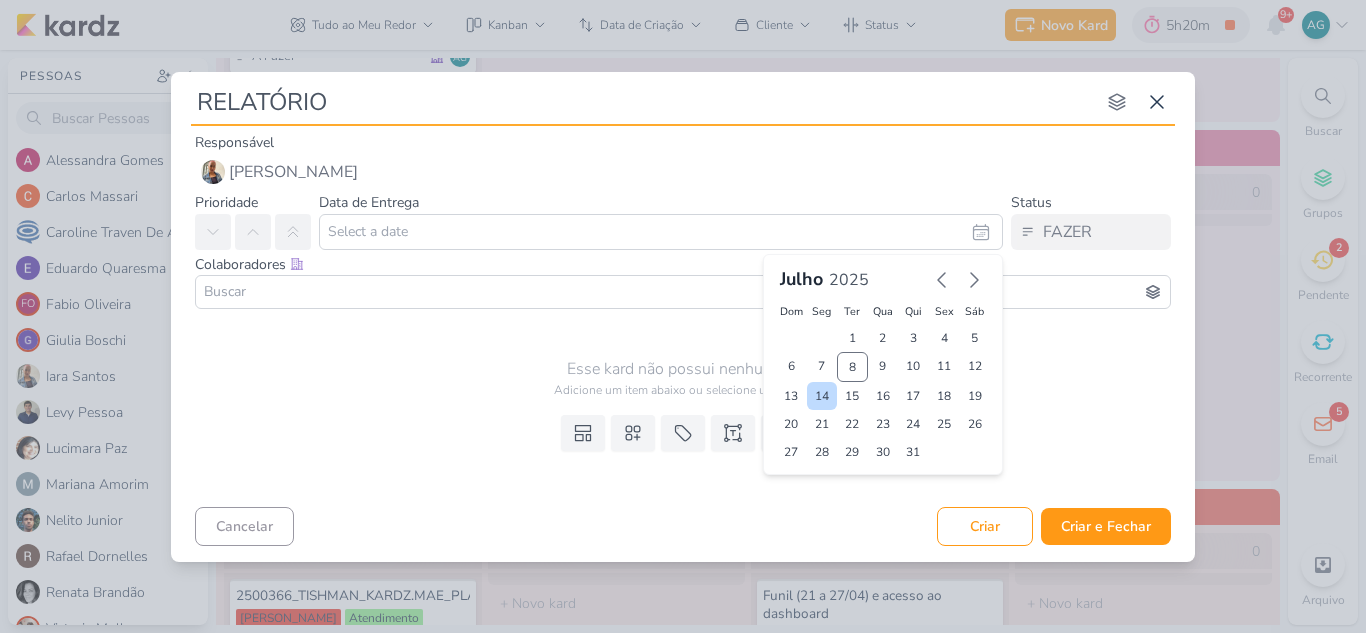 click on "14" at bounding box center (822, 396) 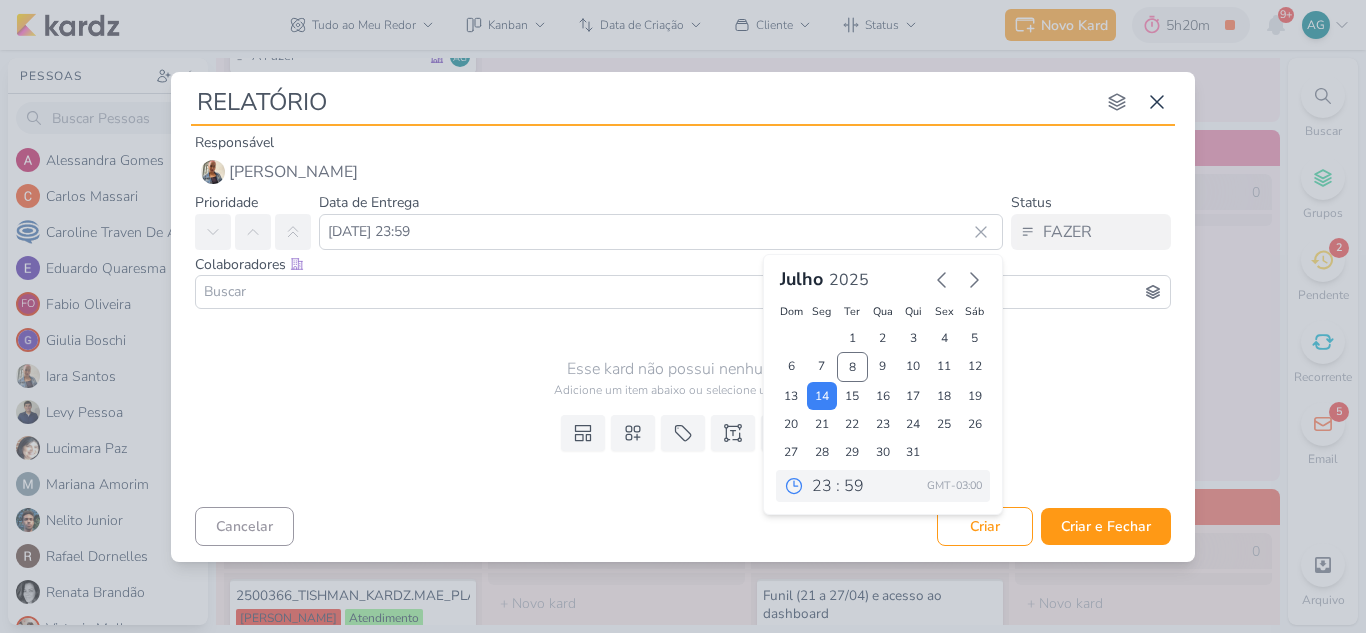 click at bounding box center [683, 292] 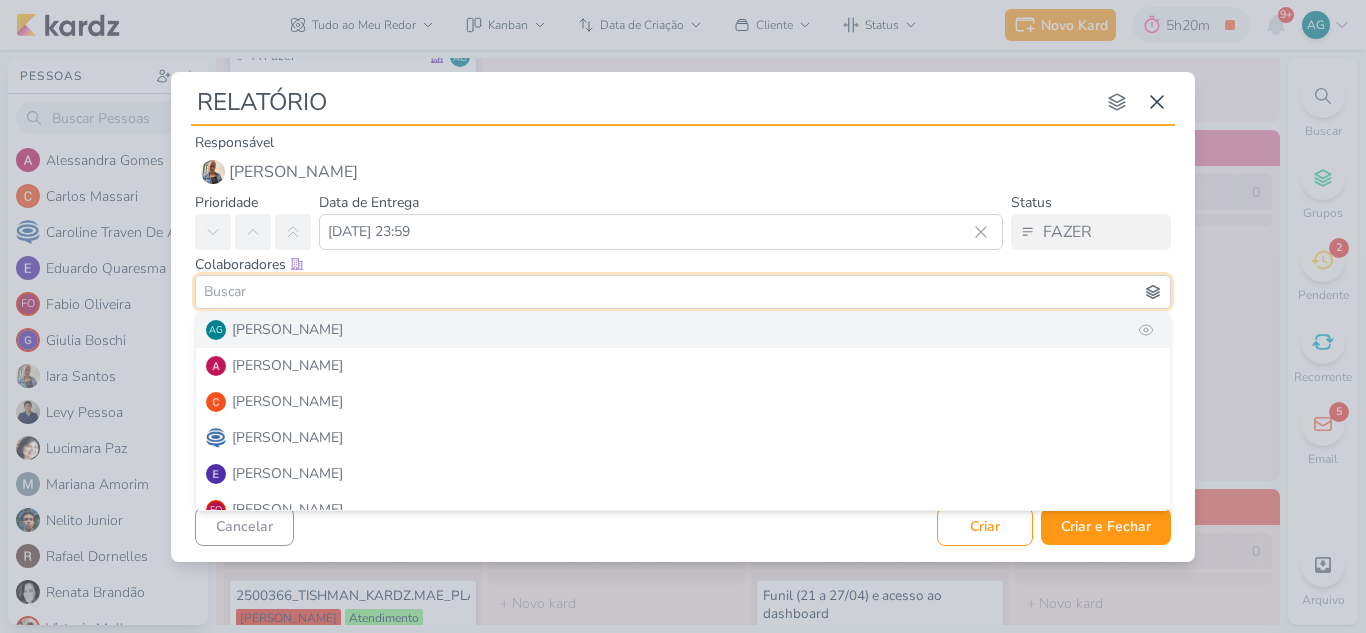 click on "AG
Aline Gimenez Graciano" at bounding box center (683, 330) 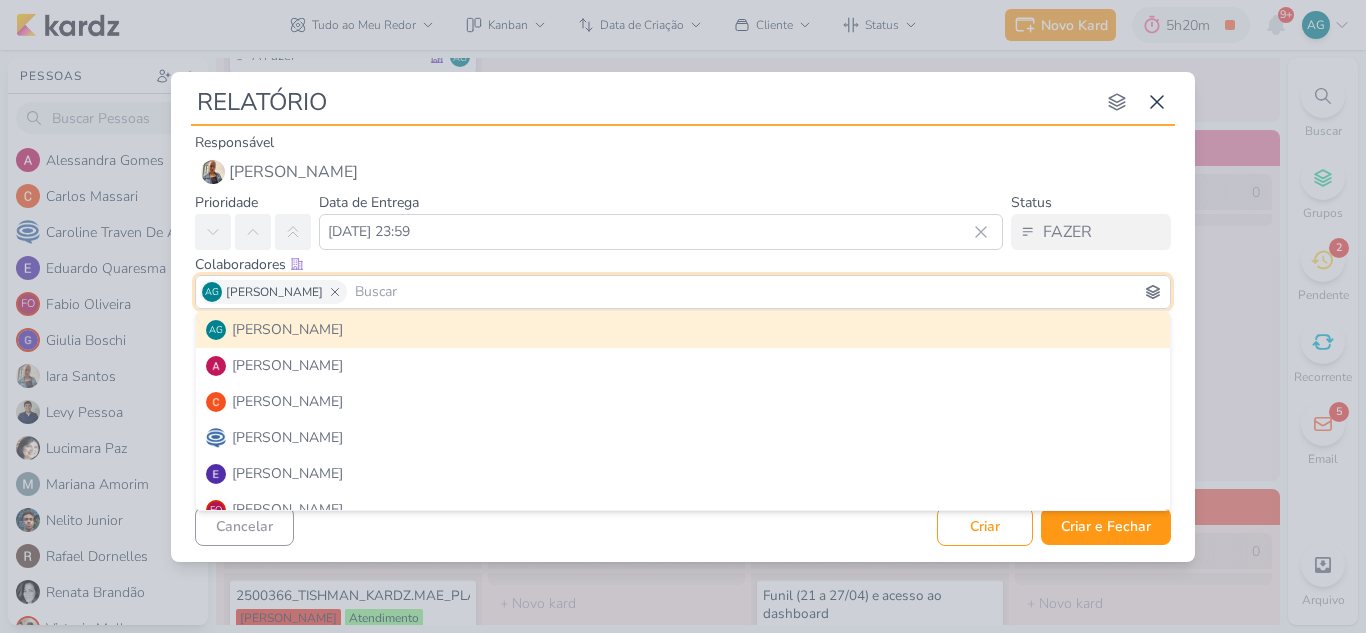 click at bounding box center (758, 292) 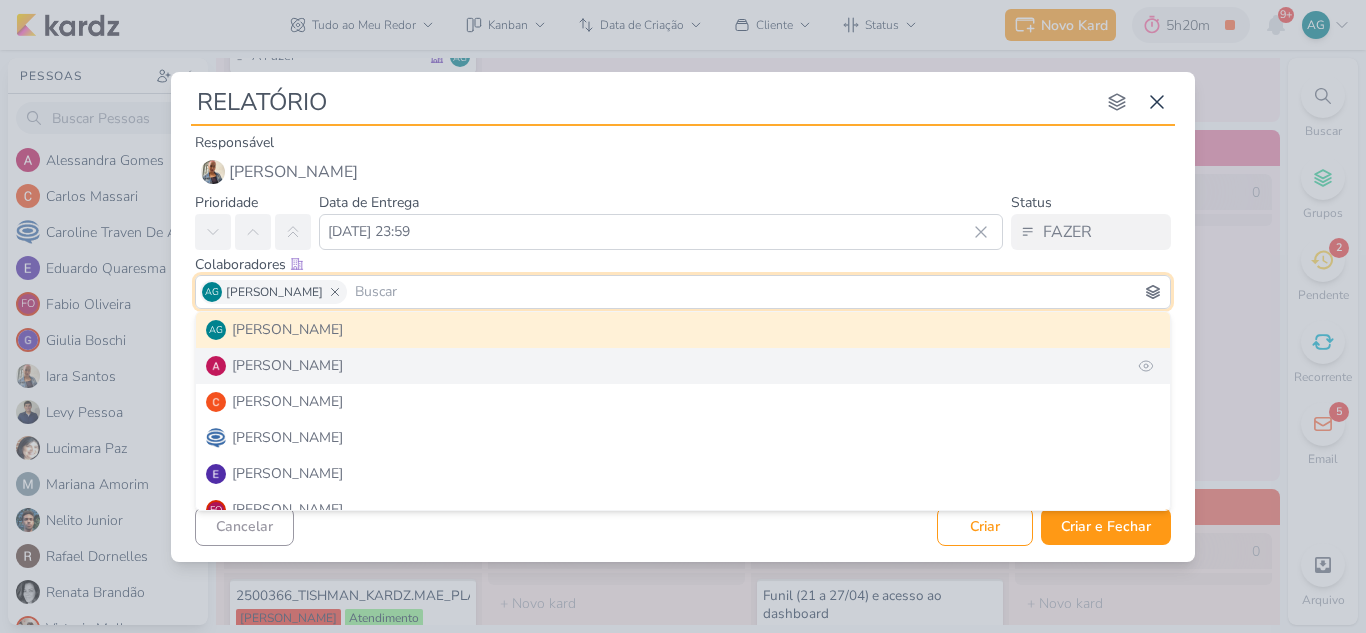 click on "[PERSON_NAME]" at bounding box center (683, 366) 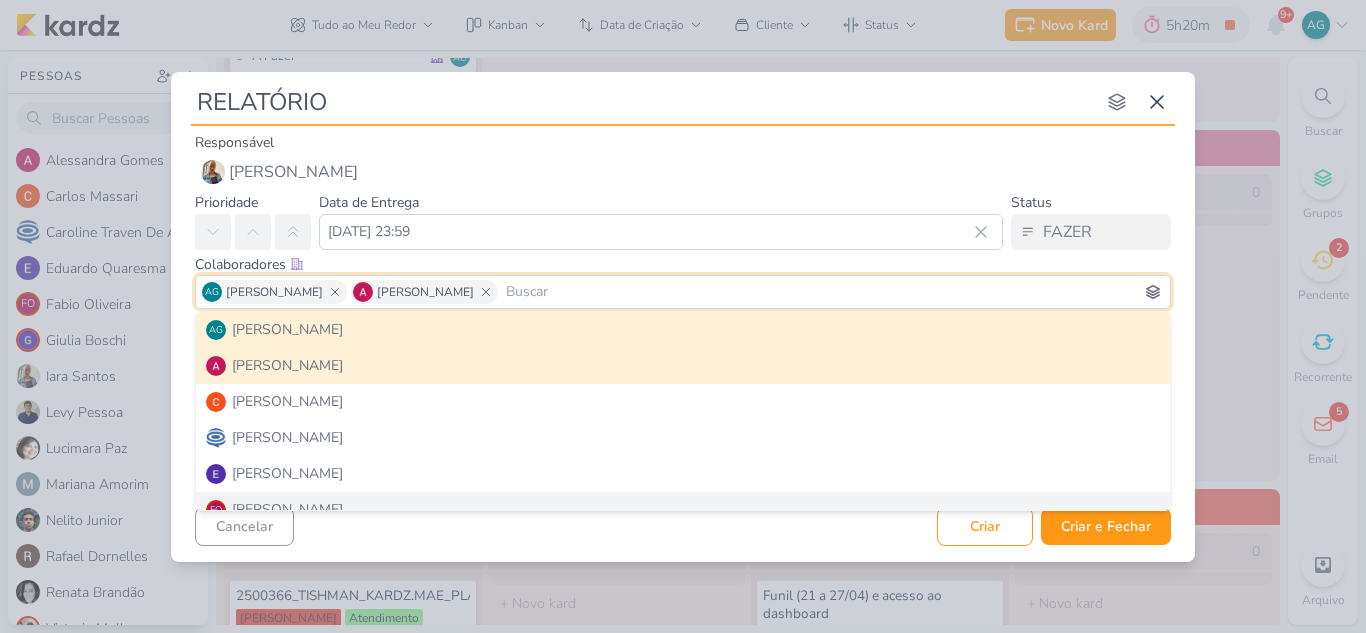 click on "Cancelar
Criar
Criar e Fechar
Ctrl + Enter" at bounding box center [683, 524] 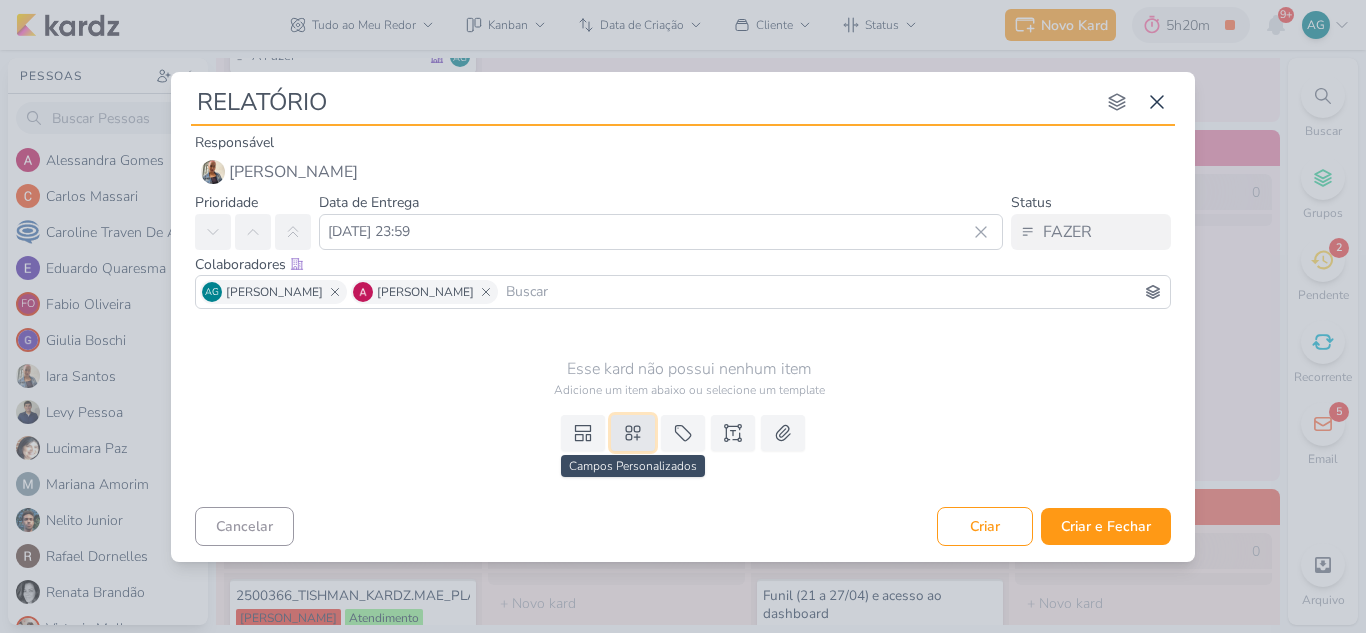 click at bounding box center (633, 433) 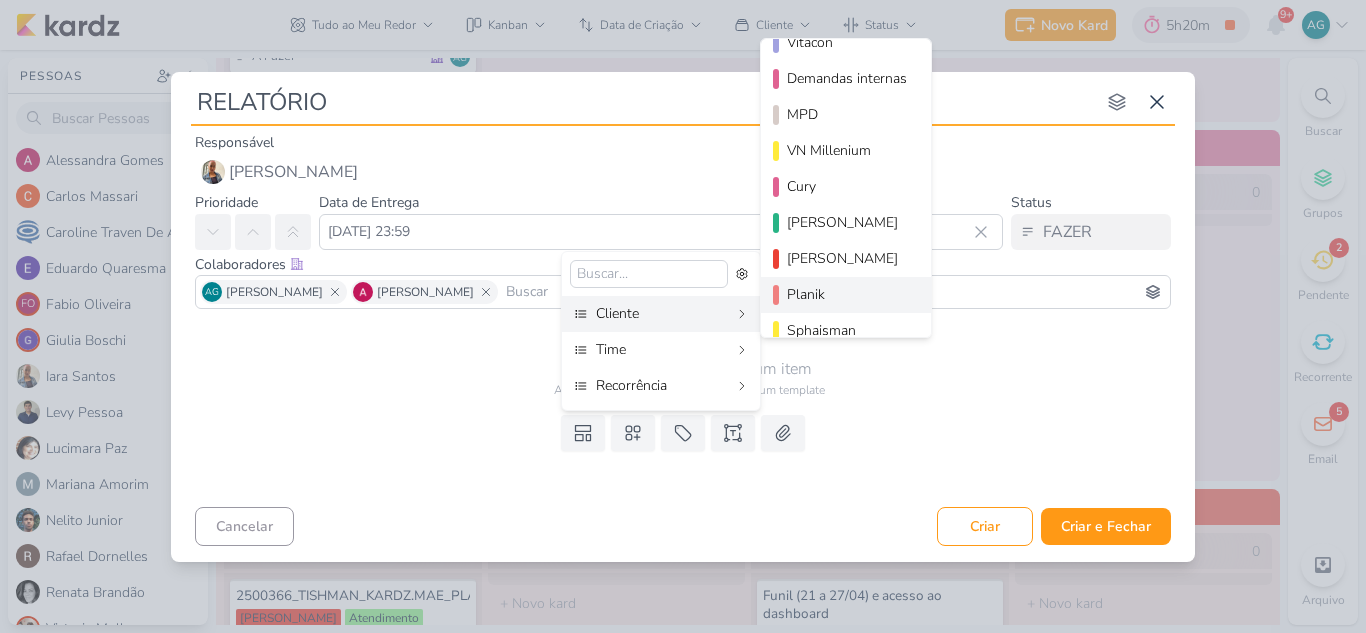 scroll, scrollTop: 118, scrollLeft: 0, axis: vertical 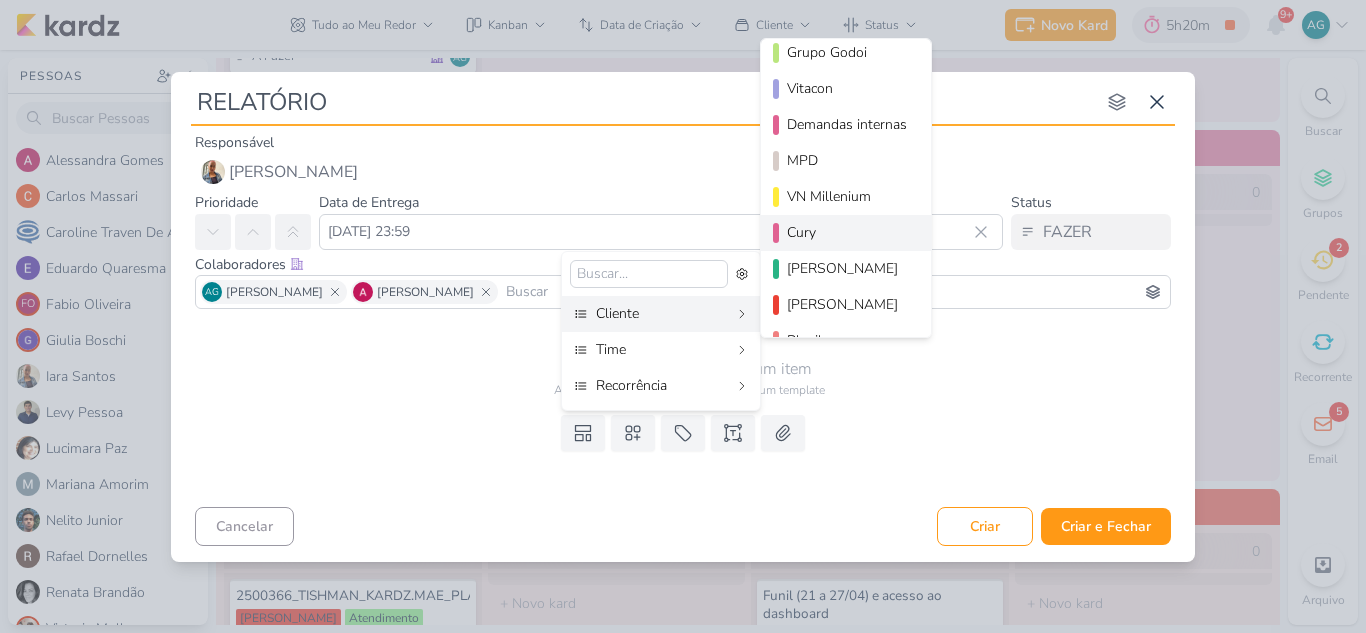 click on "Cury" at bounding box center (847, 232) 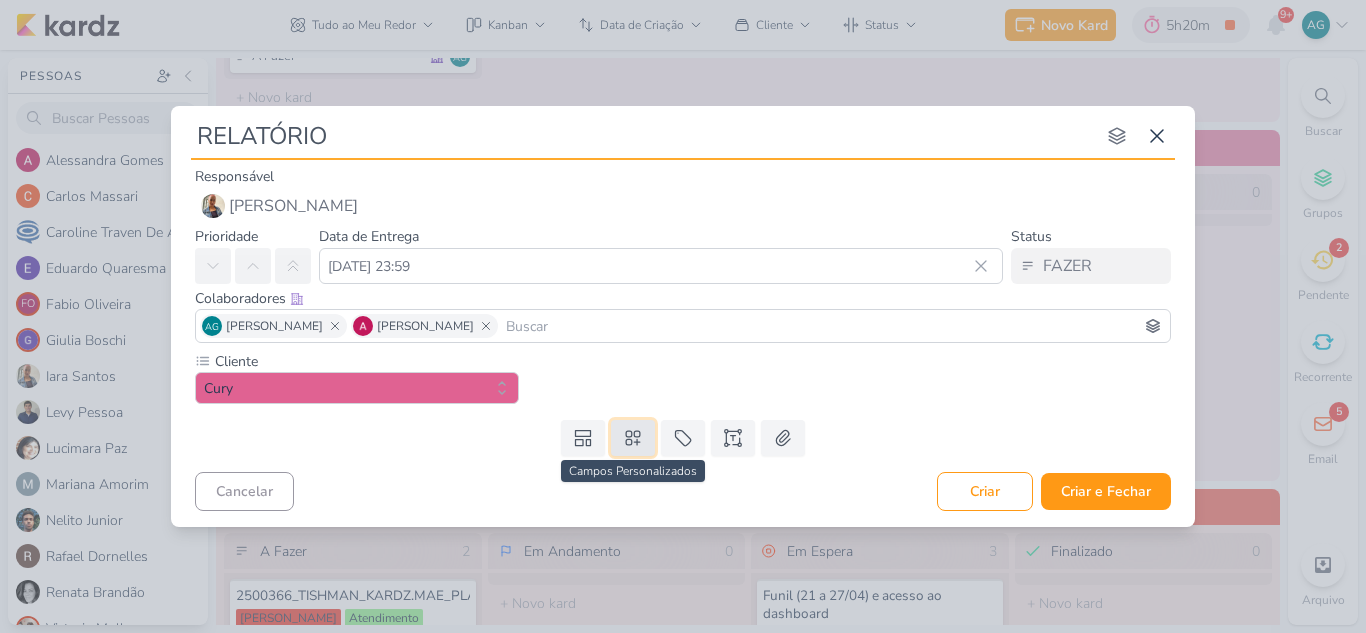 click 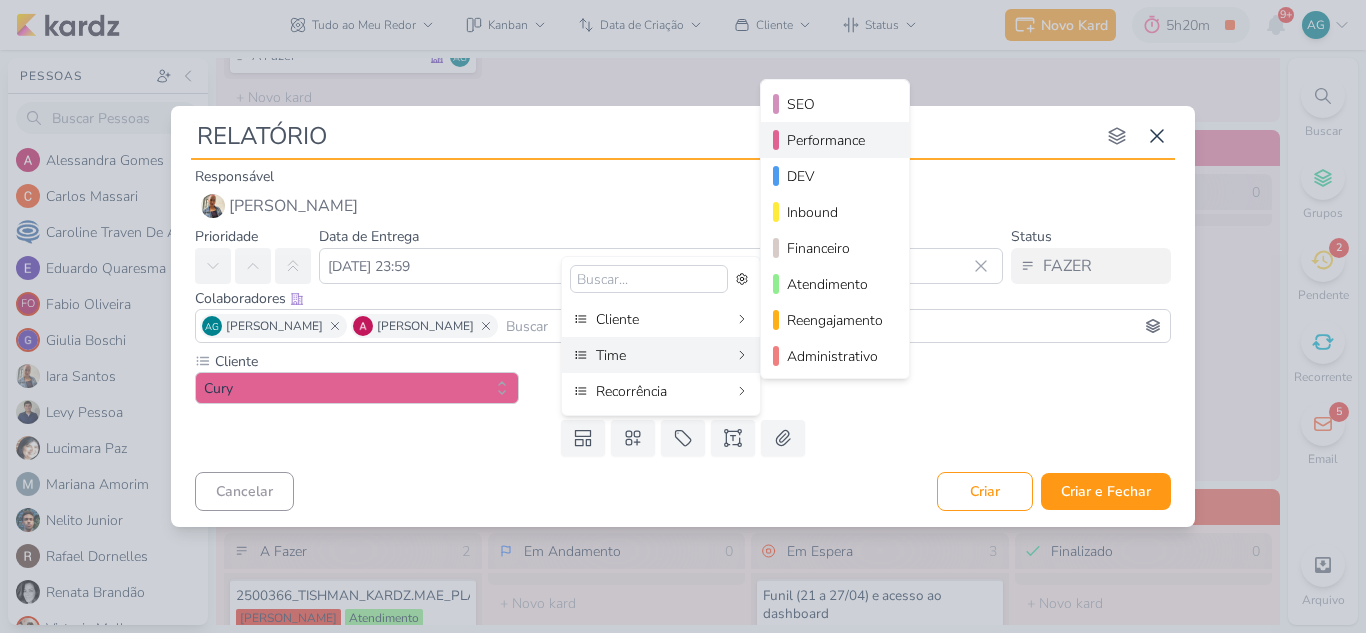 click on "Performance" at bounding box center (836, 140) 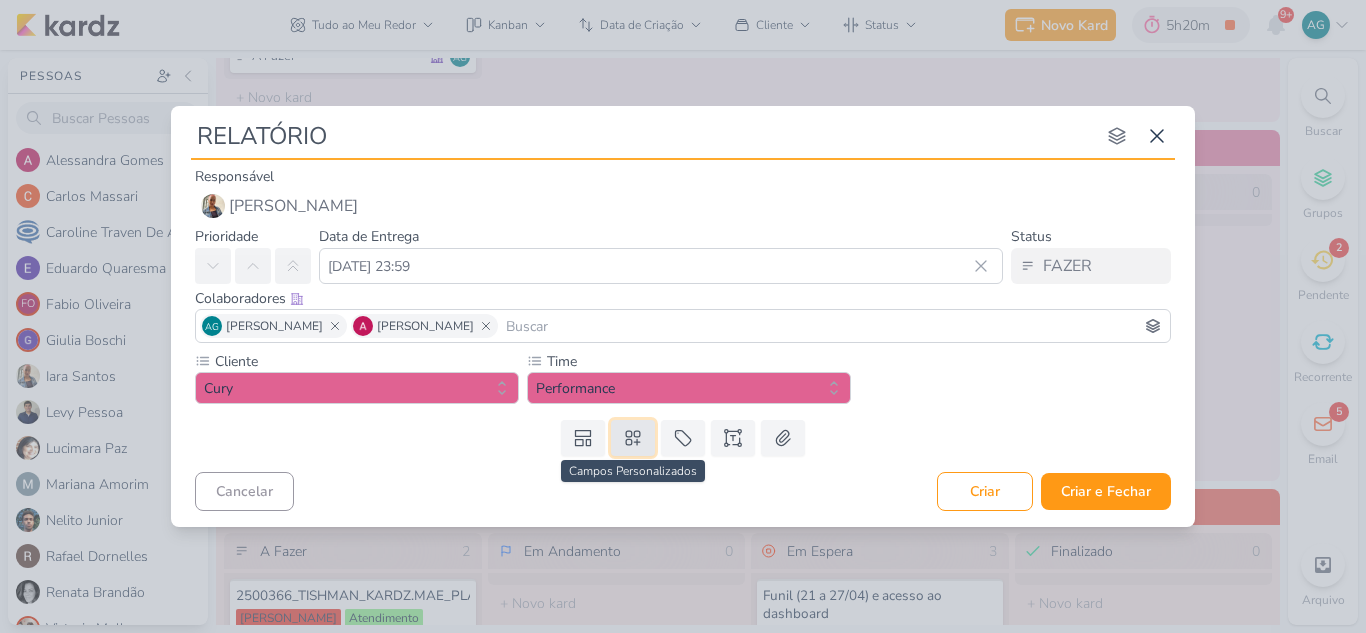 click 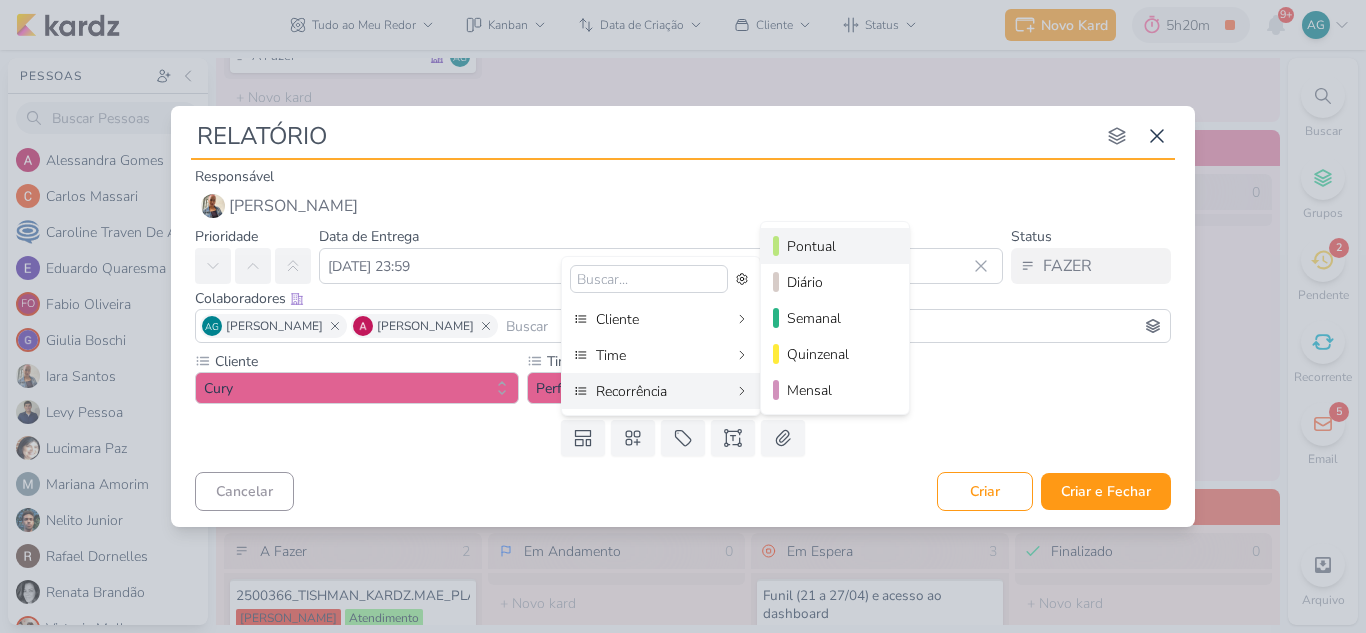 click on "Pontual" at bounding box center [836, 246] 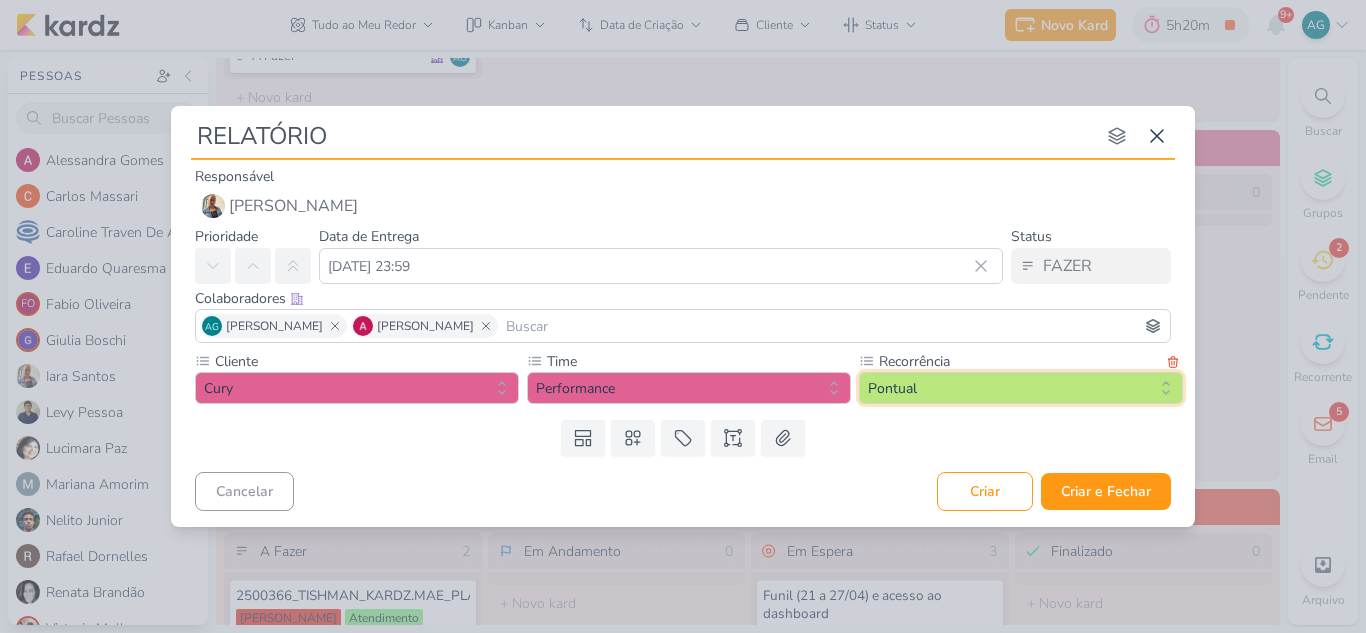 click on "Pontual" at bounding box center [1021, 388] 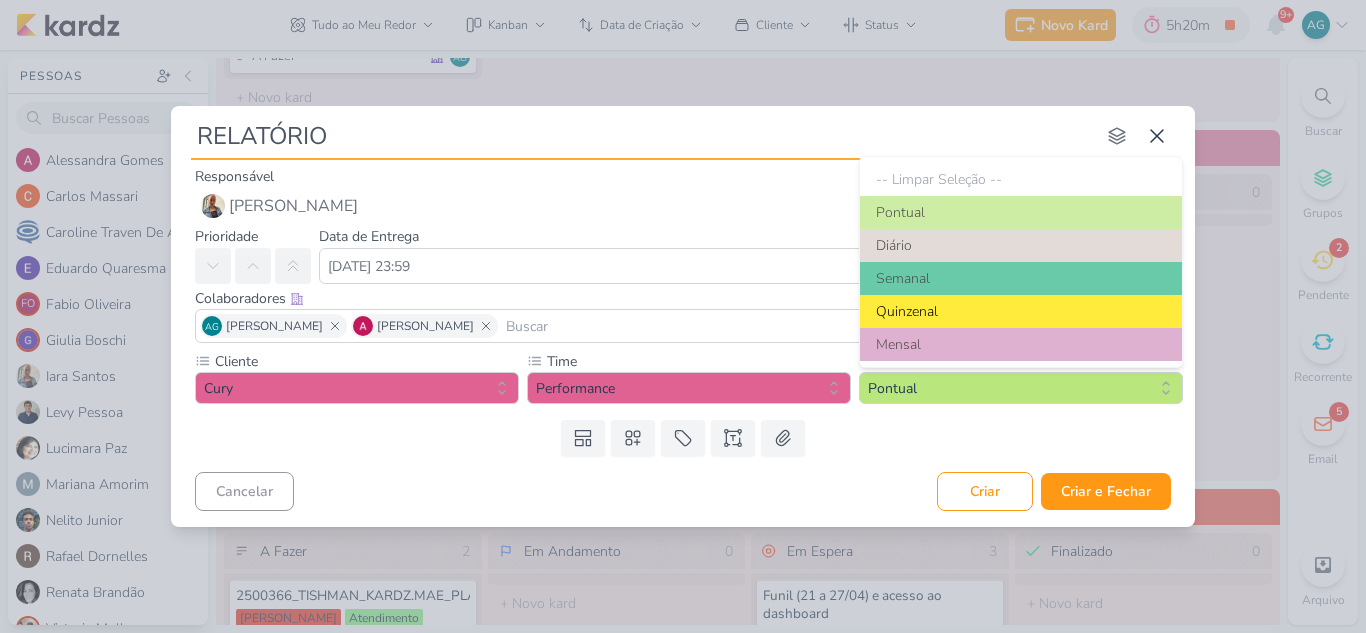 click on "Quinzenal" at bounding box center (1021, 311) 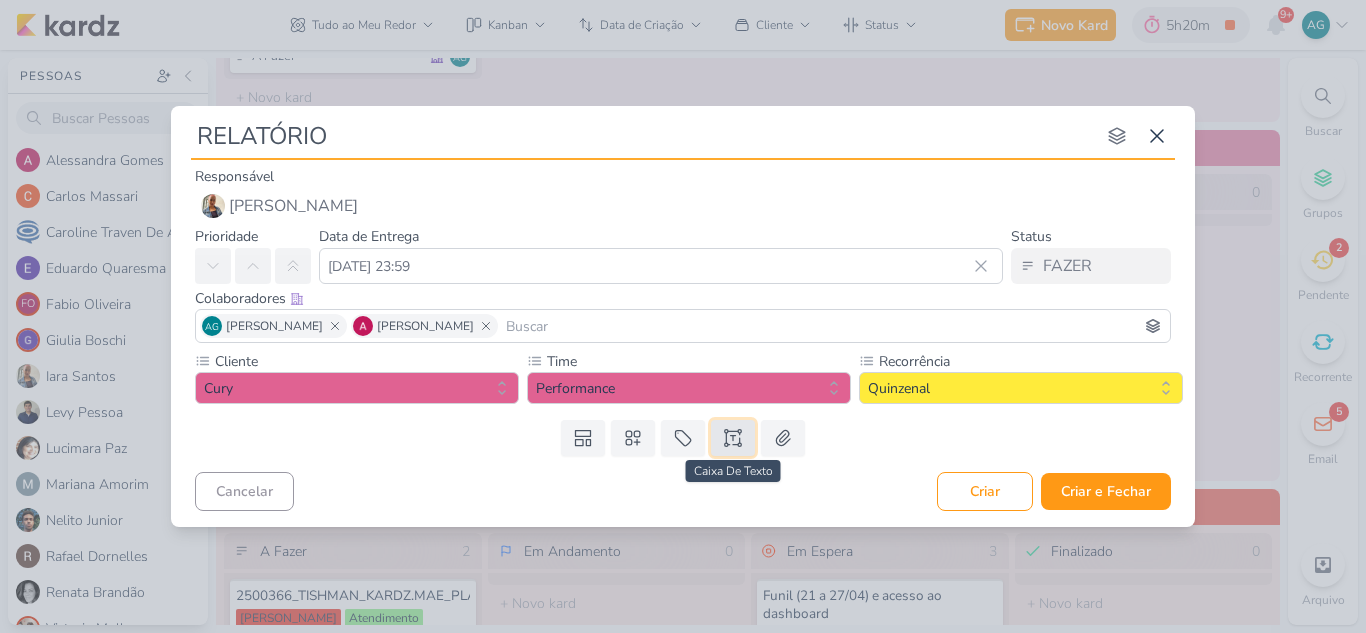 click 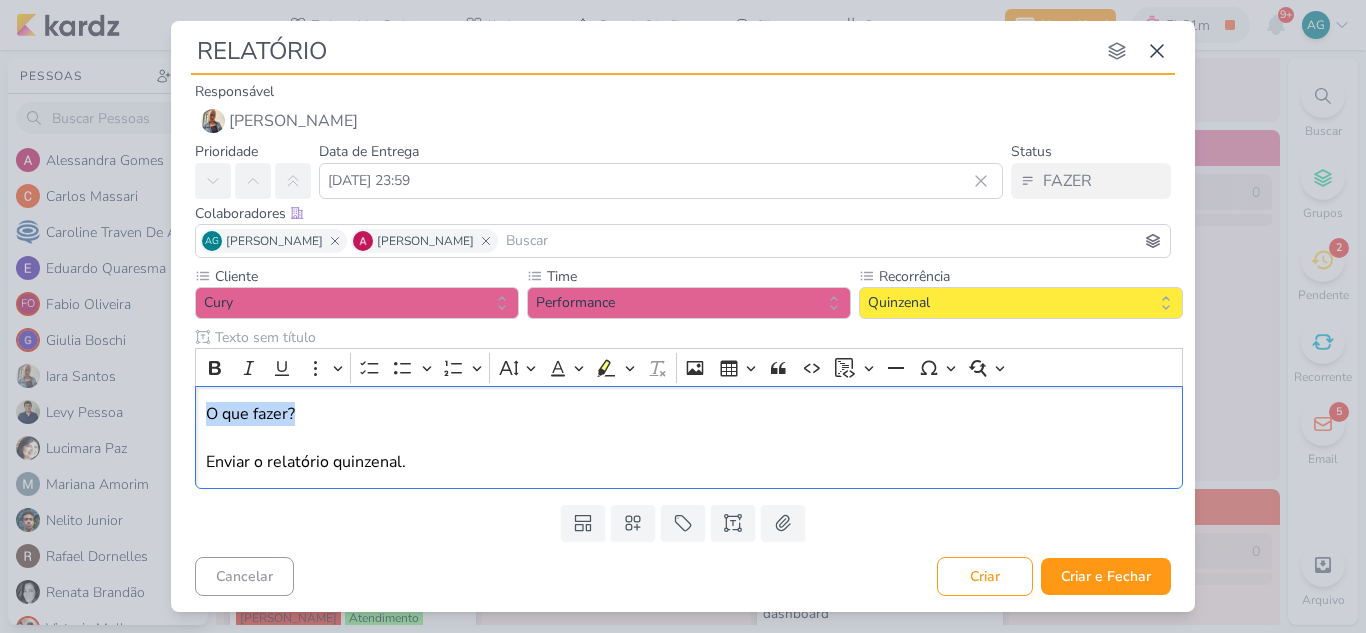 drag, startPoint x: 323, startPoint y: 407, endPoint x: 182, endPoint y: 407, distance: 141 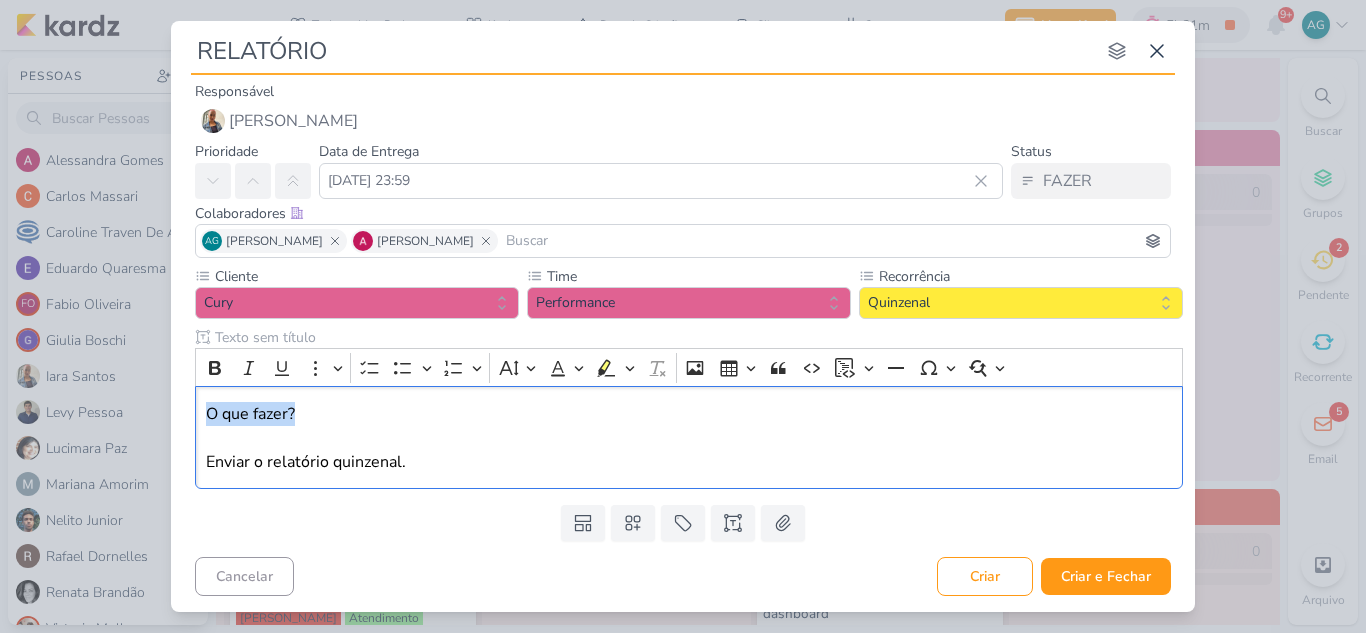 click on "Cliente
Cury
Time" at bounding box center (683, 381) 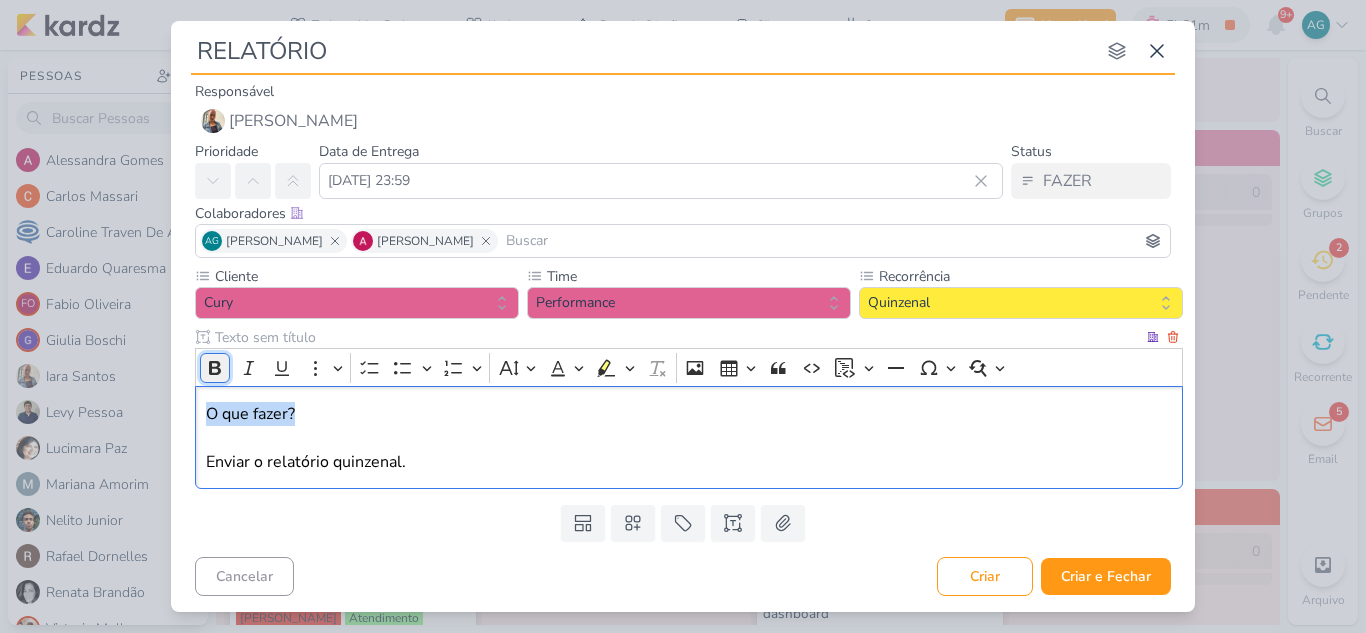 click 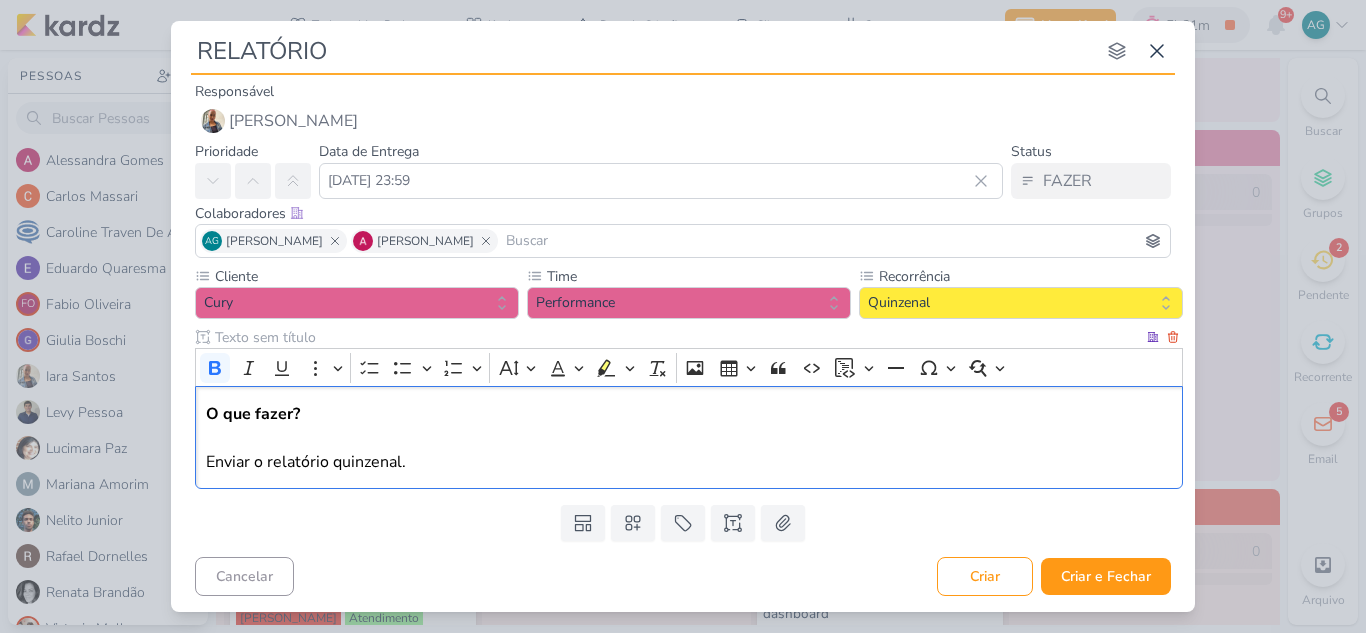 click on "O que fazer? Enviar o relatório quinzenal." at bounding box center [689, 438] 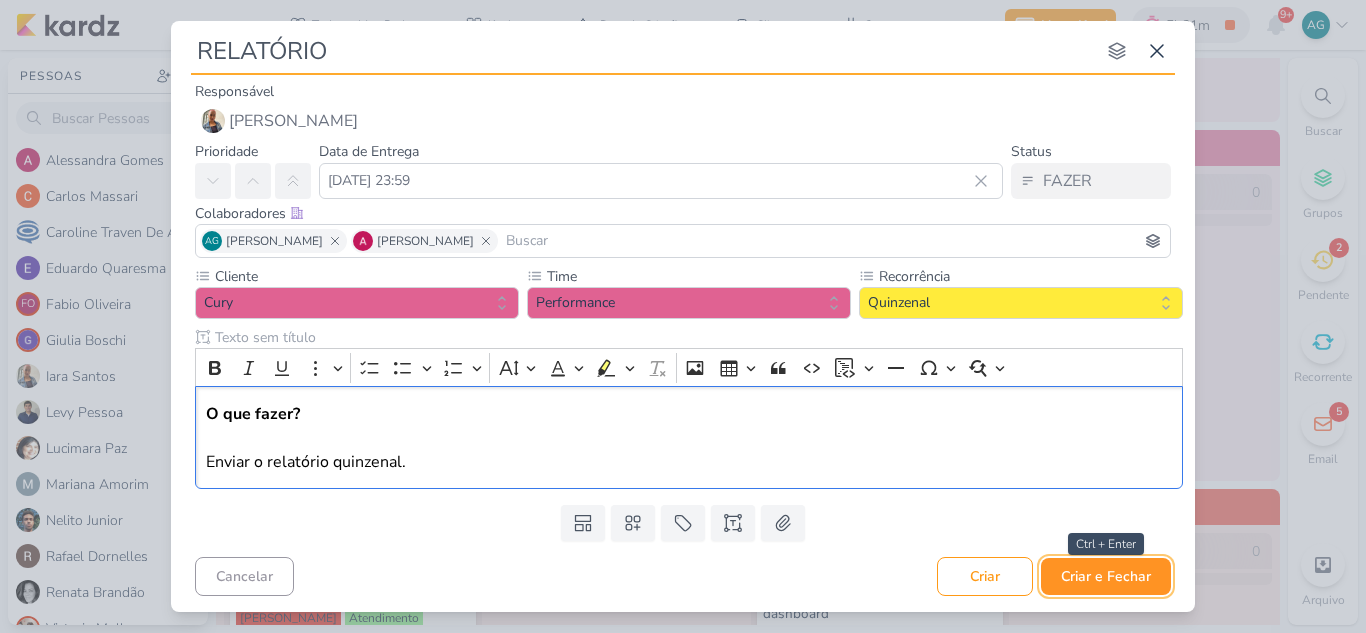 click on "Criar e Fechar" at bounding box center [1106, 576] 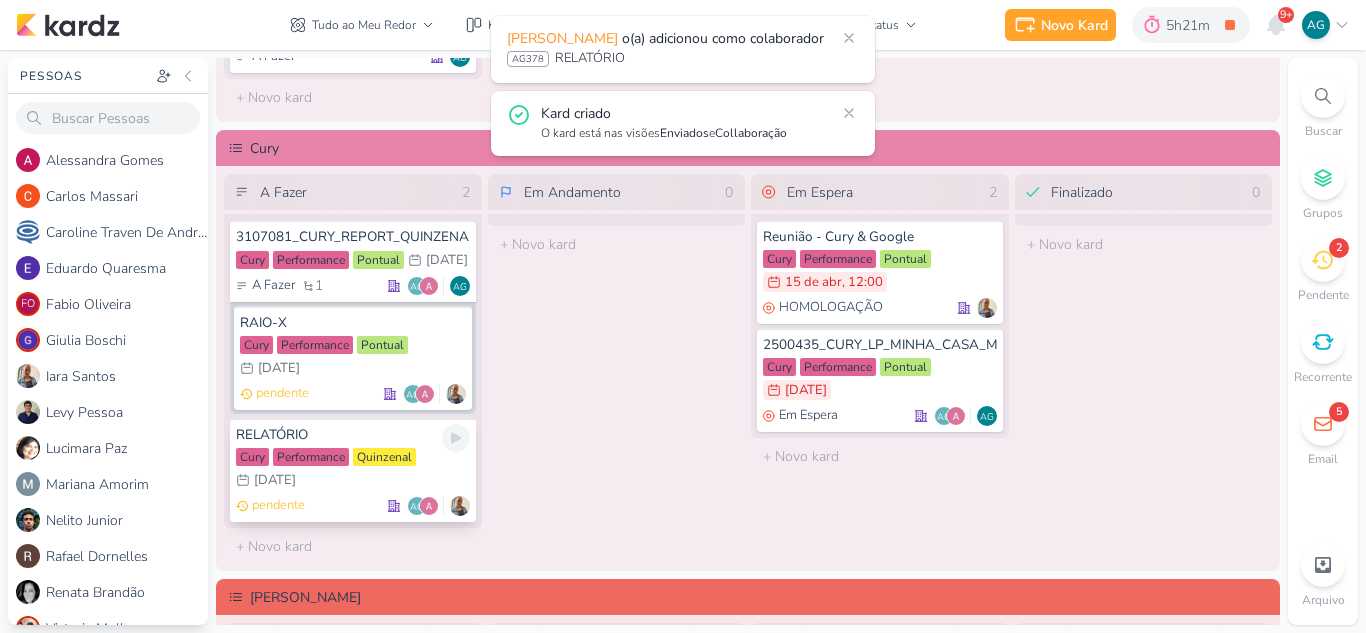 click on "RELATÓRIO" at bounding box center (353, 435) 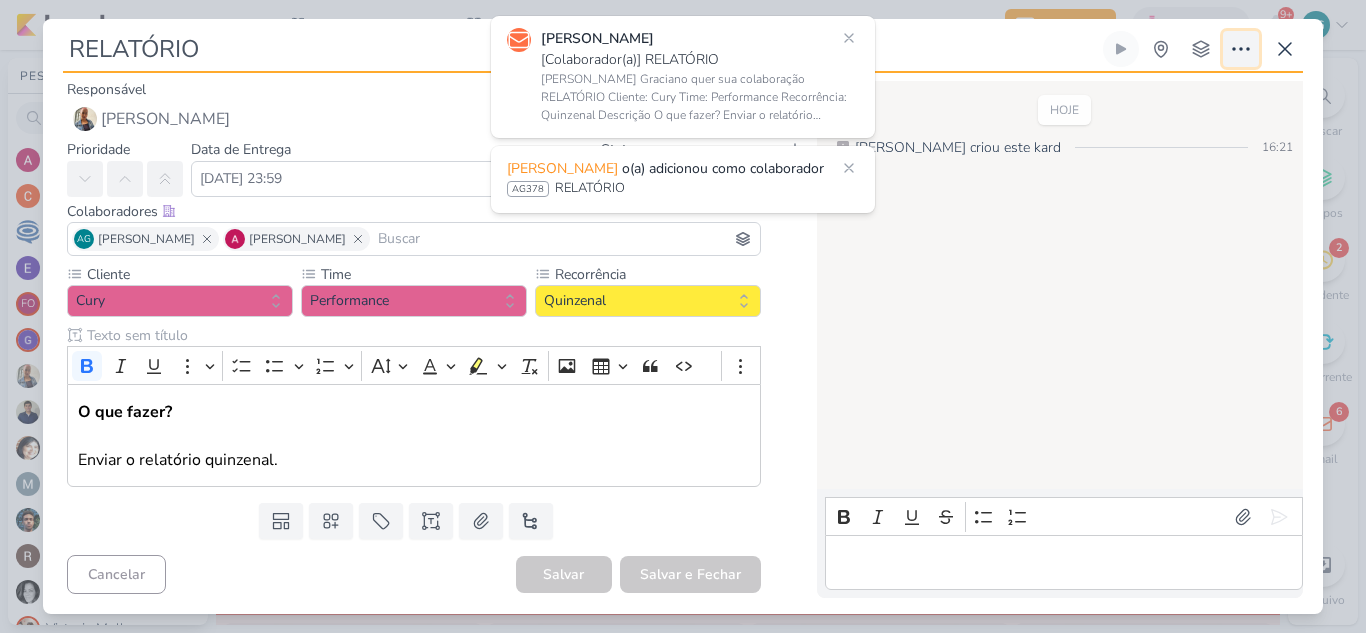 click 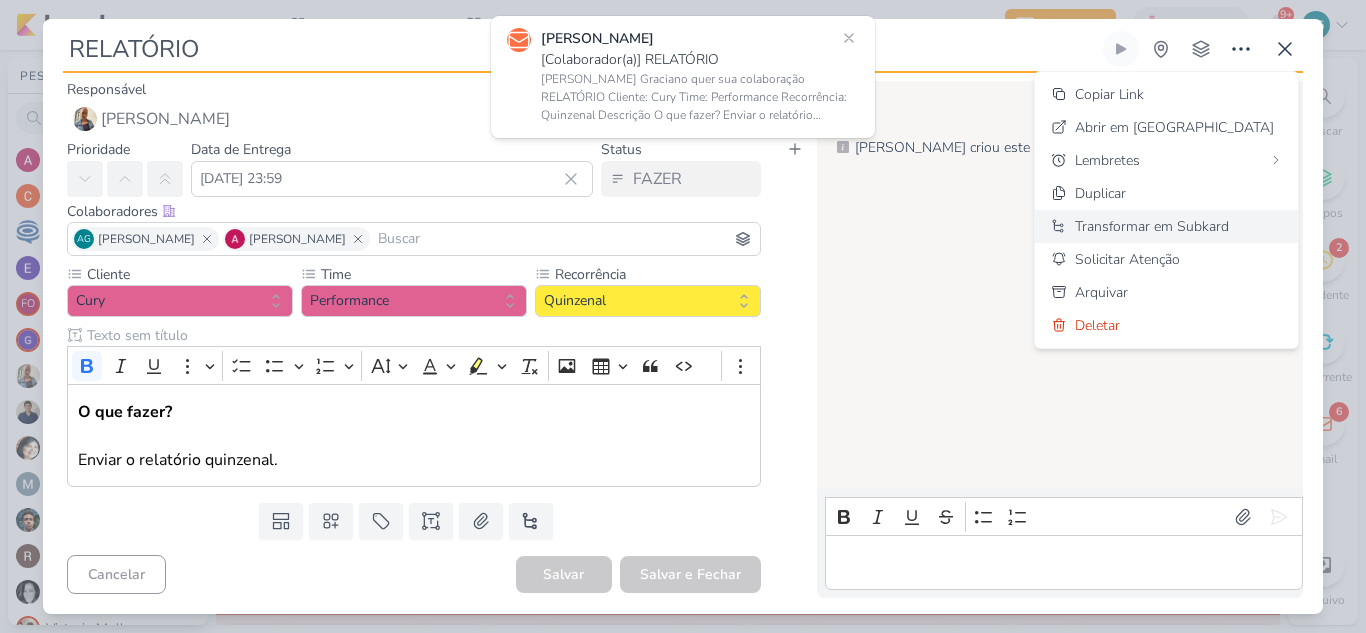 click on "Transformar em Subkard" at bounding box center [1152, 226] 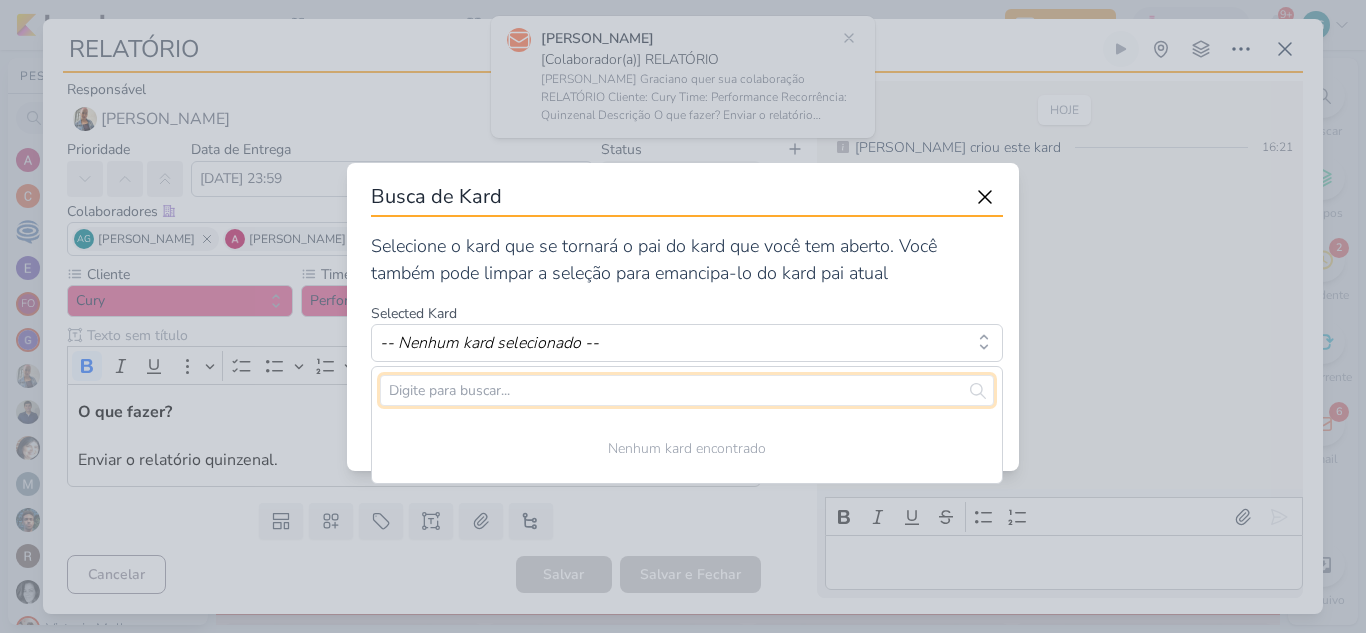 click at bounding box center [687, 390] 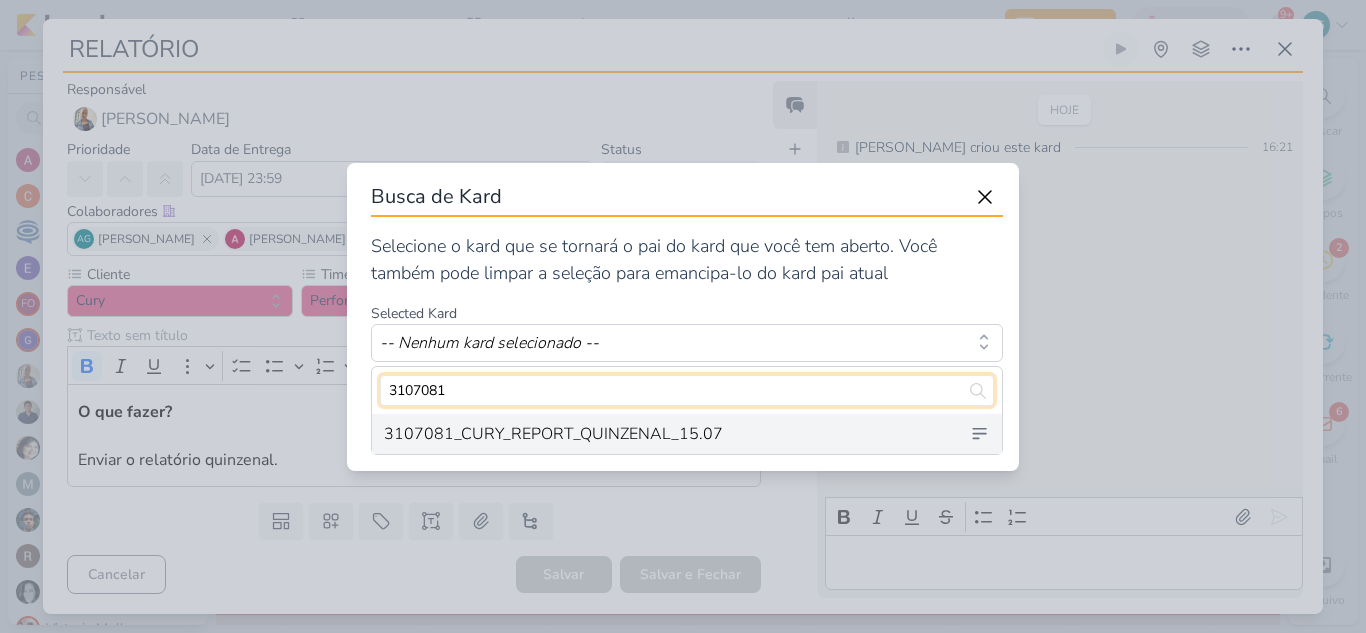 type on "3107081" 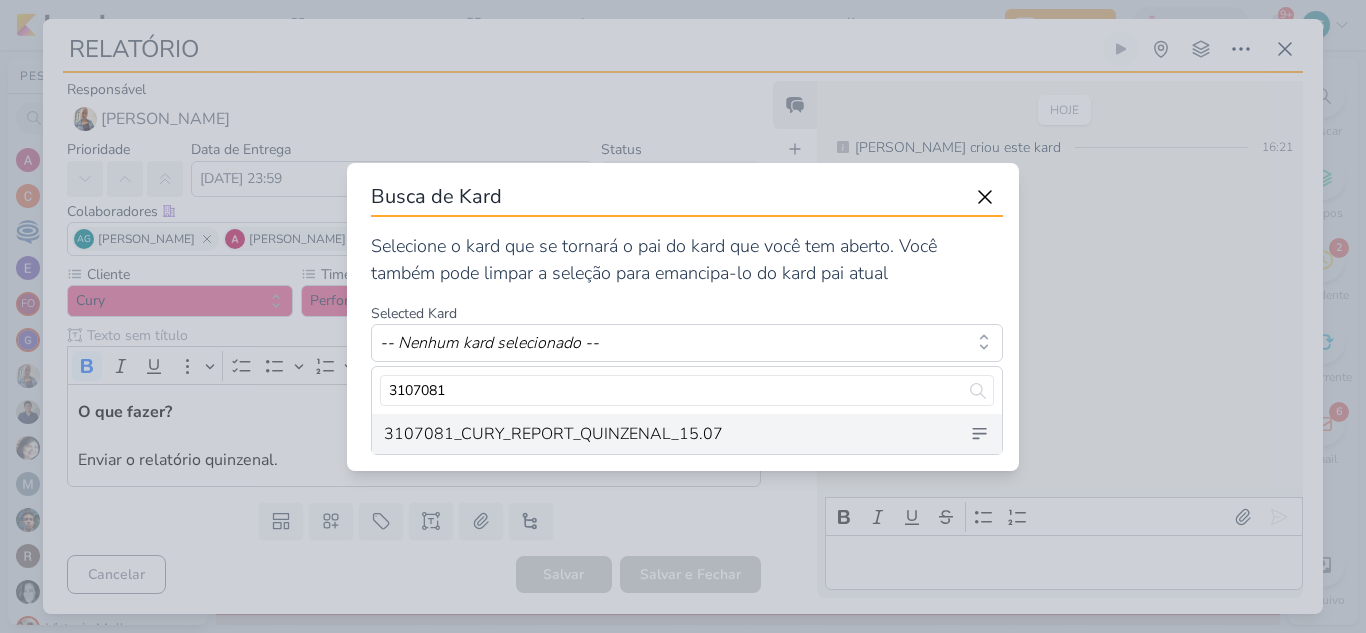 click on "3107081_CURY_REPORT_QUINZENAL_15.07" at bounding box center (687, 434) 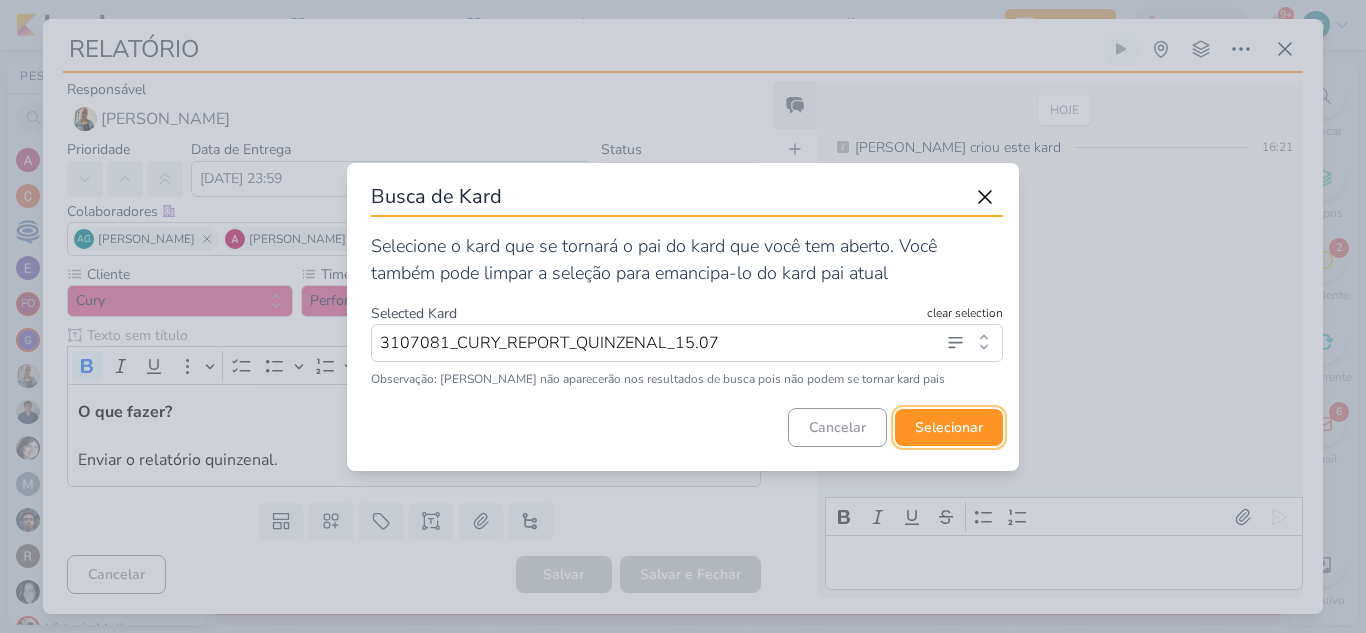click on "selecionar" at bounding box center [949, 427] 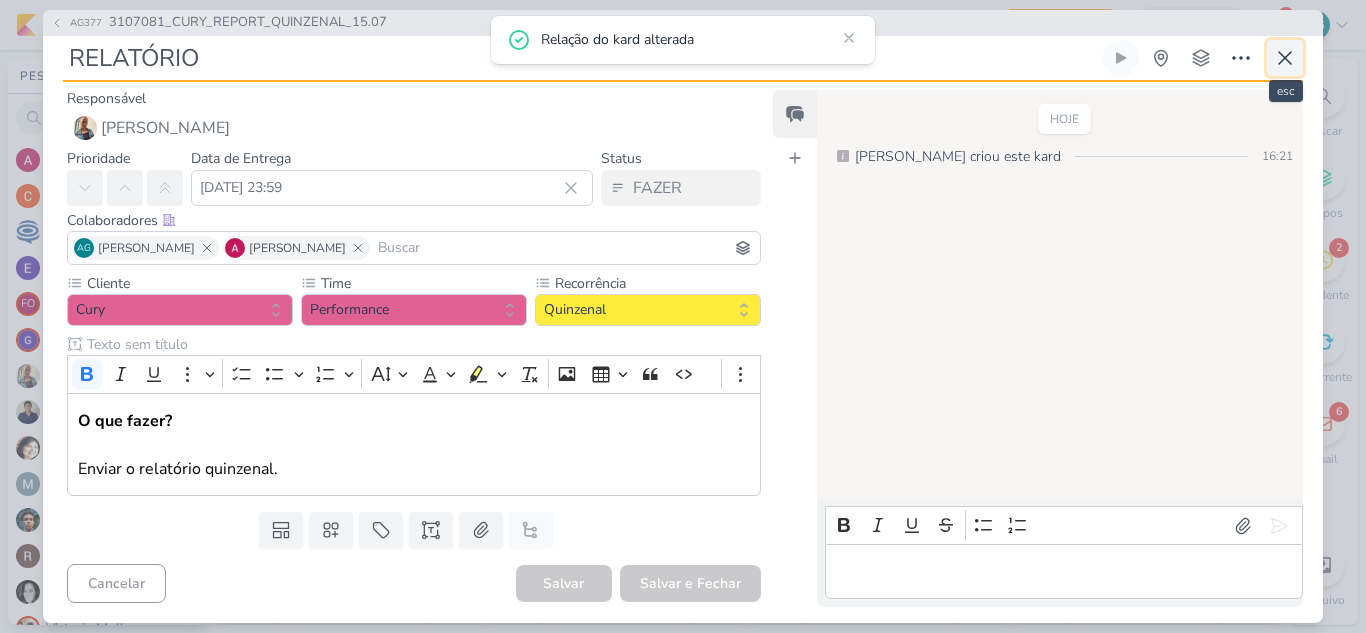 click 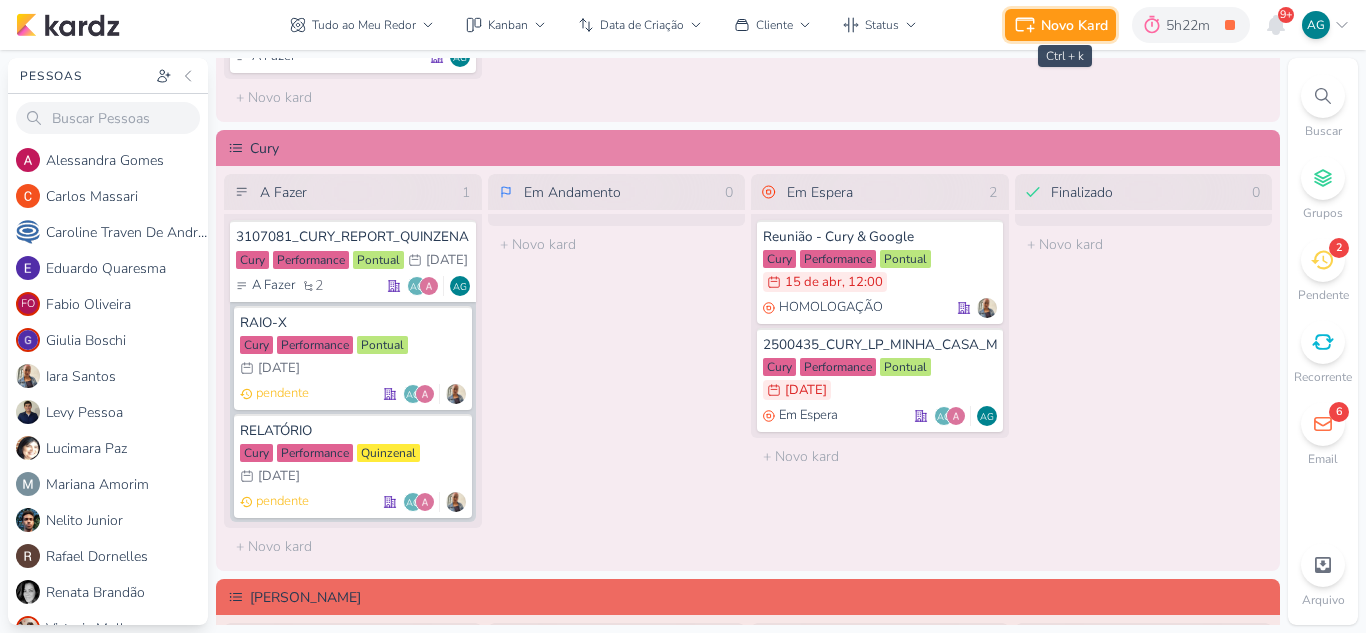 click on "Novo Kard" at bounding box center [1074, 25] 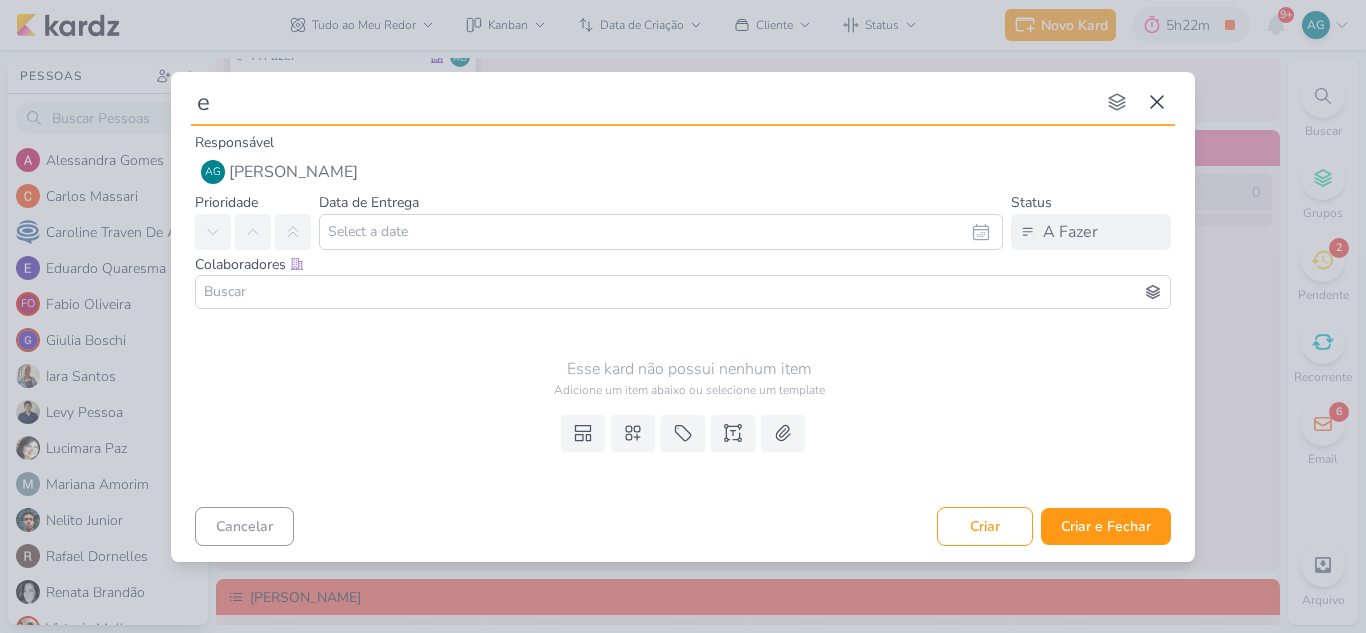 type on "en" 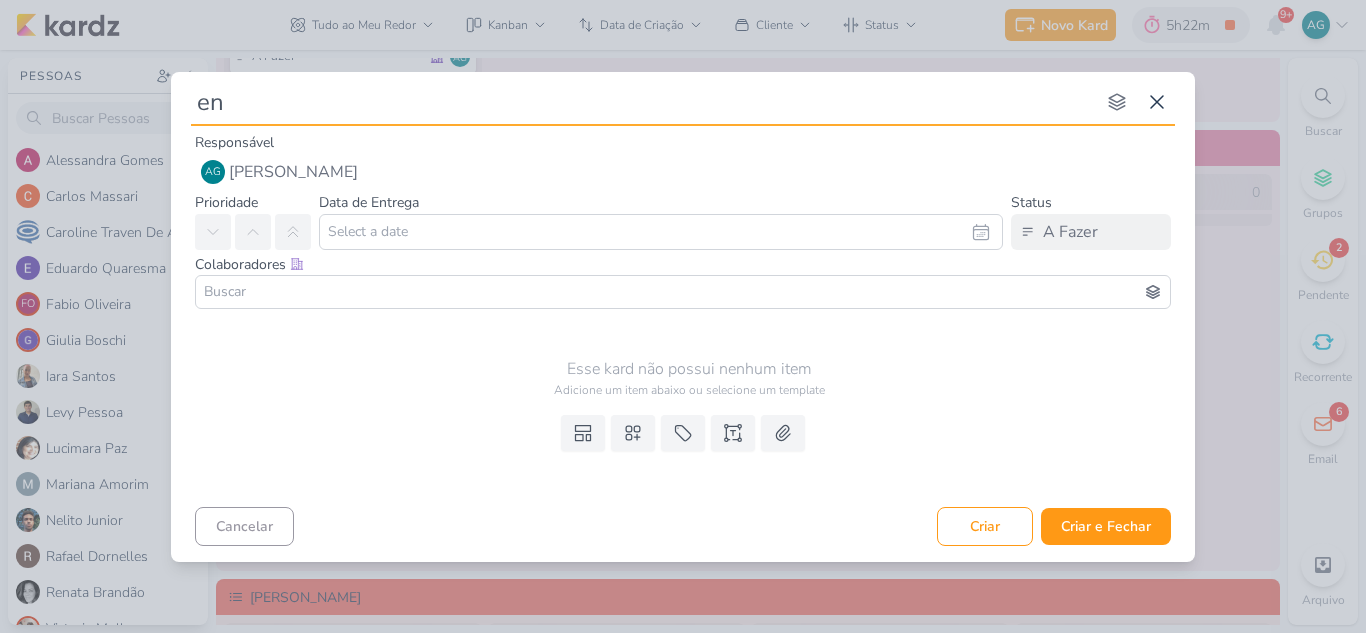 type 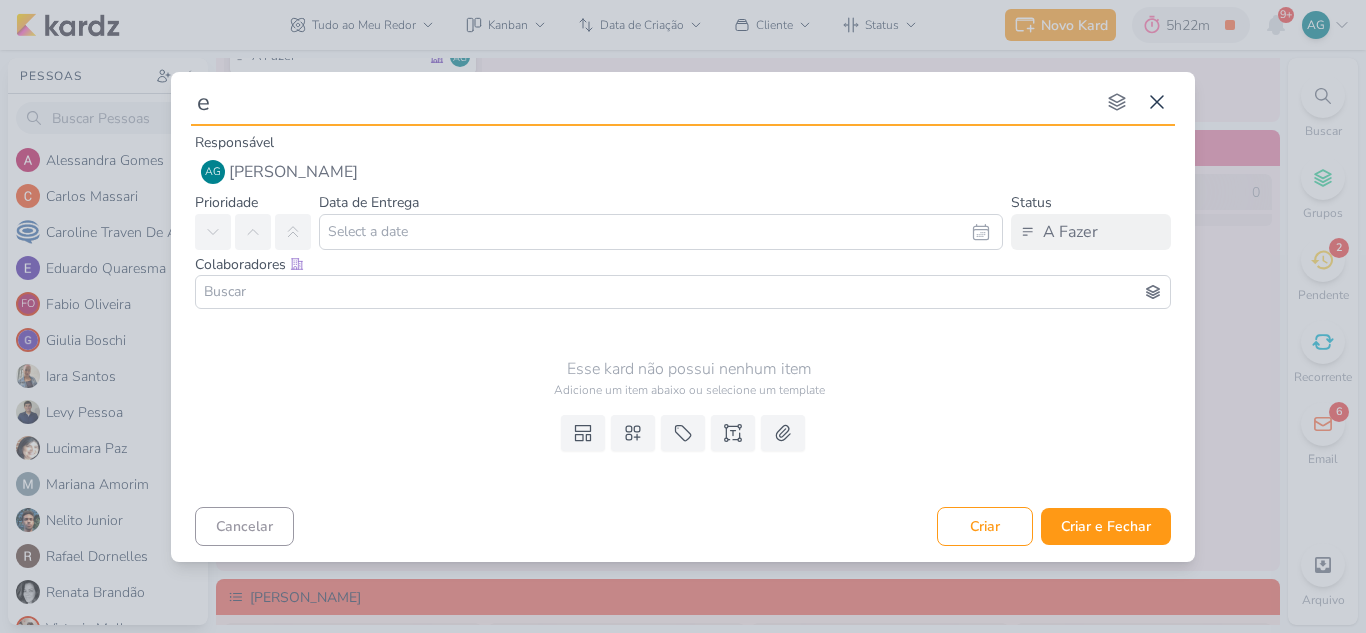 type 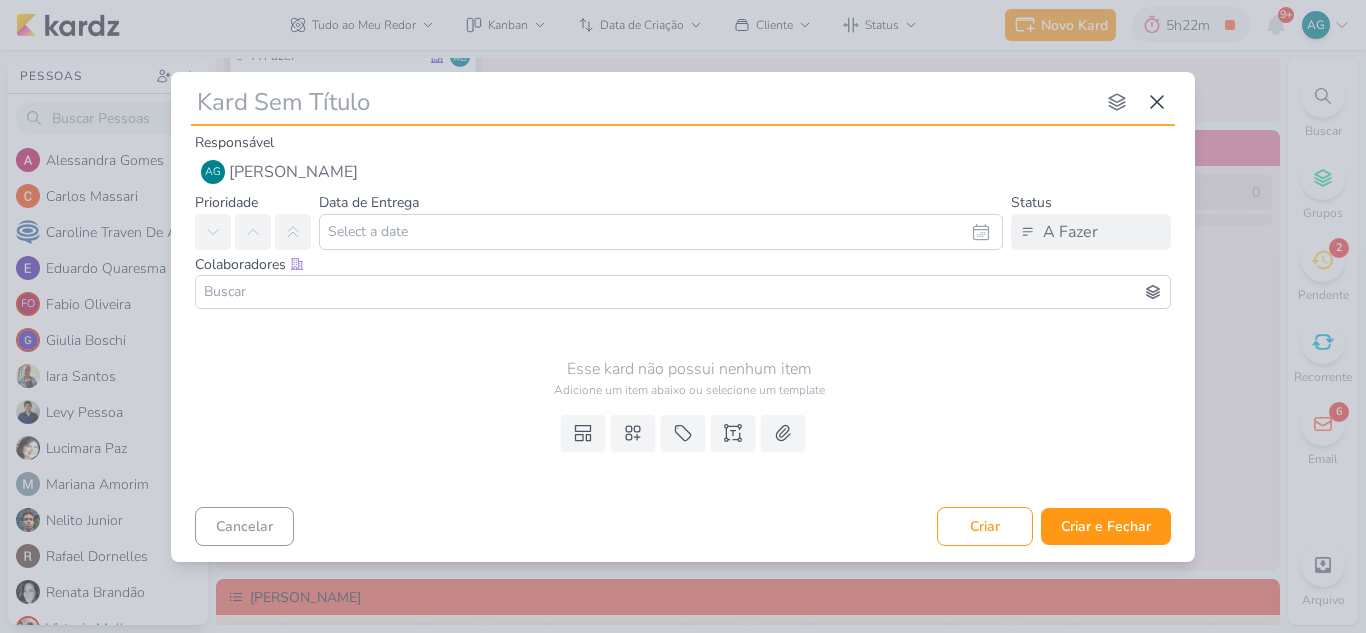 type 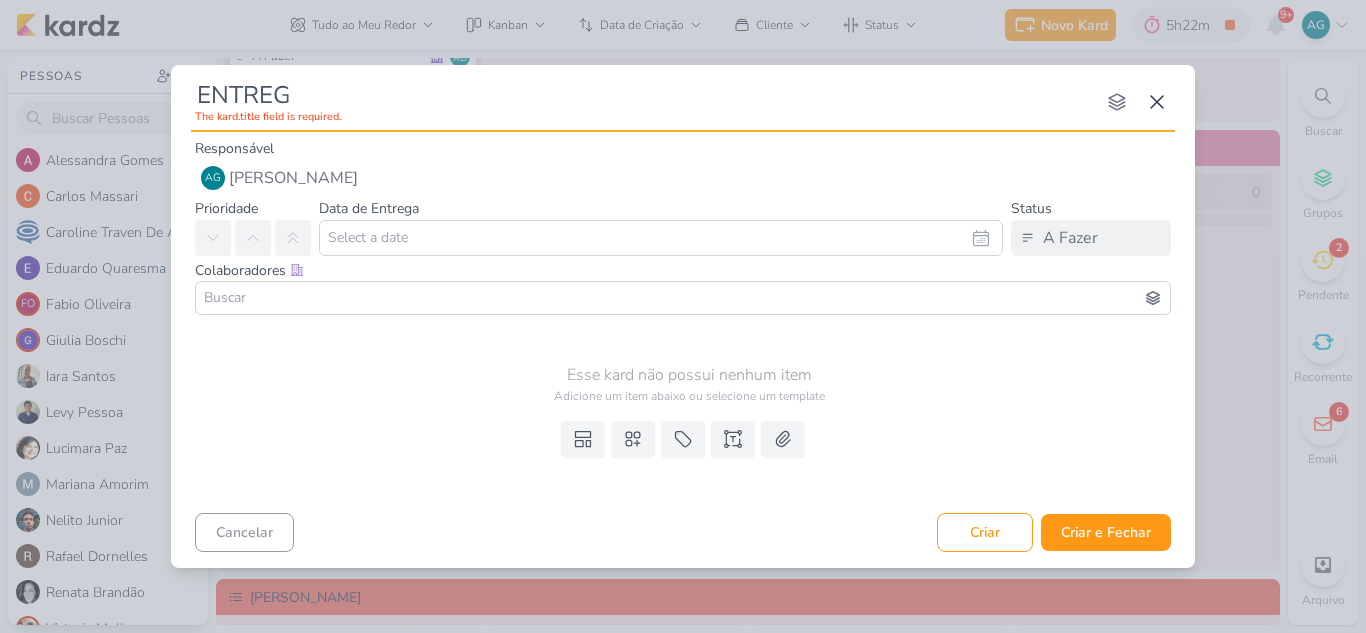 type on "ENTREGA" 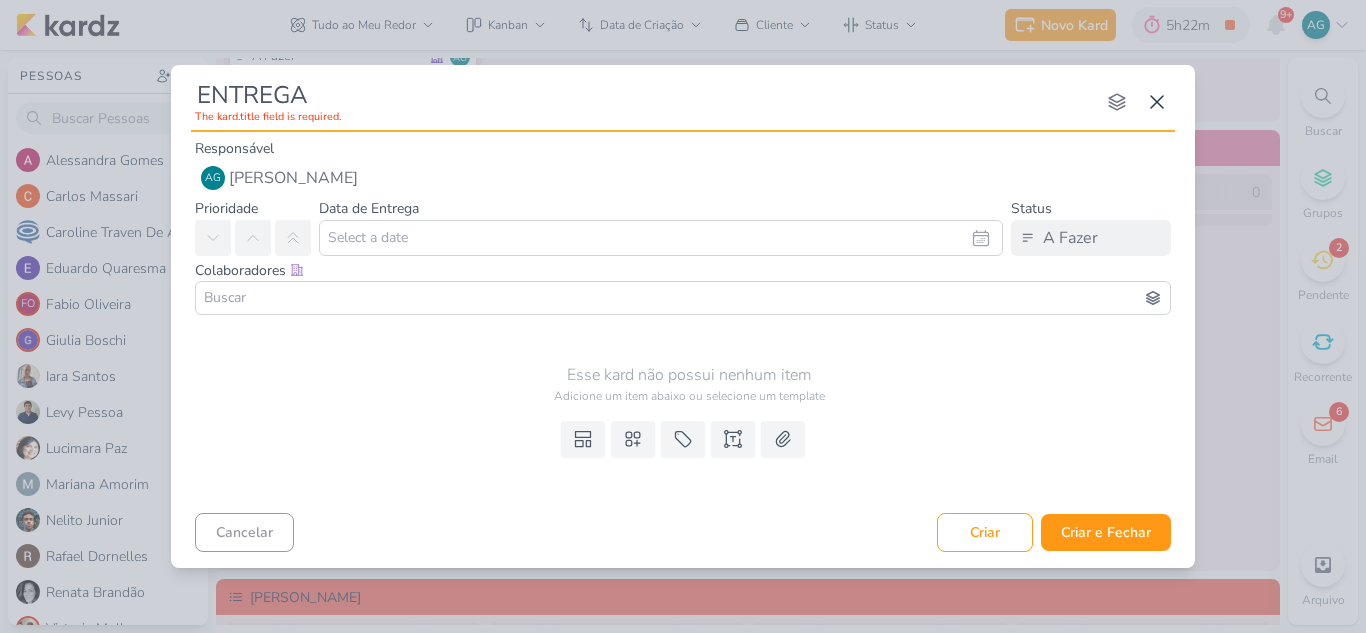 type 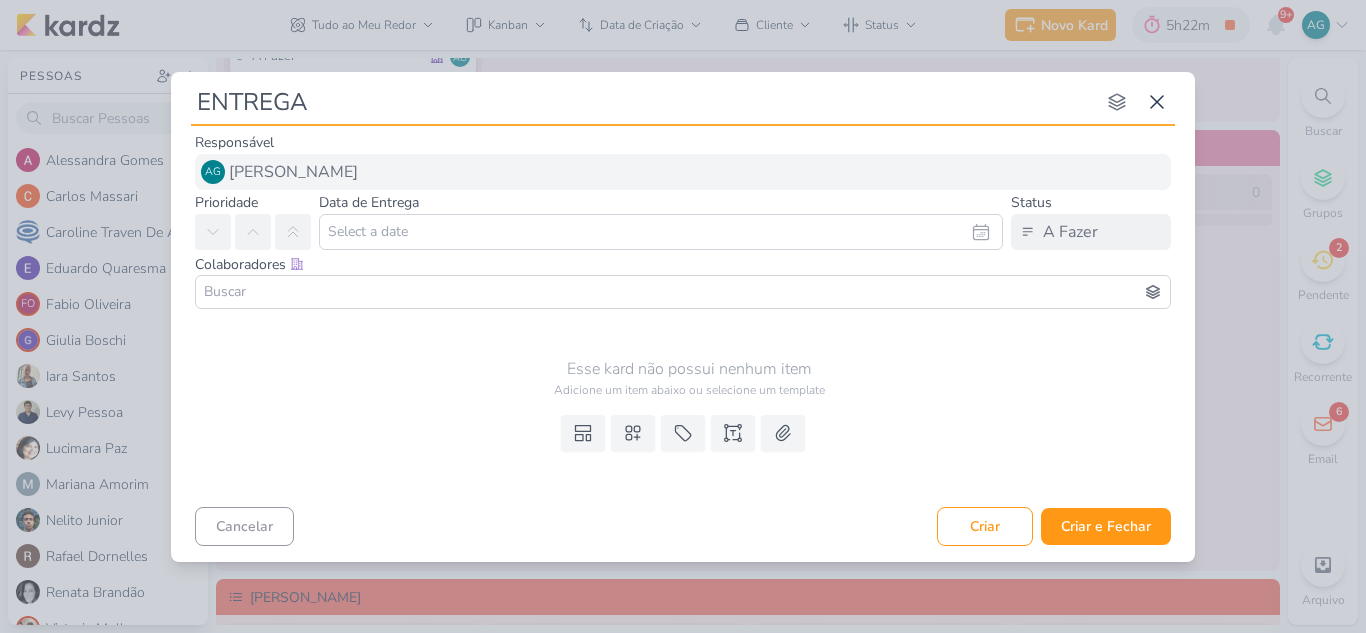 type on "ENTREGA" 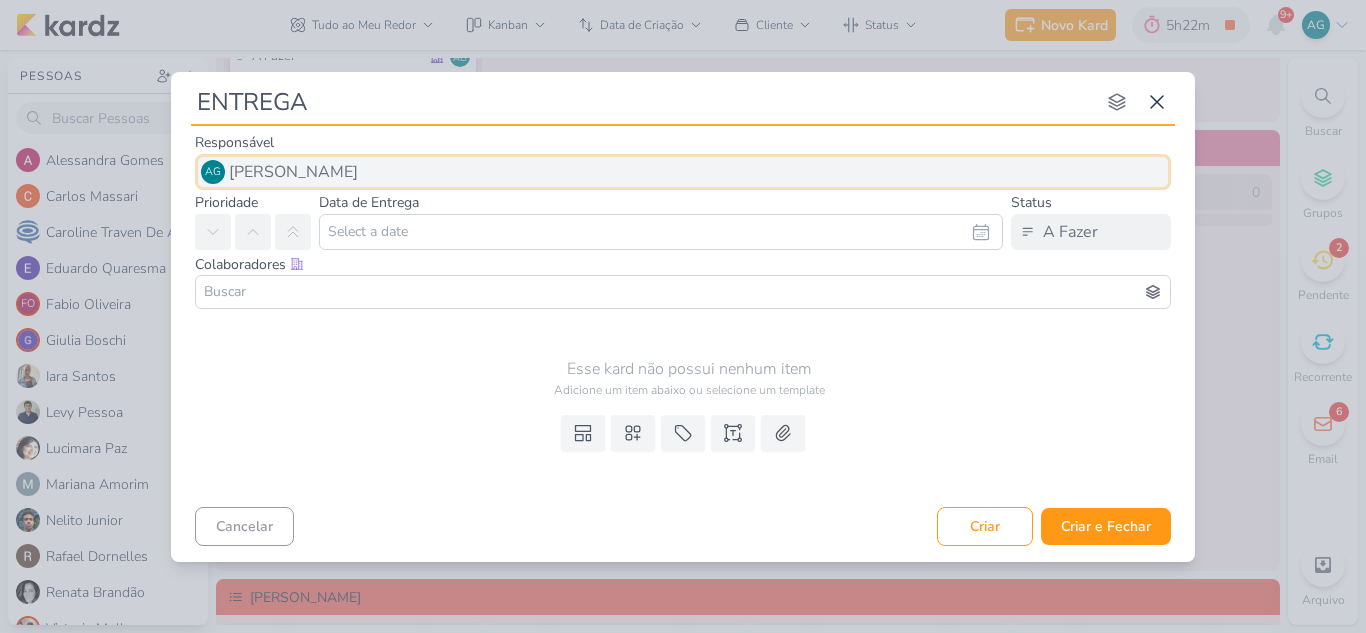click on "AG
Aline Gimenez Graciano" at bounding box center [683, 172] 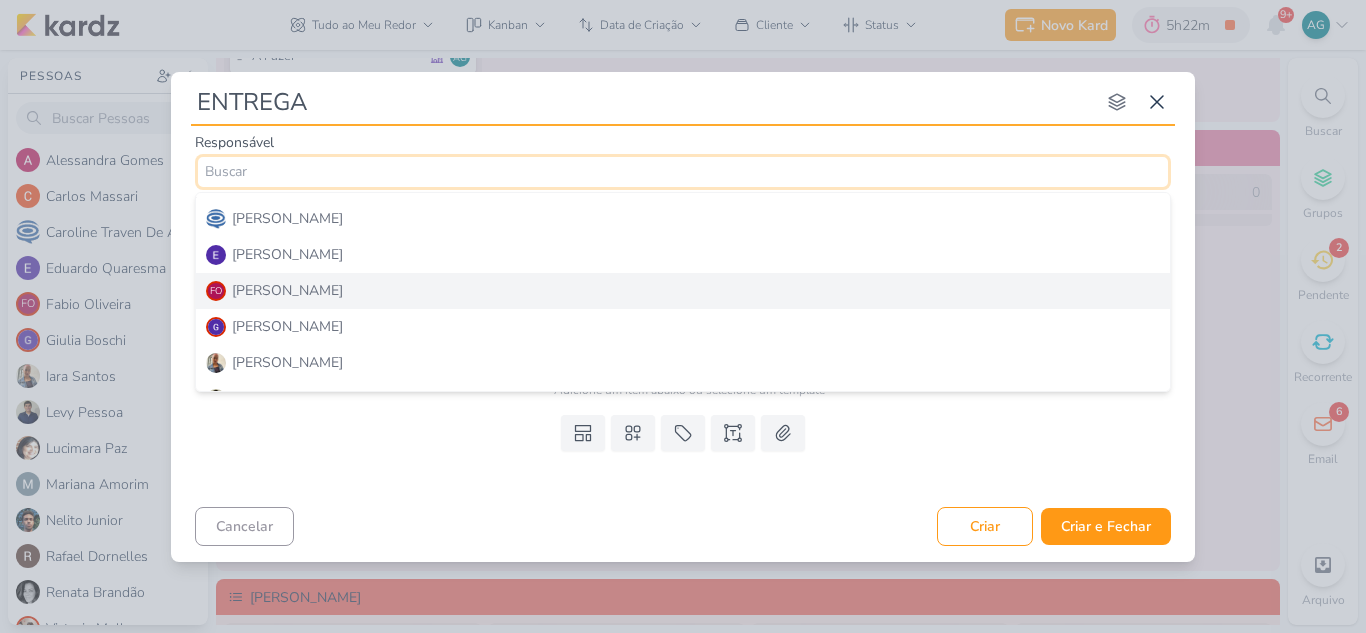 scroll, scrollTop: 0, scrollLeft: 0, axis: both 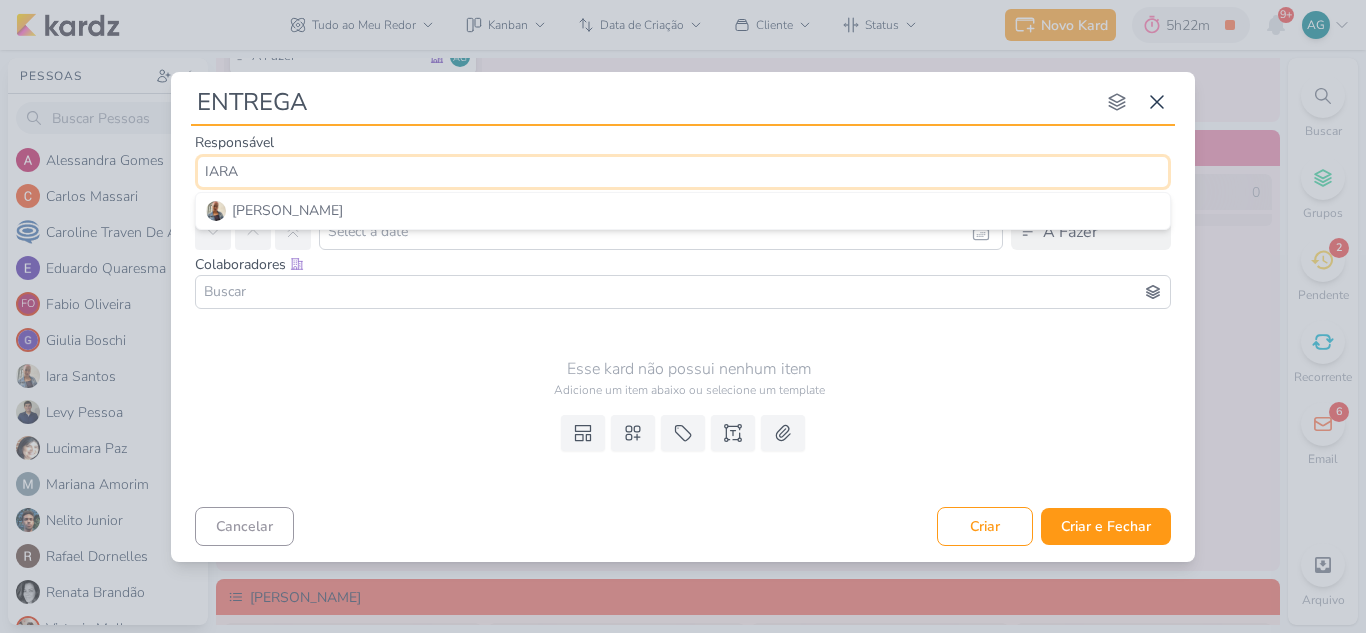 type on "IARA" 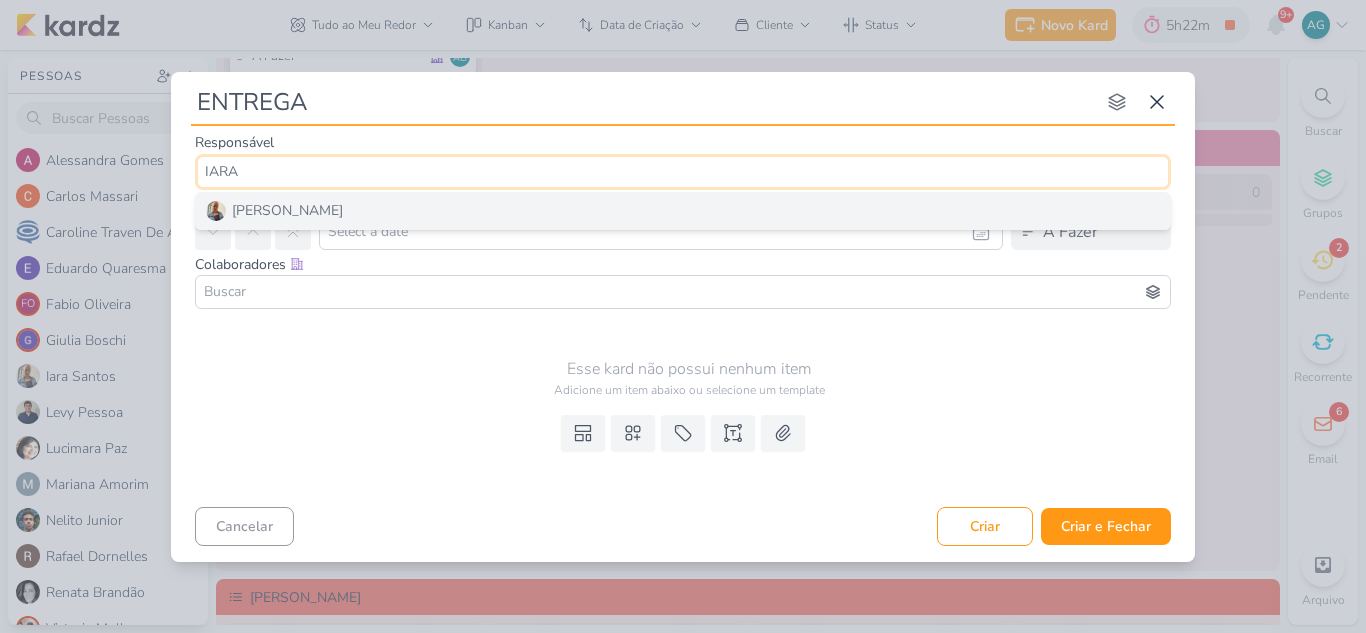 click on "[PERSON_NAME]" at bounding box center [683, 211] 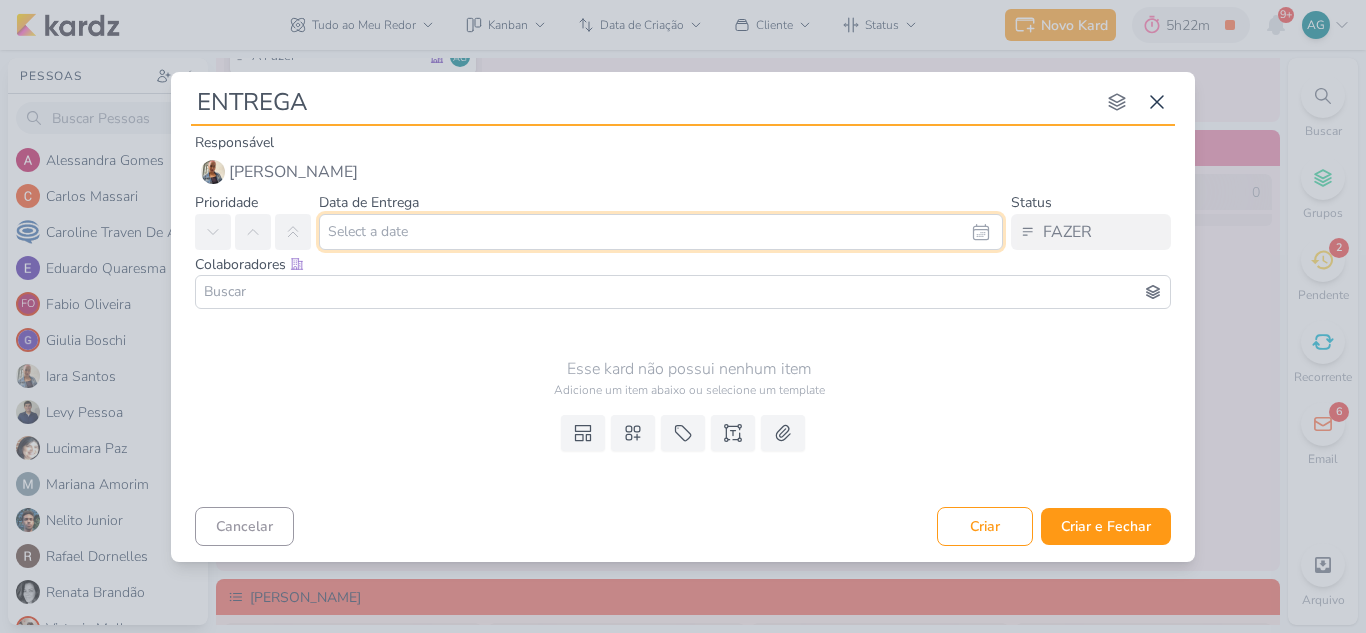 click at bounding box center (661, 232) 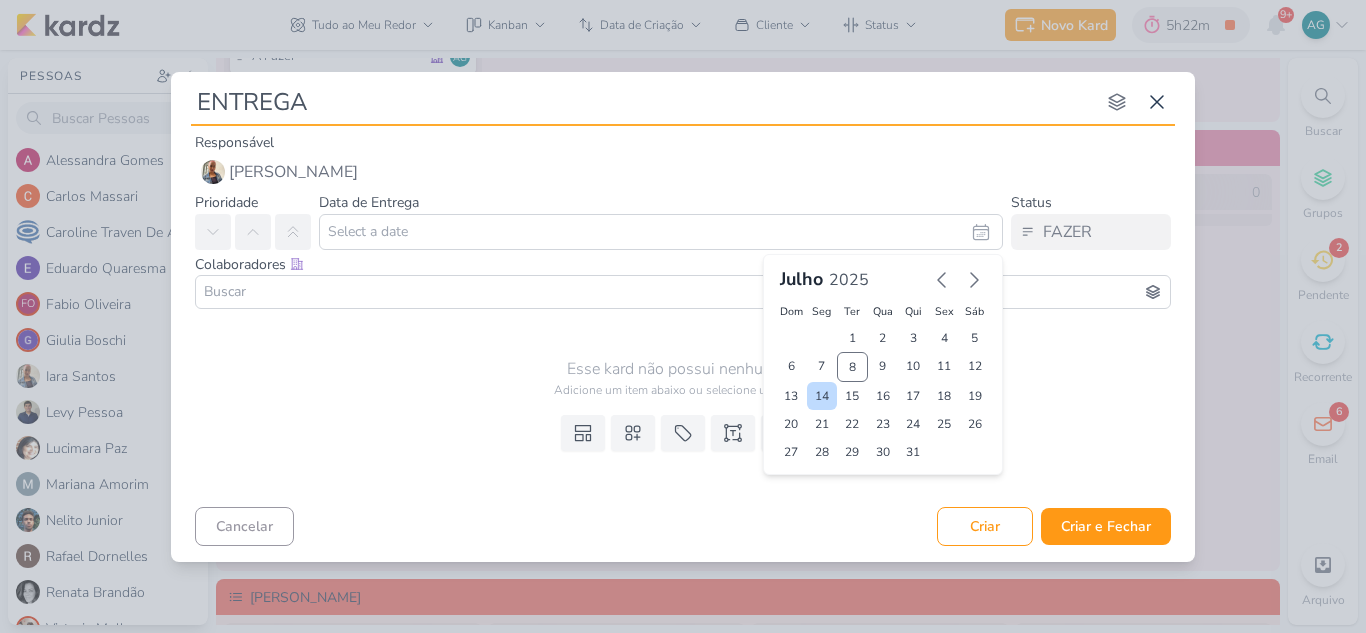 click on "14" at bounding box center (822, 396) 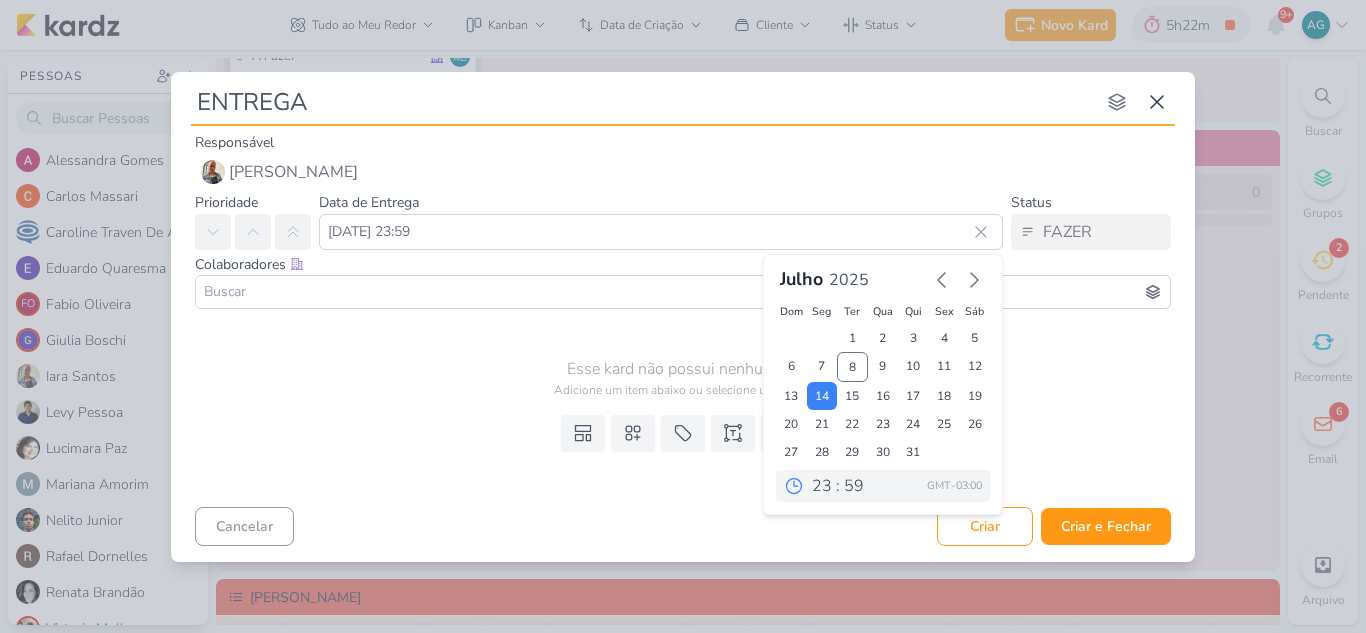 click at bounding box center (683, 292) 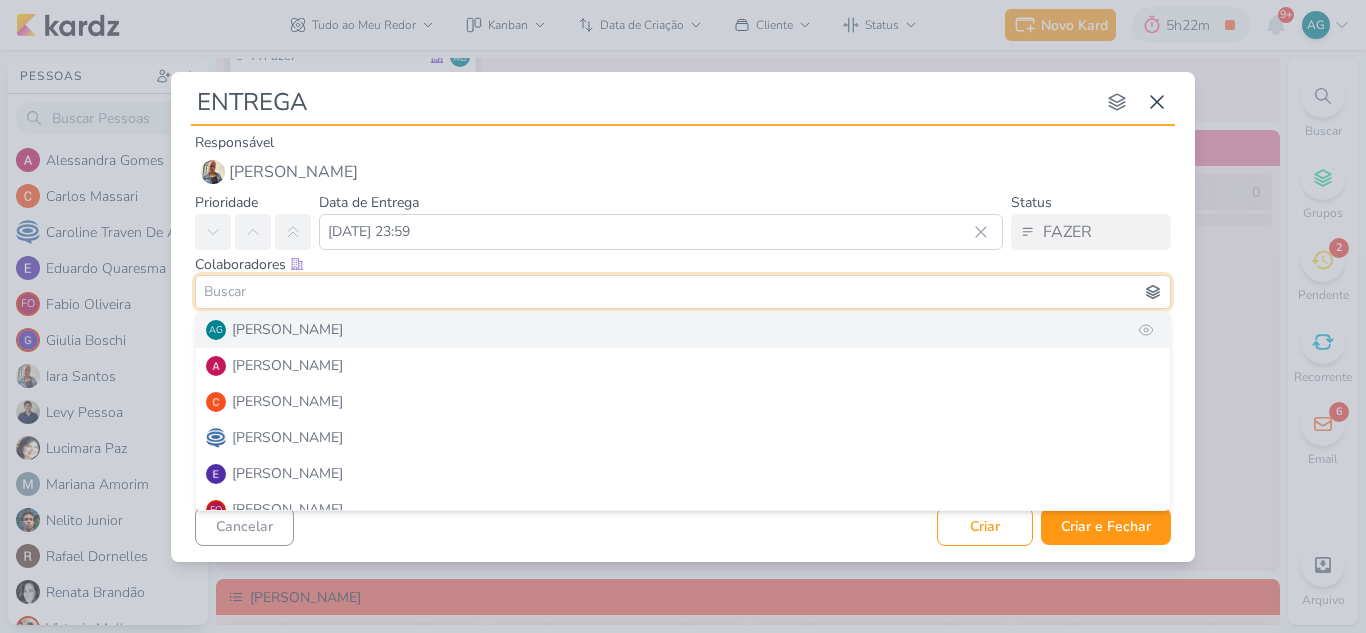click on "[PERSON_NAME]" at bounding box center [287, 329] 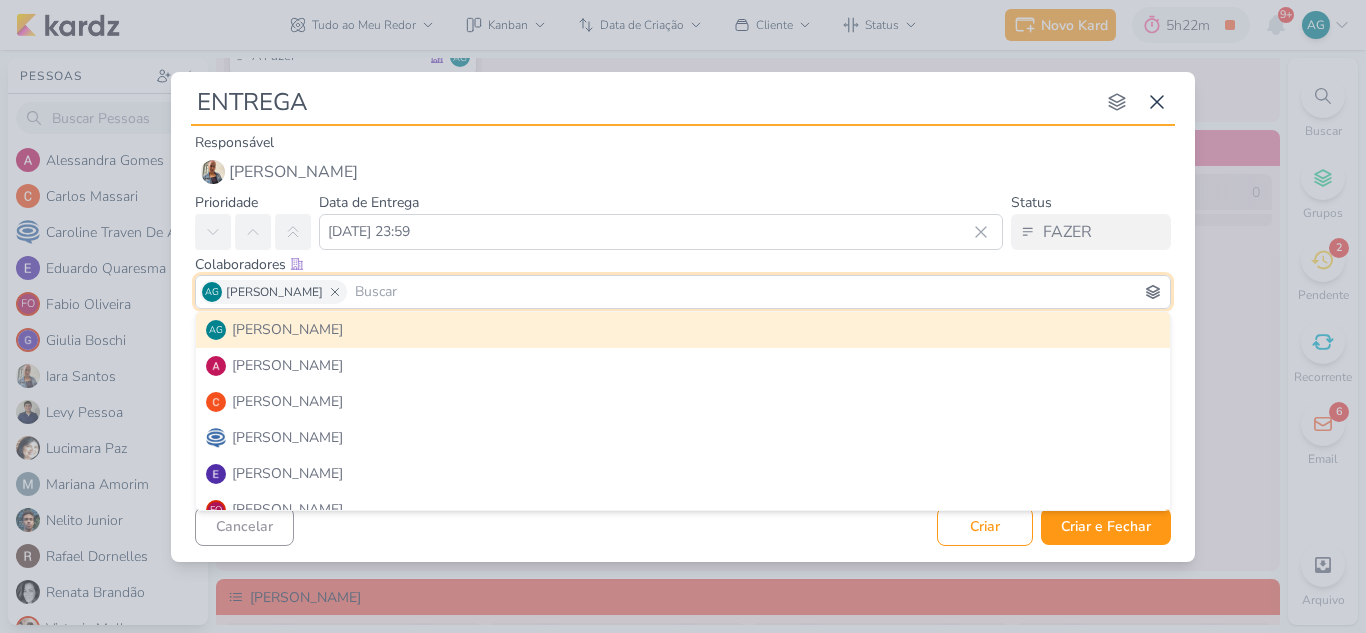 click at bounding box center (758, 292) 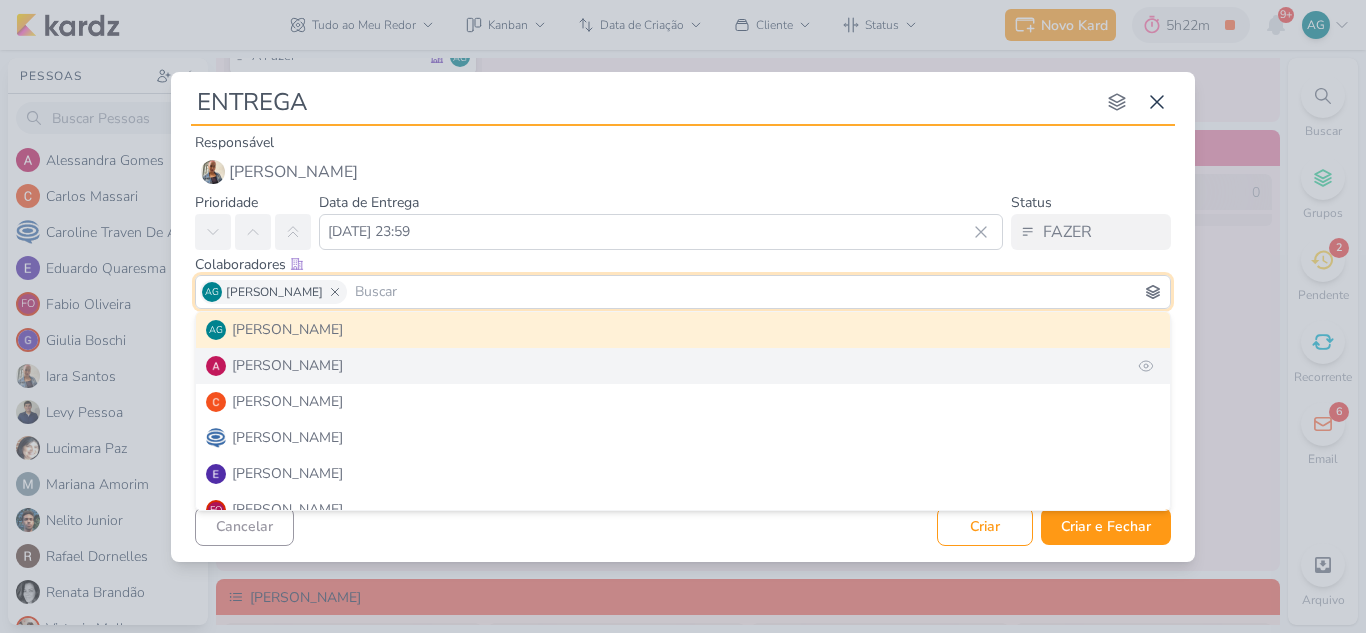 click on "[PERSON_NAME]" at bounding box center (683, 366) 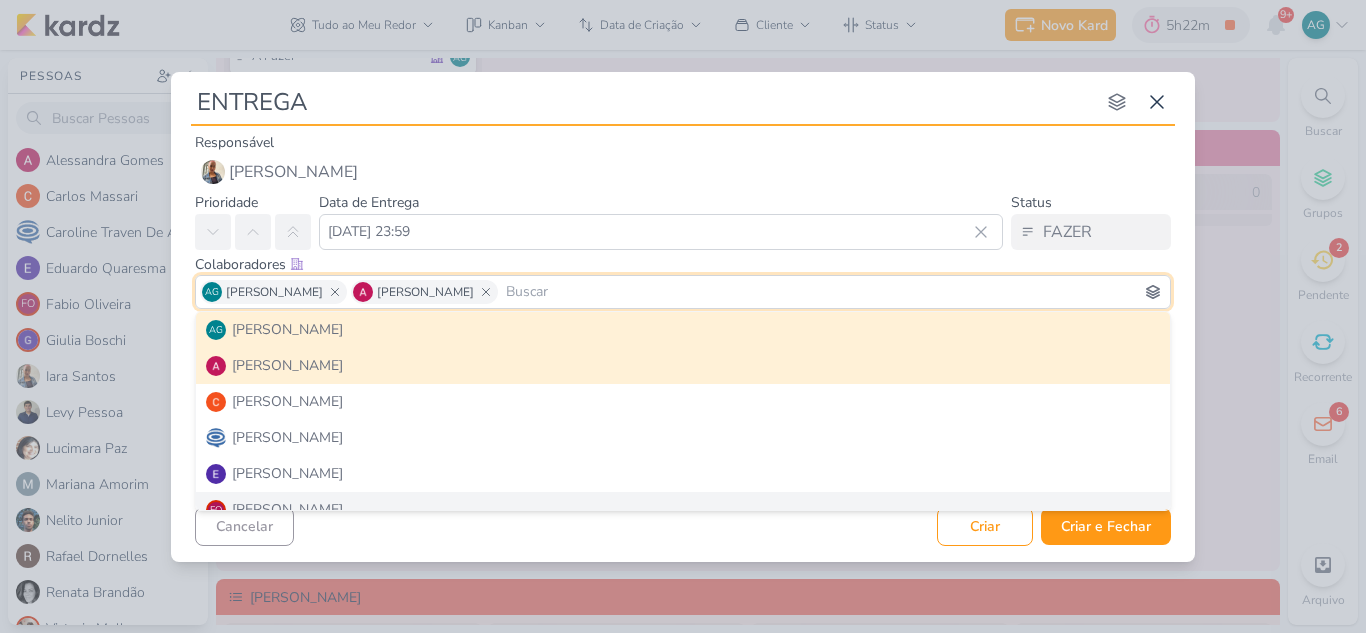 click on "Cancelar
Criar
Criar e Fechar
Ctrl + Enter" at bounding box center (683, 524) 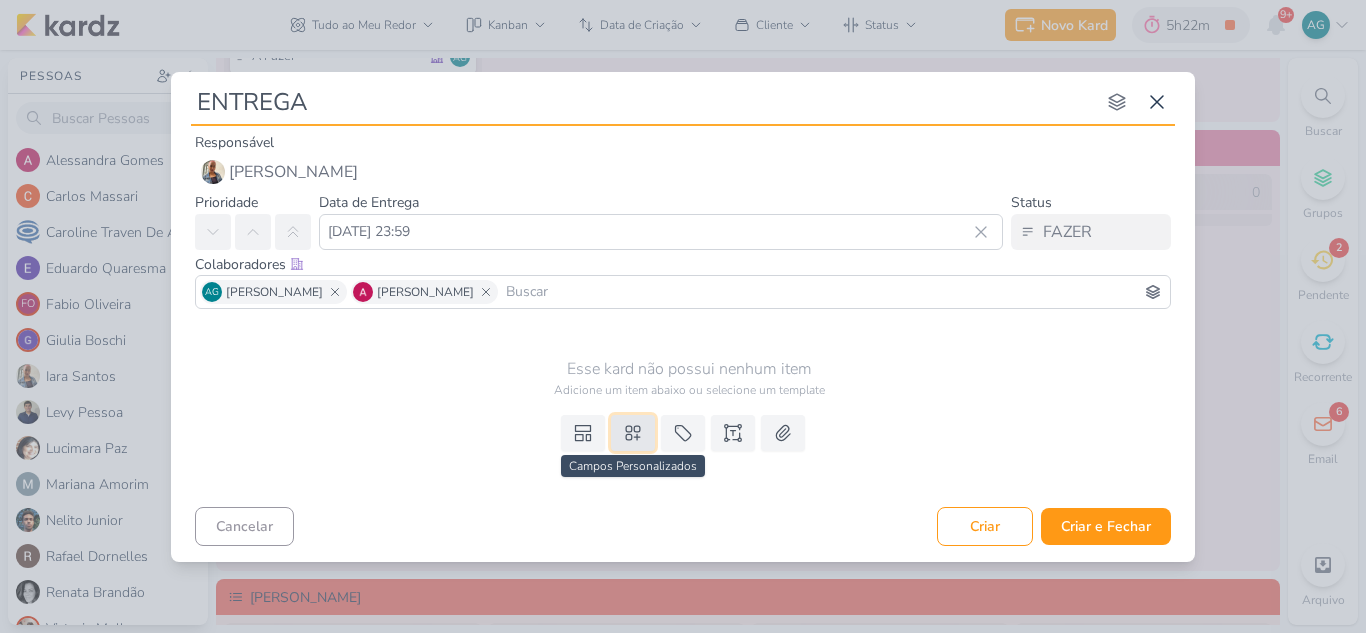 click 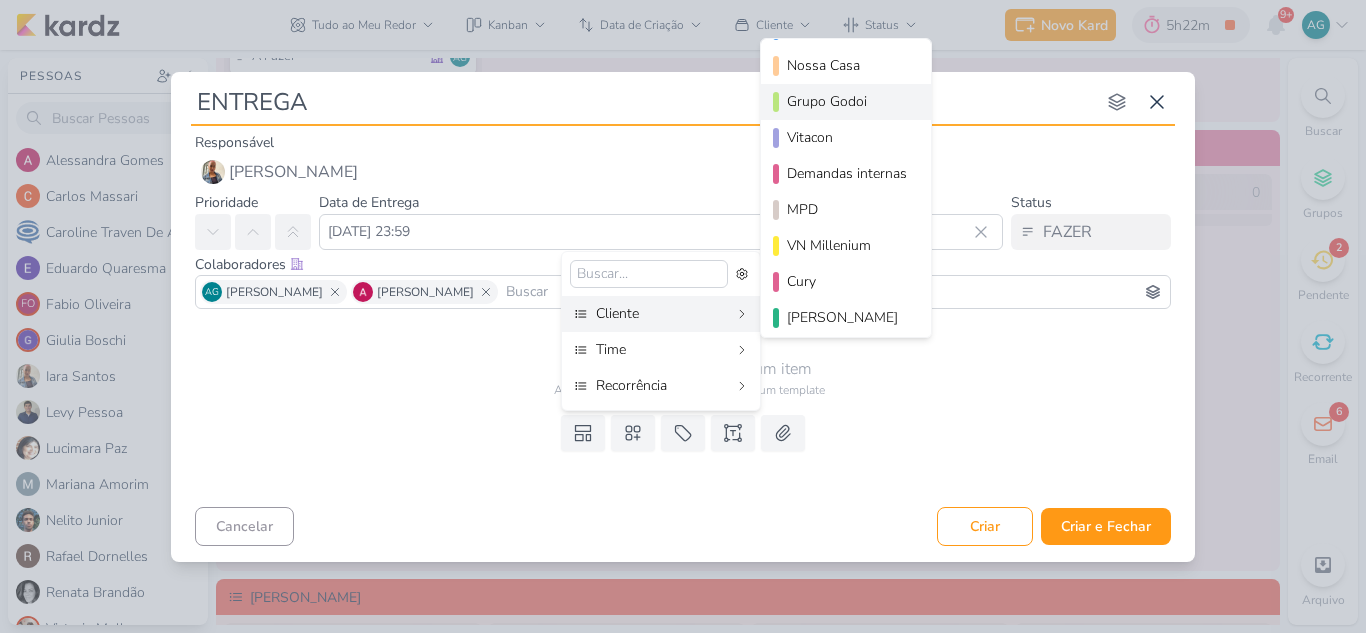 scroll, scrollTop: 100, scrollLeft: 0, axis: vertical 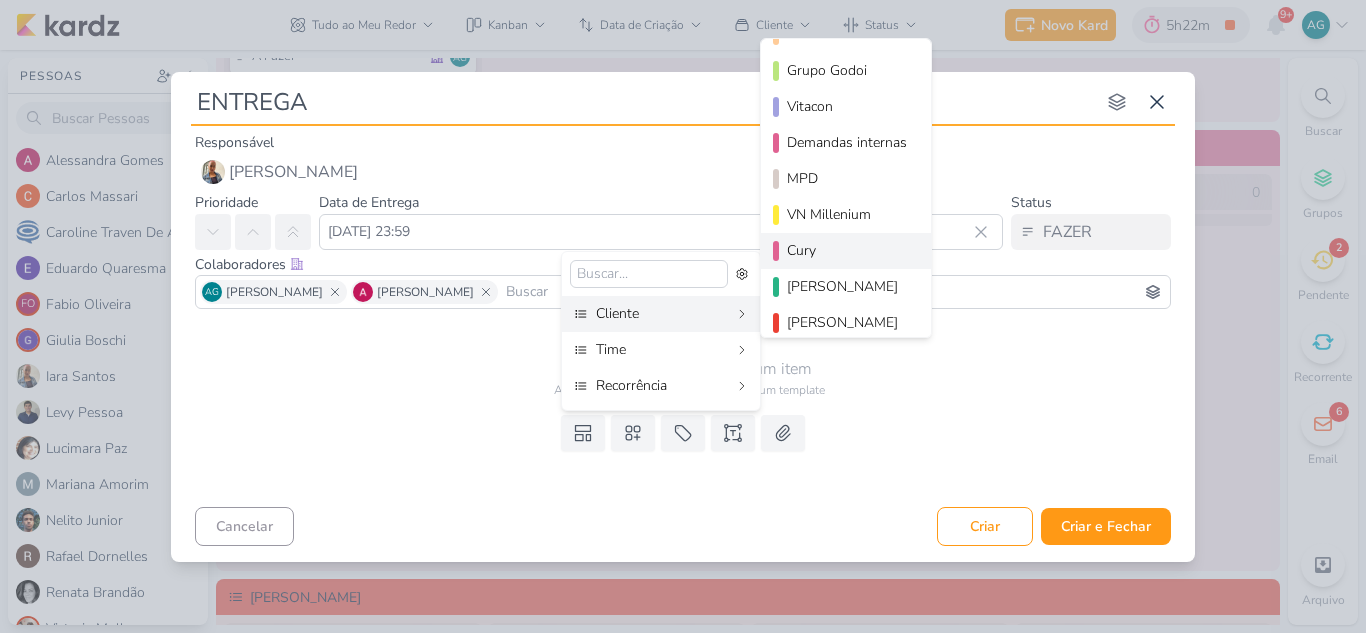 click on "Cury" at bounding box center [847, 250] 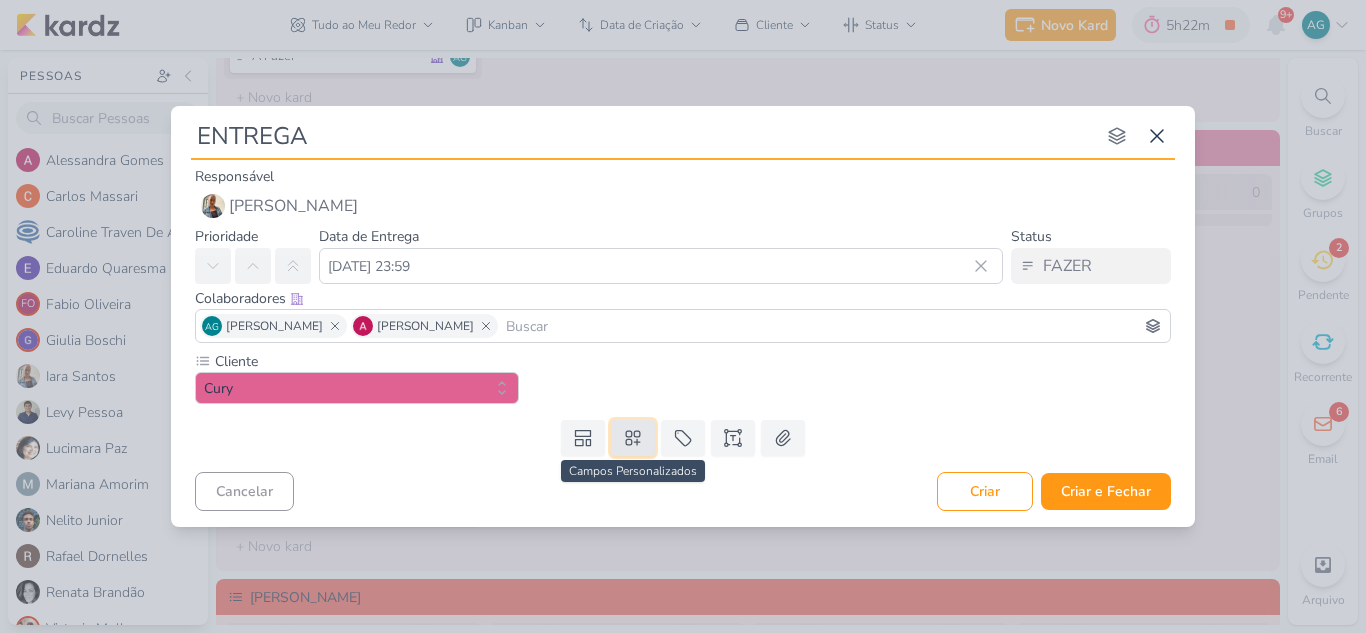 click at bounding box center (633, 438) 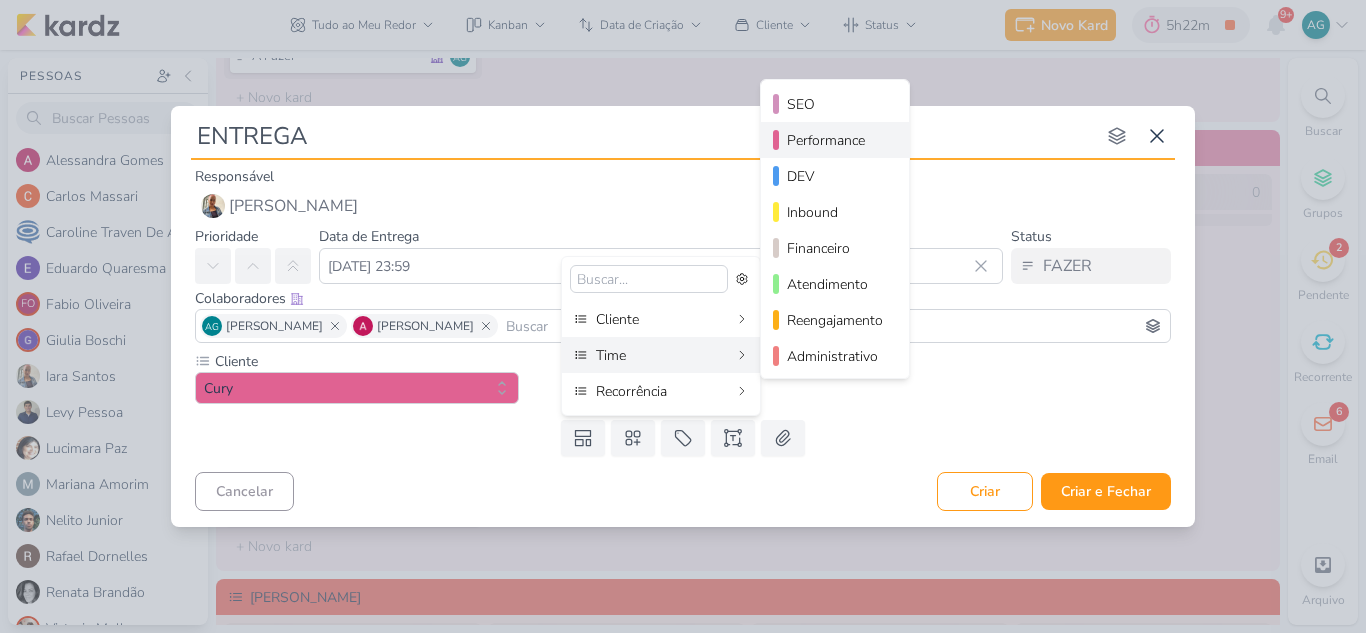 click on "Performance" at bounding box center (836, 140) 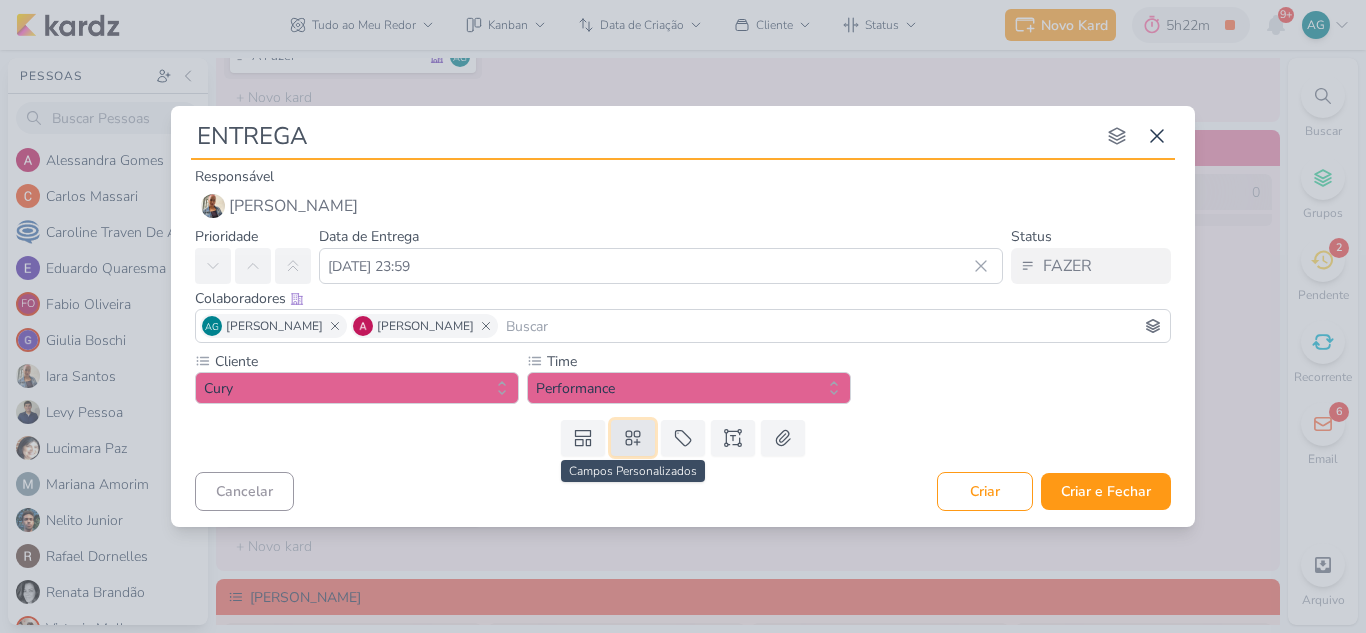 click 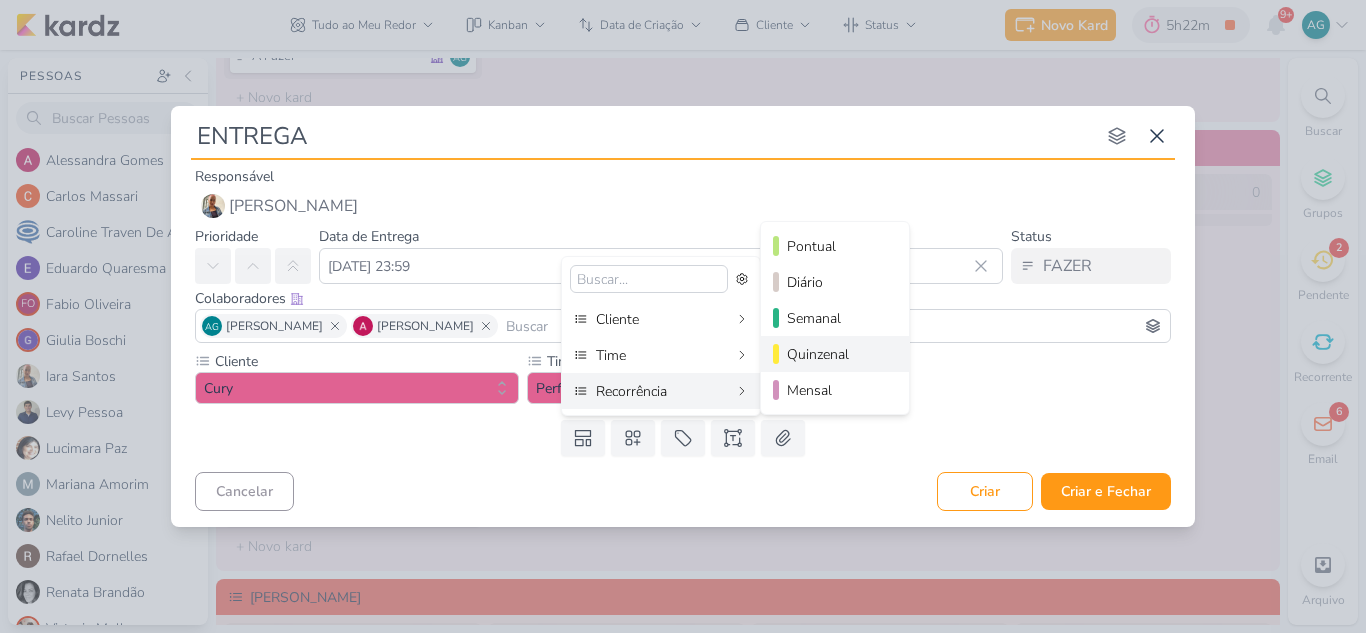 click on "Quinzenal" at bounding box center (836, 354) 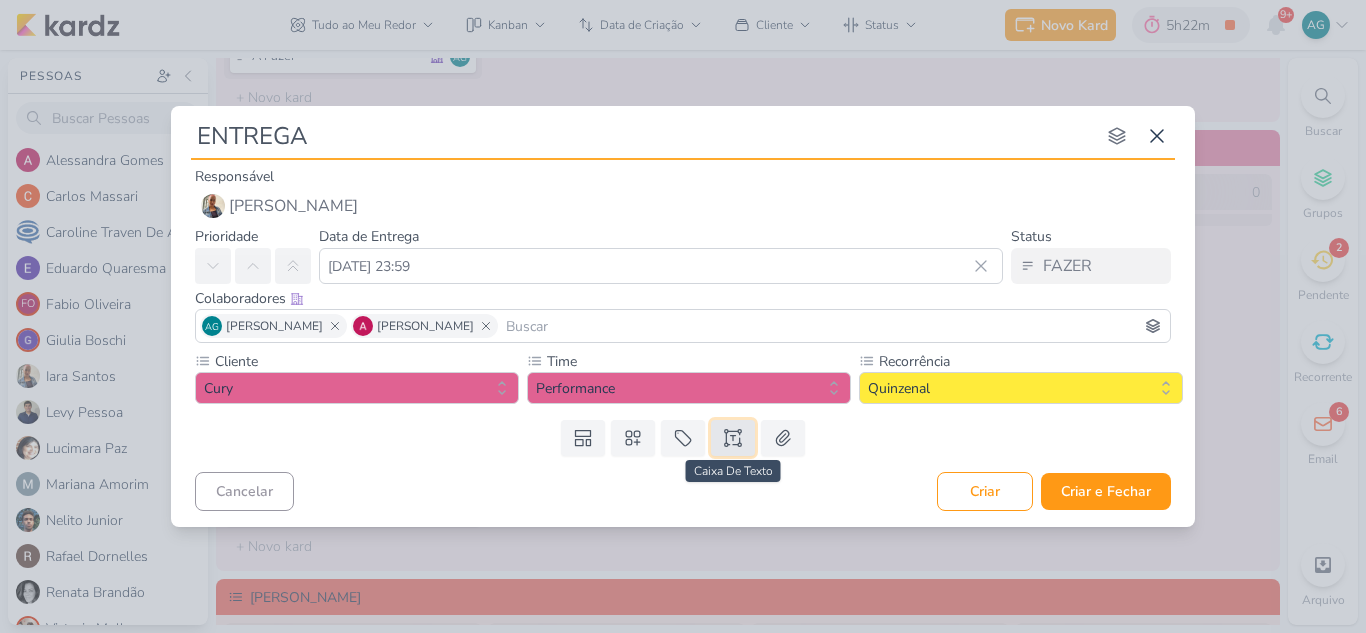 click 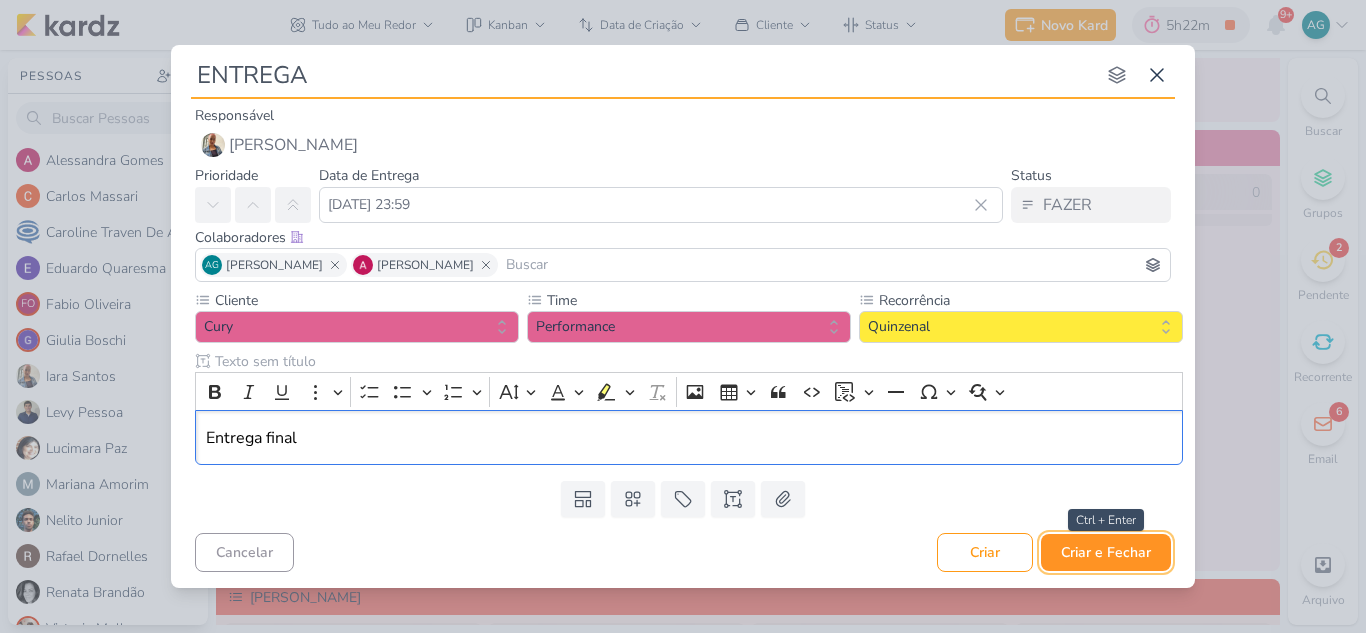 click on "Criar e Fechar" at bounding box center (1106, 552) 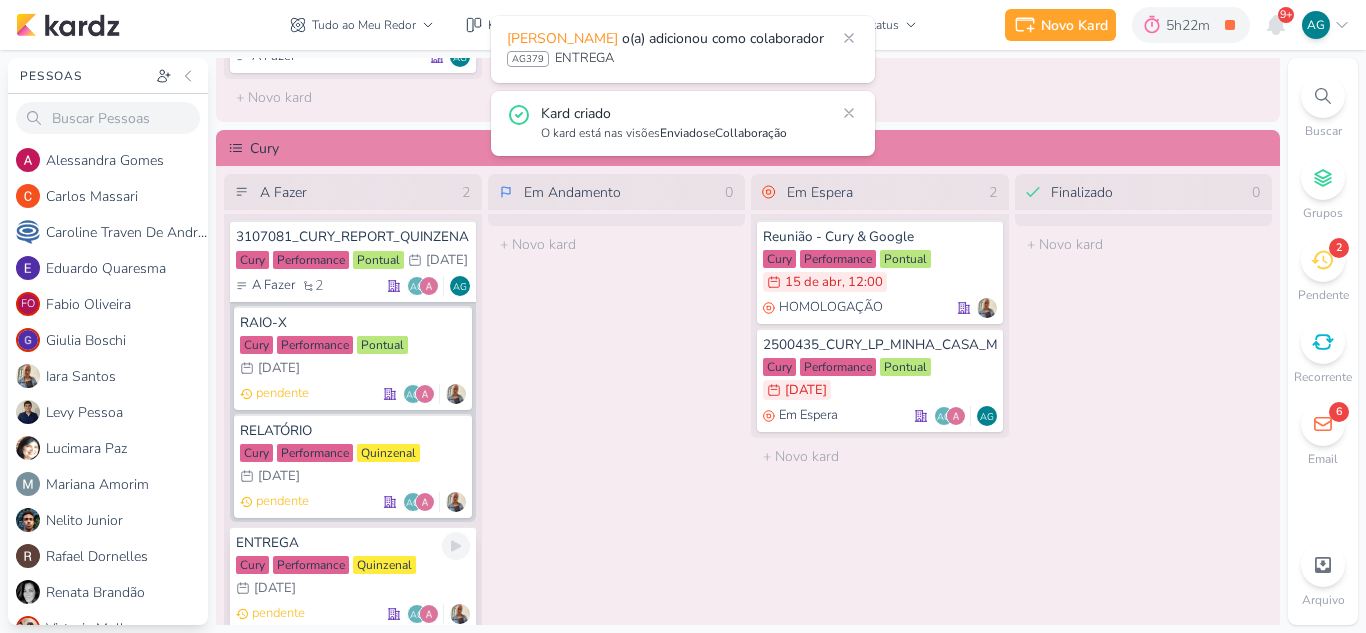 click on "ENTREGA" at bounding box center [353, 543] 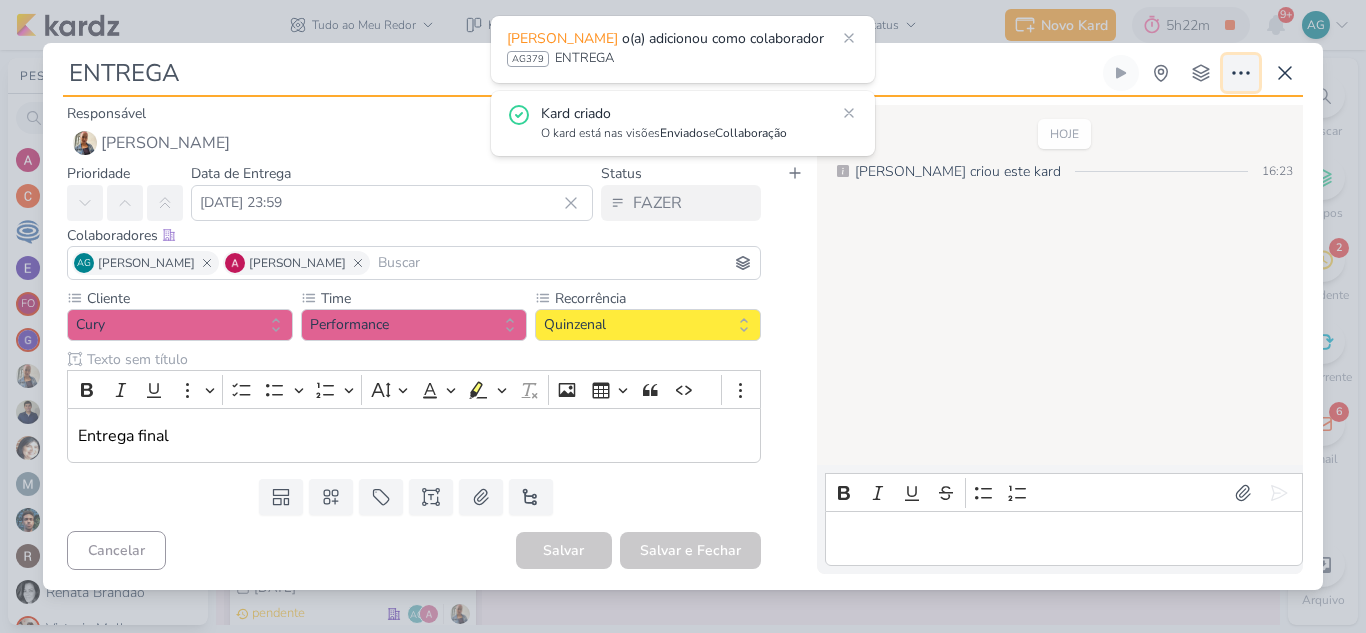click 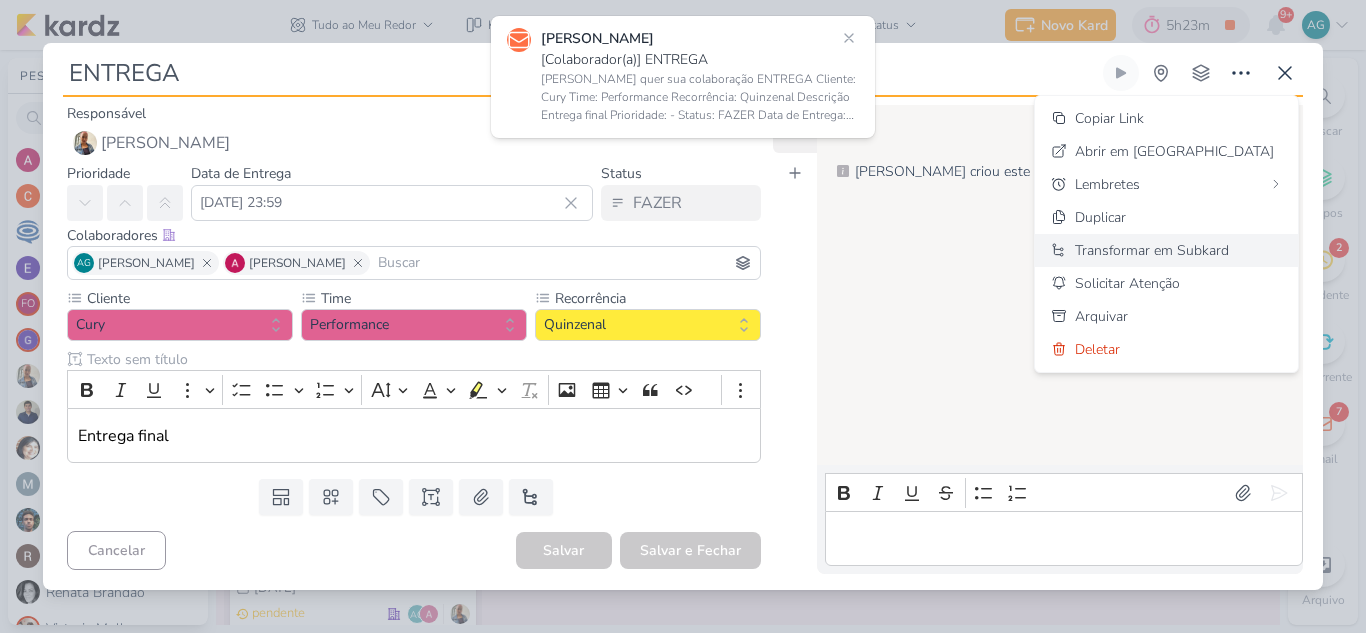 click on "Transformar em Subkard" at bounding box center [1152, 250] 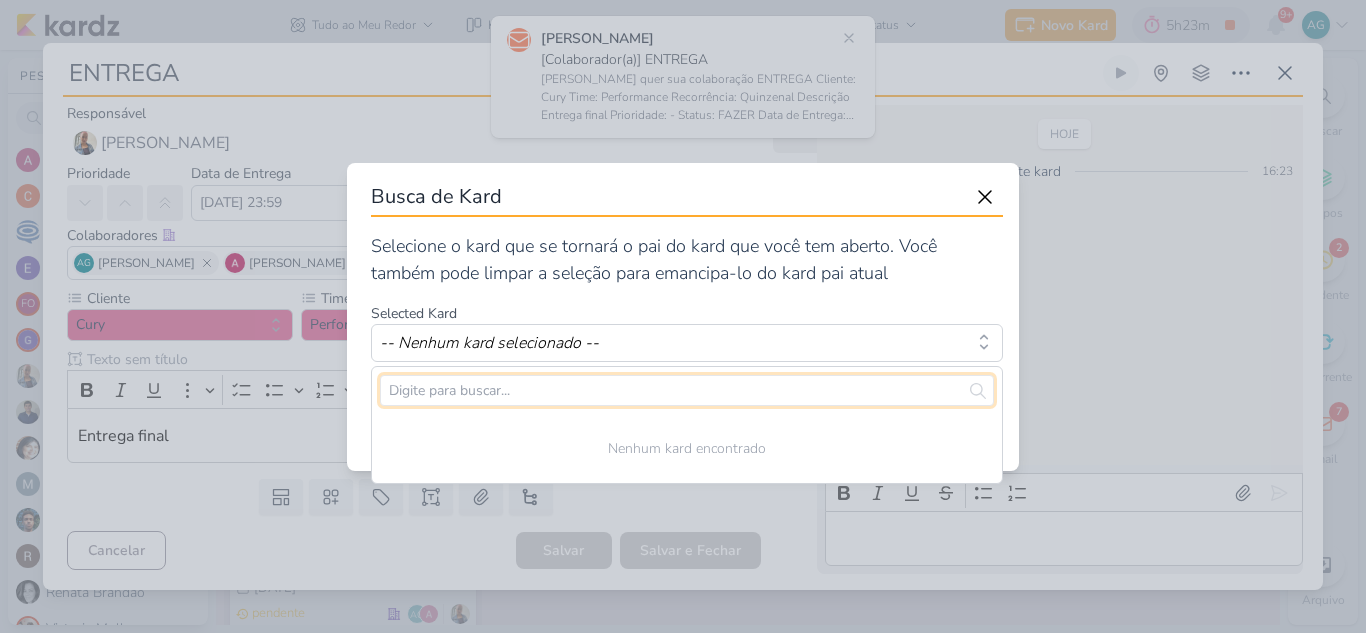 click at bounding box center [687, 390] 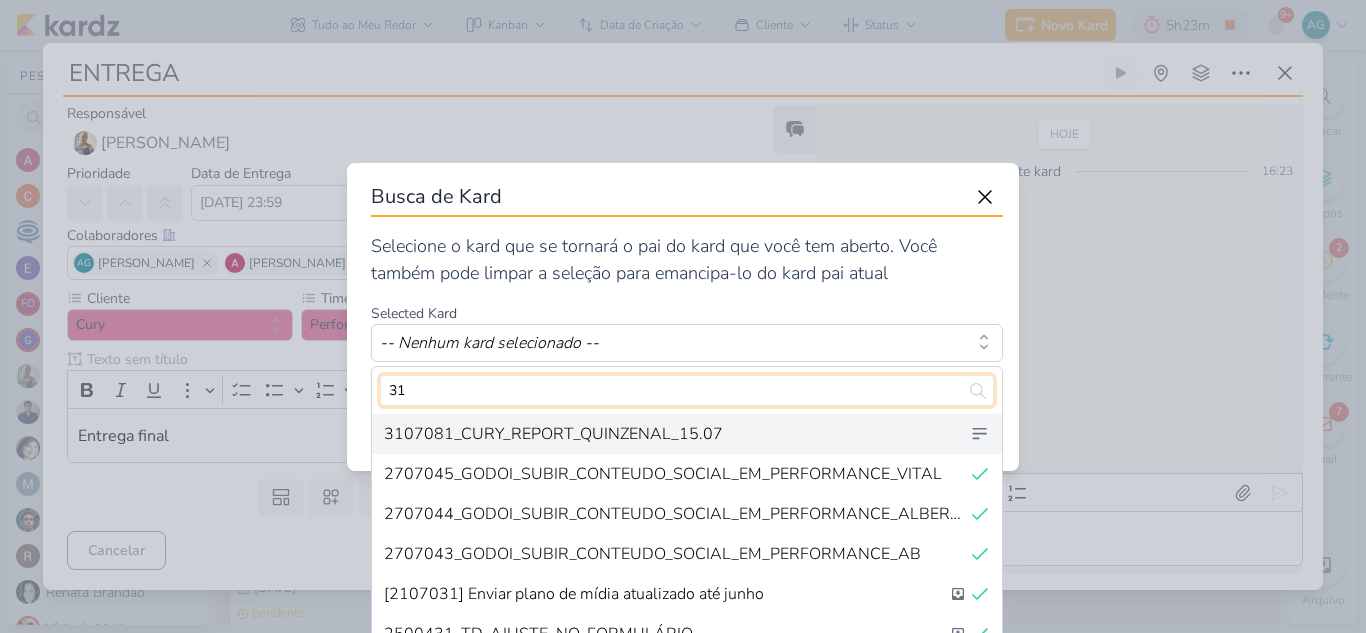 type on "31" 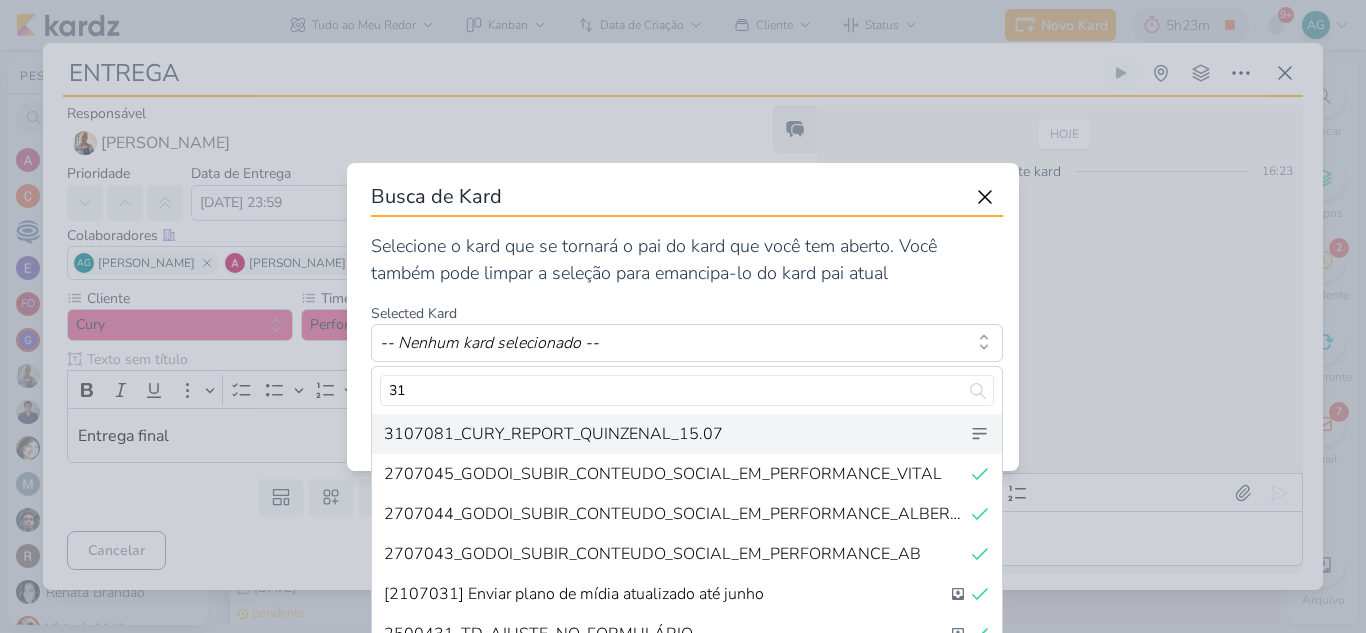 click on "3107081_CURY_REPORT_QUINZENAL_15.07" at bounding box center (553, 434) 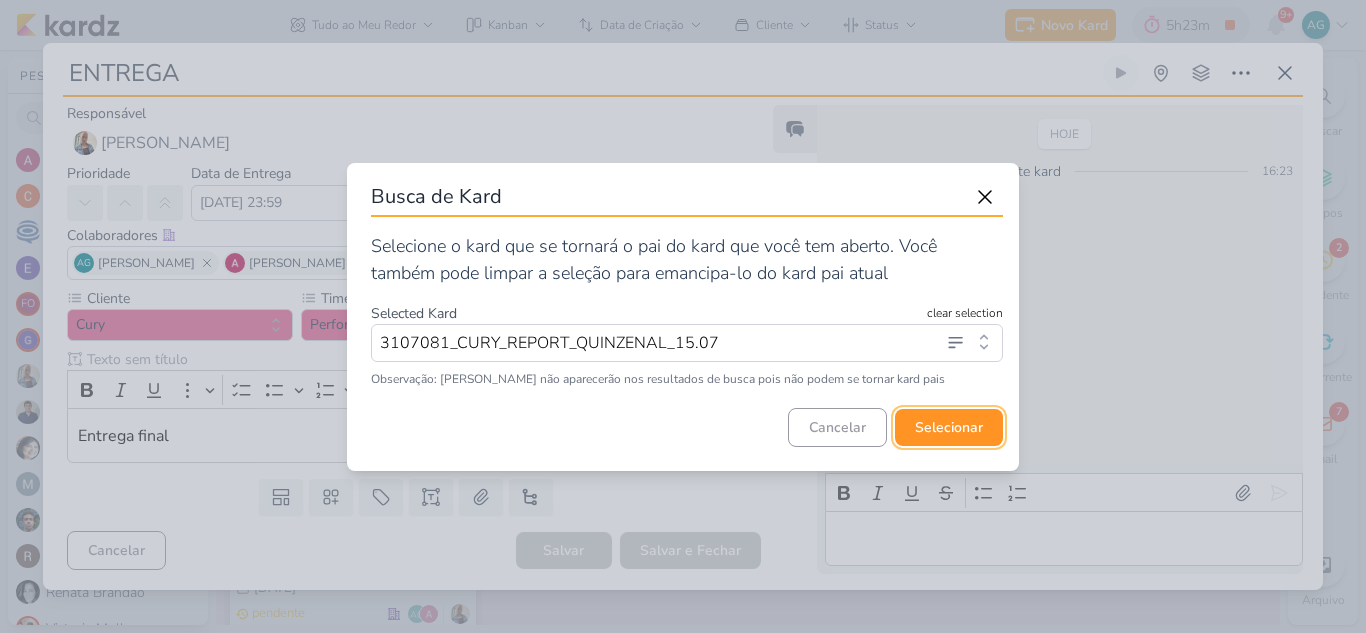 click on "selecionar" at bounding box center (949, 427) 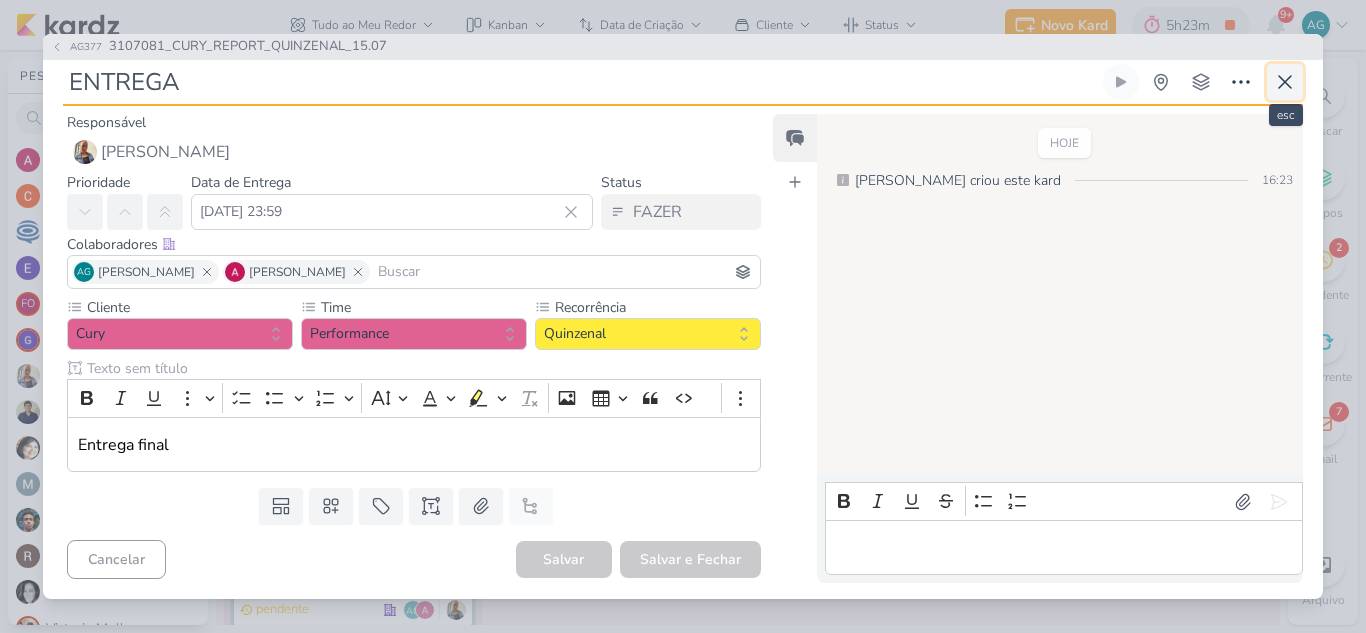 click 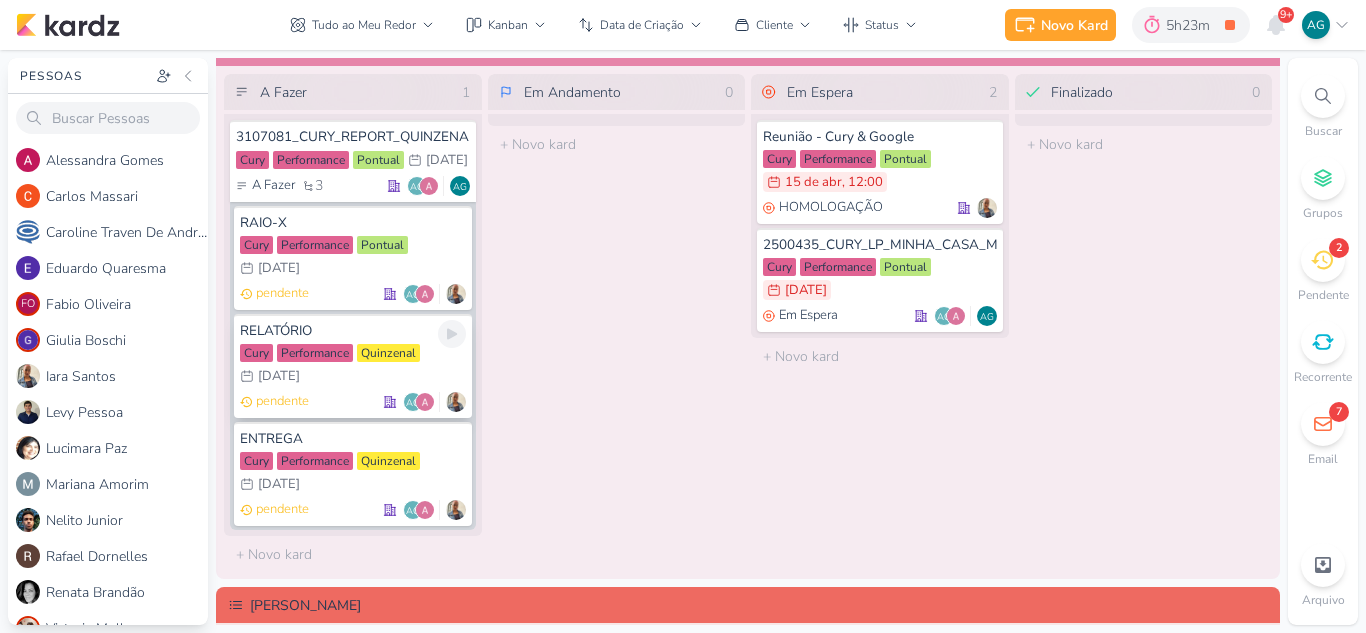 scroll, scrollTop: 1900, scrollLeft: 0, axis: vertical 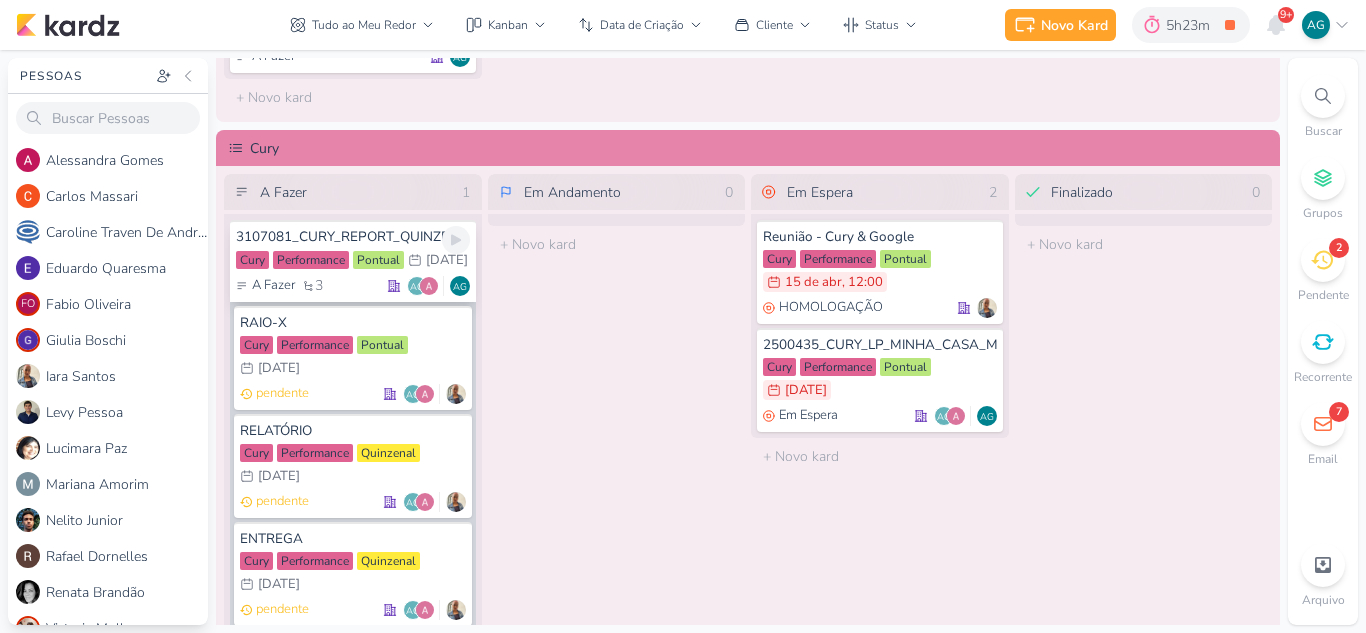 click on "3107081_CURY_REPORT_QUINZENAL_15.07" at bounding box center (353, 237) 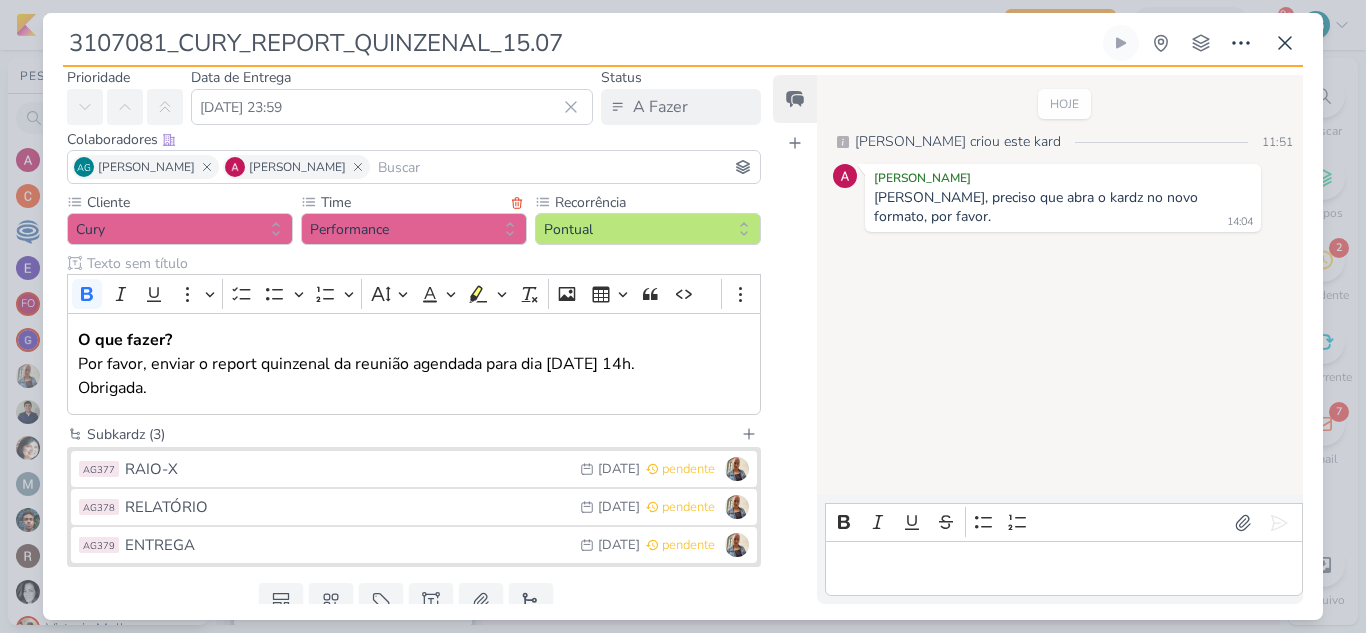 scroll, scrollTop: 100, scrollLeft: 0, axis: vertical 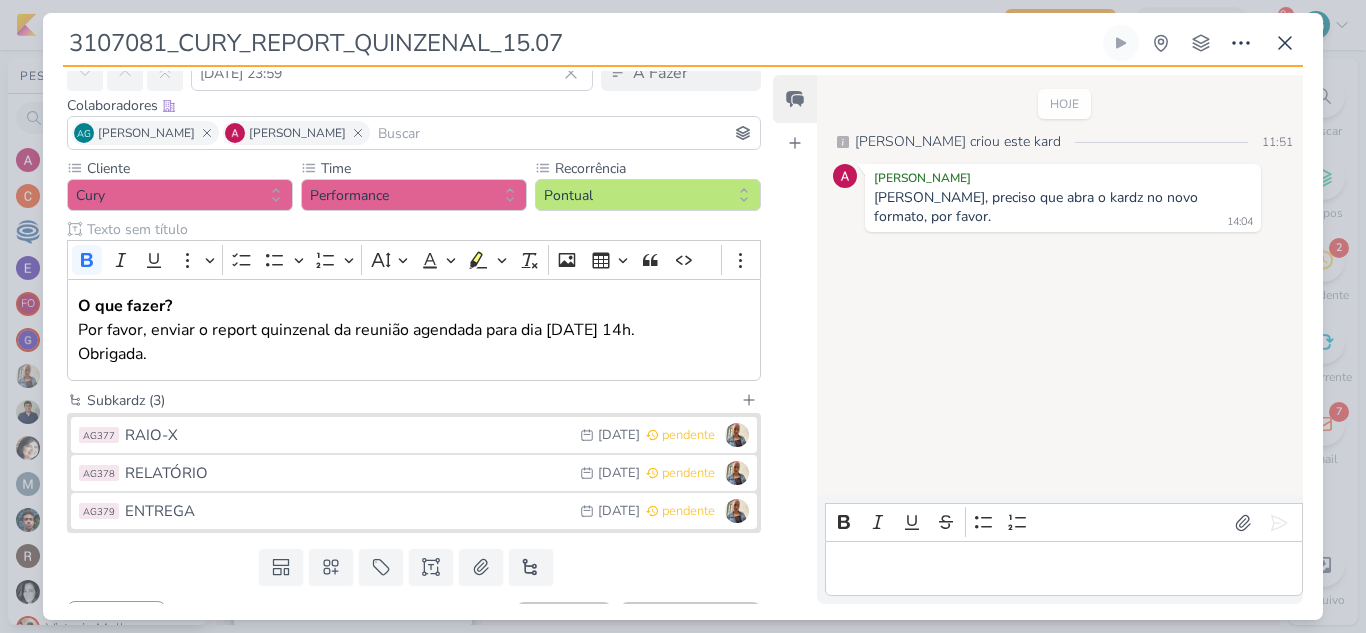 click at bounding box center [1063, 569] 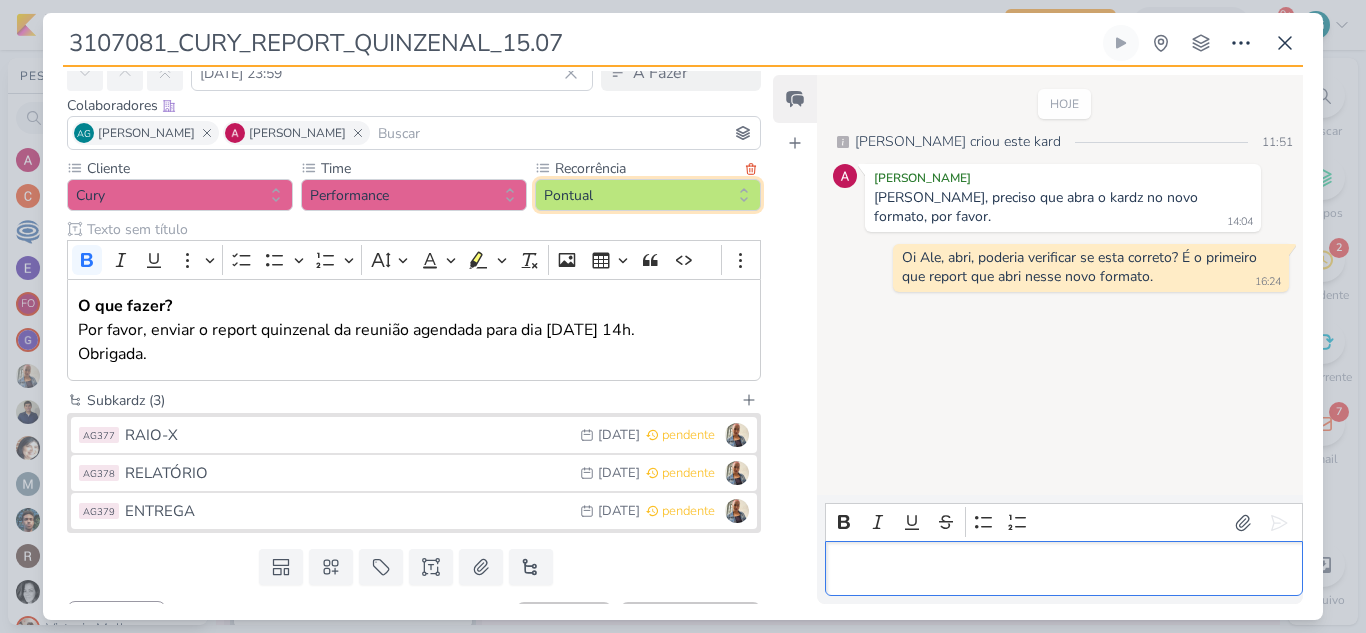 click on "Pontual" at bounding box center [648, 195] 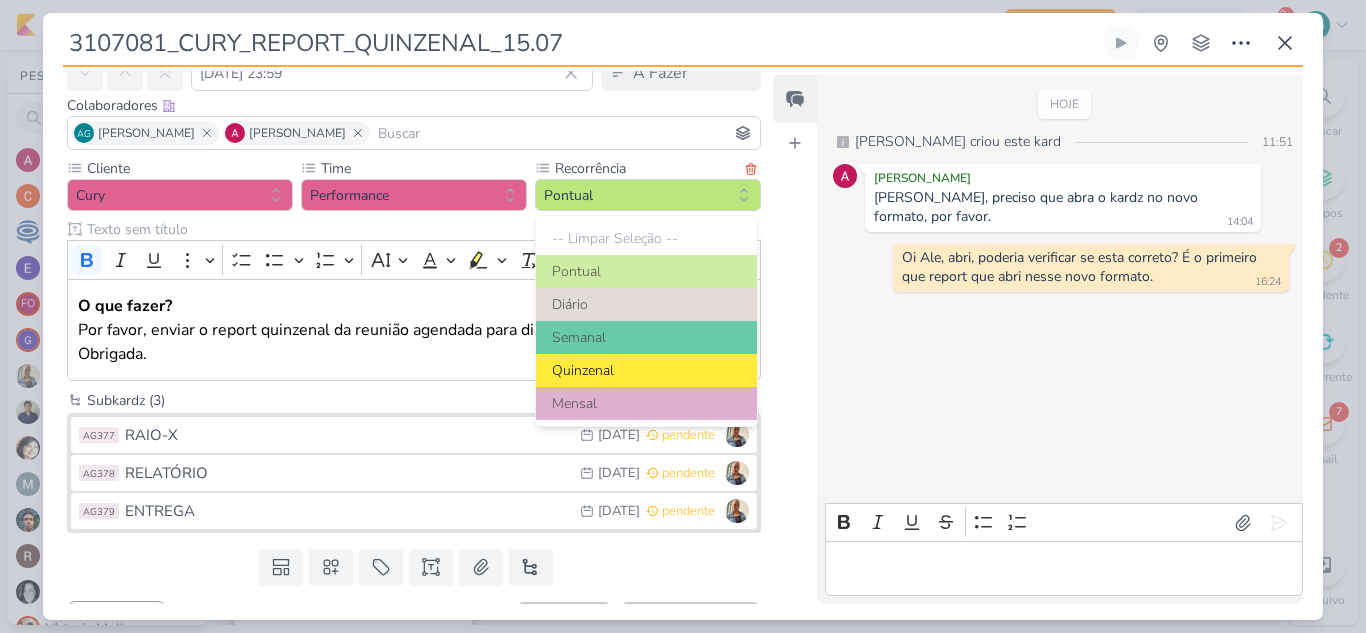 click on "Quinzenal" at bounding box center (646, 370) 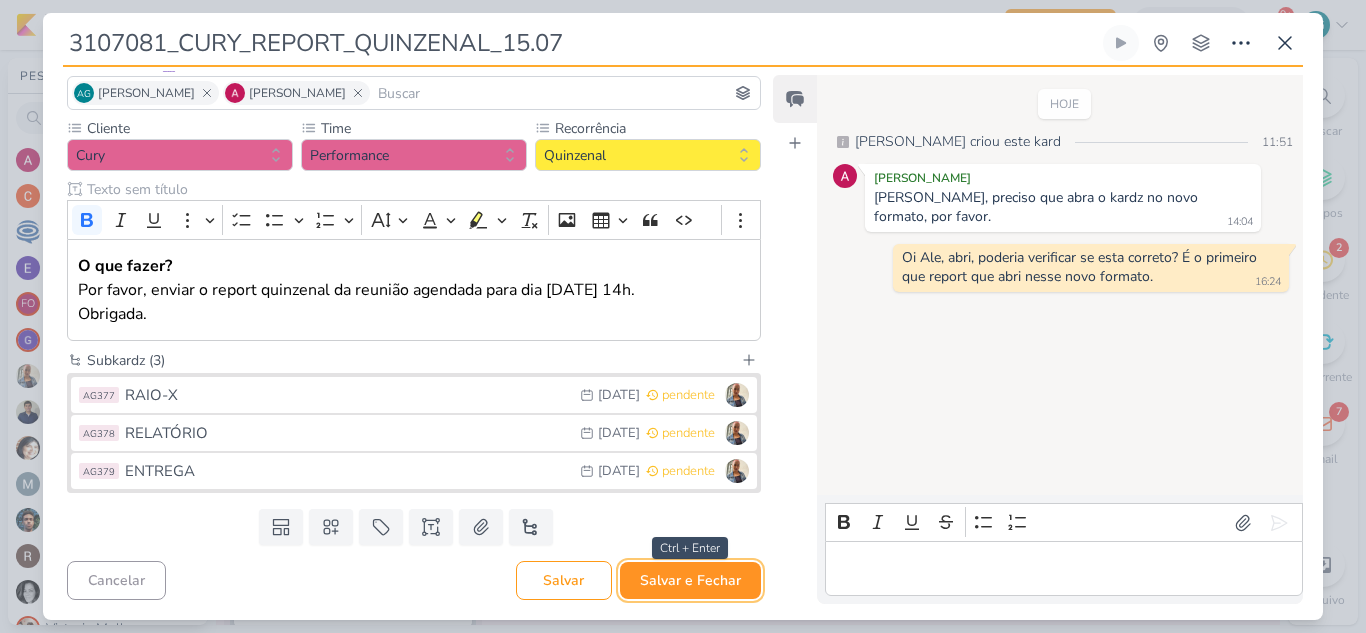 click on "Salvar e Fechar" at bounding box center [690, 580] 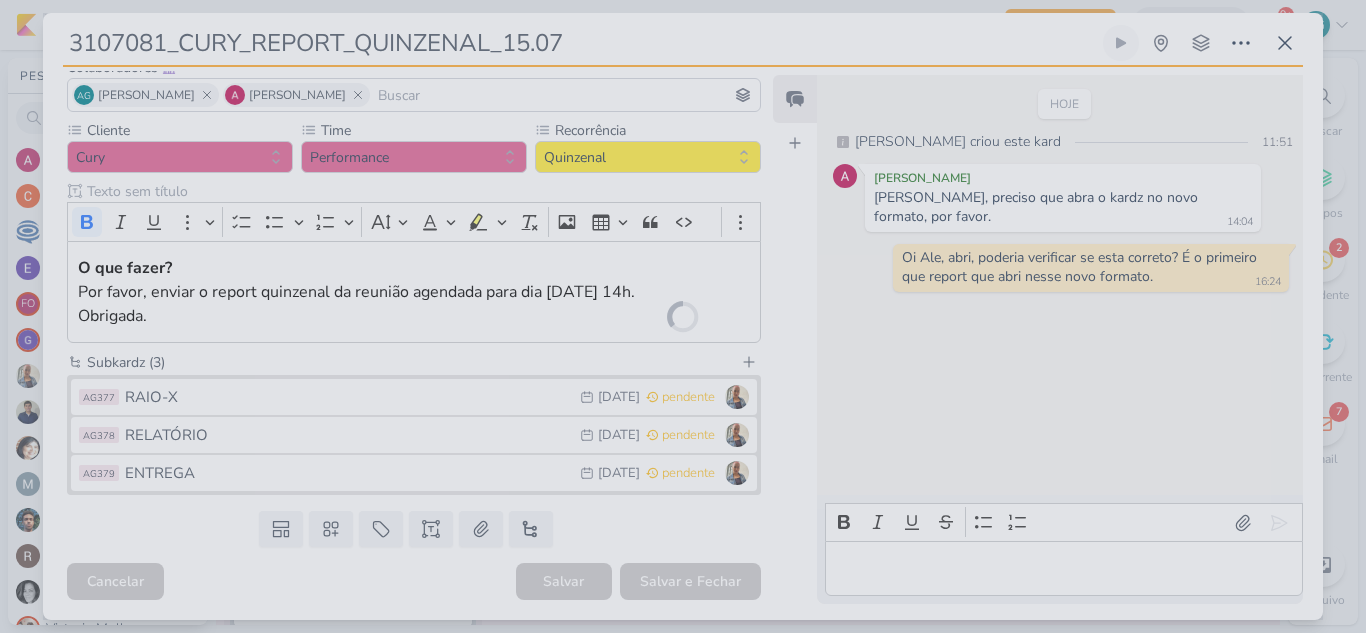 scroll, scrollTop: 138, scrollLeft: 0, axis: vertical 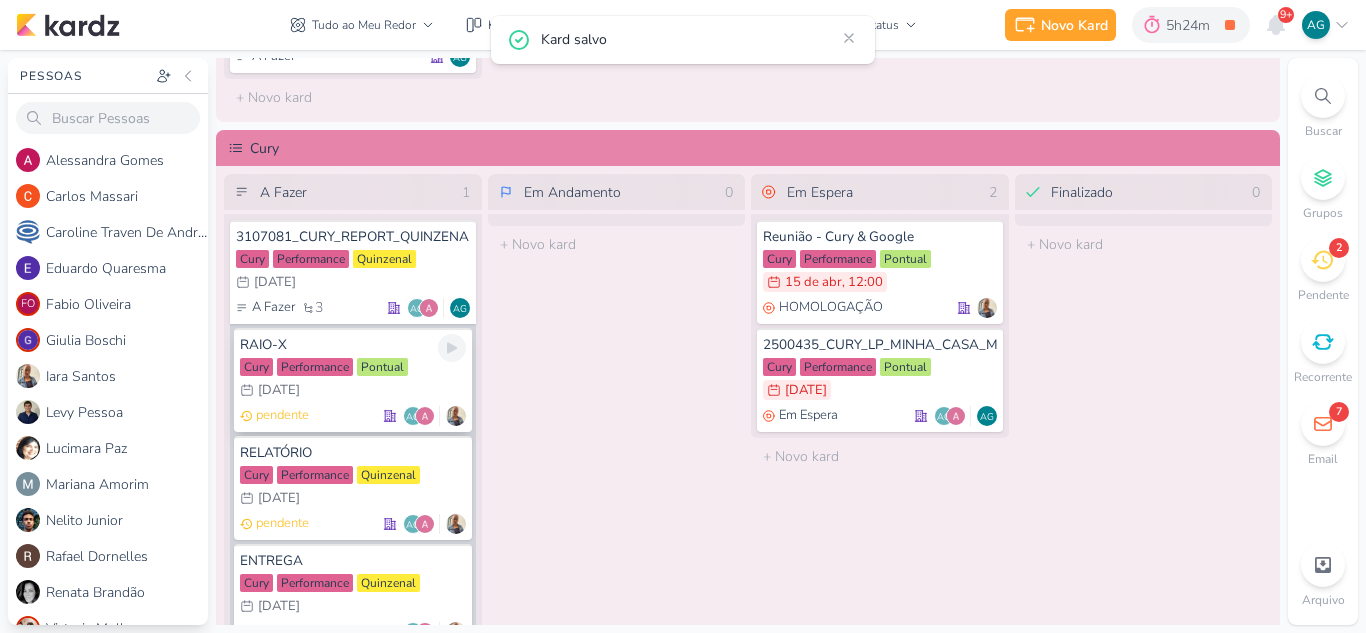 click on "RAIO-X
Cury
Performance
Pontual
14/7
14 de jul
pendente
AG" at bounding box center [353, 380] 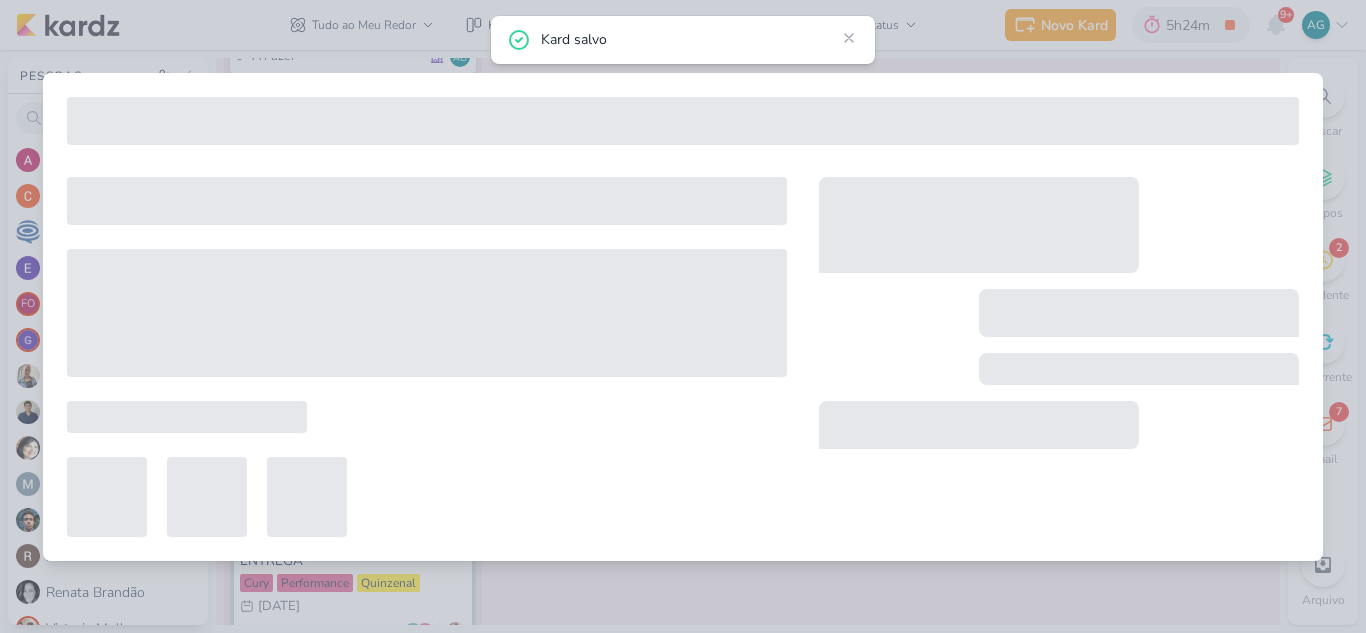 type on "RAIO-X" 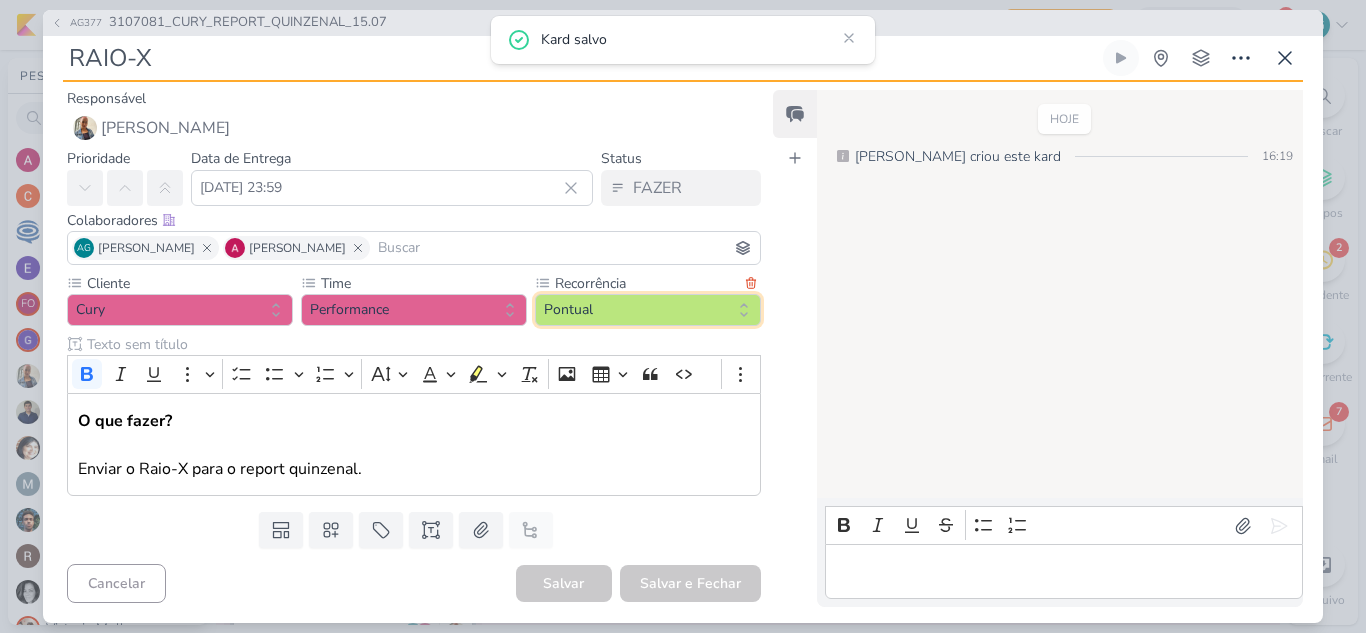 click on "Pontual" at bounding box center [648, 310] 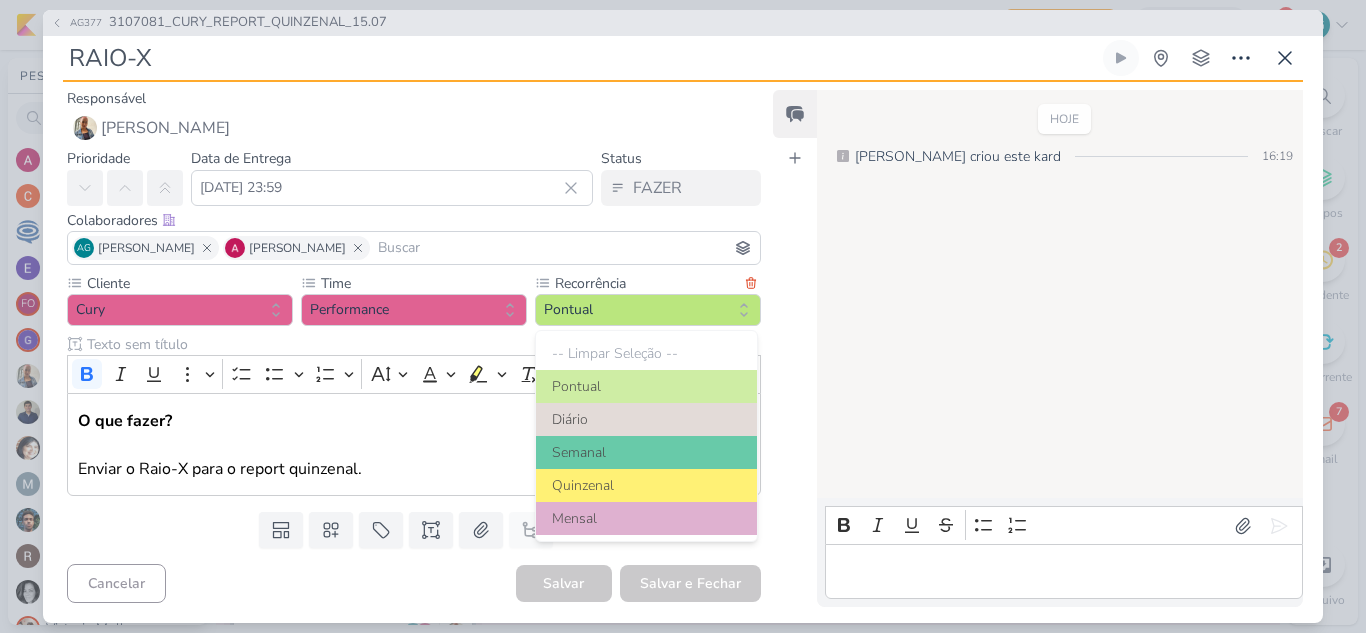 click on "Quinzenal" at bounding box center [646, 485] 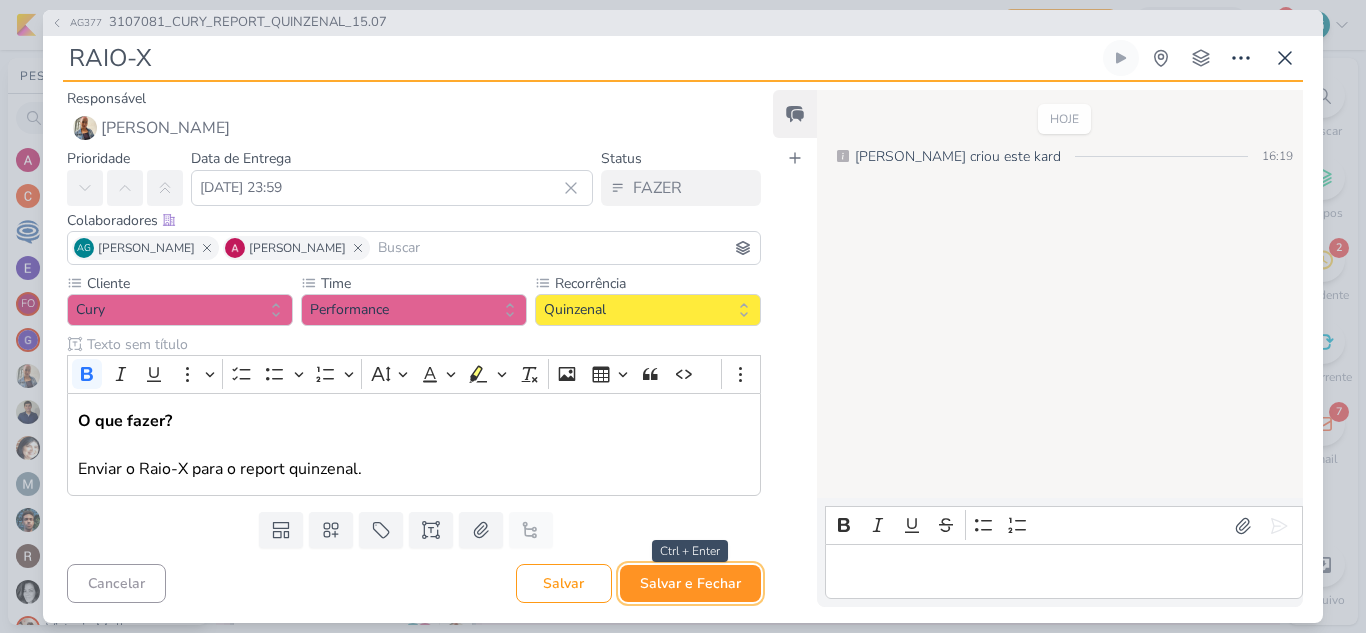 click on "Salvar e Fechar" at bounding box center (690, 583) 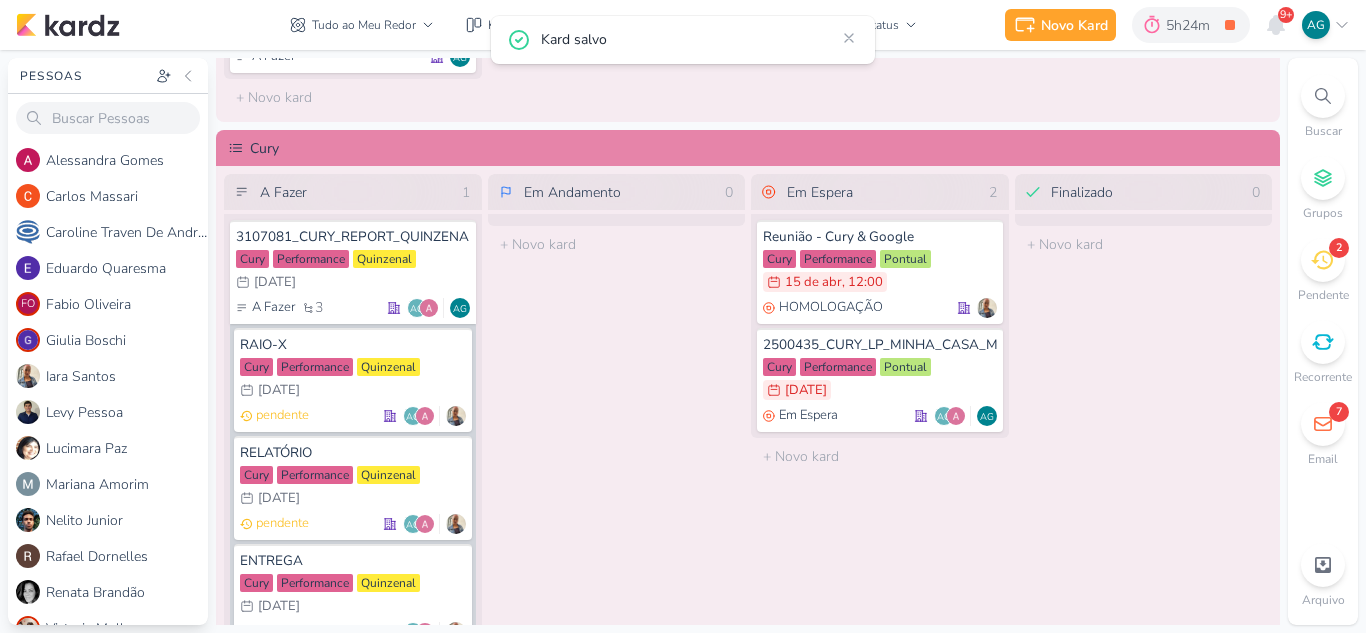 scroll, scrollTop: 2000, scrollLeft: 0, axis: vertical 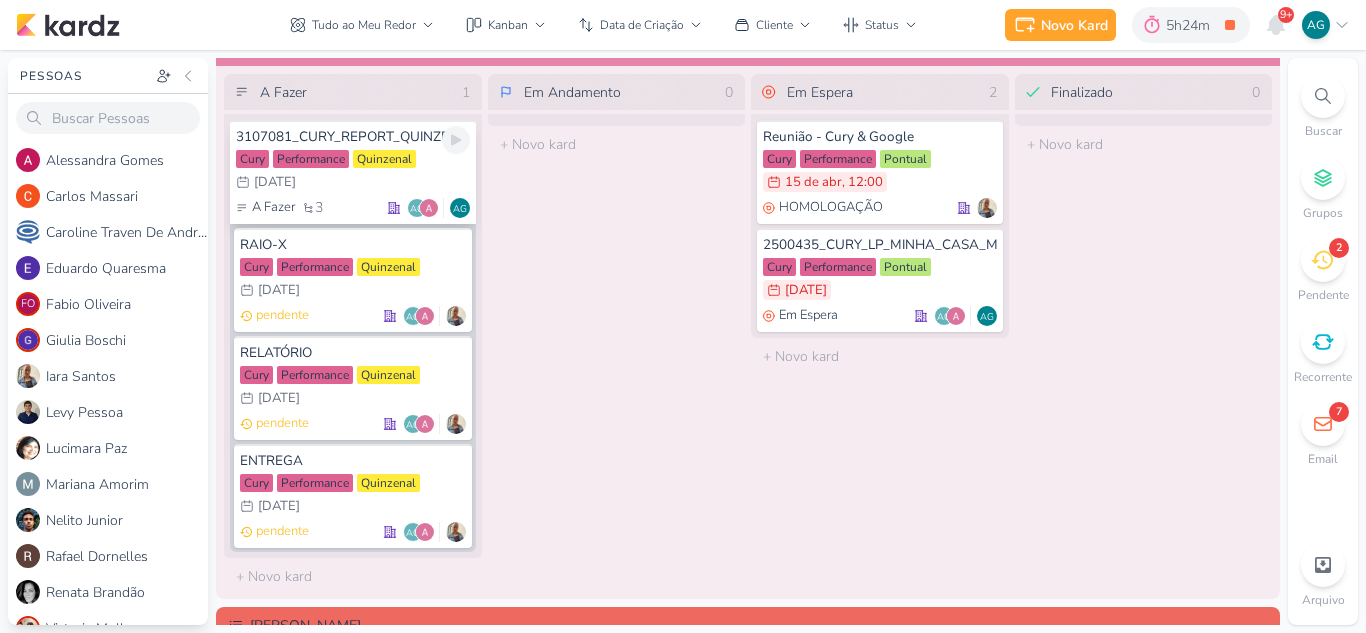 click on "3107081_CURY_REPORT_QUINZENAL_15.07" at bounding box center (353, 137) 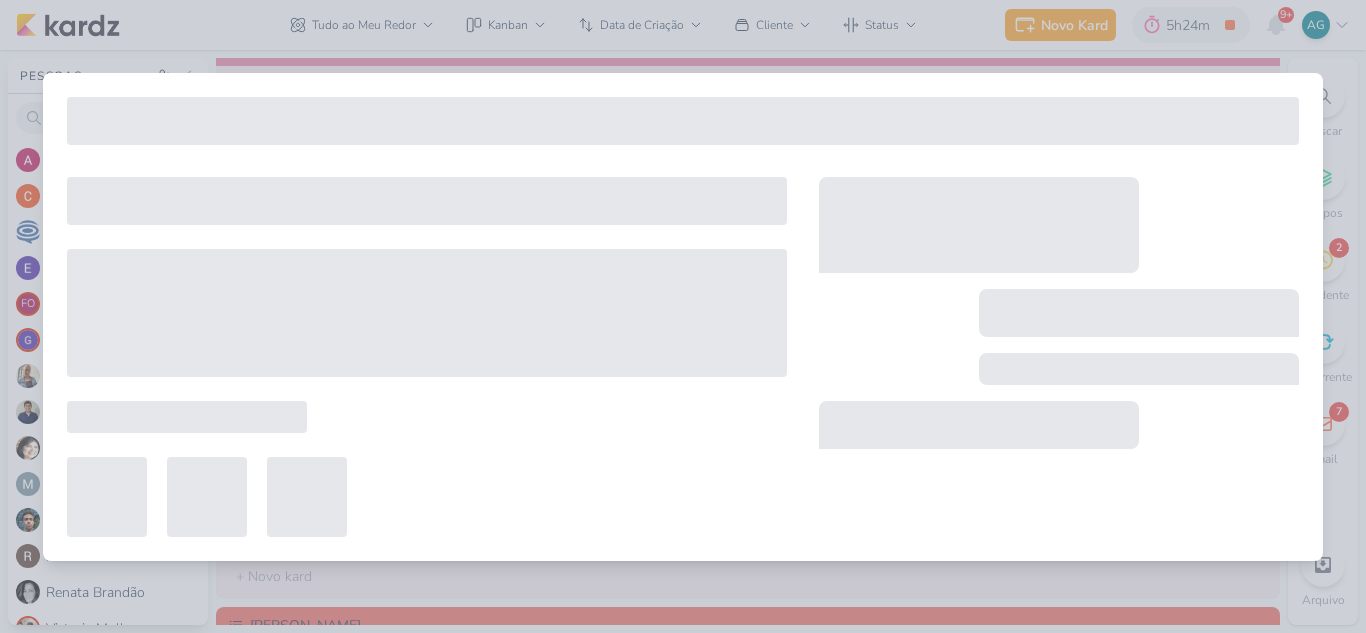 type on "3107081_CURY_REPORT_QUINZENAL_15.07" 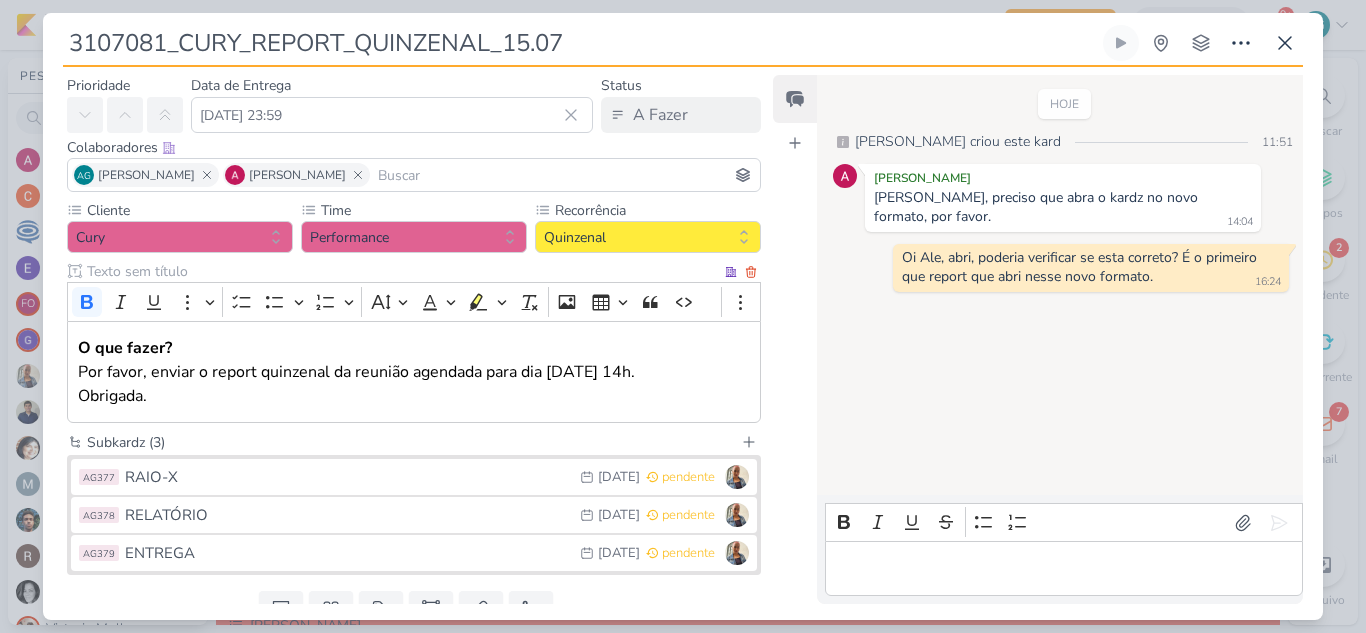 scroll, scrollTop: 0, scrollLeft: 0, axis: both 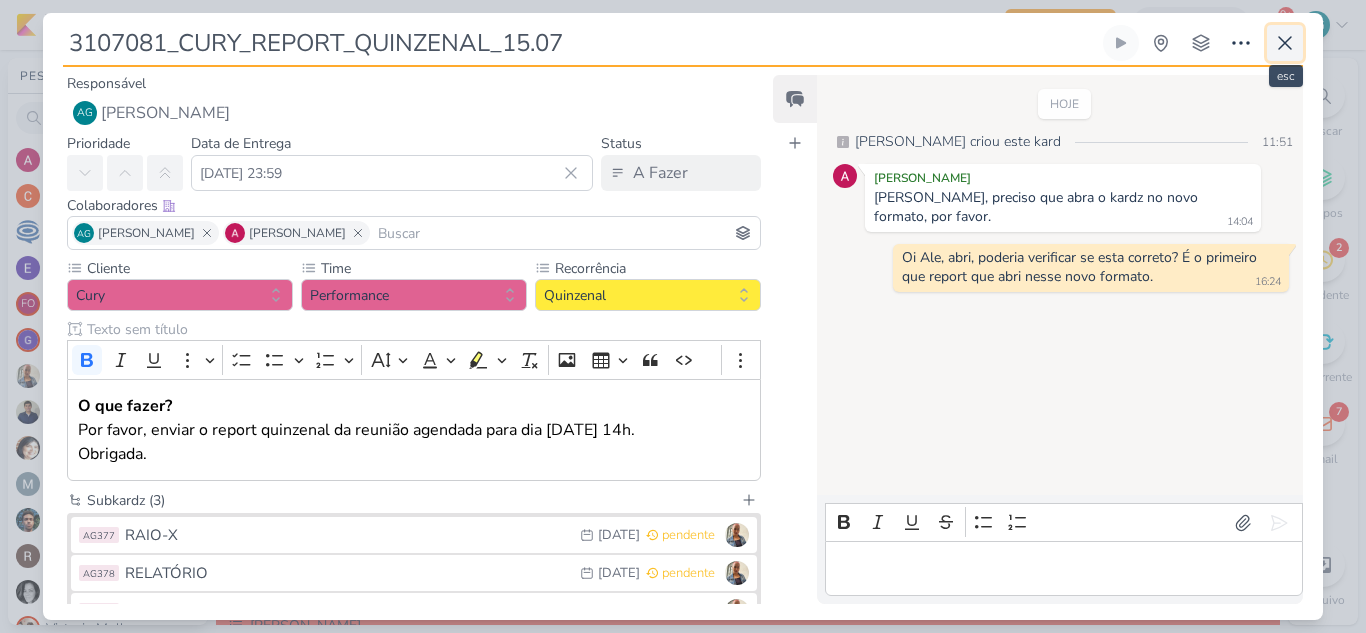 click 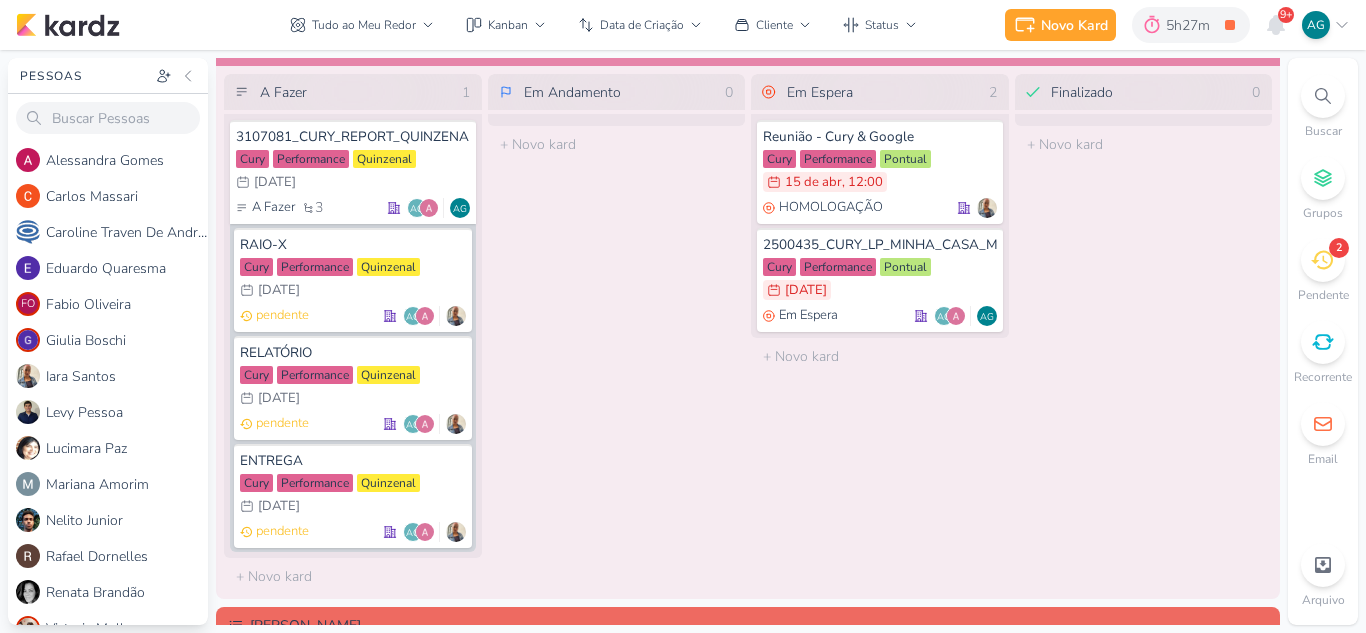 click on "2" at bounding box center (1339, 248) 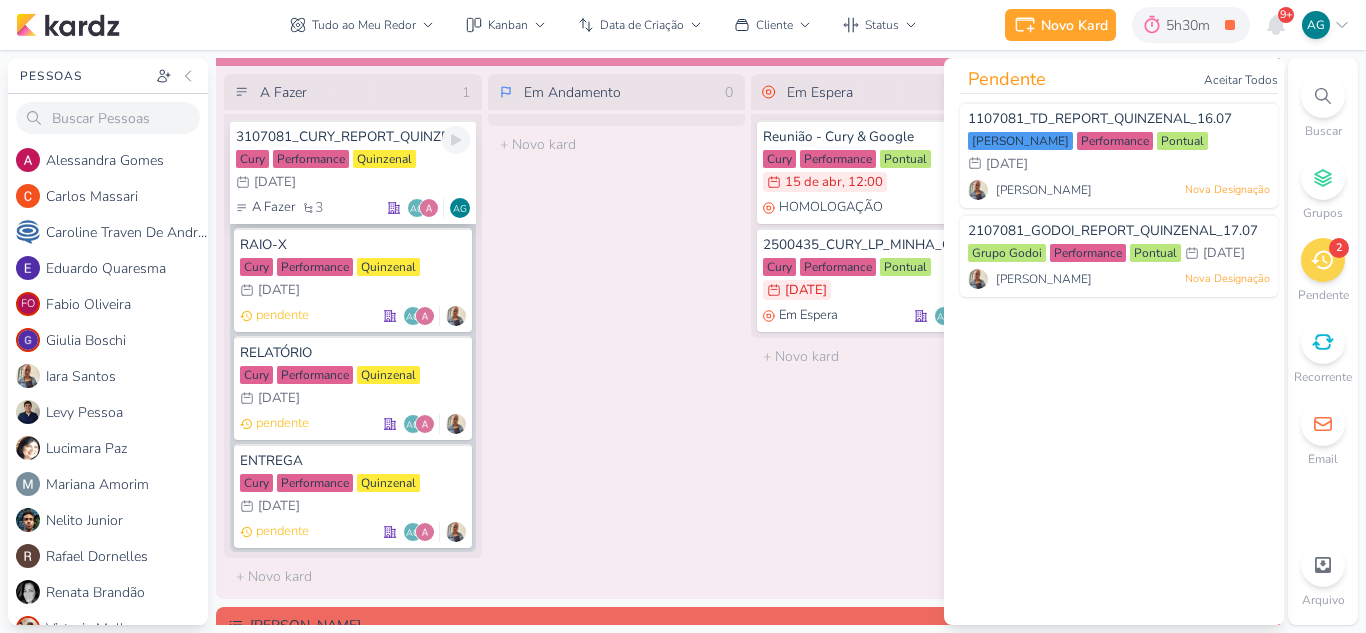 click on "A Fazer
3
AG
AG" at bounding box center (353, 208) 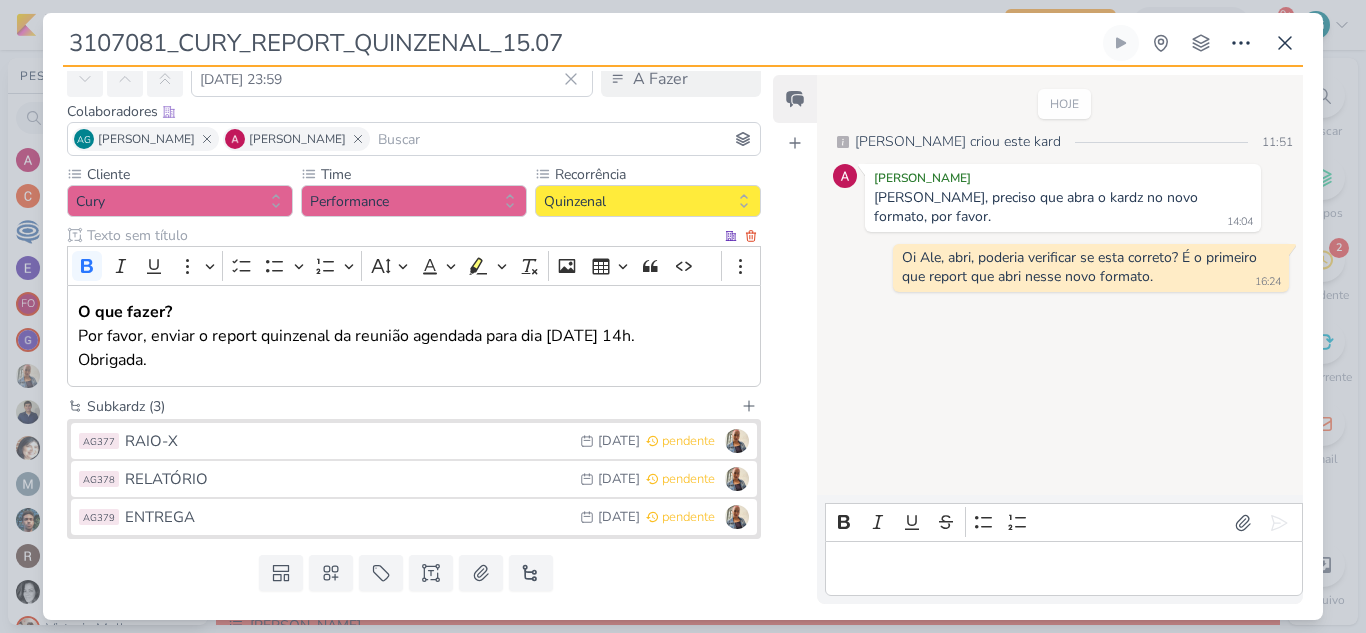 scroll, scrollTop: 140, scrollLeft: 0, axis: vertical 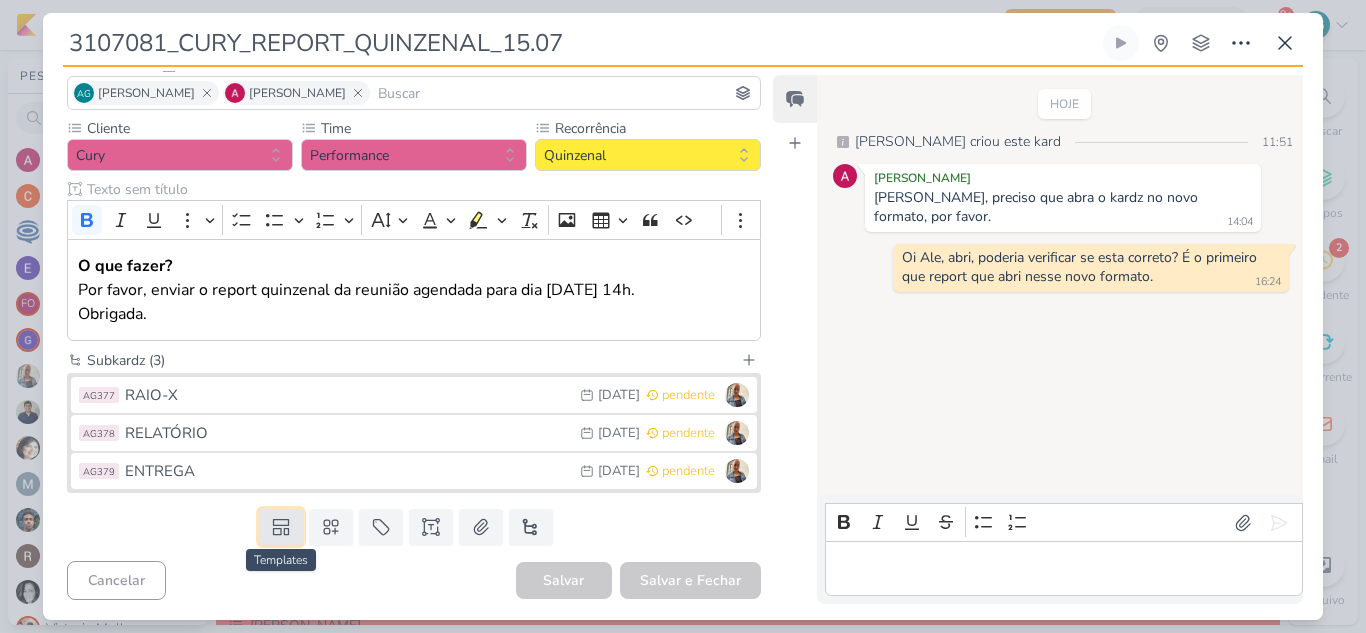 click 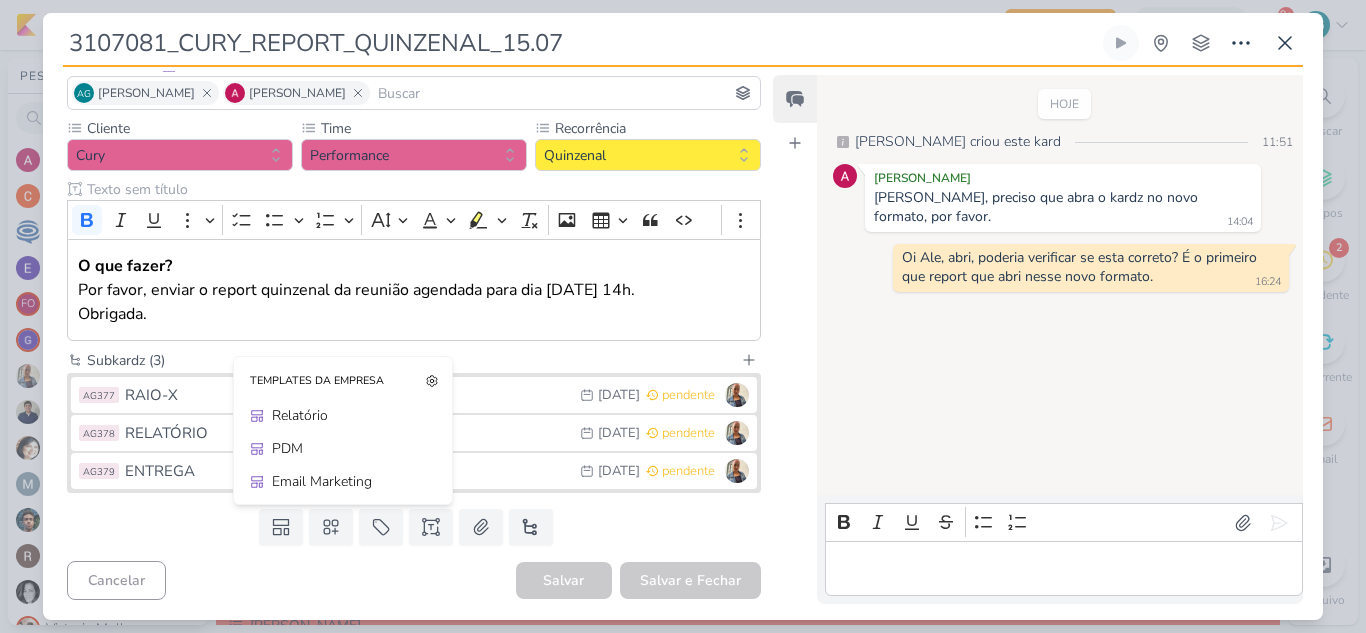 click on "Cancelar
Salvar
Salvar e Fechar
Ctrl + Enter" at bounding box center [406, 578] 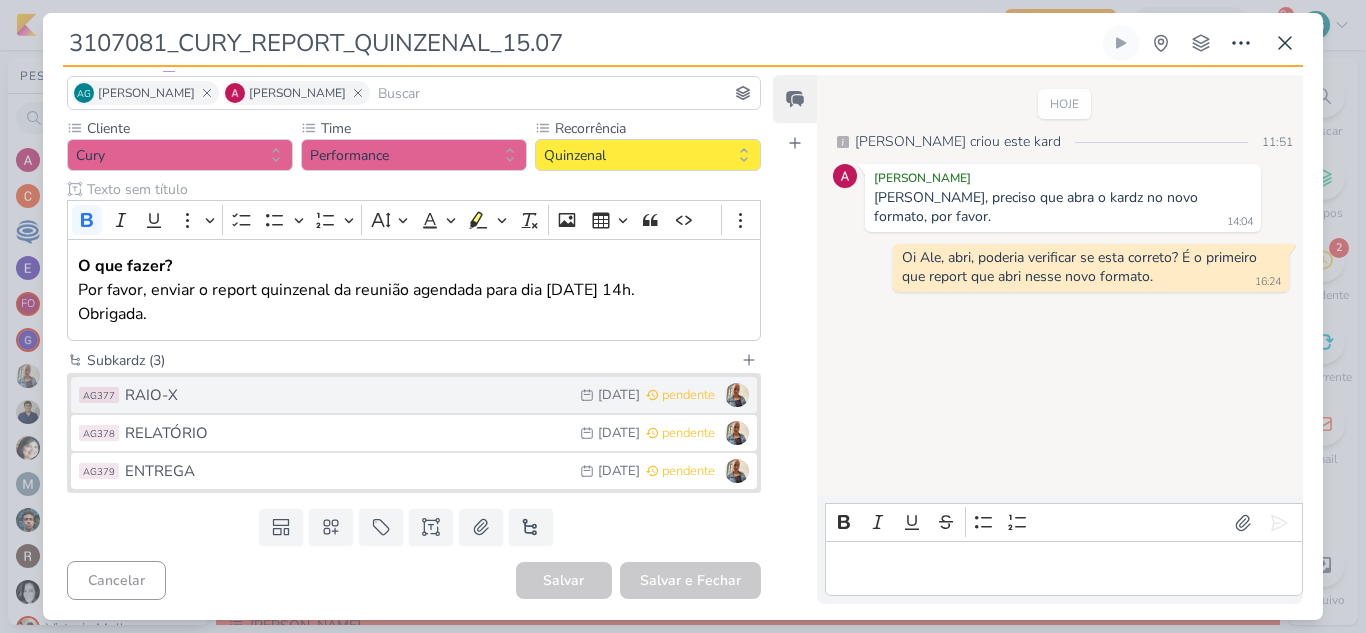 scroll, scrollTop: 0, scrollLeft: 0, axis: both 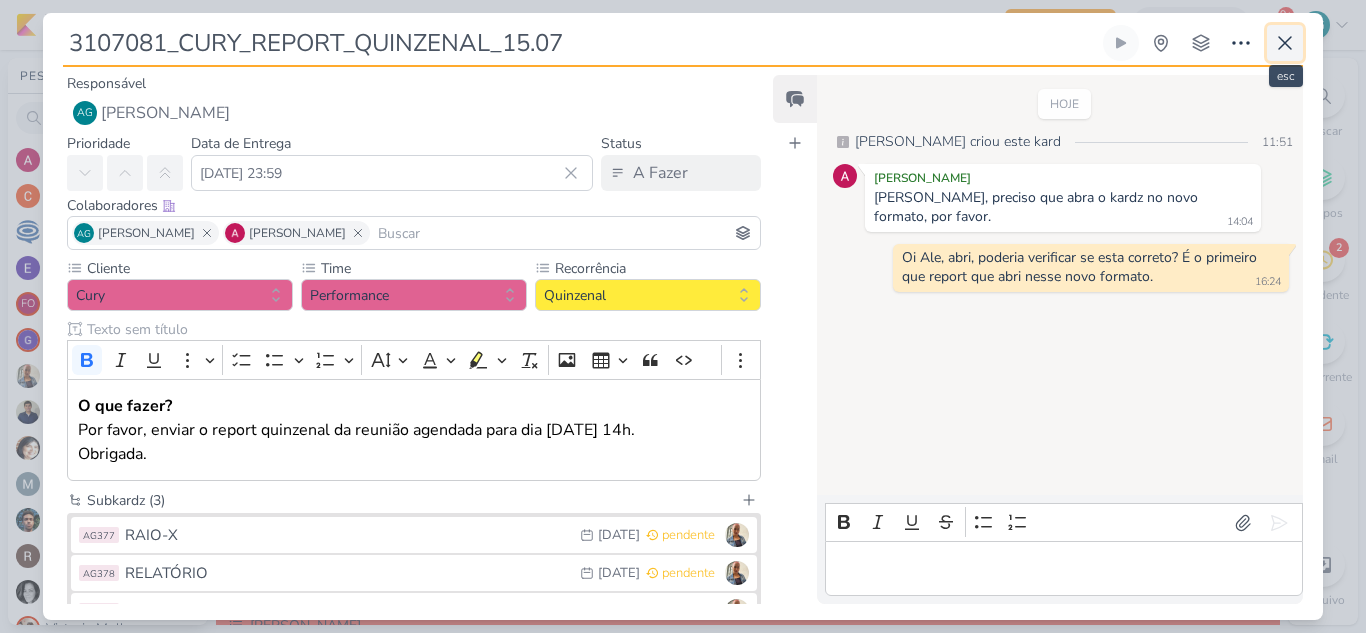 click at bounding box center [1285, 43] 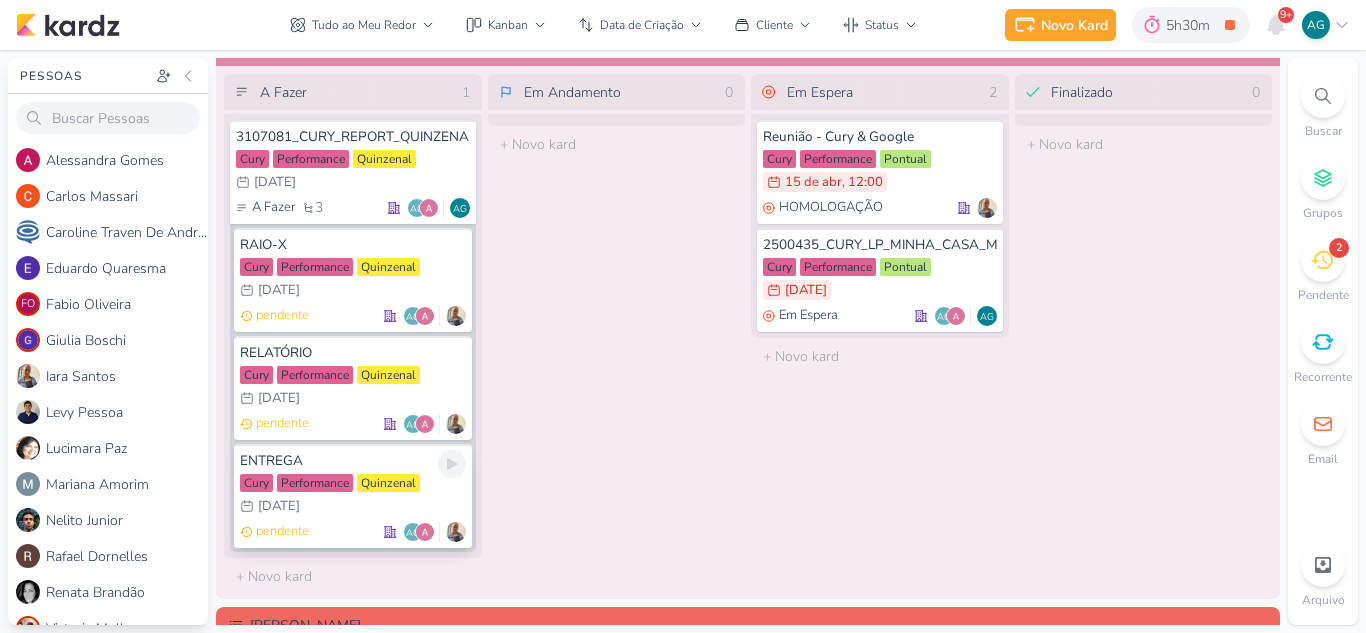 click on "ENTREGA" at bounding box center (353, 461) 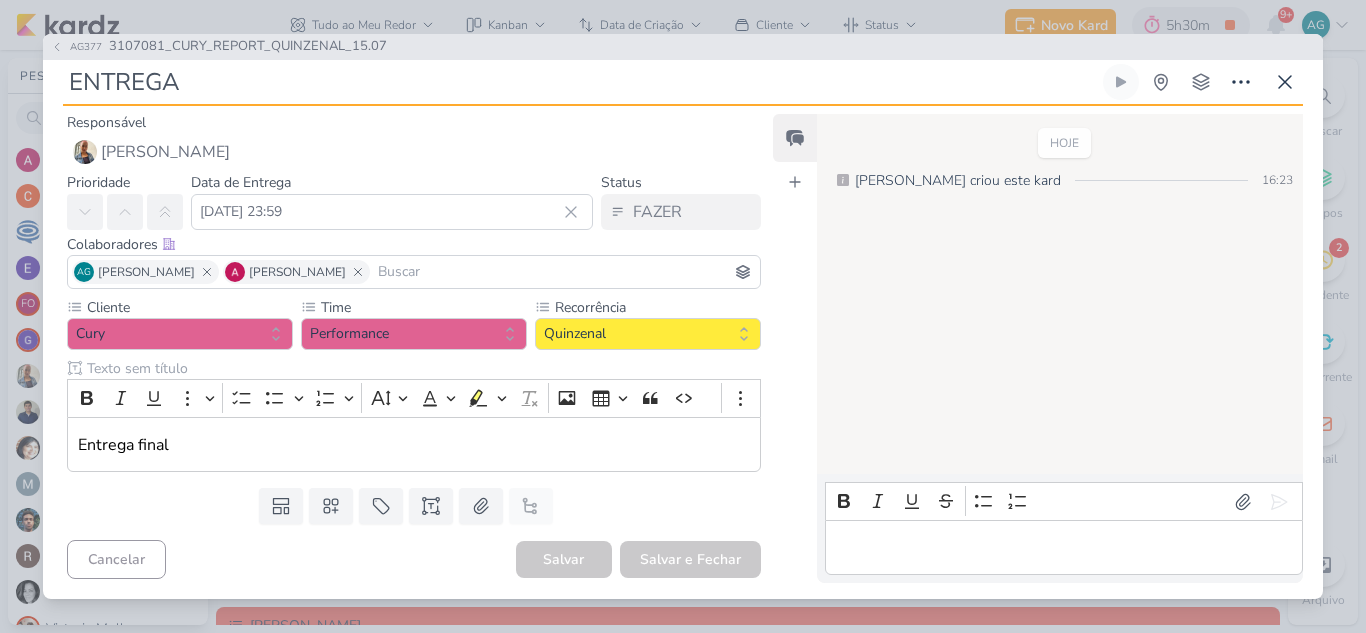 click on "Responsável
Iara Santos
Nenhum contato encontrado
create new contact
Novo Contato
Digite um endereço de email para criar um contato. Não se preocupe, tomaremos conta de todas as suas interações com esse contato através do email para que você possa colaborar com qualquer pessoa sem sair do Kardz
Email
Cancelar
Criar" at bounding box center (406, 140) 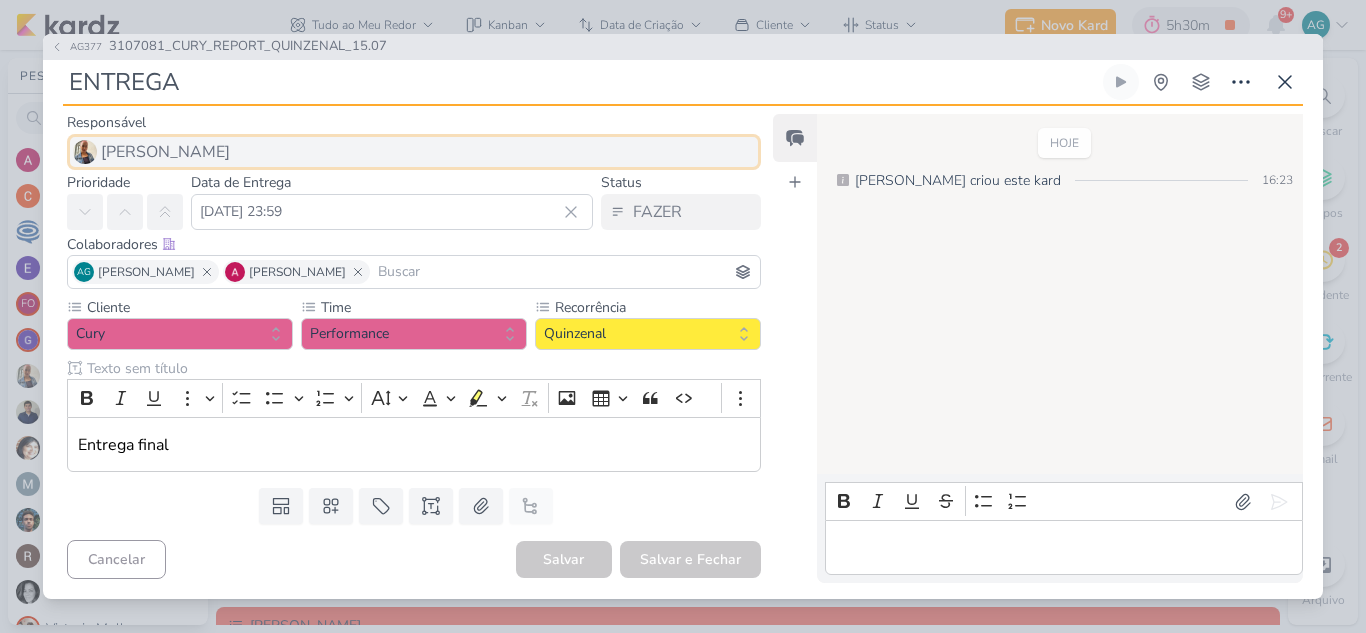 click on "[PERSON_NAME]" at bounding box center (414, 152) 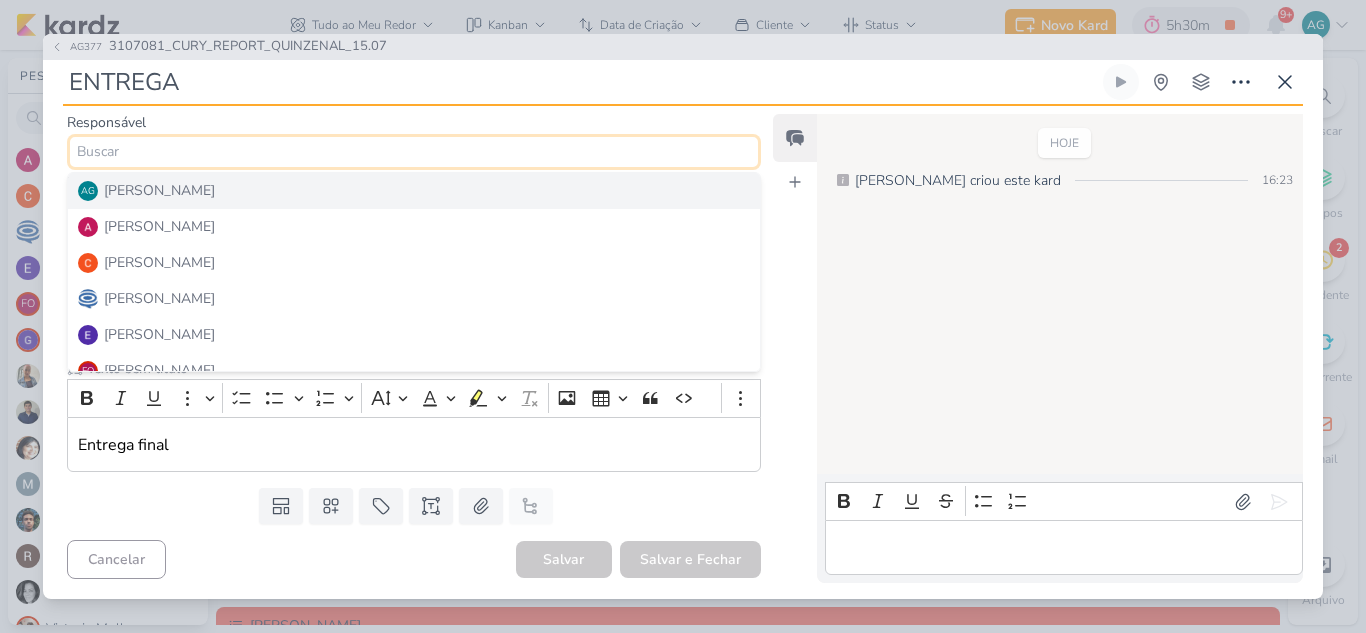 click on "[PERSON_NAME]" at bounding box center (159, 190) 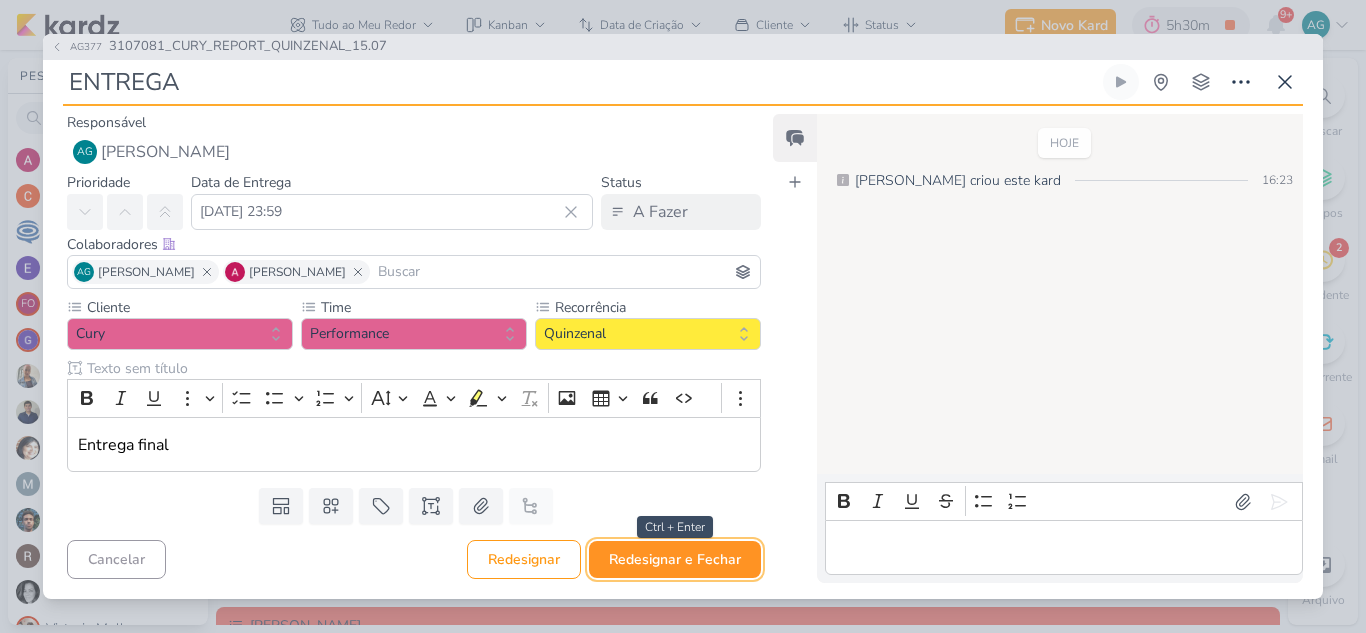 click on "Redesignar e Fechar" at bounding box center [675, 559] 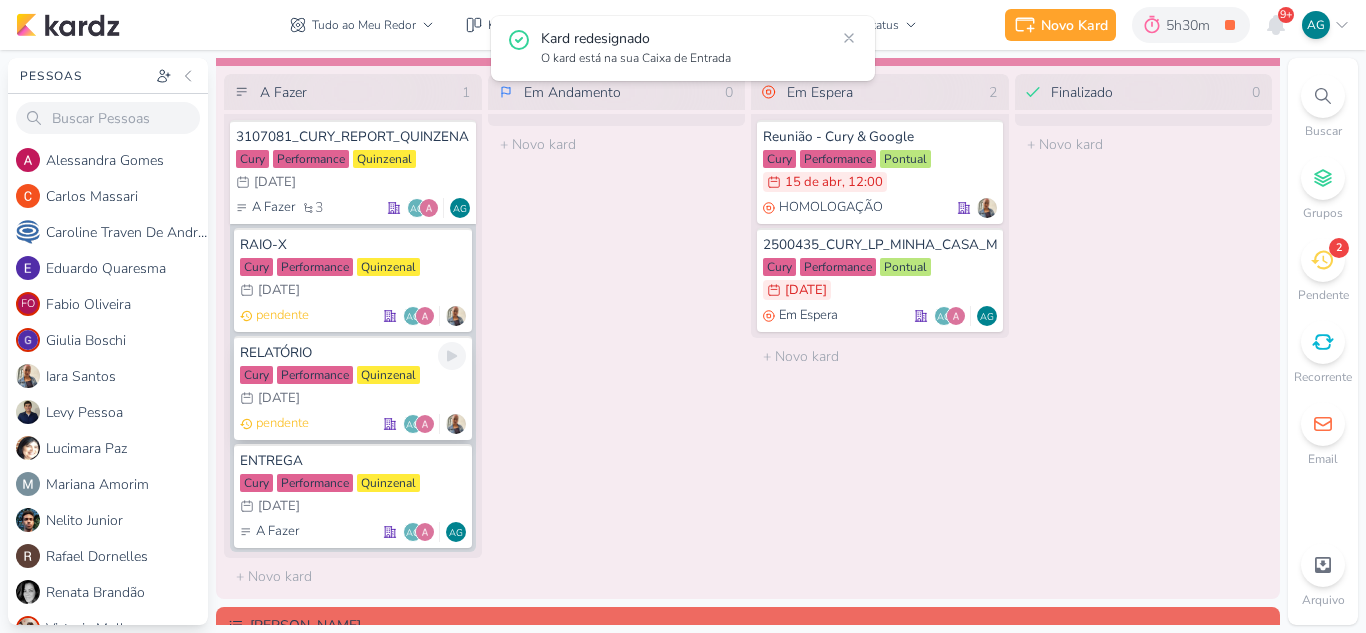click on "RELATÓRIO" at bounding box center (353, 353) 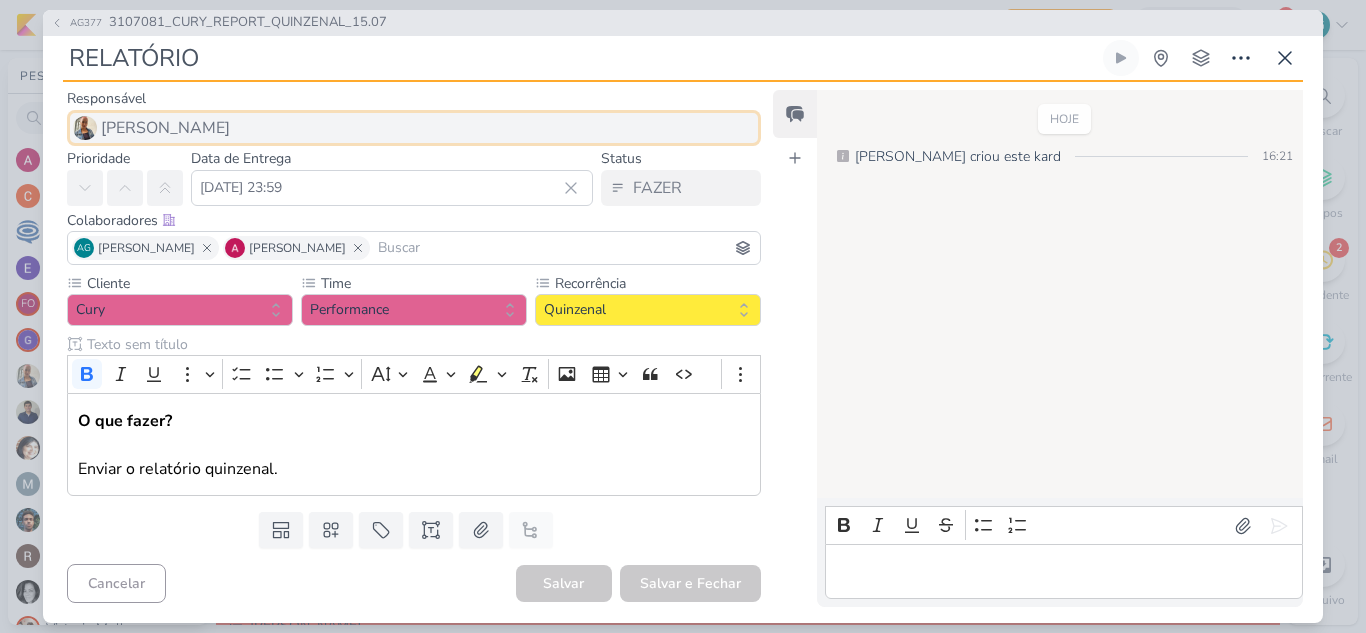 click on "[PERSON_NAME]" at bounding box center [414, 128] 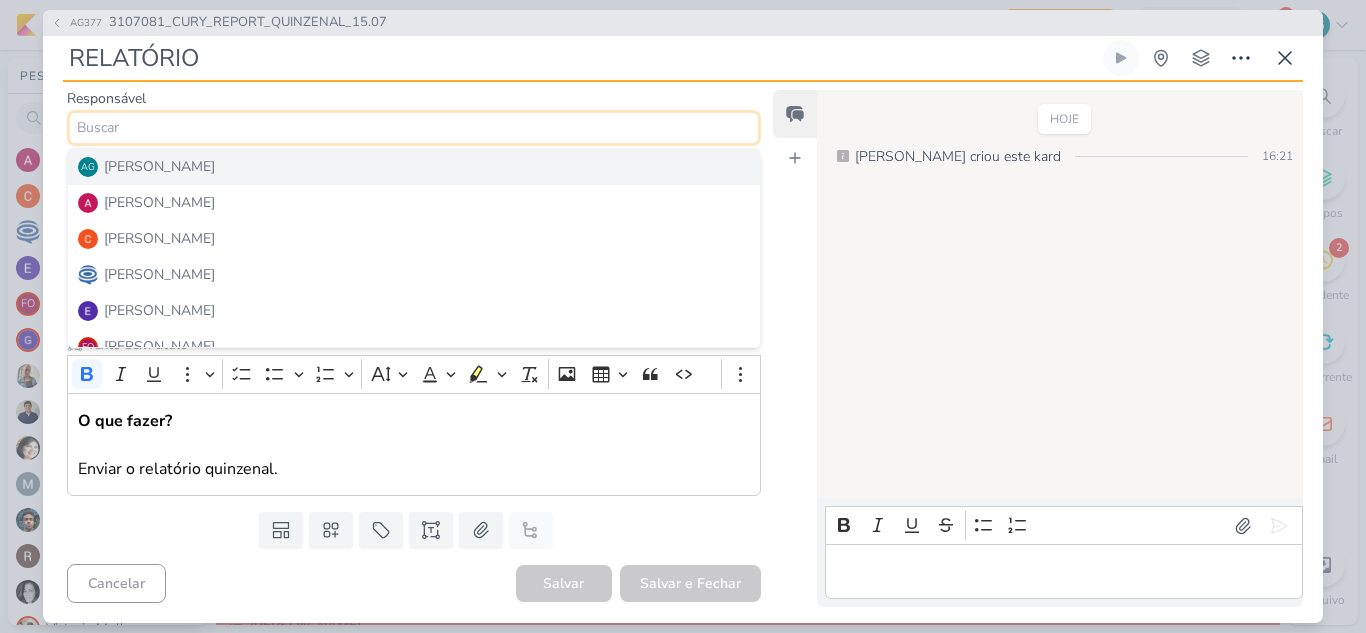 click on "AG
Aline Gimenez Graciano" at bounding box center (414, 167) 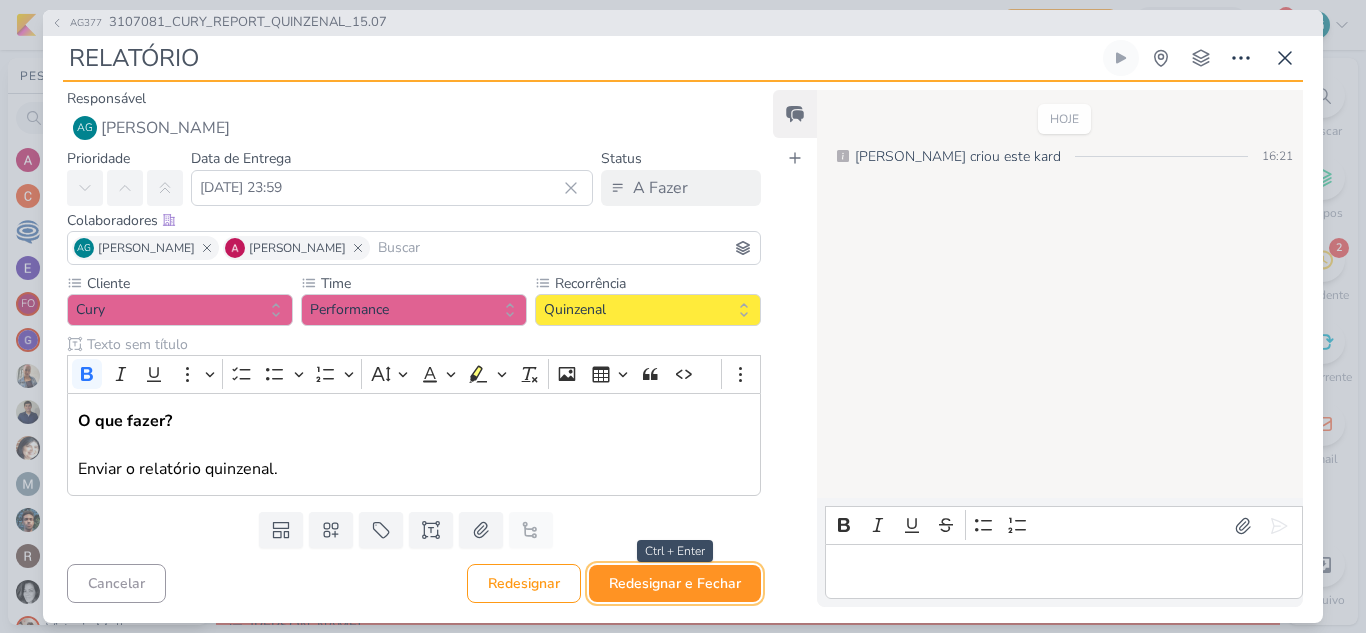 click on "Redesignar e Fechar" at bounding box center [675, 583] 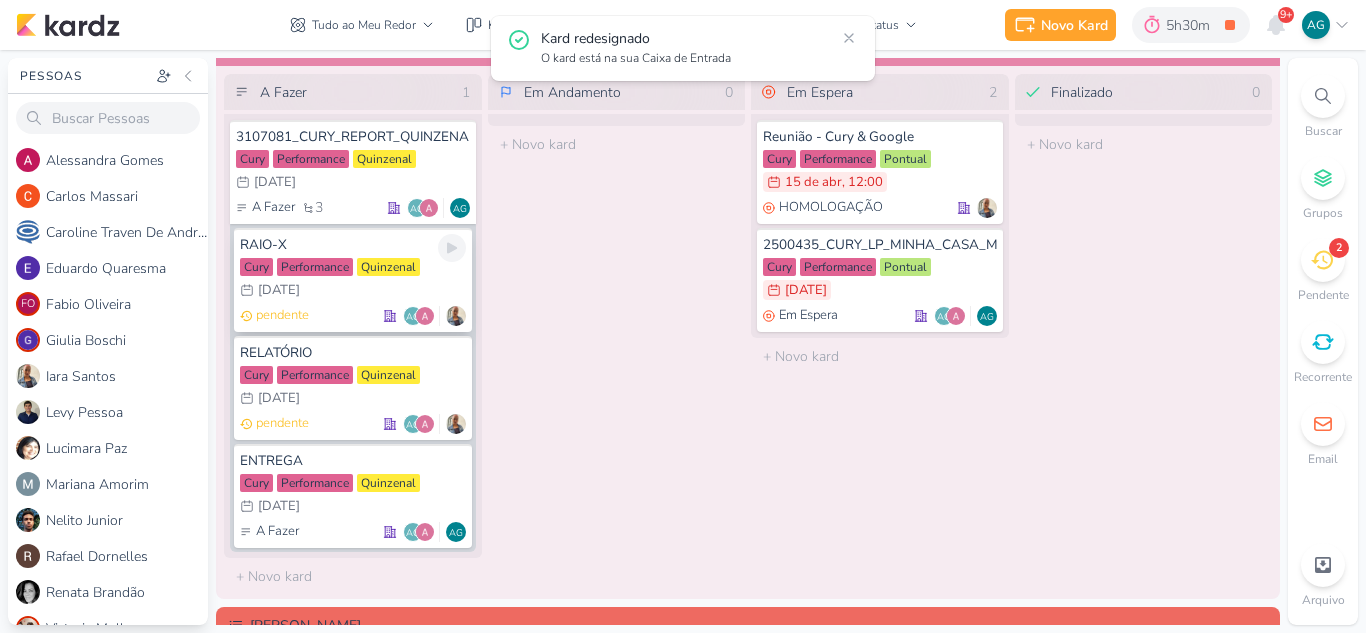click on "RAIO-X" at bounding box center [353, 245] 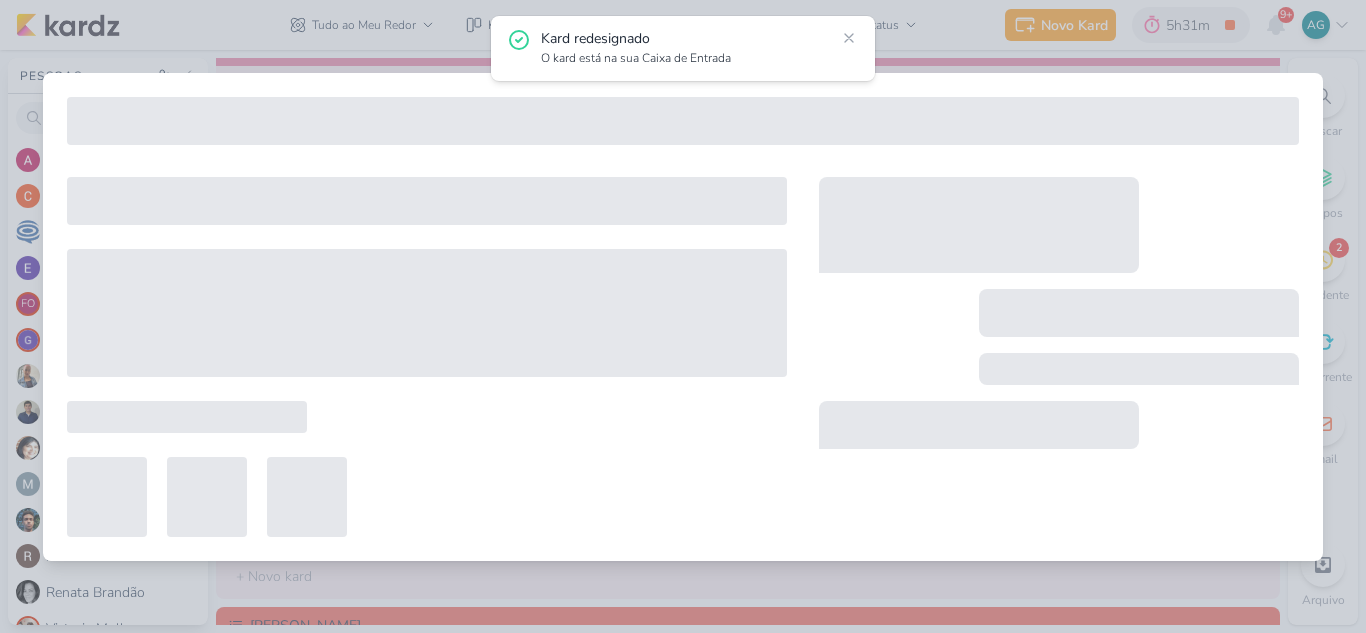 type on "RAIO-X" 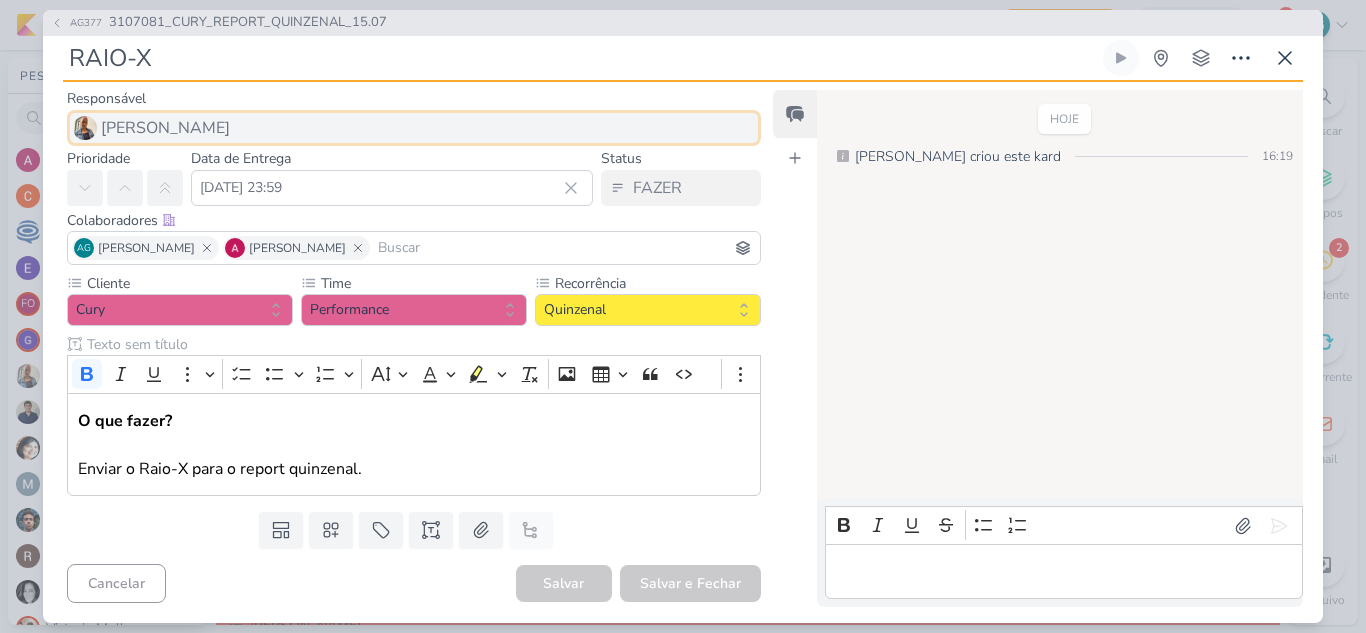 click on "[PERSON_NAME]" at bounding box center [414, 128] 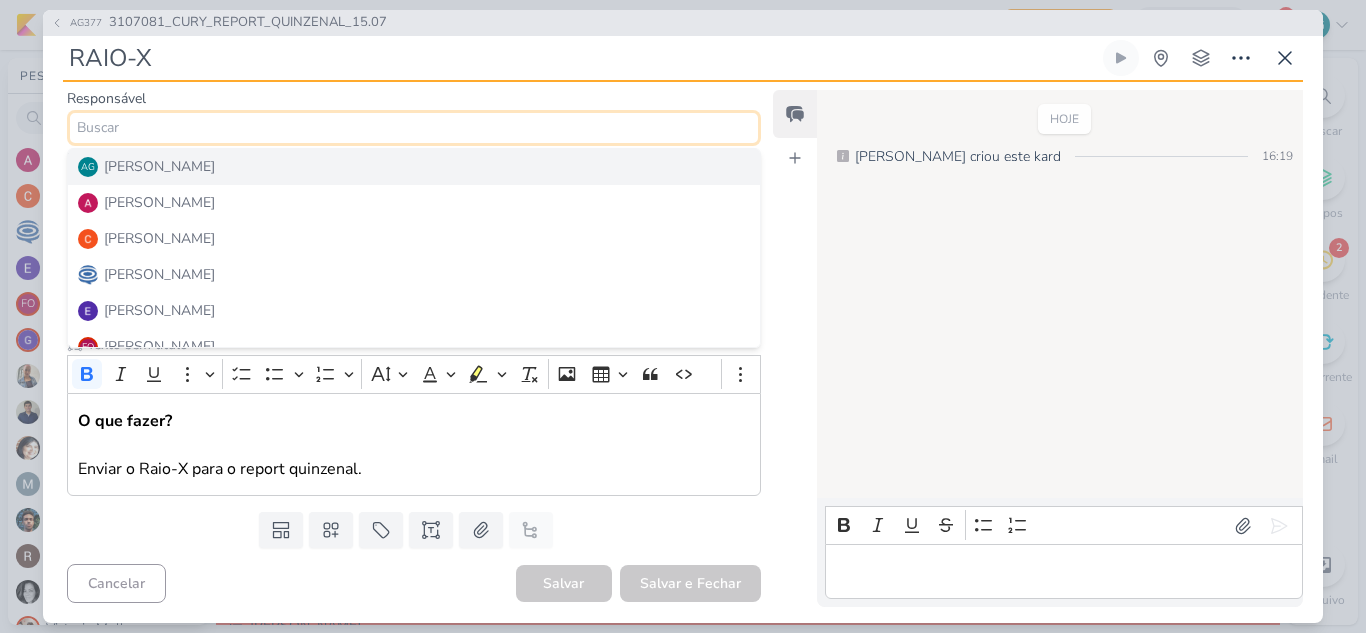 click on "AG
Aline Gimenez Graciano" at bounding box center [414, 167] 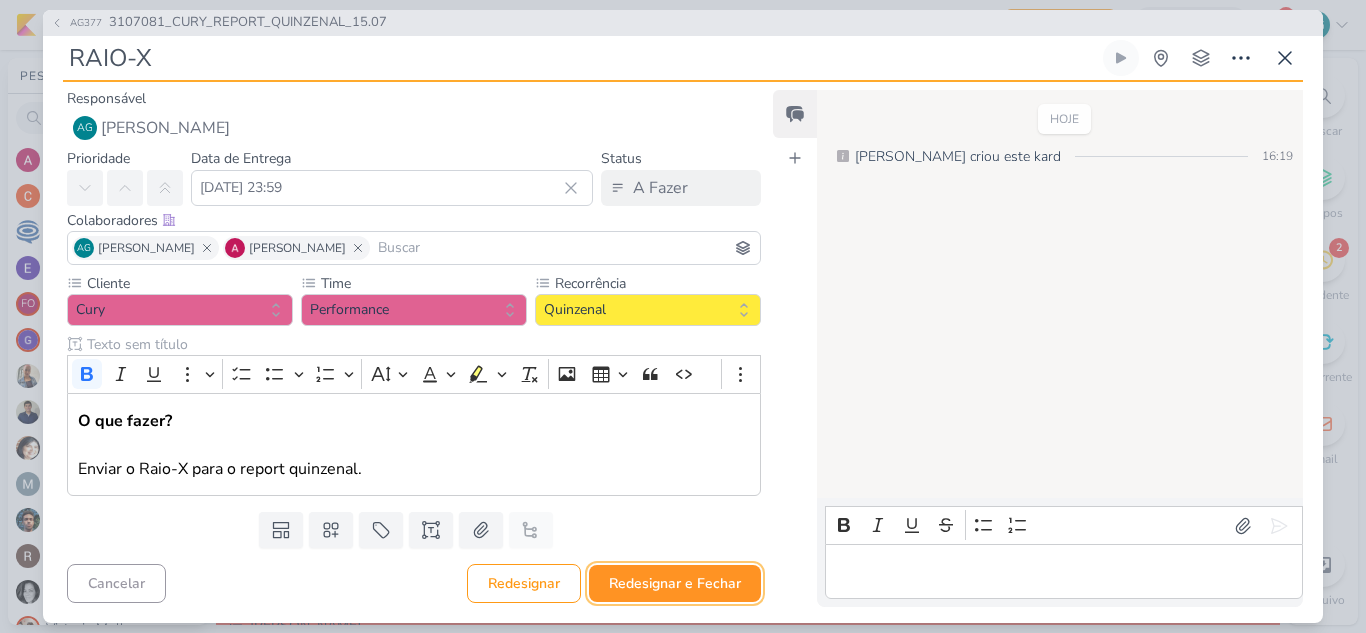 click on "Redesignar e Fechar" at bounding box center [675, 583] 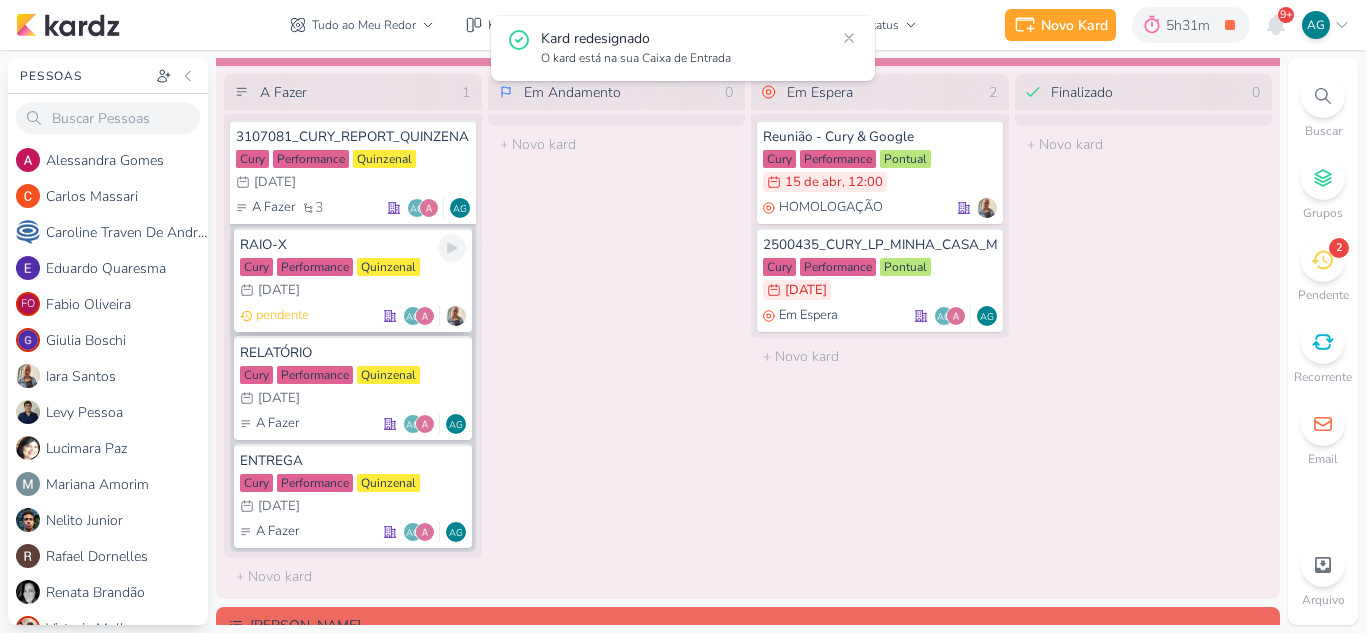 click on "RAIO-X" at bounding box center (353, 245) 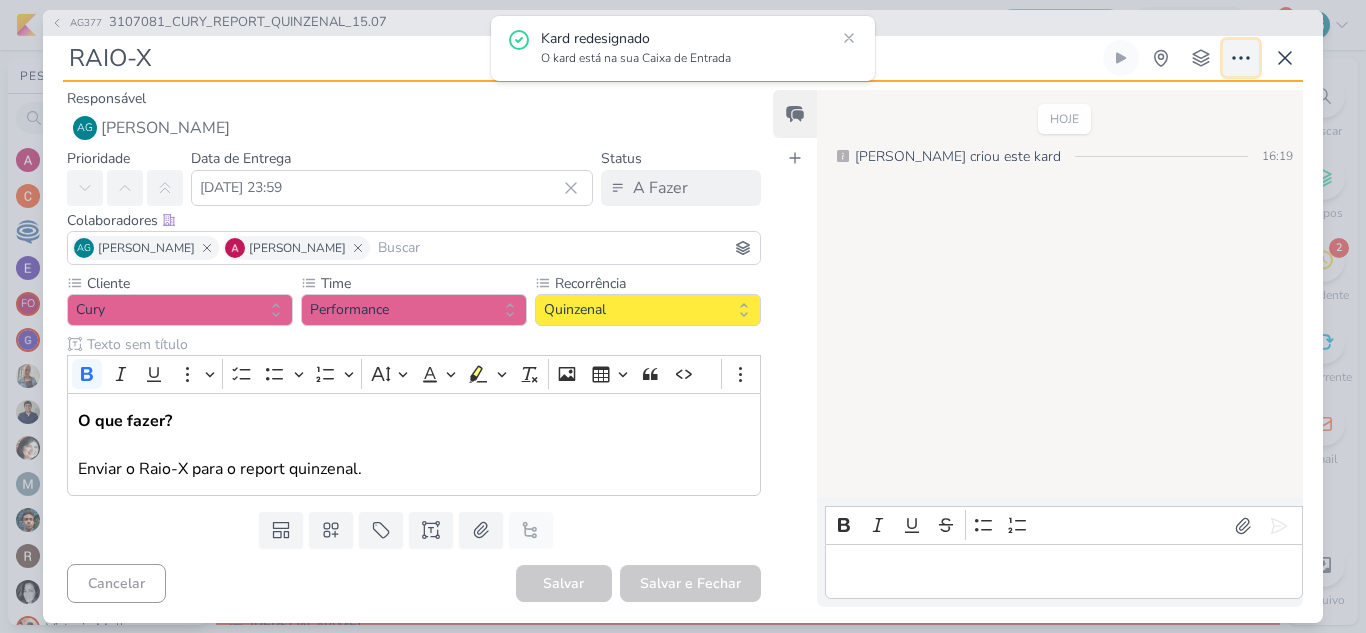 click 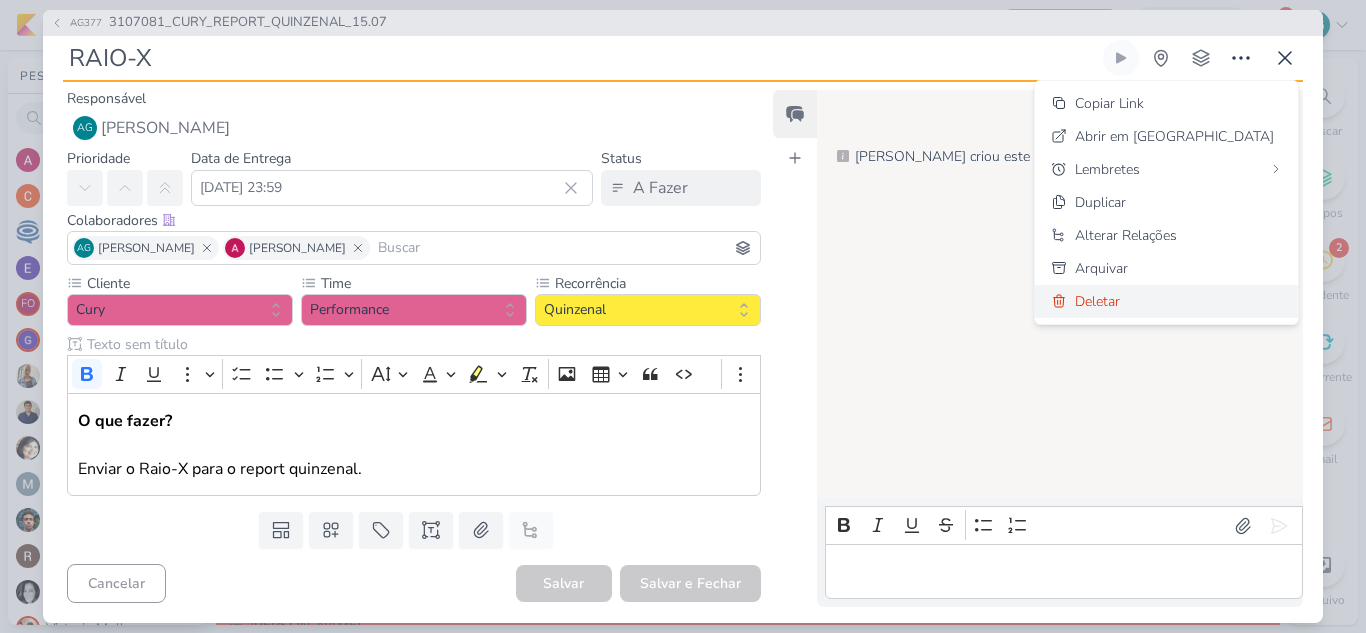click on "Deletar" at bounding box center [1166, 301] 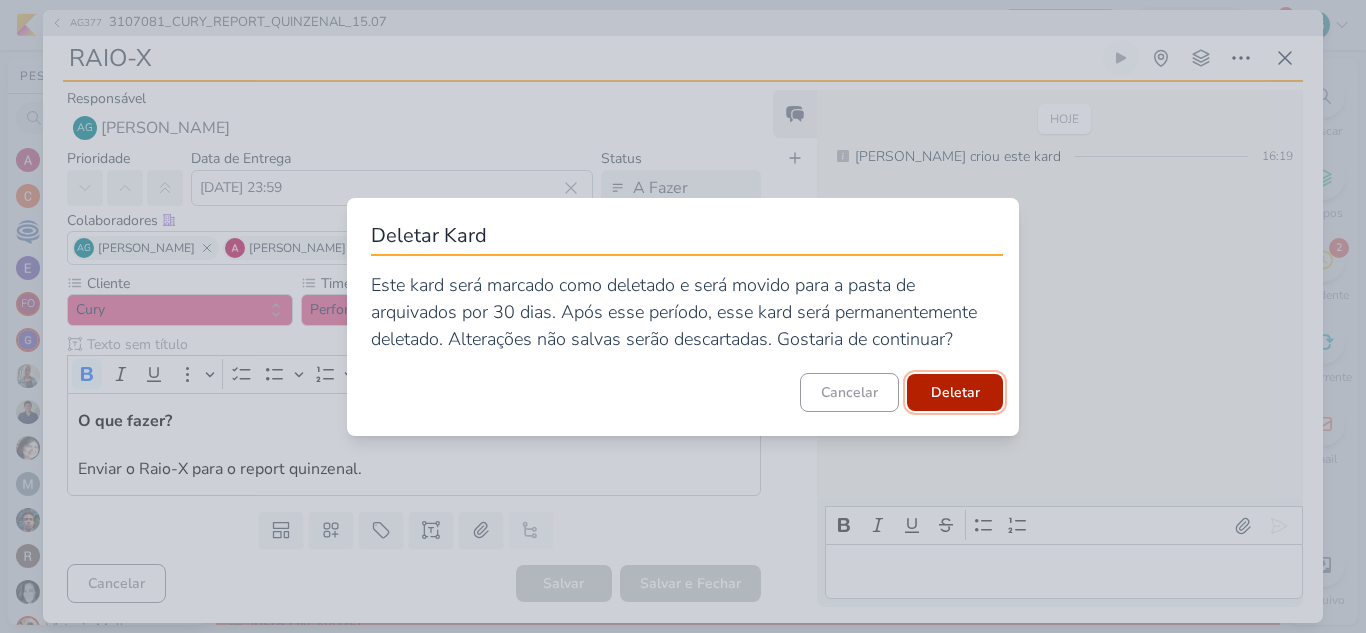 click on "Deletar" at bounding box center [955, 392] 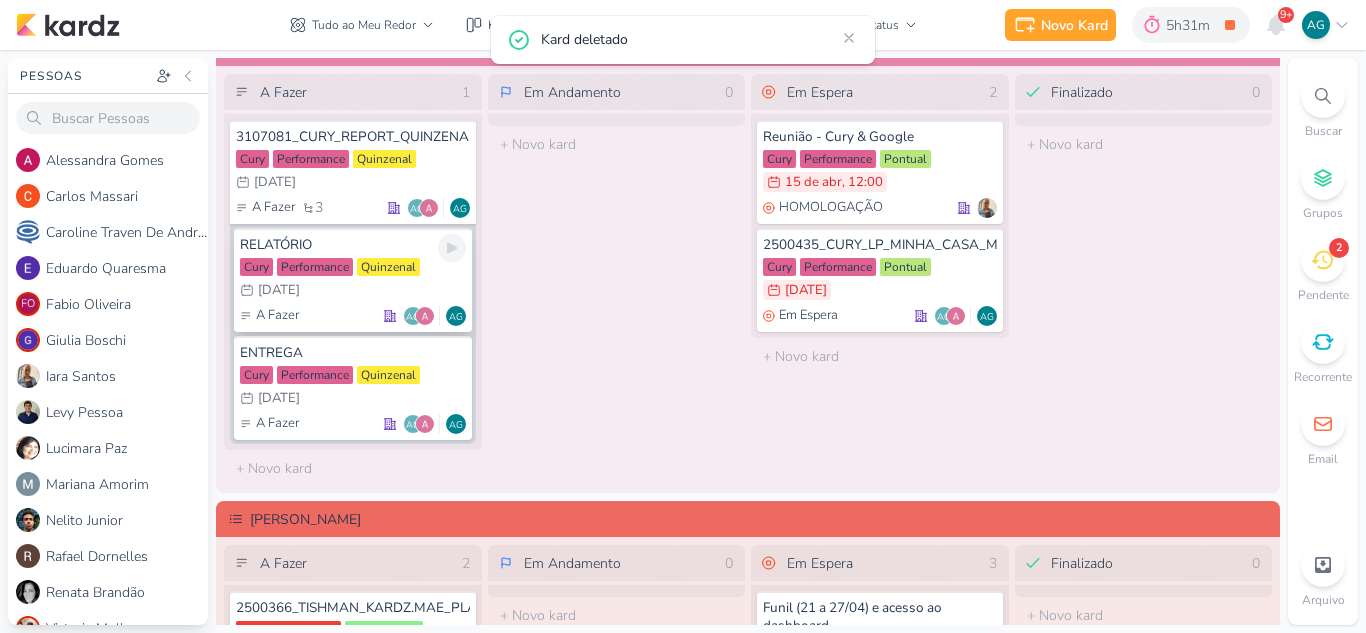 click on "RELATÓRIO" at bounding box center (353, 245) 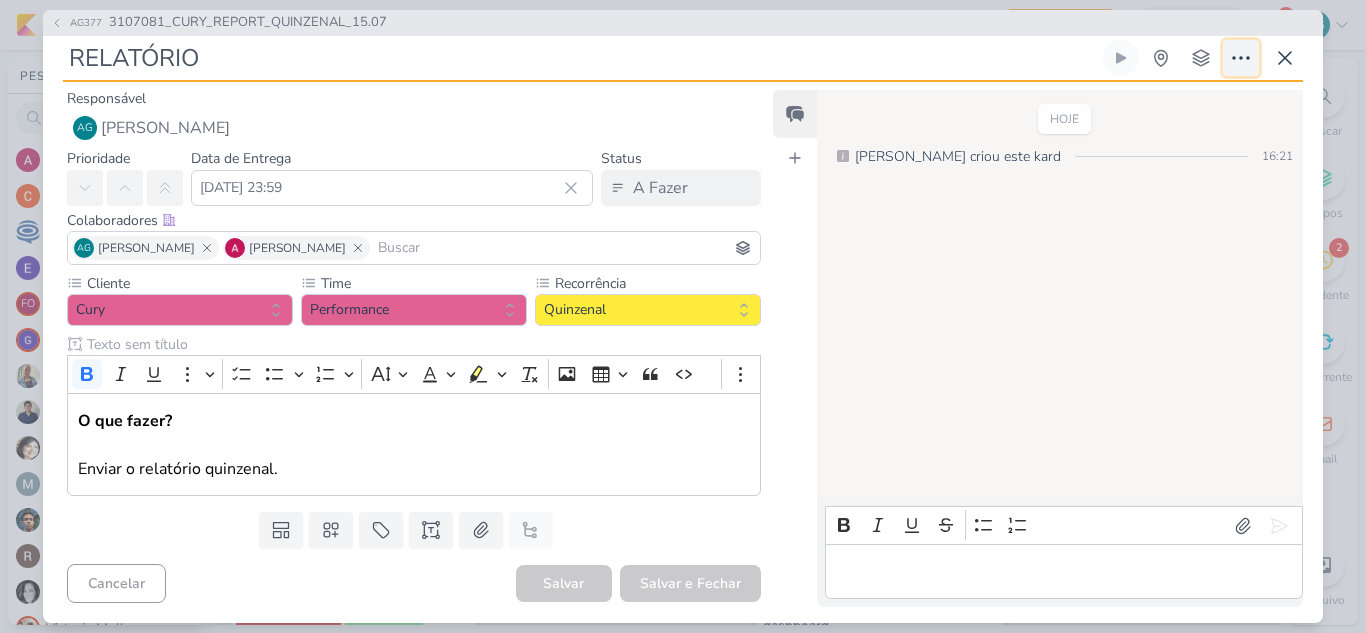 click 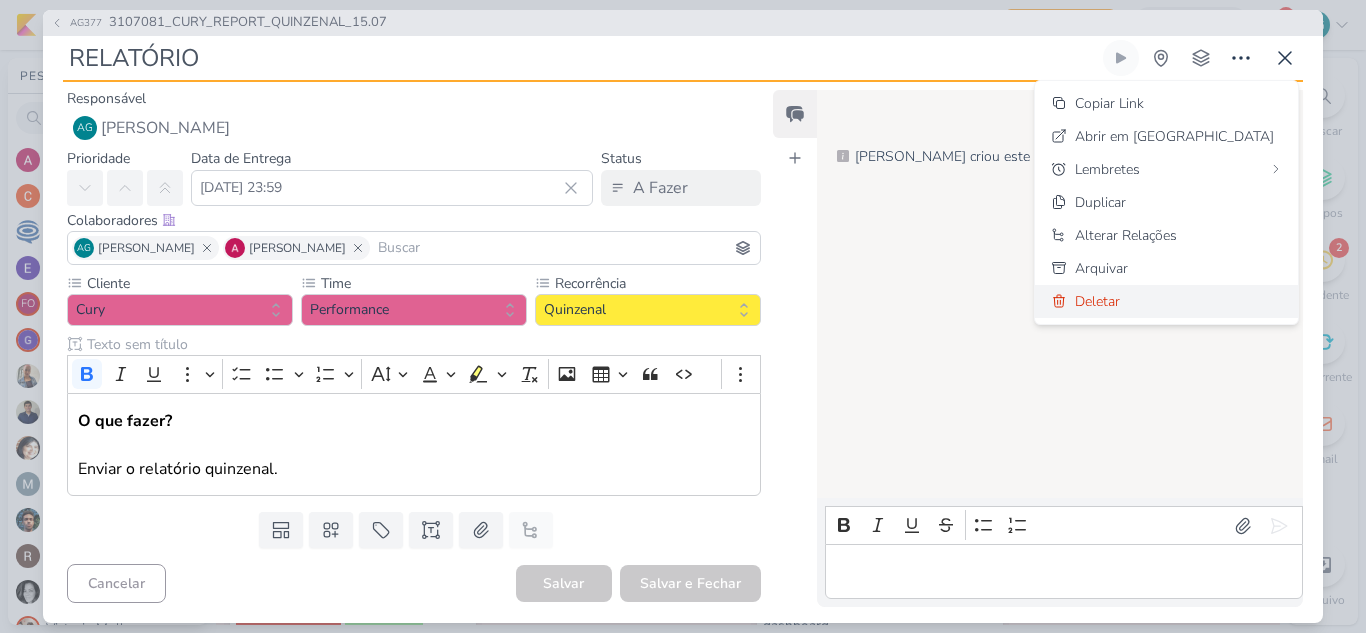 click on "Deletar" at bounding box center [1166, 301] 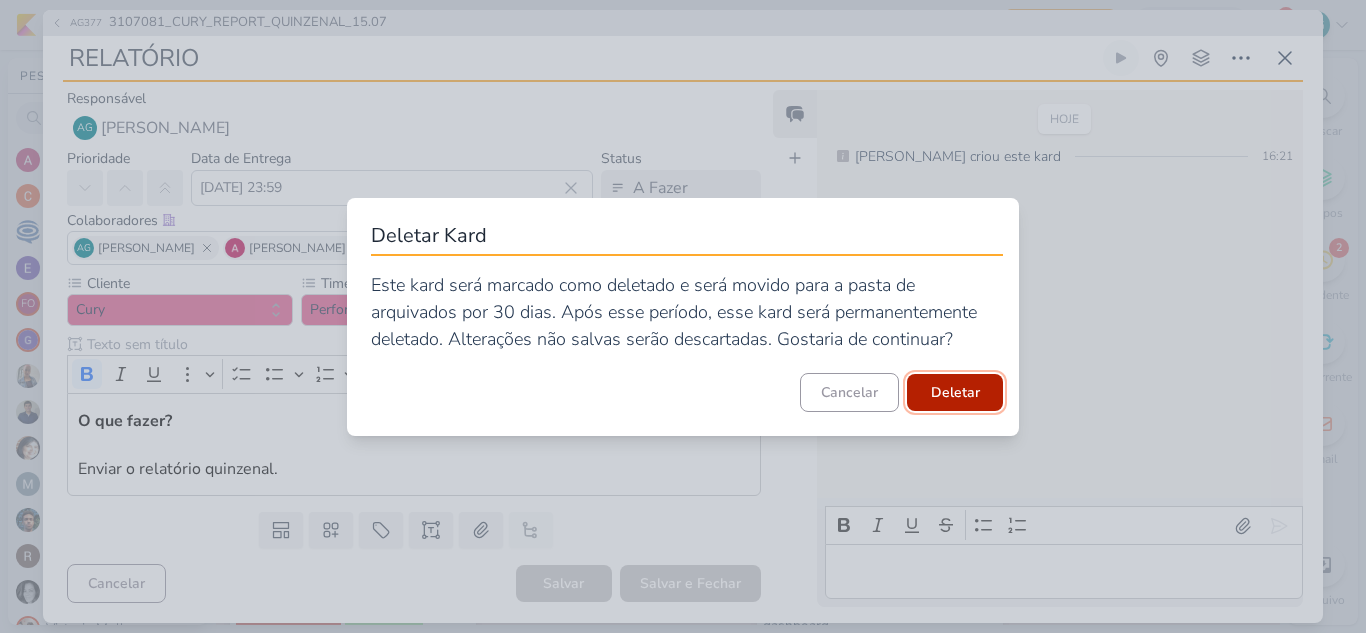 click on "Deletar" at bounding box center [955, 392] 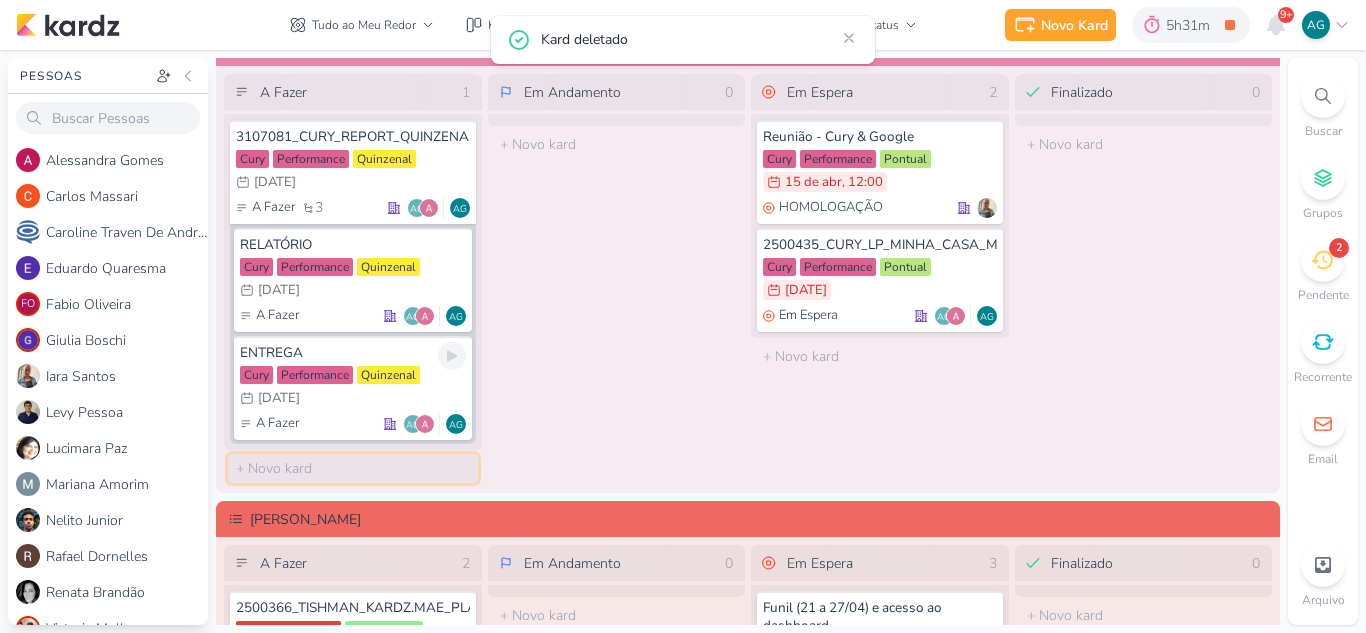 click at bounding box center [353, 468] 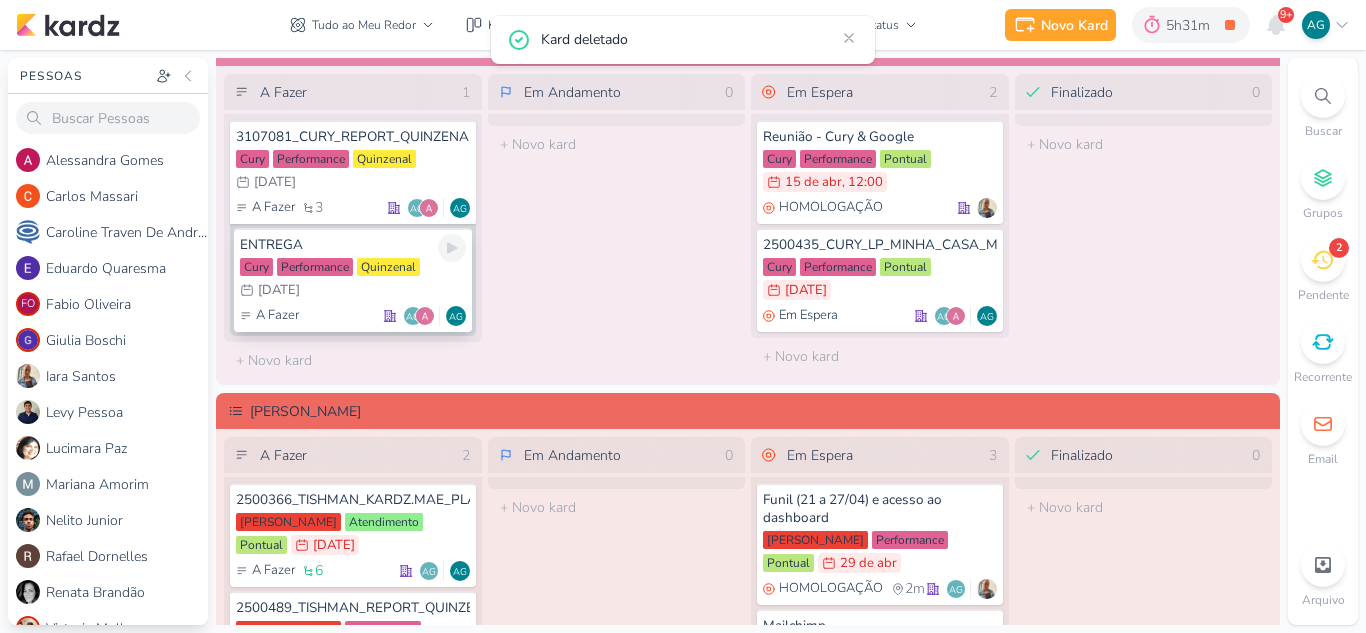 click on "ENTREGA" at bounding box center (353, 245) 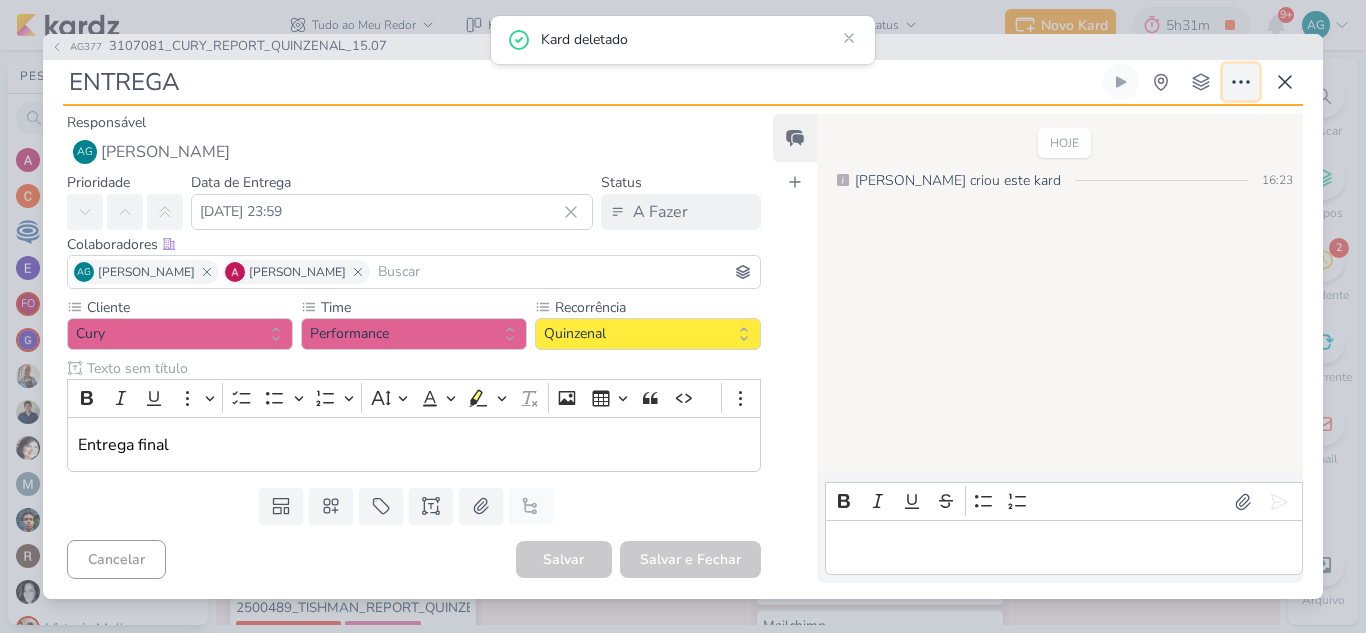 click 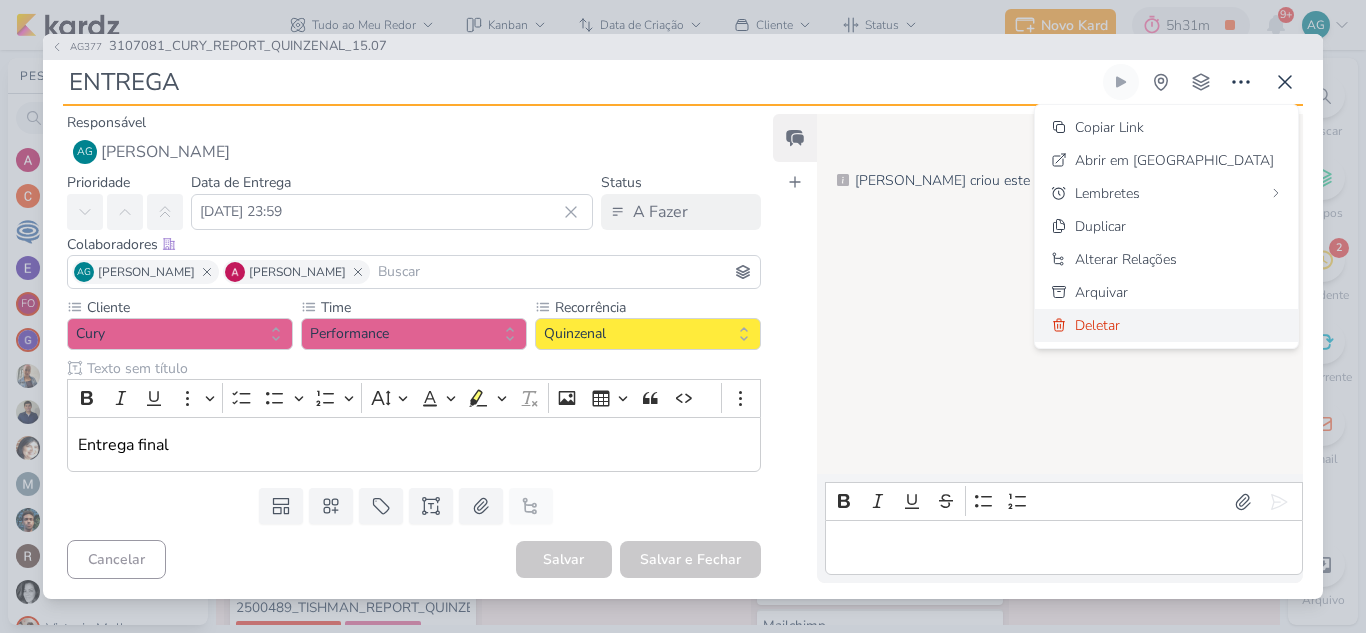 click on "Deletar" at bounding box center (1166, 325) 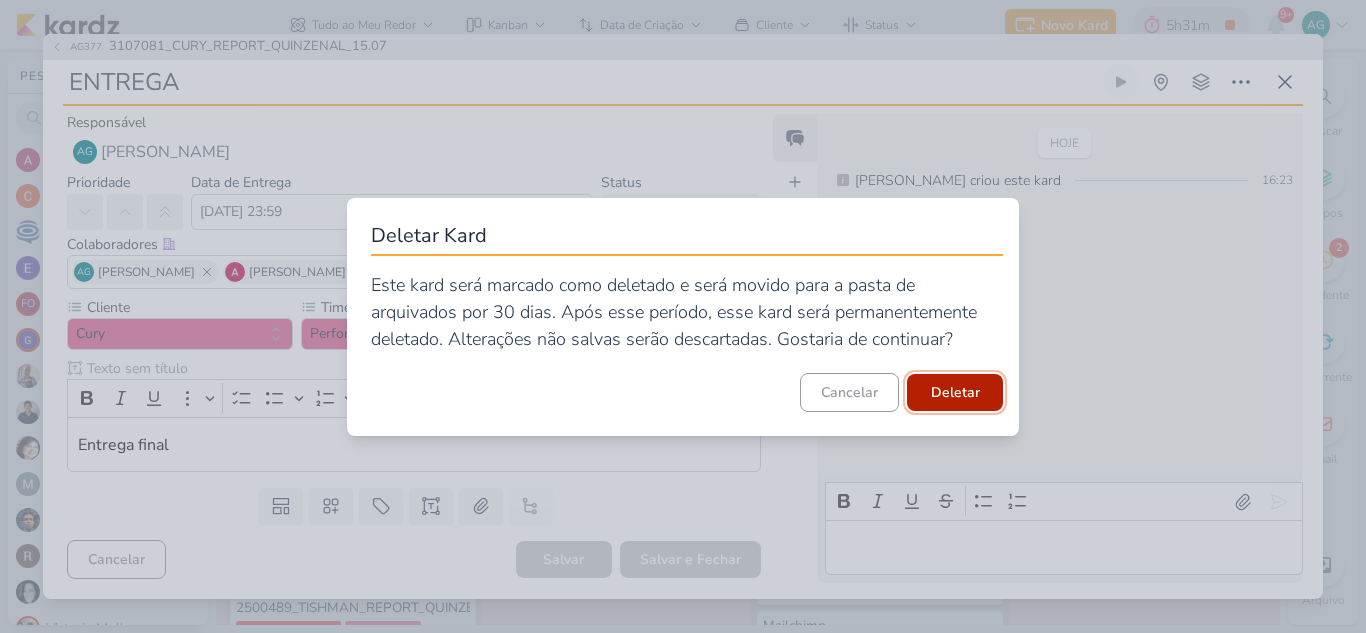 click on "Deletar" at bounding box center (955, 392) 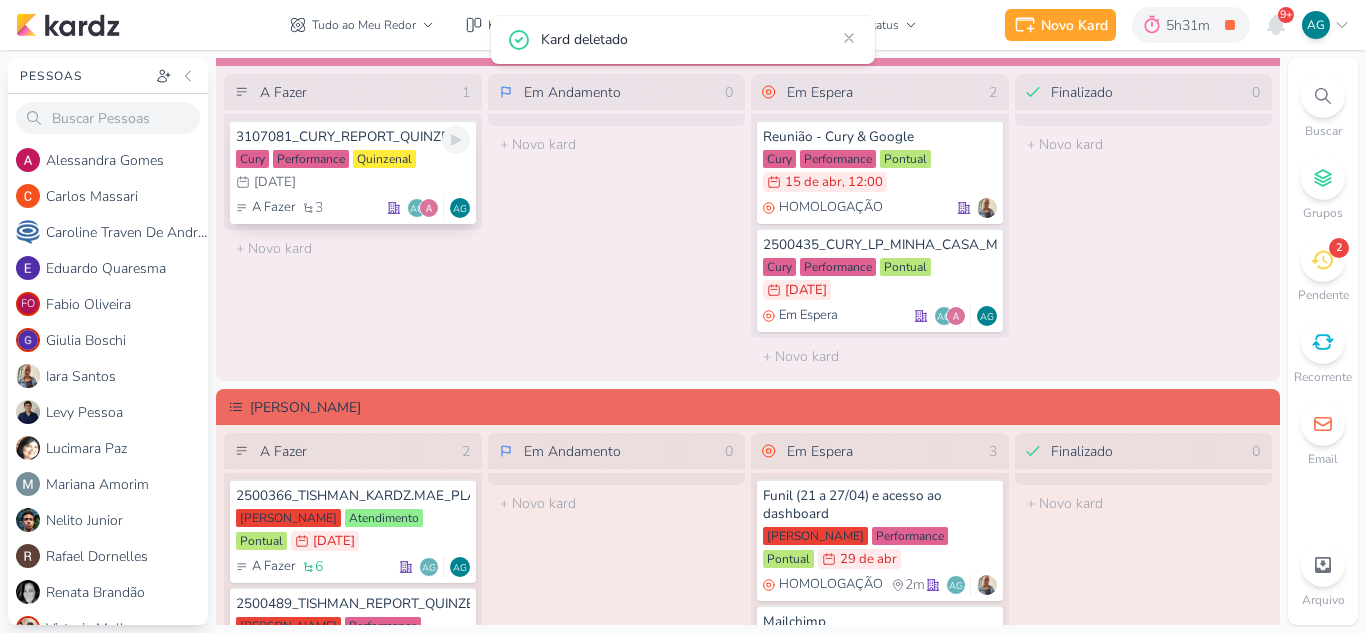 click on "3107081_CURY_REPORT_QUINZENAL_15.07" at bounding box center (353, 137) 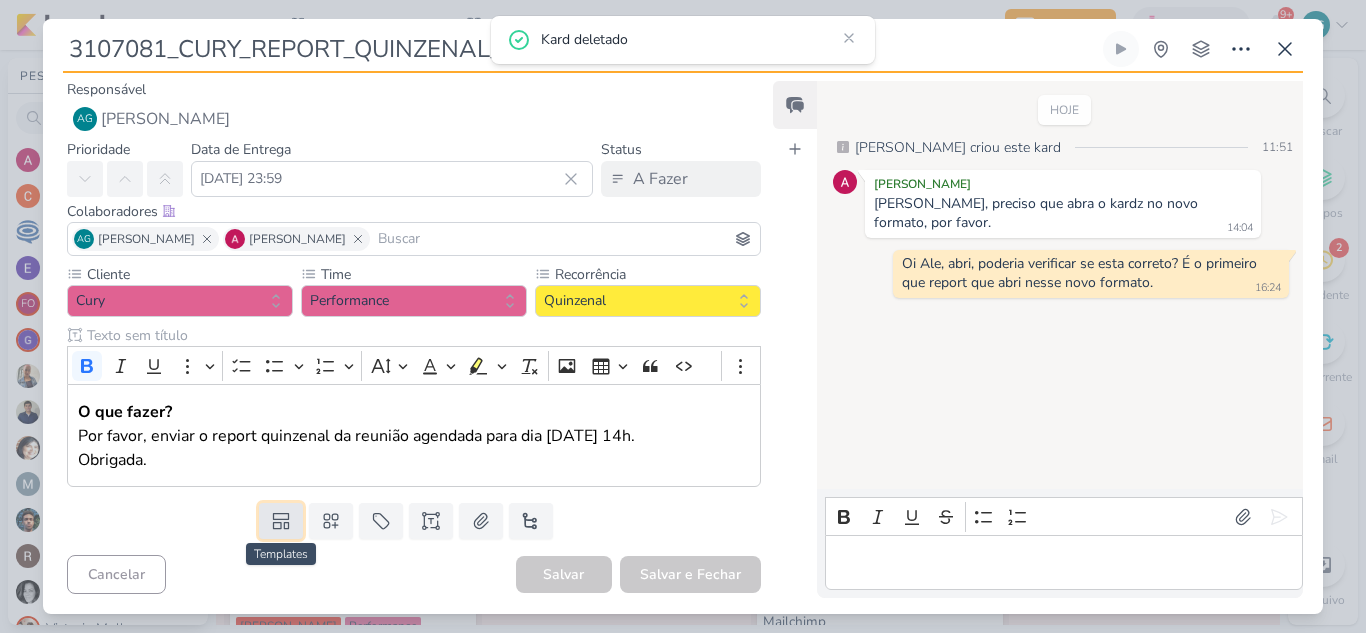 click 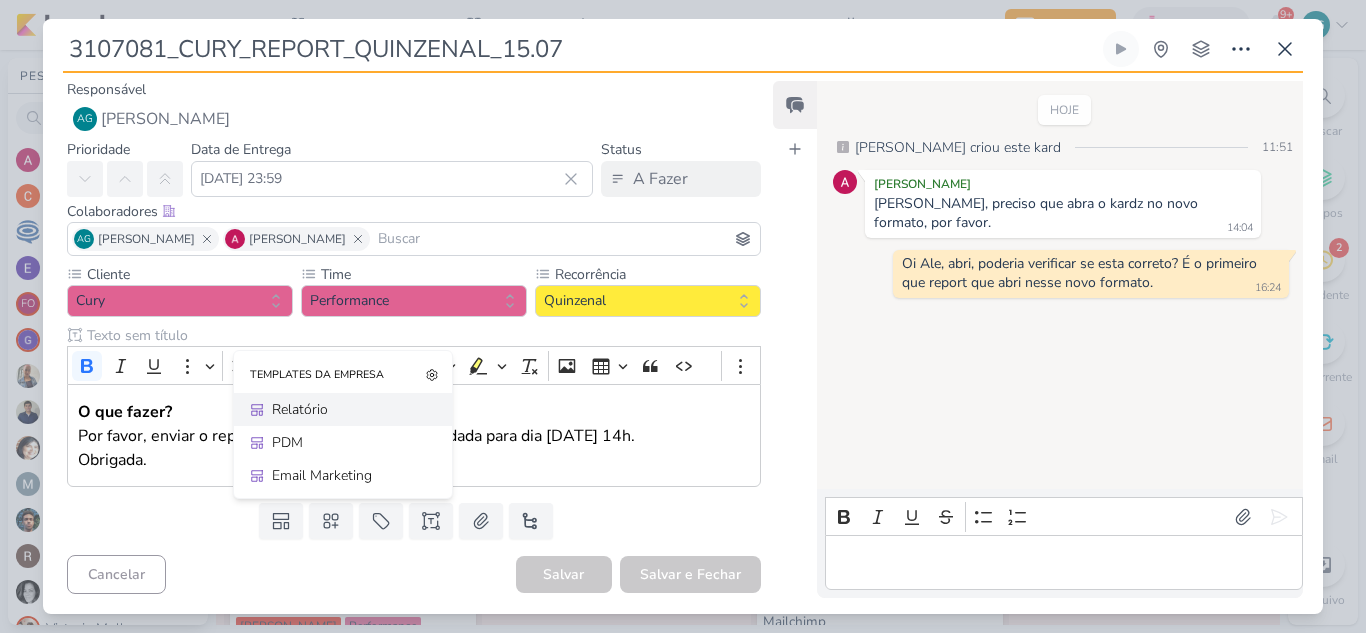 click on "Relatório" at bounding box center [350, 409] 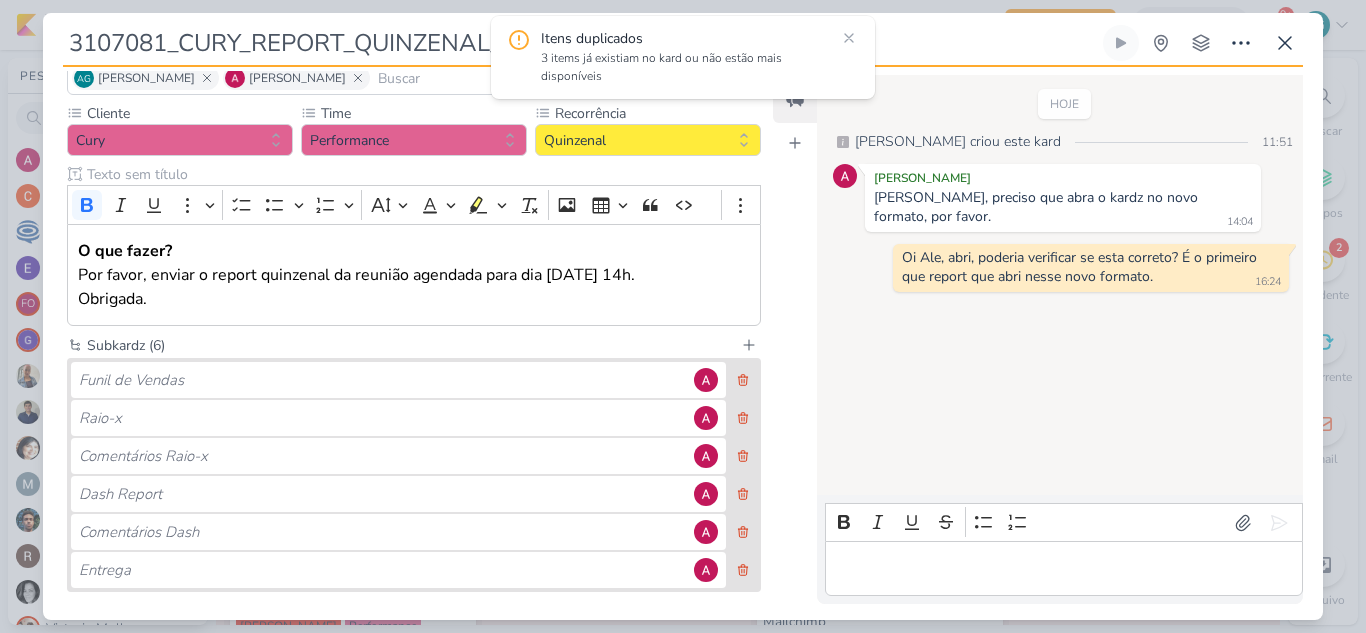 scroll, scrollTop: 200, scrollLeft: 0, axis: vertical 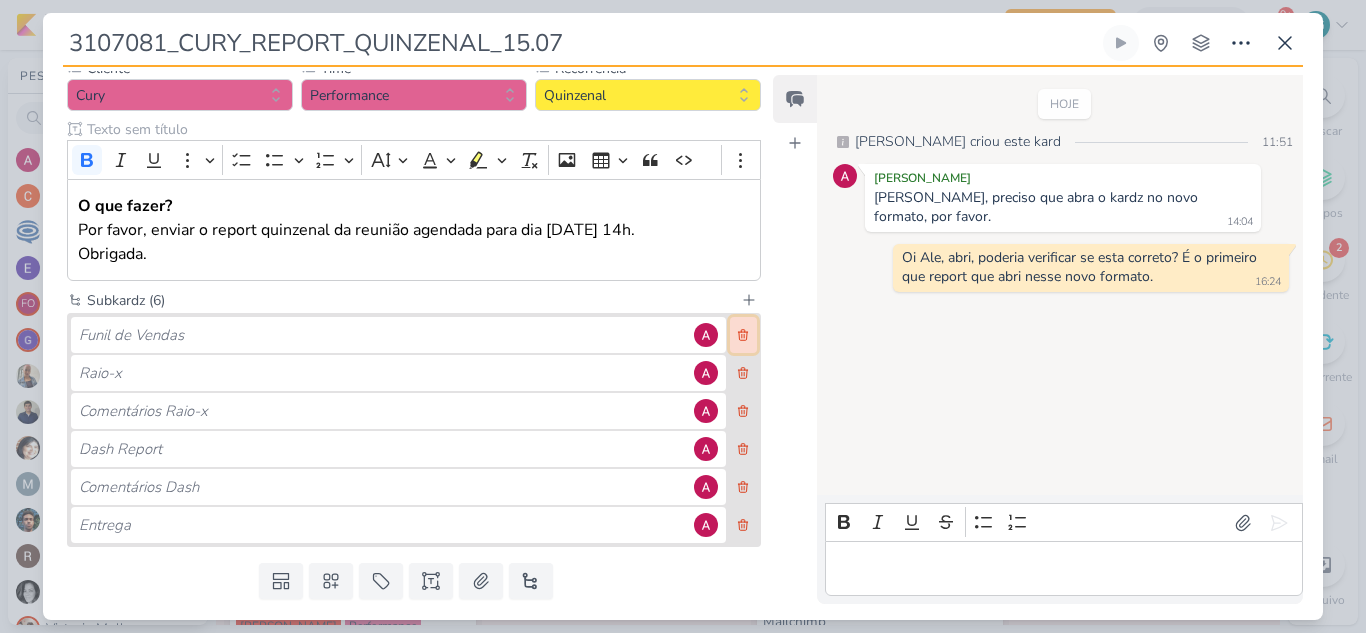 click 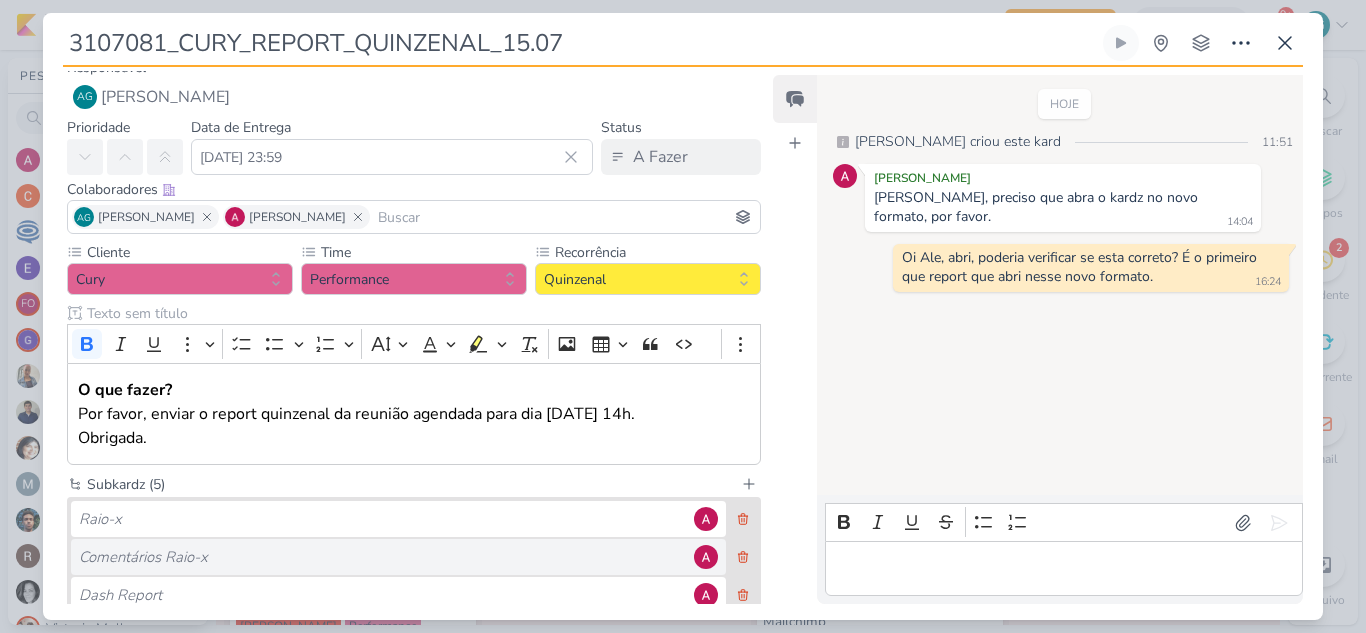 scroll, scrollTop: 0, scrollLeft: 0, axis: both 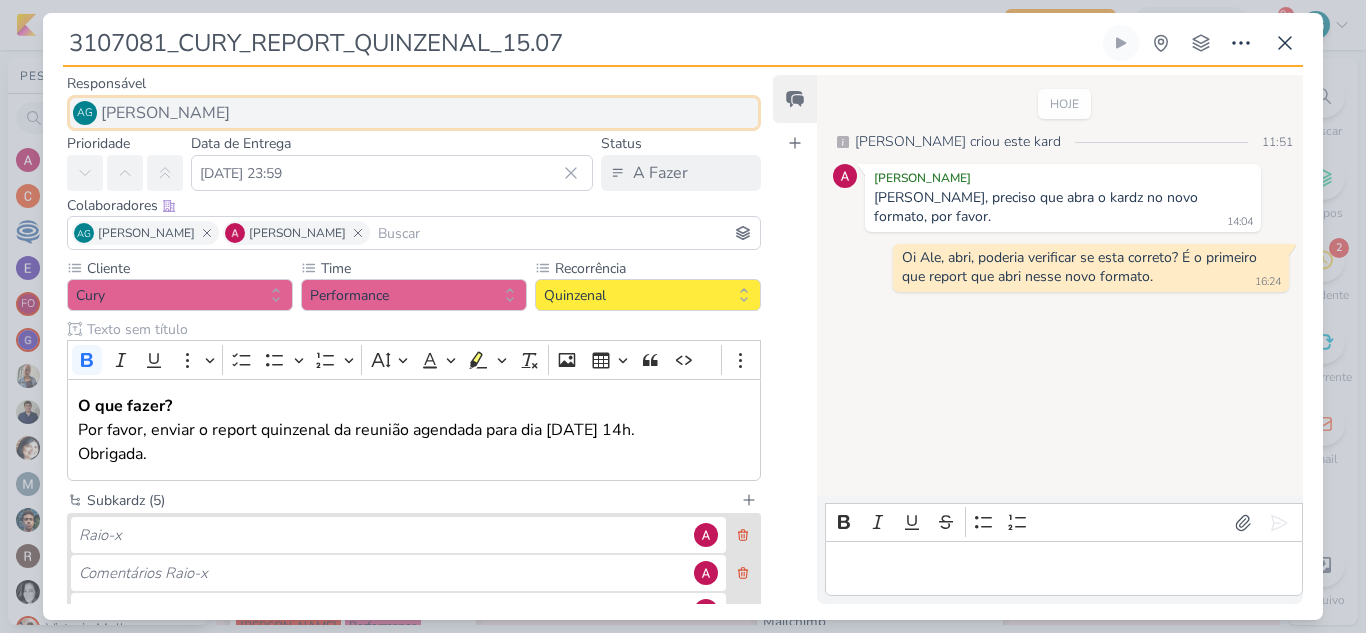 click on "[PERSON_NAME]" at bounding box center (165, 113) 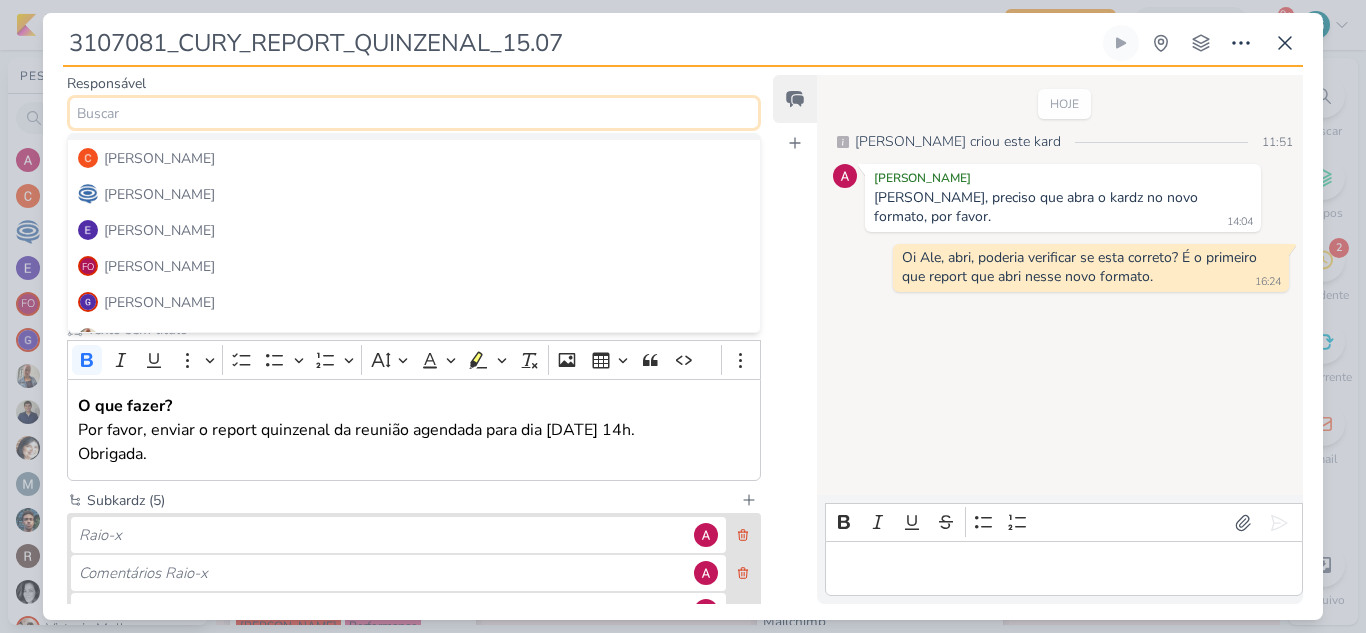 scroll, scrollTop: 100, scrollLeft: 0, axis: vertical 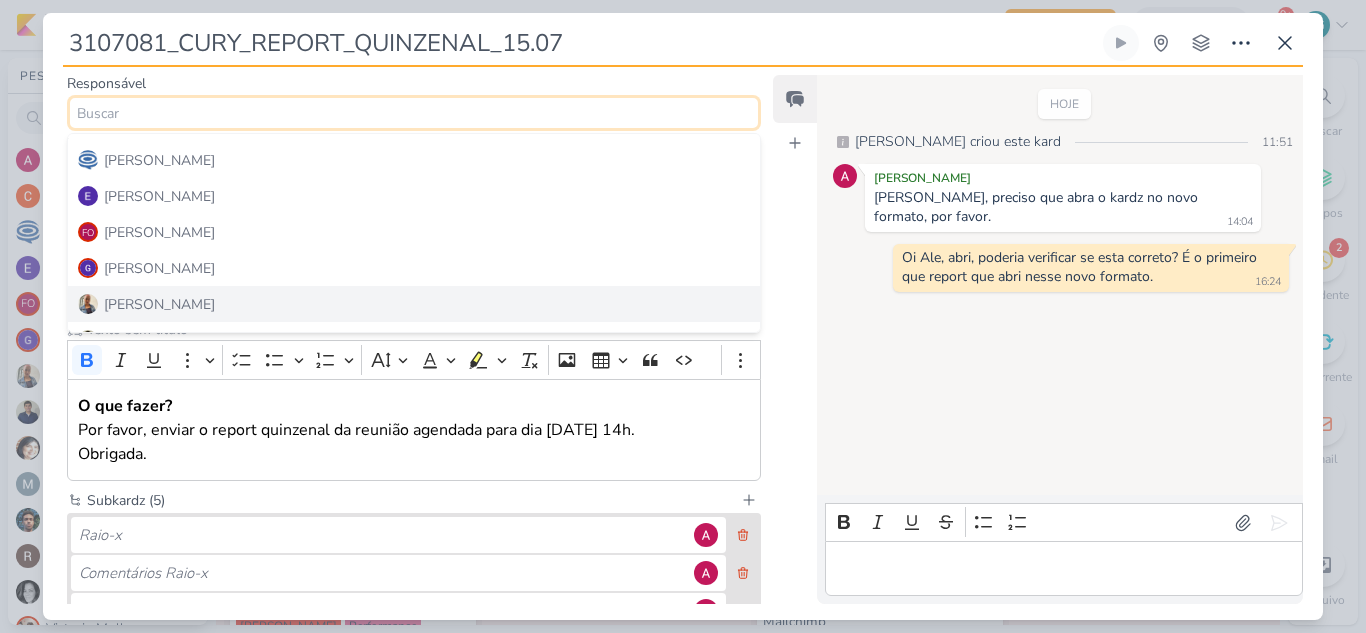 click on "[PERSON_NAME]" at bounding box center (159, 304) 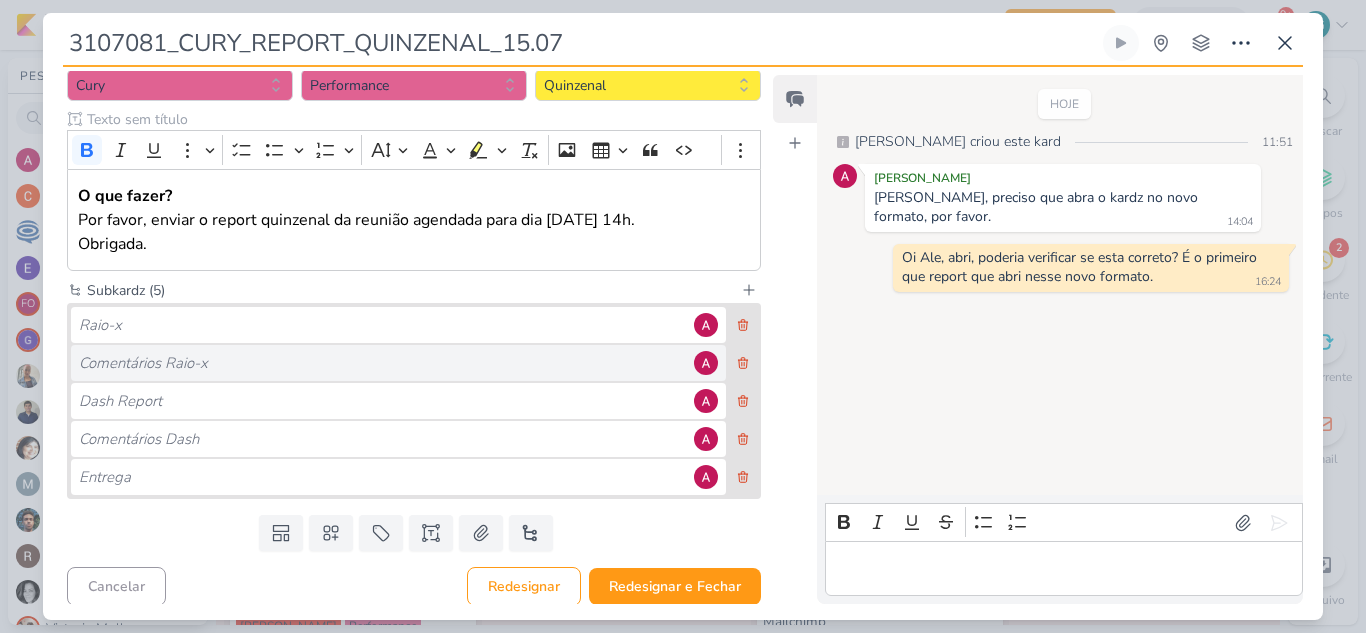 scroll, scrollTop: 216, scrollLeft: 0, axis: vertical 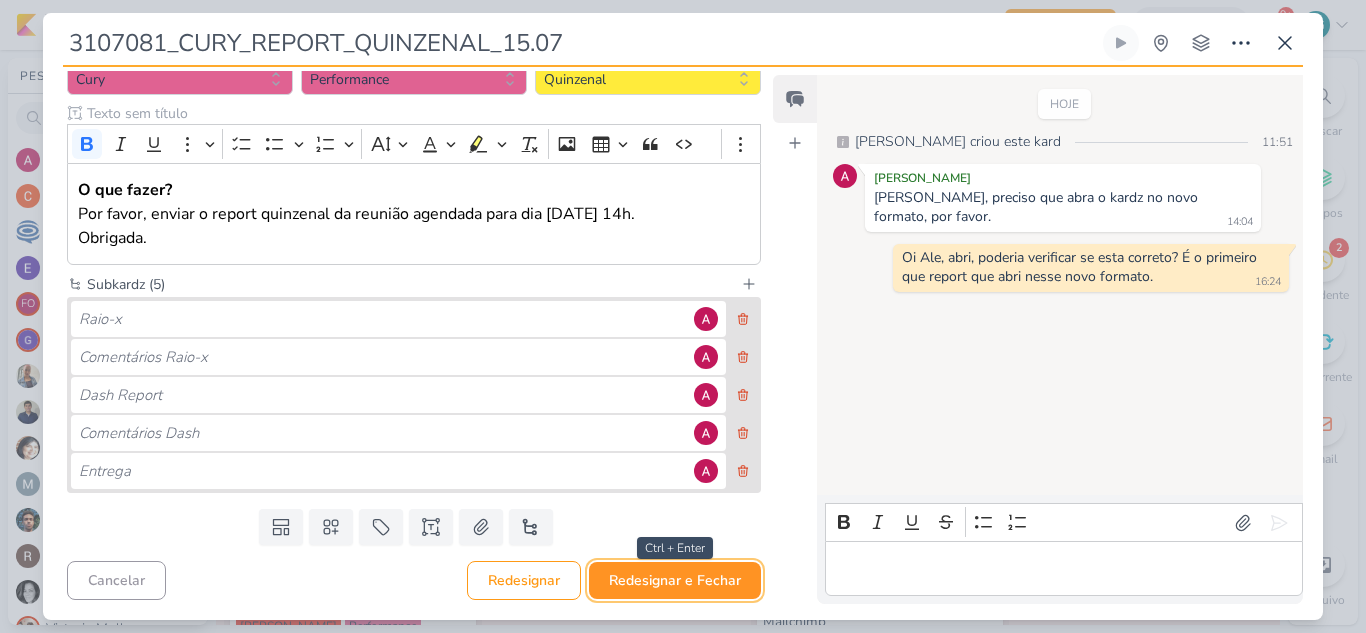 click on "Redesignar e Fechar" at bounding box center (675, 580) 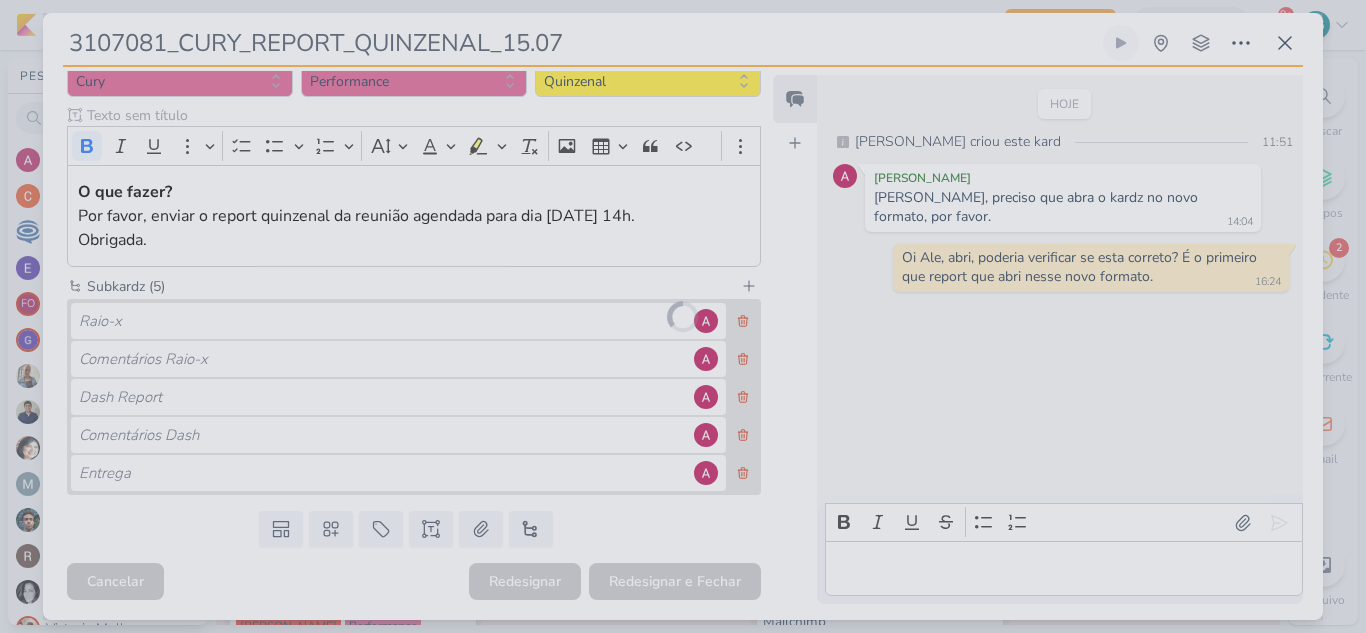 scroll, scrollTop: 214, scrollLeft: 0, axis: vertical 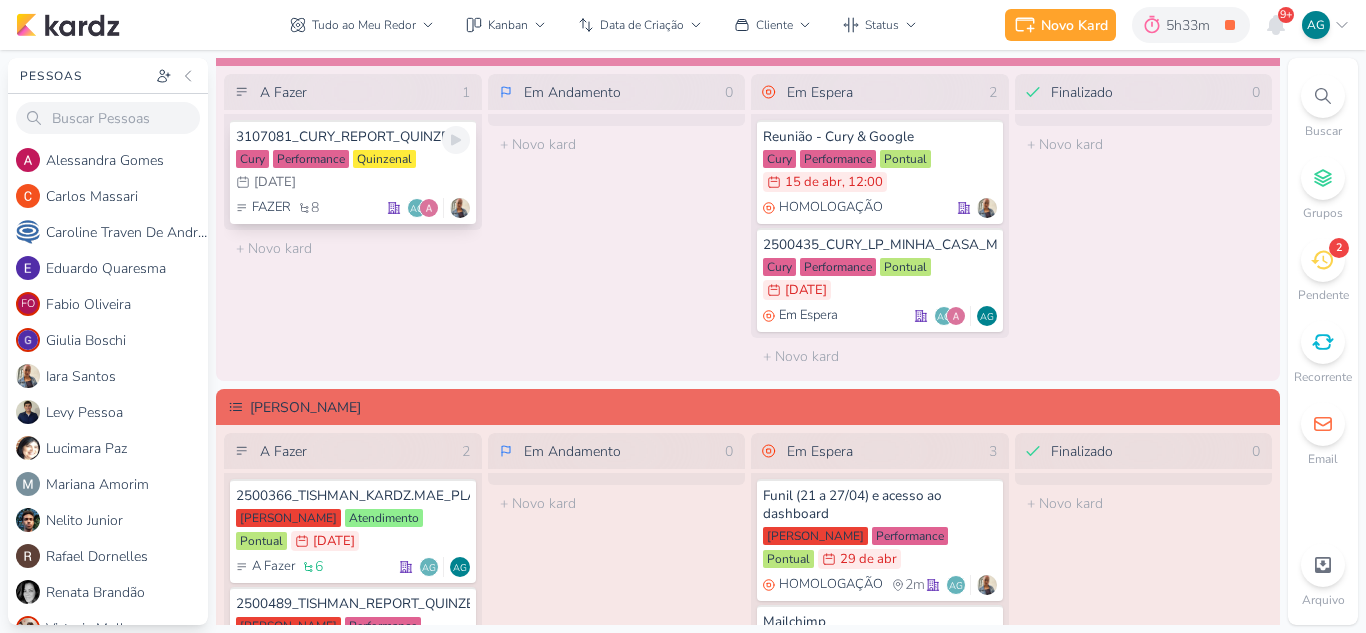 click on "3107081_CURY_REPORT_QUINZENAL_15.07" at bounding box center [353, 137] 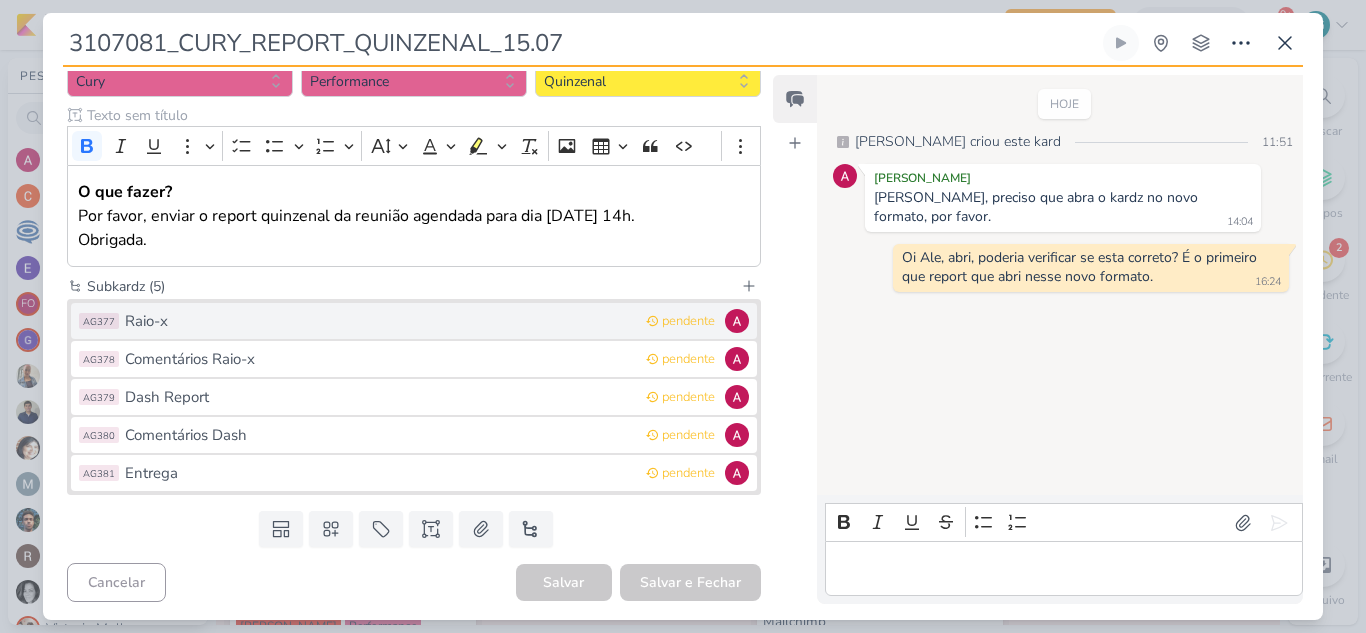 click on "Raio-x" at bounding box center [380, 321] 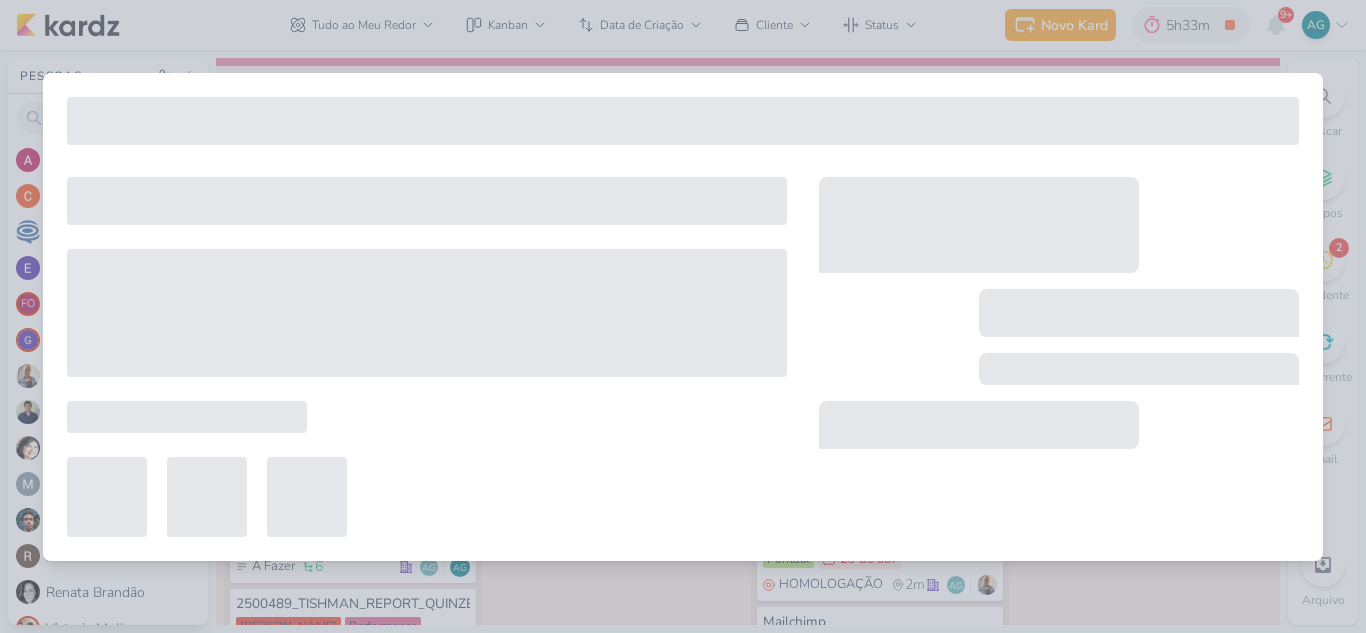 type on "Raio-x" 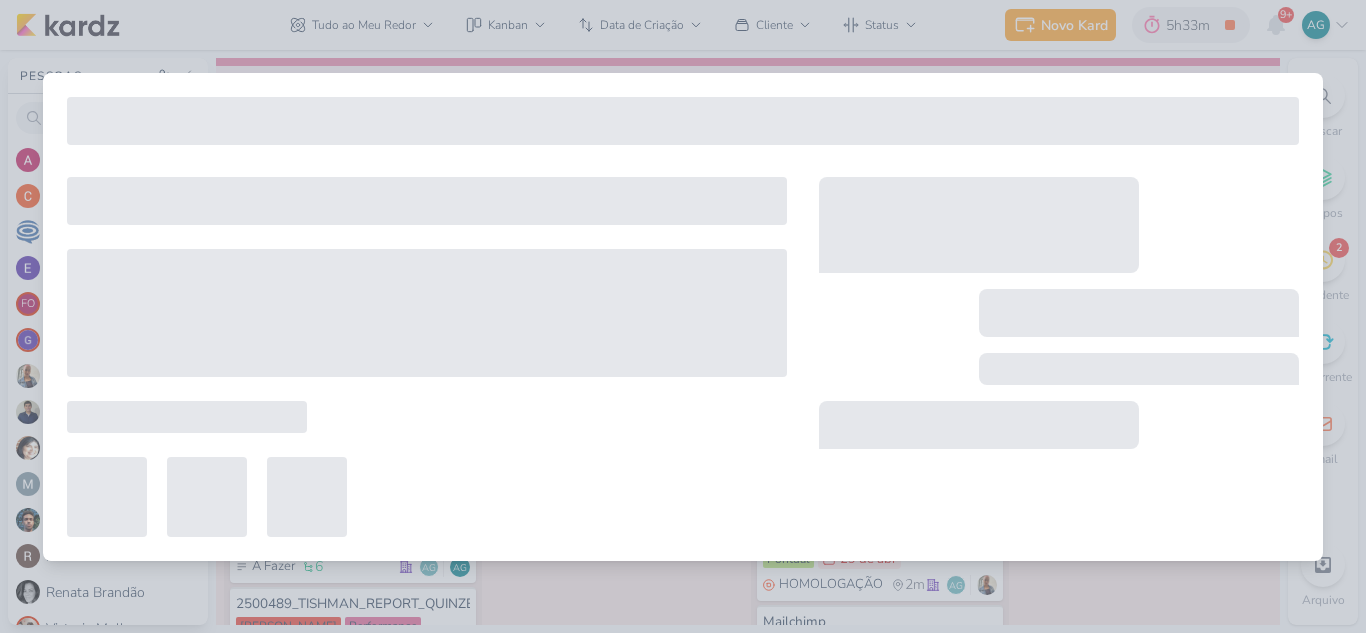 type 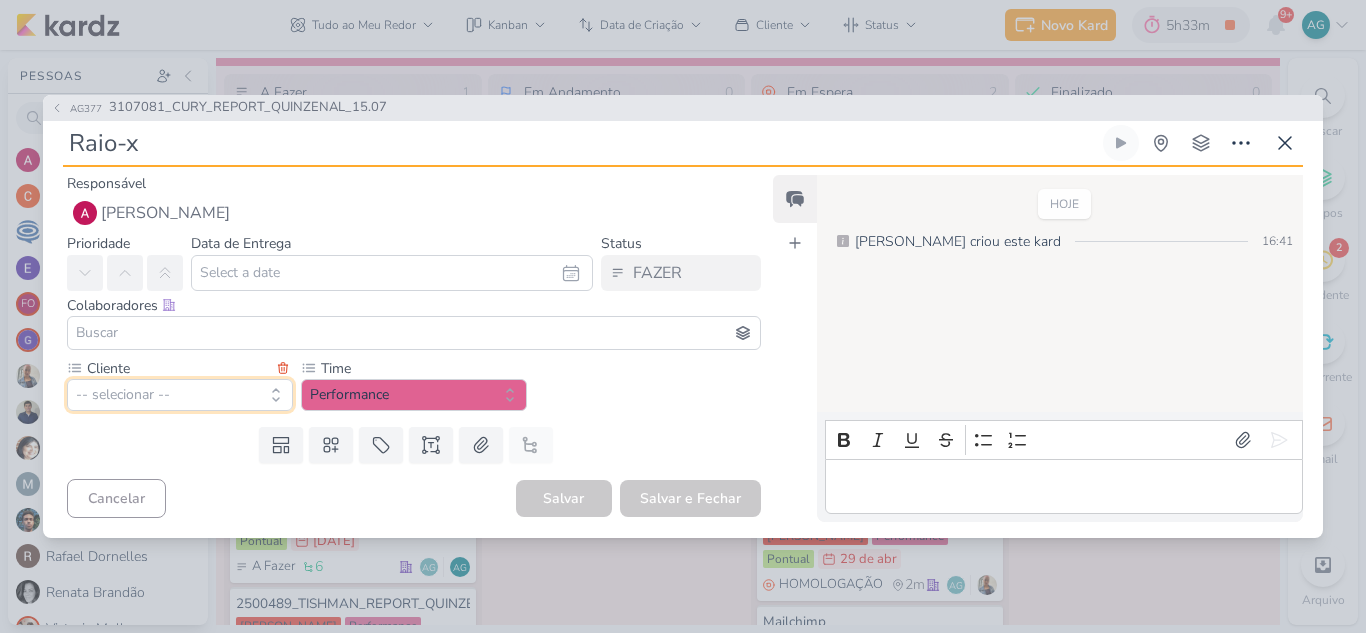 click on "-- selecionar --" at bounding box center [180, 395] 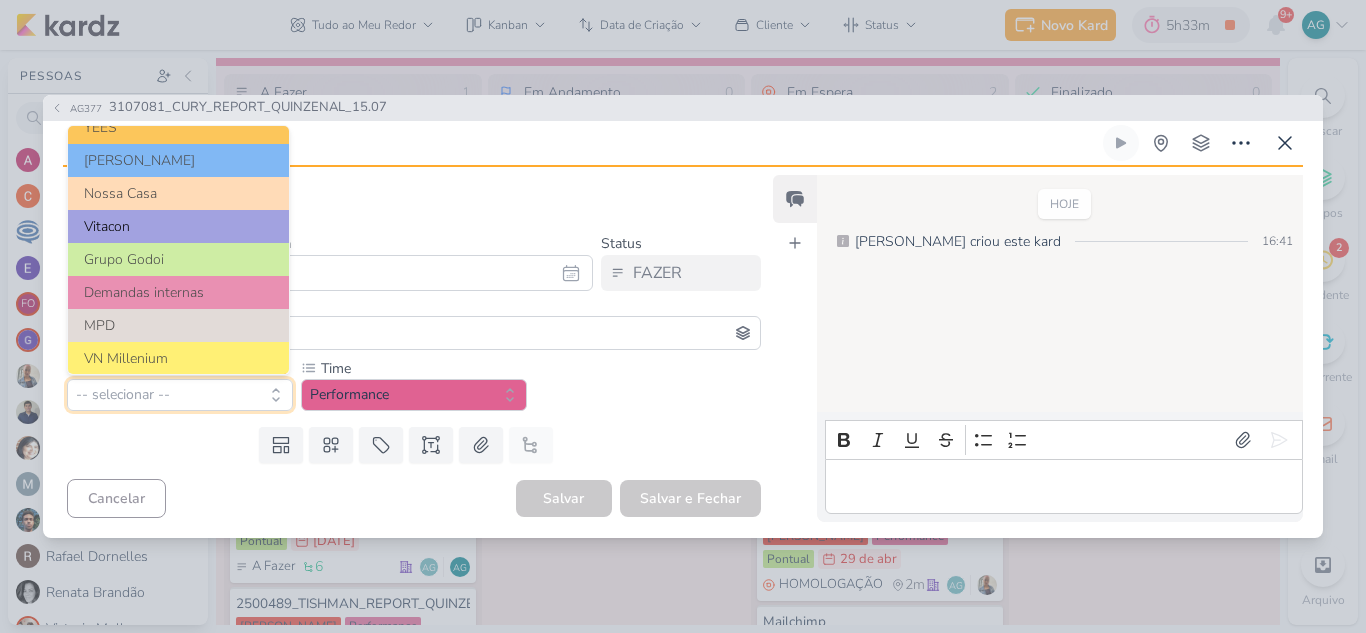 scroll, scrollTop: 100, scrollLeft: 0, axis: vertical 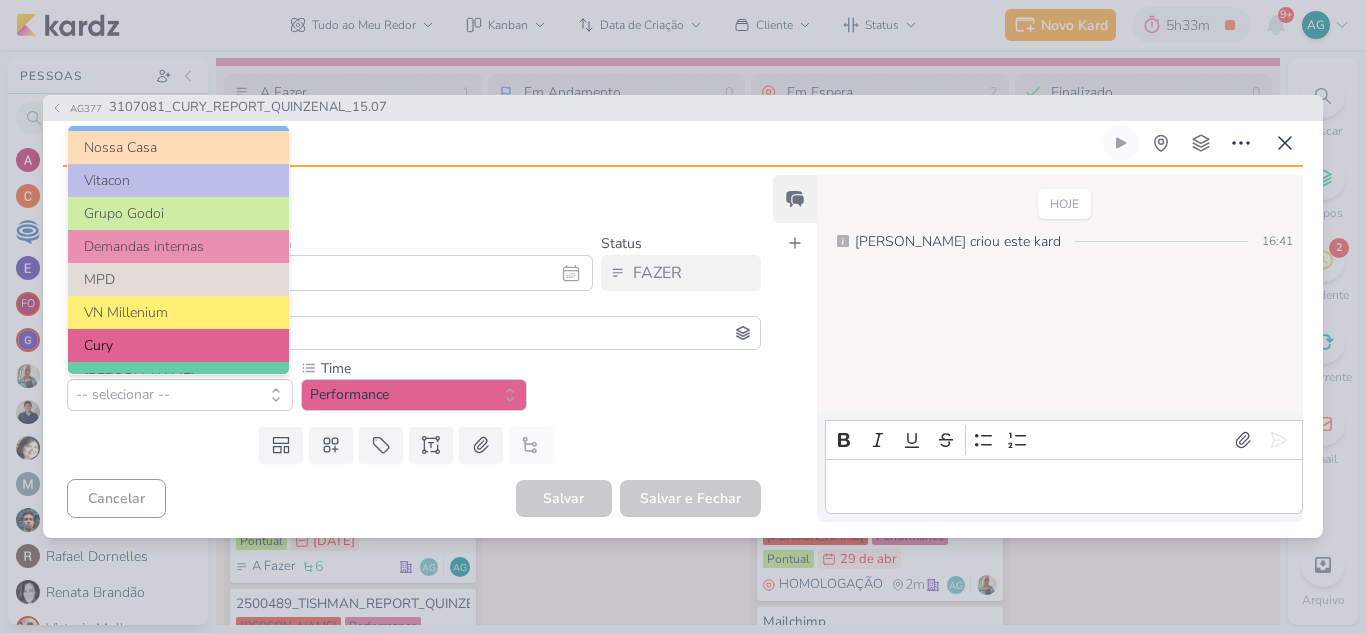 click on "Cury" at bounding box center [178, 345] 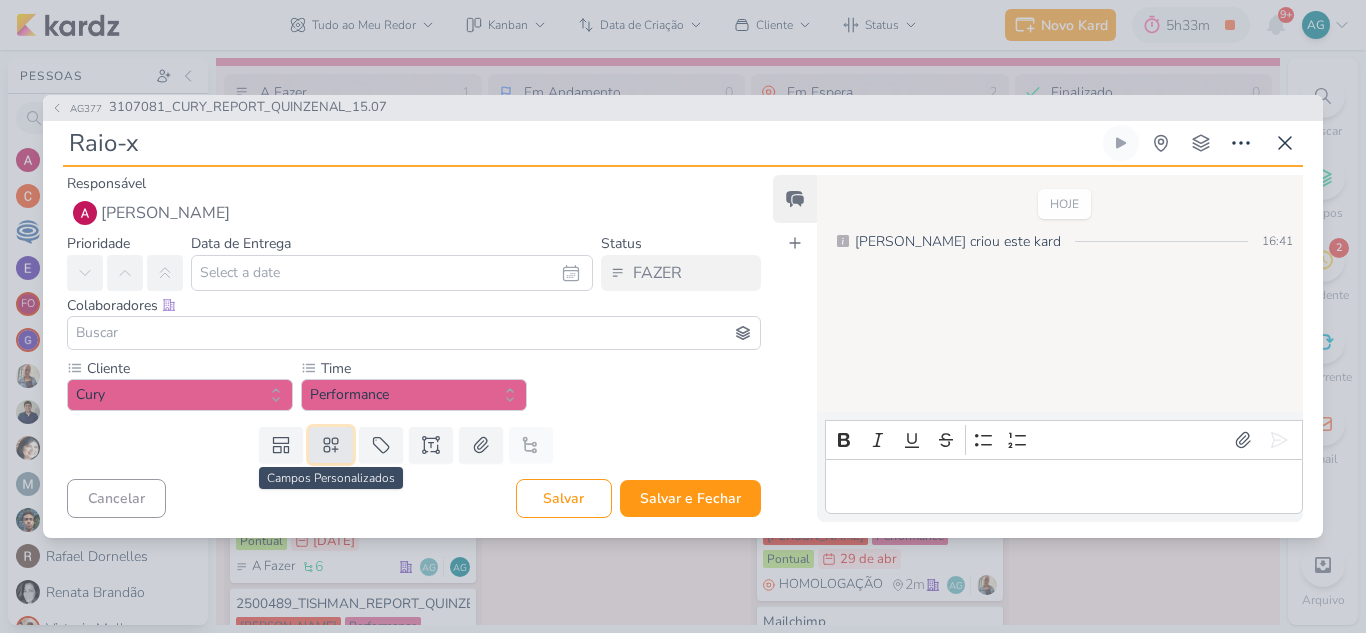 click at bounding box center (331, 445) 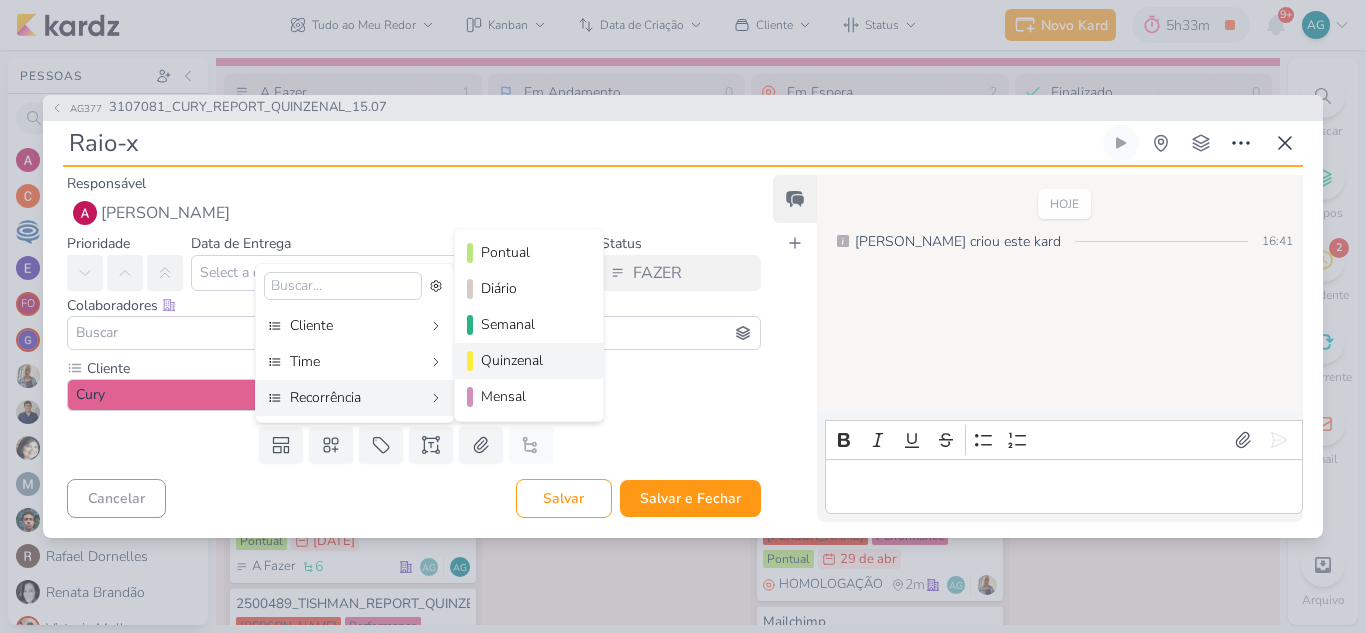 click on "Quinzenal" at bounding box center (530, 360) 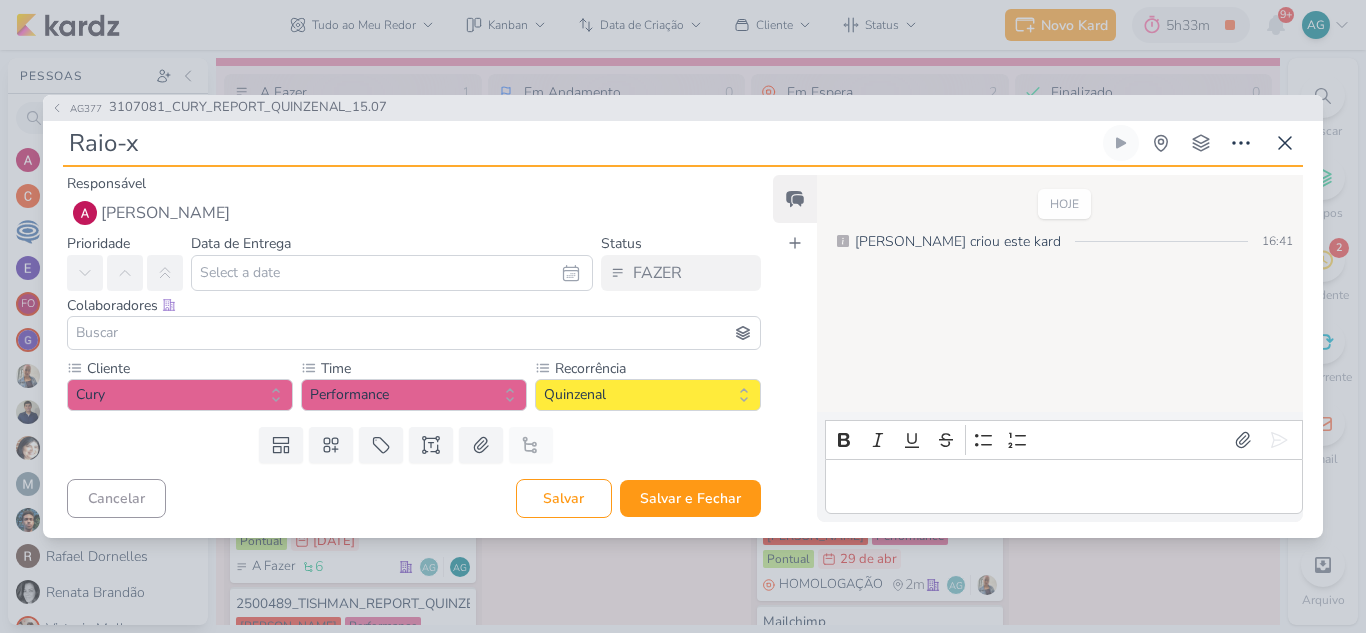 click at bounding box center (414, 333) 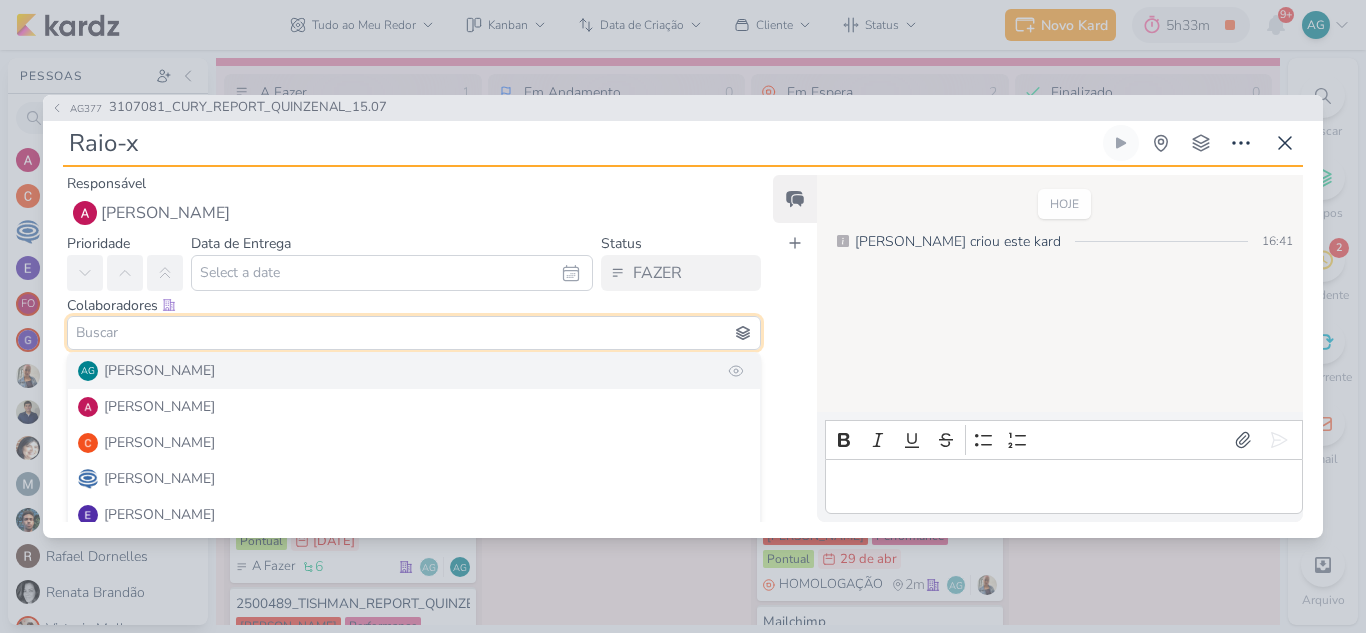 click on "[PERSON_NAME]" at bounding box center [159, 370] 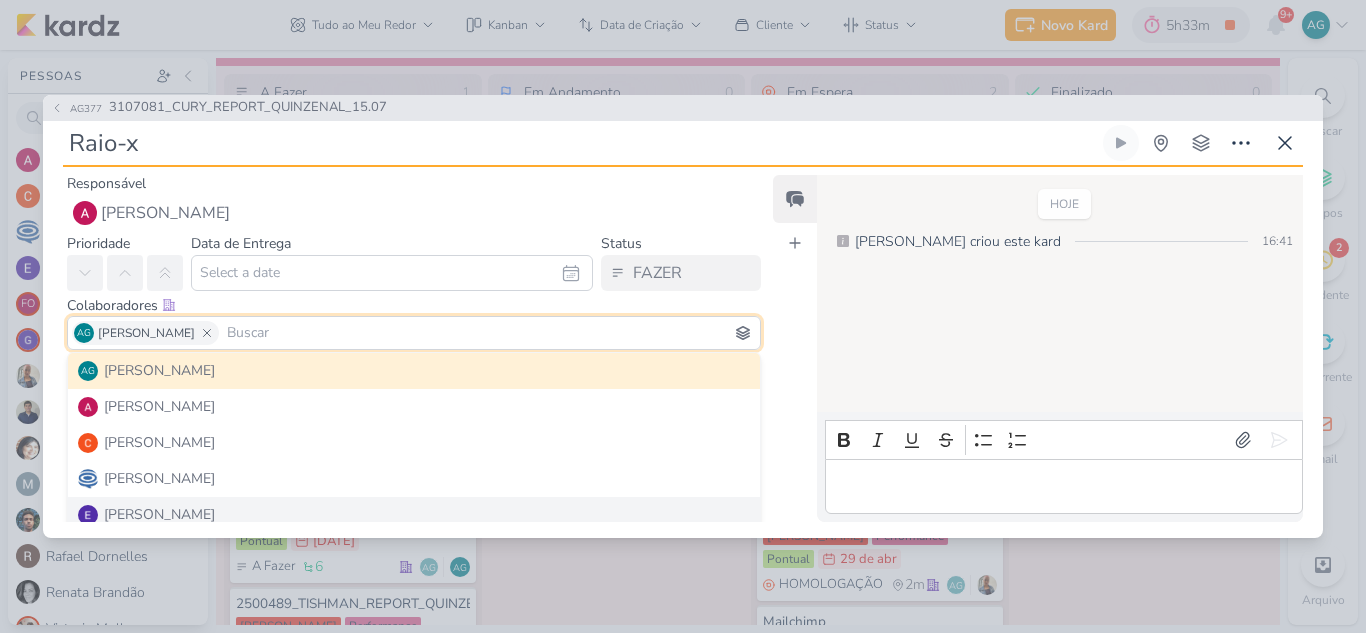 click on "Feed
Atrelar email
Solte o email para atrelar ao kard" at bounding box center (795, 348) 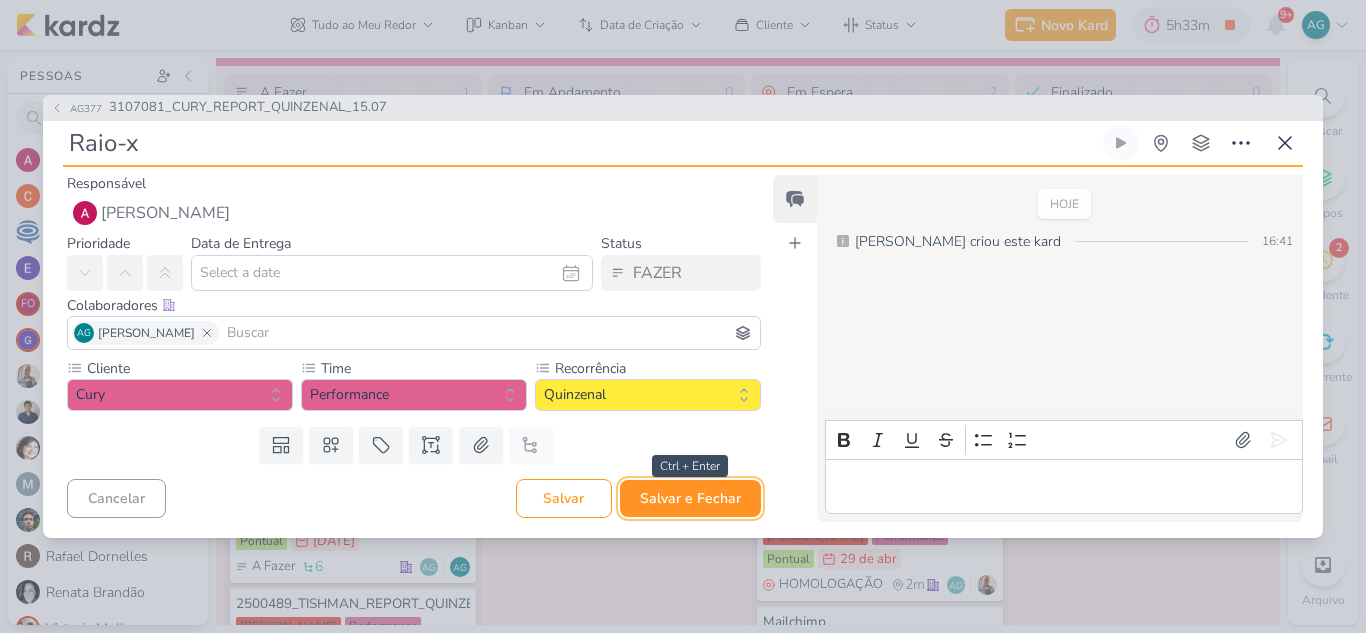 click on "Salvar e Fechar" at bounding box center [690, 498] 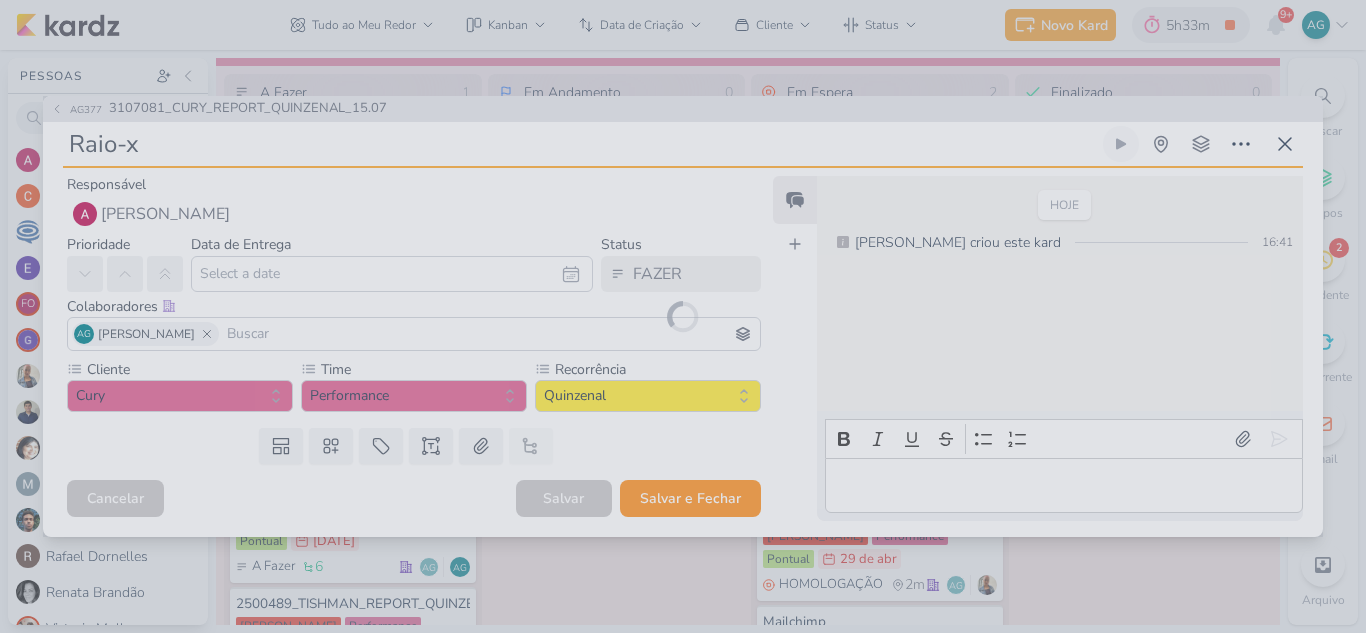 type 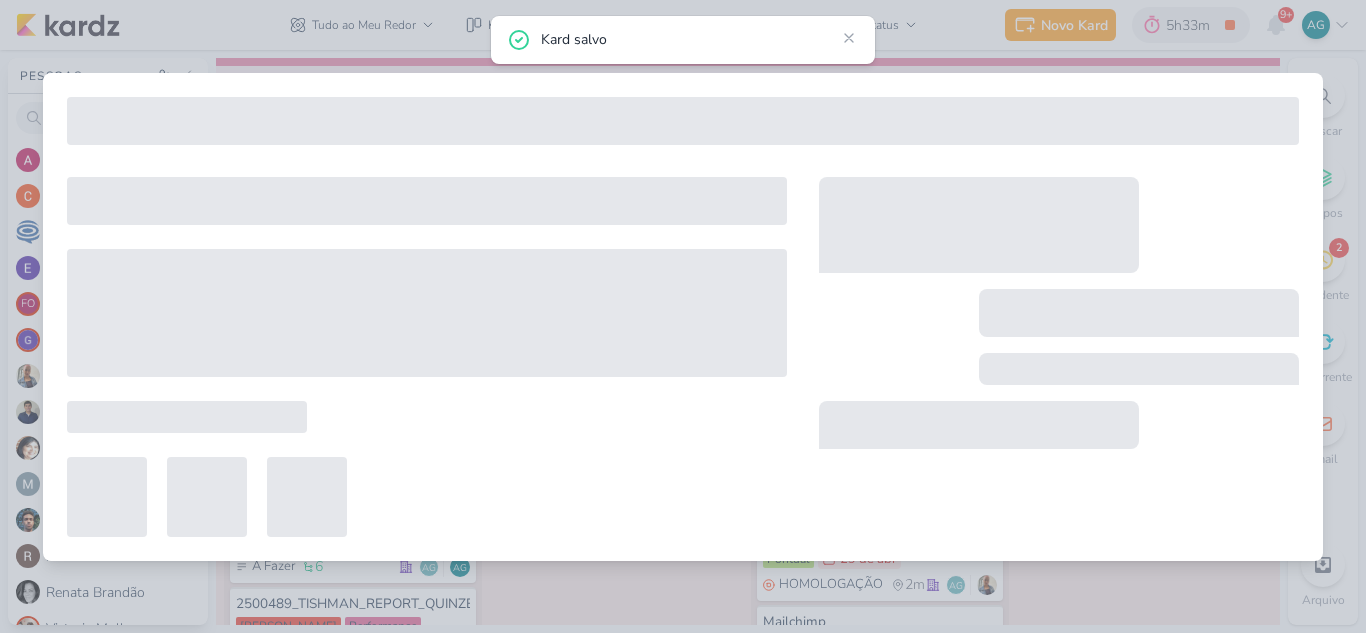type on "3107081_CURY_REPORT_QUINZENAL_15.07" 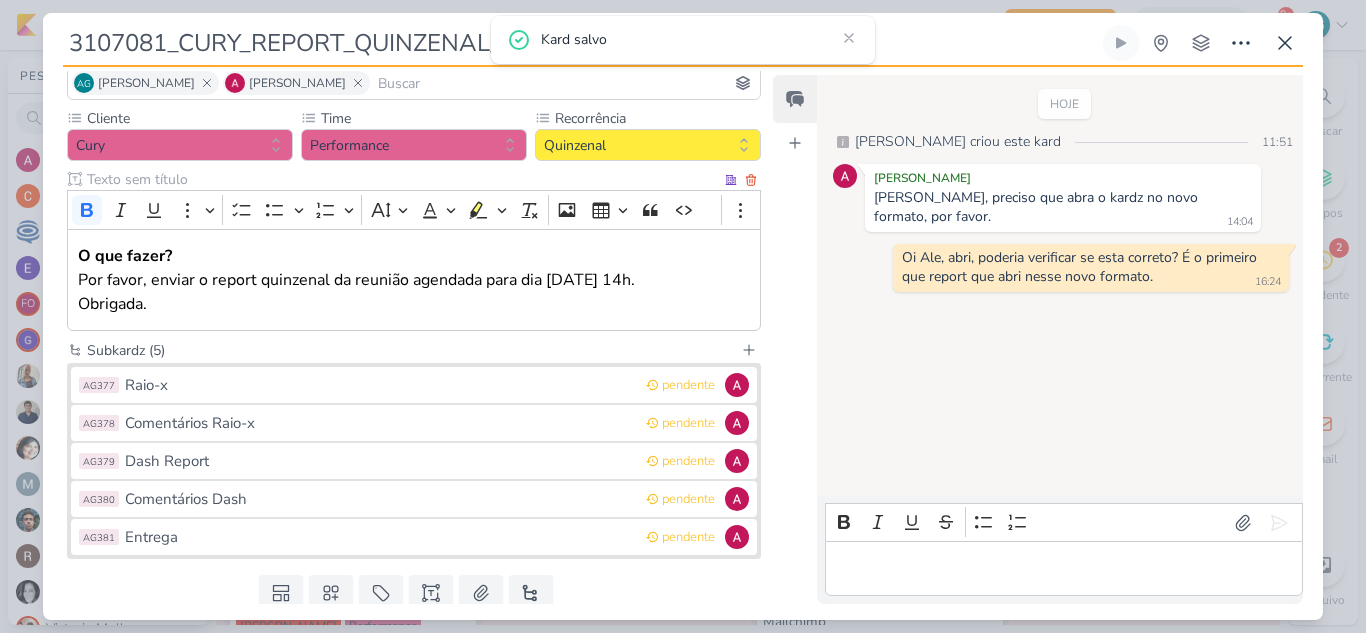 scroll, scrollTop: 200, scrollLeft: 0, axis: vertical 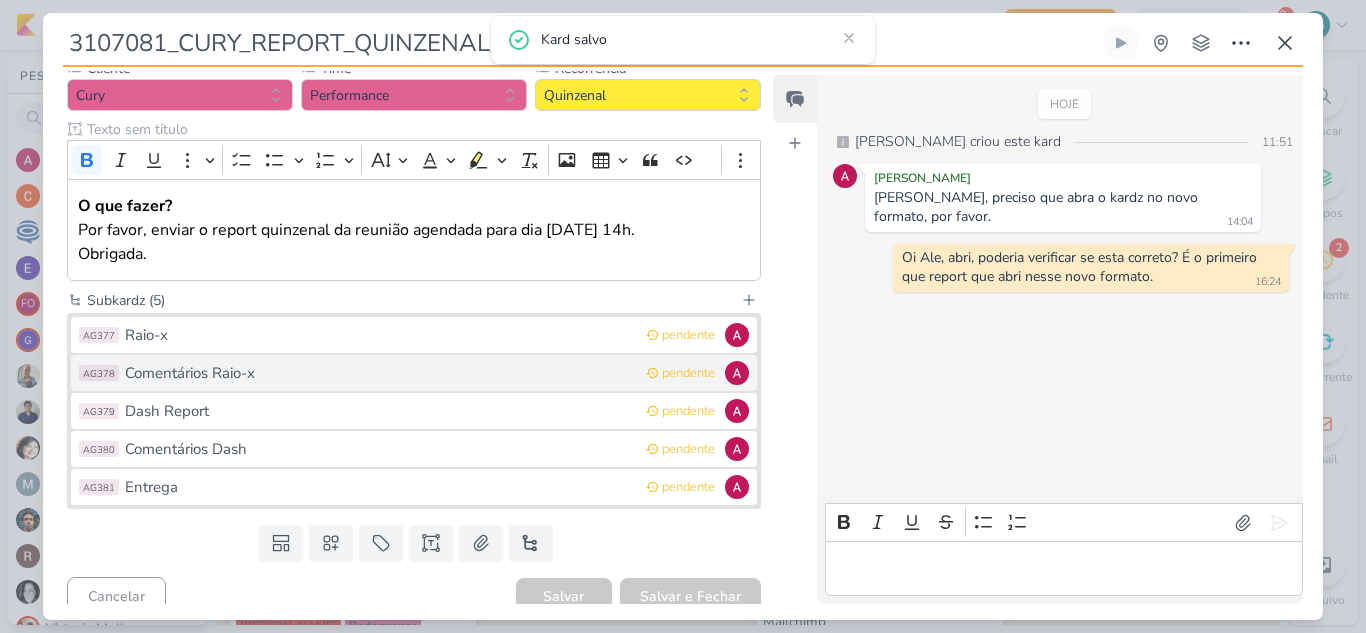 click on "Comentários Raio-x" at bounding box center [380, 373] 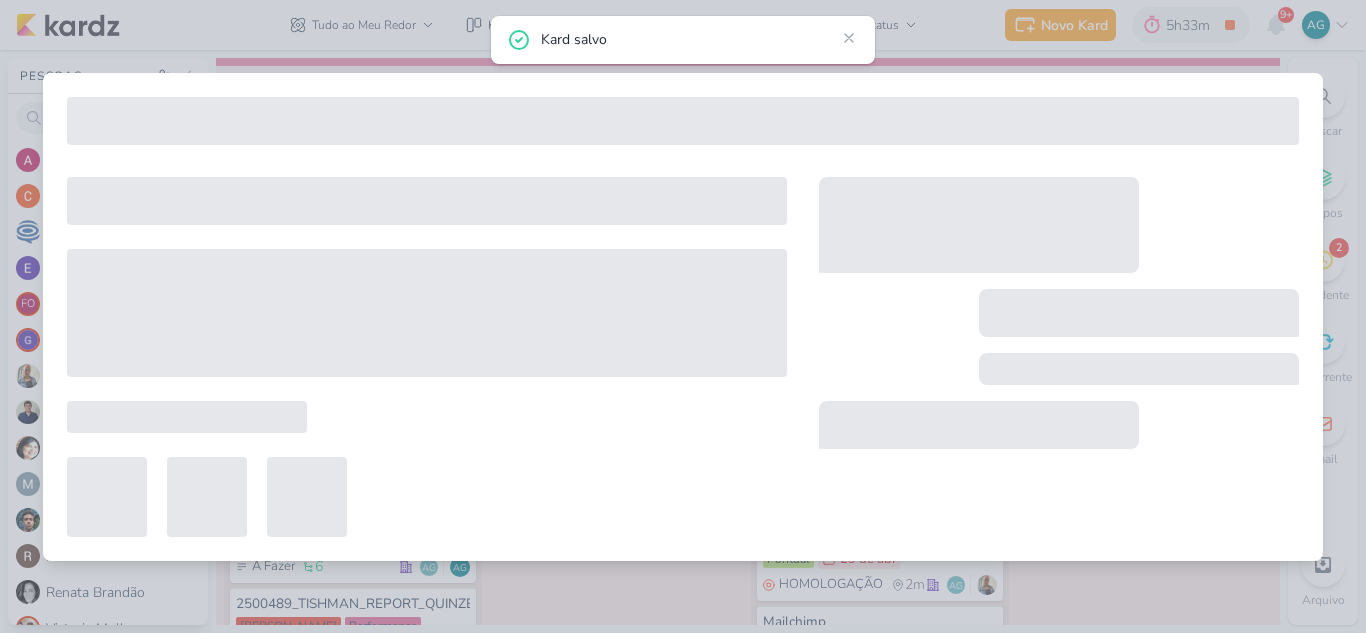 type on "Comentários Raio-x" 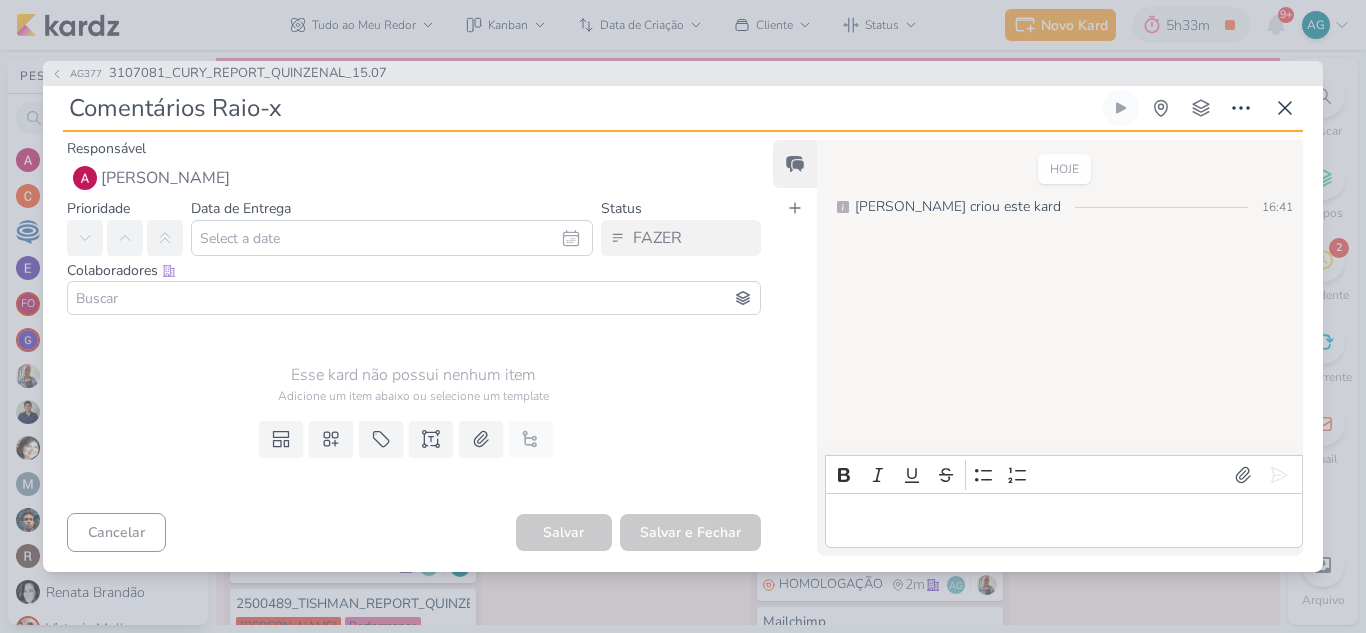 click at bounding box center [414, 298] 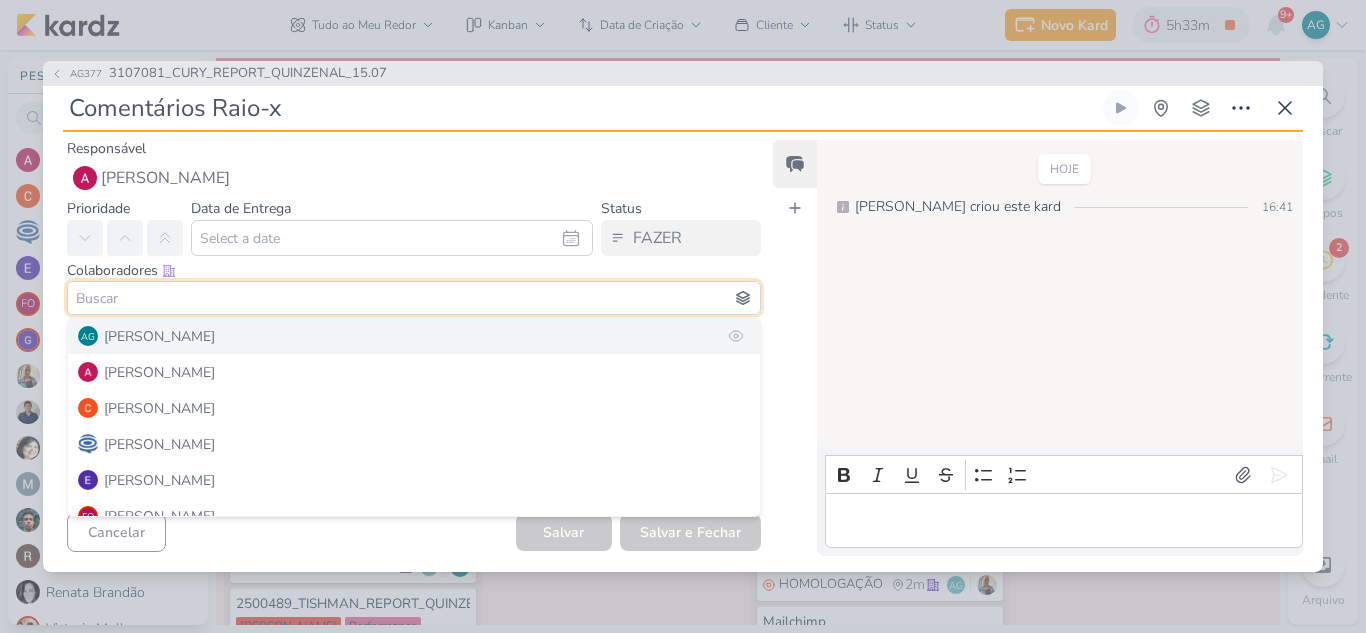 click on "[PERSON_NAME]" at bounding box center [159, 336] 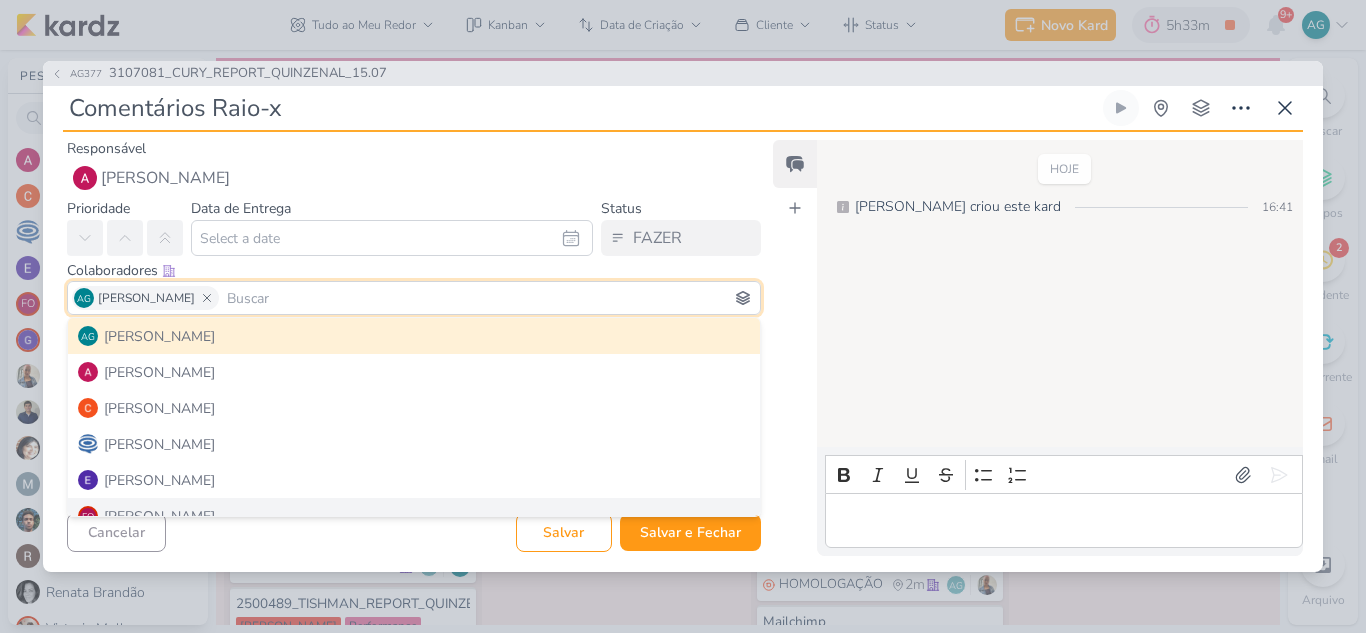 click on "Cancelar
Salvar
Salvar e Fechar
Ctrl + Enter" at bounding box center [406, 530] 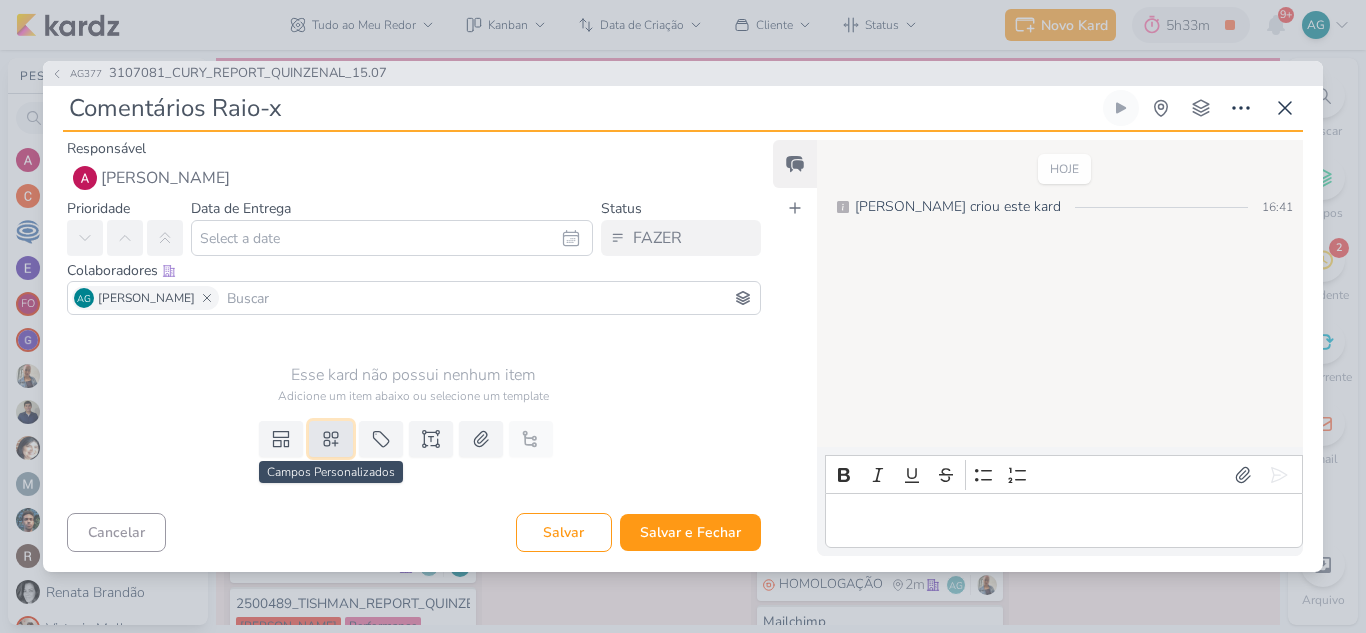 click 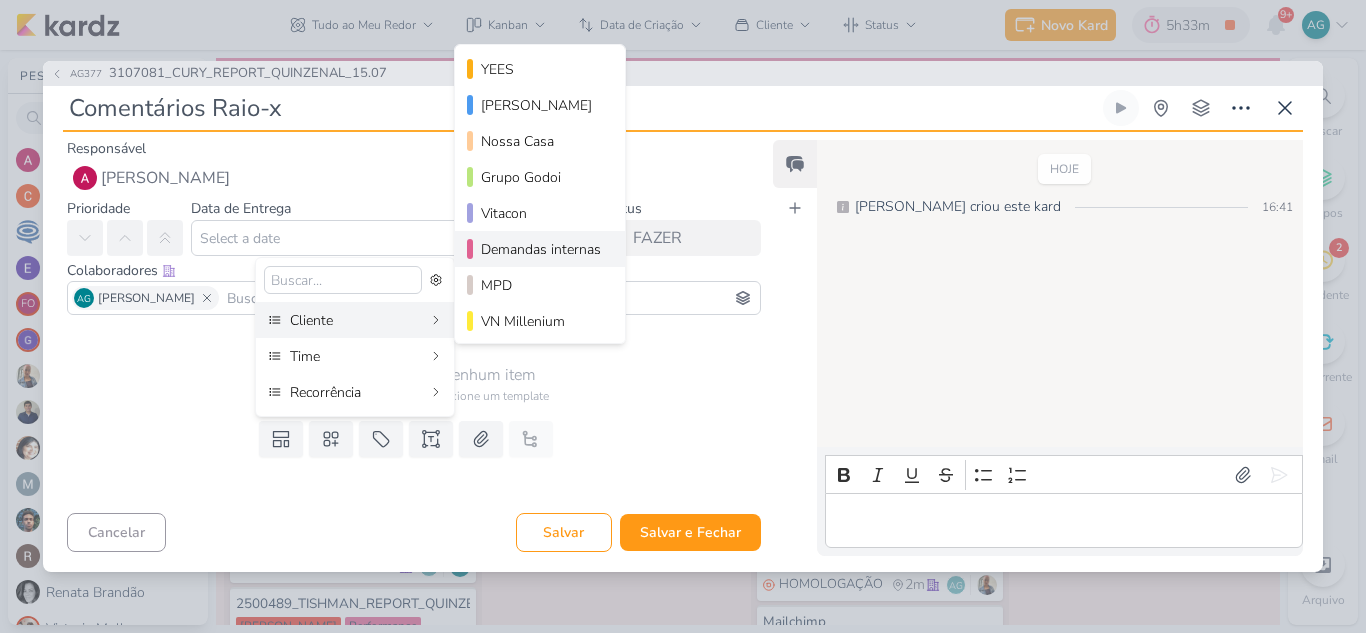 scroll, scrollTop: 100, scrollLeft: 0, axis: vertical 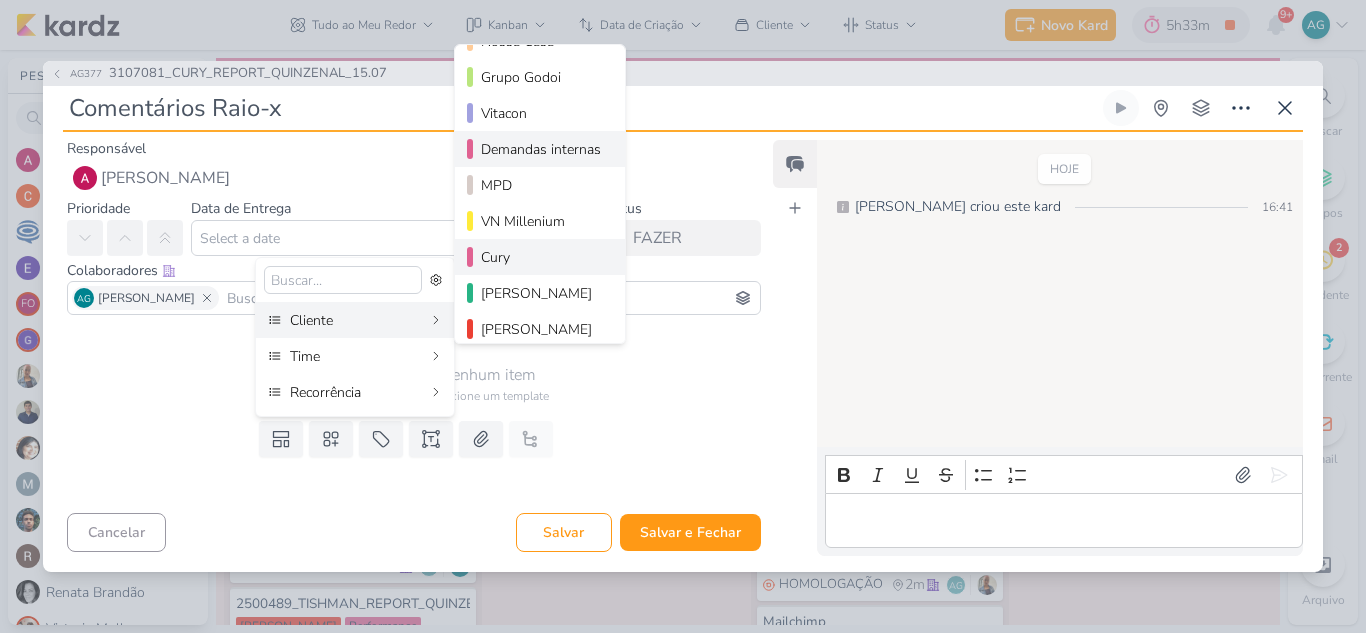 click on "Cury" at bounding box center (541, 257) 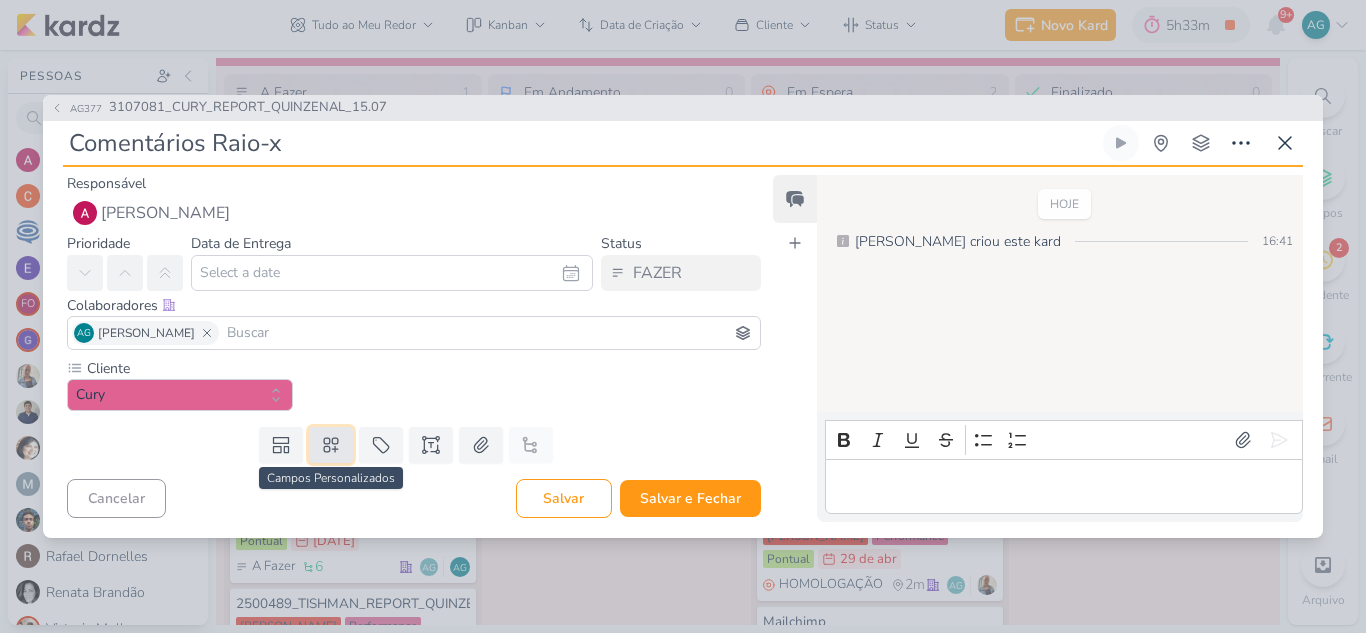 click 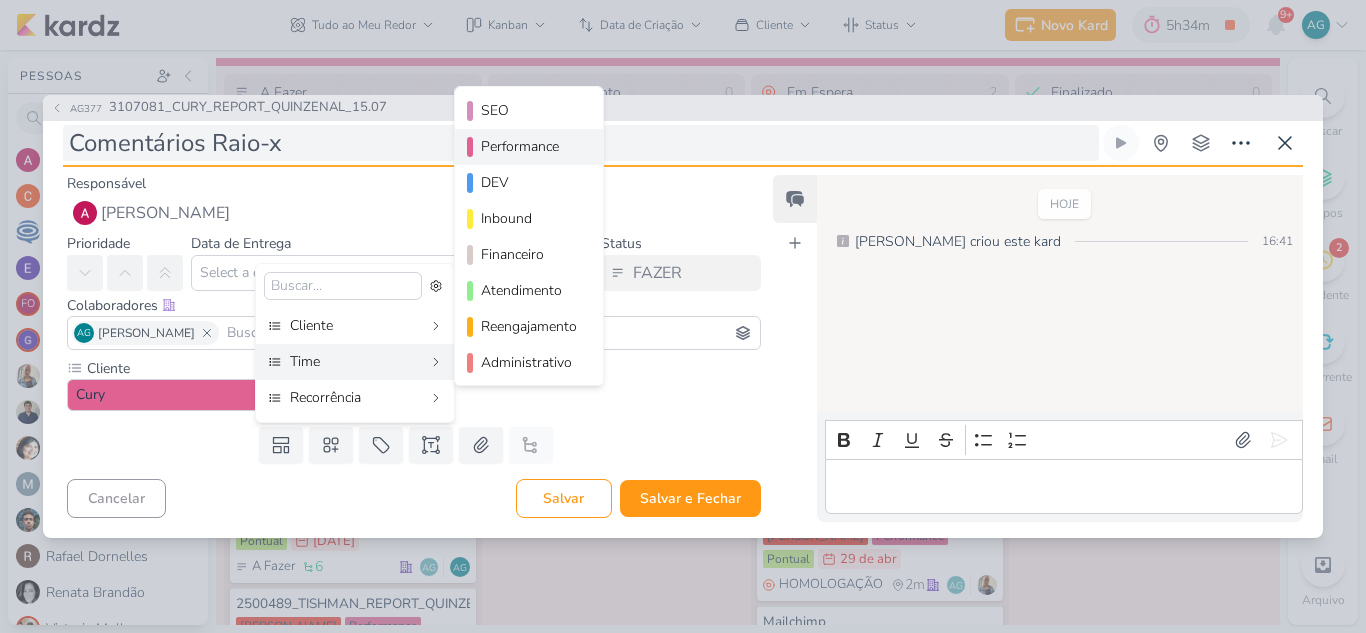click on "Performance" at bounding box center (530, 146) 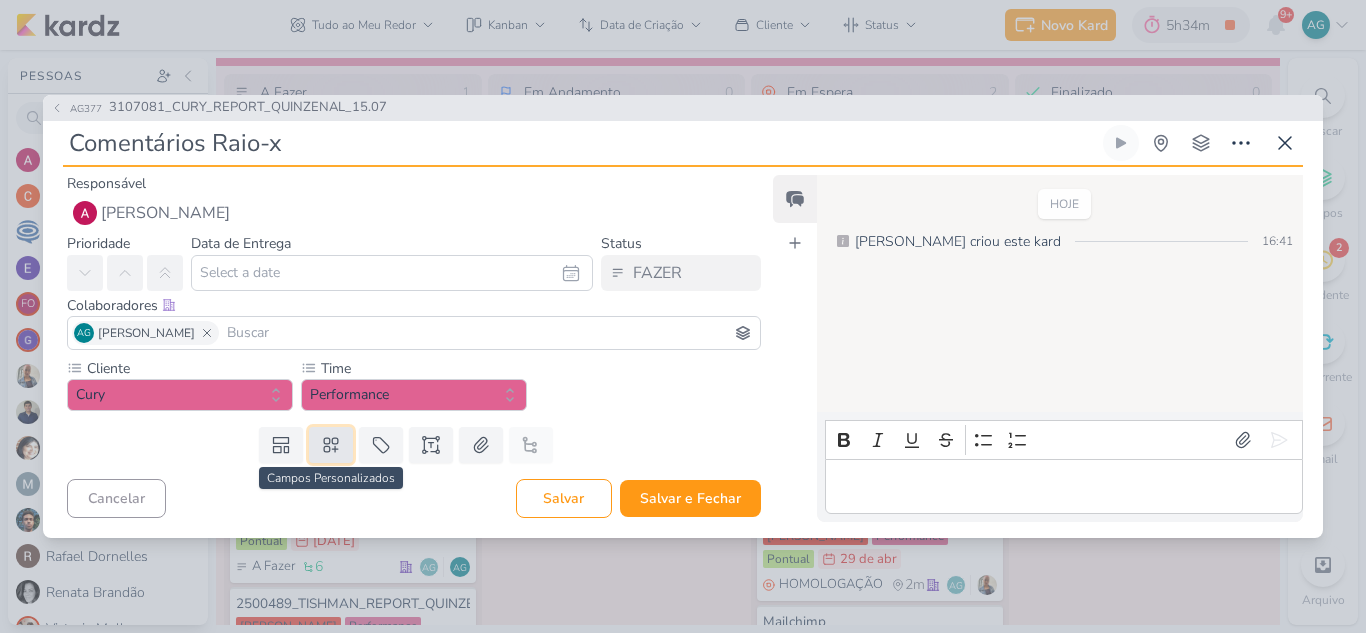click 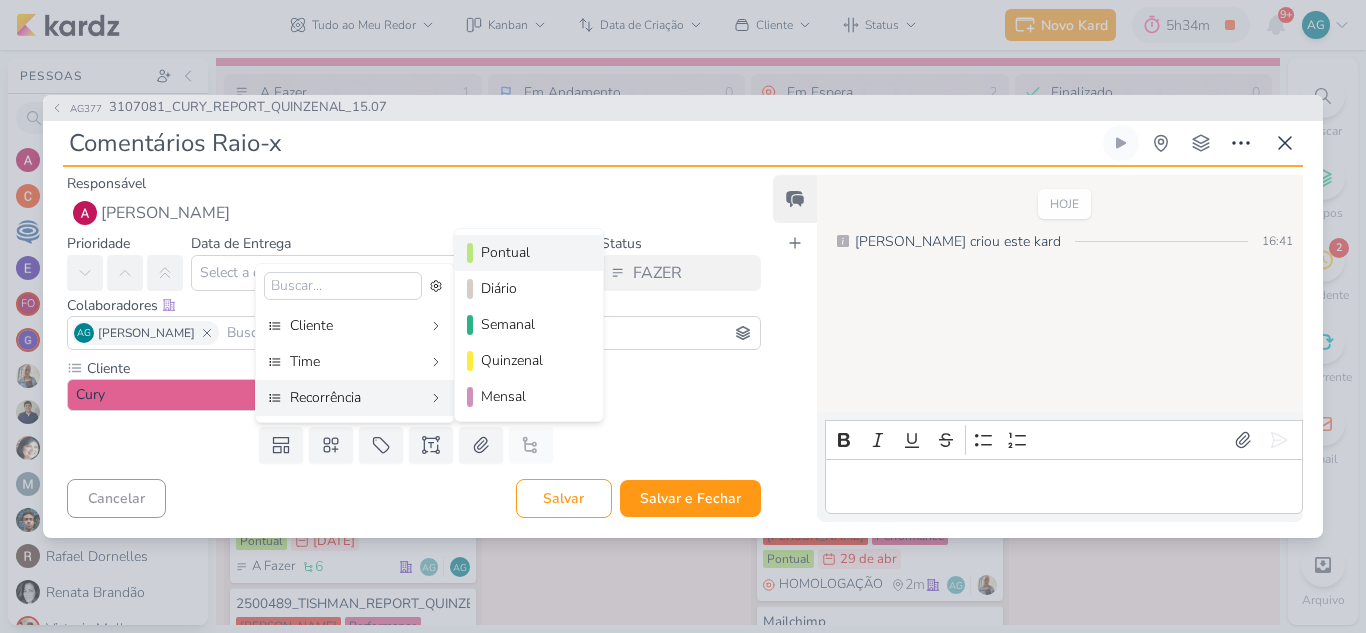 click on "Pontual" at bounding box center (530, 252) 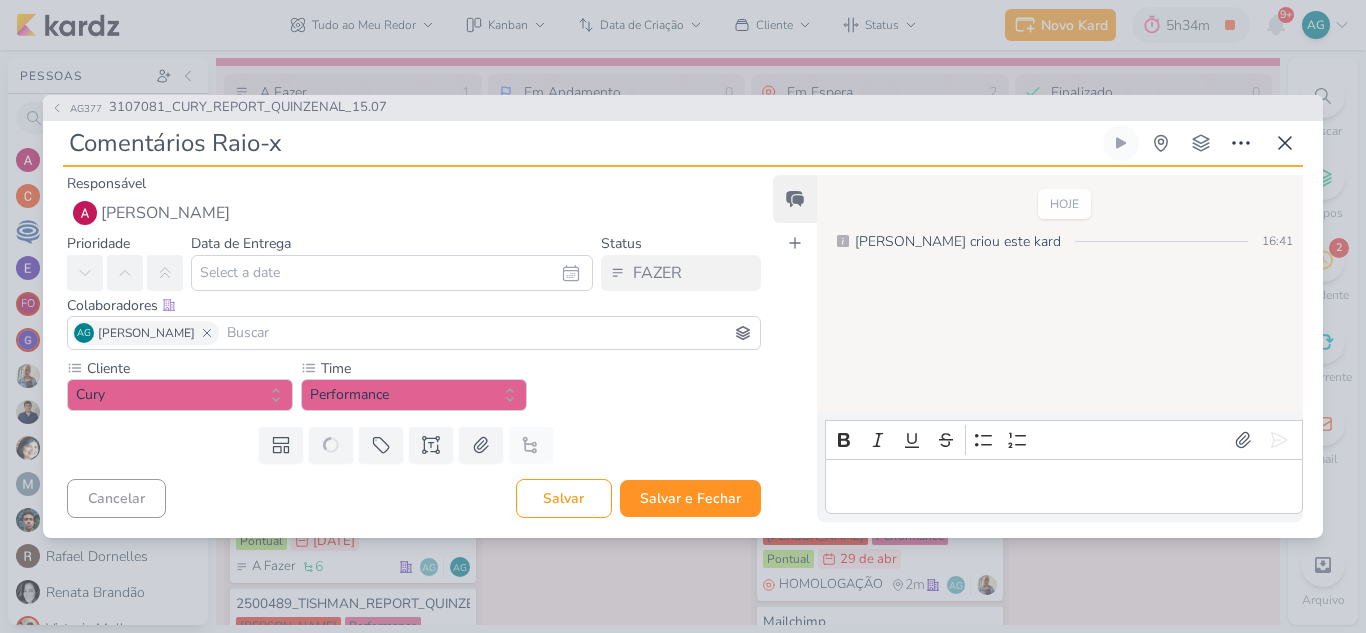 type 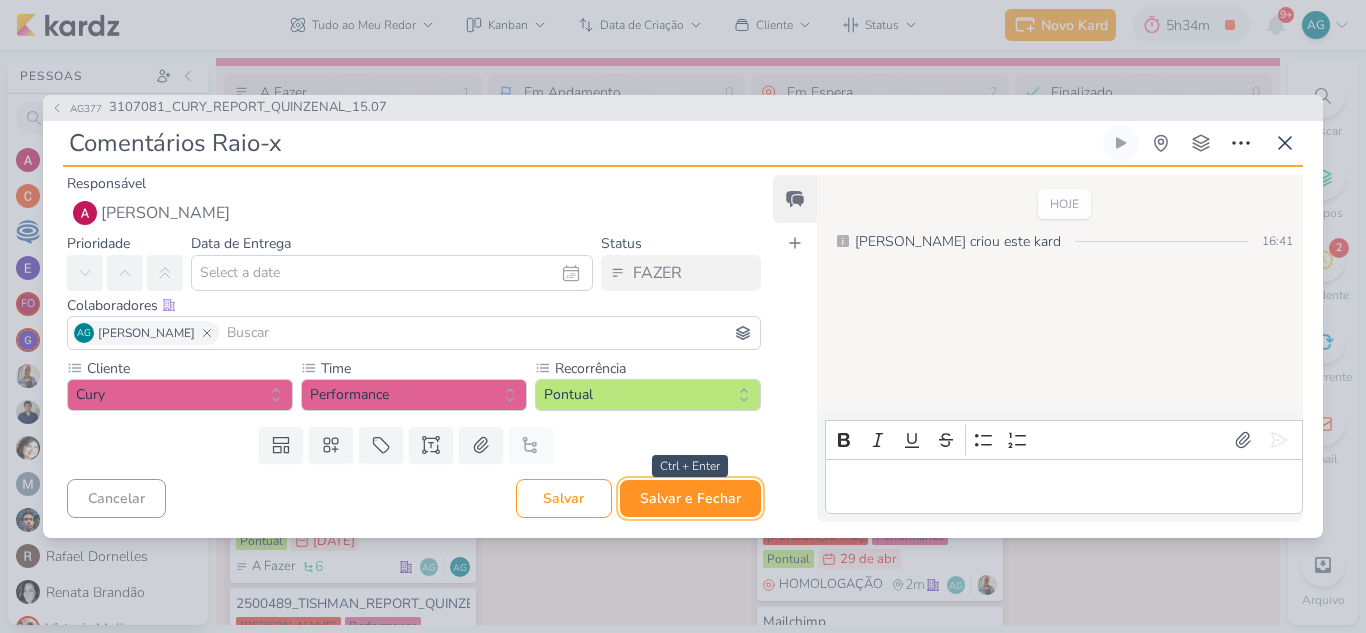 click on "Salvar e Fechar" at bounding box center (690, 498) 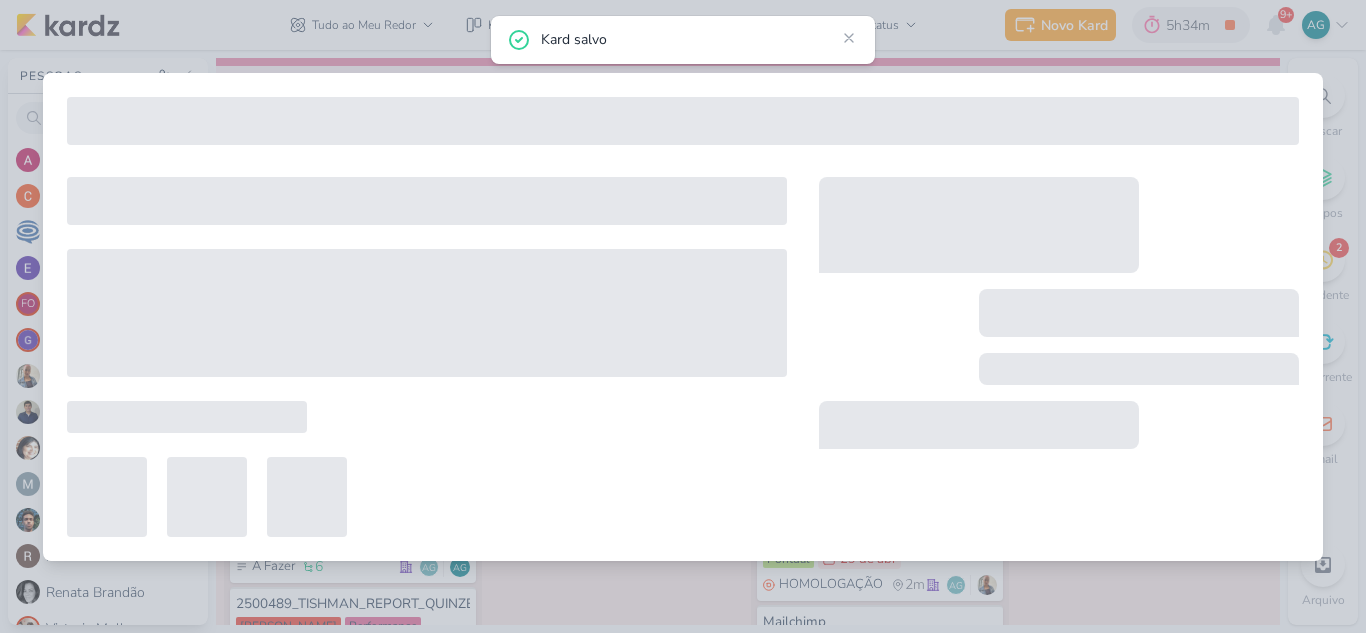 type on "3107081_CURY_REPORT_QUINZENAL_15.07" 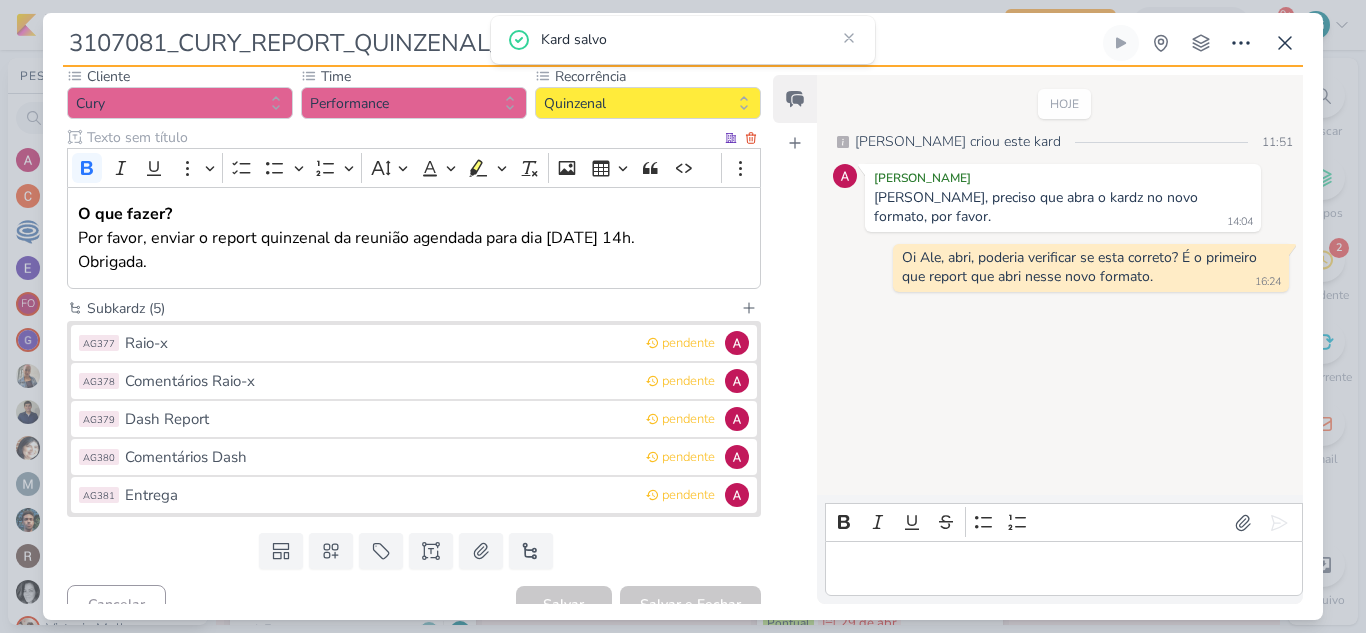 scroll, scrollTop: 200, scrollLeft: 0, axis: vertical 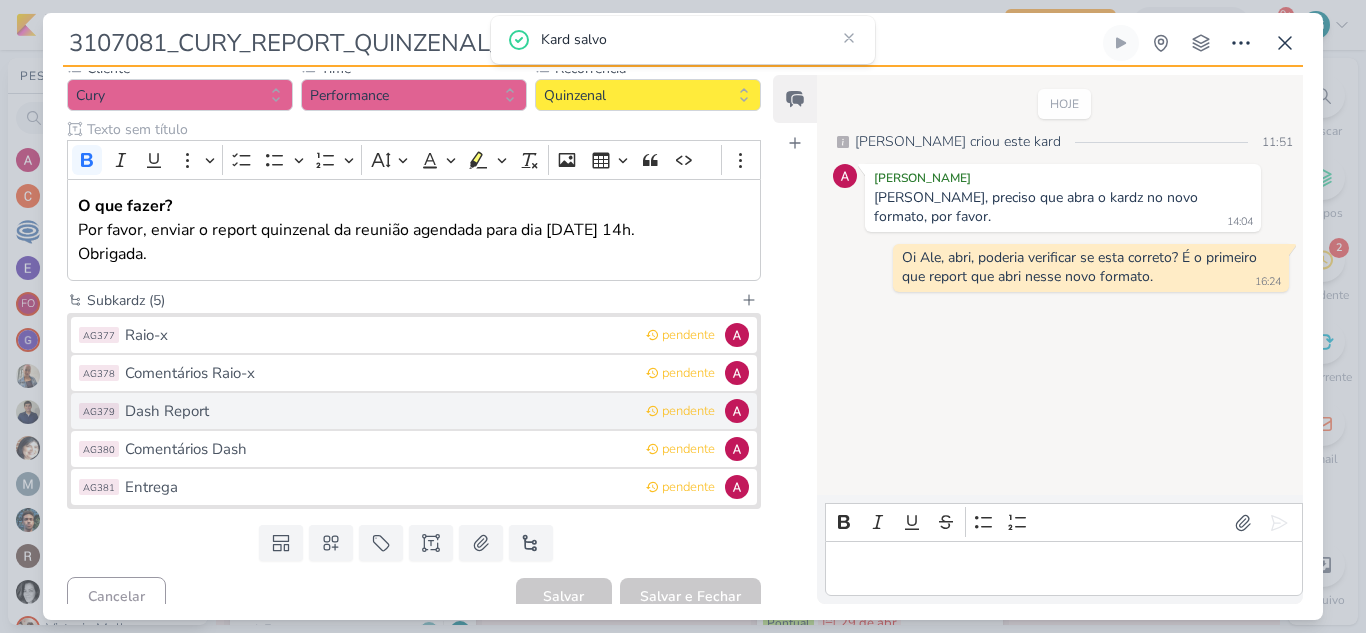click on "AG379
Dash Report
pendente" at bounding box center [414, 411] 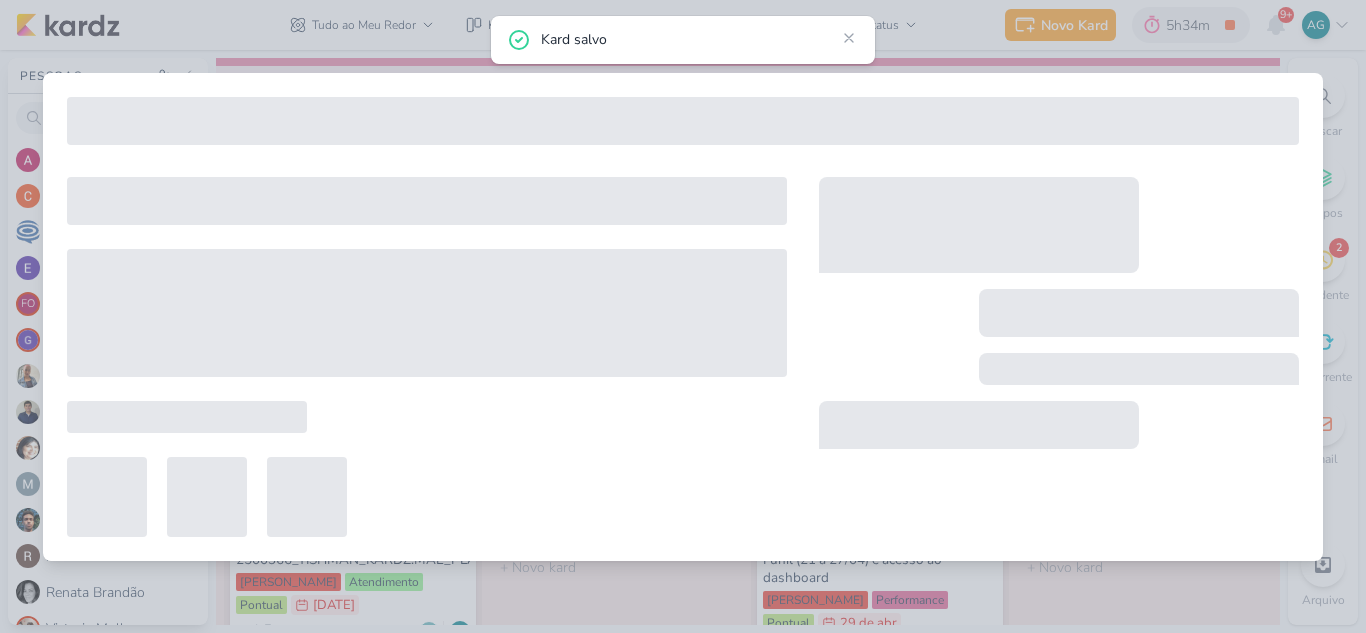 type on "Dash Report" 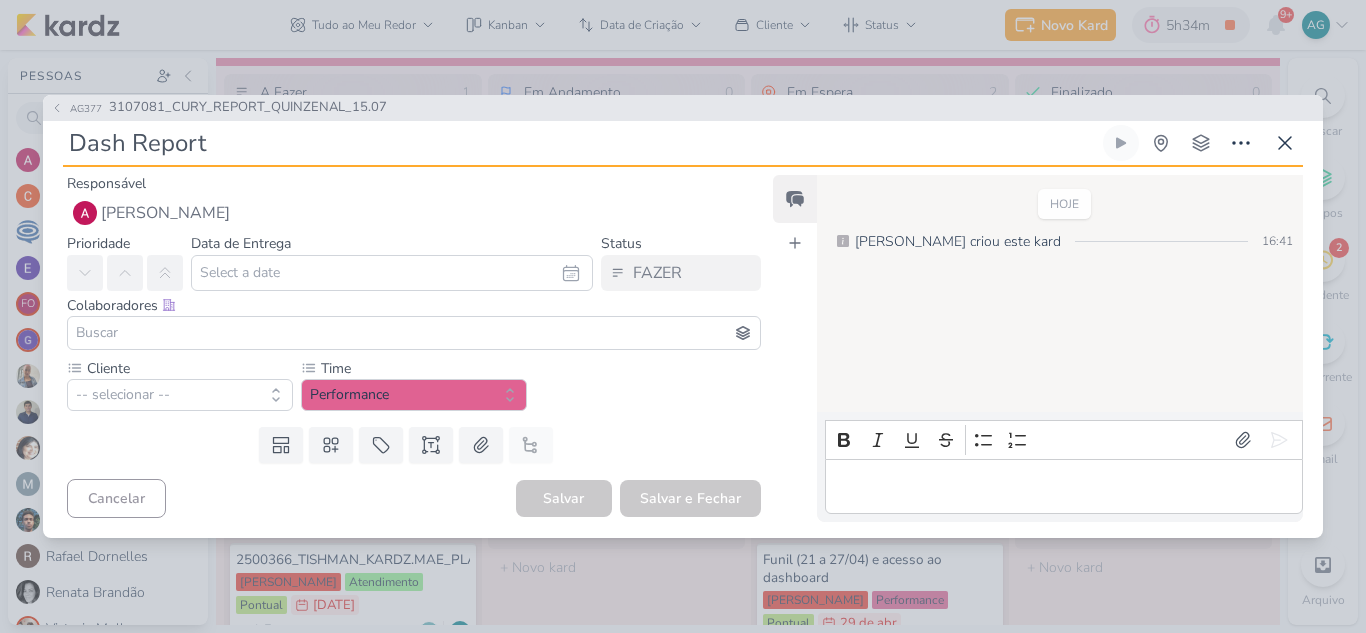 click at bounding box center (414, 333) 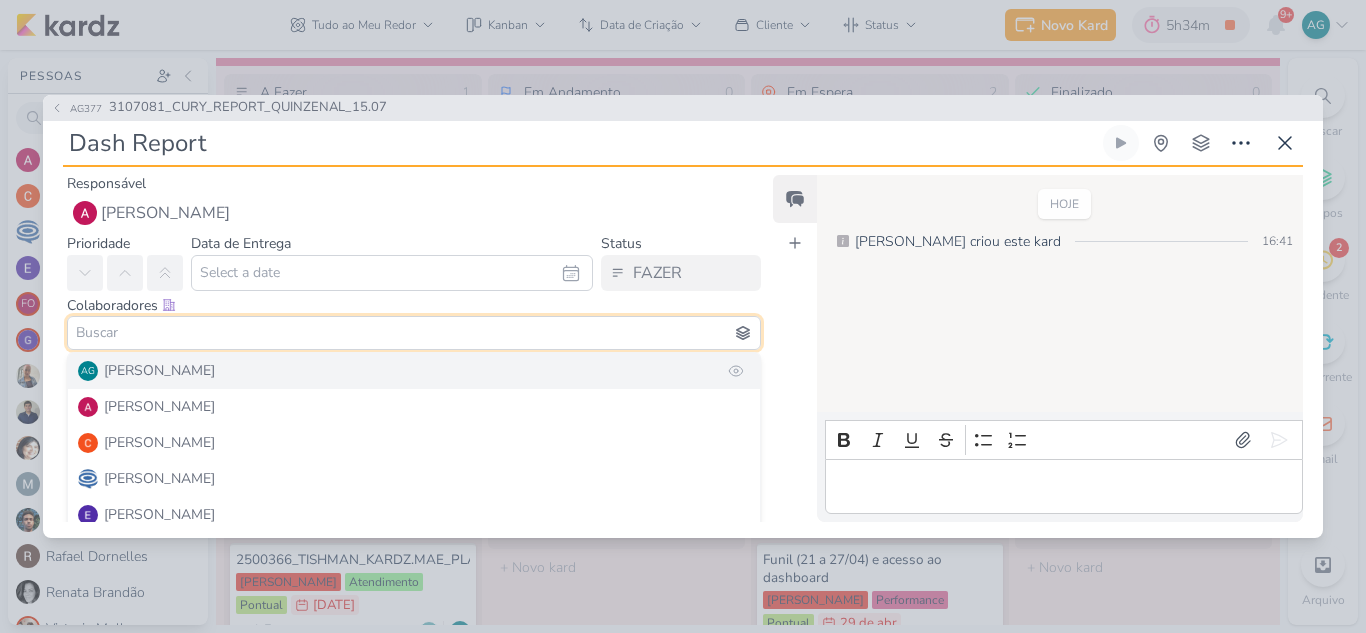 click on "[PERSON_NAME]" at bounding box center (159, 370) 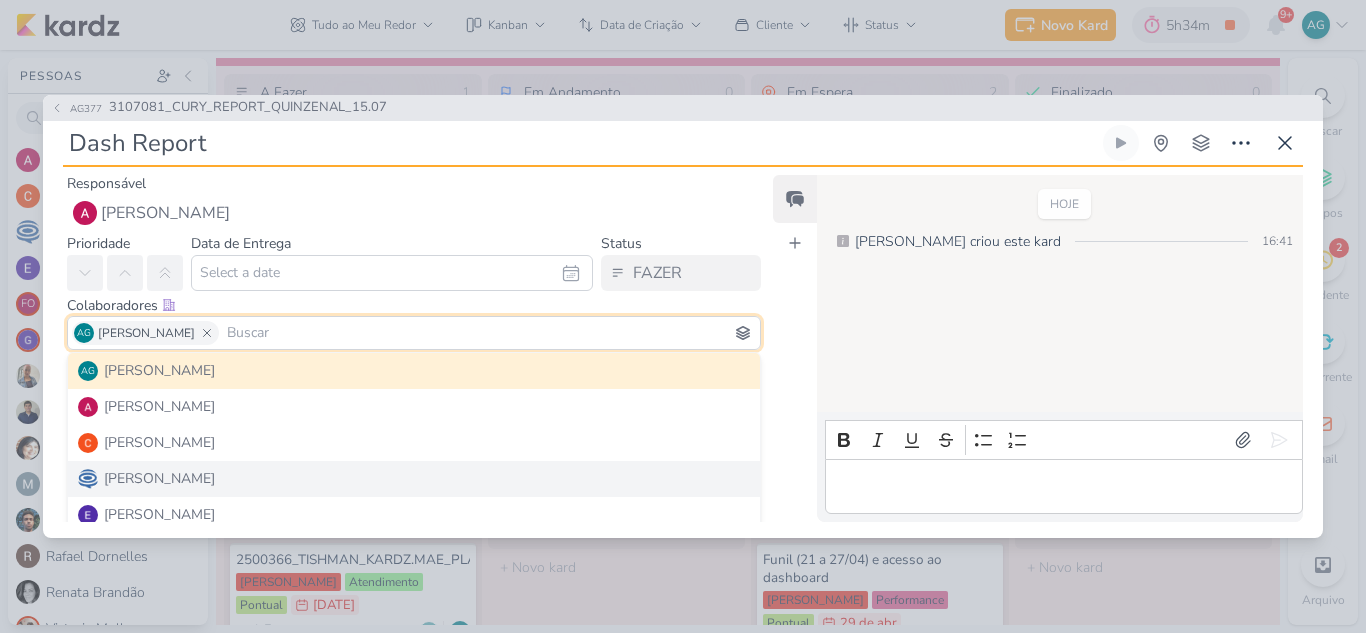click on "Templates
Campos Personalizados
Marcadores
Caixa De Texto
Anexo
Este kard já é um subkard" at bounding box center [406, 445] 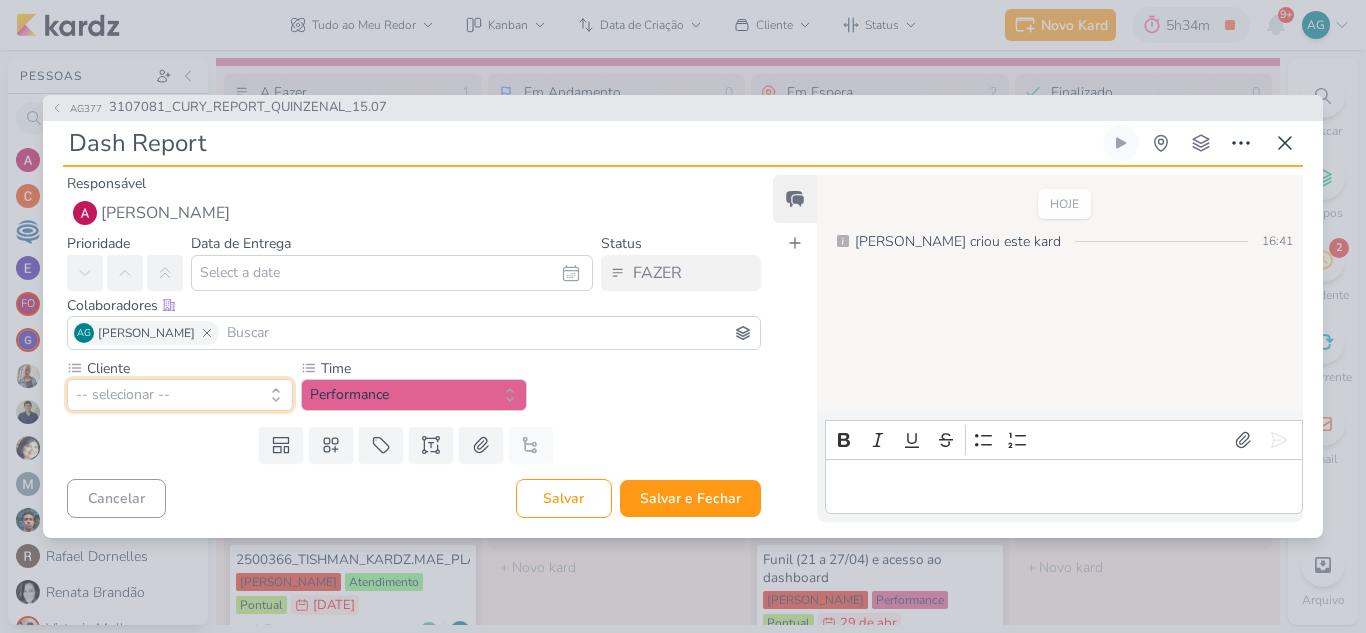 click on "-- selecionar --" at bounding box center (180, 395) 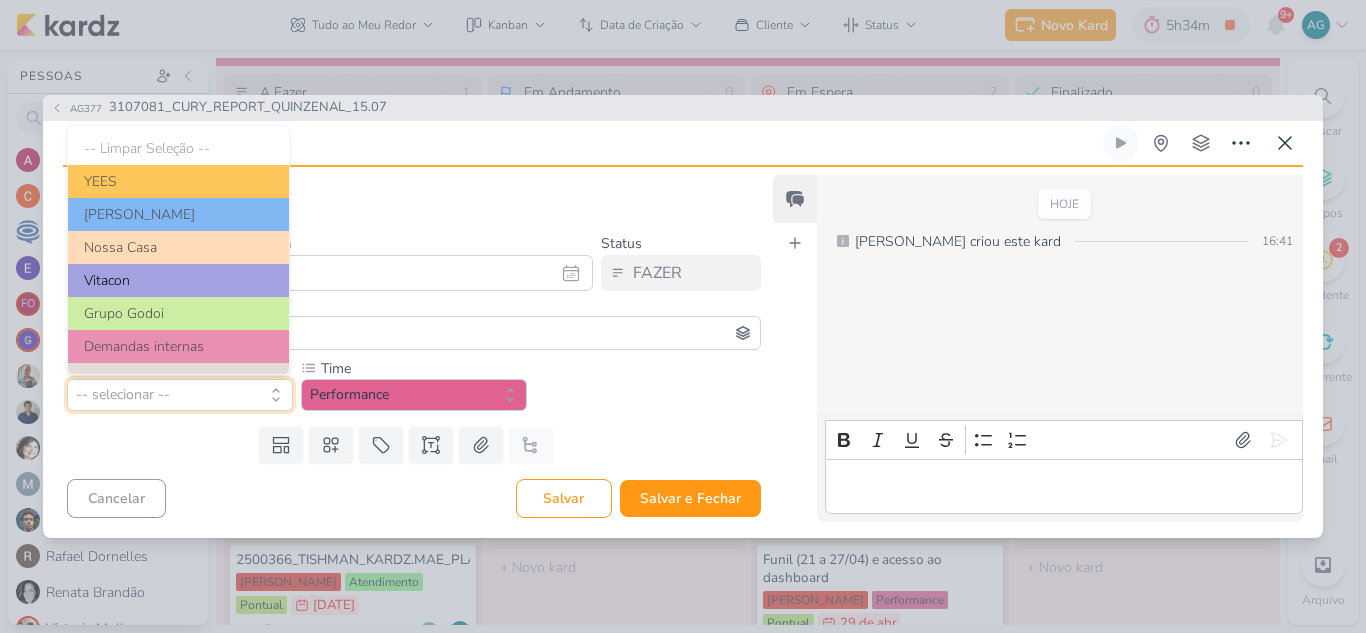 scroll, scrollTop: 100, scrollLeft: 0, axis: vertical 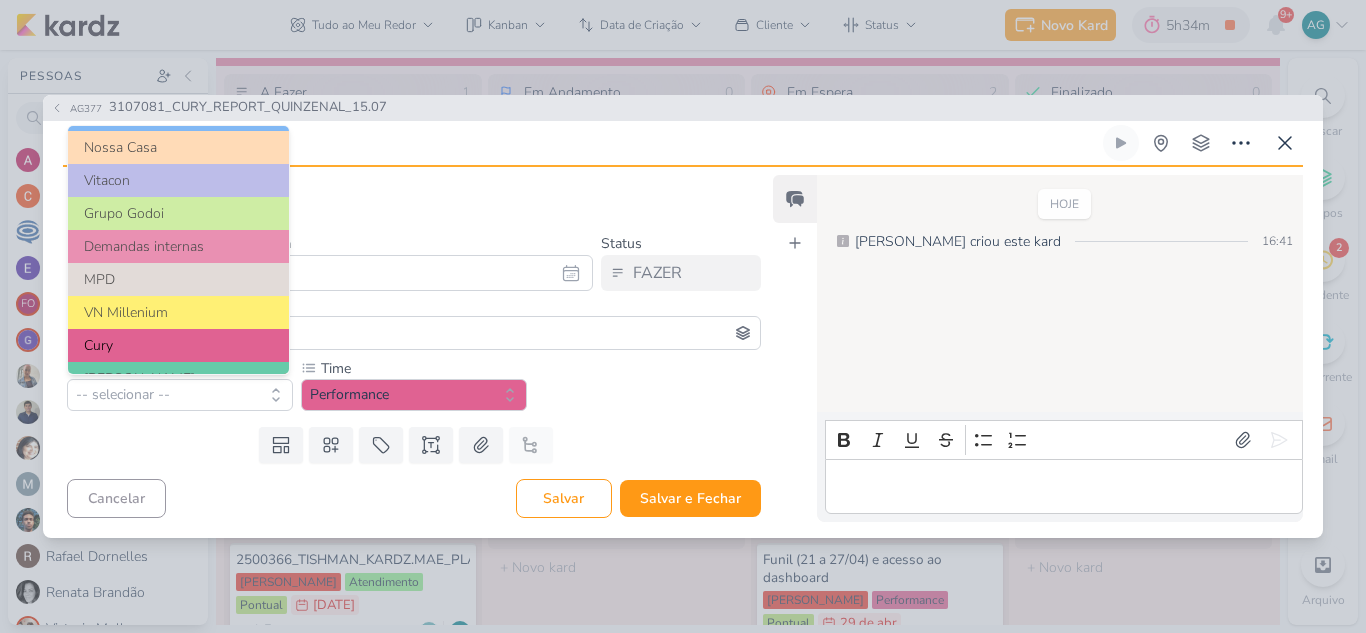 click on "Cury" at bounding box center [178, 345] 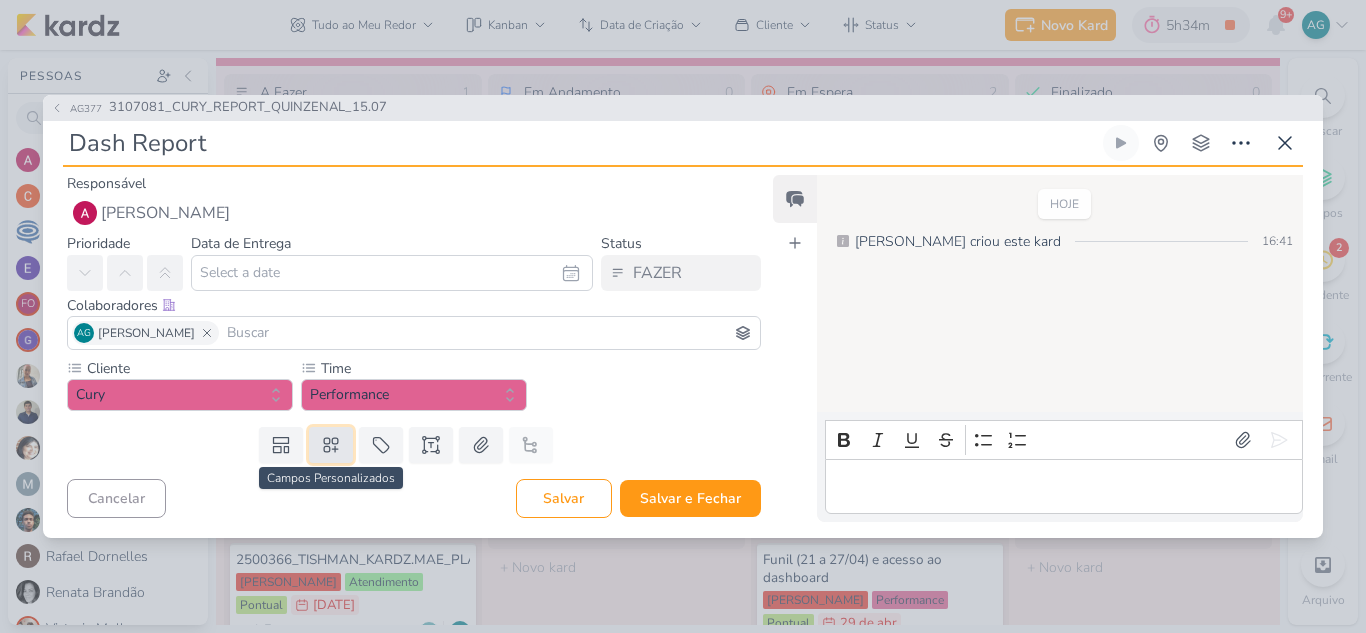 click at bounding box center (331, 445) 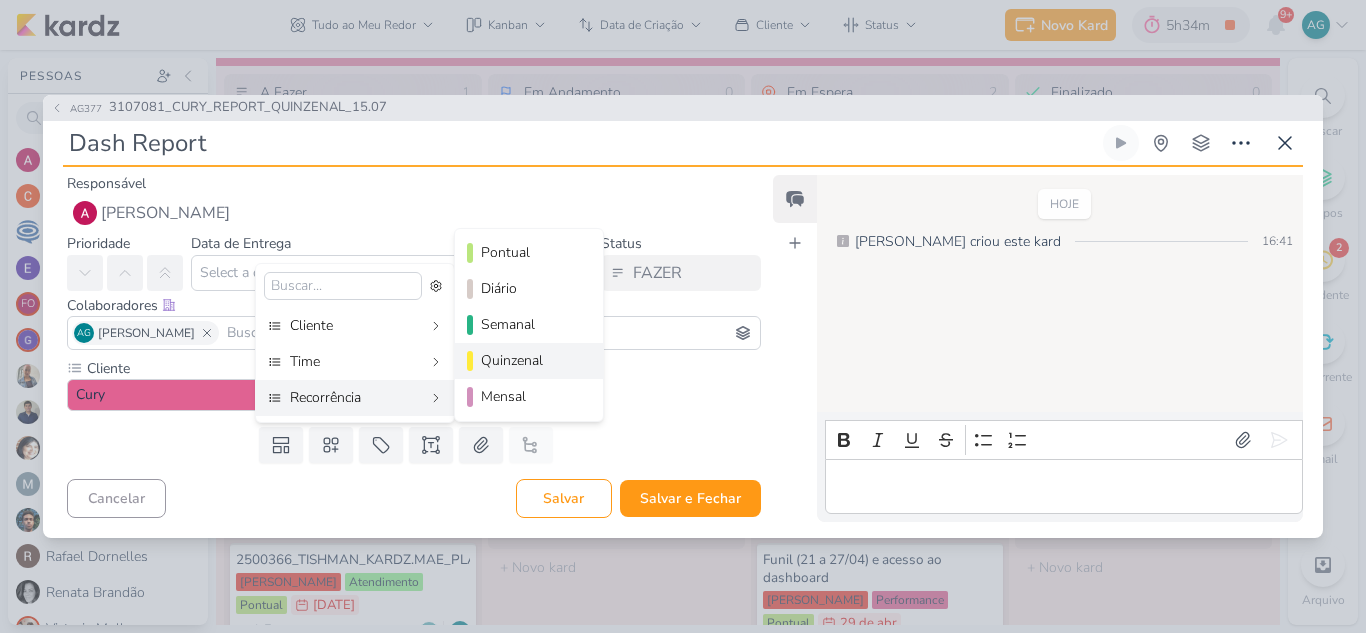 click on "Quinzenal" at bounding box center (529, 361) 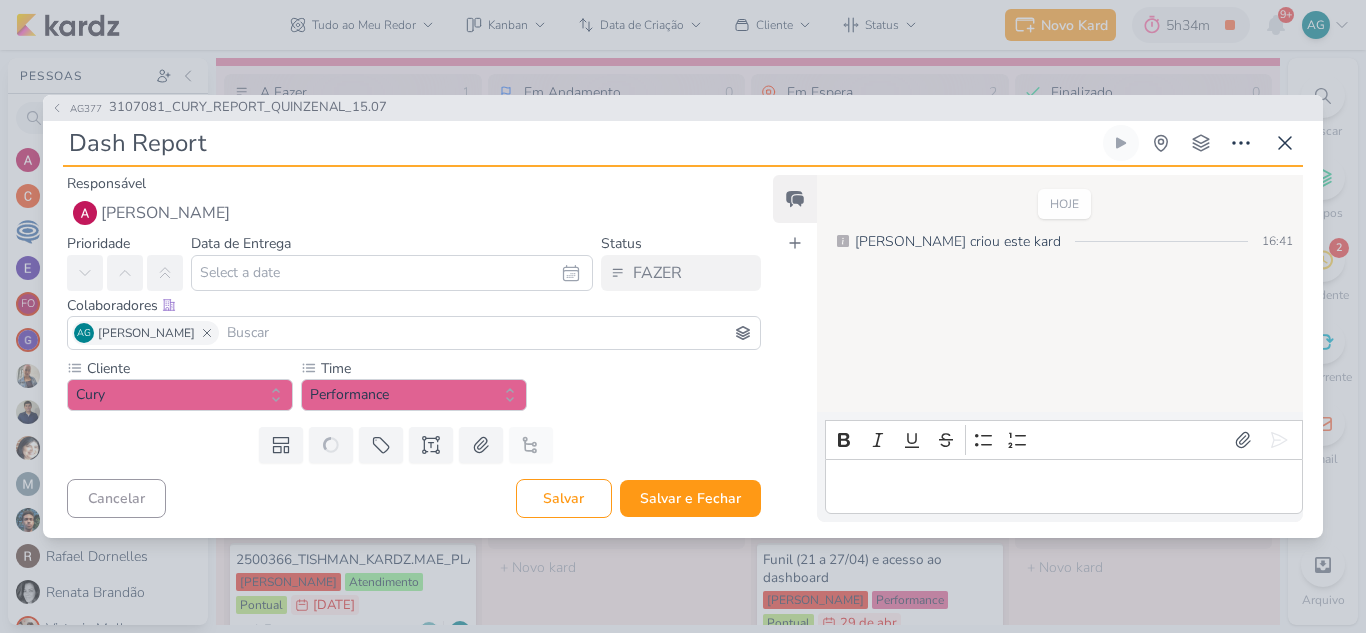 type 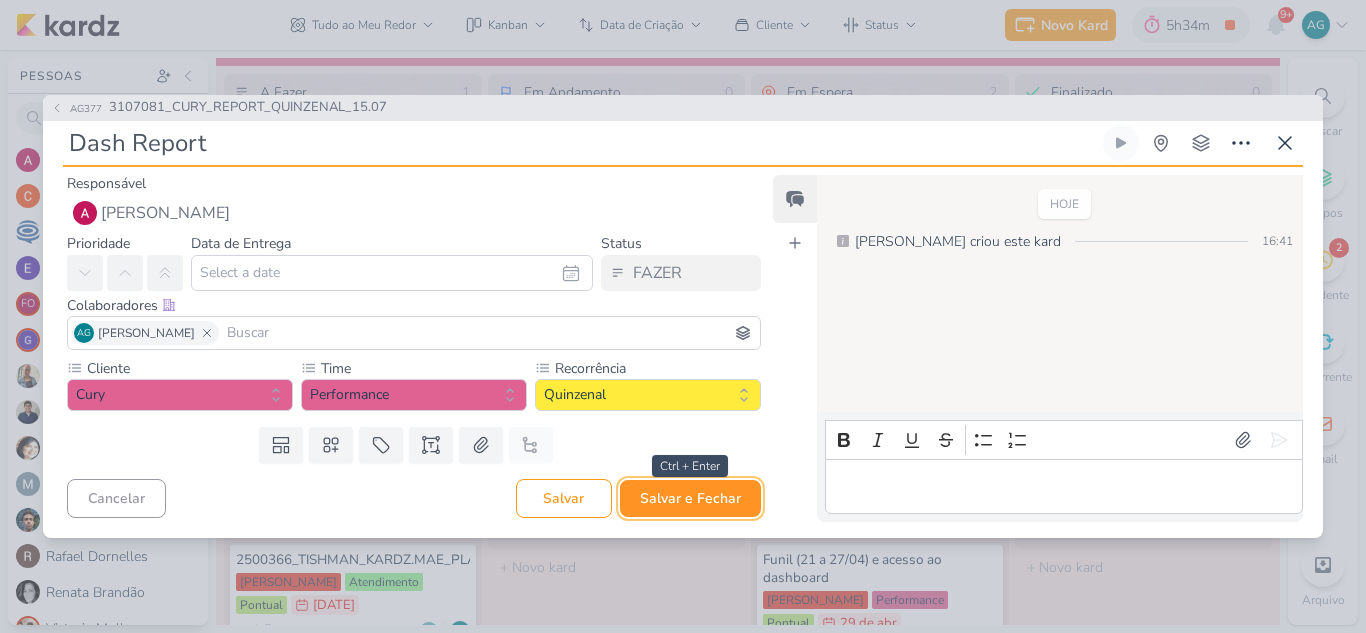 click on "Salvar e Fechar" at bounding box center (690, 498) 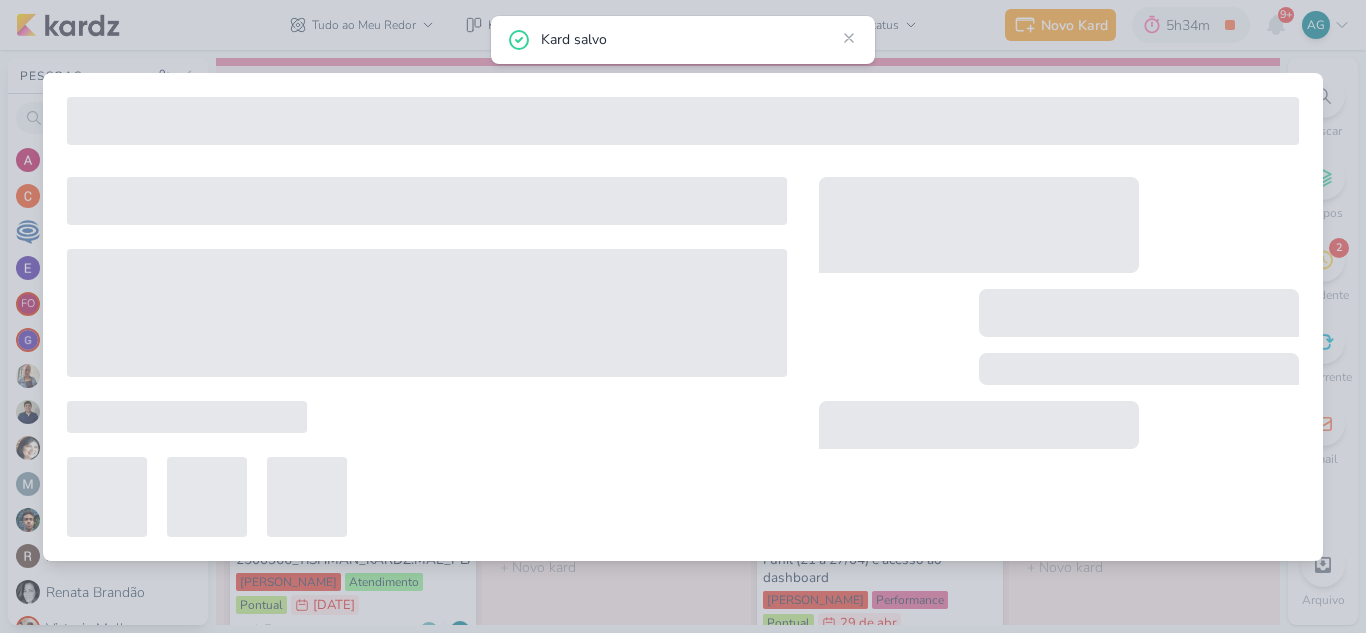 type on "3107081_CURY_REPORT_QUINZENAL_15.07" 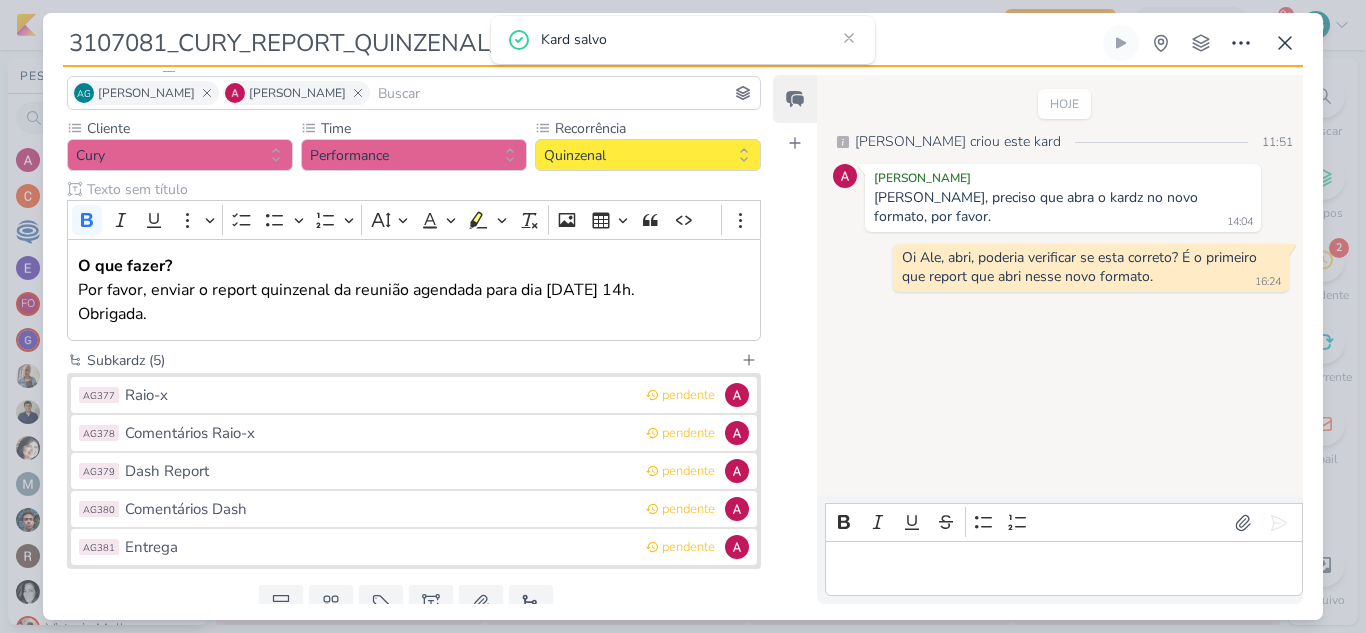 scroll, scrollTop: 200, scrollLeft: 0, axis: vertical 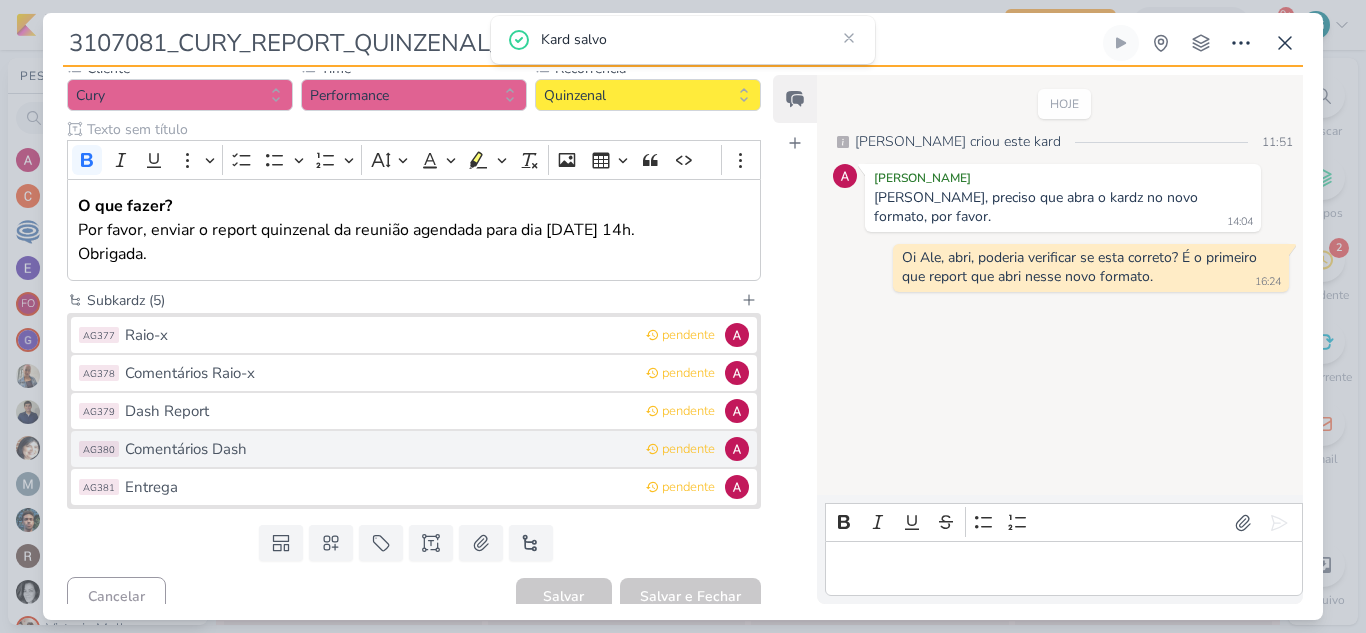 click on "Comentários Dash" at bounding box center [380, 449] 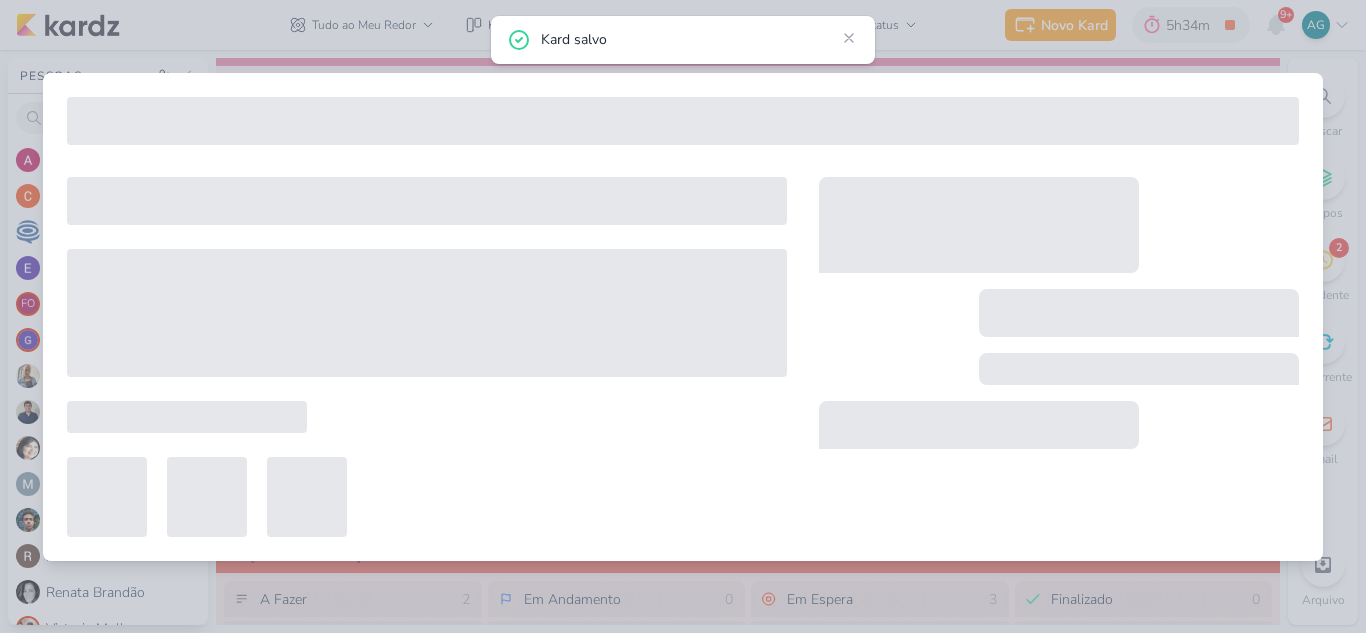 type on "Comentários Dash" 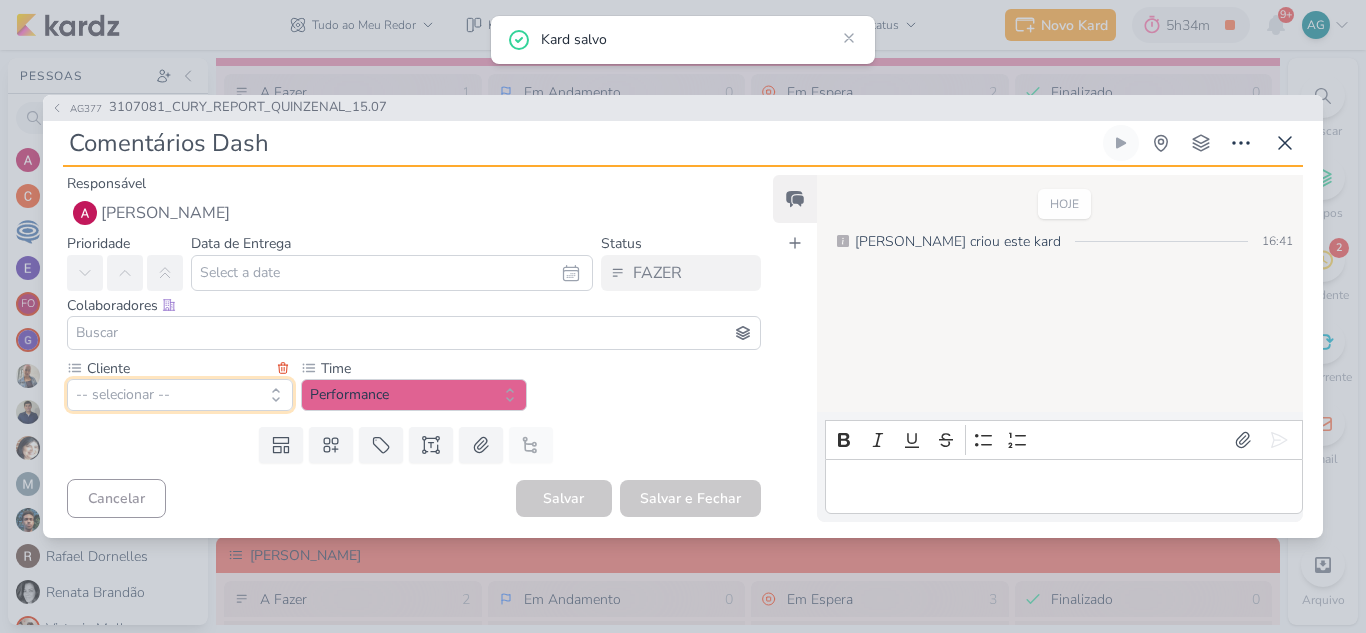 click on "-- selecionar --" at bounding box center [180, 395] 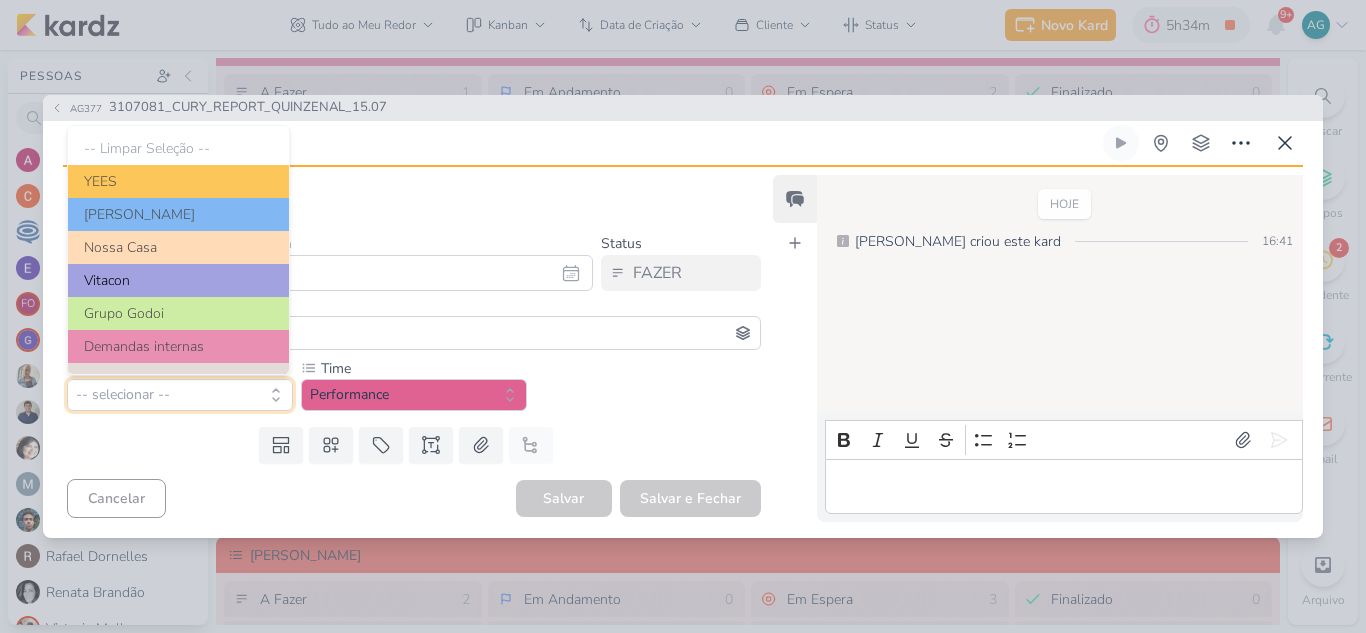scroll, scrollTop: 100, scrollLeft: 0, axis: vertical 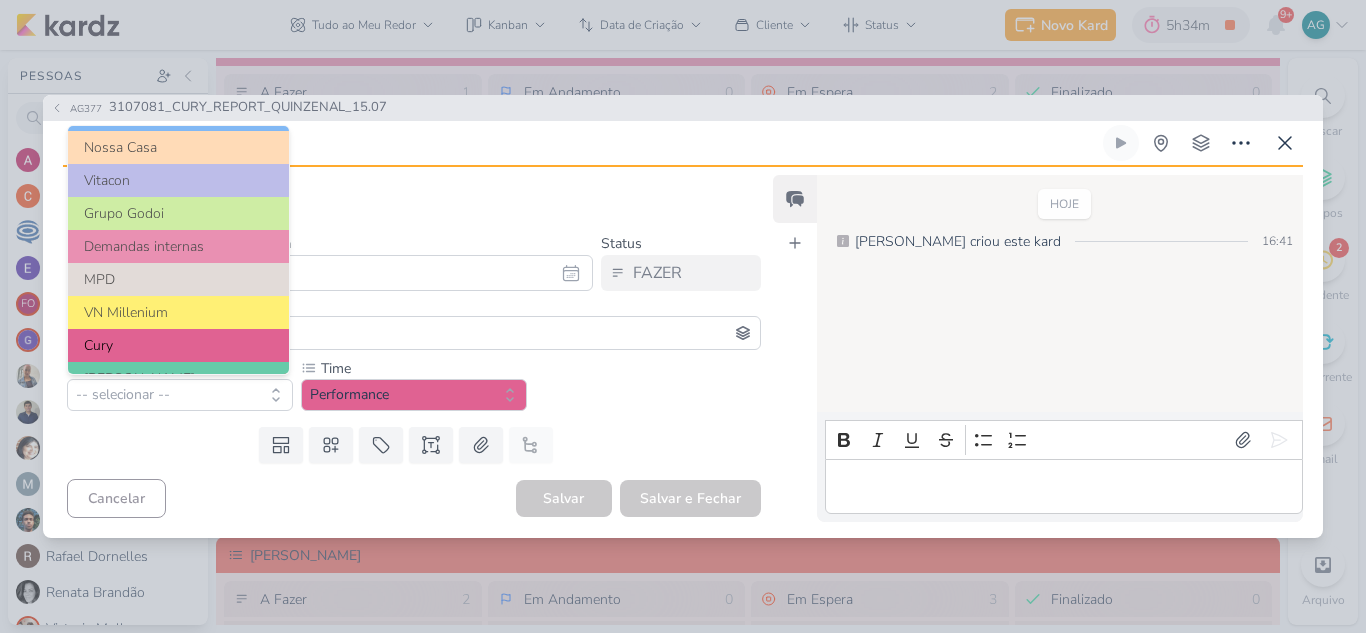 click on "Cury" at bounding box center (178, 345) 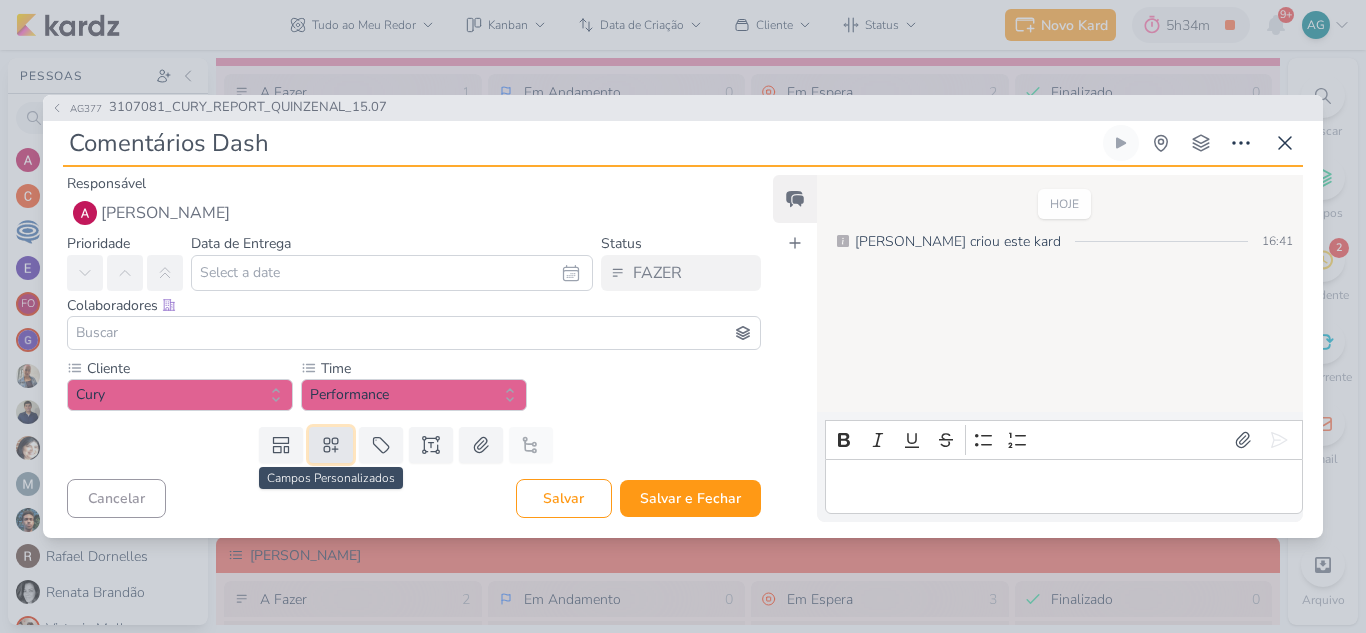 click 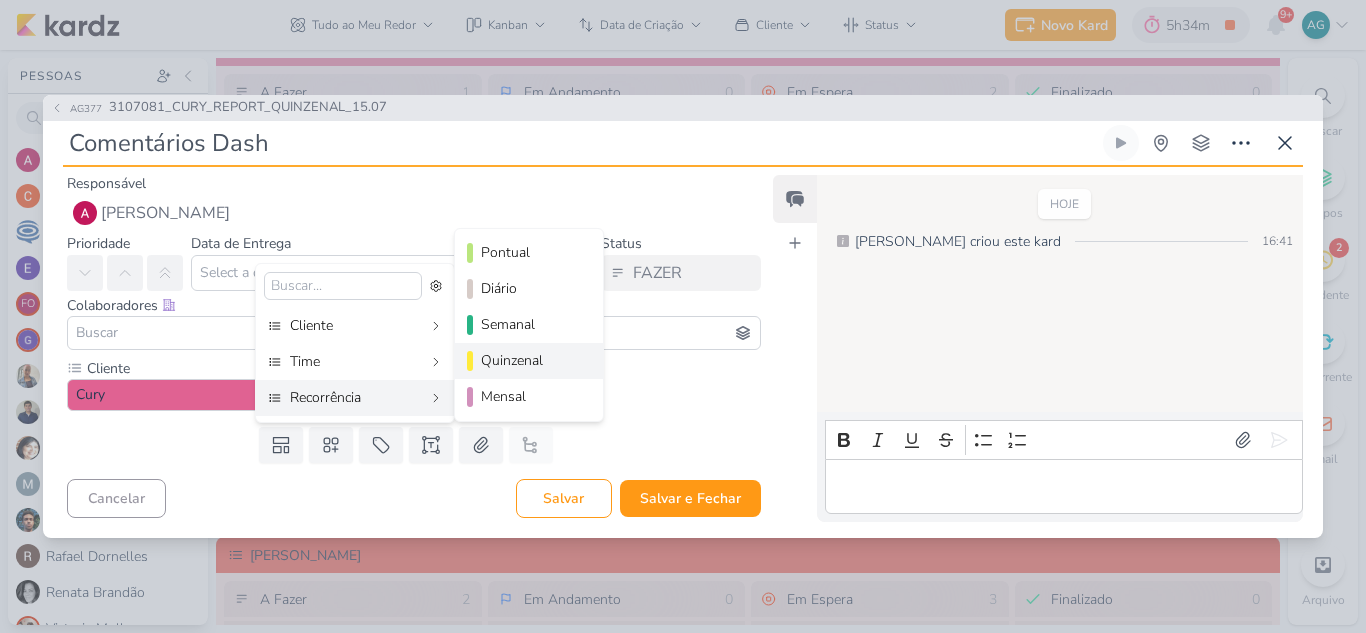 click on "Quinzenal" at bounding box center [530, 360] 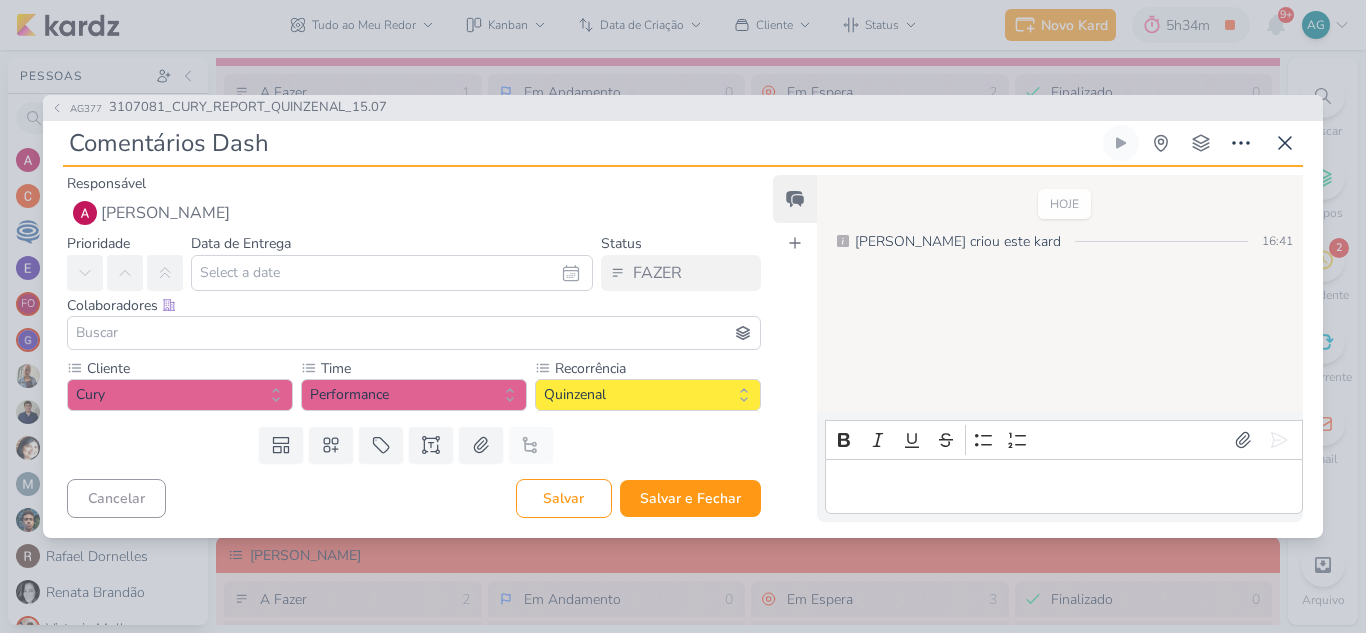 click at bounding box center [414, 333] 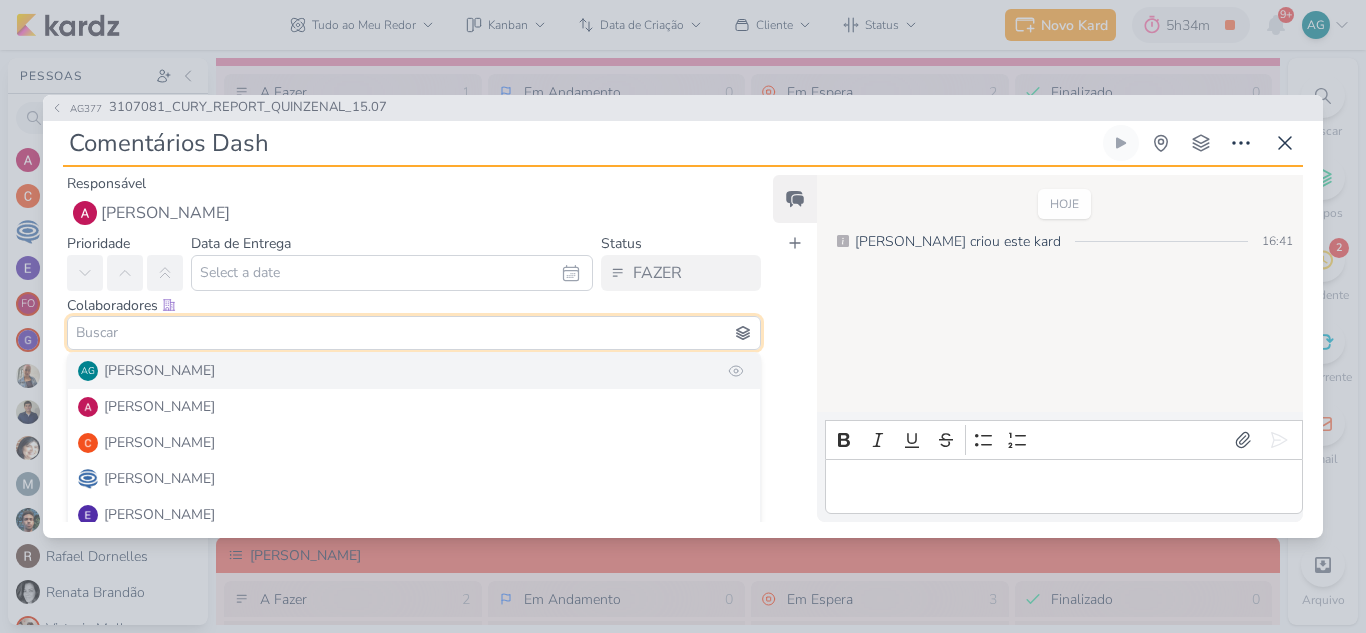 click on "[PERSON_NAME]" at bounding box center [159, 370] 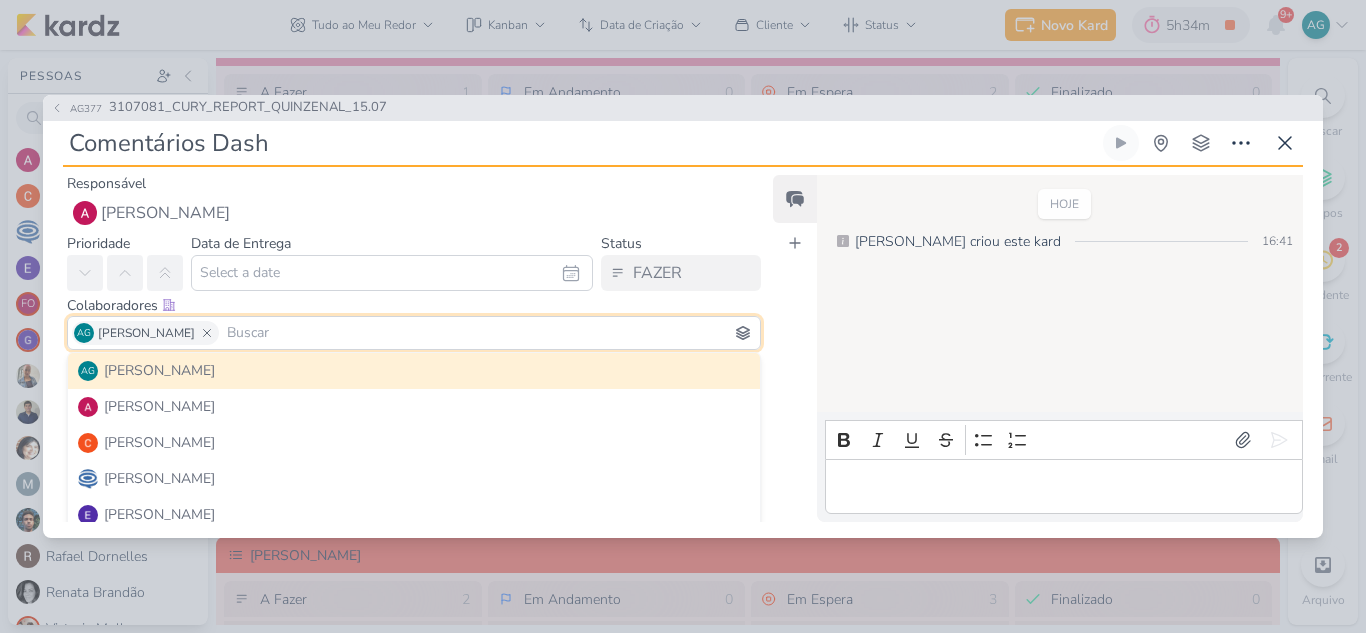 type 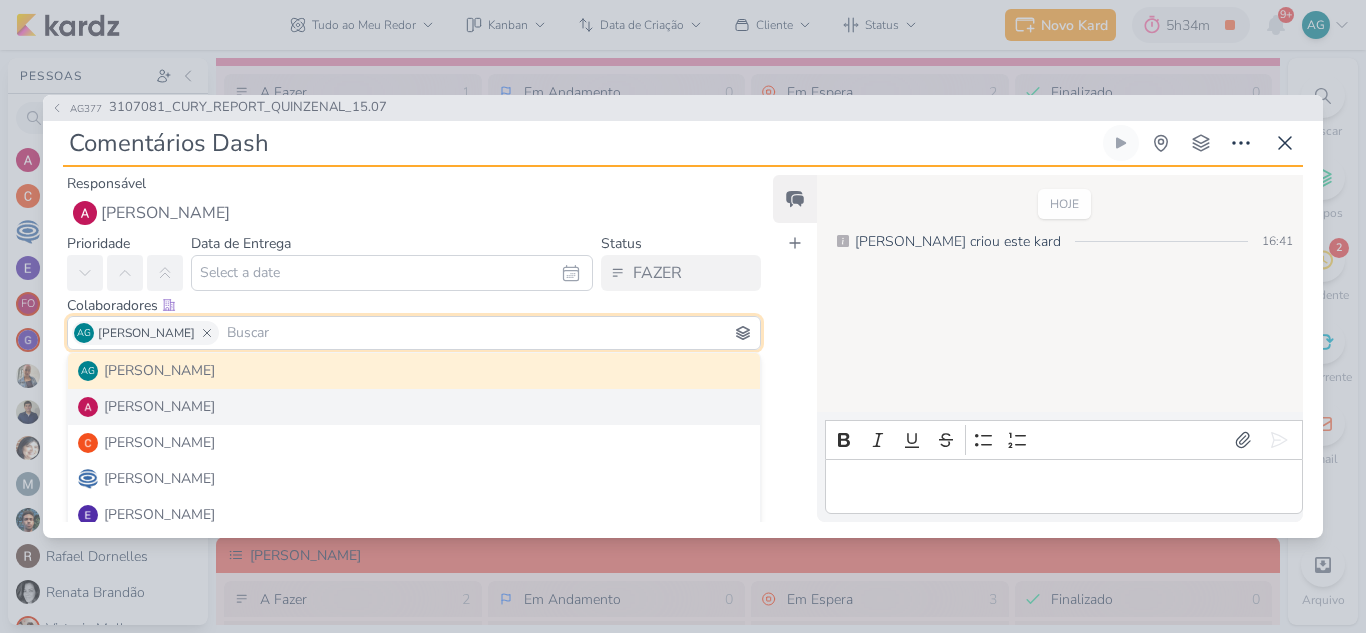 click on "Feed
Atrelar email
Solte o email para atrelar ao kard" at bounding box center (795, 348) 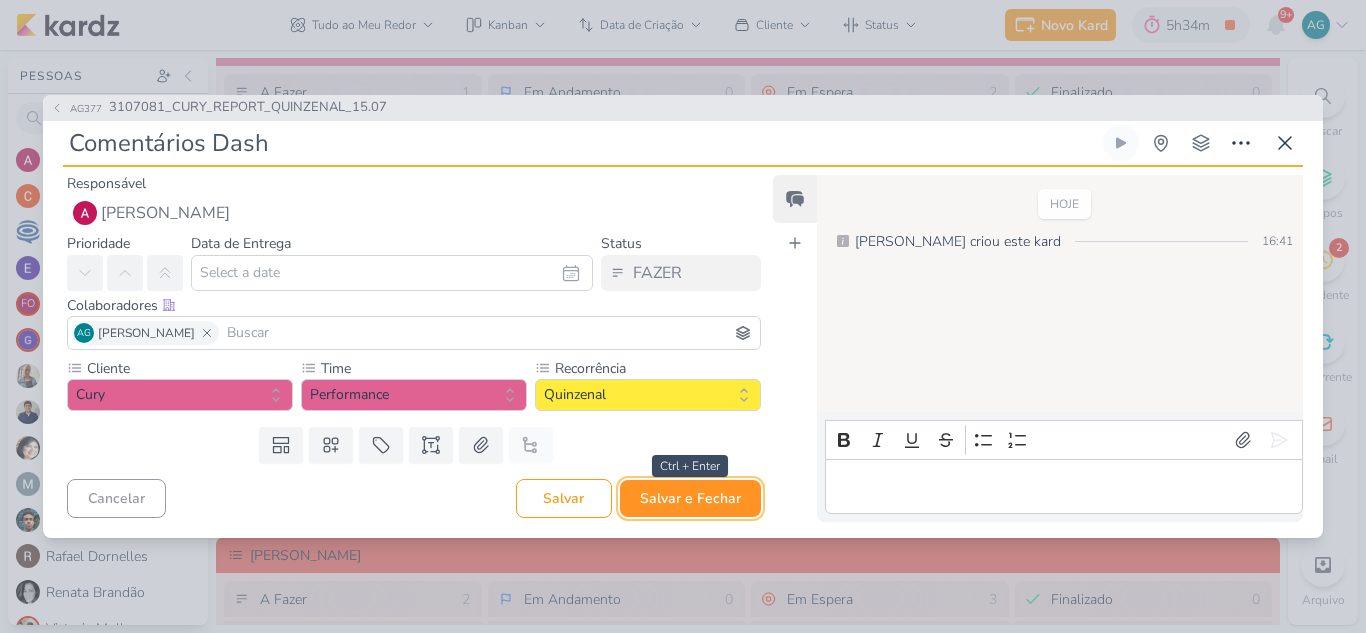 click on "Salvar e Fechar" at bounding box center [690, 498] 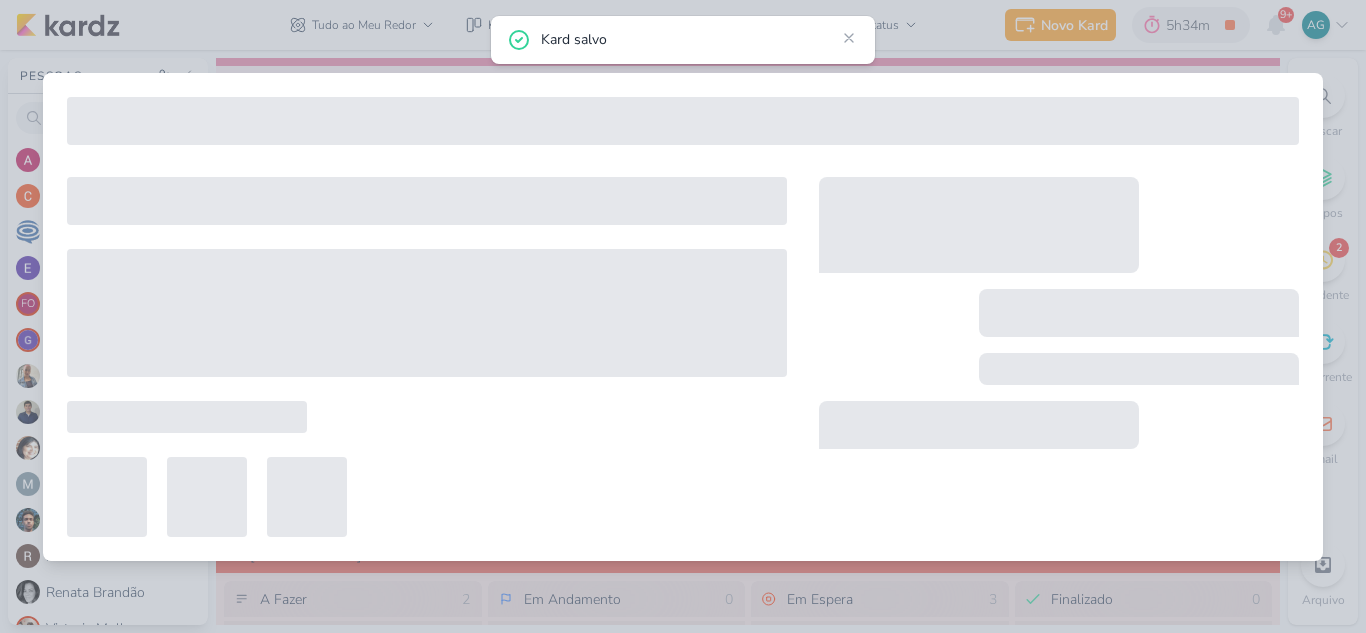 type on "3107081_CURY_REPORT_QUINZENAL_15.07" 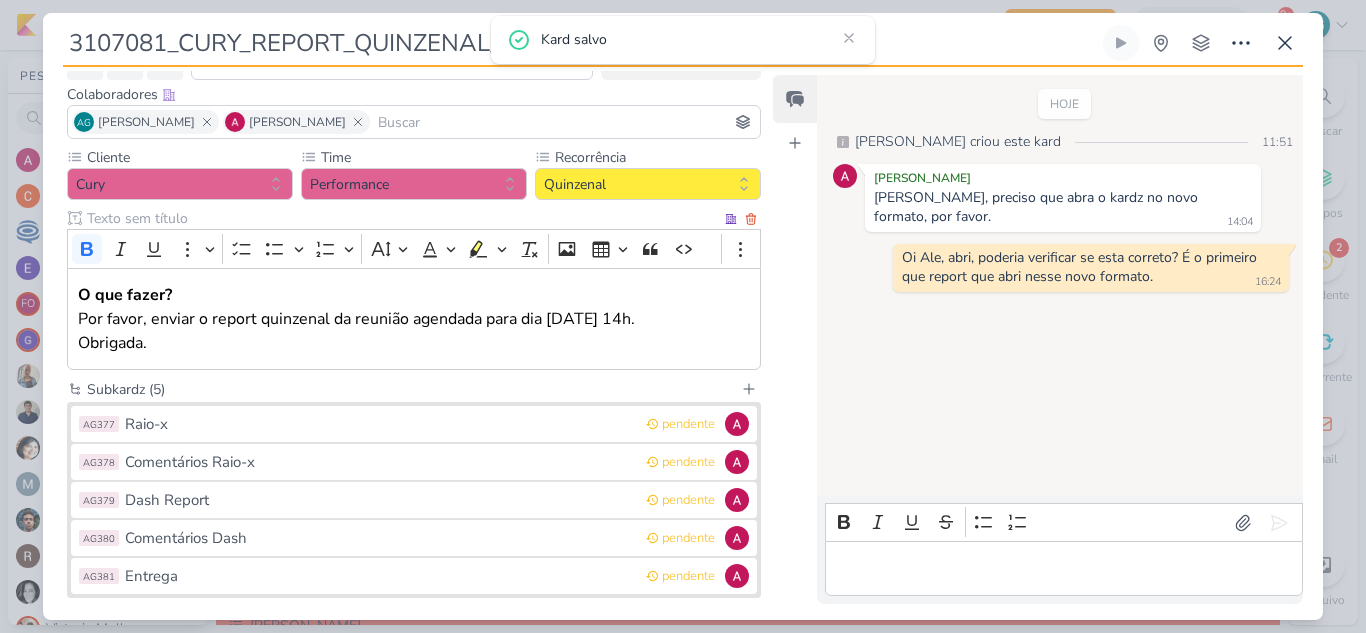 scroll, scrollTop: 200, scrollLeft: 0, axis: vertical 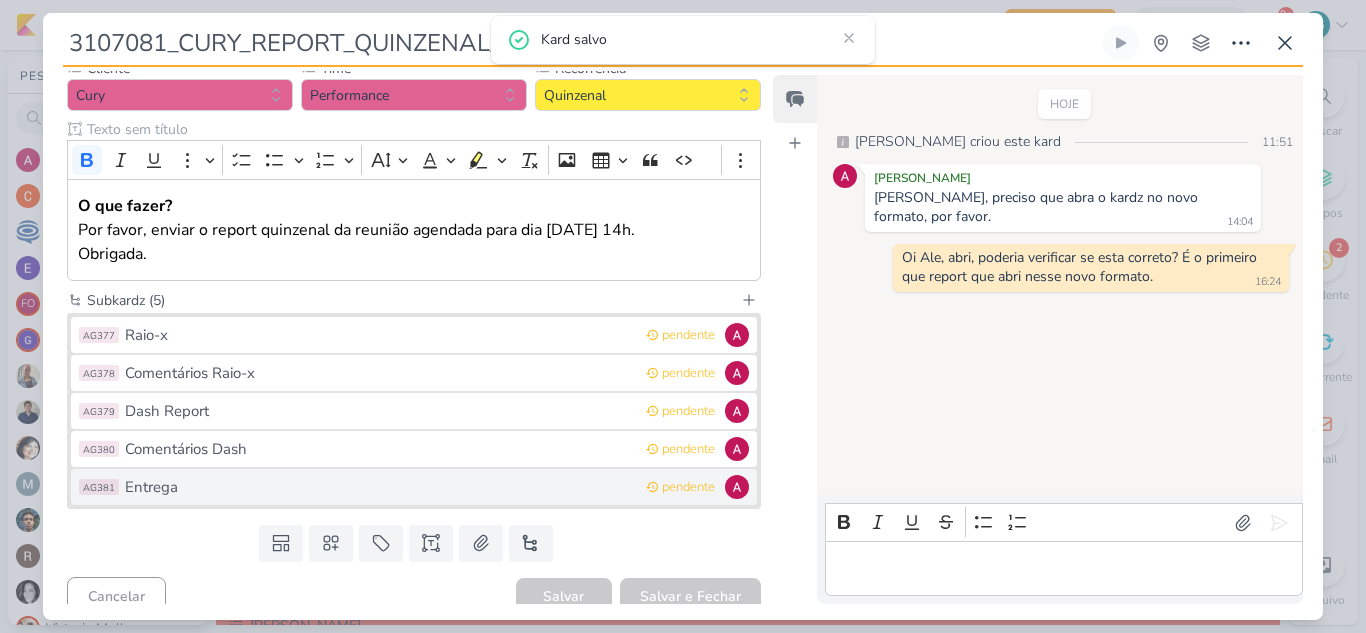 click on "Entrega" at bounding box center (380, 487) 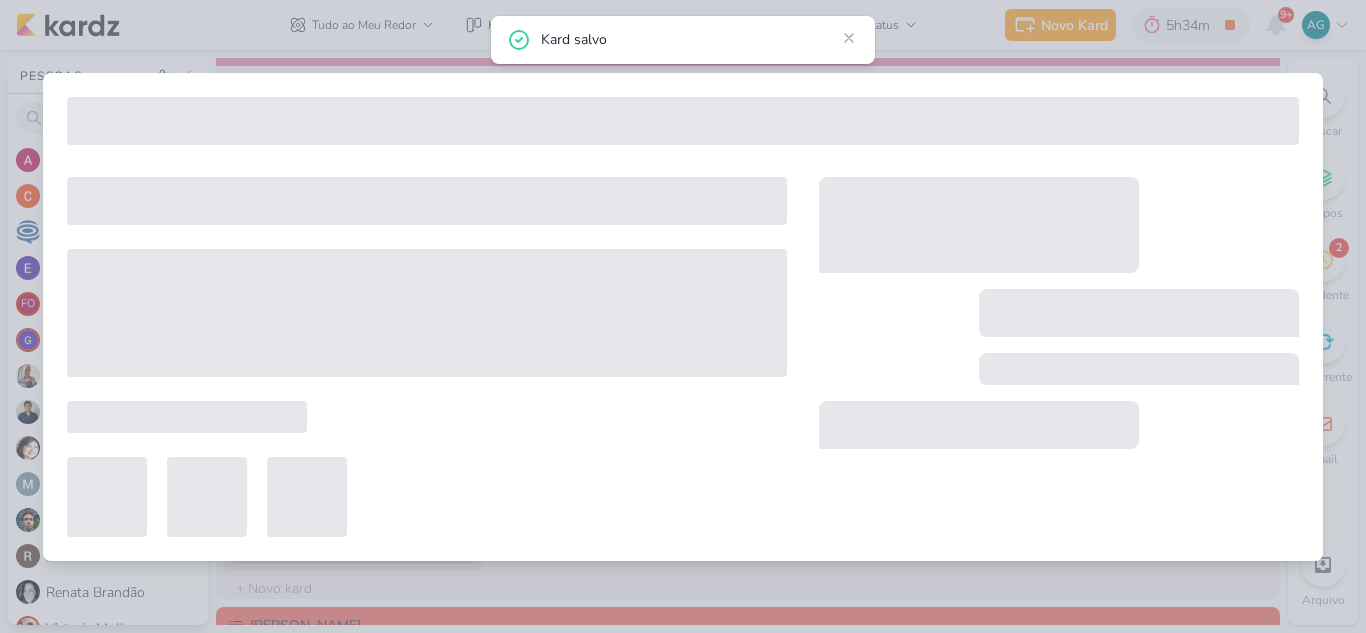 type on "Entrega" 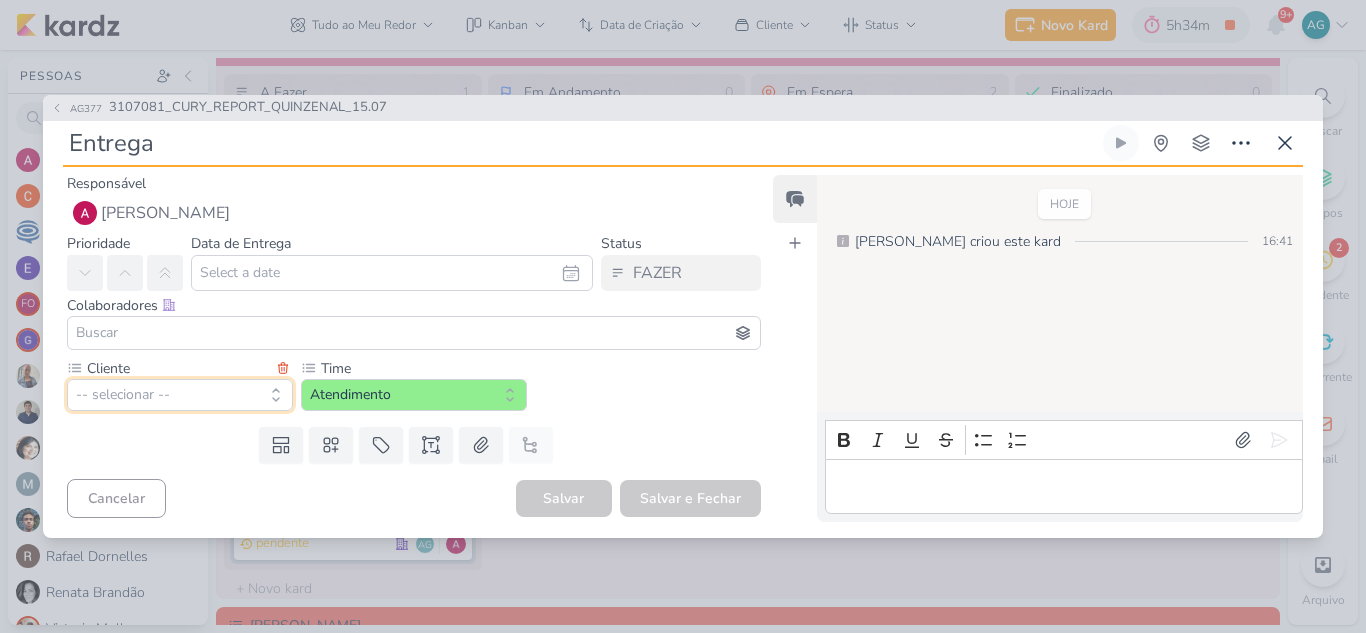 click on "-- selecionar --" at bounding box center [180, 395] 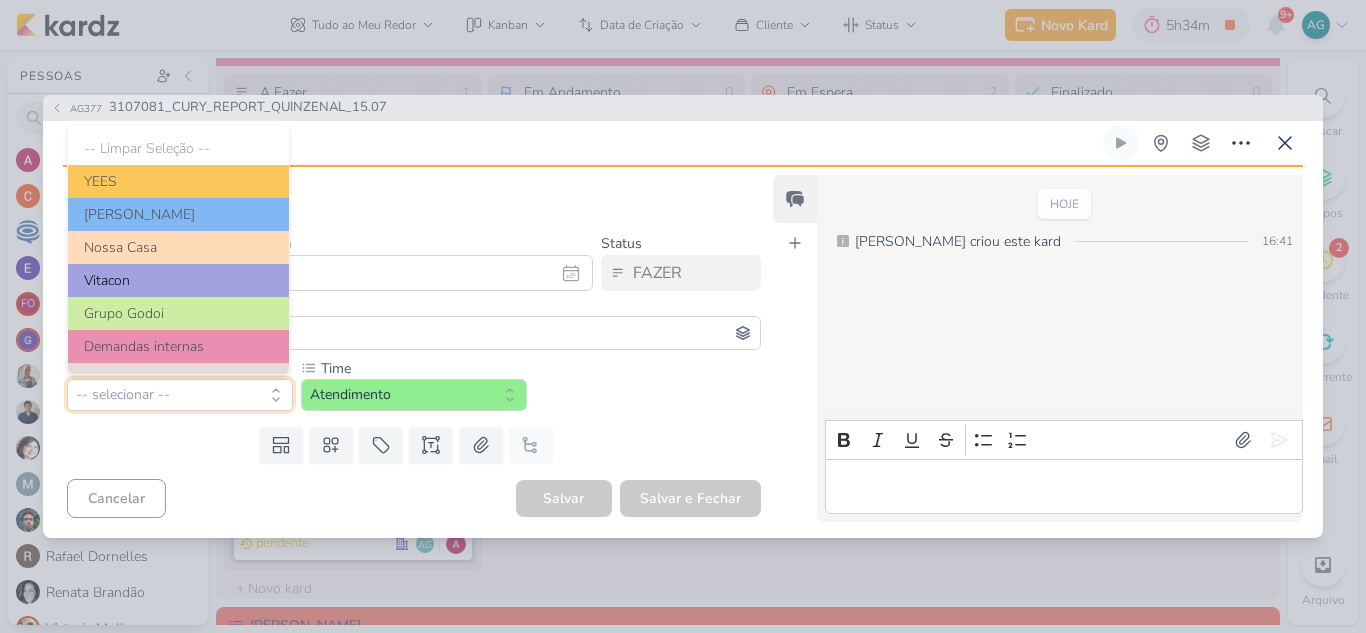 scroll, scrollTop: 100, scrollLeft: 0, axis: vertical 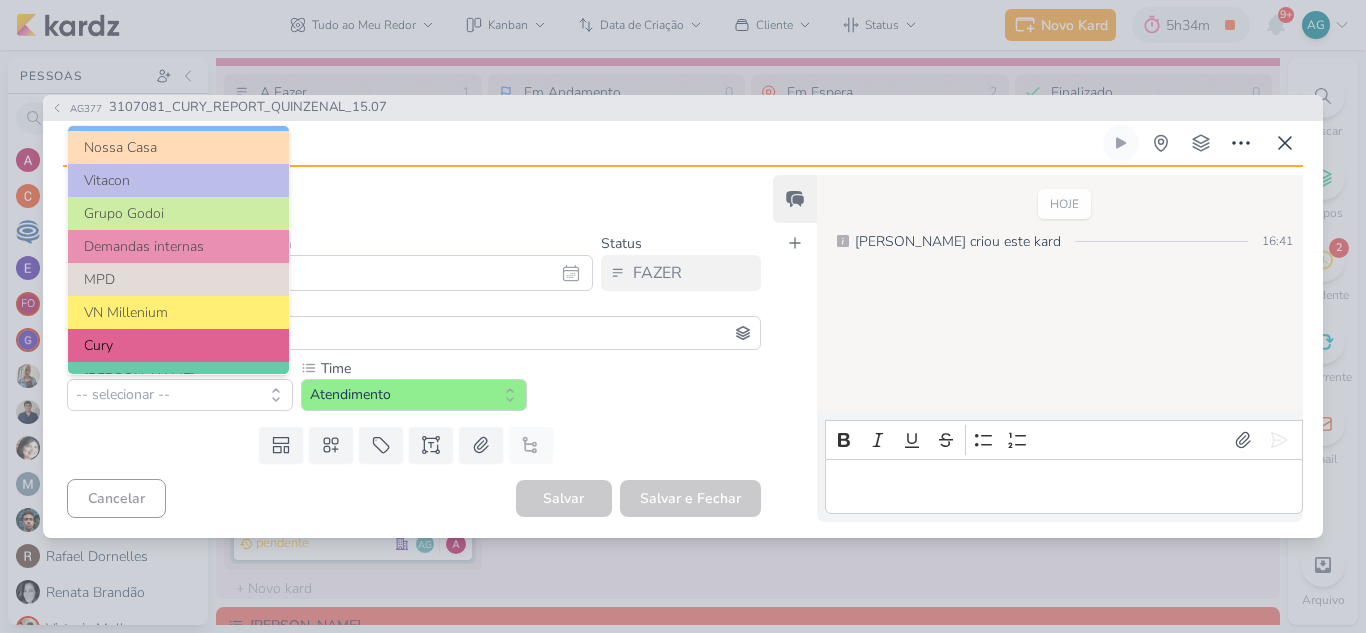 click on "Cury" at bounding box center [178, 345] 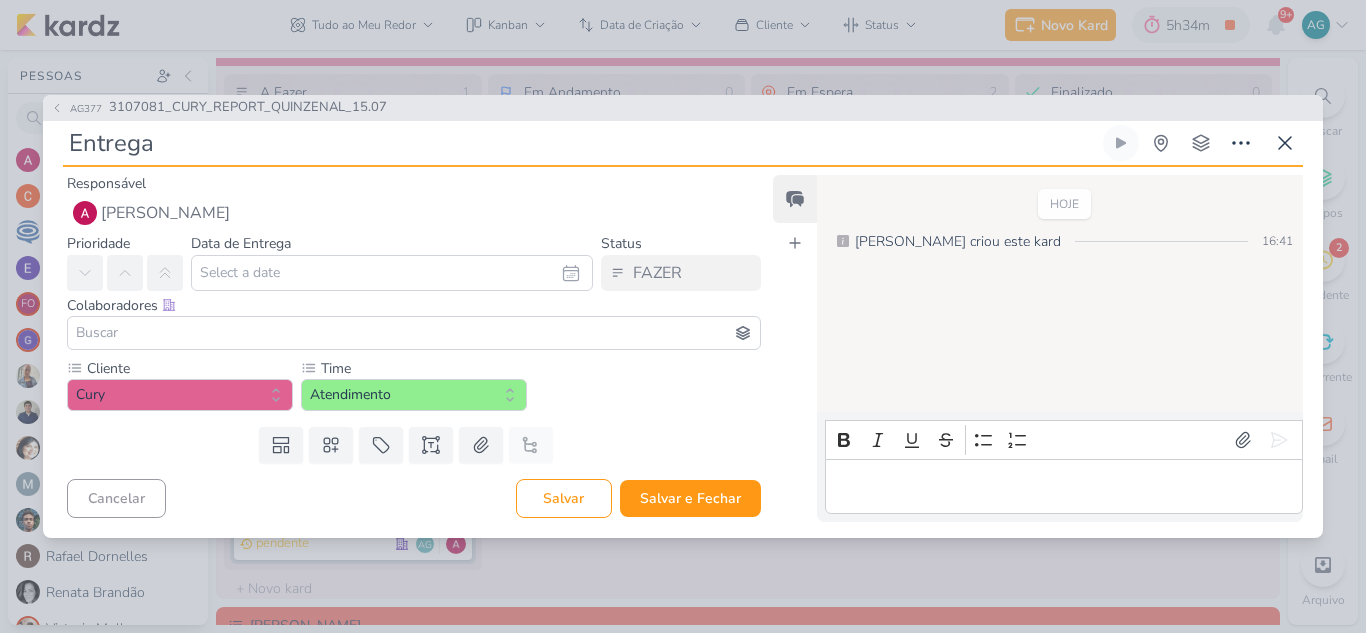 click at bounding box center [414, 333] 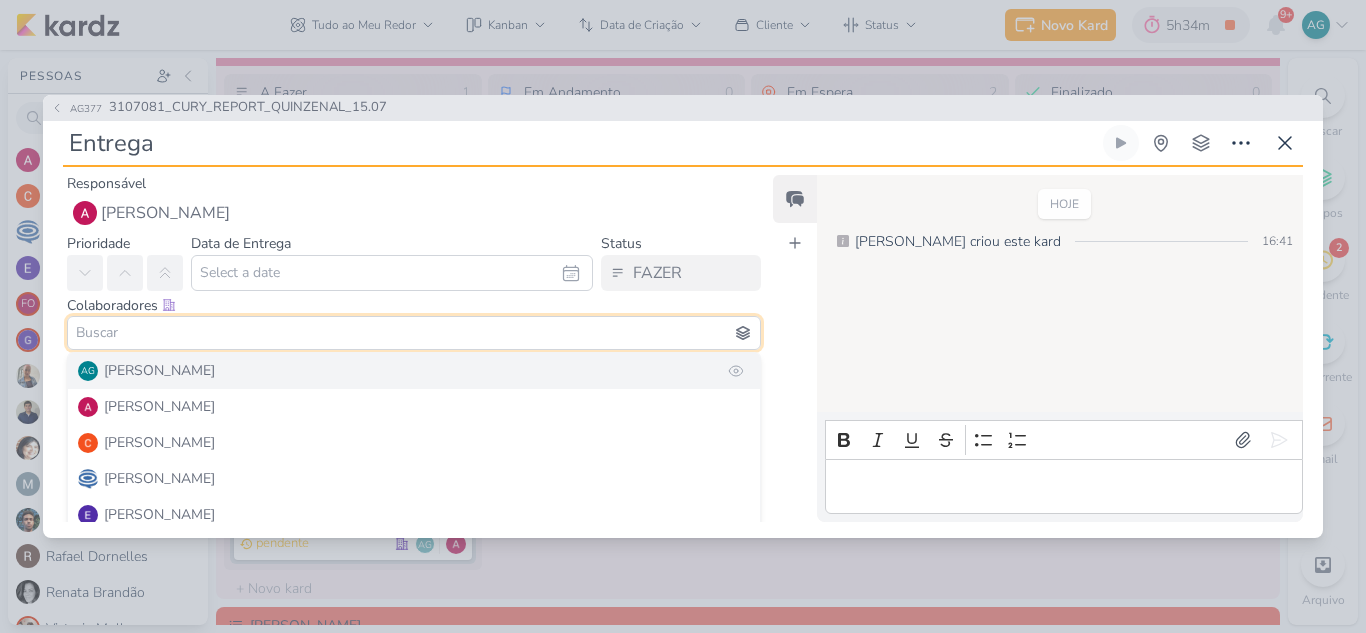 click on "[PERSON_NAME]" at bounding box center (159, 370) 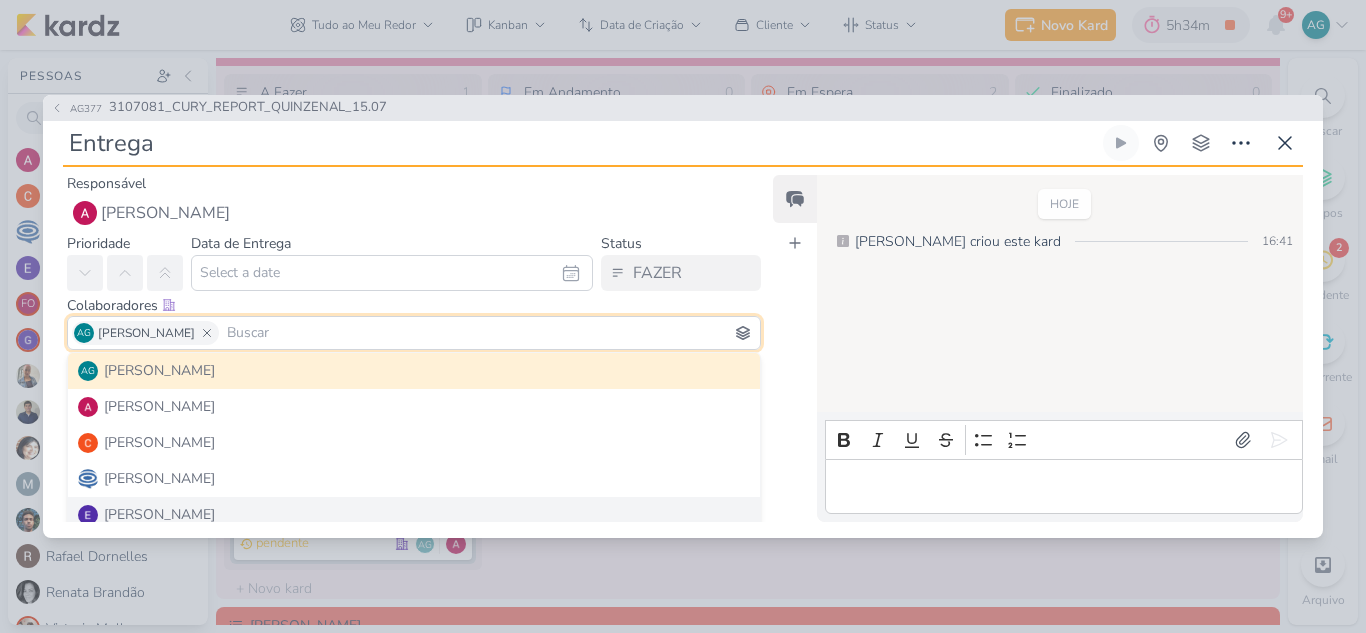 click on "Feed
Atrelar email
Solte o email para atrelar ao kard" at bounding box center (795, 348) 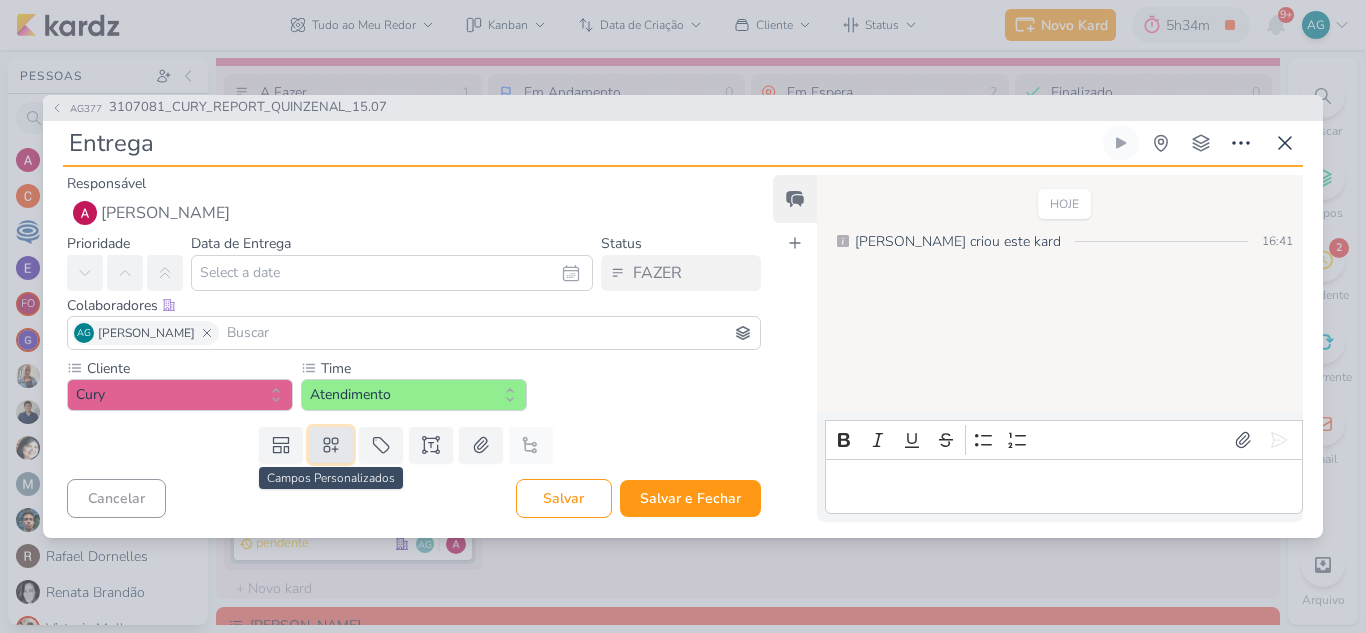 click 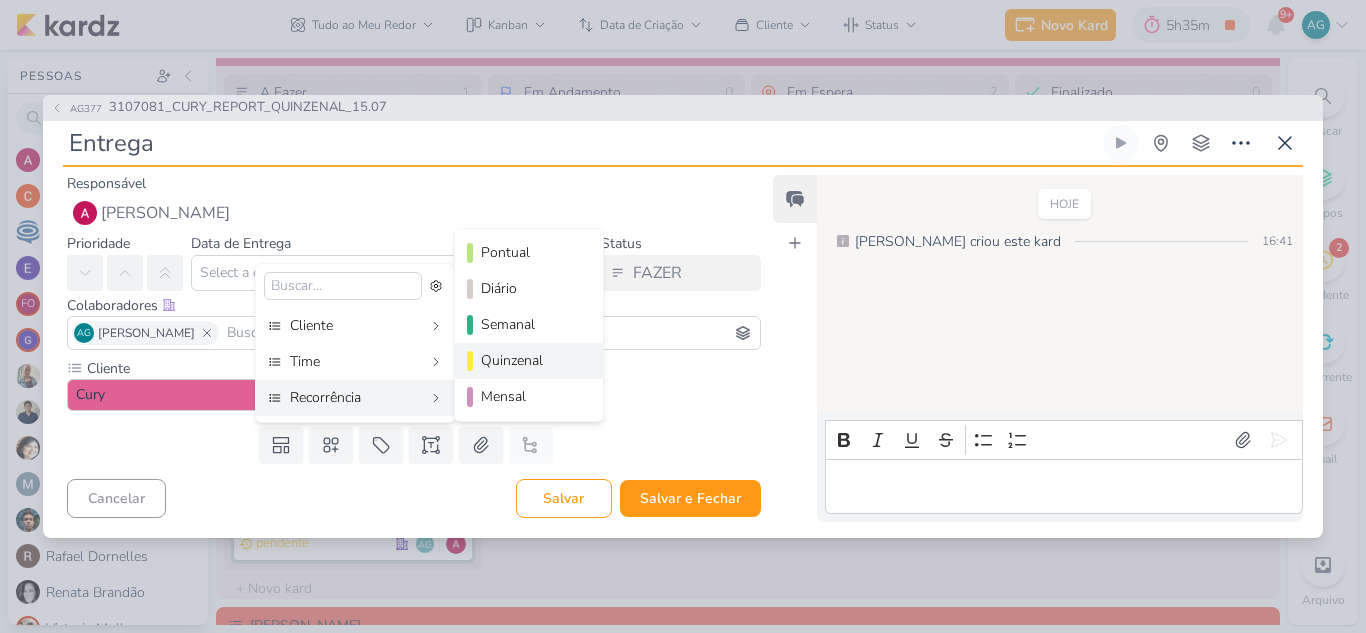 click on "Quinzenal" at bounding box center [530, 360] 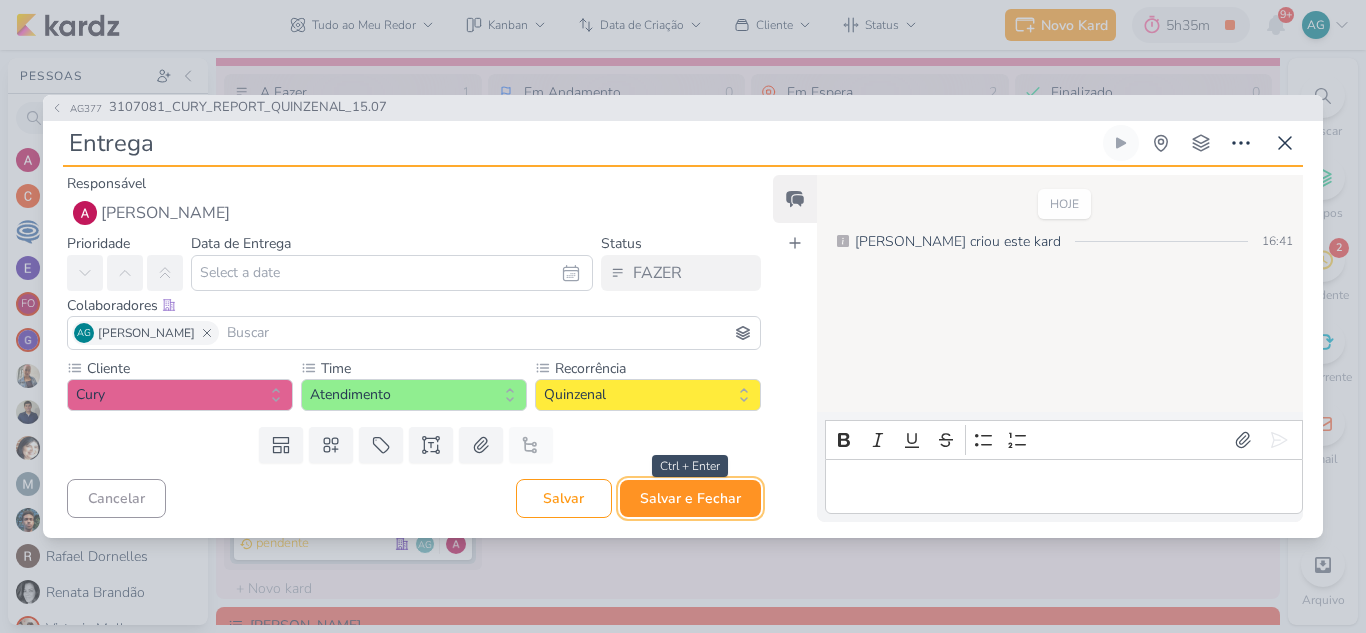 click on "Salvar e Fechar" at bounding box center (690, 498) 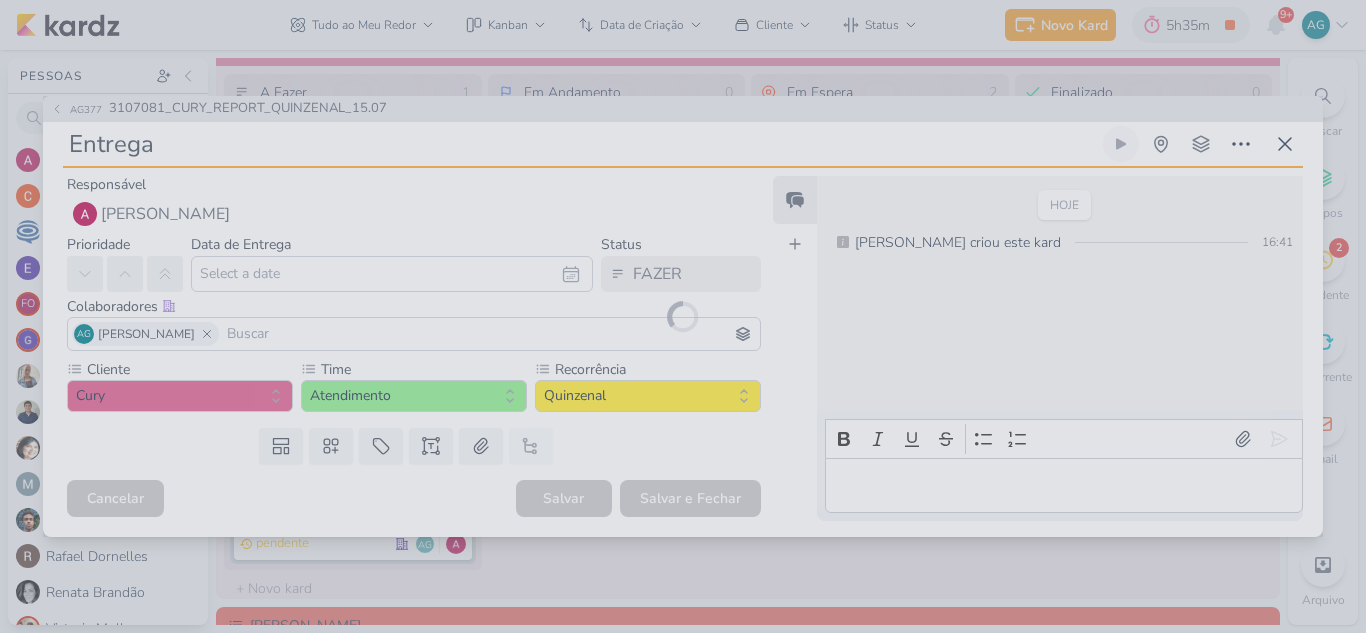 type 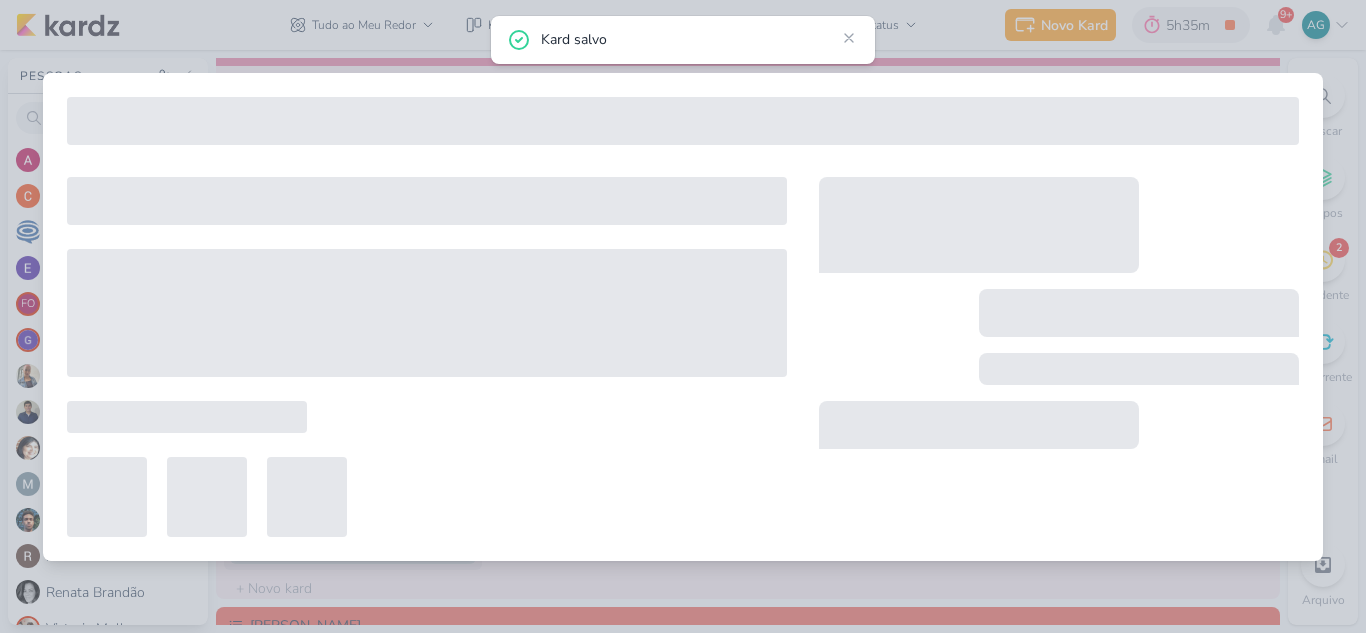 type on "3107081_CURY_REPORT_QUINZENAL_15.07" 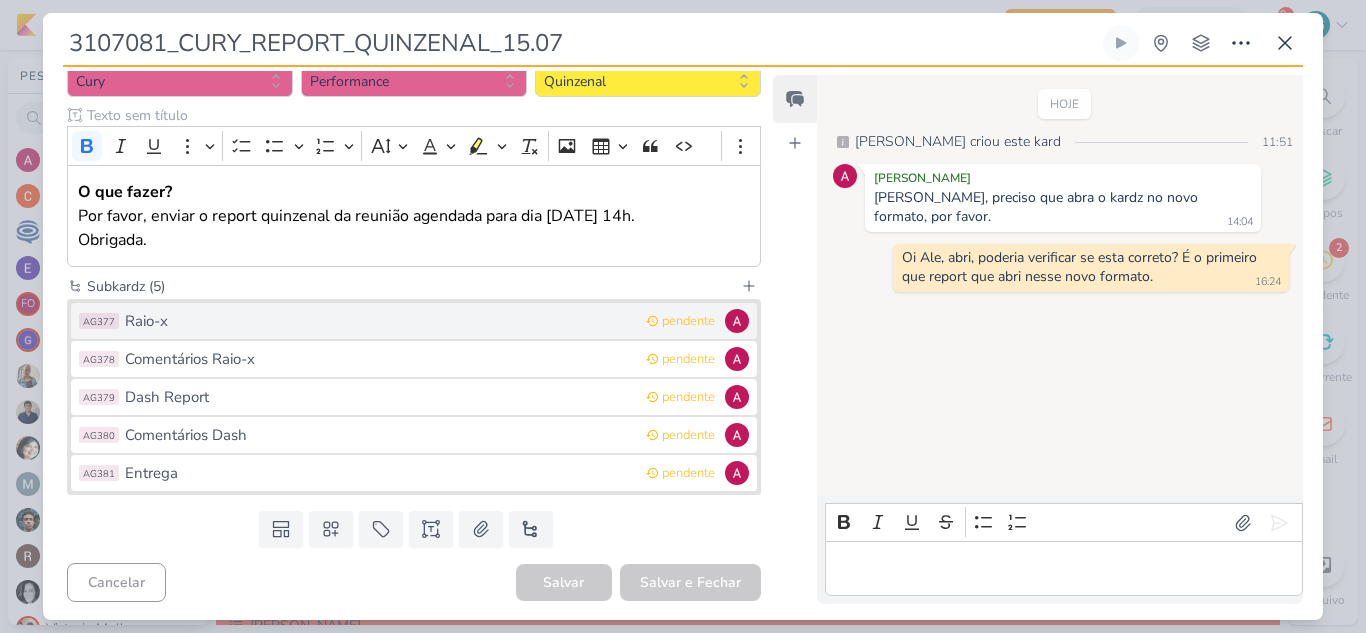 scroll, scrollTop: 216, scrollLeft: 0, axis: vertical 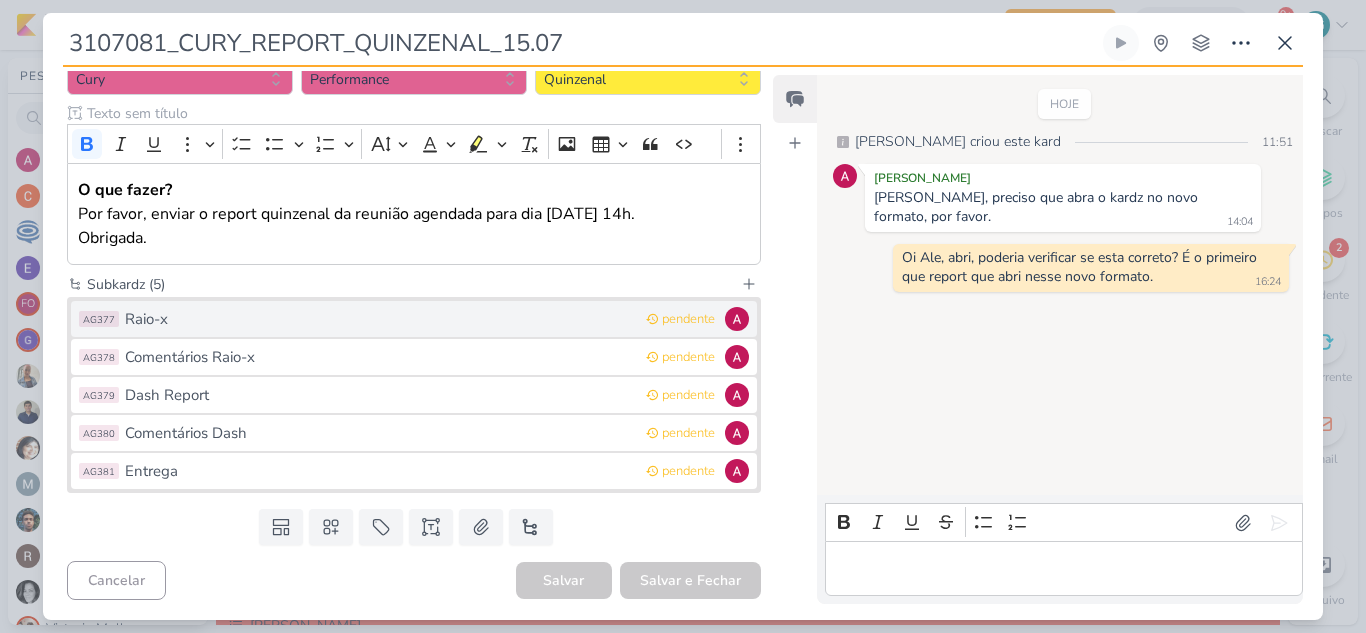 click on "Raio-x" at bounding box center (380, 319) 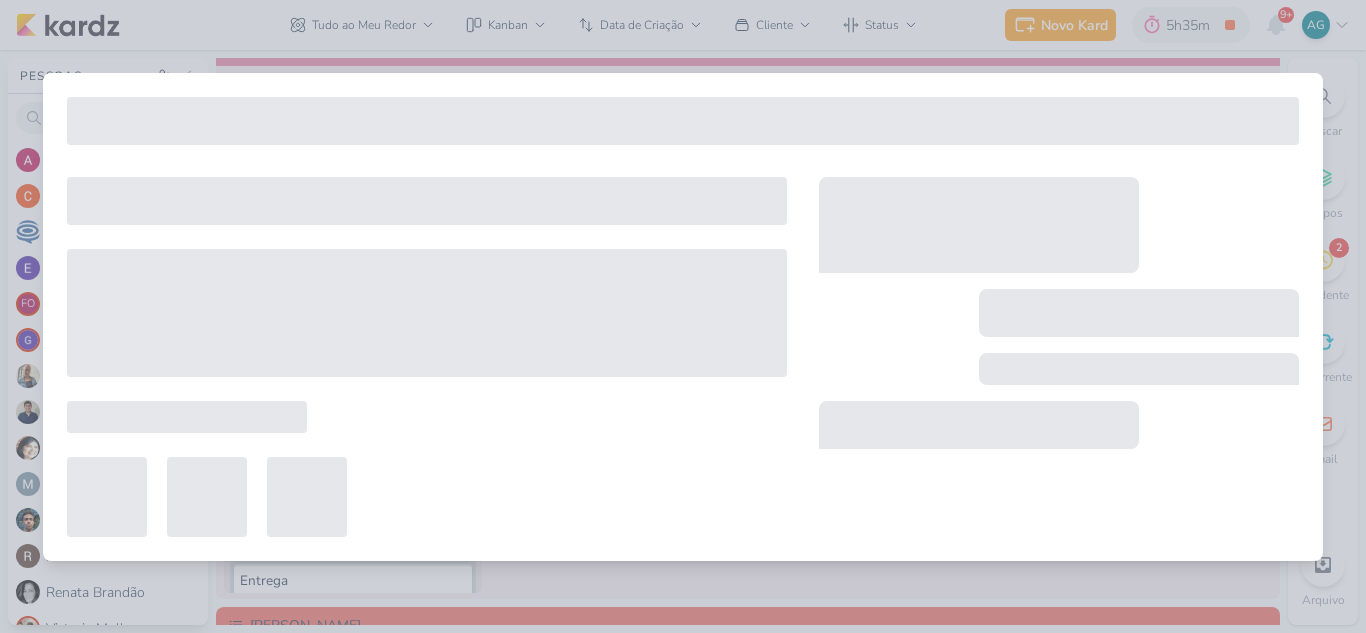 type on "Raio-x" 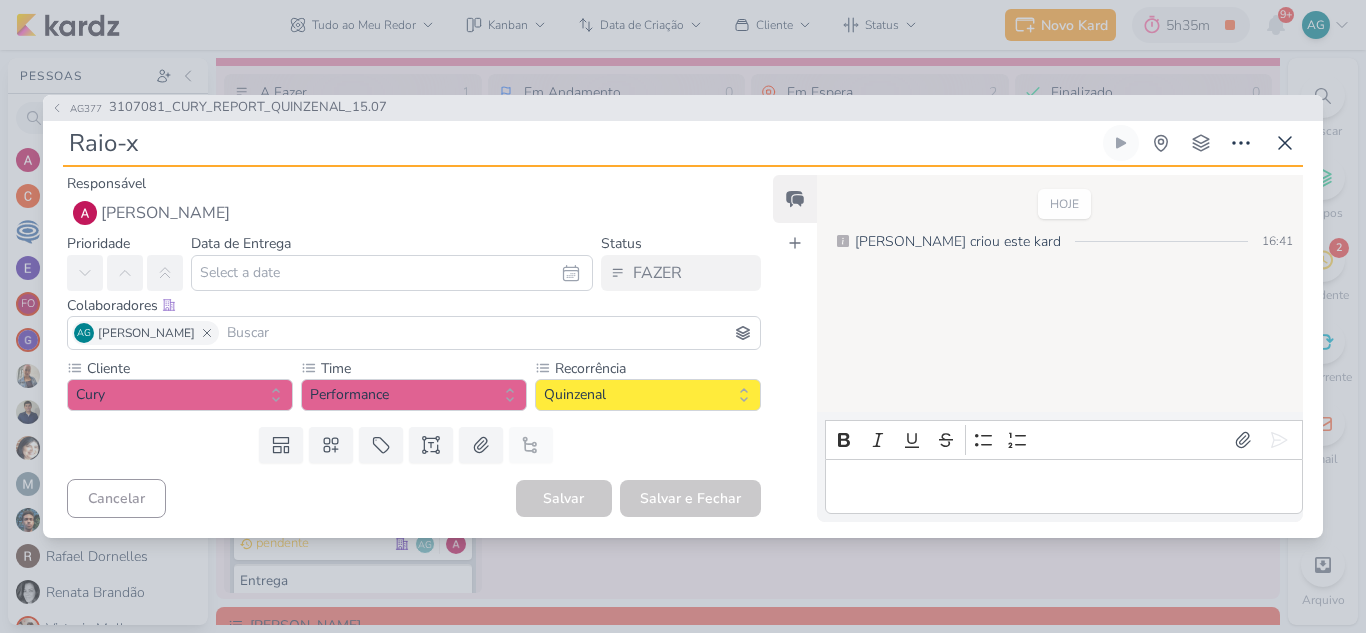 type 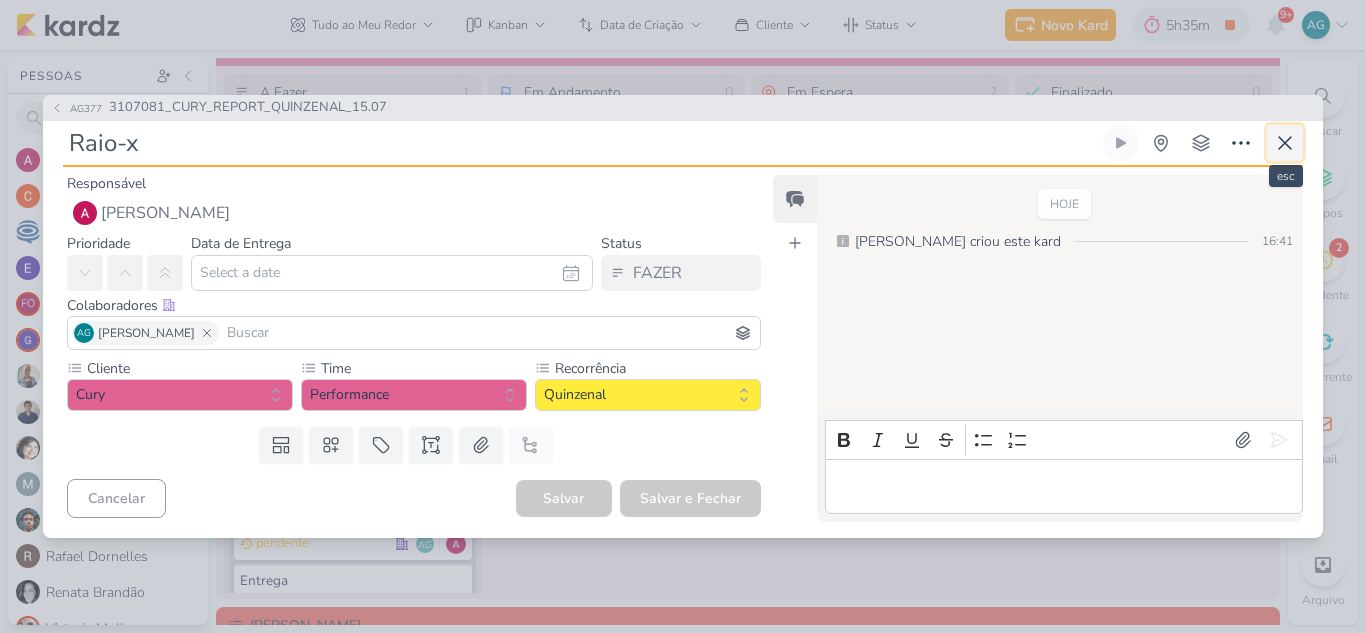 click 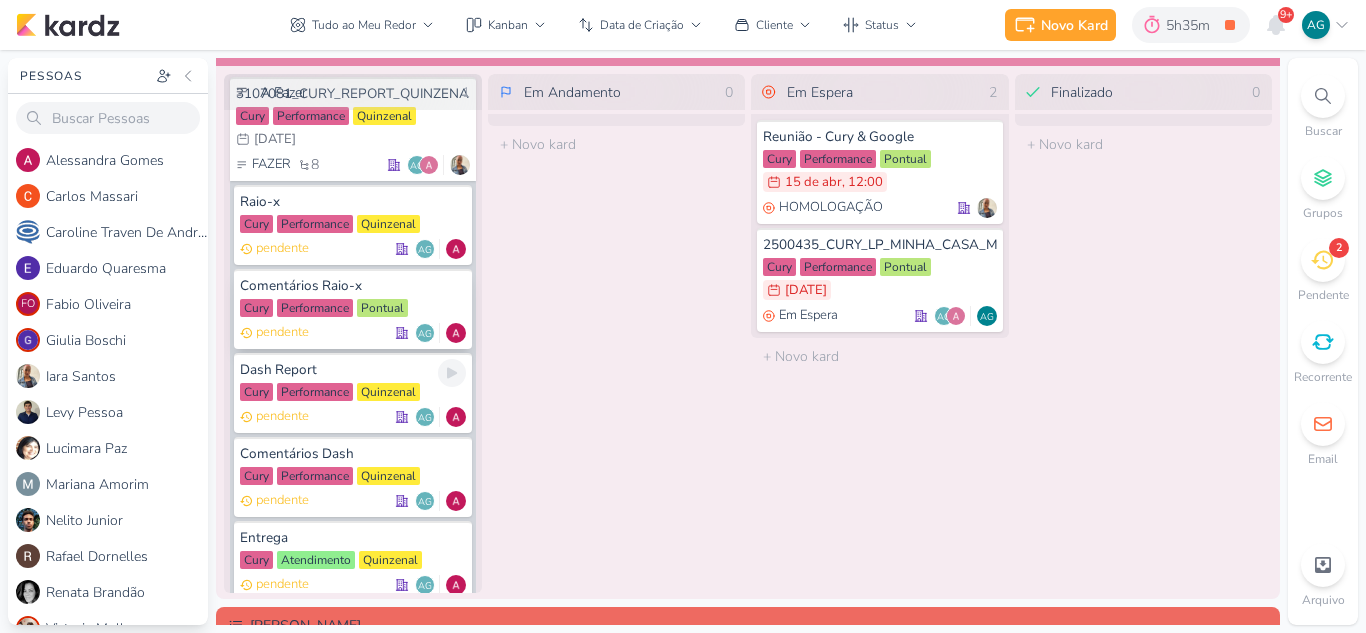 scroll, scrollTop: 0, scrollLeft: 0, axis: both 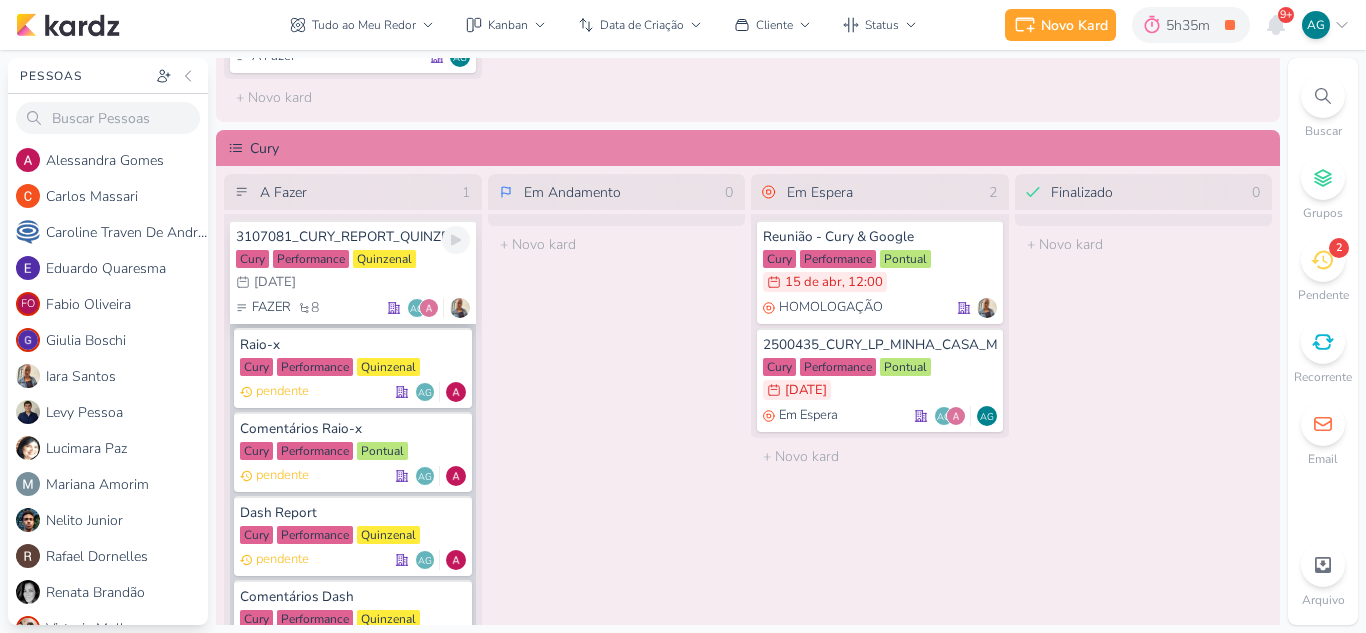 click on "3107081_CURY_REPORT_QUINZENAL_15.07" at bounding box center [353, 237] 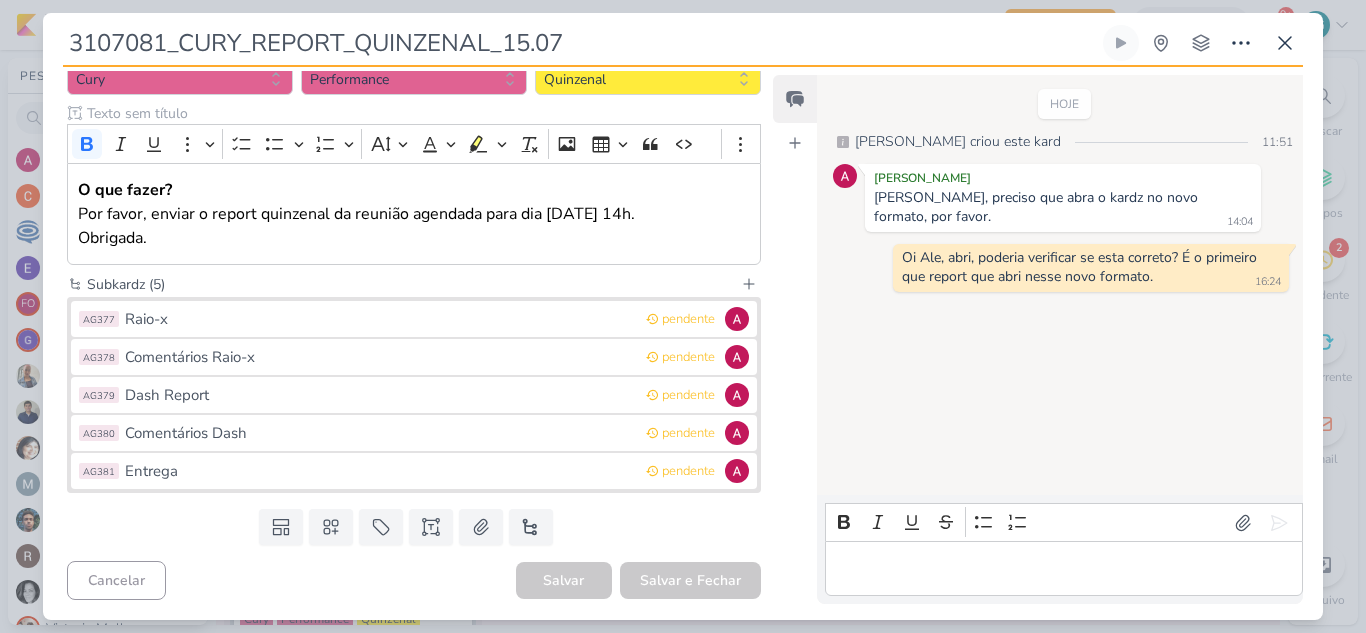 scroll, scrollTop: 116, scrollLeft: 0, axis: vertical 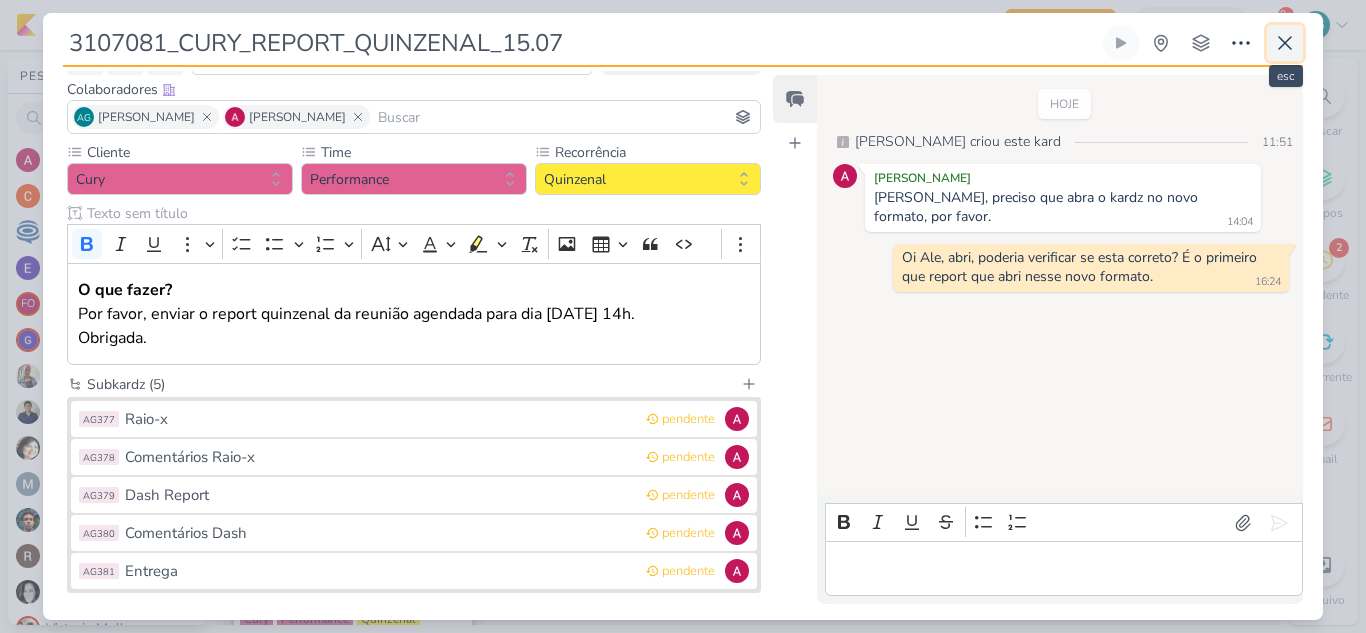 click 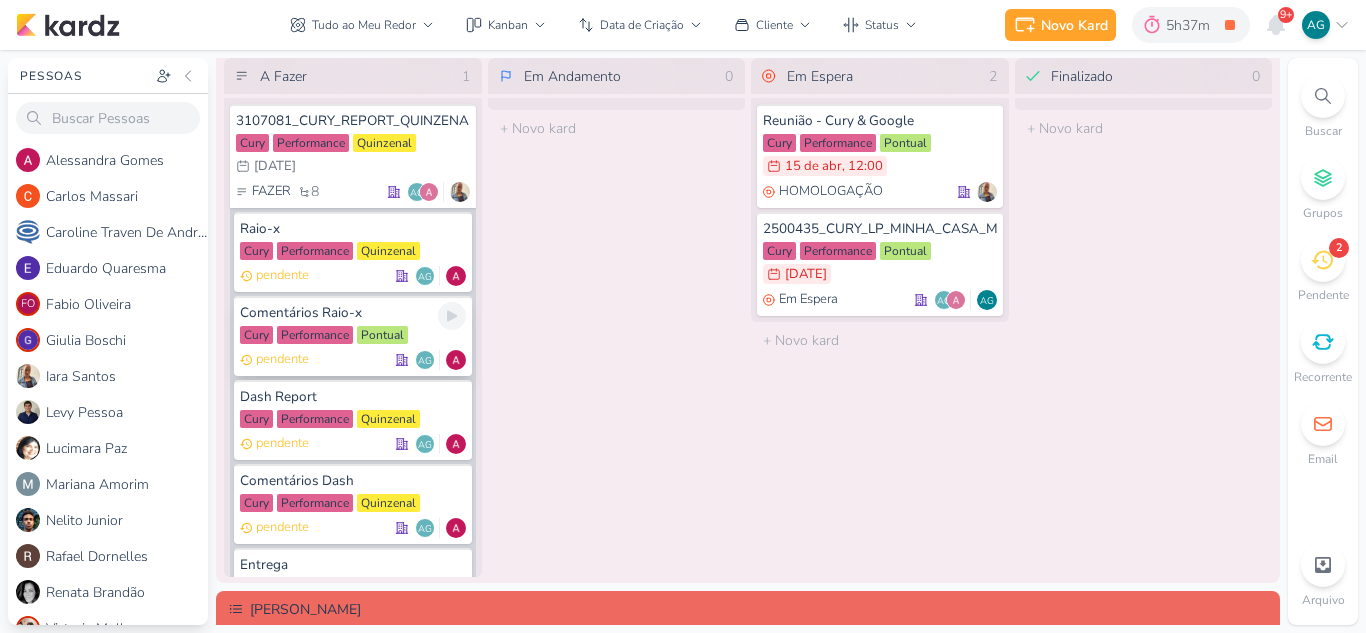 scroll, scrollTop: 2200, scrollLeft: 0, axis: vertical 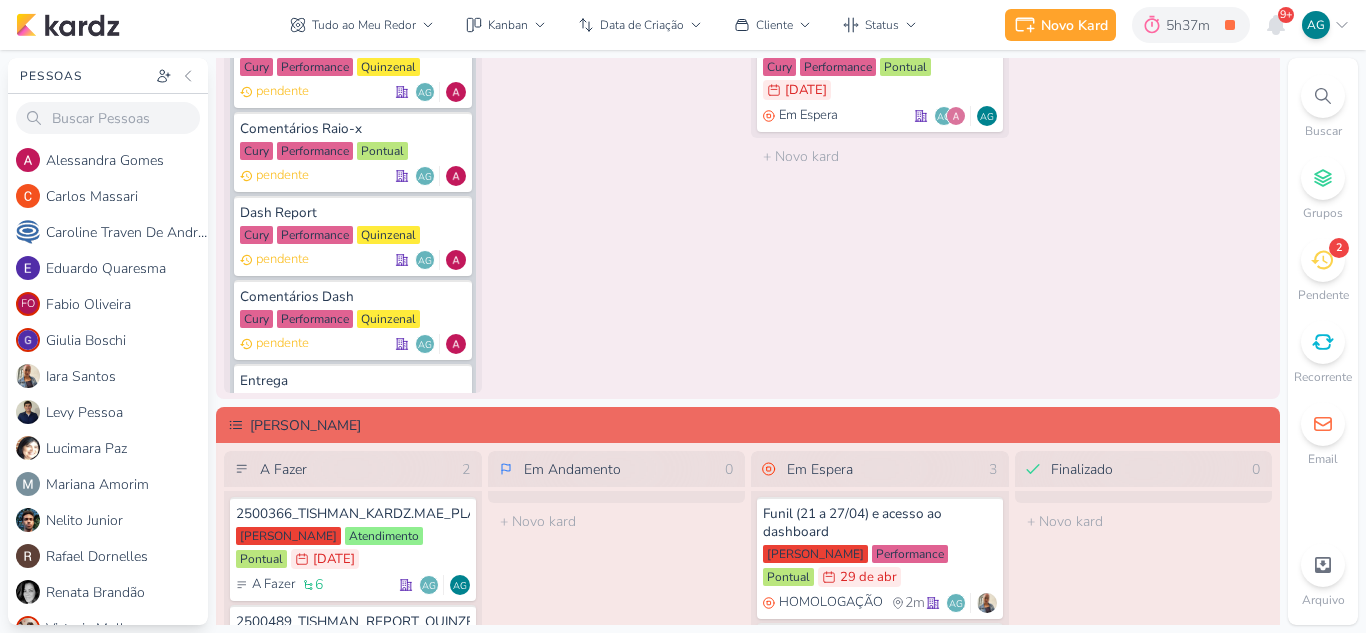 click 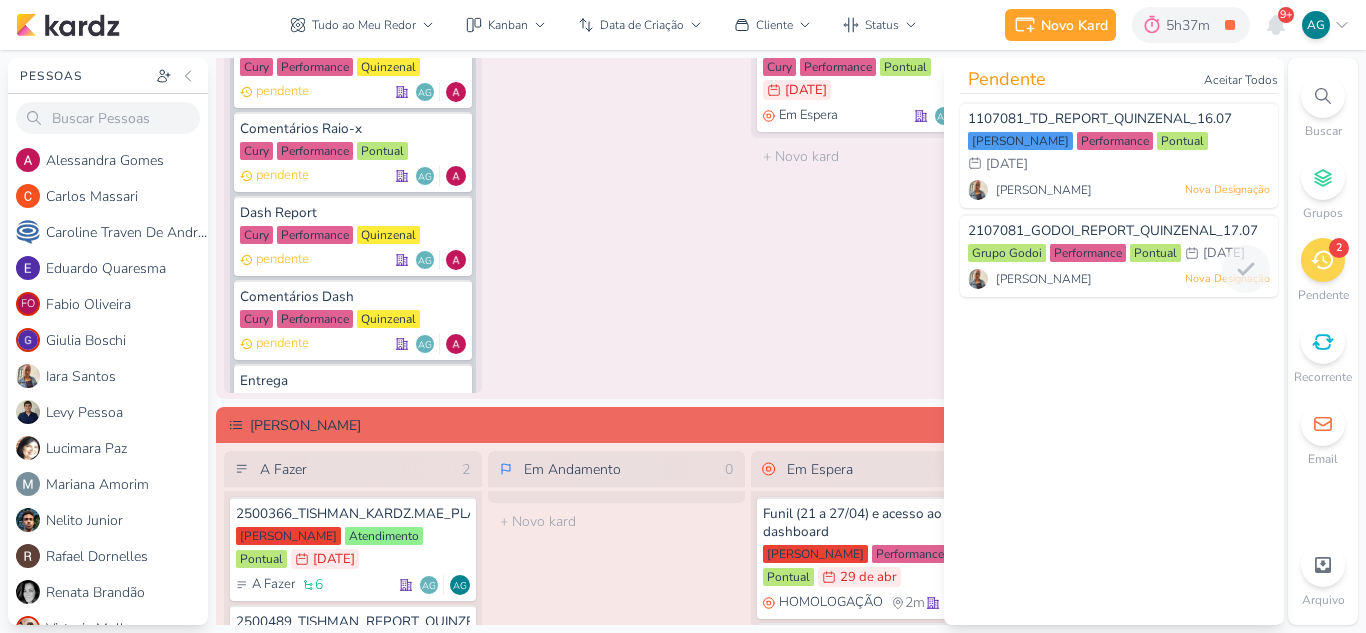 click on "2107081_GODOI_REPORT_QUINZENAL_17.07" at bounding box center [1113, 230] 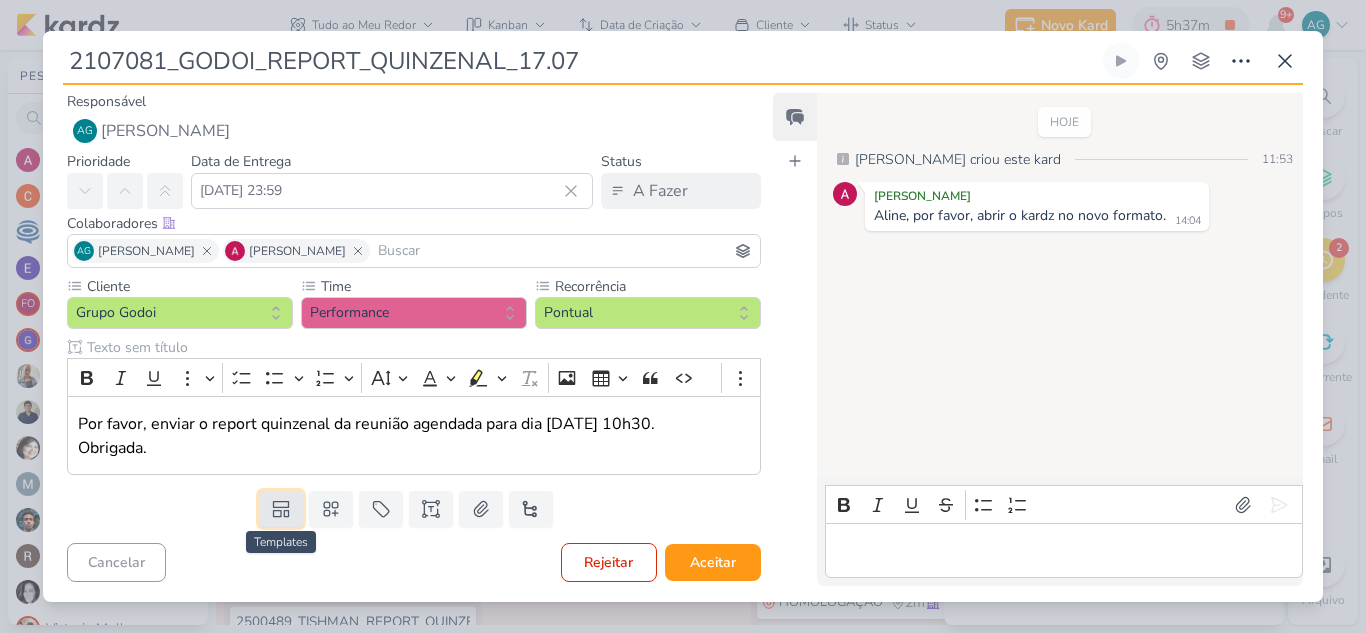 click 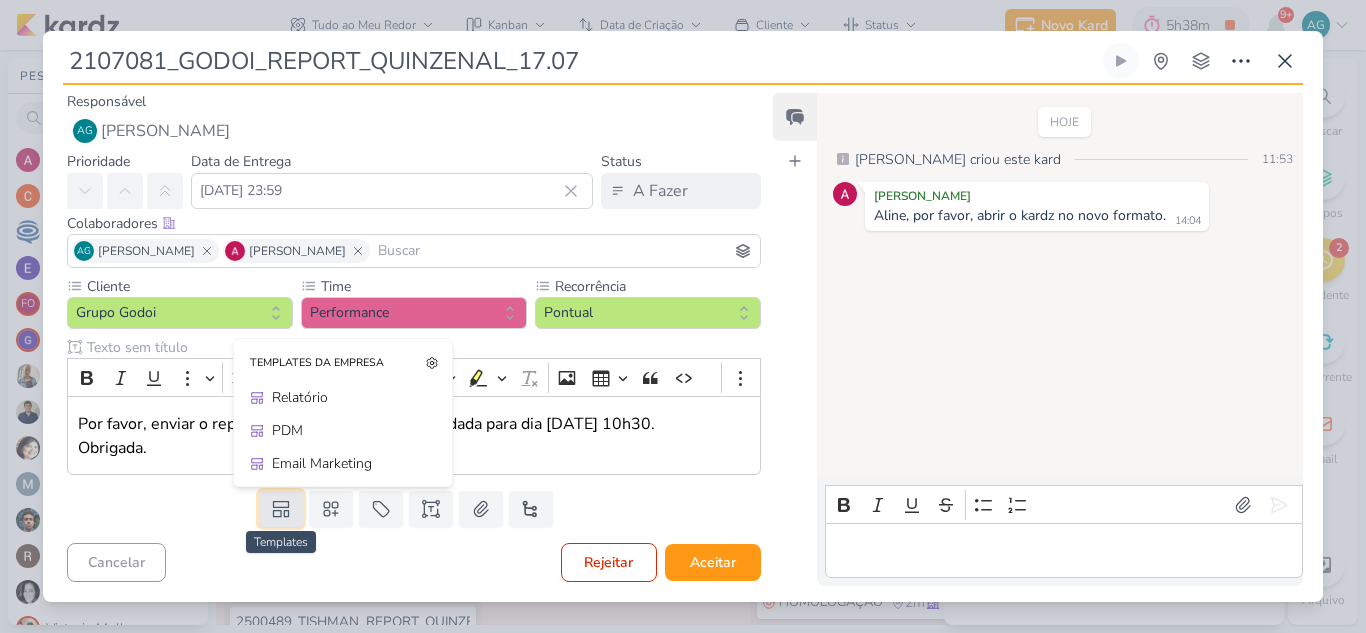 type 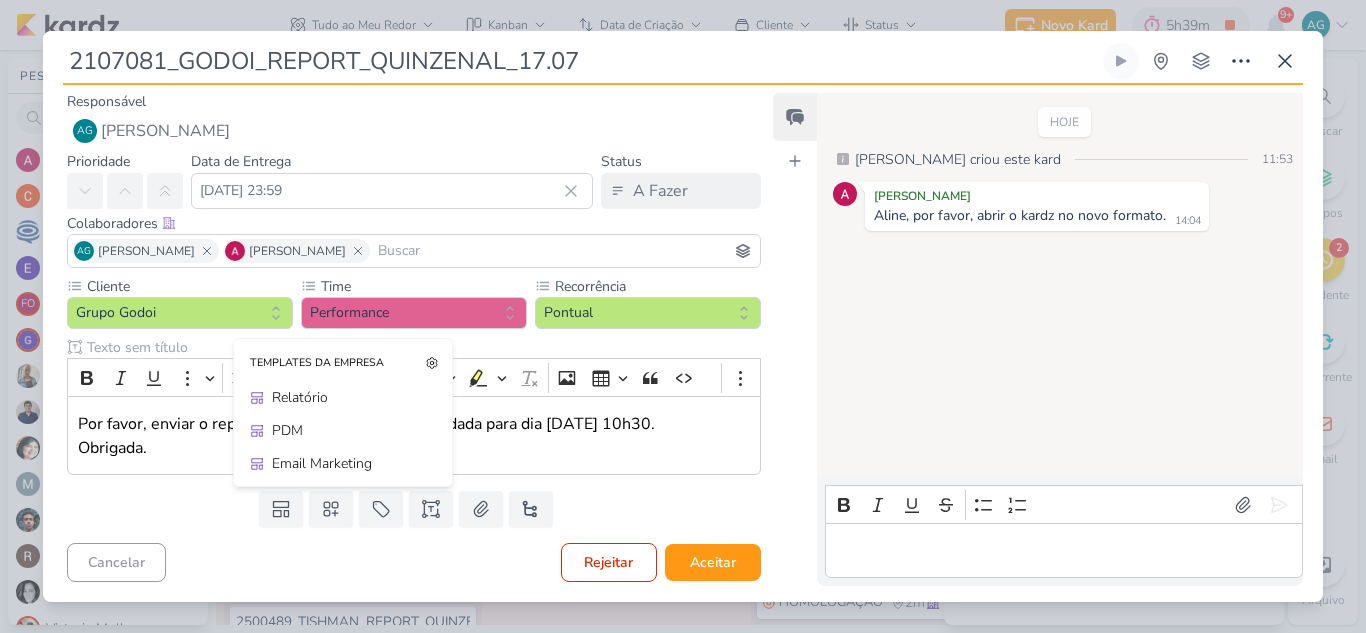 click on "Feed
Atrelar email
Solte o email para atrelar ao kard" at bounding box center [795, 339] 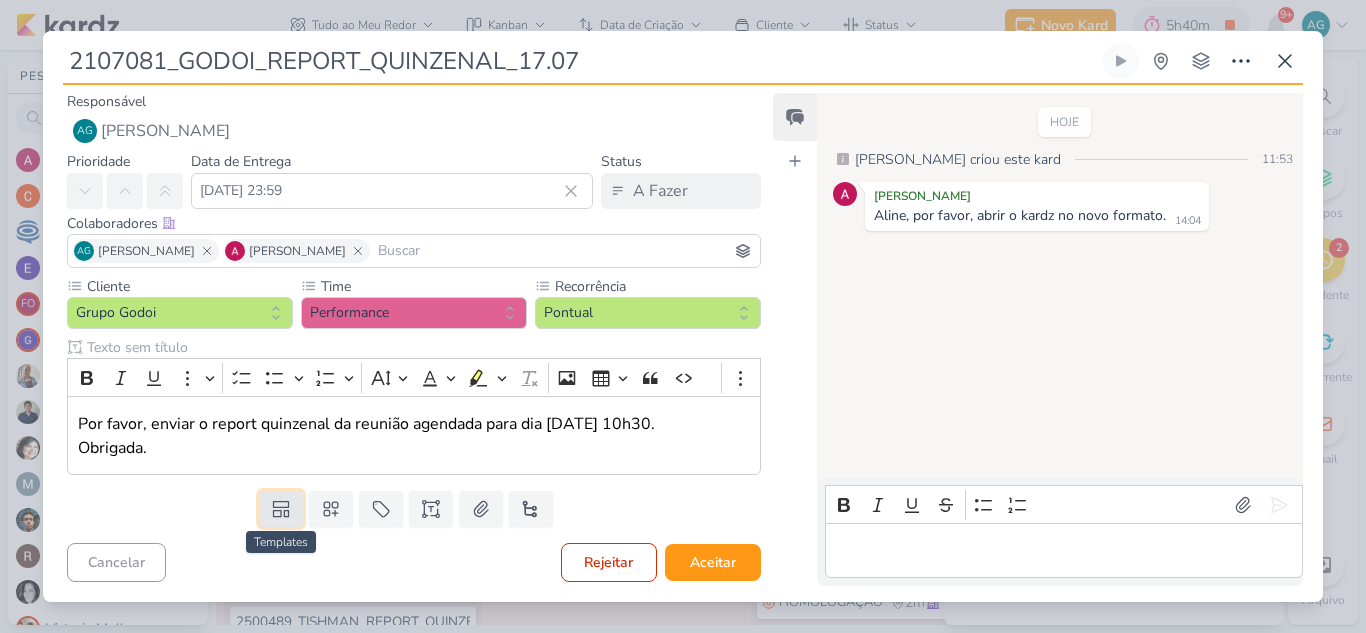 click 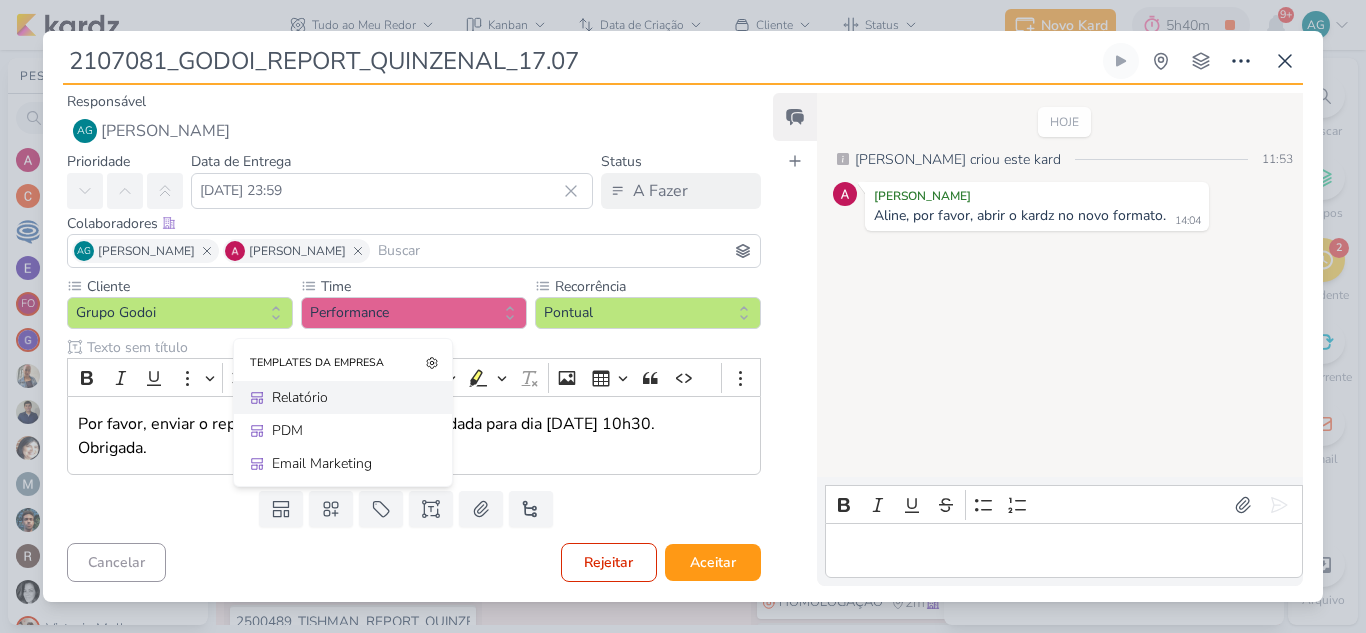click on "Relatório" at bounding box center [350, 397] 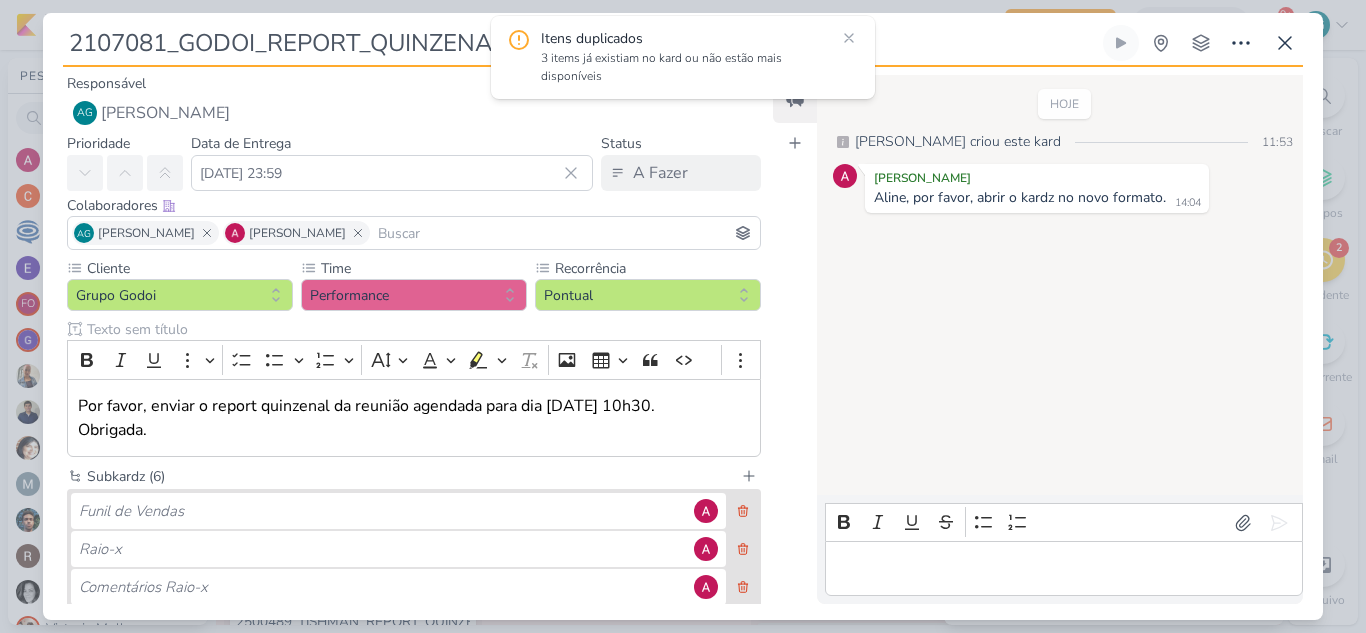 scroll, scrollTop: 100, scrollLeft: 0, axis: vertical 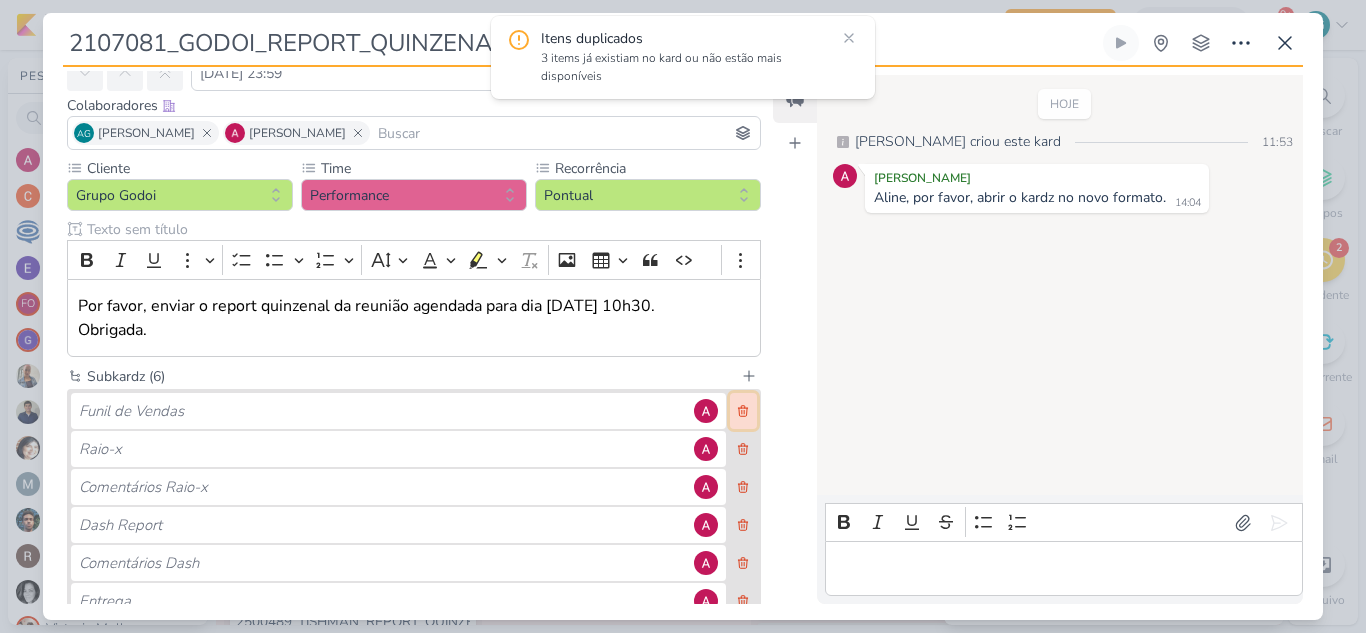 click 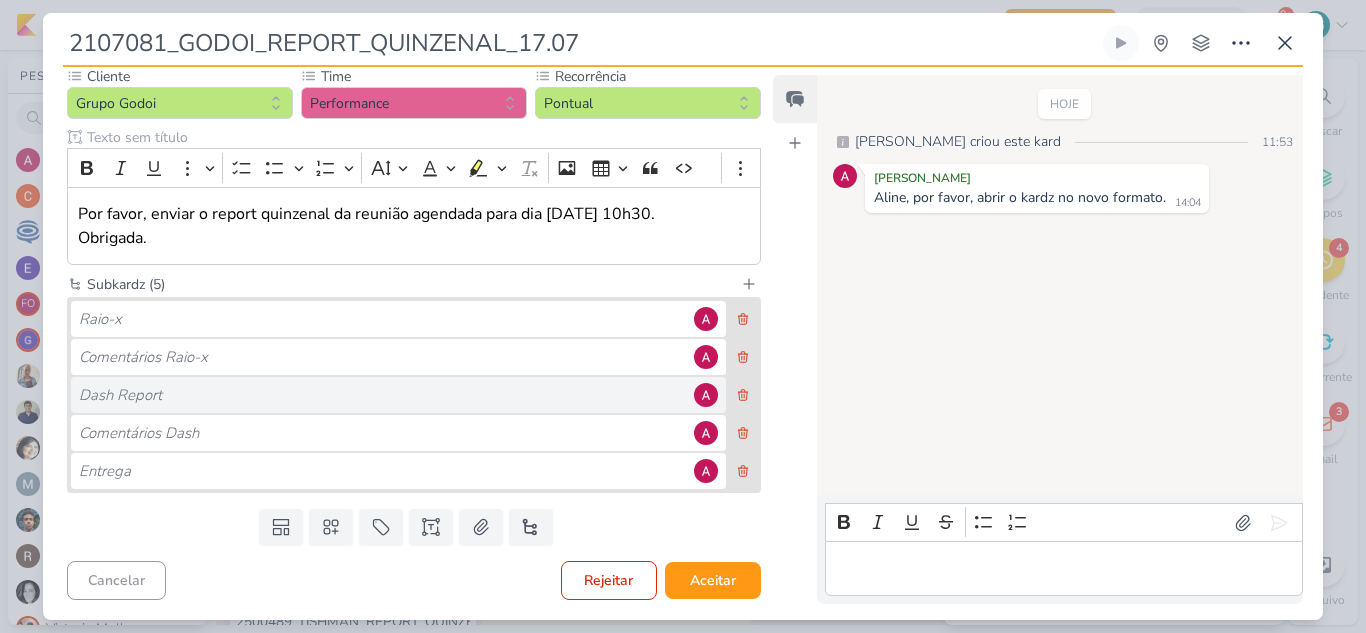 scroll, scrollTop: 0, scrollLeft: 0, axis: both 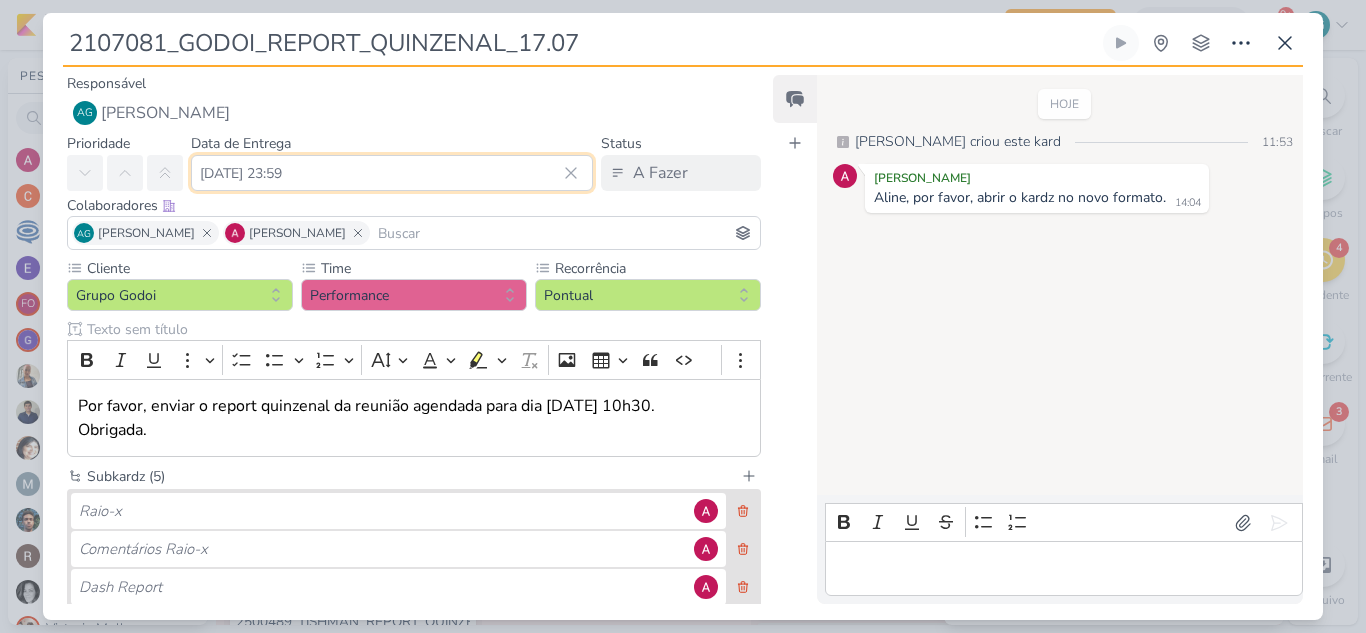click on "[DATE] 23:59" at bounding box center [392, 173] 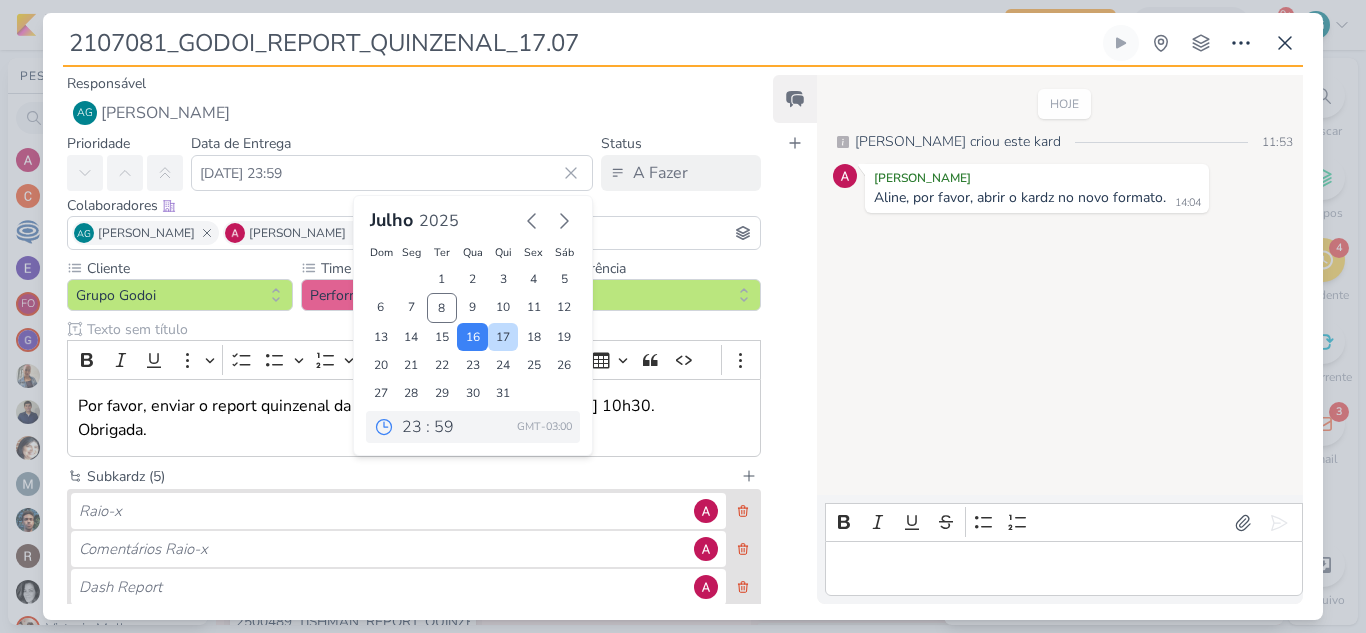 click on "17" at bounding box center [503, 337] 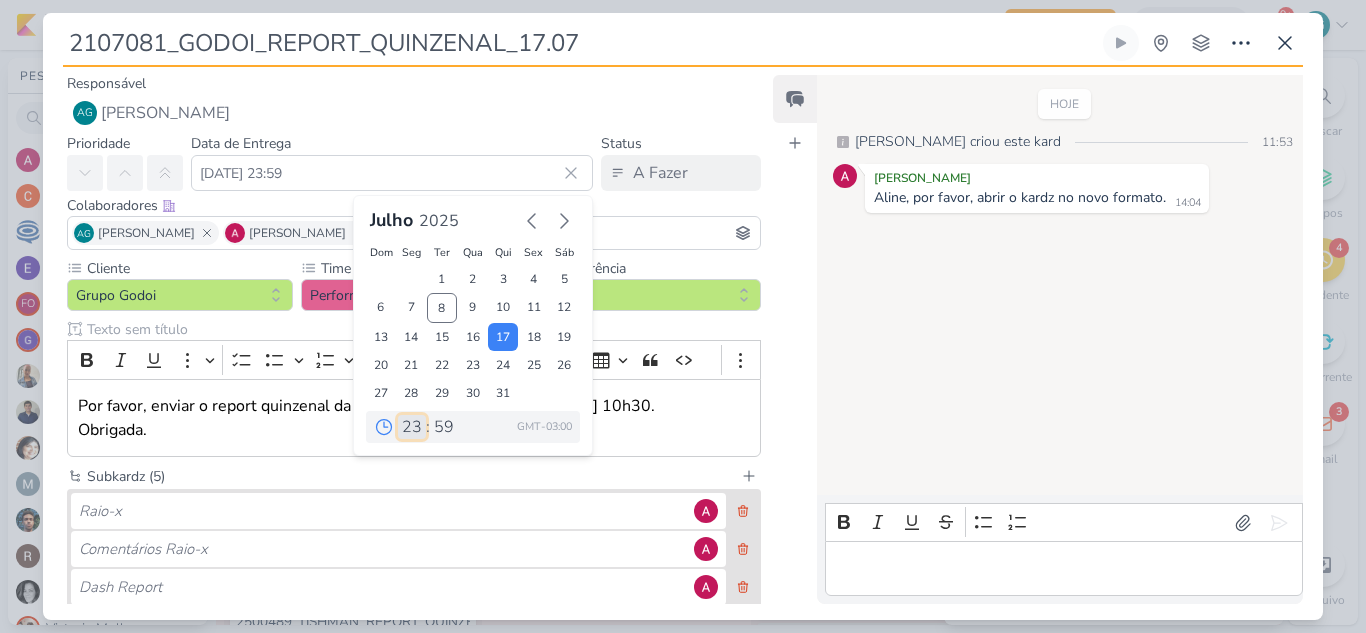 click on "00 01 02 03 04 05 06 07 08 09 10 11 12 13 14 15 16 17 18 19 20 21 22 23" at bounding box center (412, 427) 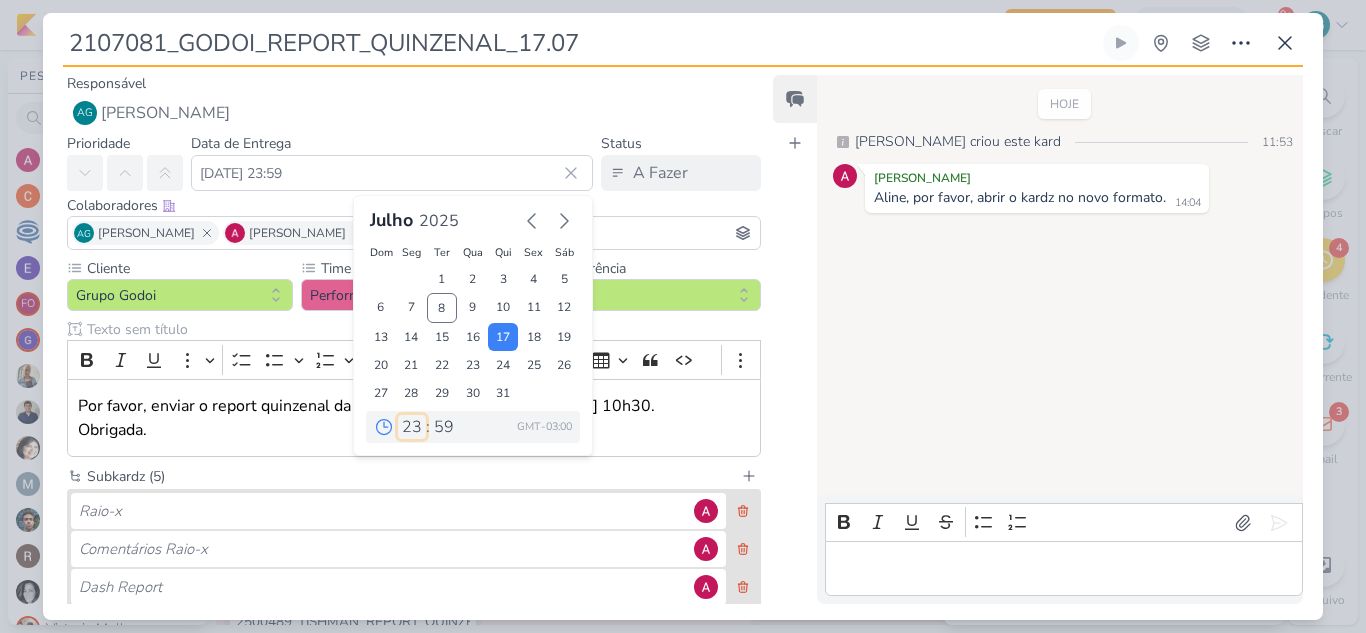 select on "10" 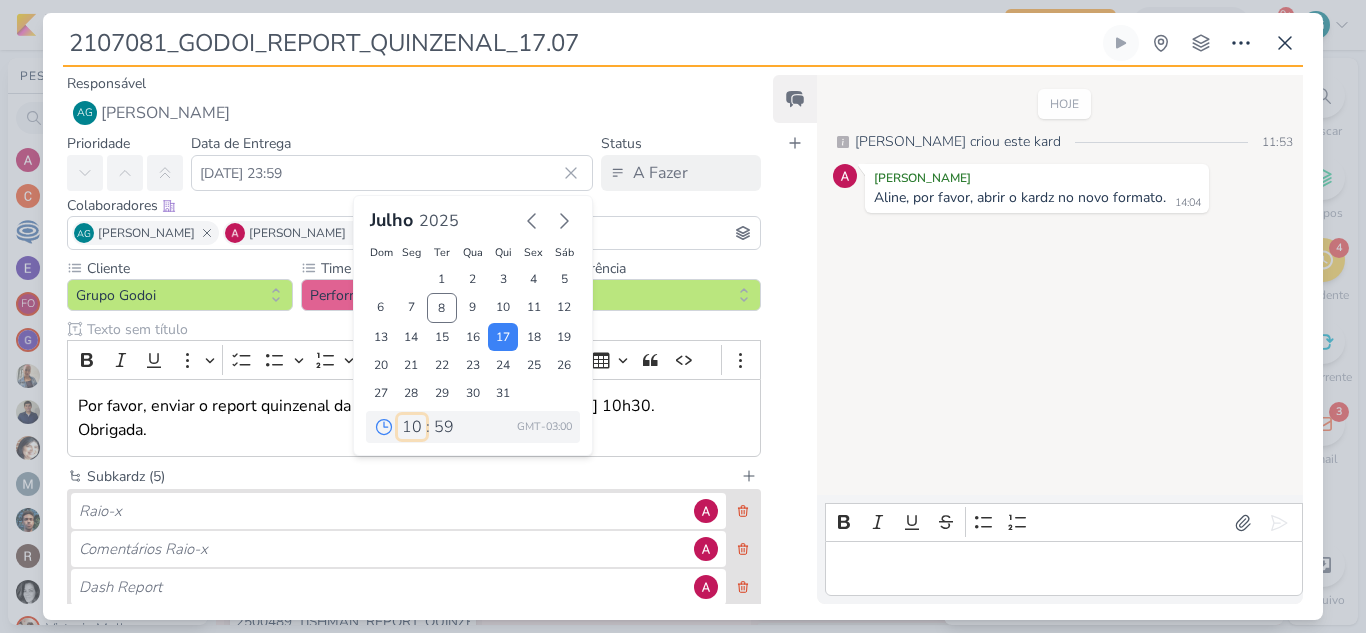 click on "00 01 02 03 04 05 06 07 08 09 10 11 12 13 14 15 16 17 18 19 20 21 22 23" at bounding box center [412, 427] 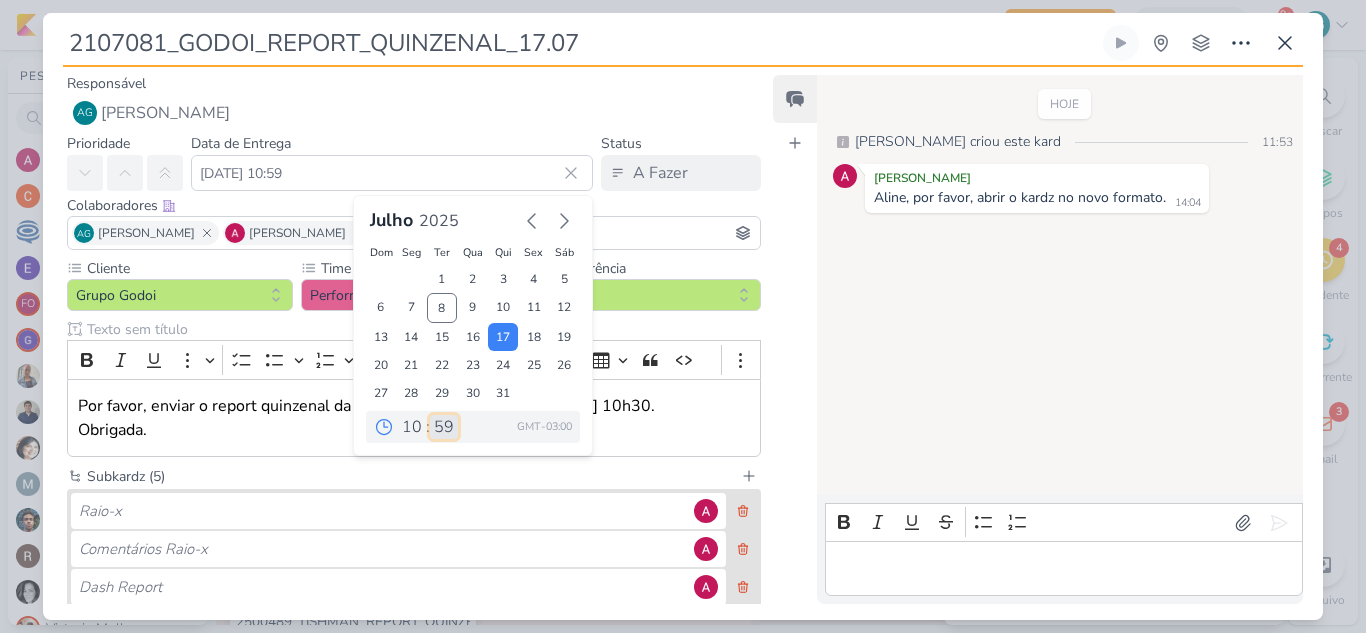 click on "00 05 10 15 20 25 30 35 40 45 50 55
59" at bounding box center (444, 427) 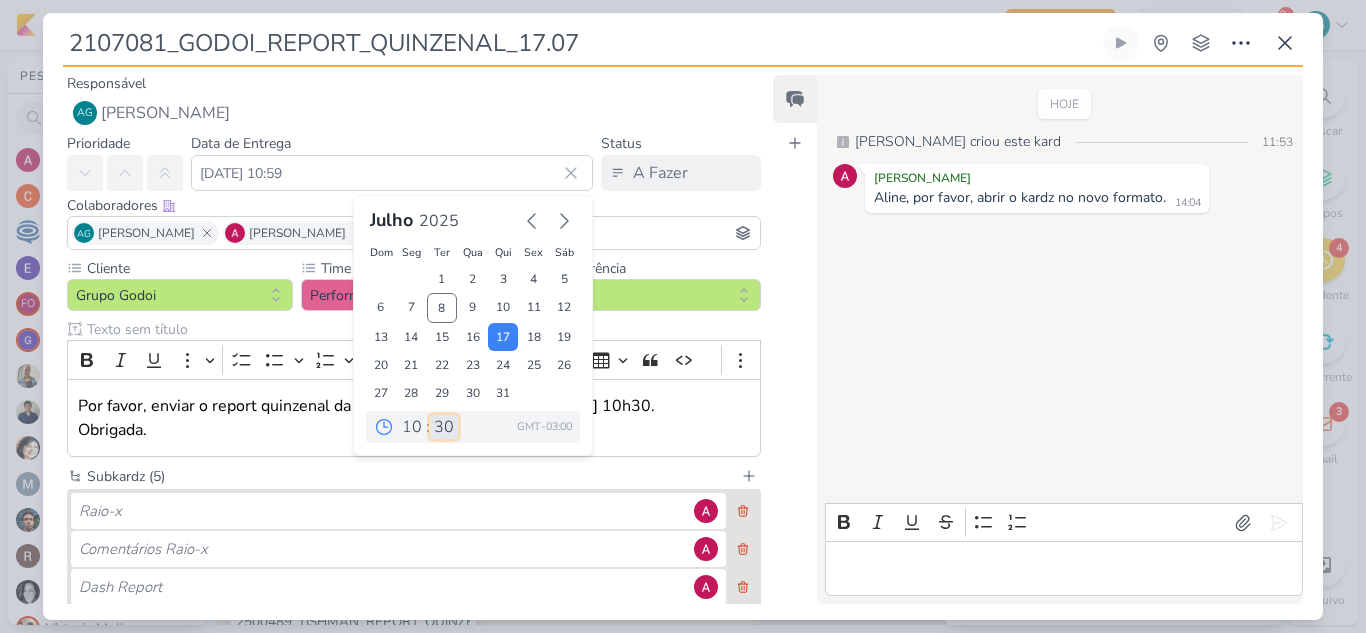 click on "00 05 10 15 20 25 30 35 40 45 50 55
59" at bounding box center [444, 427] 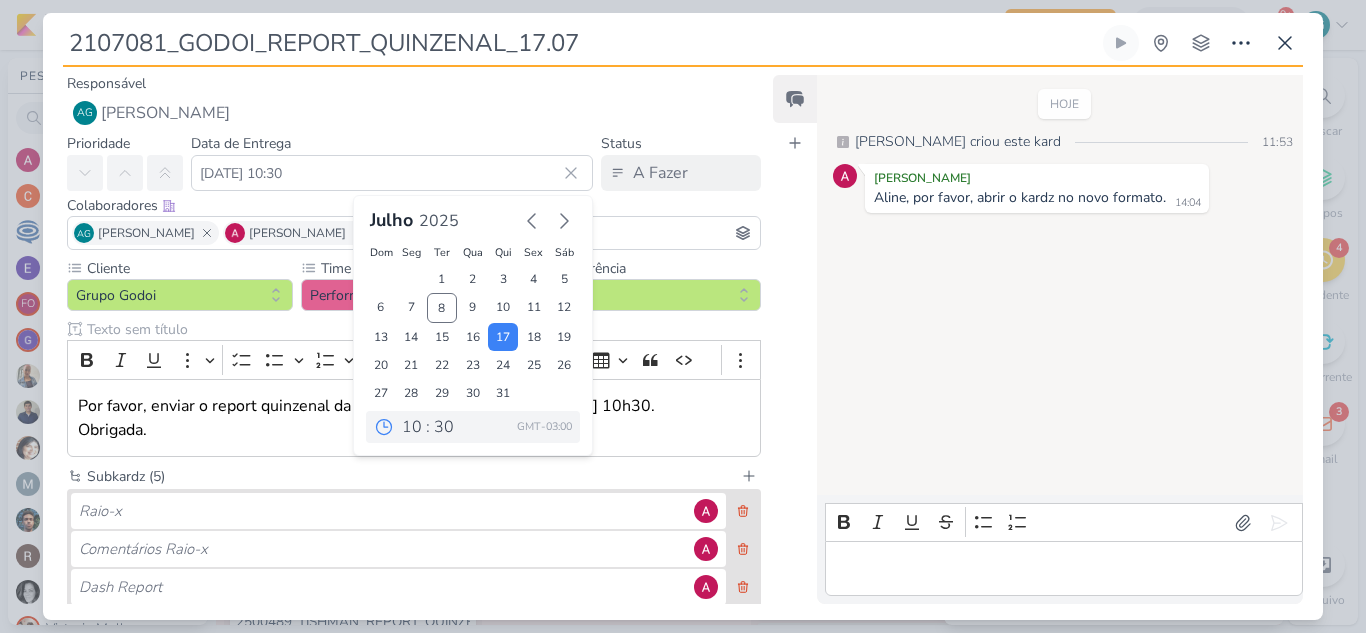 click on "Feed
Atrelar email
Solte o email para atrelar ao kard" at bounding box center [795, 339] 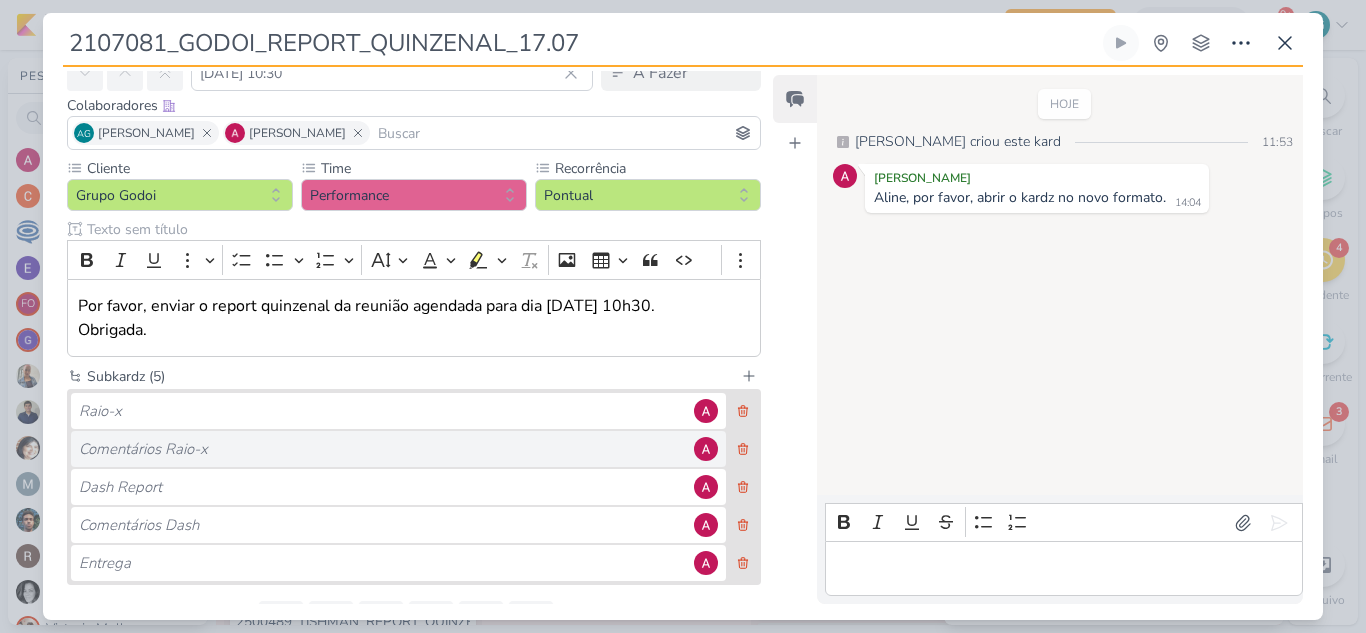 scroll, scrollTop: 192, scrollLeft: 0, axis: vertical 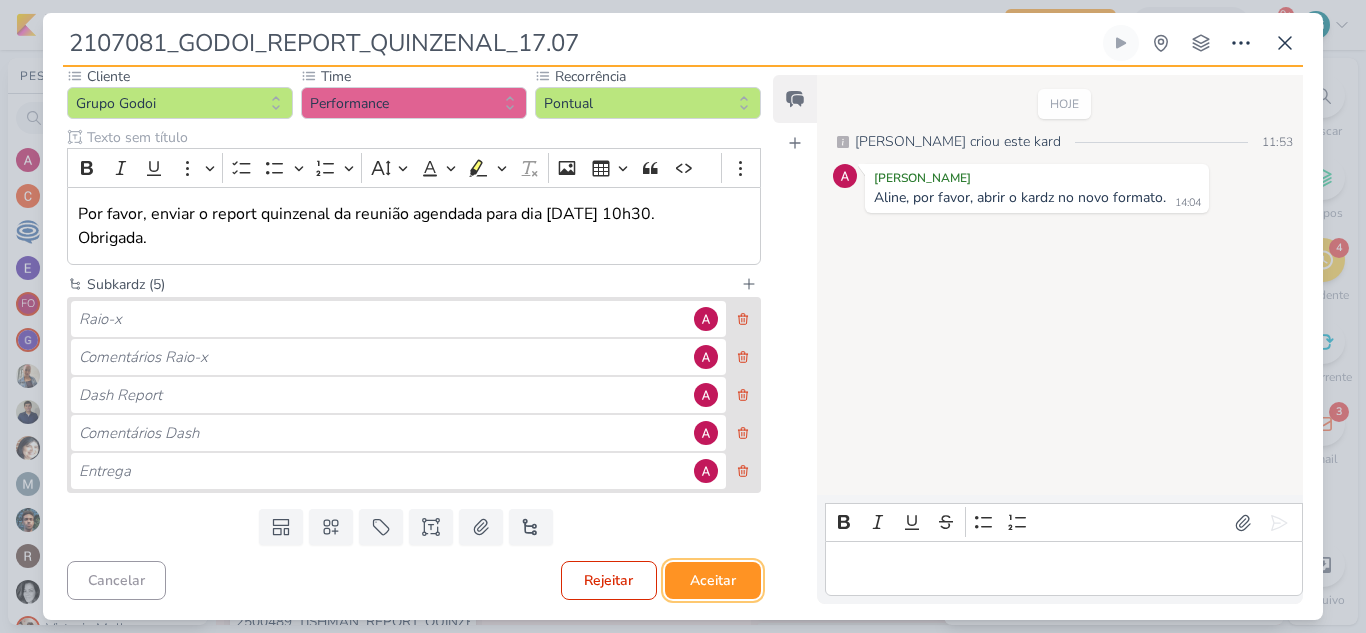 click on "Aceitar" at bounding box center [713, 580] 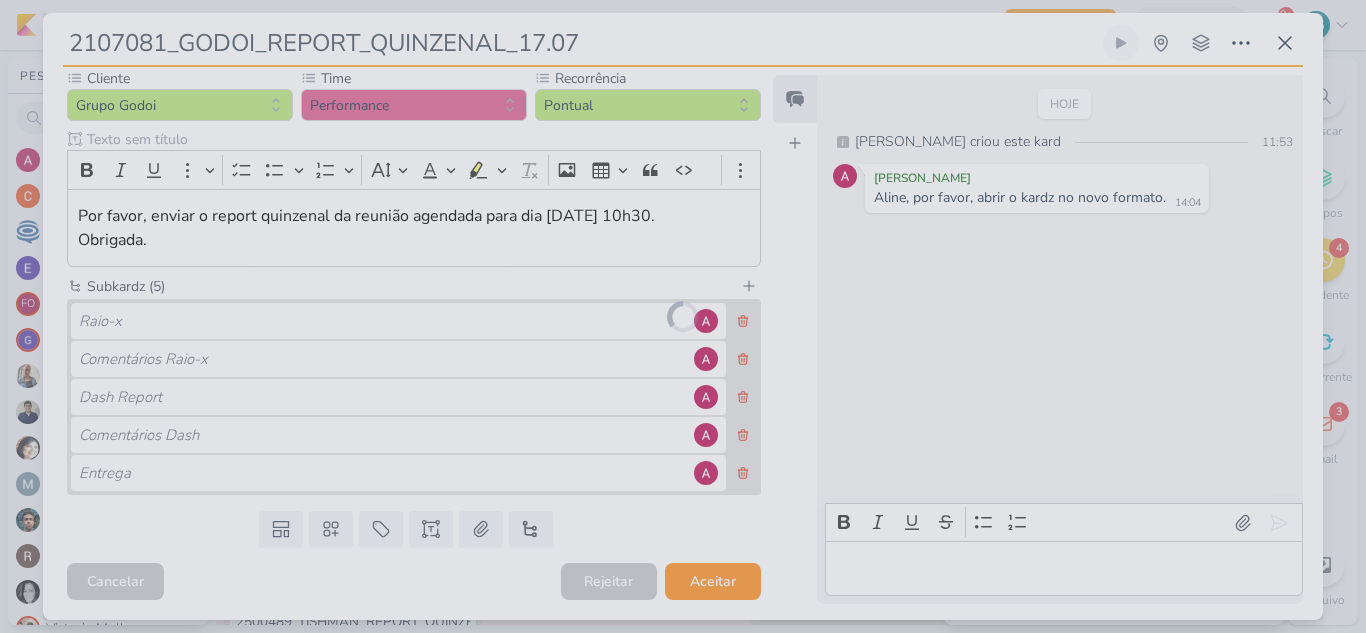 scroll, scrollTop: 192, scrollLeft: 0, axis: vertical 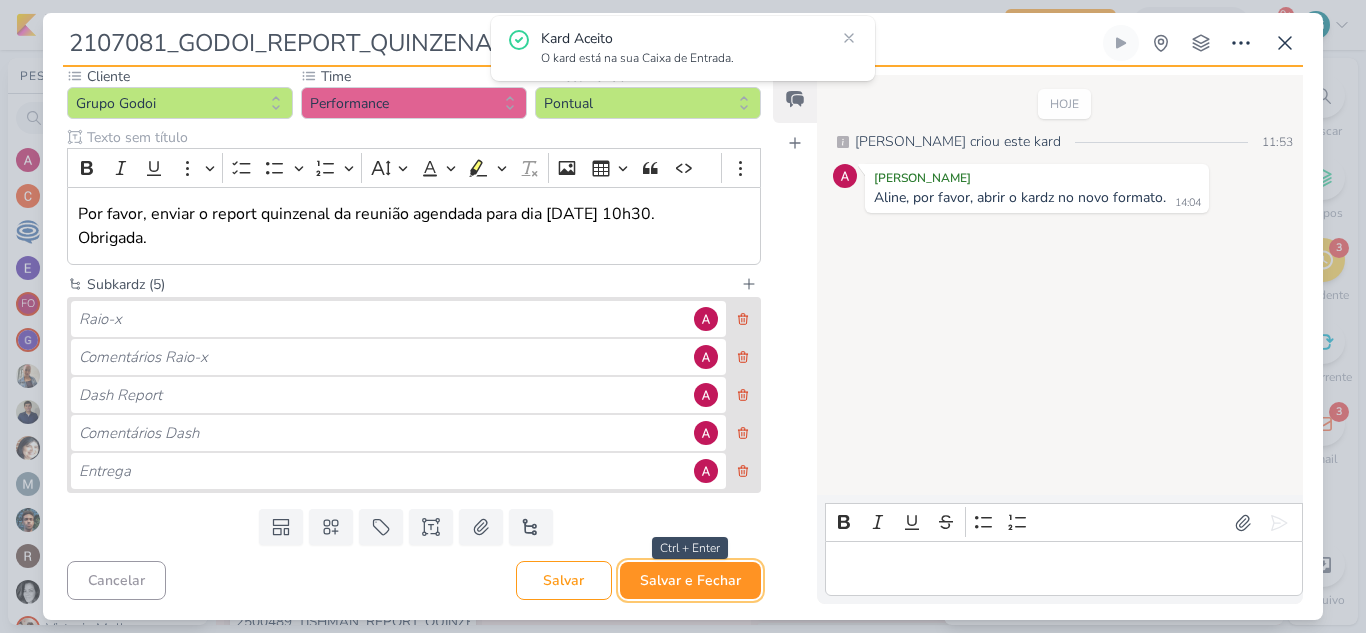 click on "Salvar e Fechar" at bounding box center [690, 580] 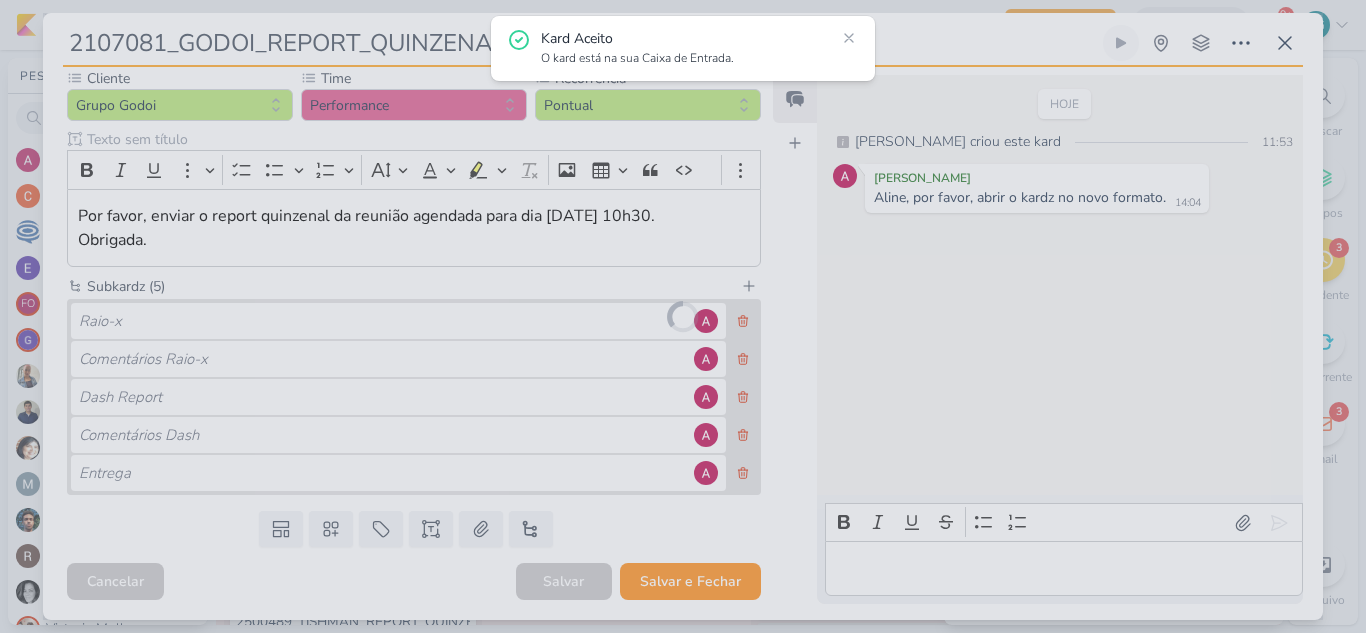 scroll, scrollTop: 190, scrollLeft: 0, axis: vertical 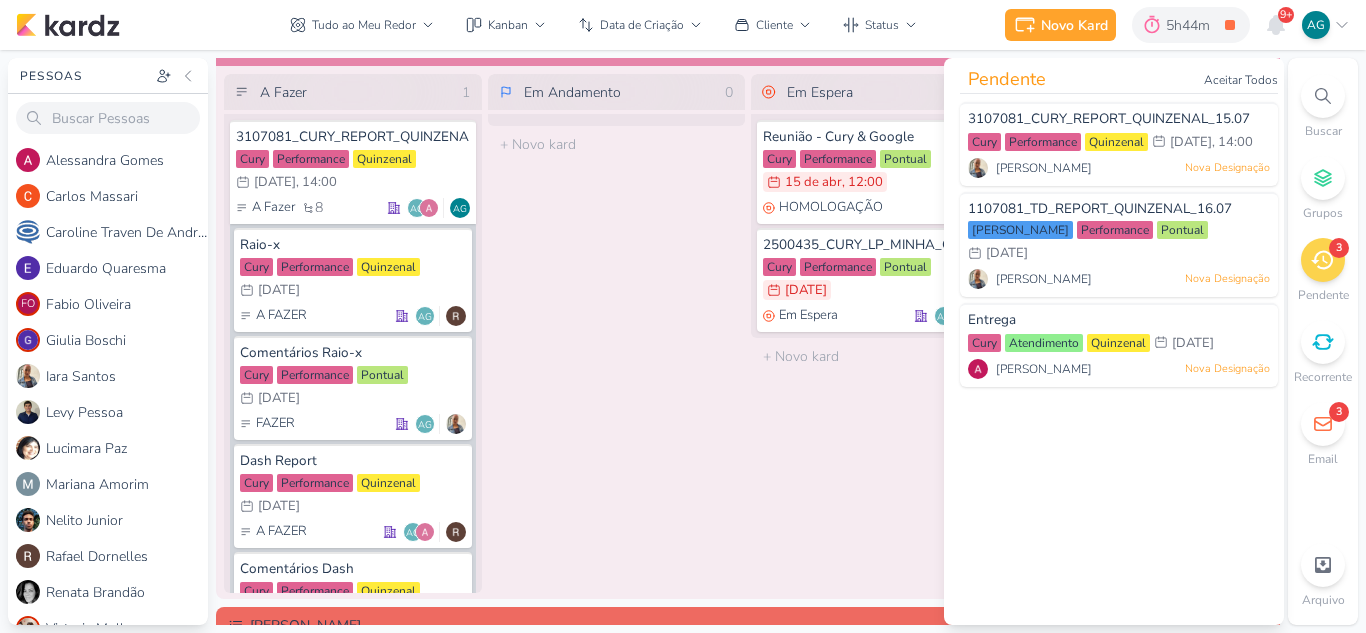 click 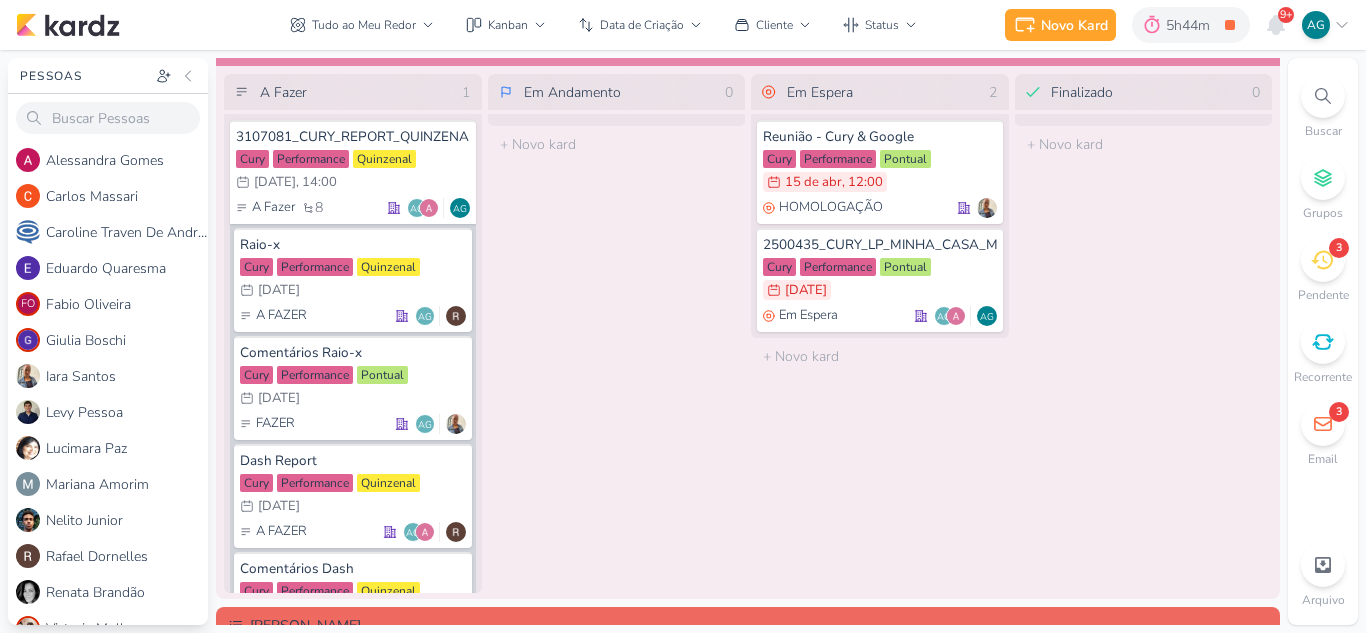 click 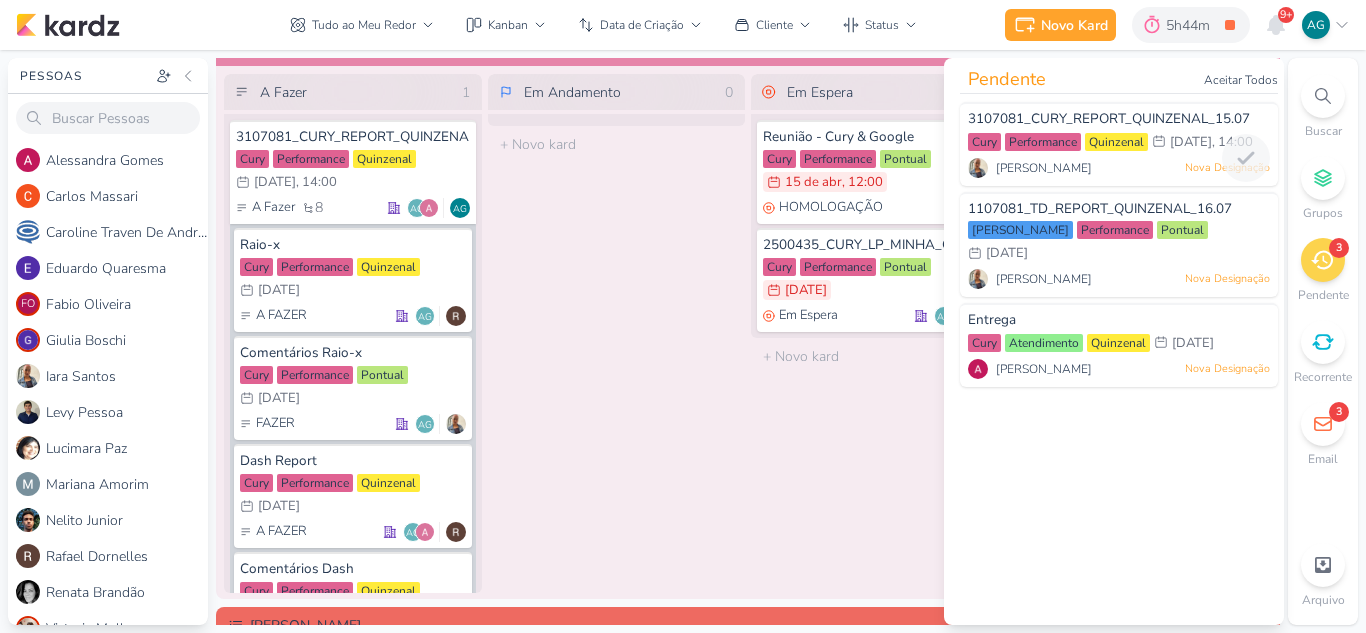 click on "Iara Santos
Nova Designação" at bounding box center [1119, 168] 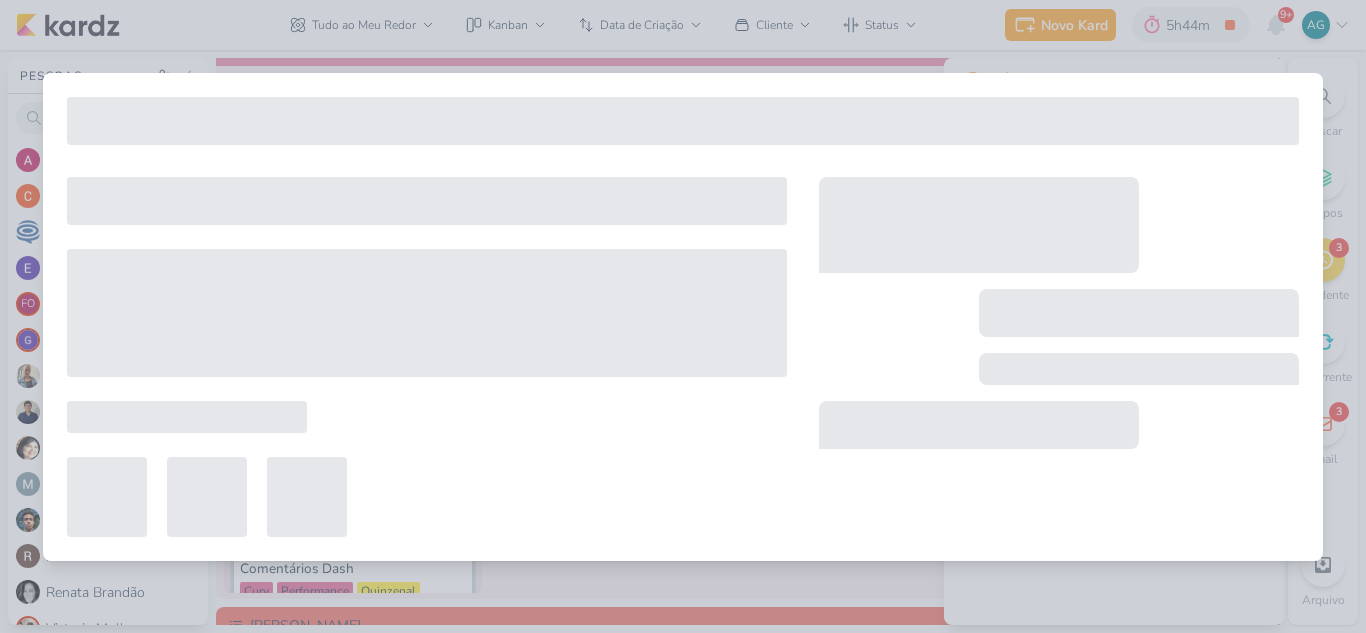 type on "3107081_CURY_REPORT_QUINZENAL_15.07" 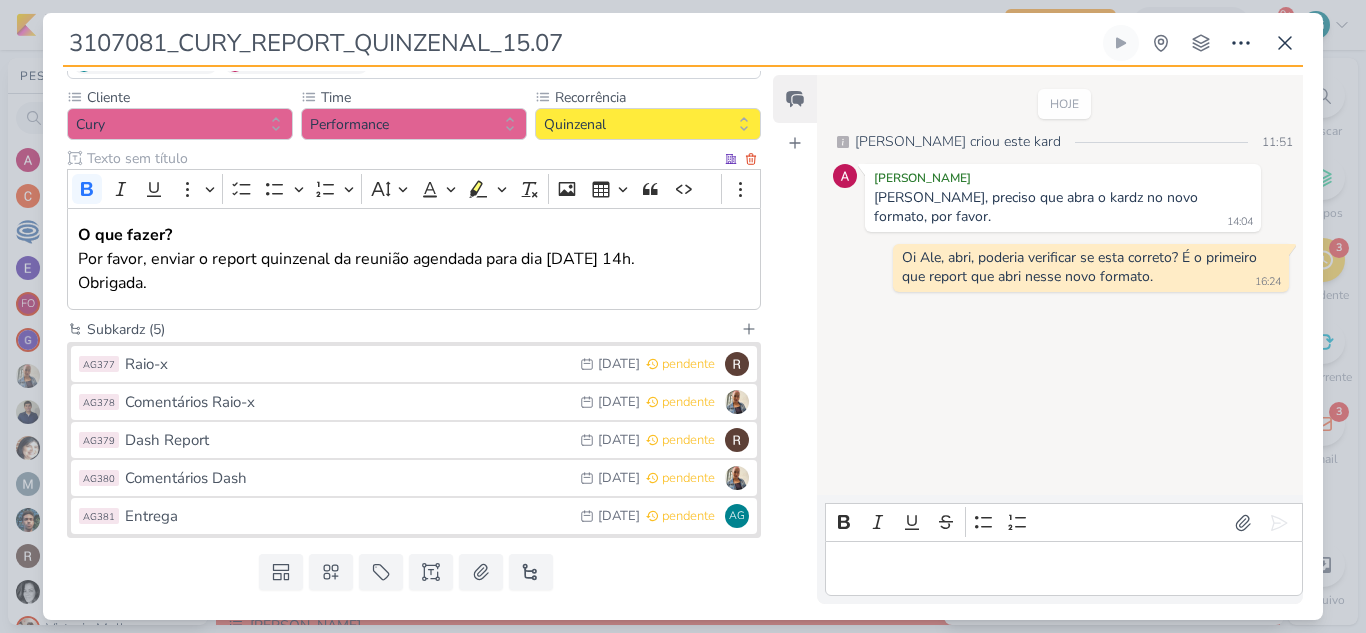 scroll, scrollTop: 216, scrollLeft: 0, axis: vertical 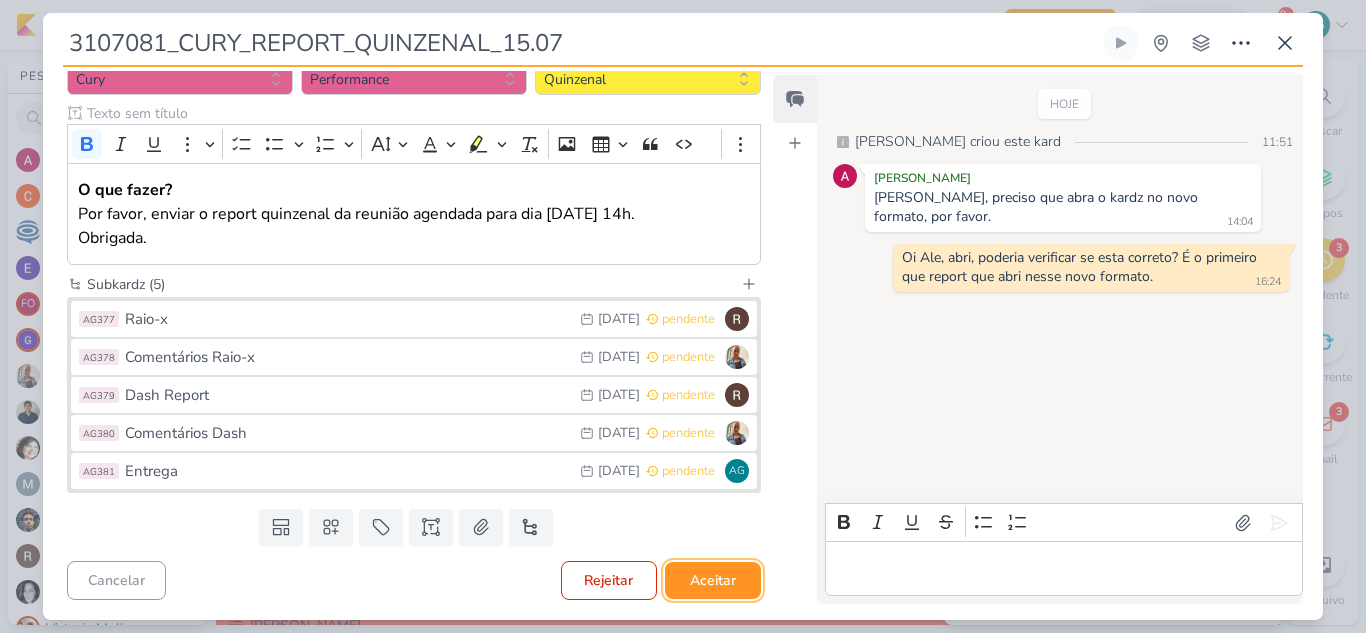 click on "Aceitar" at bounding box center (713, 580) 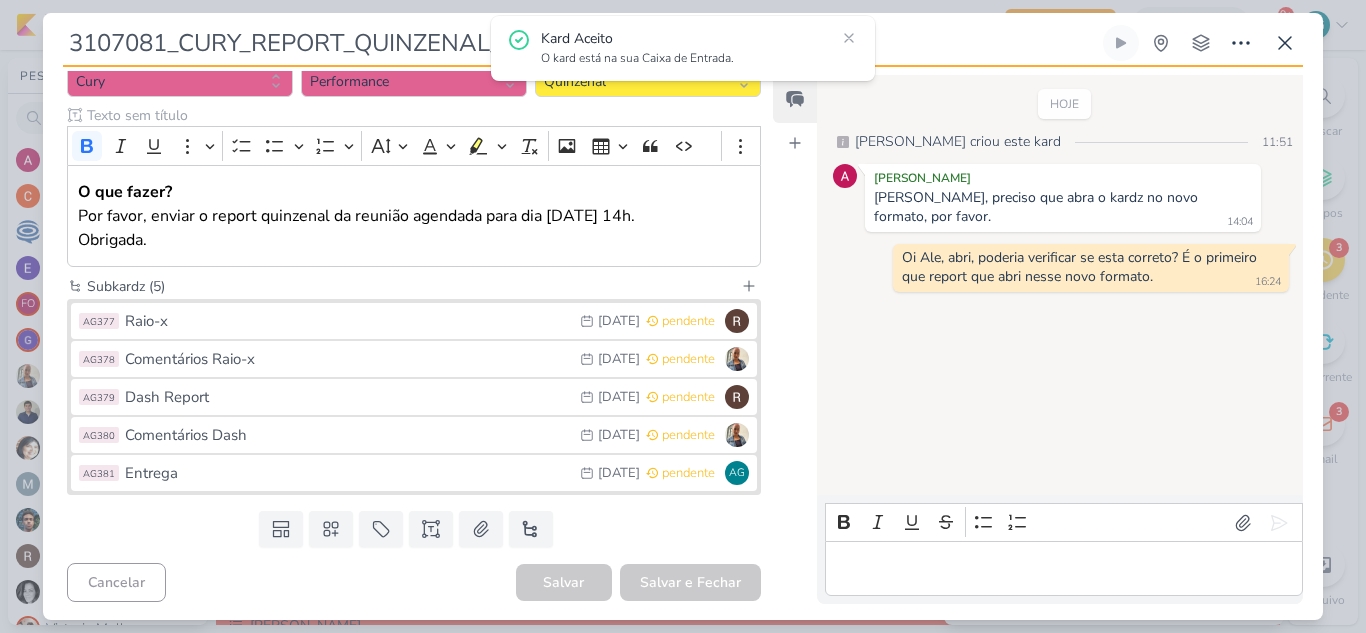 scroll, scrollTop: 216, scrollLeft: 0, axis: vertical 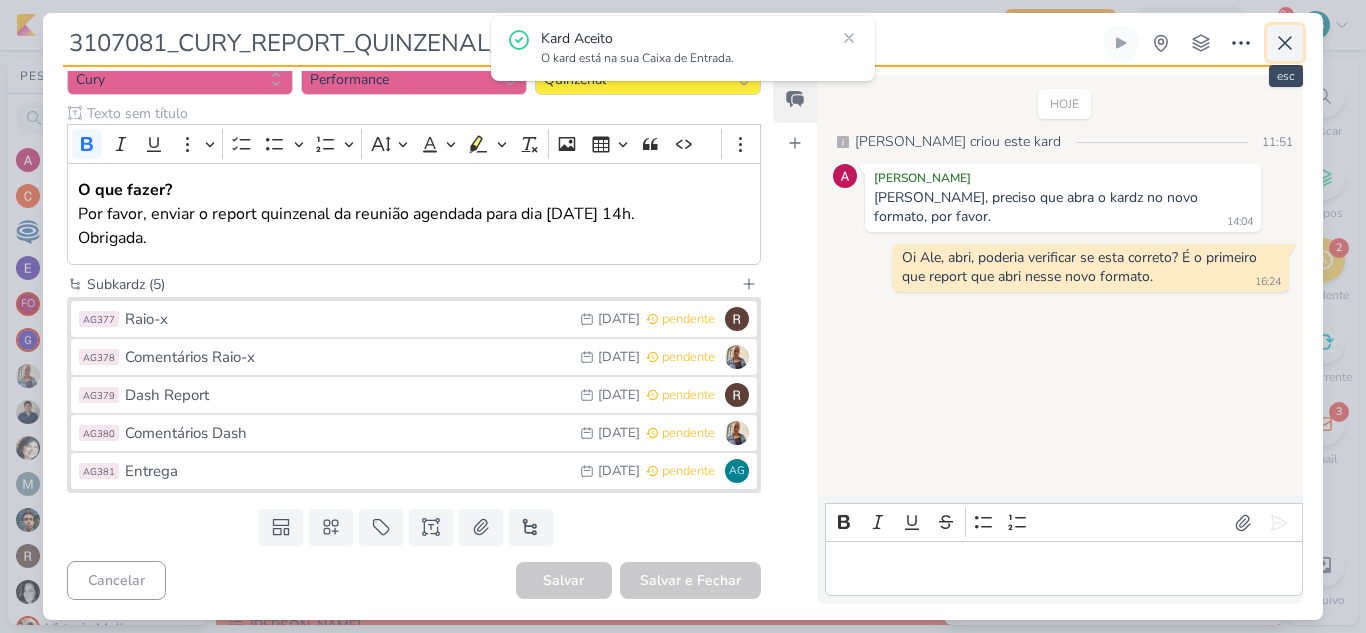 click 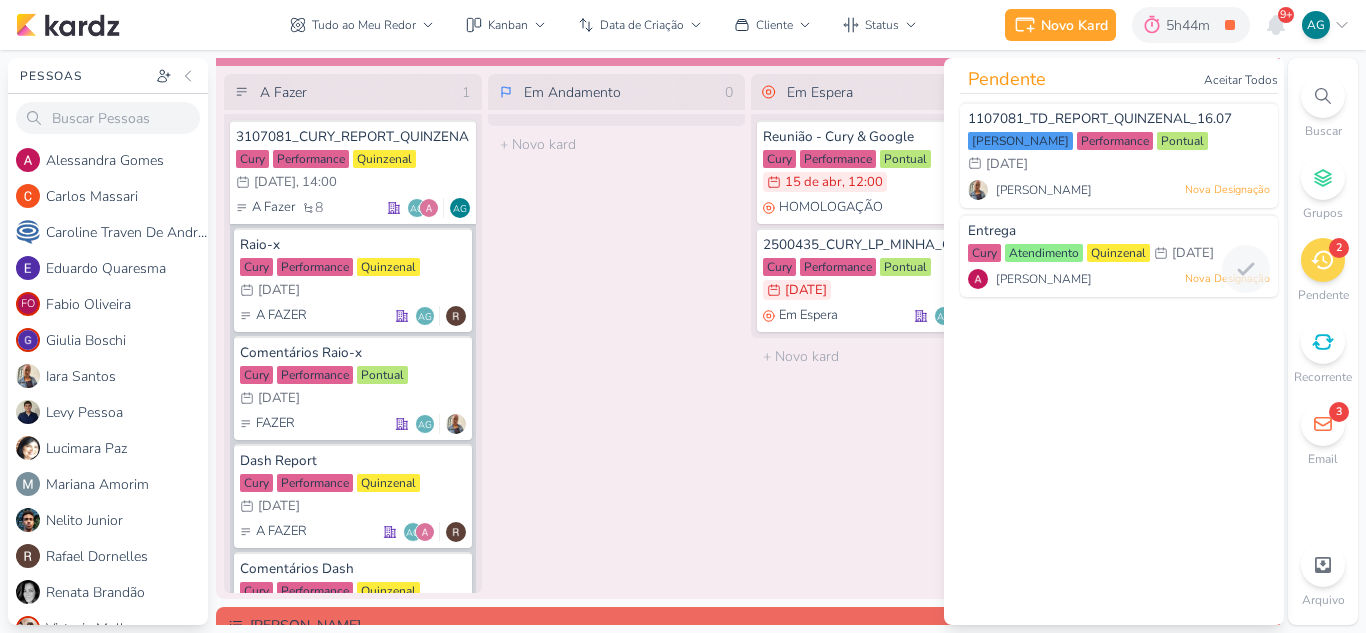 click on "Entrega" at bounding box center [1119, 233] 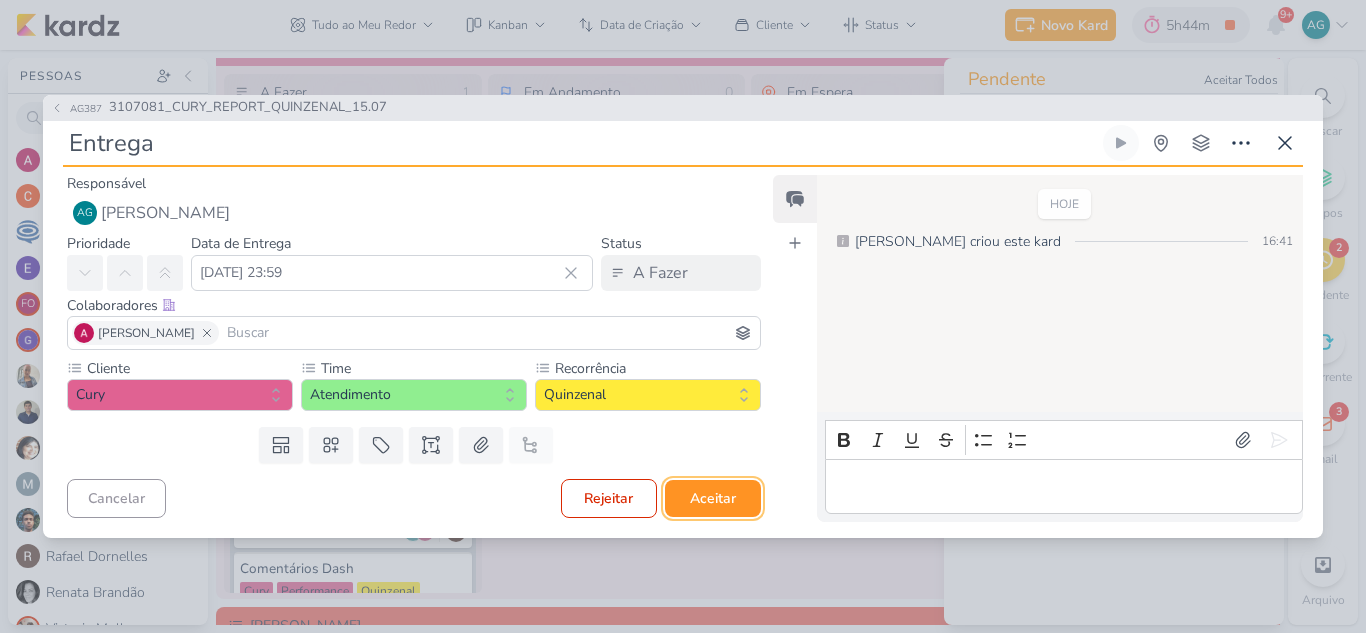 click on "Aceitar" at bounding box center [713, 498] 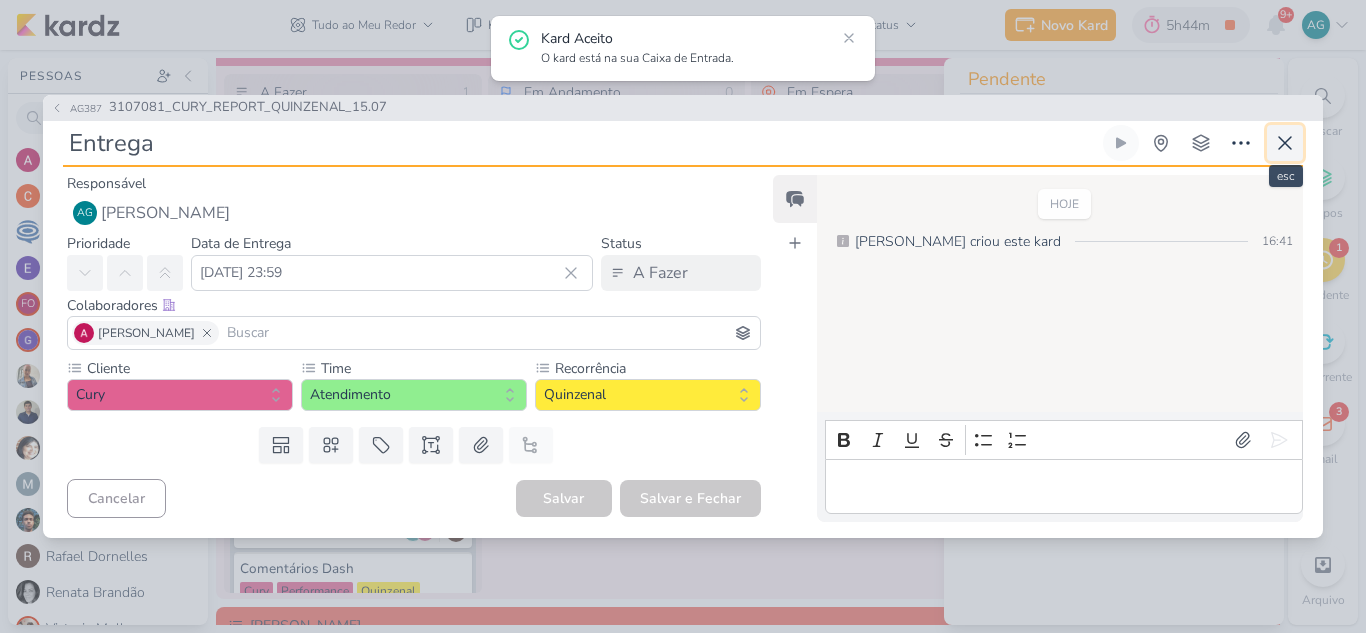 click 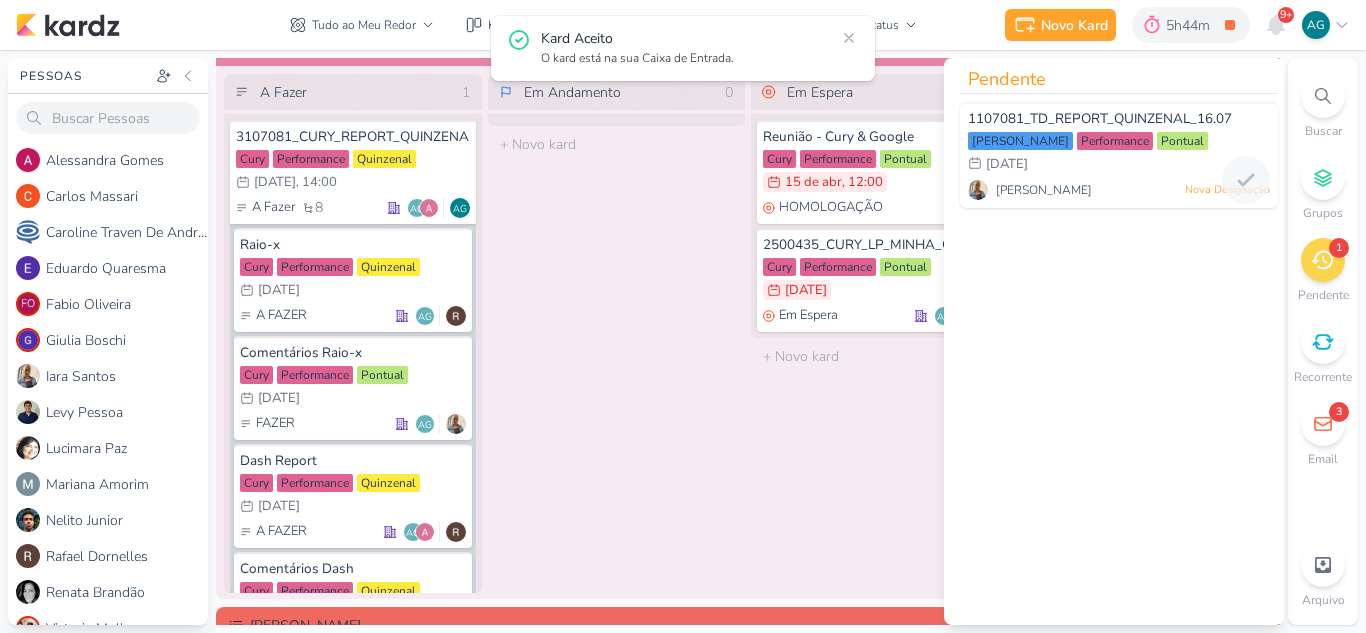 click on "Iara Santos
Nova Designação" at bounding box center [1119, 190] 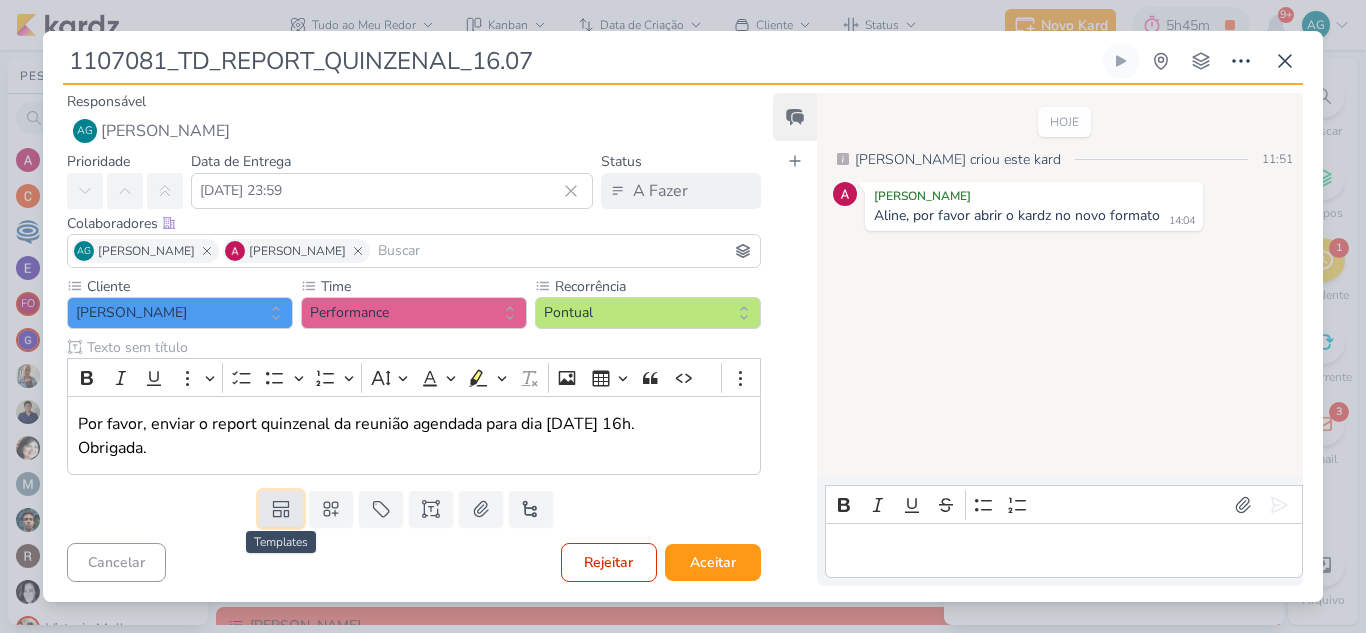 click 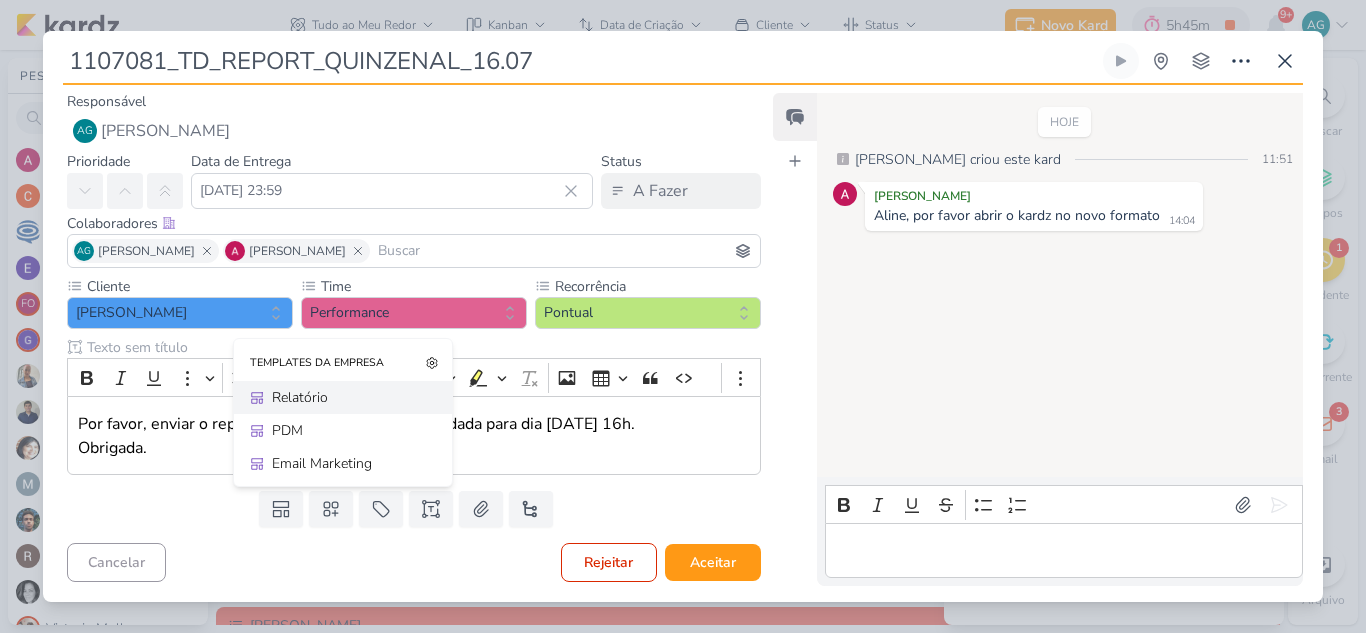 click on "Relatório" at bounding box center [350, 397] 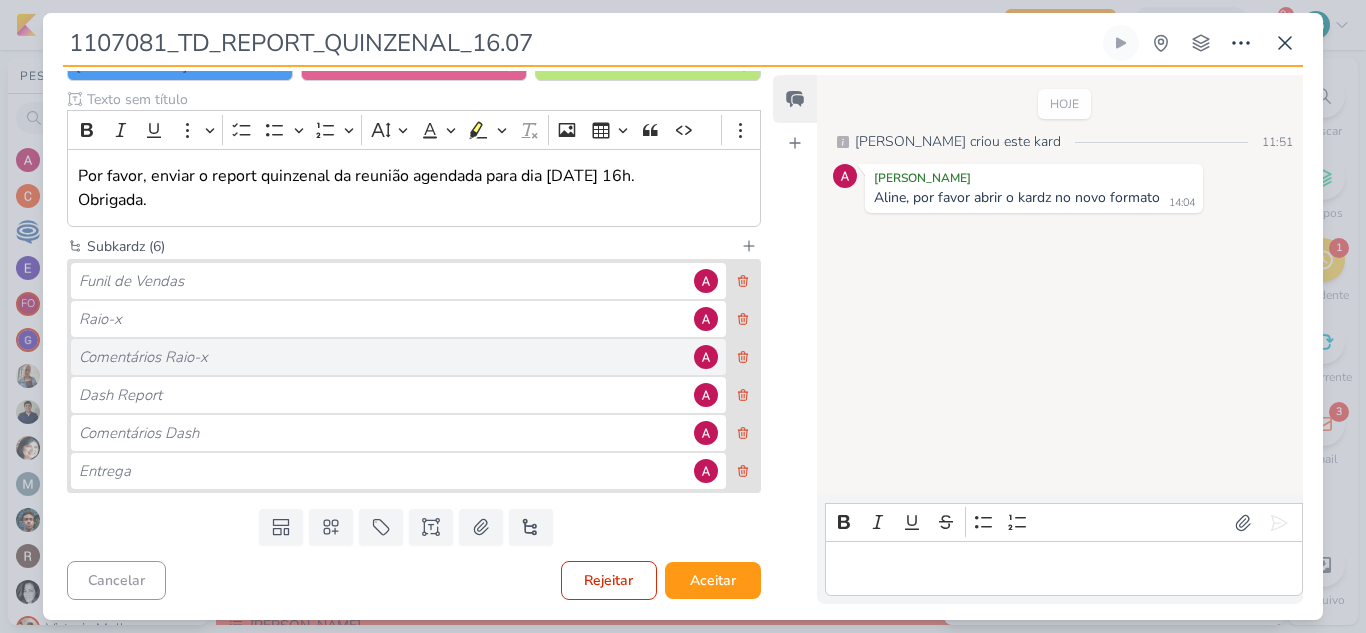 scroll, scrollTop: 0, scrollLeft: 0, axis: both 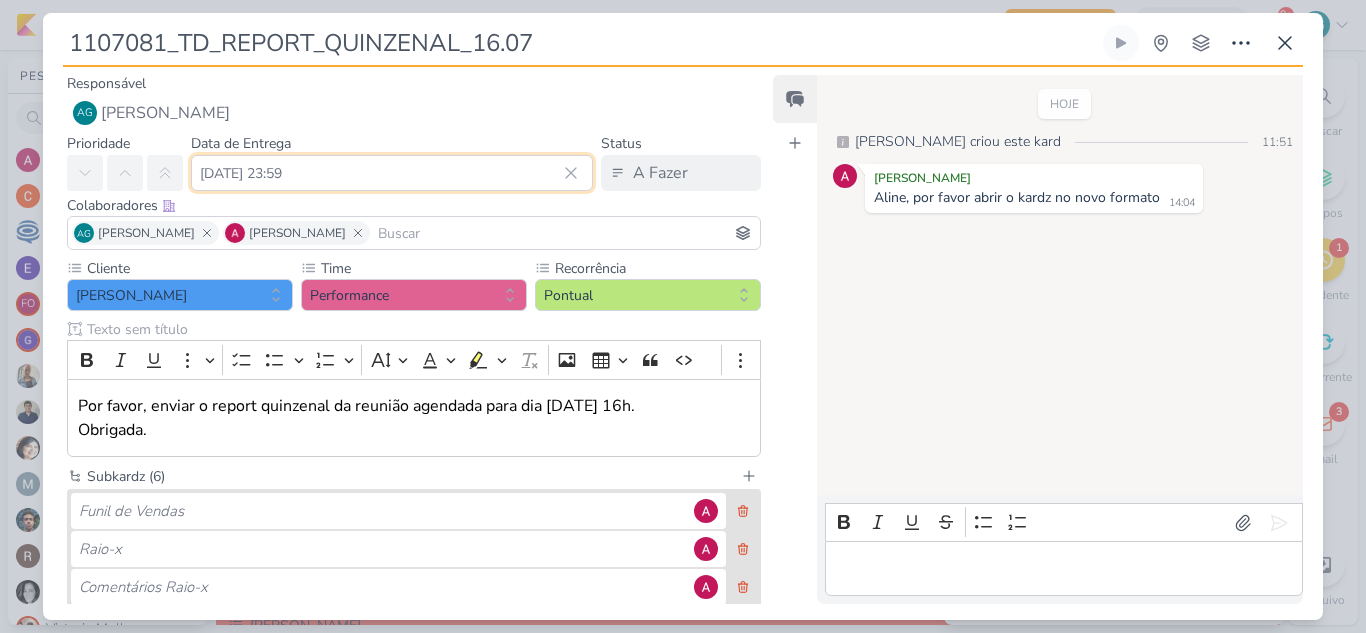 click on "15 de julho de 2025 às 23:59" at bounding box center (392, 173) 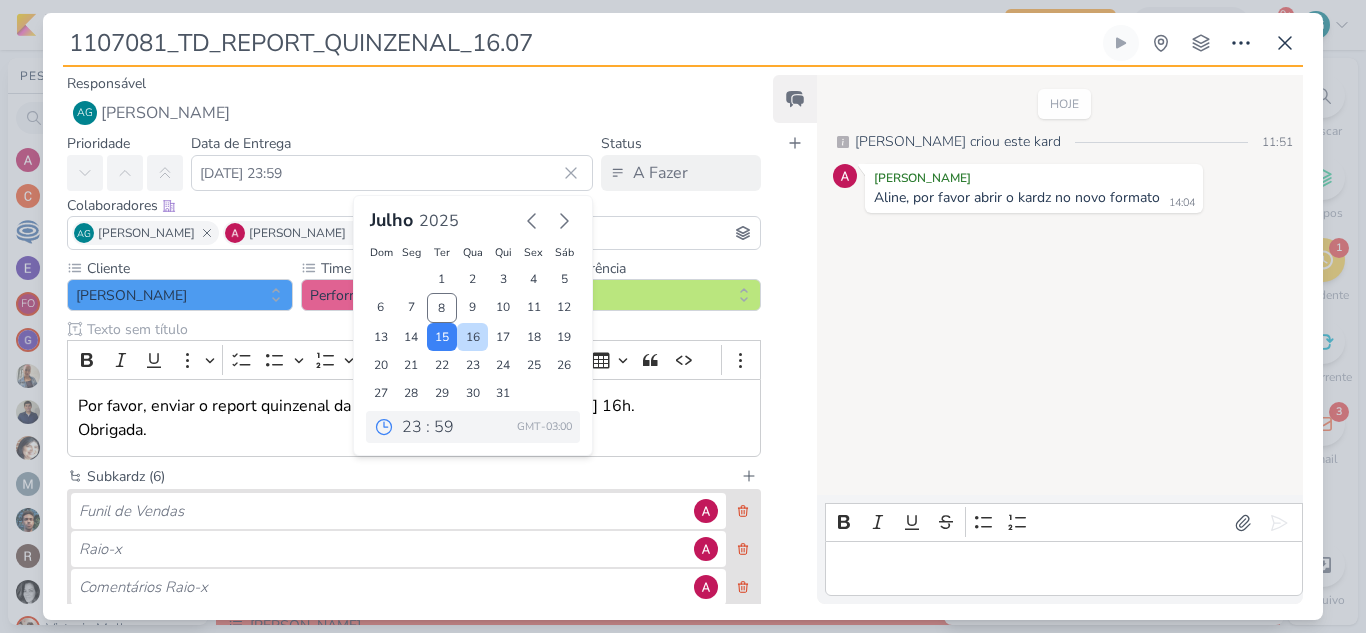 click on "16" at bounding box center (472, 337) 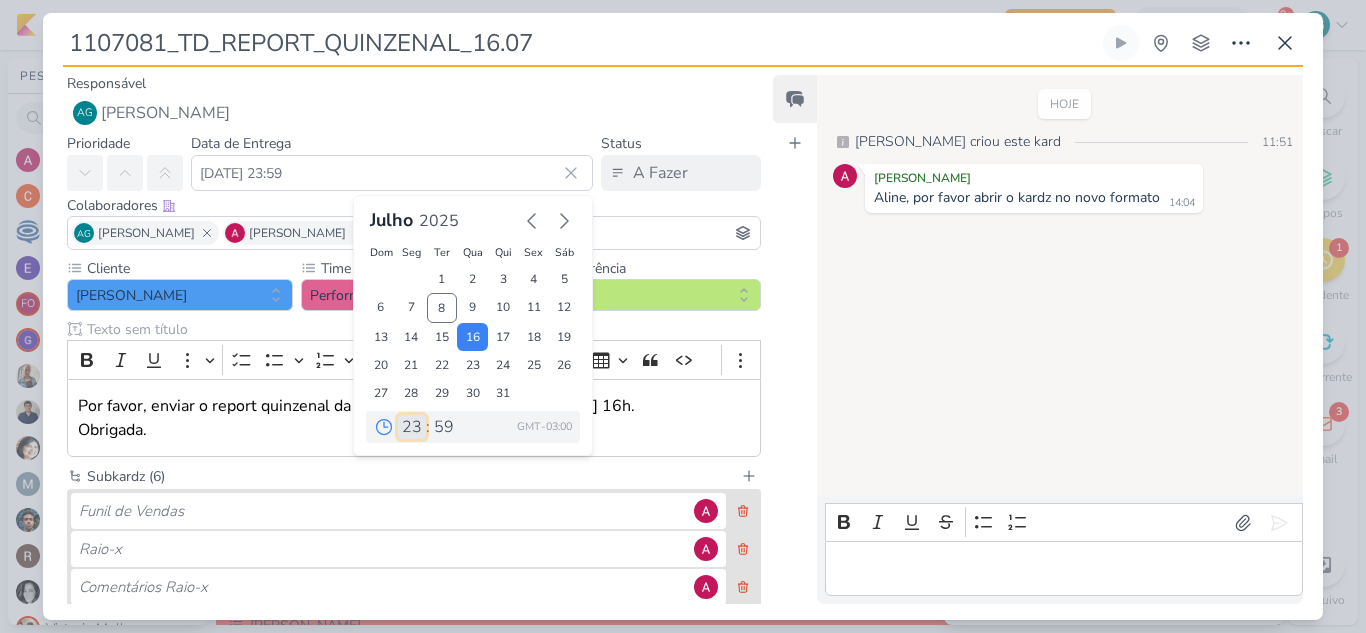 click on "00 01 02 03 04 05 06 07 08 09 10 11 12 13 14 15 16 17 18 19 20 21 22 23" at bounding box center [412, 427] 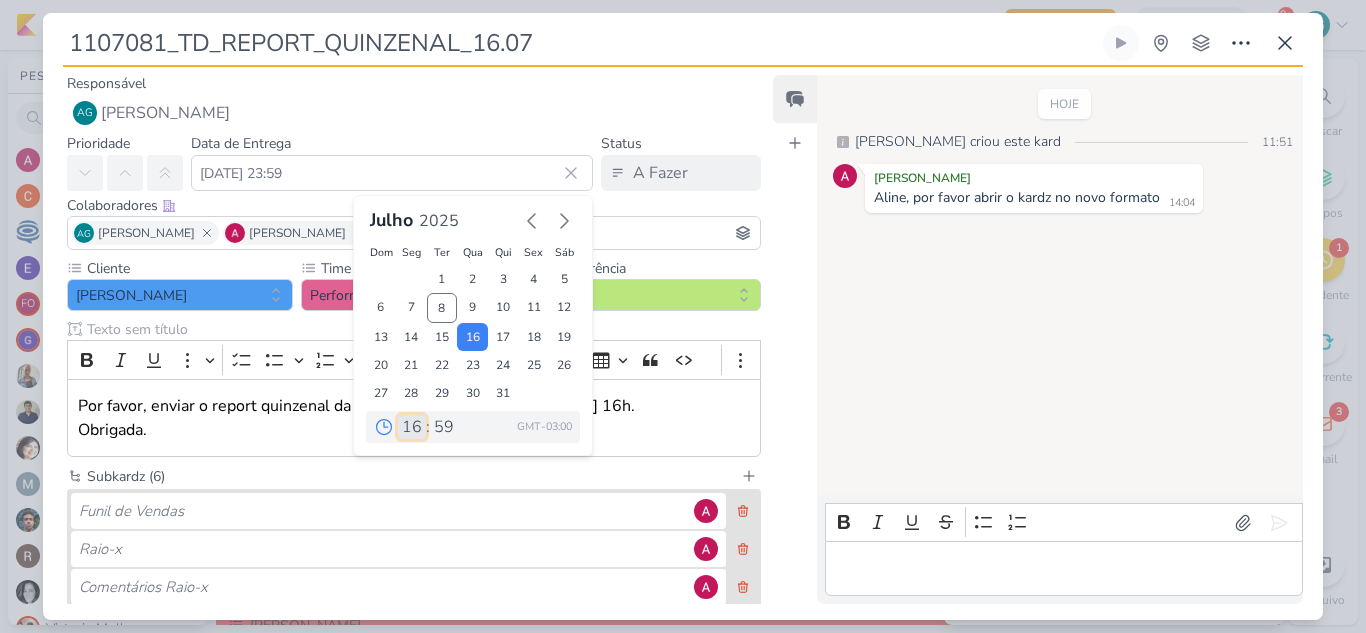 click on "00 01 02 03 04 05 06 07 08 09 10 11 12 13 14 15 16 17 18 19 20 21 22 23" at bounding box center [412, 427] 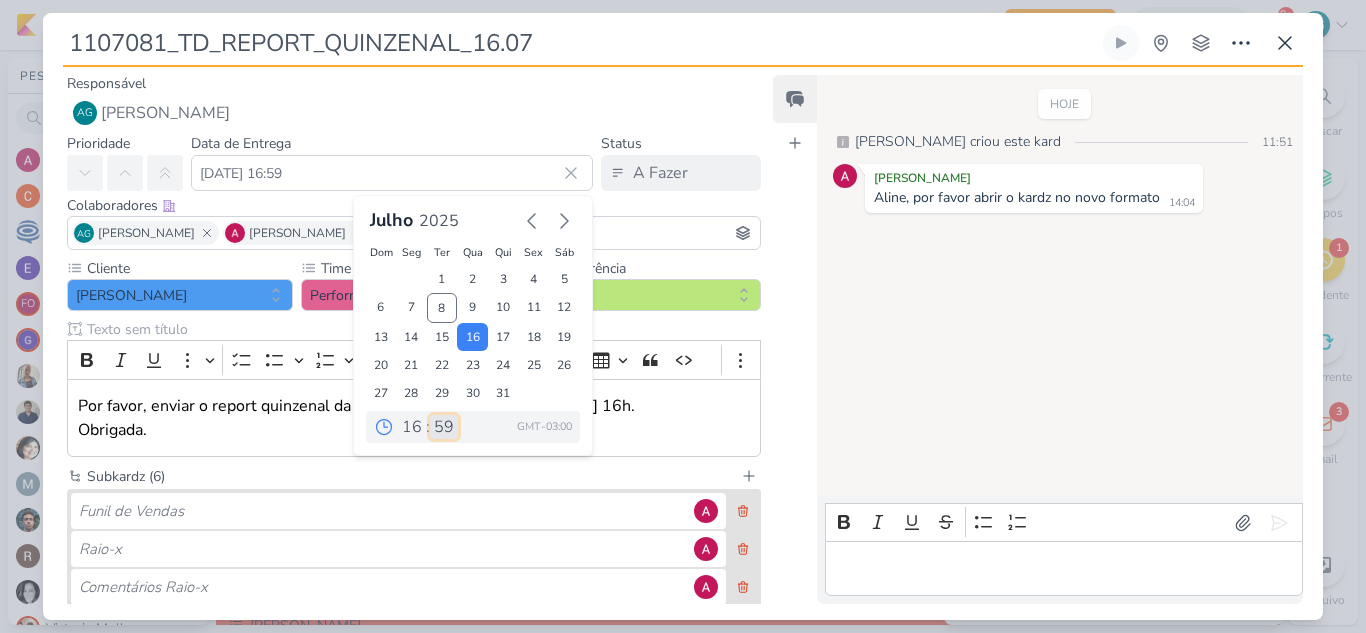 click on "00 05 10 15 20 25 30 35 40 45 50 55
59" at bounding box center [444, 427] 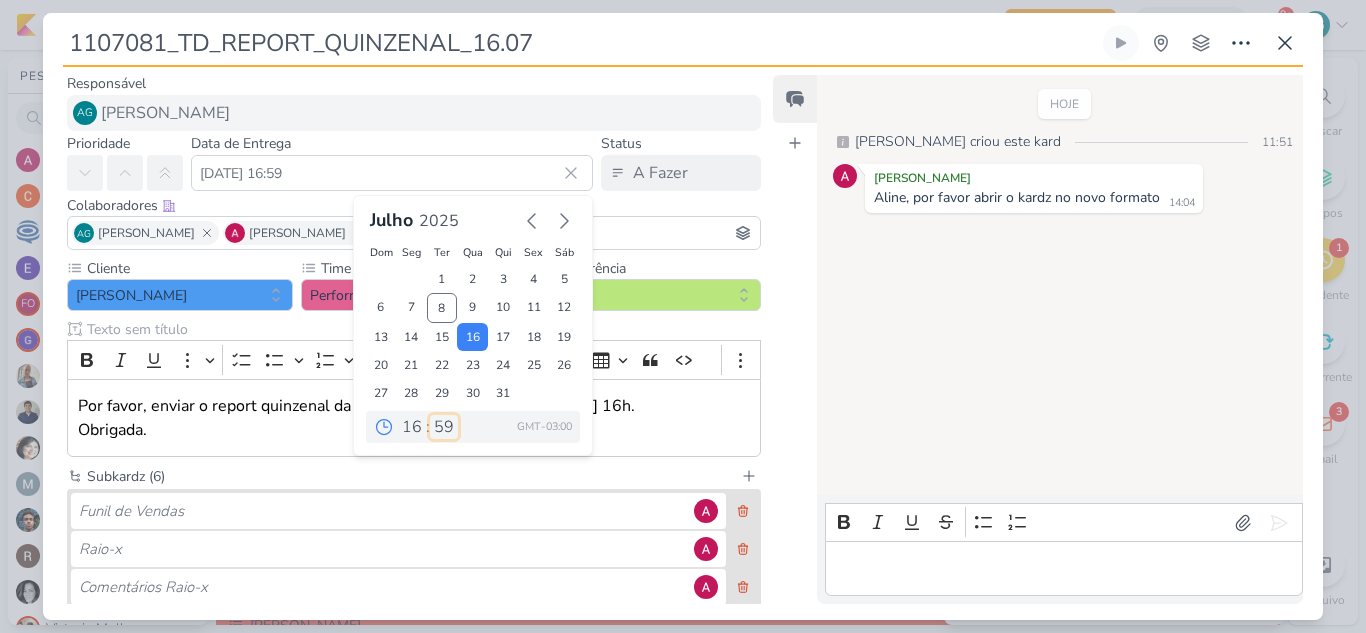 select on "0" 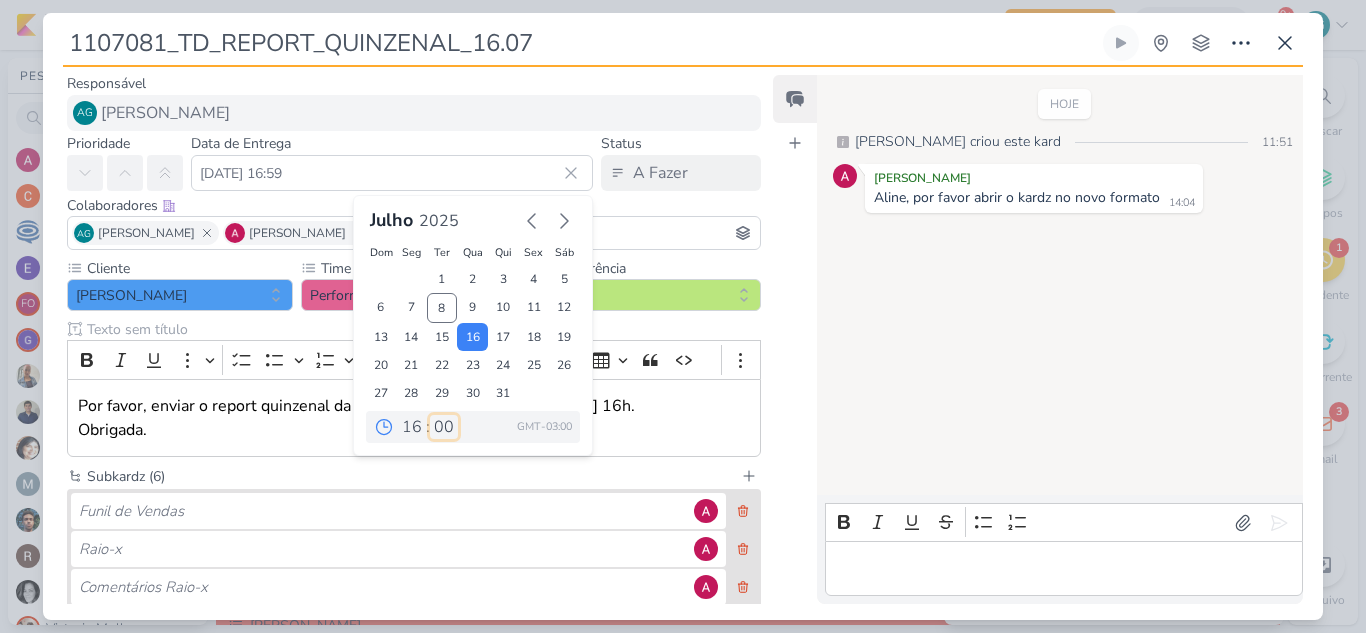 click on "00 05 10 15 20 25 30 35 40 45 50 55
59" at bounding box center (444, 427) 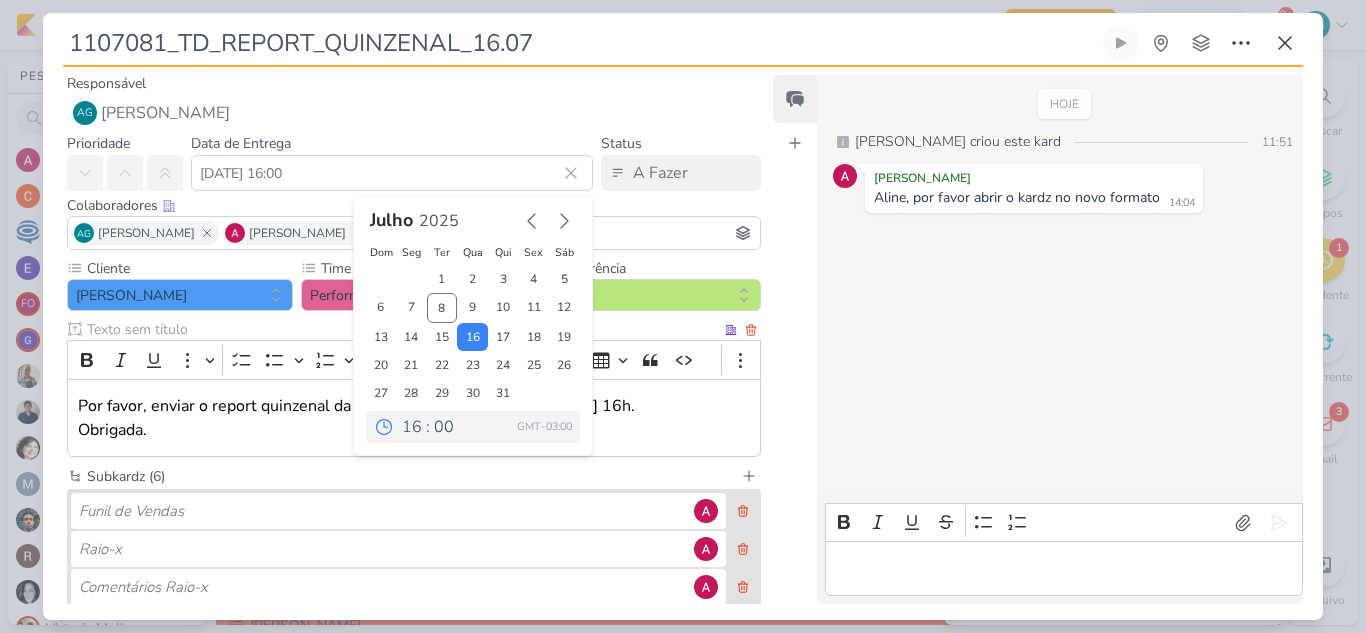 click on "Por favor, enviar o report quinzenal da reunião agendada para dia 16/07 às 16h. Obrigada." at bounding box center (414, 418) 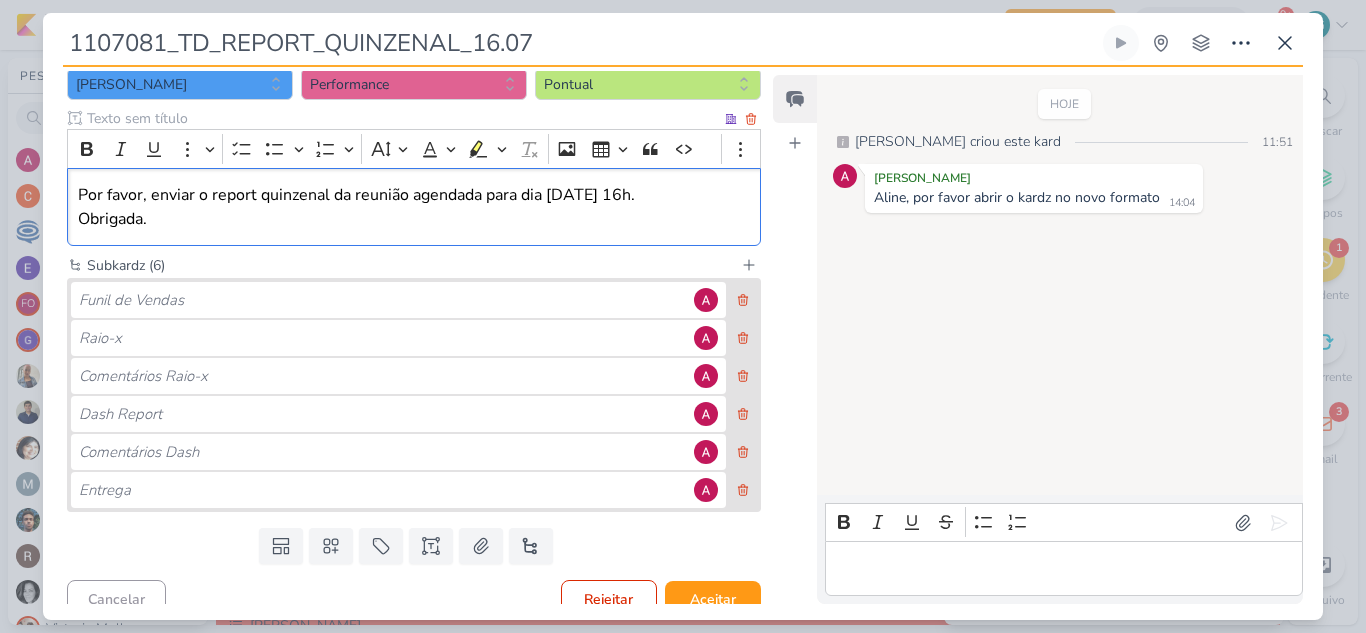 scroll, scrollTop: 230, scrollLeft: 0, axis: vertical 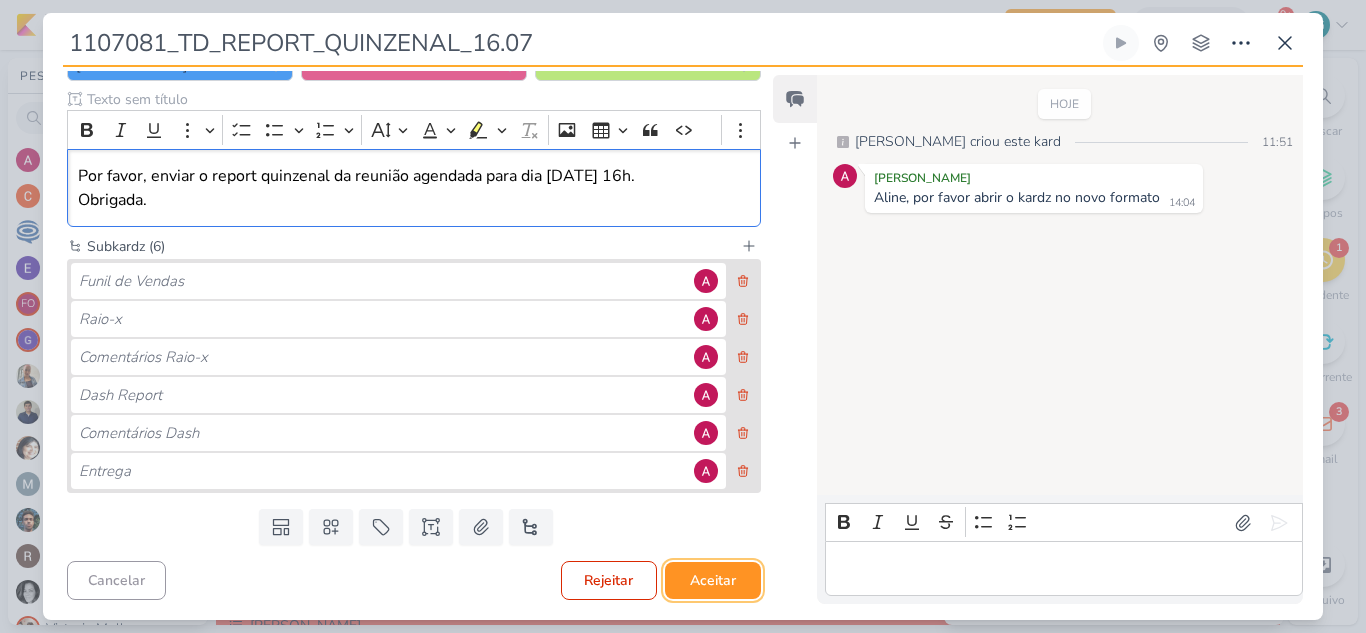 click on "Aceitar" at bounding box center [713, 580] 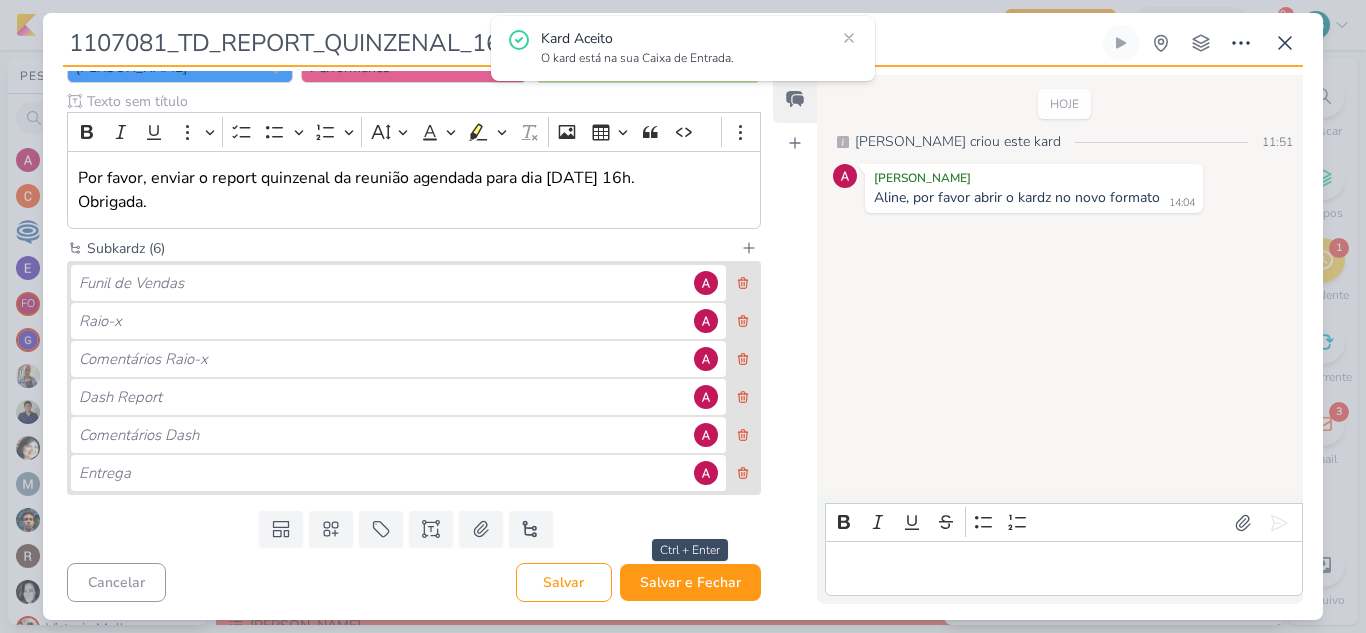 scroll, scrollTop: 230, scrollLeft: 0, axis: vertical 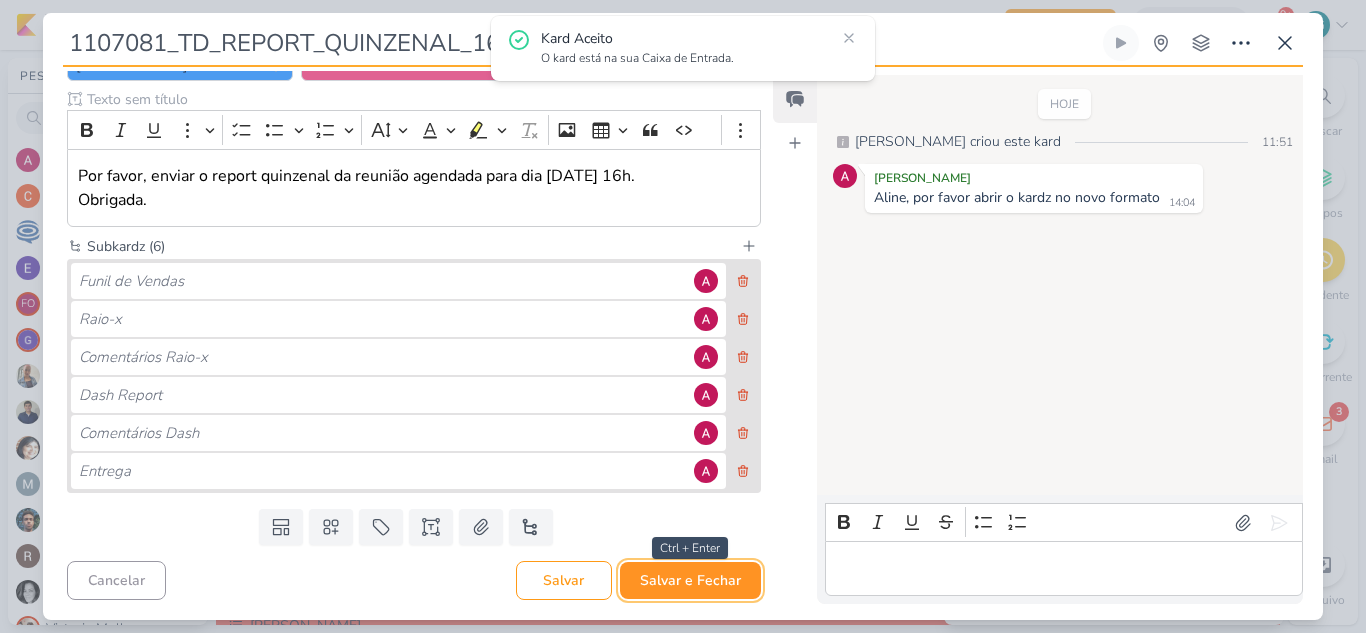 click on "Salvar e Fechar" at bounding box center (690, 580) 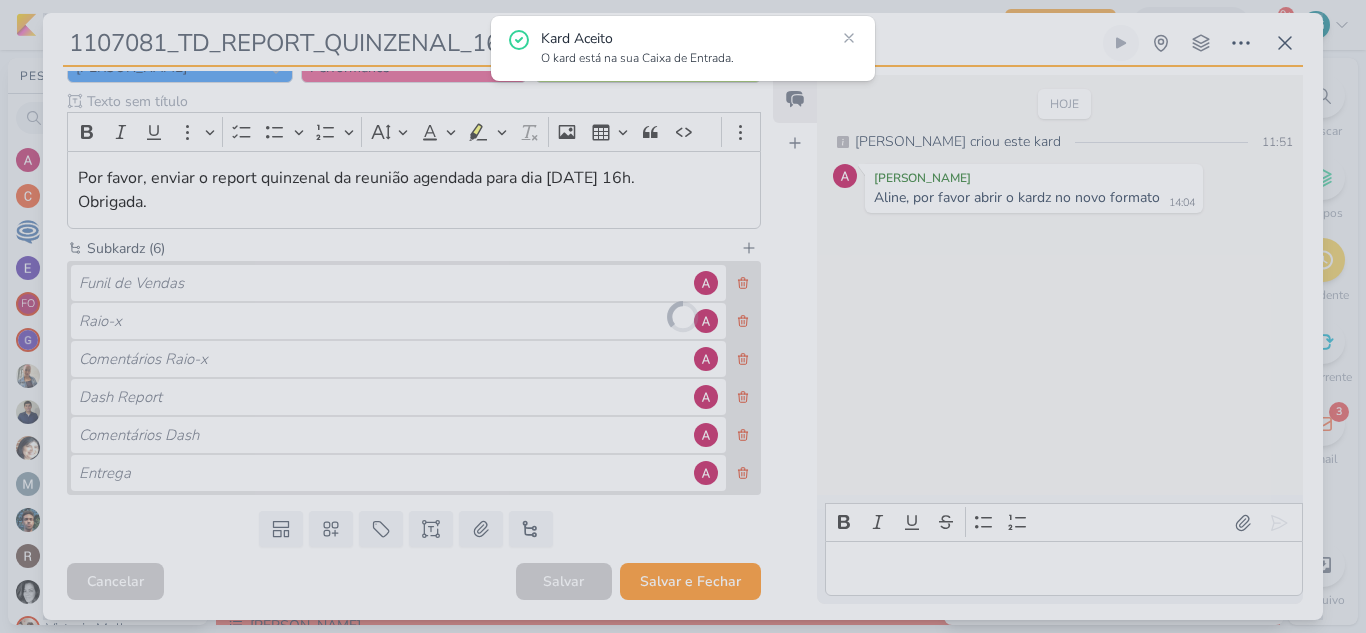 scroll, scrollTop: 228, scrollLeft: 0, axis: vertical 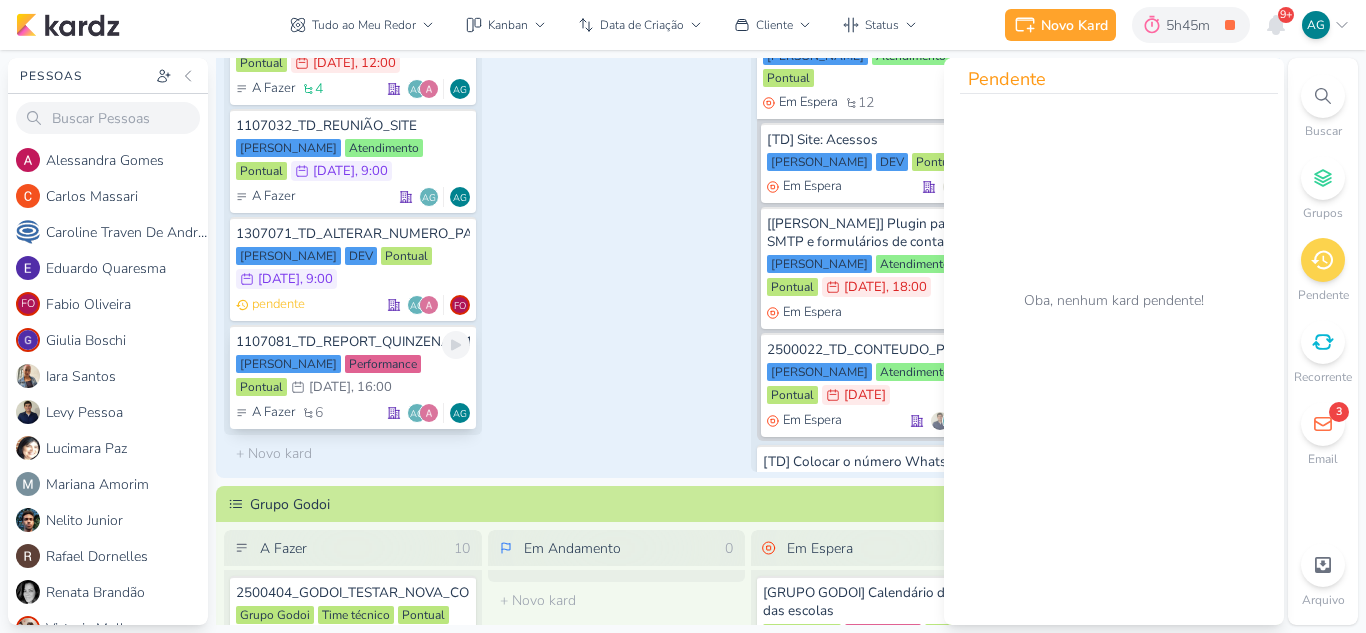 click on "1107081_TD_REPORT_QUINZENAL_16.07" at bounding box center (353, 342) 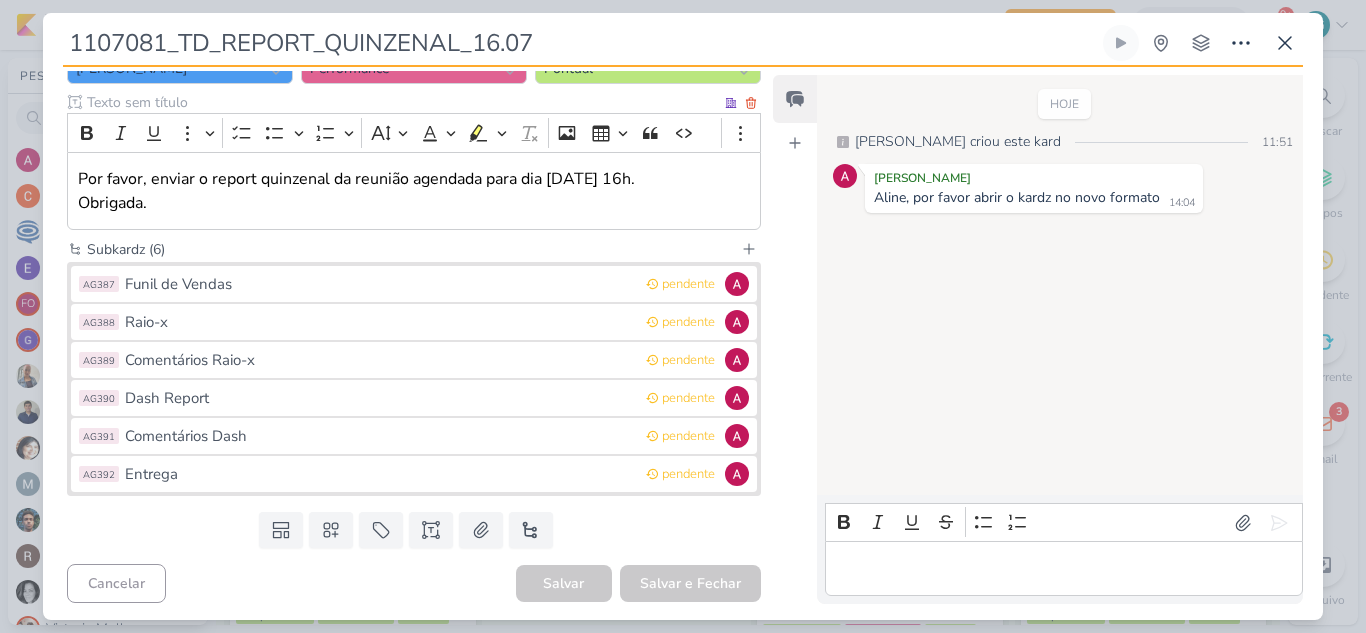 scroll, scrollTop: 228, scrollLeft: 0, axis: vertical 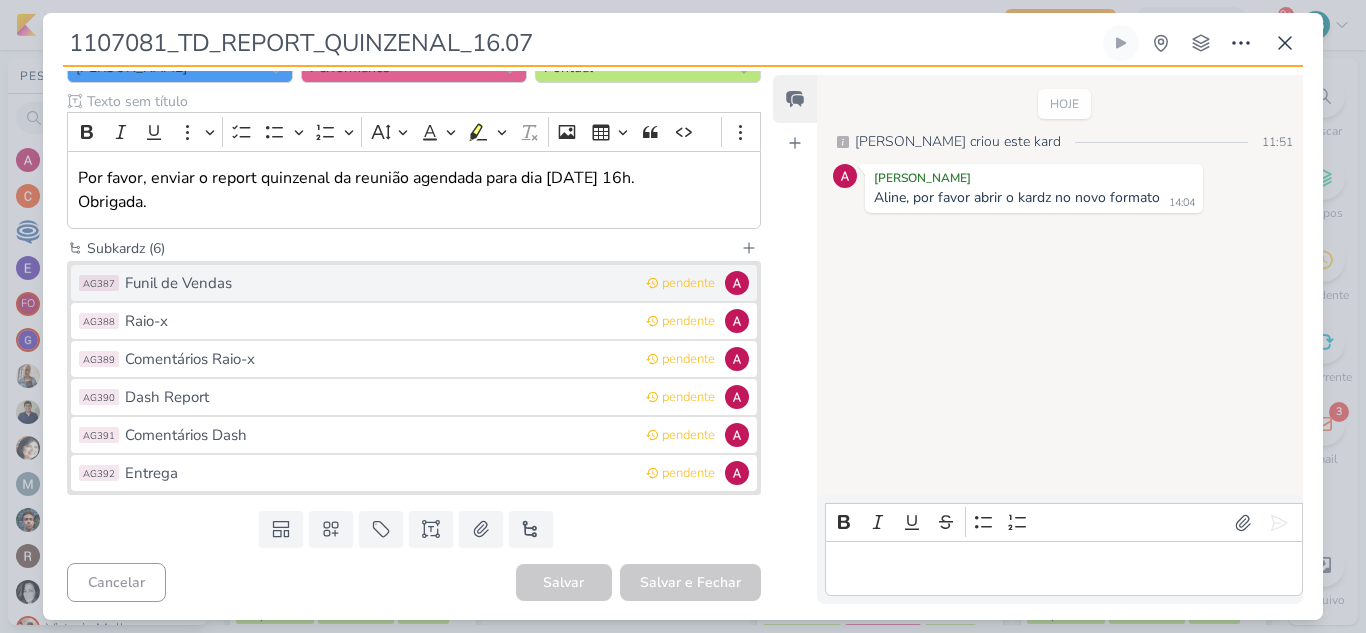 click on "Funil de Vendas" at bounding box center (380, 283) 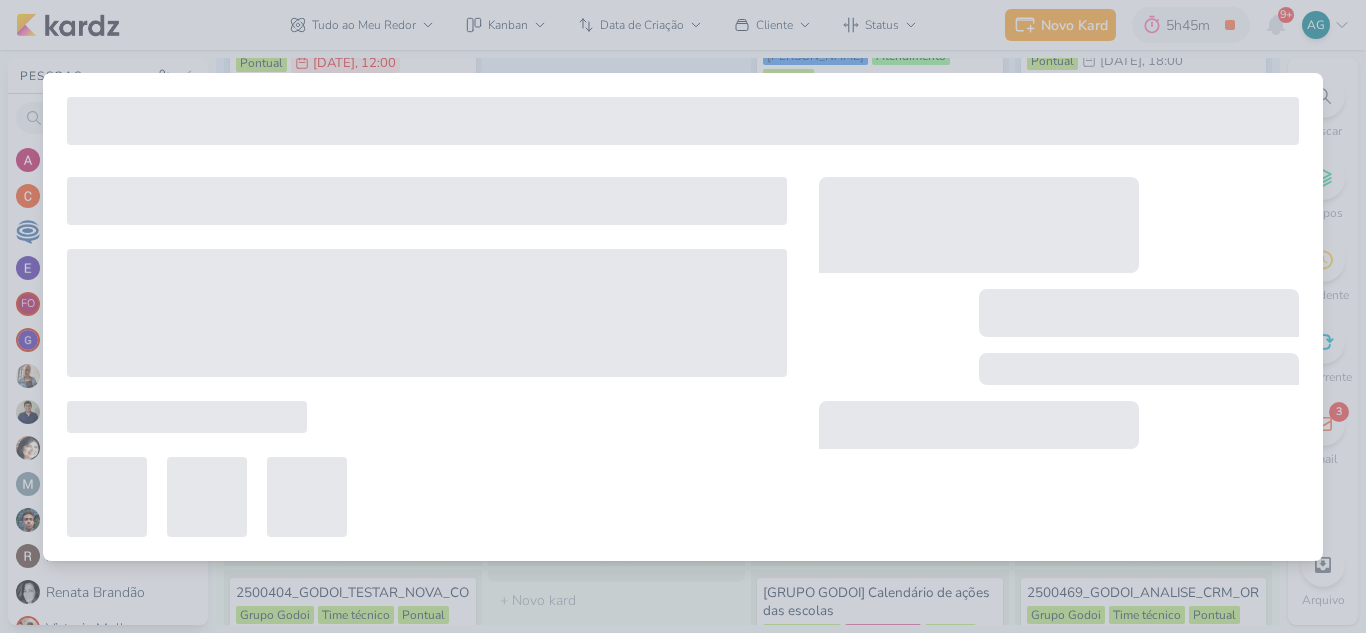 type on "Funil de Vendas" 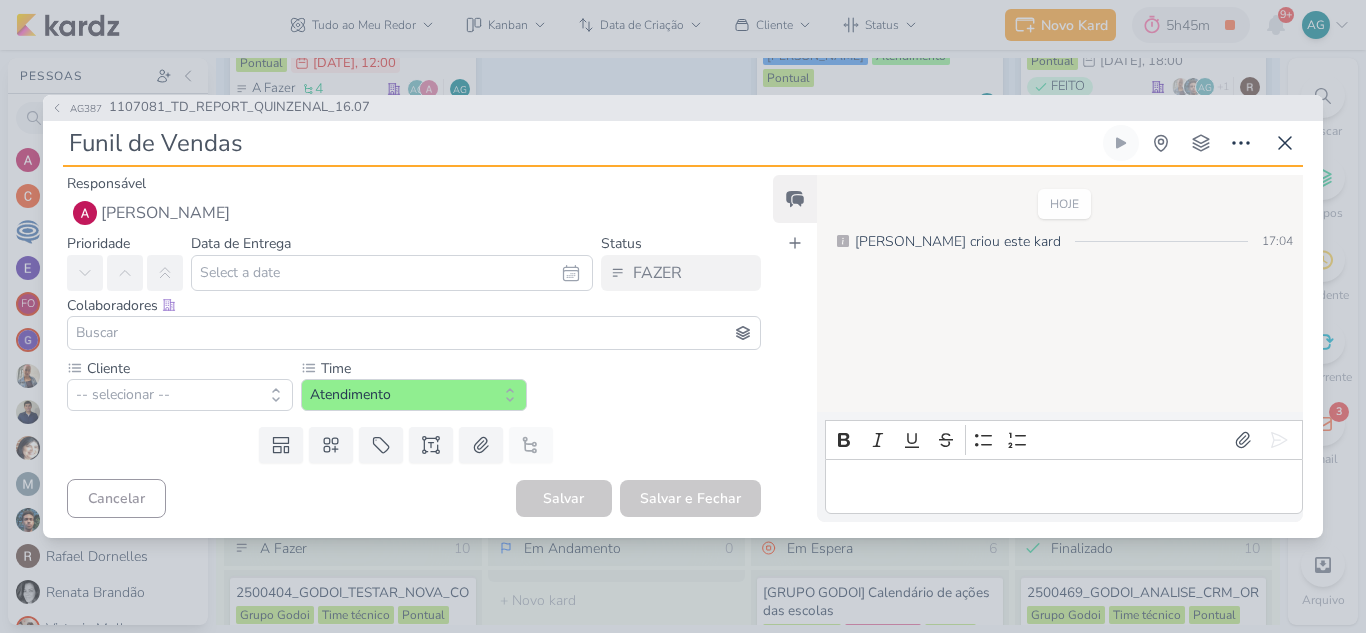 type 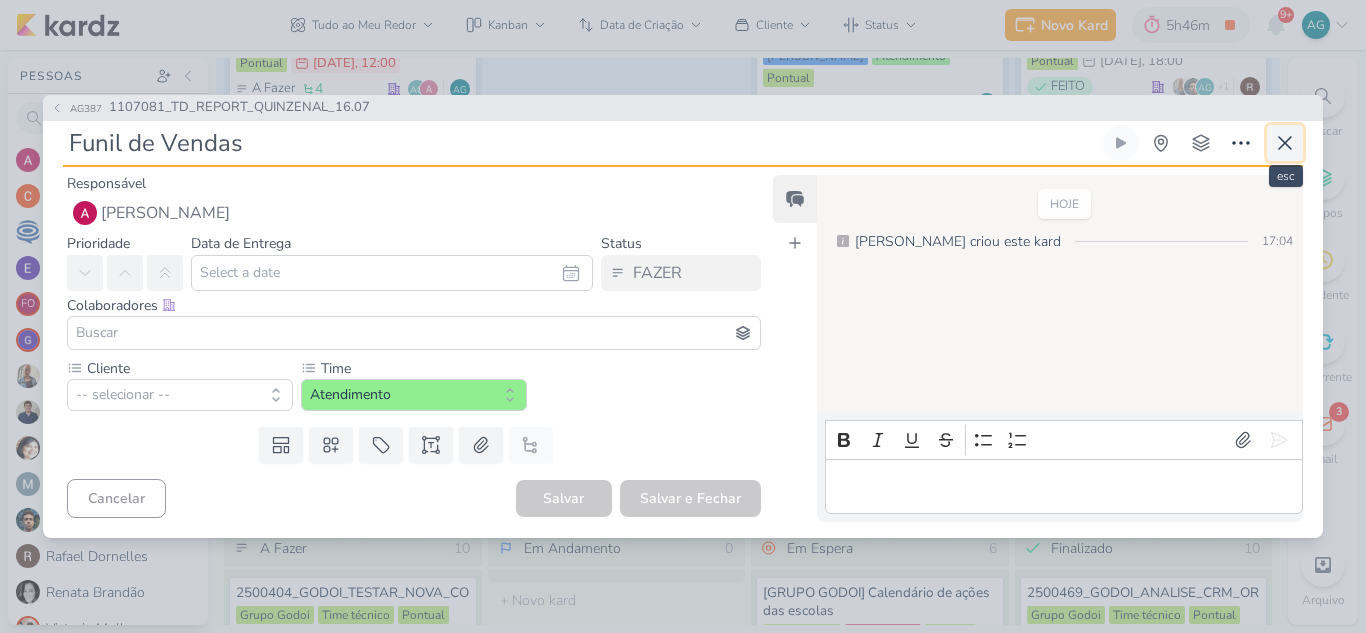 click 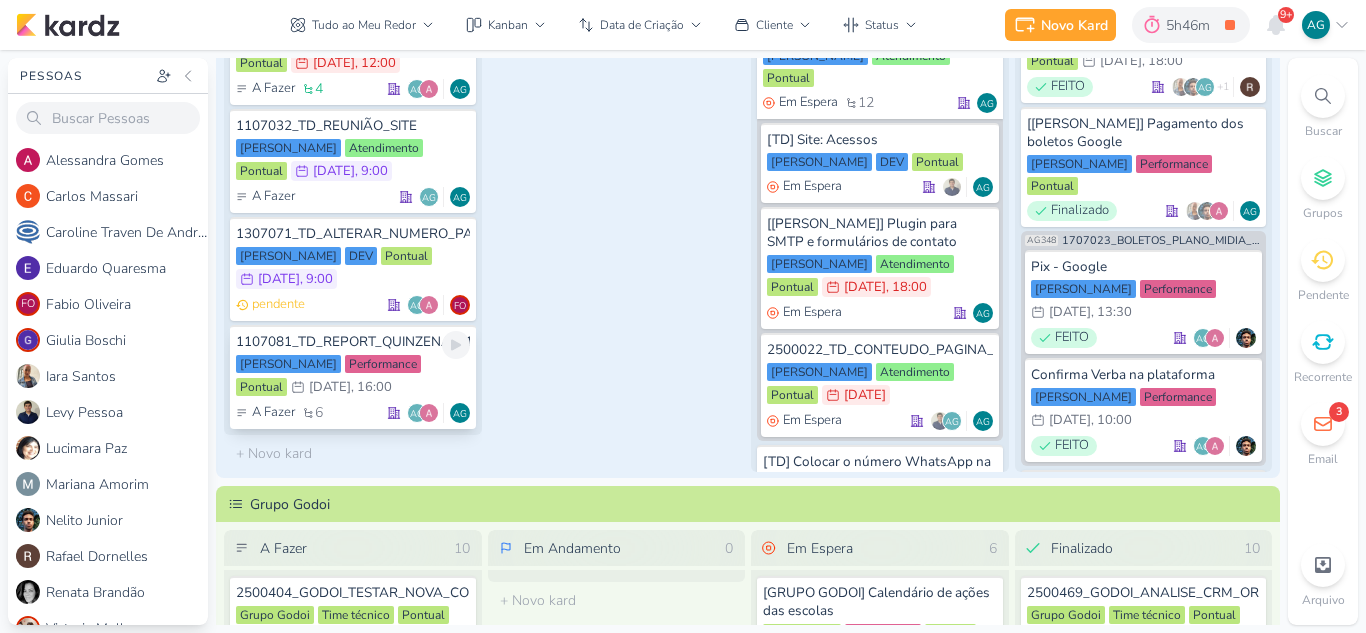 click on "1107081_TD_REPORT_QUINZENAL_16.07" at bounding box center [353, 342] 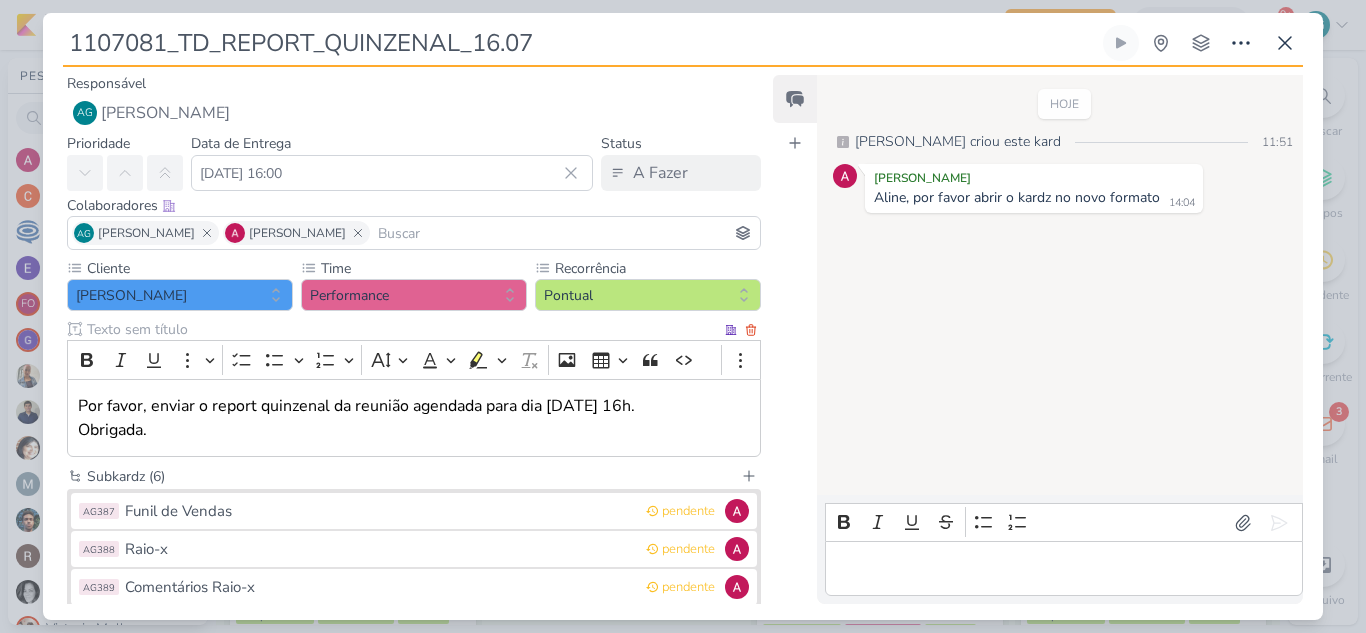 scroll, scrollTop: 100, scrollLeft: 0, axis: vertical 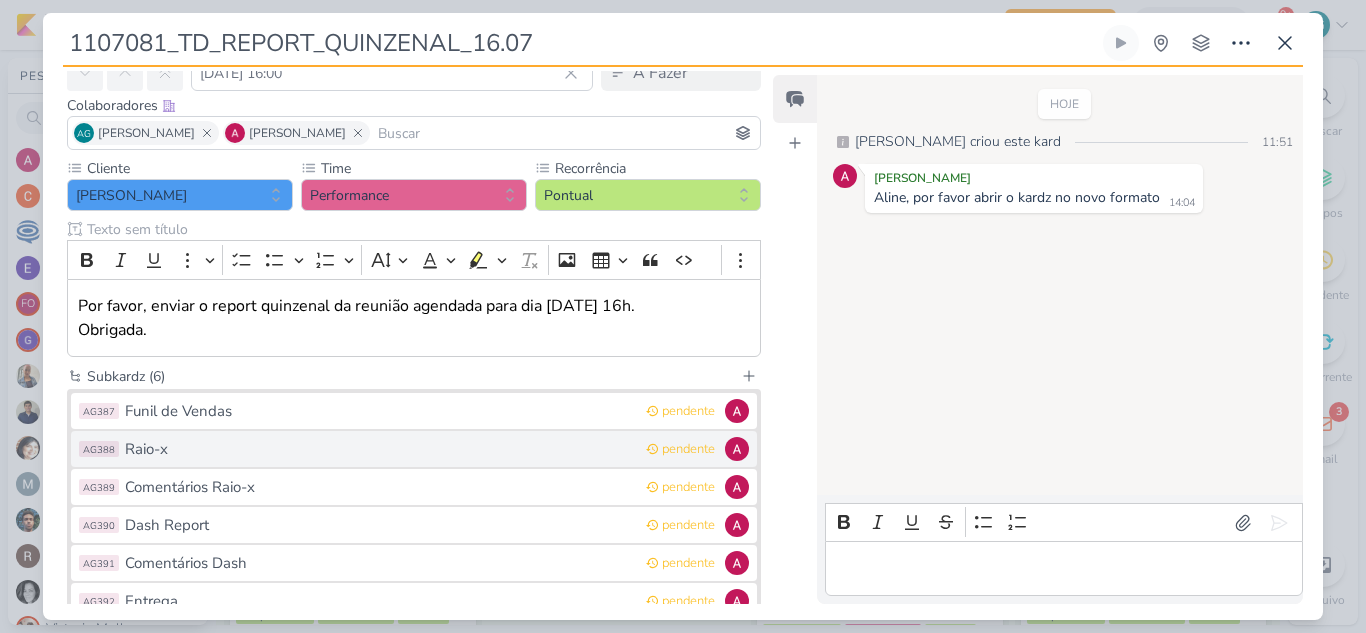 click on "Raio-x" at bounding box center (380, 449) 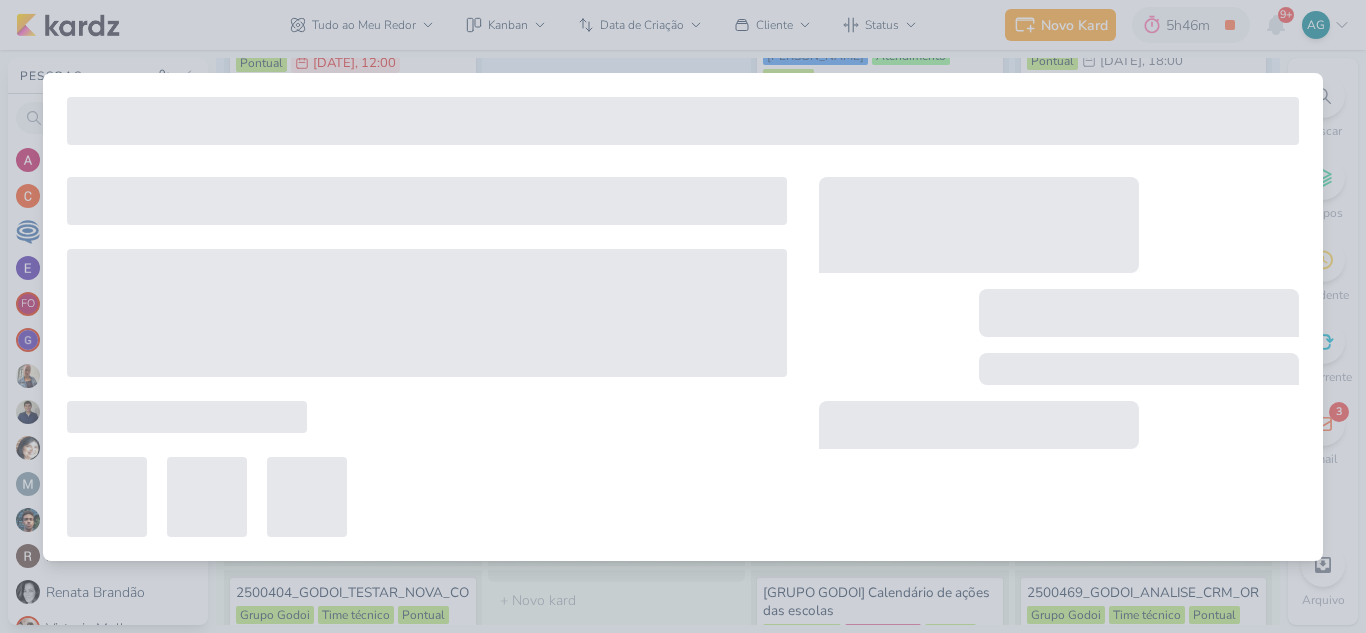 type on "Raio-x" 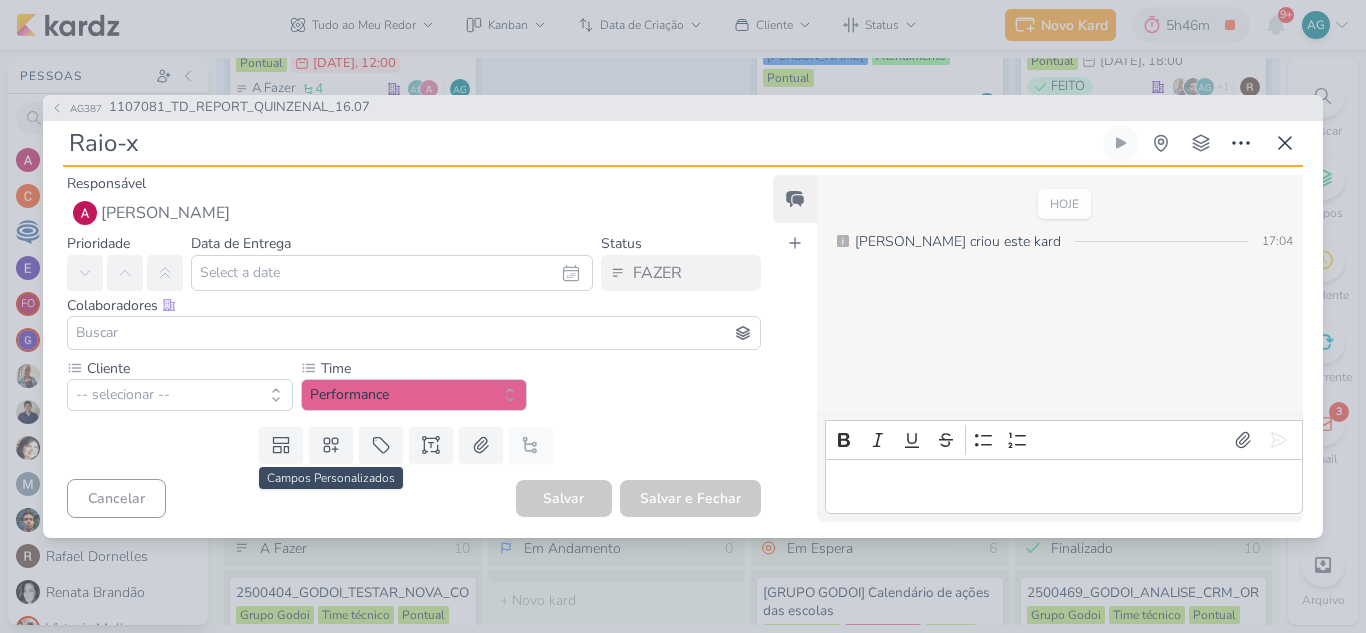 type 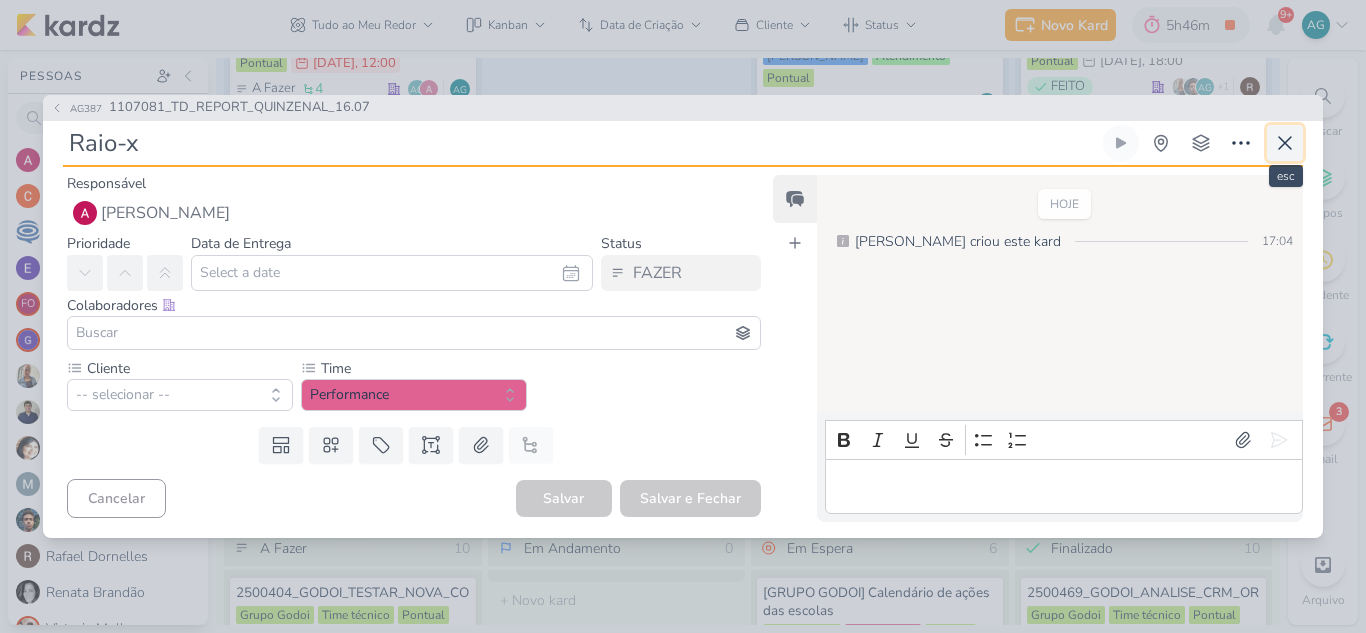click 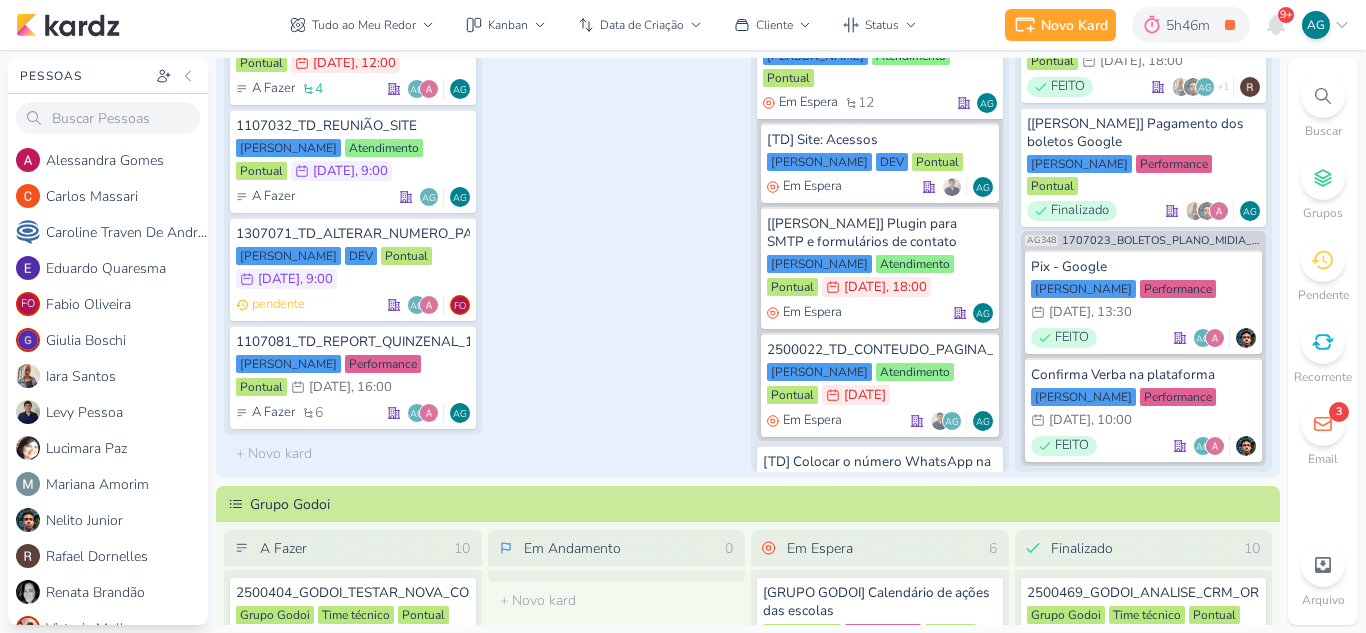 scroll, scrollTop: 0, scrollLeft: 0, axis: both 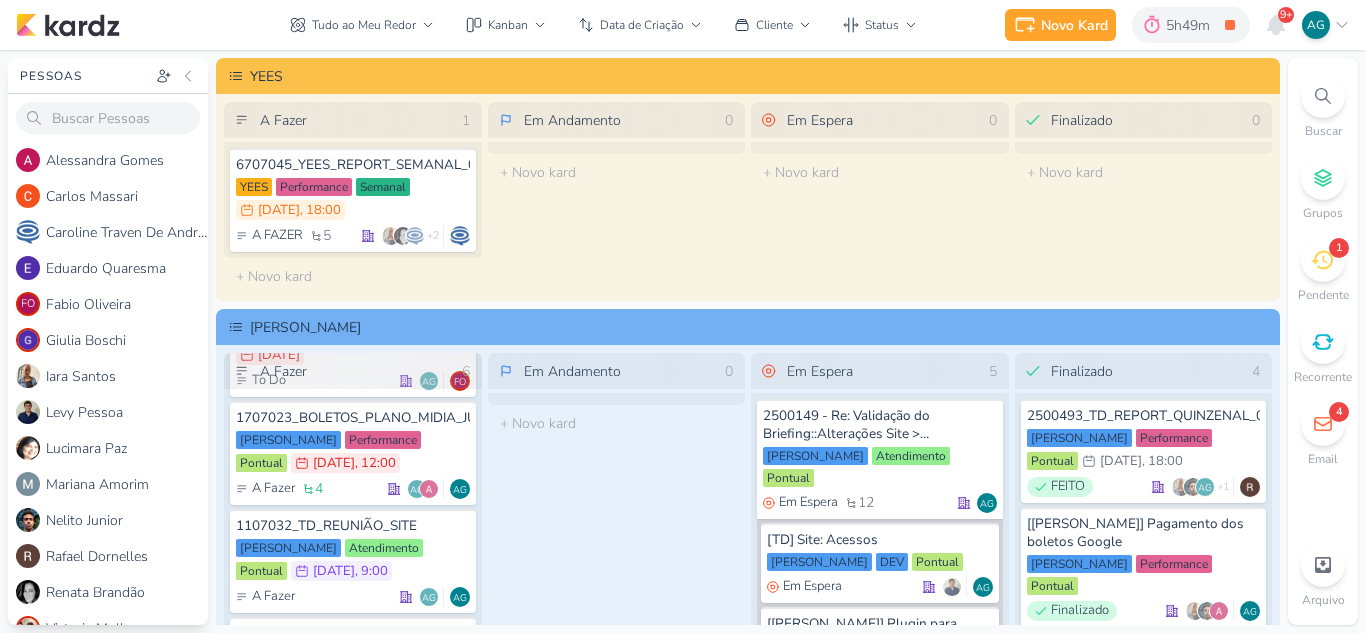 click on "1" at bounding box center [1323, 260] 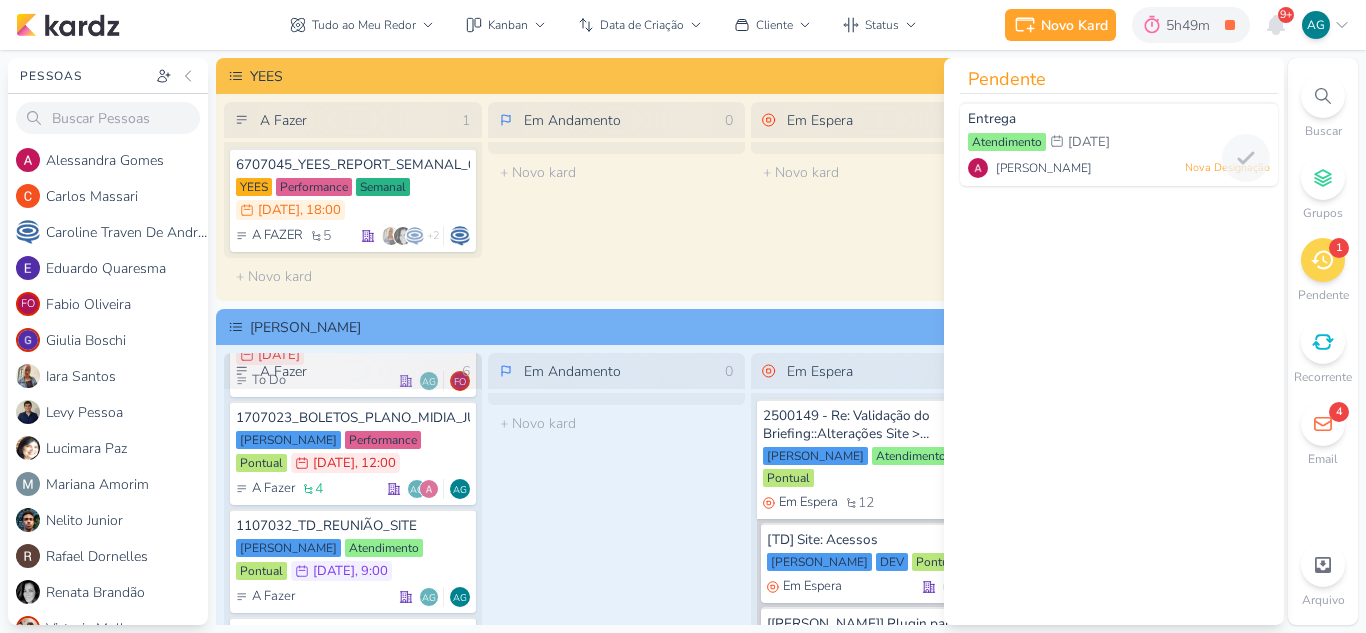 click at bounding box center [1119, 182] 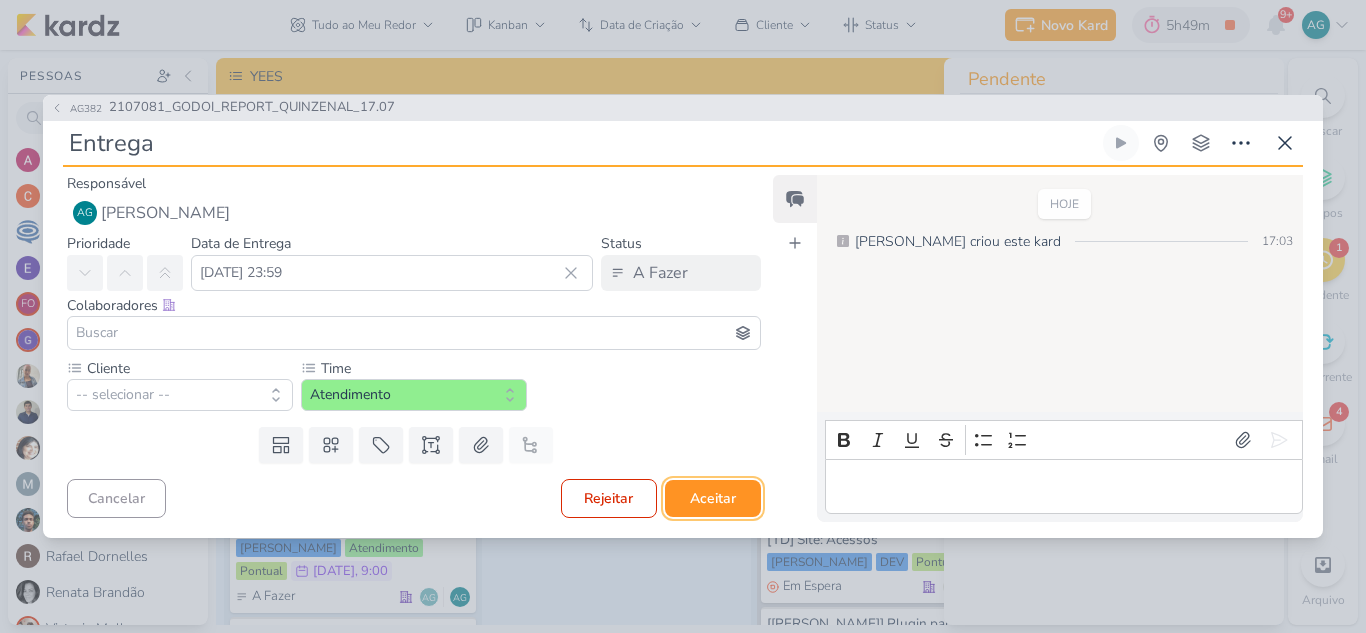 click on "Aceitar" at bounding box center [713, 498] 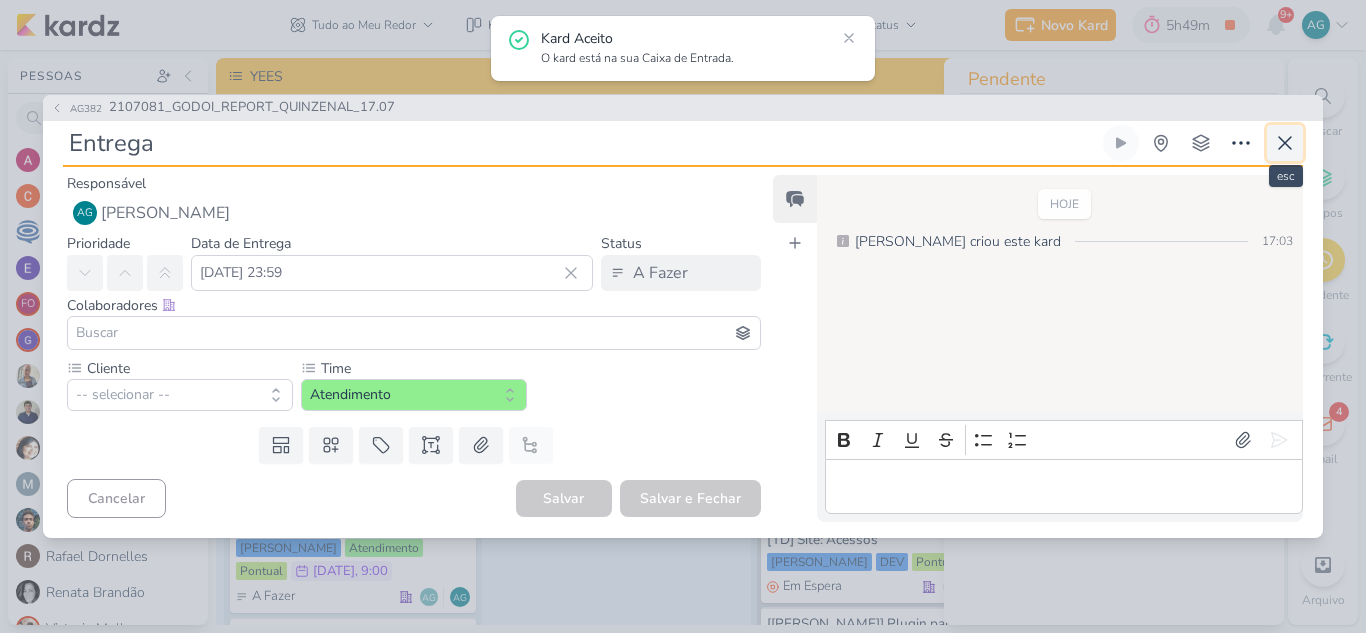 click 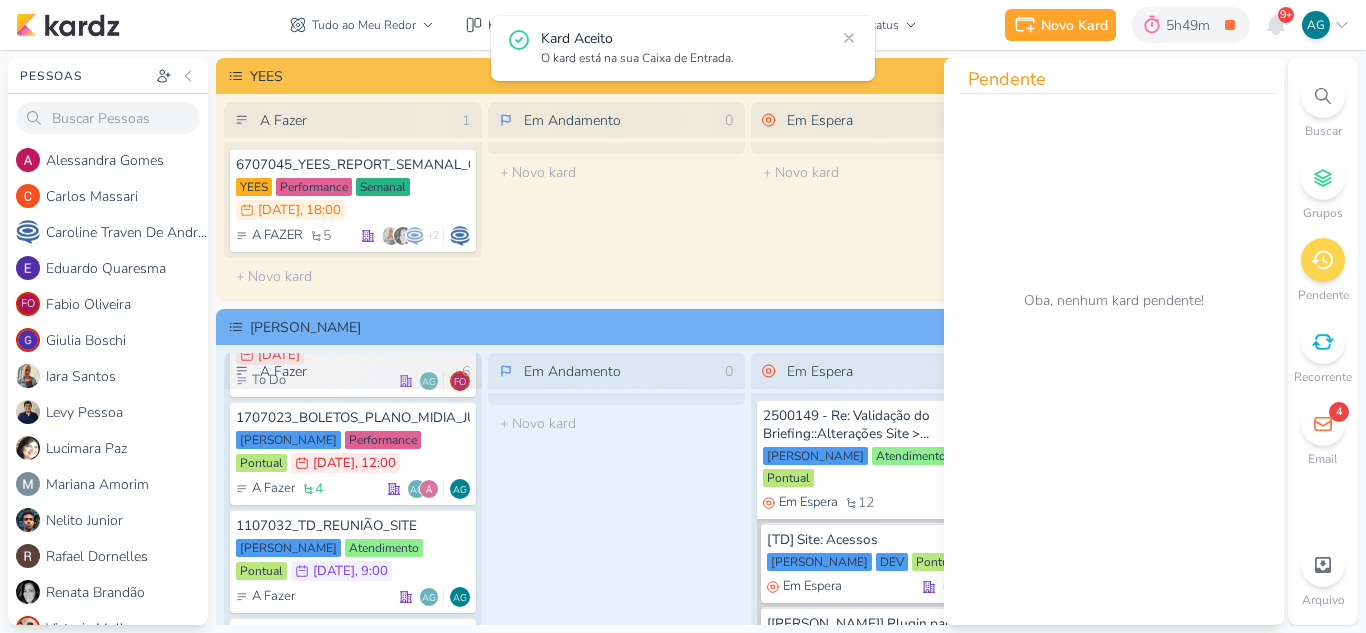 click on "Em Andamento
0
O título do kard deve ter menos que 100 caracteres" at bounding box center [617, 612] 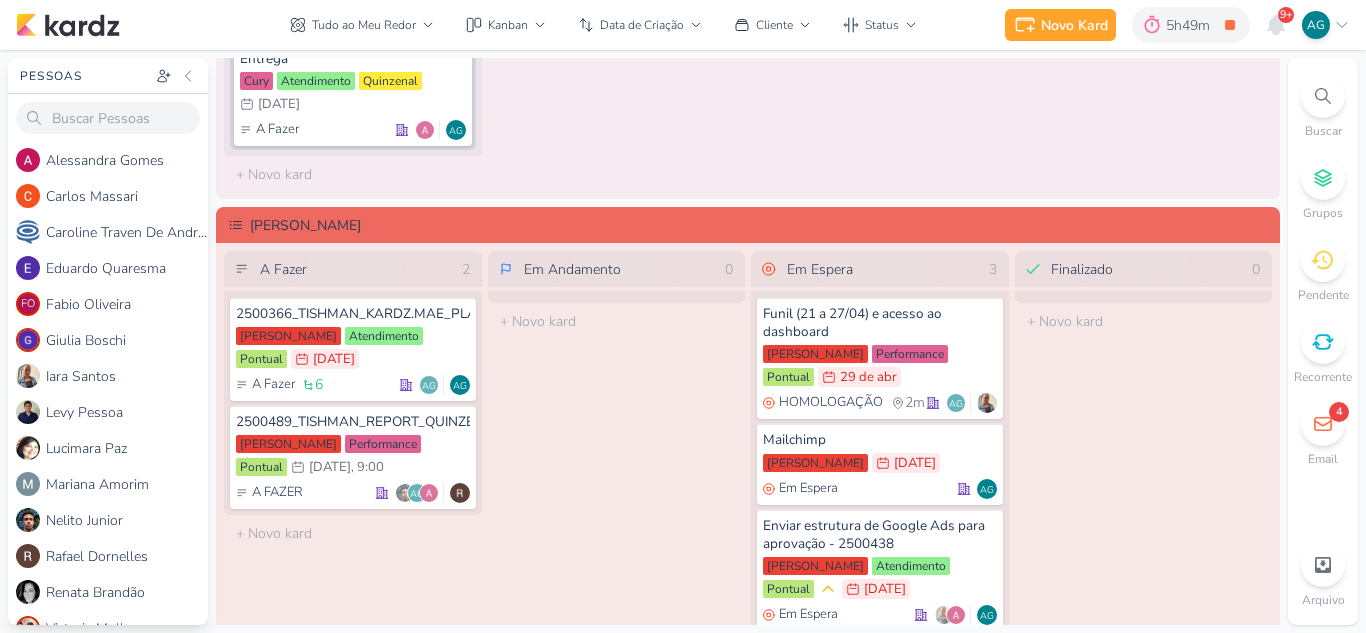 scroll, scrollTop: 2600, scrollLeft: 0, axis: vertical 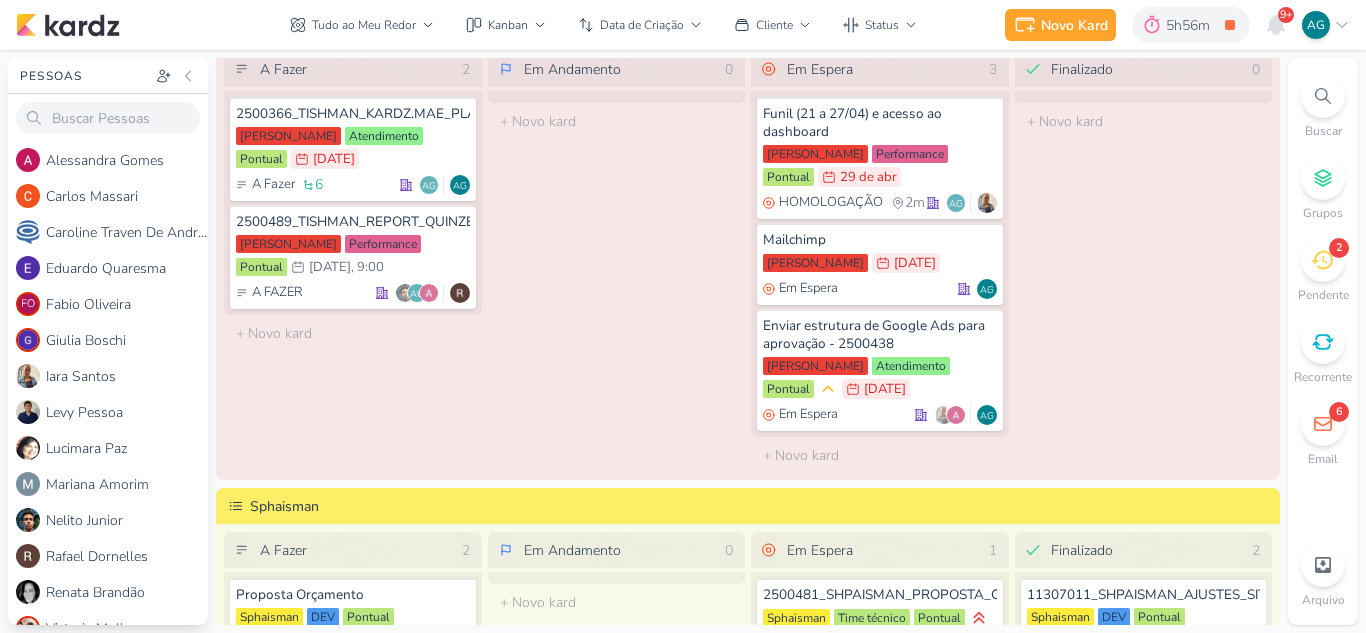 click 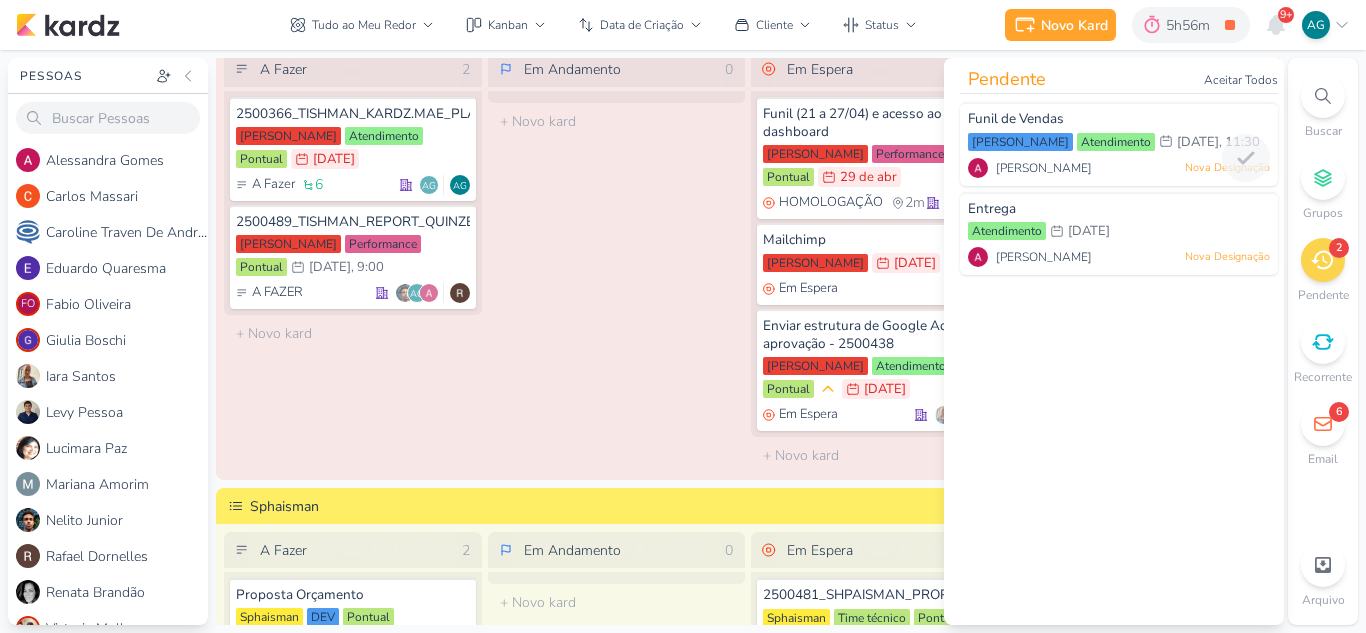 click at bounding box center (1119, 182) 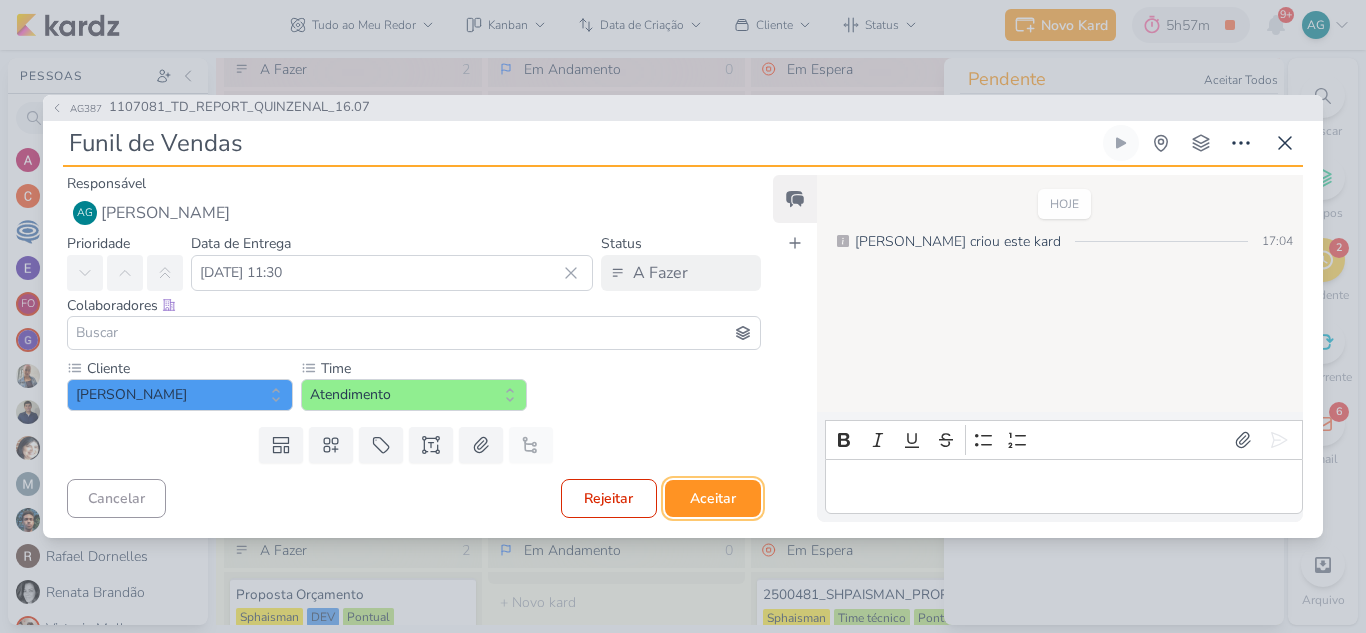 click on "Aceitar" at bounding box center (713, 498) 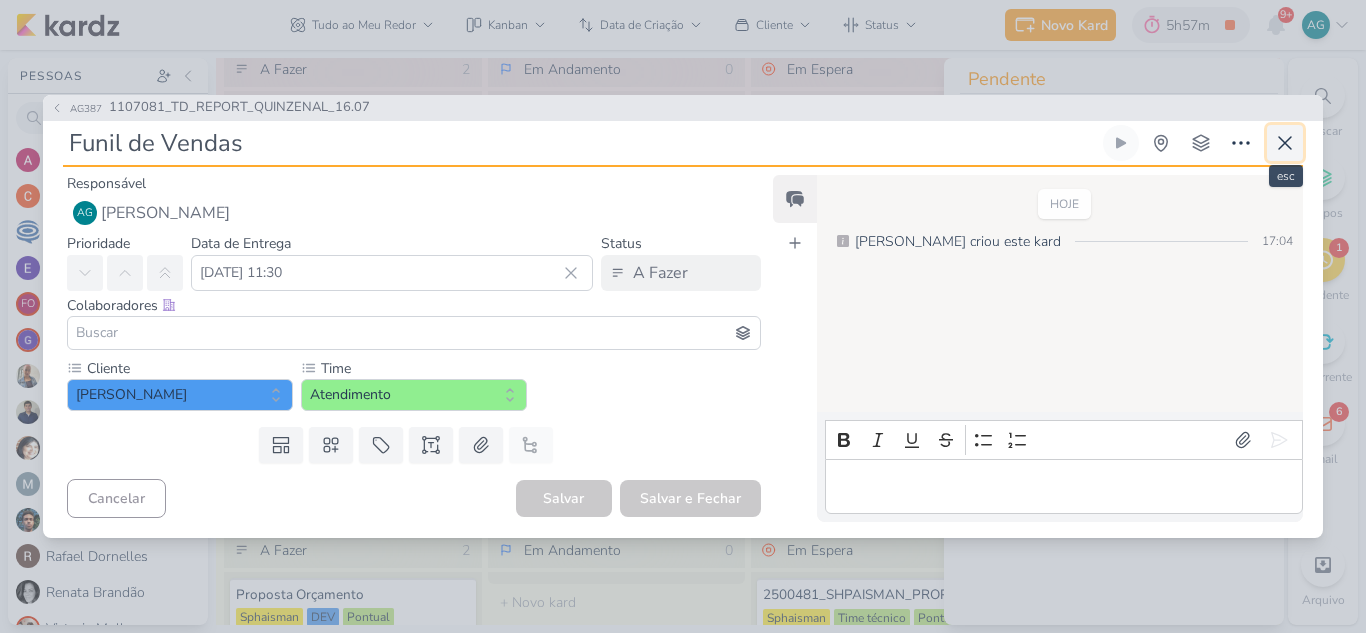 click 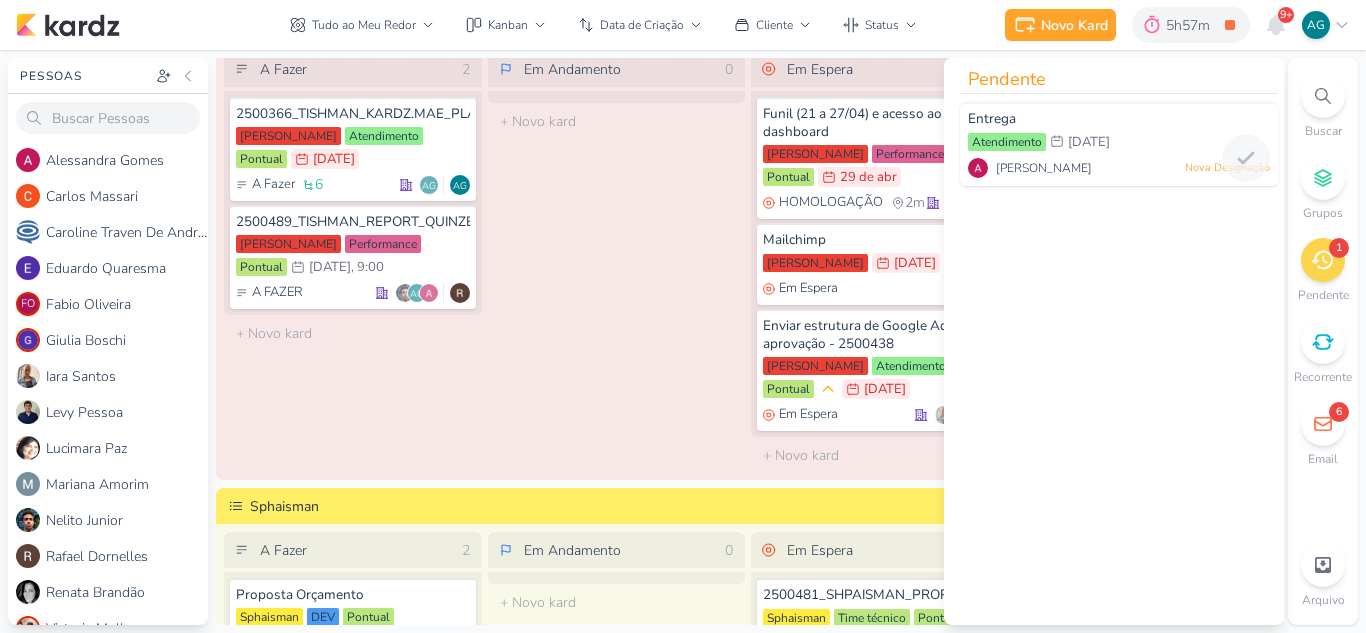 click on "[PERSON_NAME]
Nova Designação" at bounding box center [1119, 168] 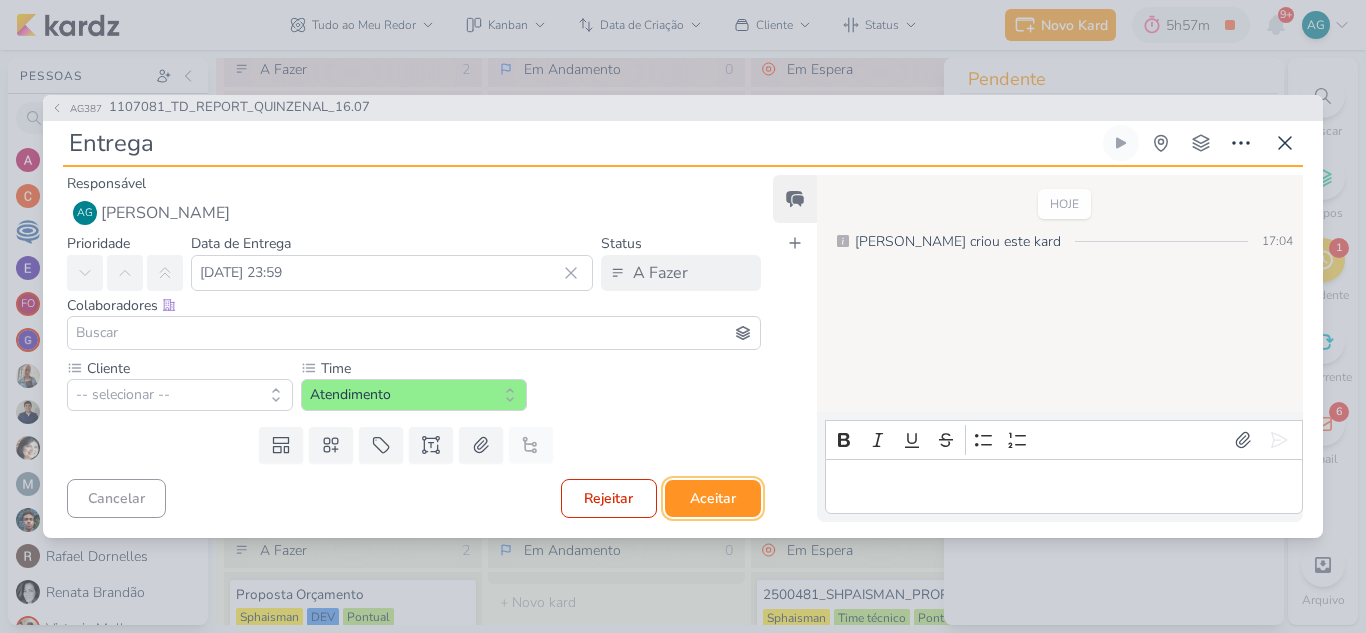 click on "Aceitar" at bounding box center [713, 498] 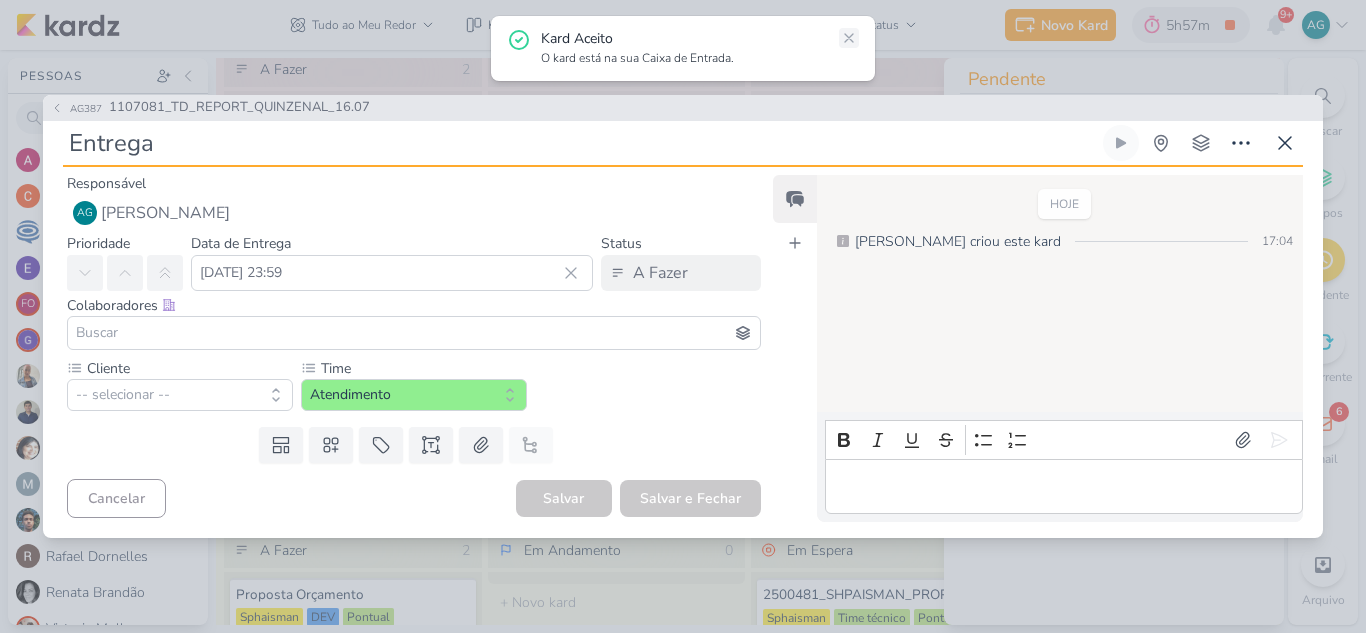 click 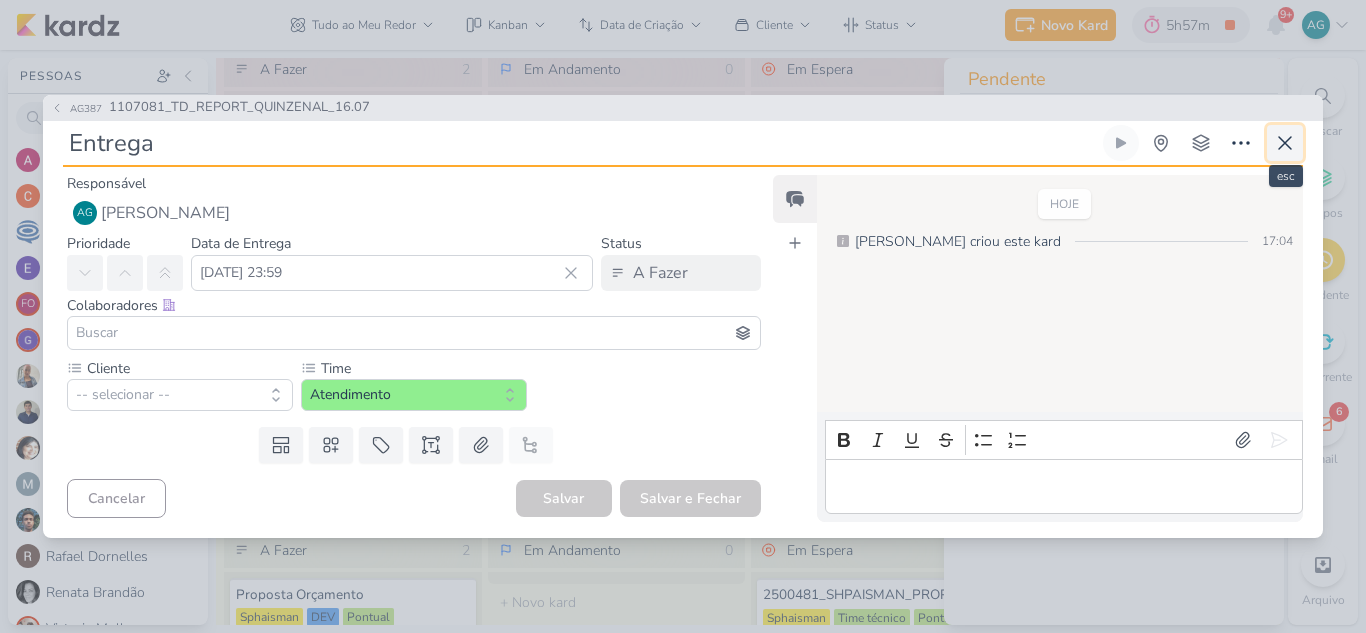 click 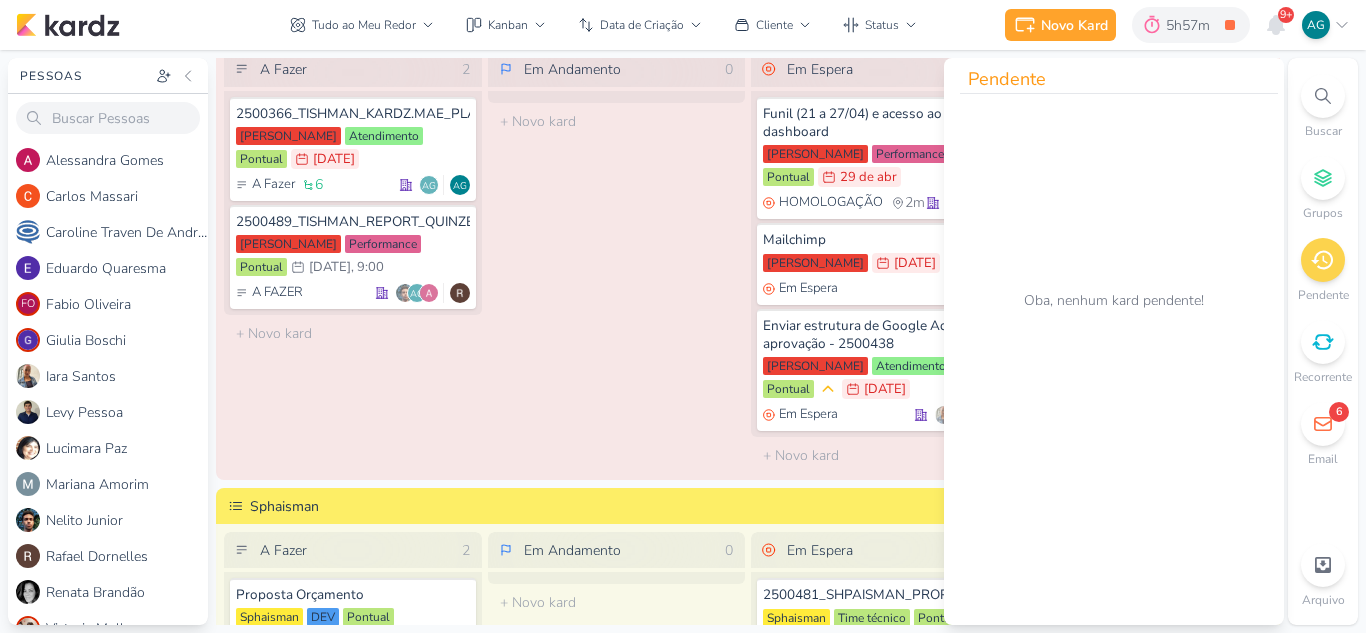 click on "Em Andamento
0
O título do kard deve ter menos que 100 caracteres" at bounding box center (617, 262) 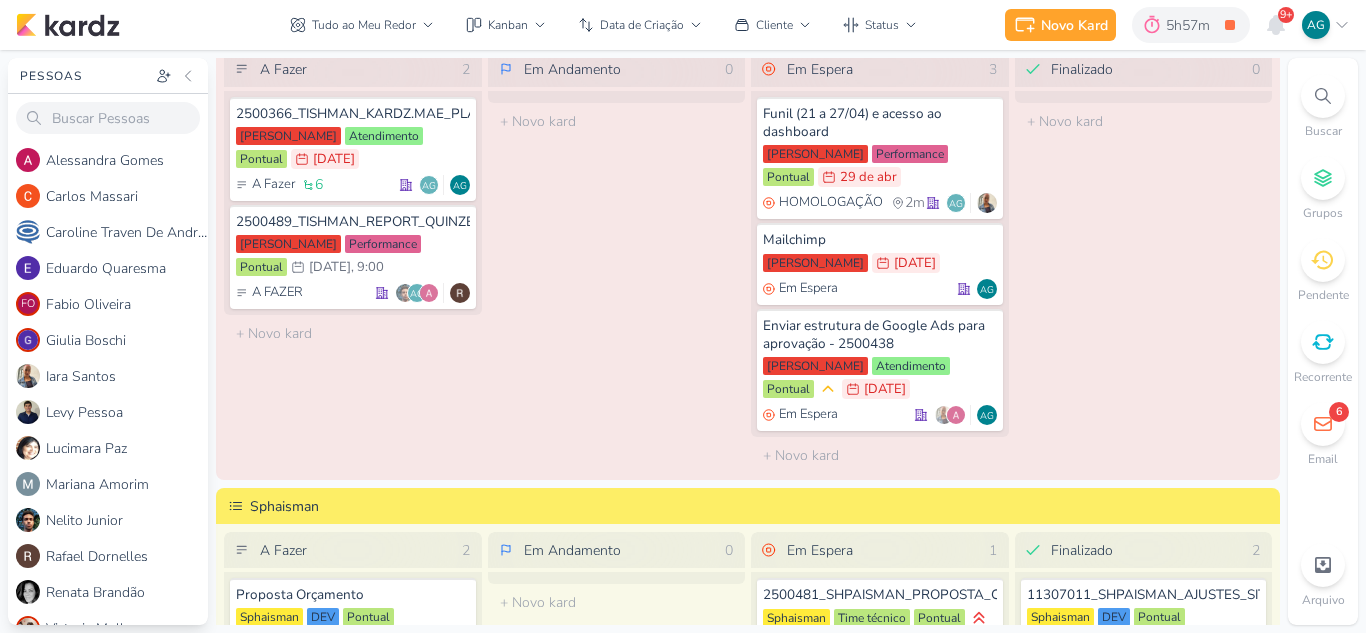 click 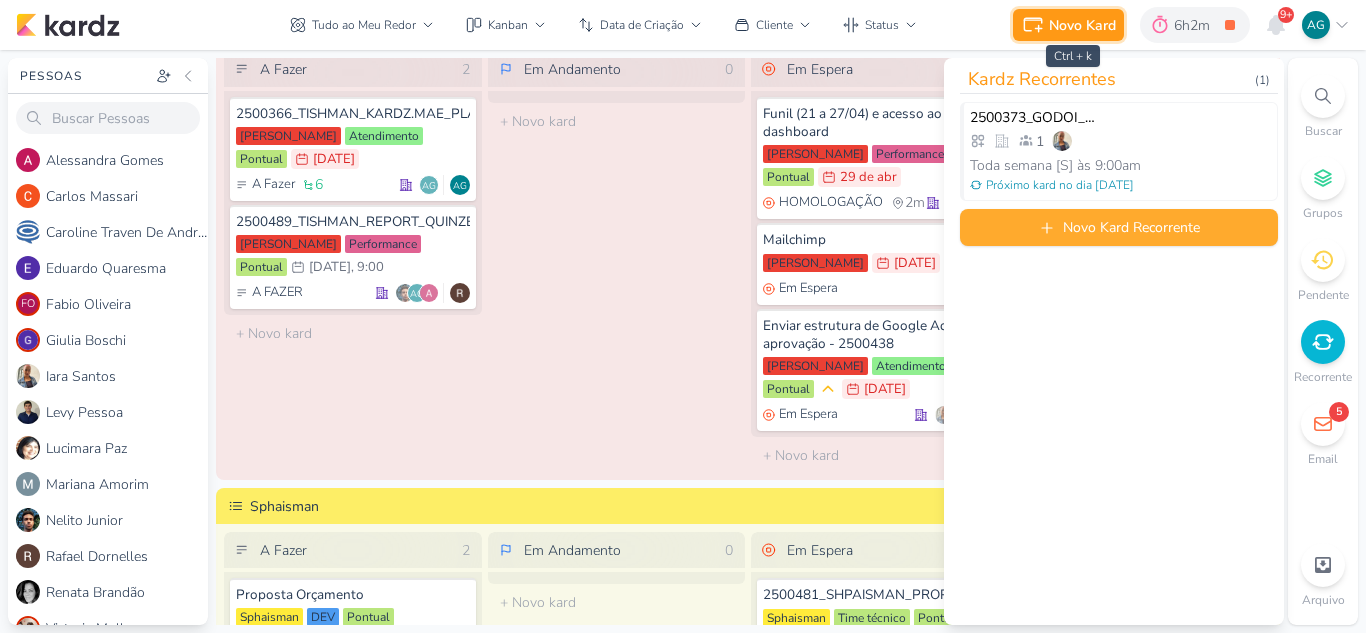 click on "Novo Kard" at bounding box center [1082, 25] 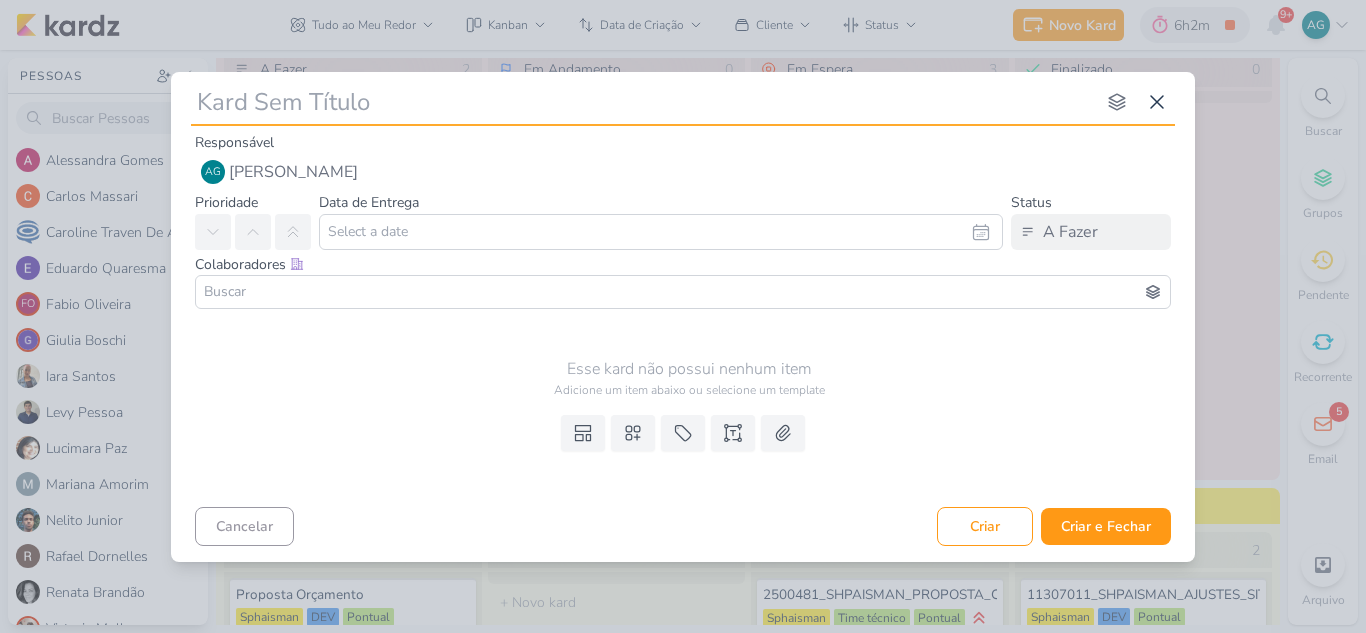 type on "1307081_TD_INCORPORAR_FORMULARIO_NO_SITE" 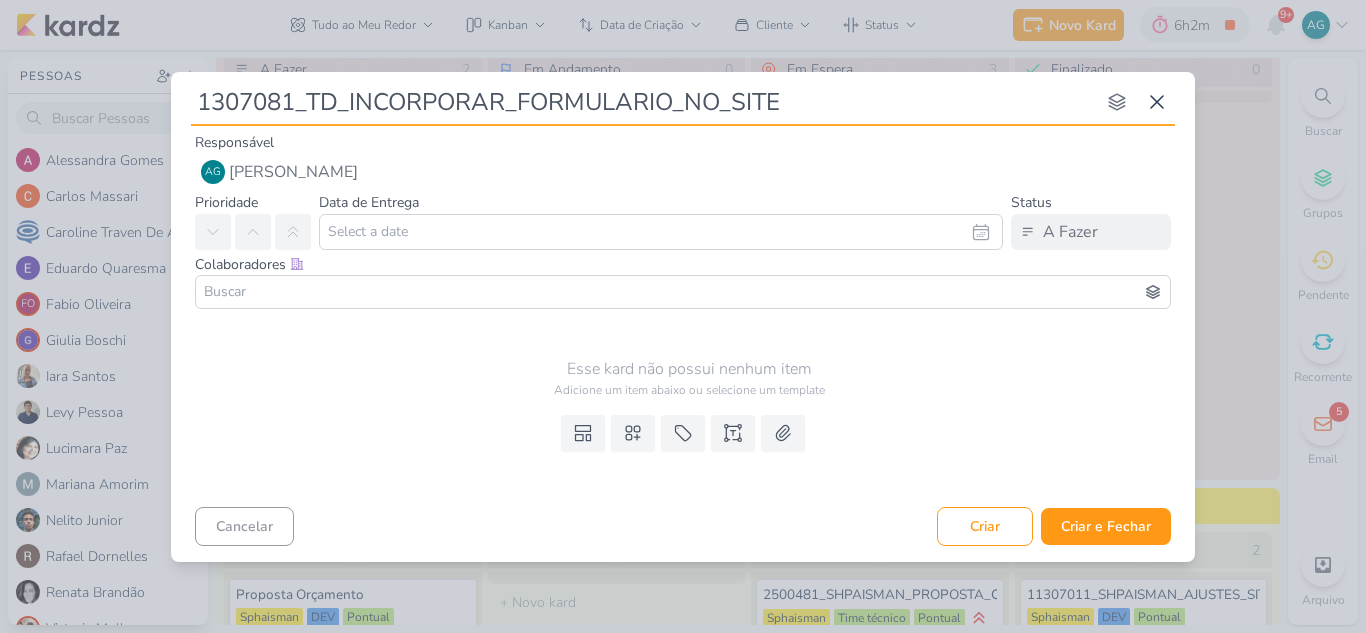 type 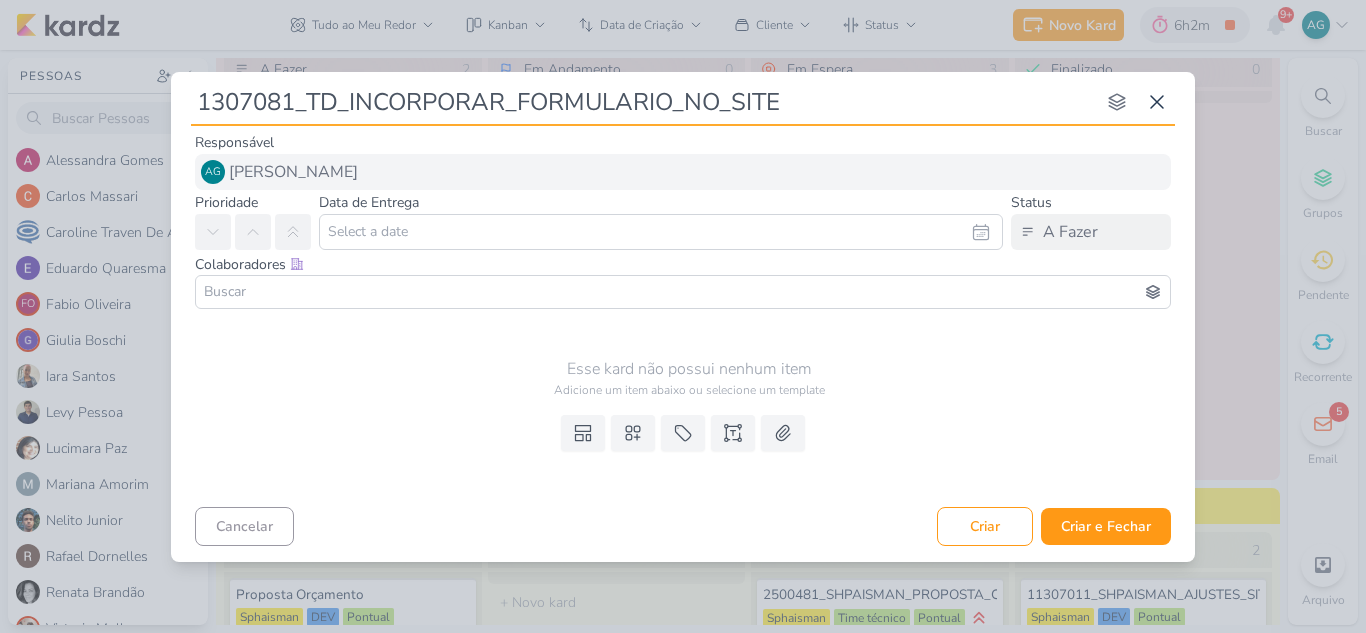 type on "1307081_TD_INCORPORAR_FORMULARIO_NO_SITE" 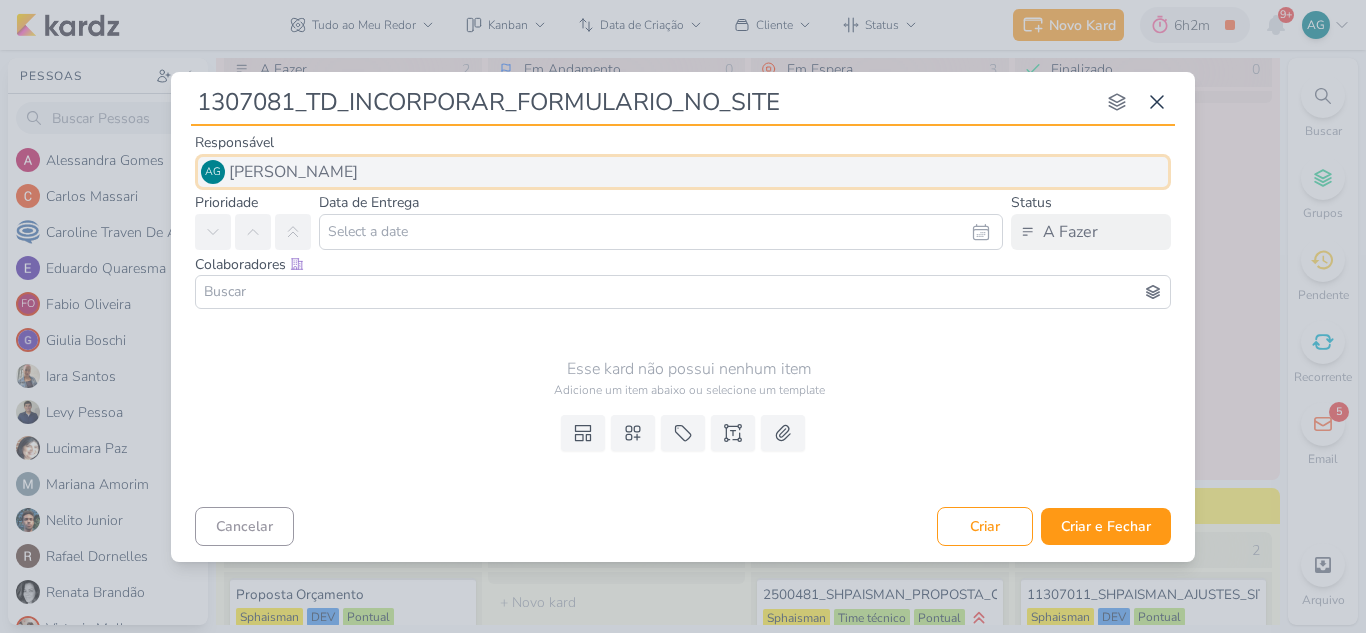 click on "[PERSON_NAME]" at bounding box center [293, 172] 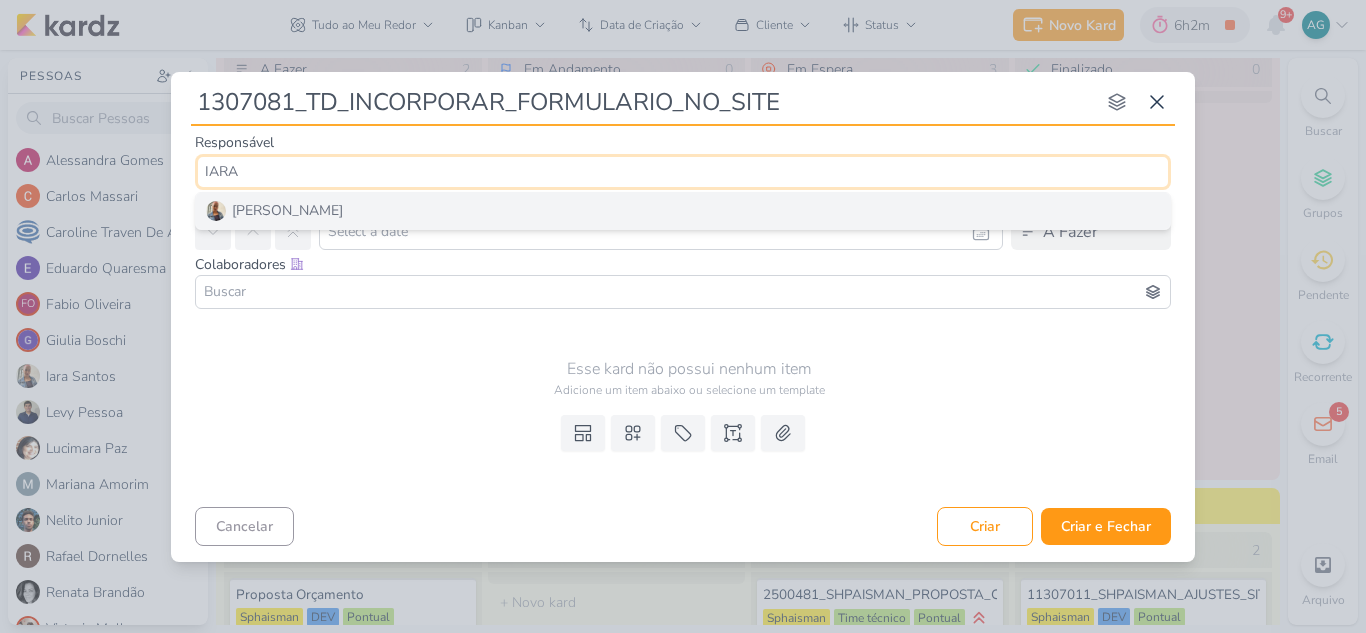 type on "IARA" 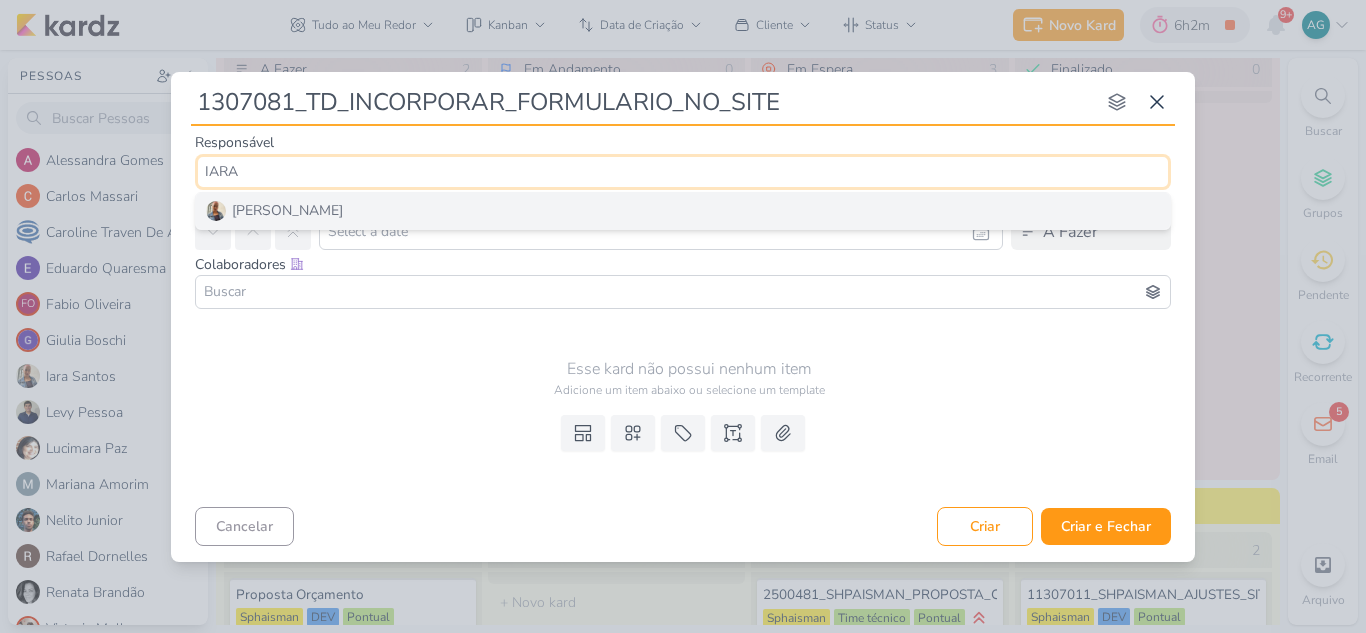 click on "[PERSON_NAME]" at bounding box center (683, 211) 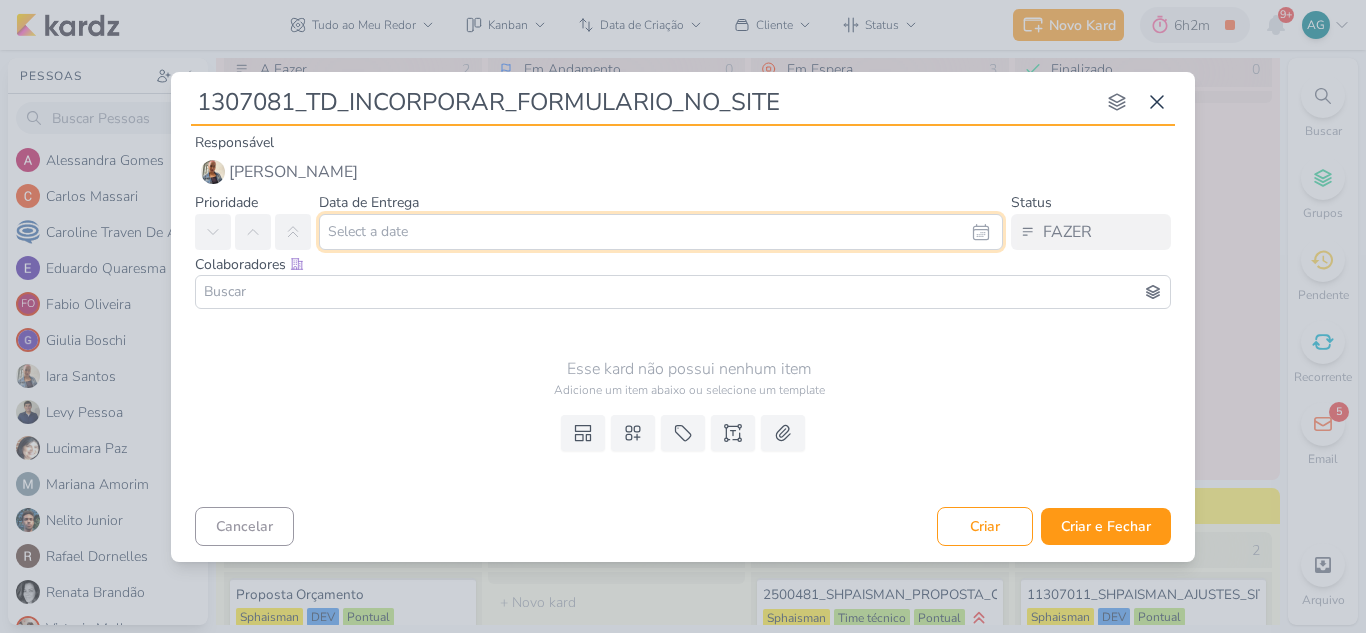 click at bounding box center (661, 232) 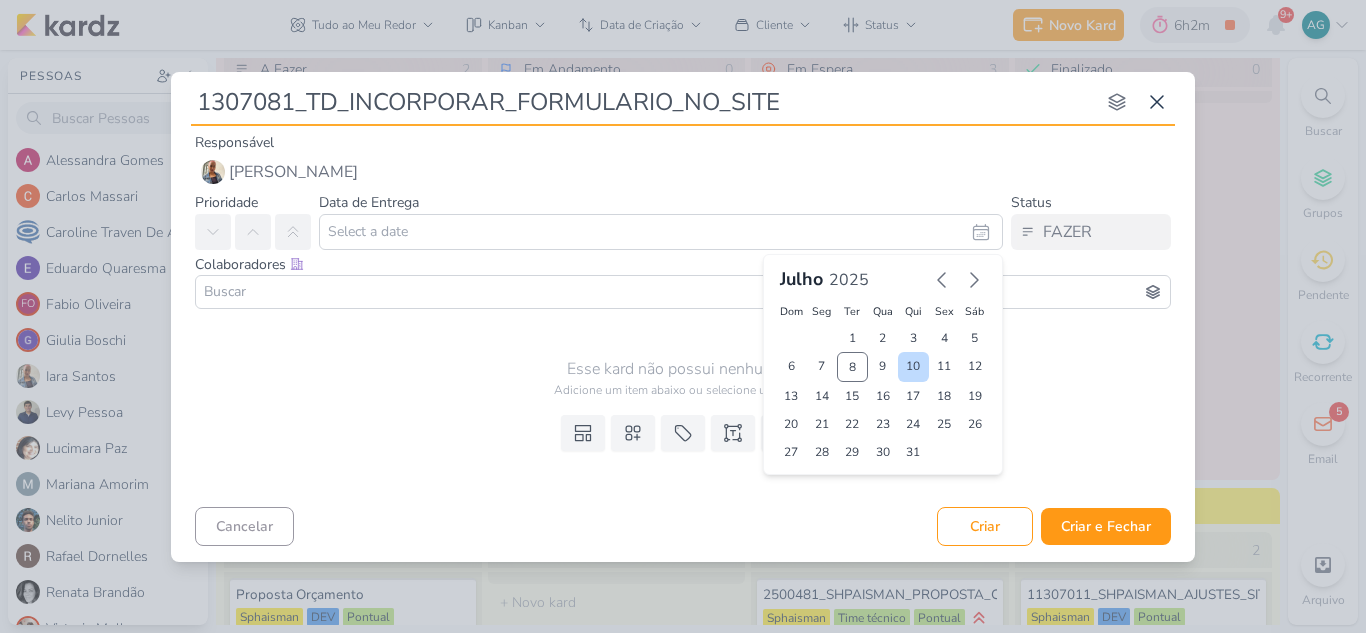 click on "10" at bounding box center (913, 367) 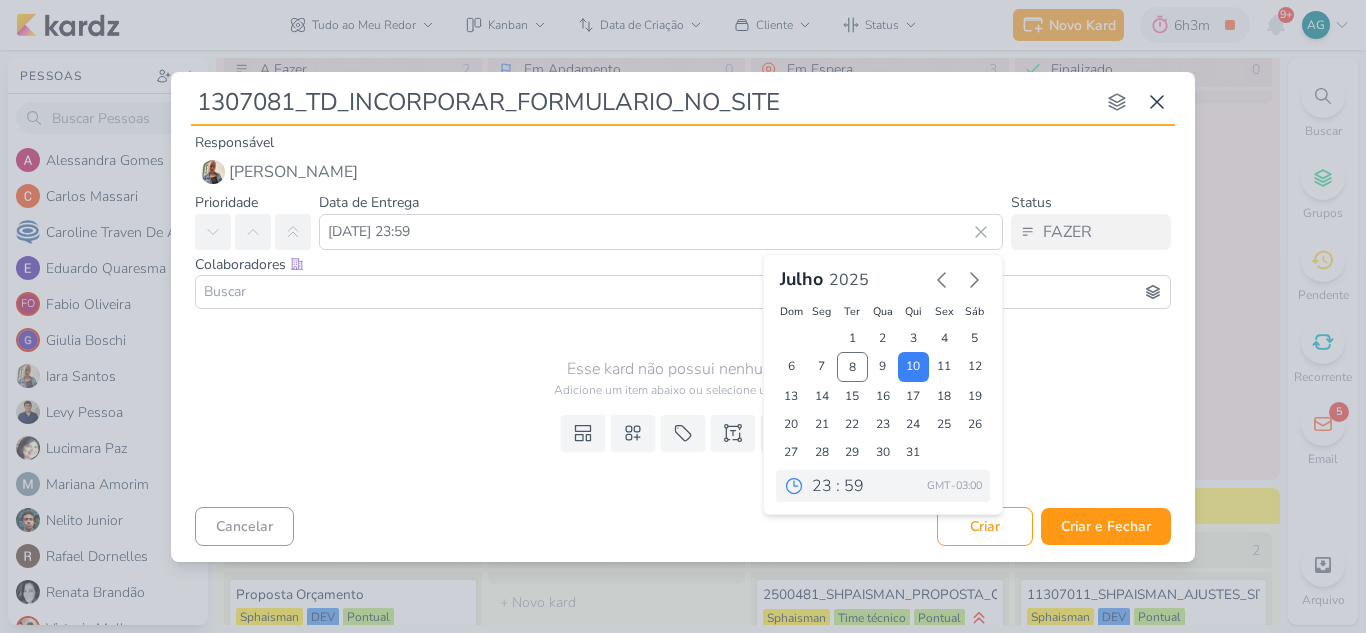 click at bounding box center [683, 292] 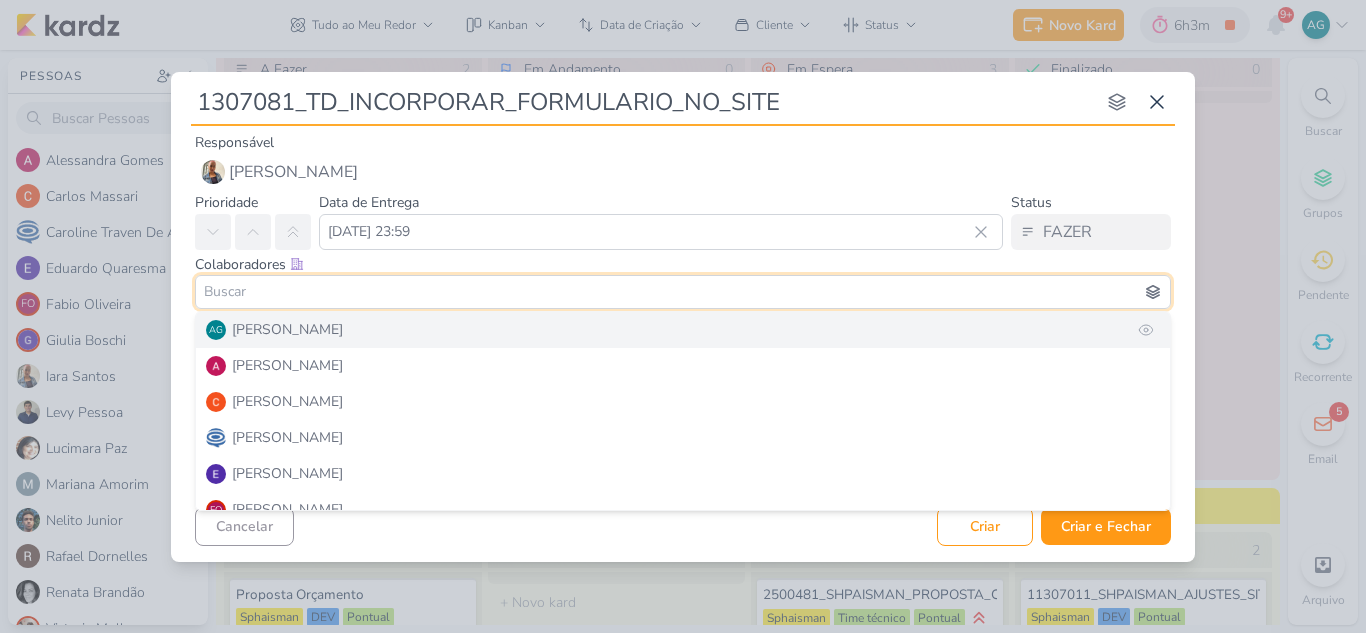 click on "AG
[PERSON_NAME]" at bounding box center (683, 330) 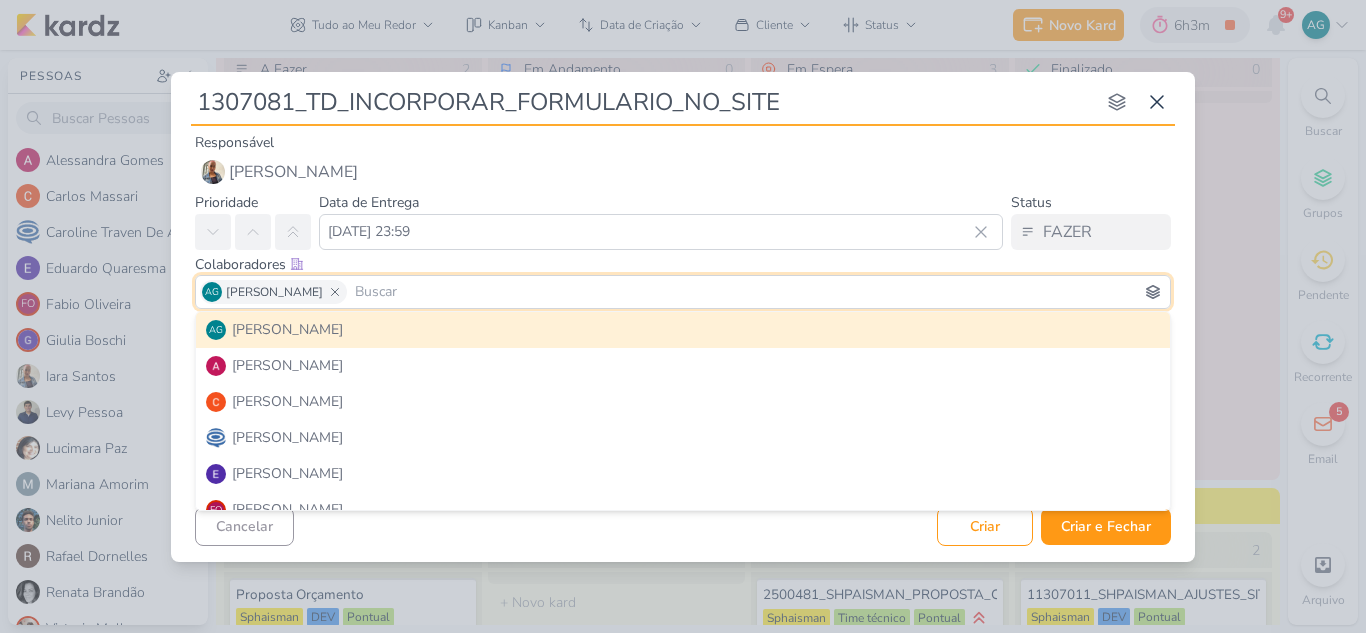 click at bounding box center [758, 292] 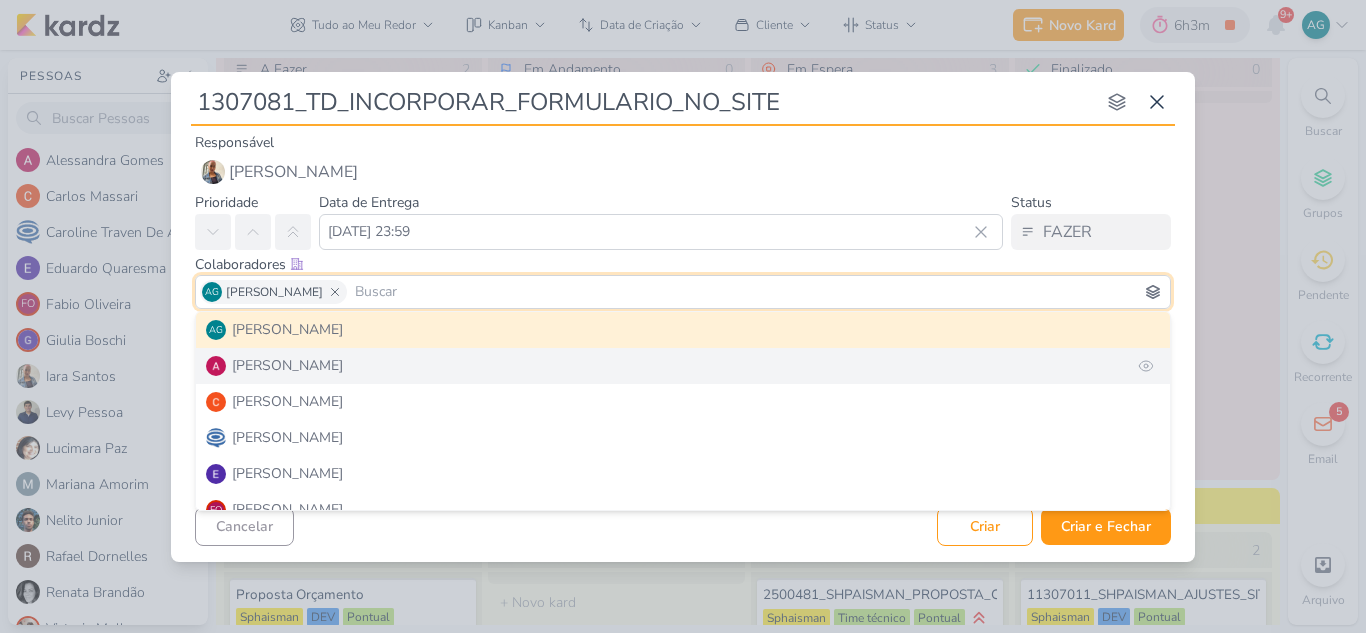 click on "[PERSON_NAME]" at bounding box center (683, 366) 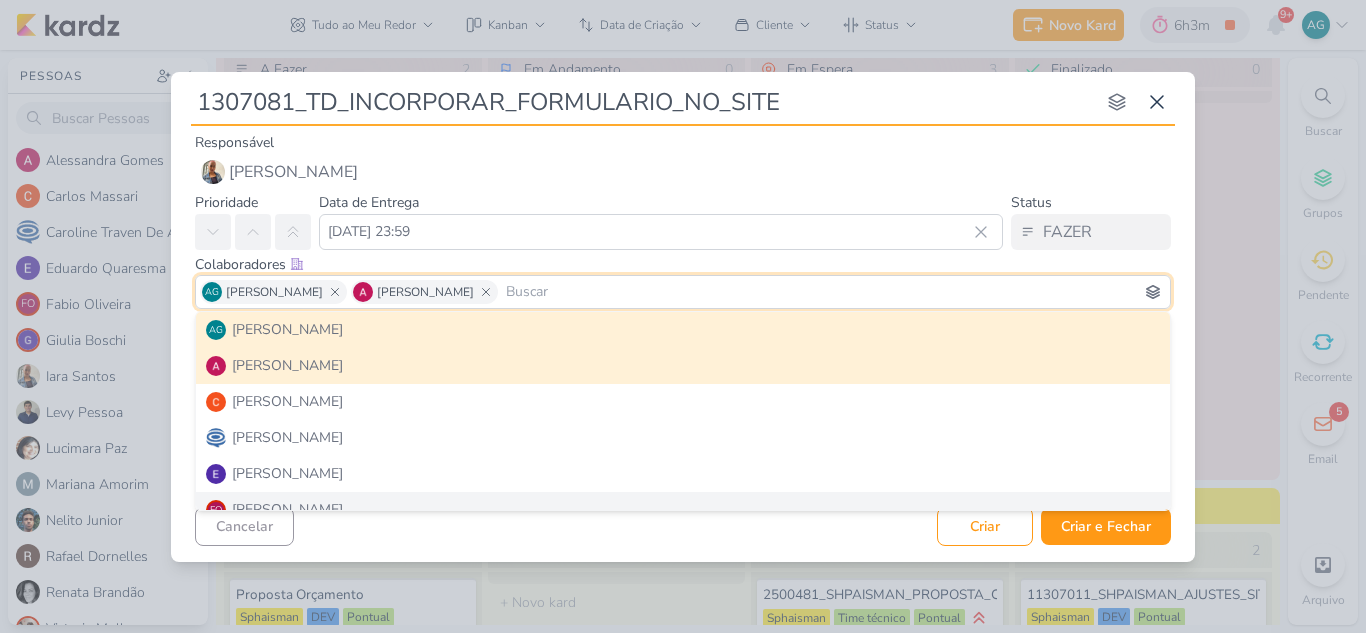 click on "Cancelar
Criar
Criar e Fechar
Ctrl + Enter" at bounding box center [683, 524] 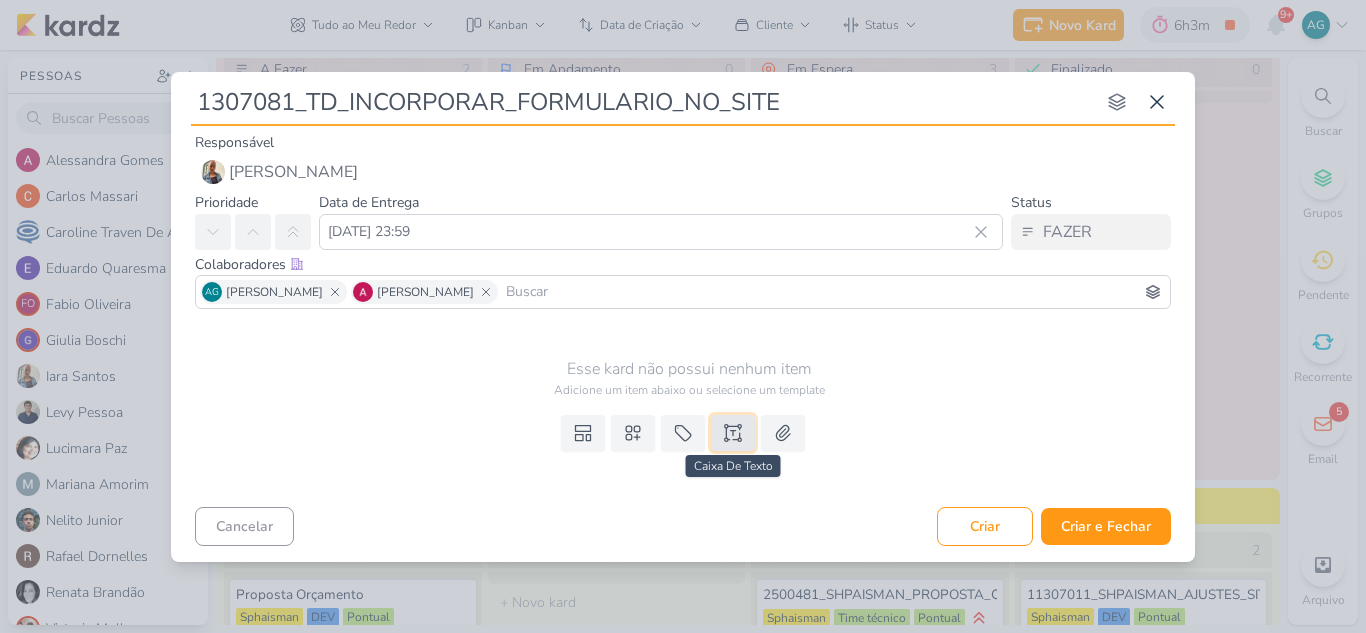 click 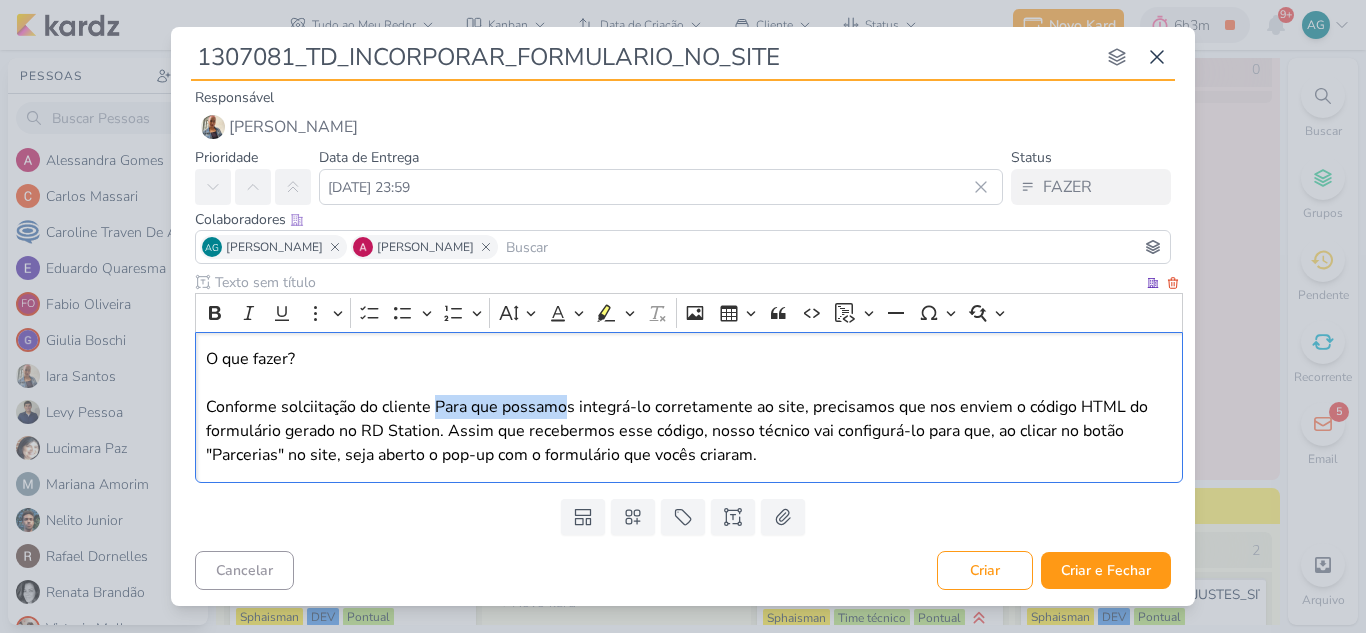 drag, startPoint x: 432, startPoint y: 404, endPoint x: 566, endPoint y: 404, distance: 134 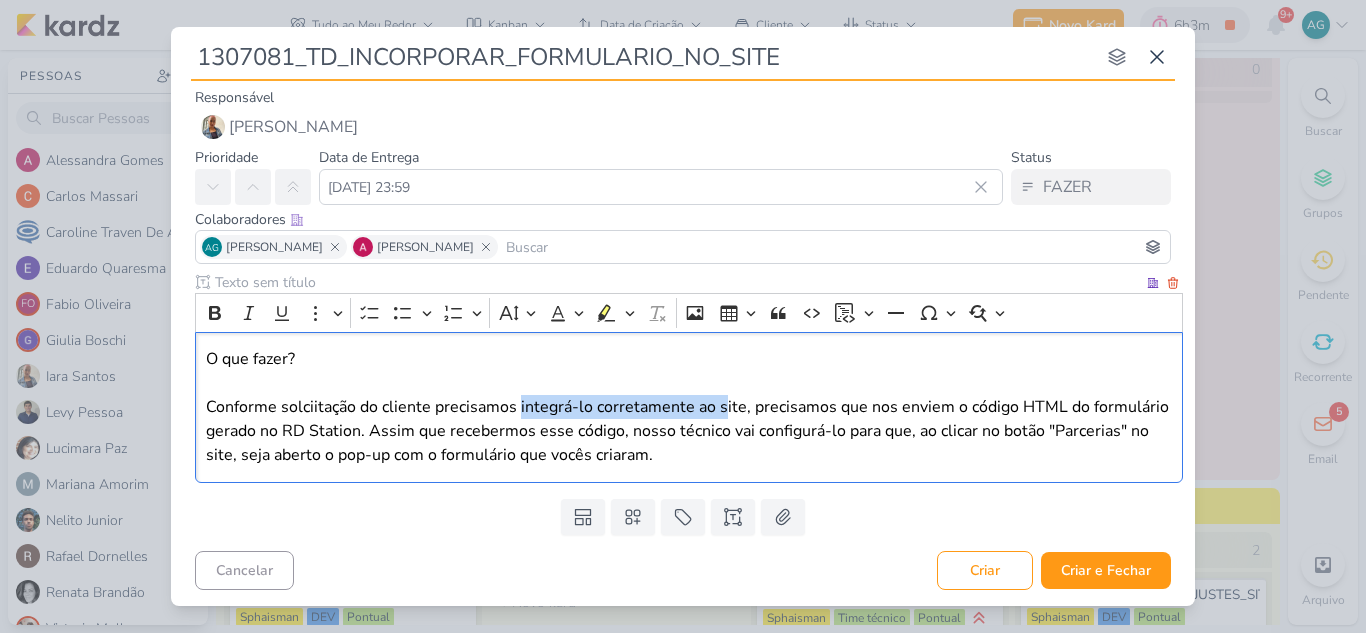 drag, startPoint x: 519, startPoint y: 407, endPoint x: 723, endPoint y: 407, distance: 204 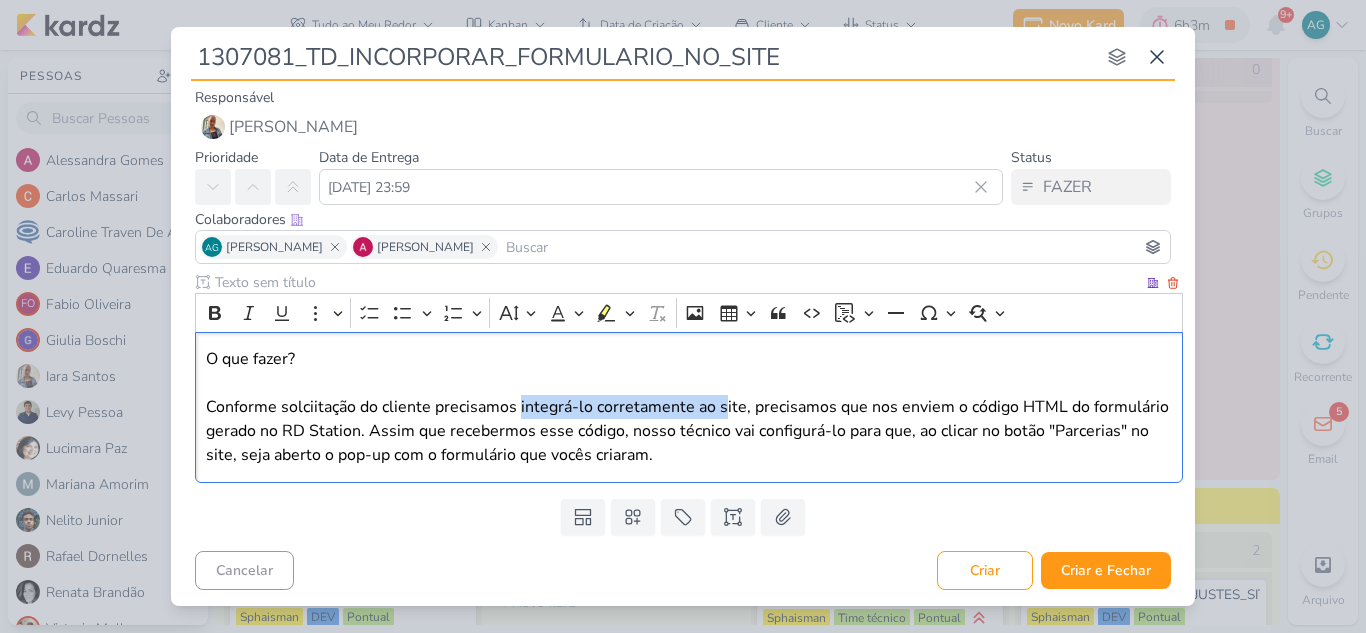 click on "O que fazer? Conforme solciitação do cliente precisamos integrá-lo corretamente ao site, precisamos que nos enviem o código HTML do formulário gerado no RD Station. Assim que recebermos esse código, nosso técnico vai configurá-lo para que, ao clicar no botão "Parcerias" no site, seja aberto o pop-up com o formulário que vocês criaram." at bounding box center [689, 407] 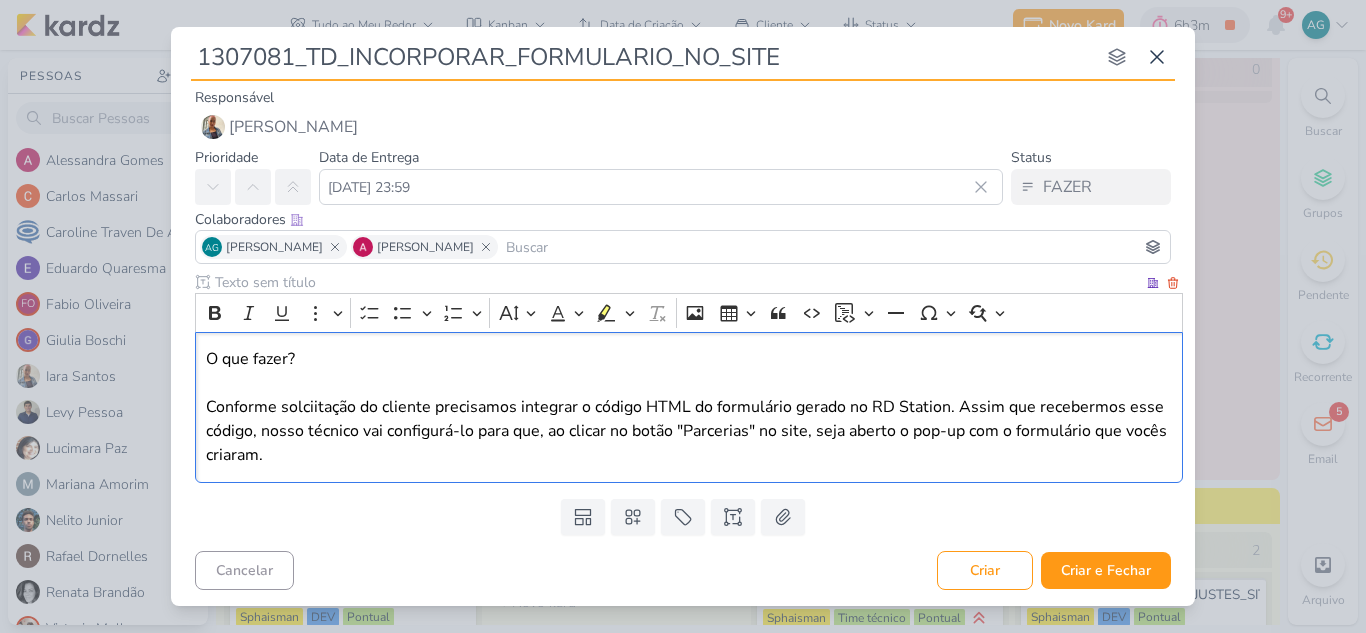 click on "O que fazer? Conforme solciitação do cliente precisamos integrar o código HTML do formulário gerado no RD Station. Assim que recebermos esse código, nosso técnico vai configurá-lo para que, ao clicar no botão "Parcerias" no site, seja aberto o pop-up com o formulário que vocês criaram." at bounding box center [689, 407] 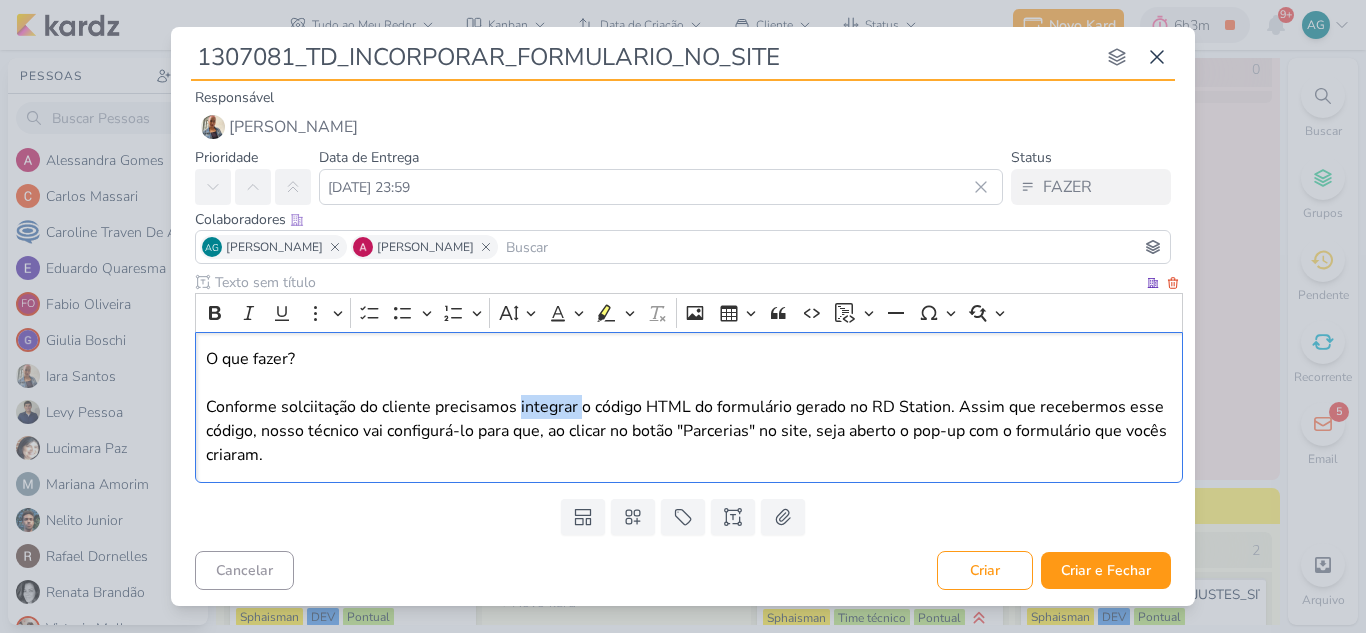 click on "O que fazer? Conforme solciitação do cliente precisamos integrar o código HTML do formulário gerado no RD Station. Assim que recebermos esse código, nosso técnico vai configurá-lo para que, ao clicar no botão "Parcerias" no site, seja aberto o pop-up com o formulário que vocês criaram." at bounding box center [689, 407] 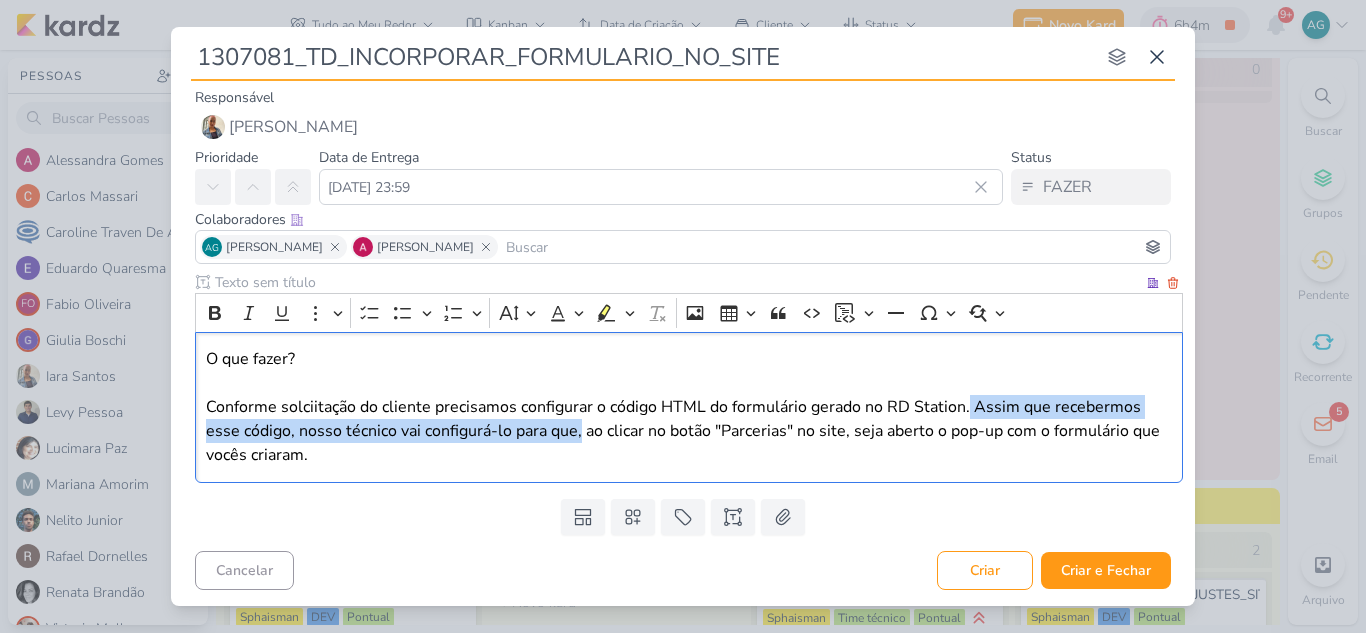 drag, startPoint x: 964, startPoint y: 403, endPoint x: 543, endPoint y: 434, distance: 422.1398 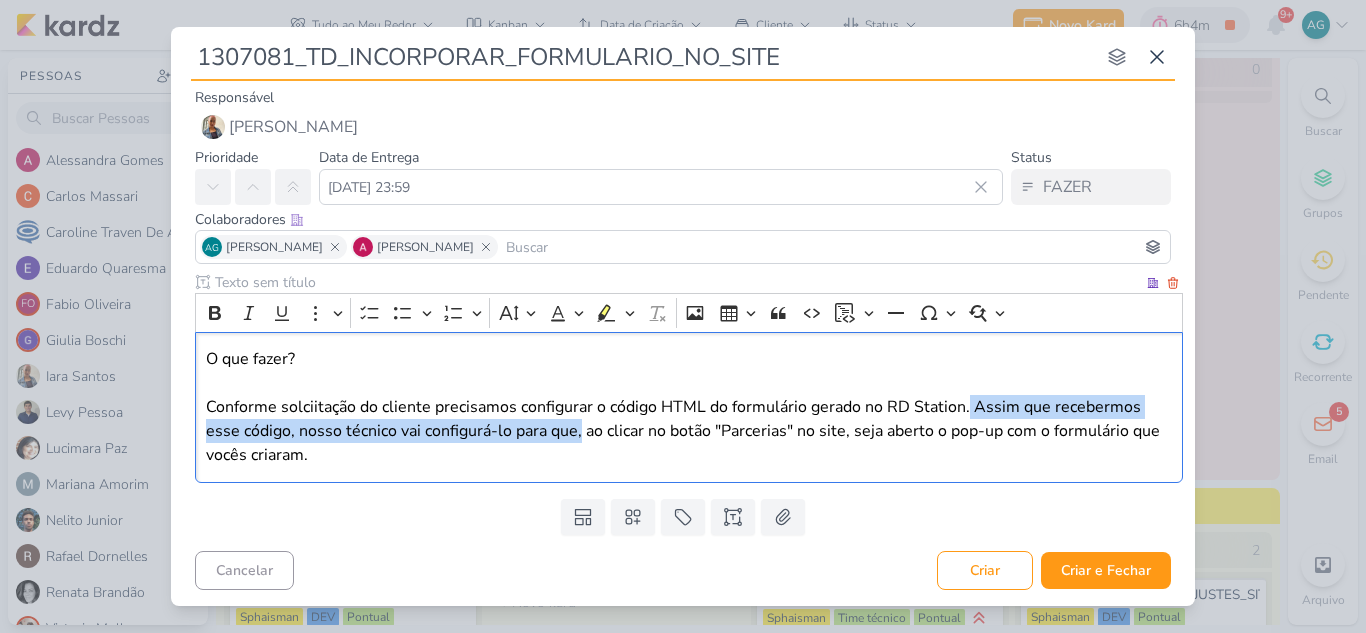 click on "O que fazer? Conforme solciitação do cliente precisamos configurar o código HTML do formulário gerado no RD Station. Assim que recebermos esse código, nosso técnico vai configurá-lo para que, ao clicar no botão "Parcerias" no site, seja aberto o pop-up com o formulário que vocês criaram." at bounding box center (689, 407) 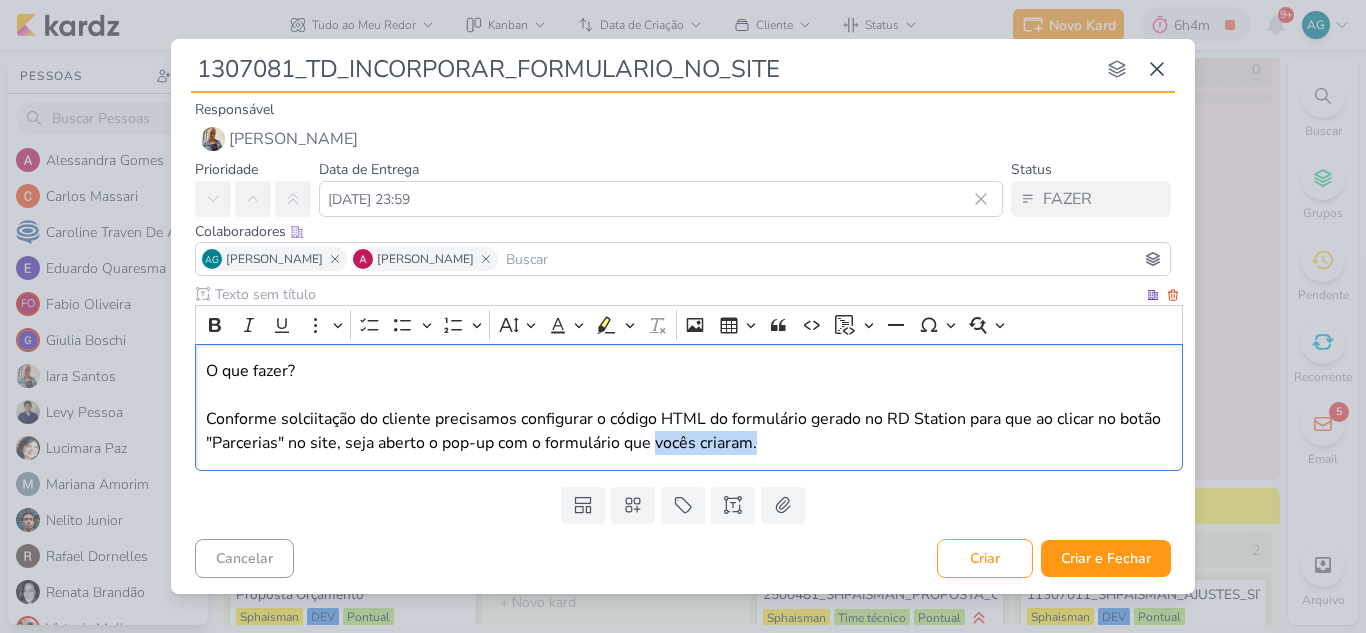 drag, startPoint x: 652, startPoint y: 445, endPoint x: 825, endPoint y: 446, distance: 173.00288 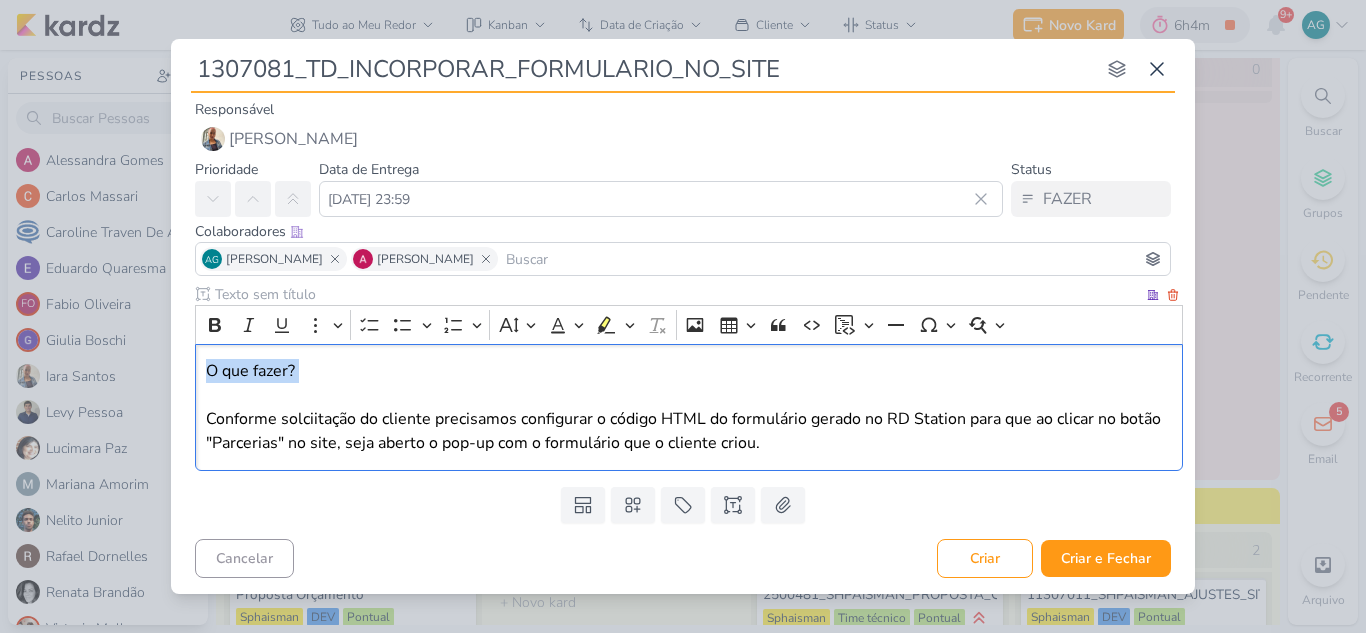 drag, startPoint x: 361, startPoint y: 372, endPoint x: 173, endPoint y: 387, distance: 188.59746 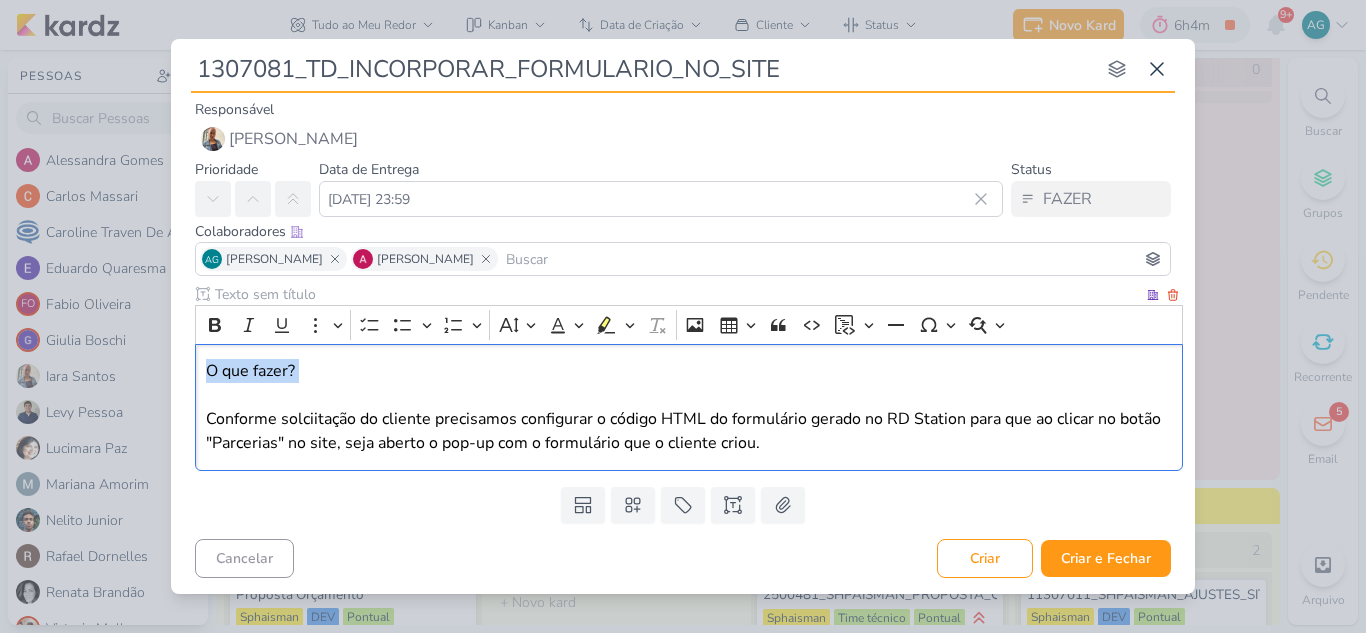 click on "Clique para deixar o item visível somente à membros da sua organização
Rich Text Editor Bold Italic Underline More To-do List Bulleted List Bulleted List Numbered List Numbered List Font Size Font Color Remove color Highlight Highlight Remove Format Insert image Insert table Block quote Code Insert code block Insert code block Horizontal line Special characters O que fazer?" at bounding box center [683, 381] 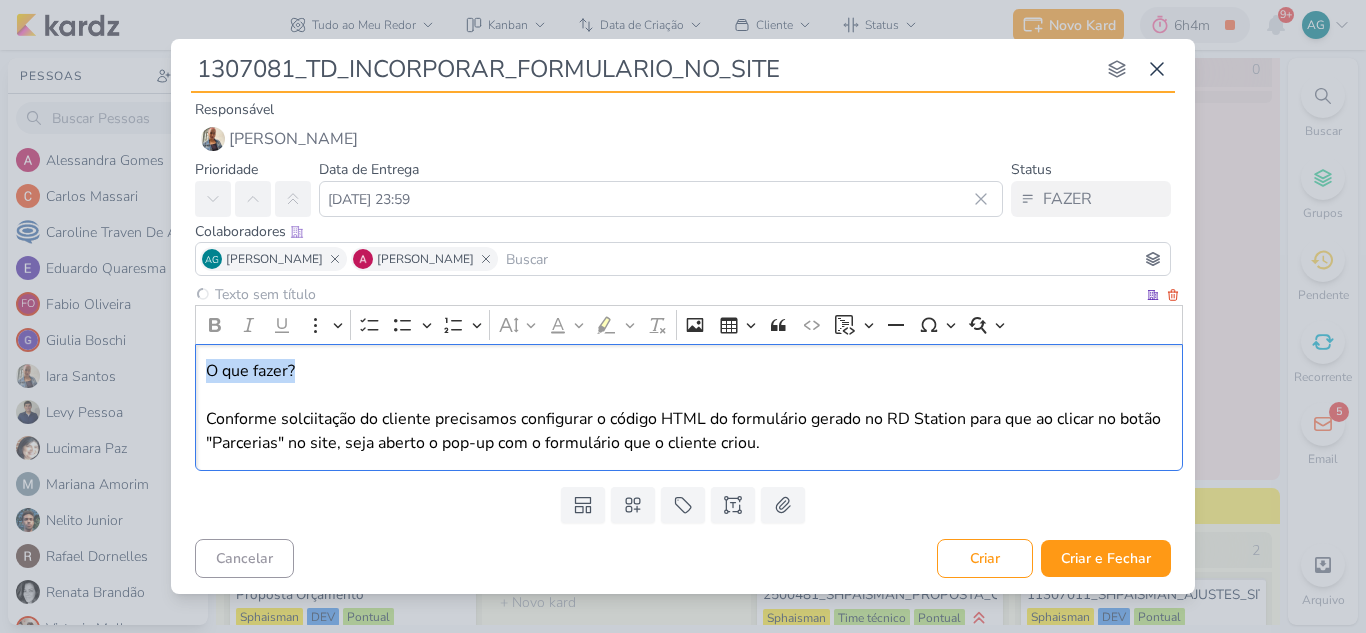 click on "O que fazer? Conforme solciitação do cliente precisamos configurar o código HTML do formulário gerado no RD Station para que ao clicar no botão "Parcerias" no site, seja aberto o pop-up com o formulário que o cliente criou." at bounding box center [689, 407] 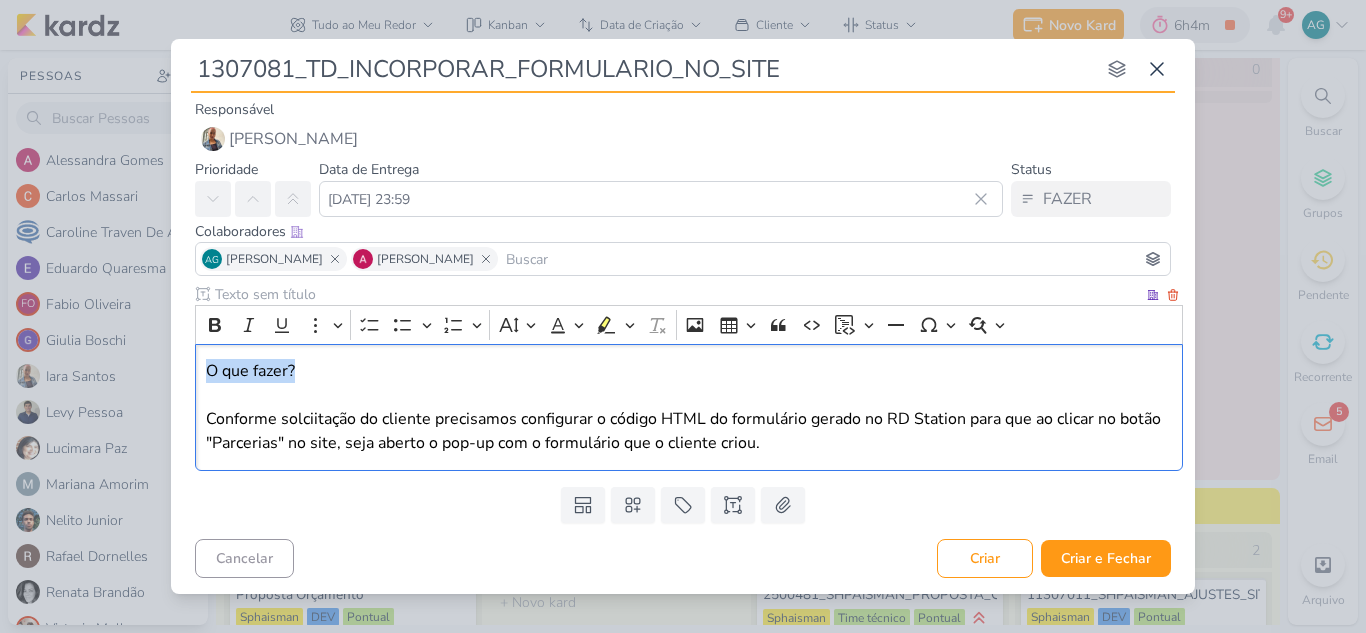 drag, startPoint x: 219, startPoint y: 367, endPoint x: 150, endPoint y: 365, distance: 69.02898 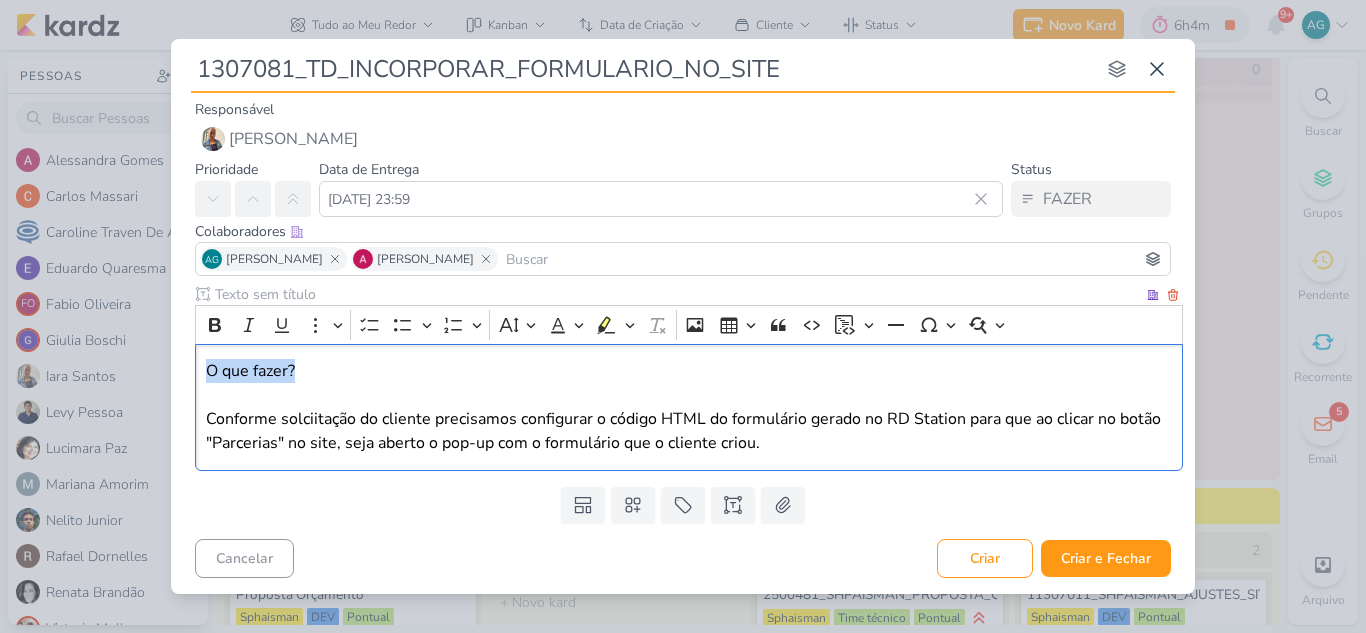 click on "1307081_TD_INCORPORAR_FORMULARIO_NO_SITE
nenhum grupo disponível
esc
Responsável
Iara Santos
Iara Santos
Prioridade" at bounding box center [683, 316] 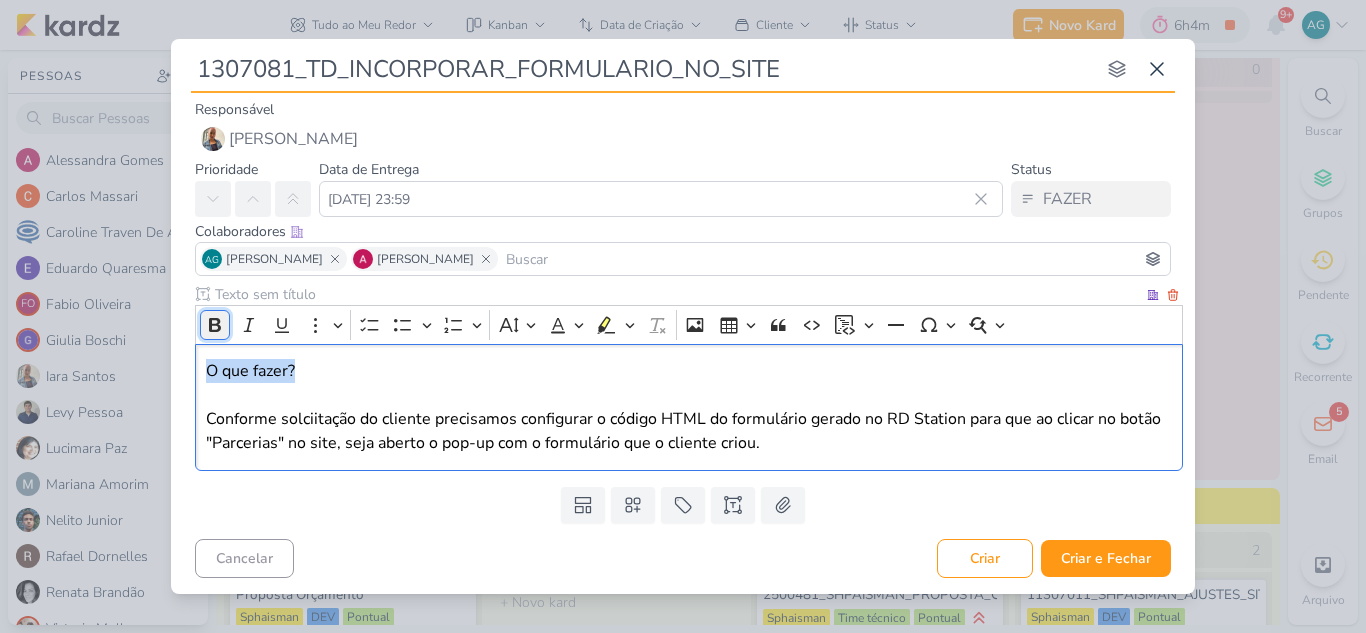 click 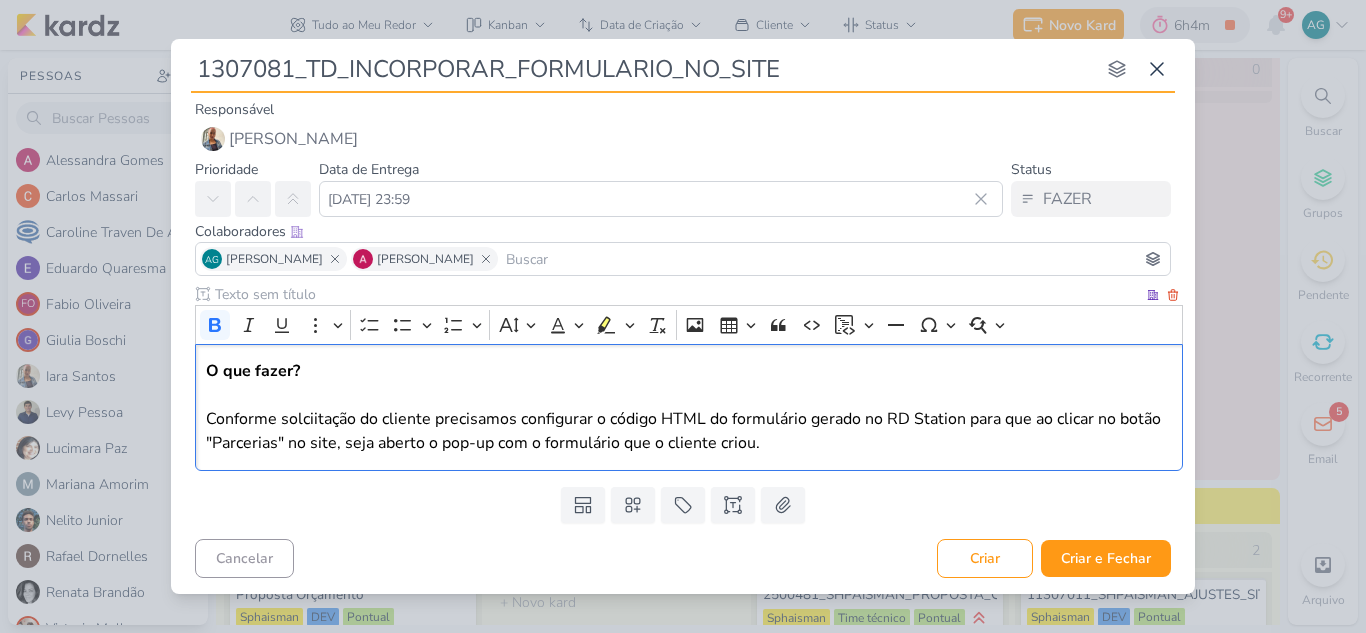 click on "O que fazer? Conforme solciitação do cliente precisamos configurar o código HTML do formulário gerado no RD Station para que ao clicar no botão "Parcerias" no site, seja aberto o pop-up com o formulário que o cliente criou." at bounding box center [689, 407] 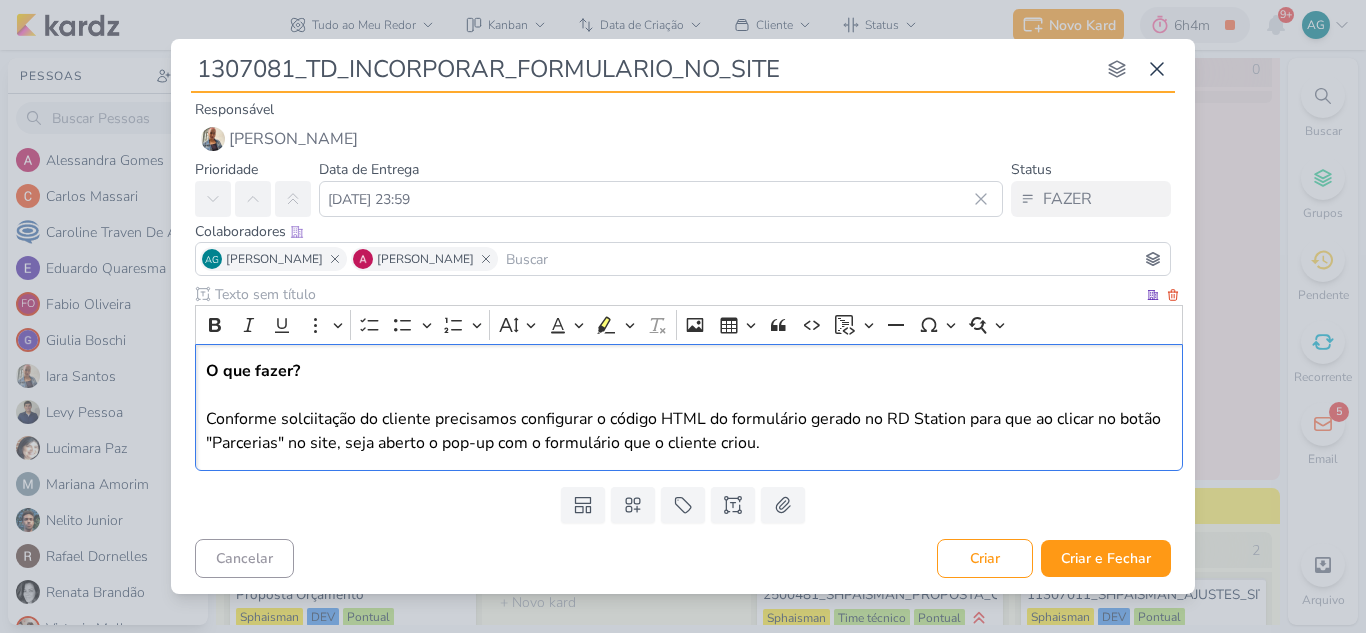 click on "O que fazer? ⁠⁠⁠⁠⁠⁠⁠ Conforme solciitação do cliente precisamos configurar o código HTML do formulário gerado no RD Station para que ao clicar no botão "Parcerias" no site, seja aberto o pop-up com o formulário que o cliente criou." at bounding box center (689, 407) 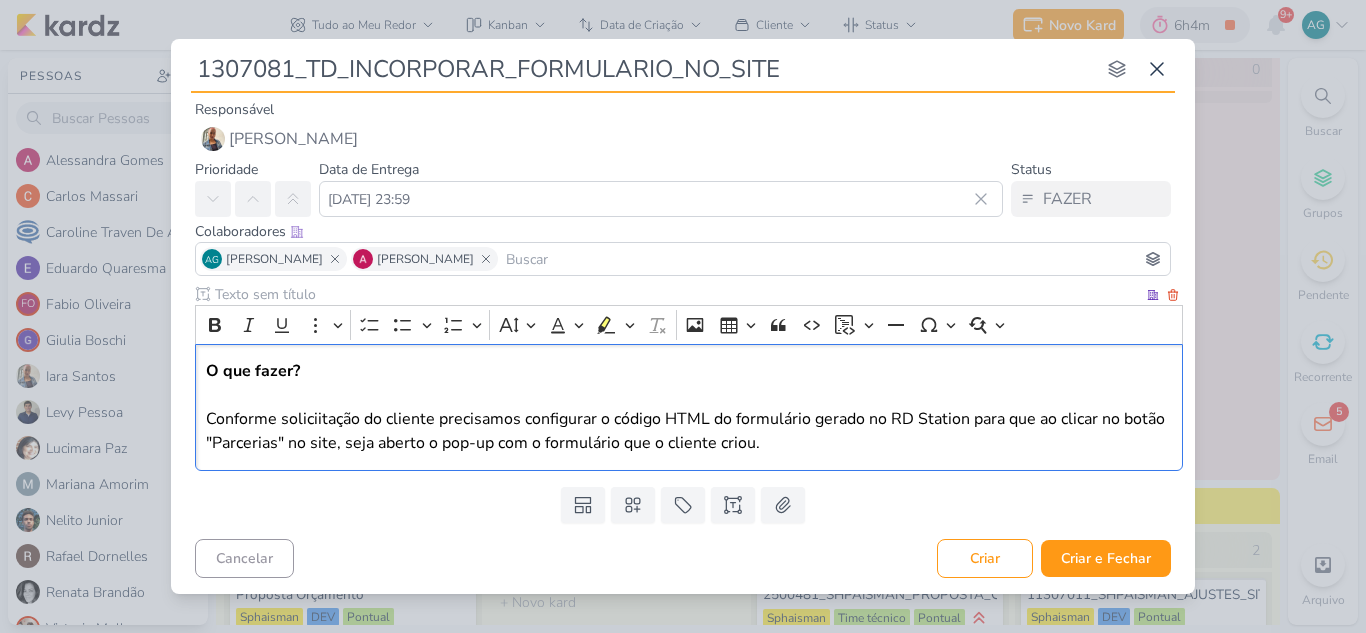 click on "O que fazer? Conforme soliciitação do cliente precisamos configurar o código HTML do formulário gerado no RD Station para que ao clicar no botão "Parcerias" no site, seja aberto o pop-up com o formulário que o cliente criou." at bounding box center [689, 407] 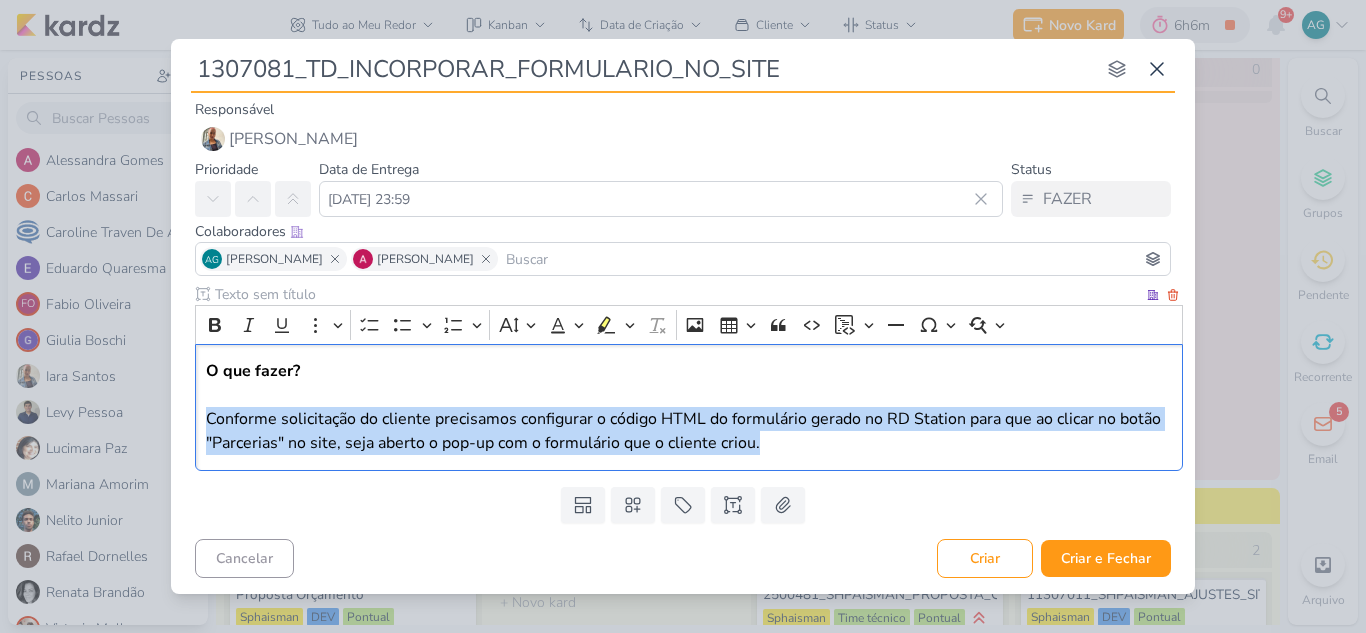 drag, startPoint x: 205, startPoint y: 413, endPoint x: 866, endPoint y: 445, distance: 661.7741 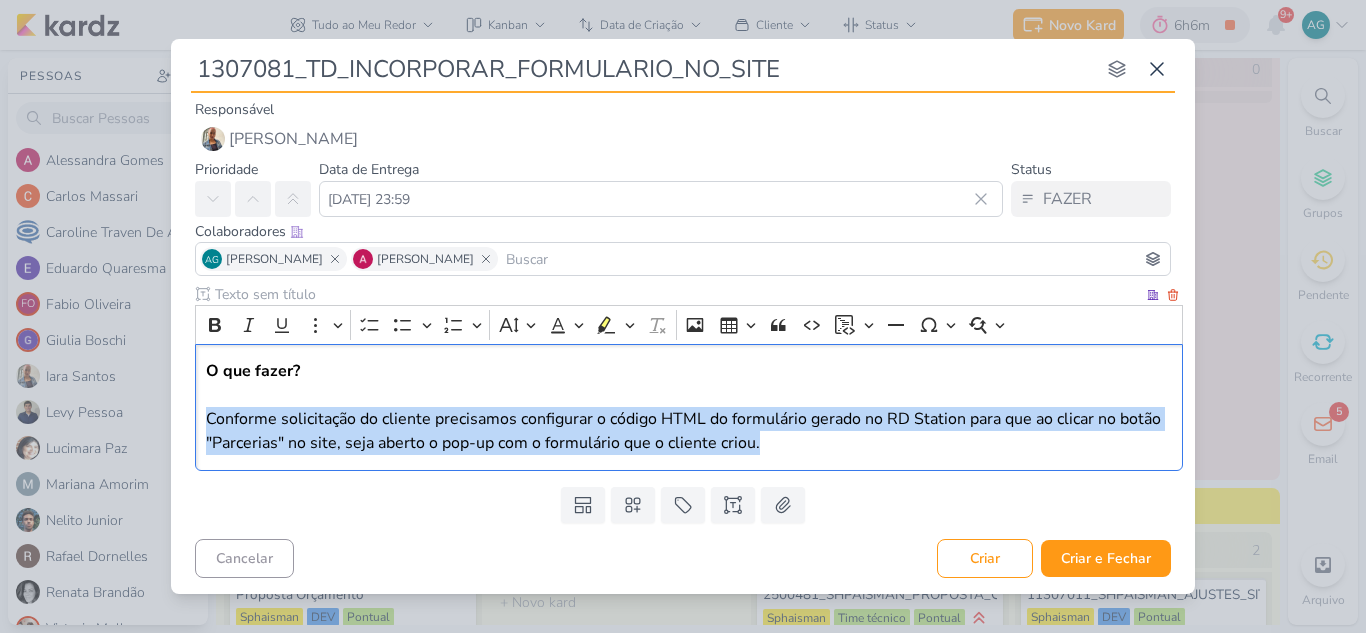 click on "O que fazer? Conforme solicitação do cliente precisamos configurar o código HTML do formulário gerado no RD Station para que ao clicar no botão "Parcerias" no site, seja aberto o pop-up com o formulário que o cliente criou." at bounding box center (689, 407) 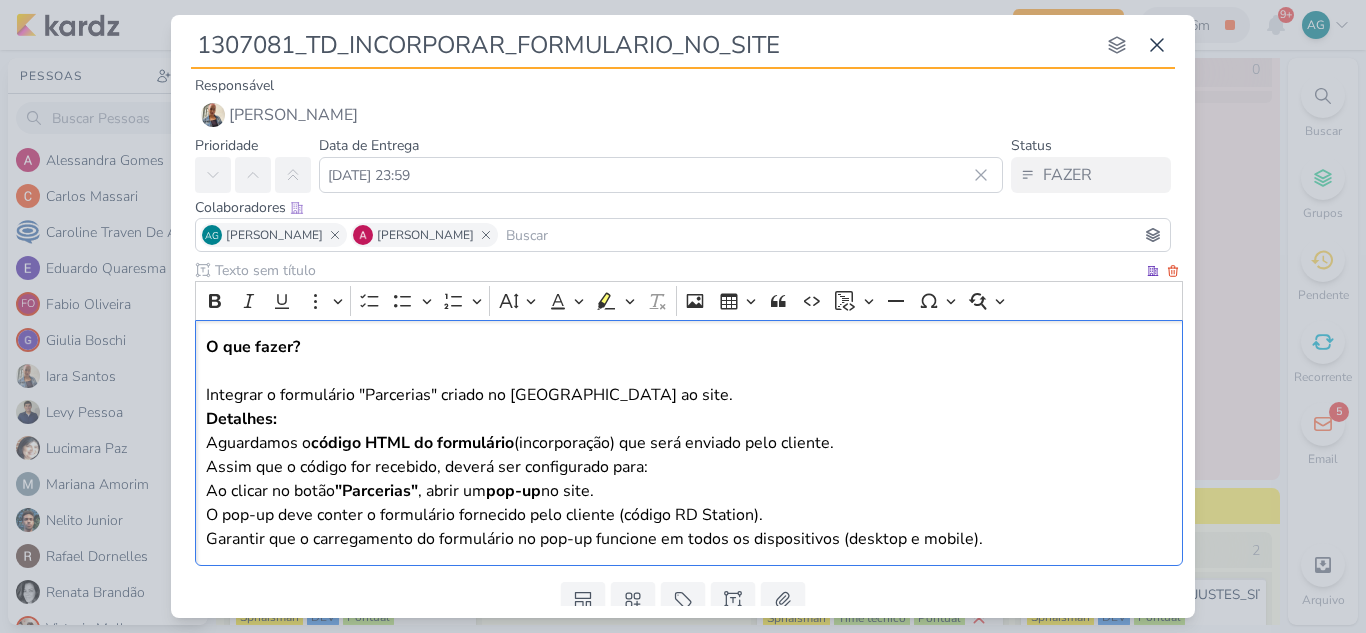 click on "O que fazer? Integrar o formulário "Parcerias" criado no RD Station ao site." at bounding box center (689, 371) 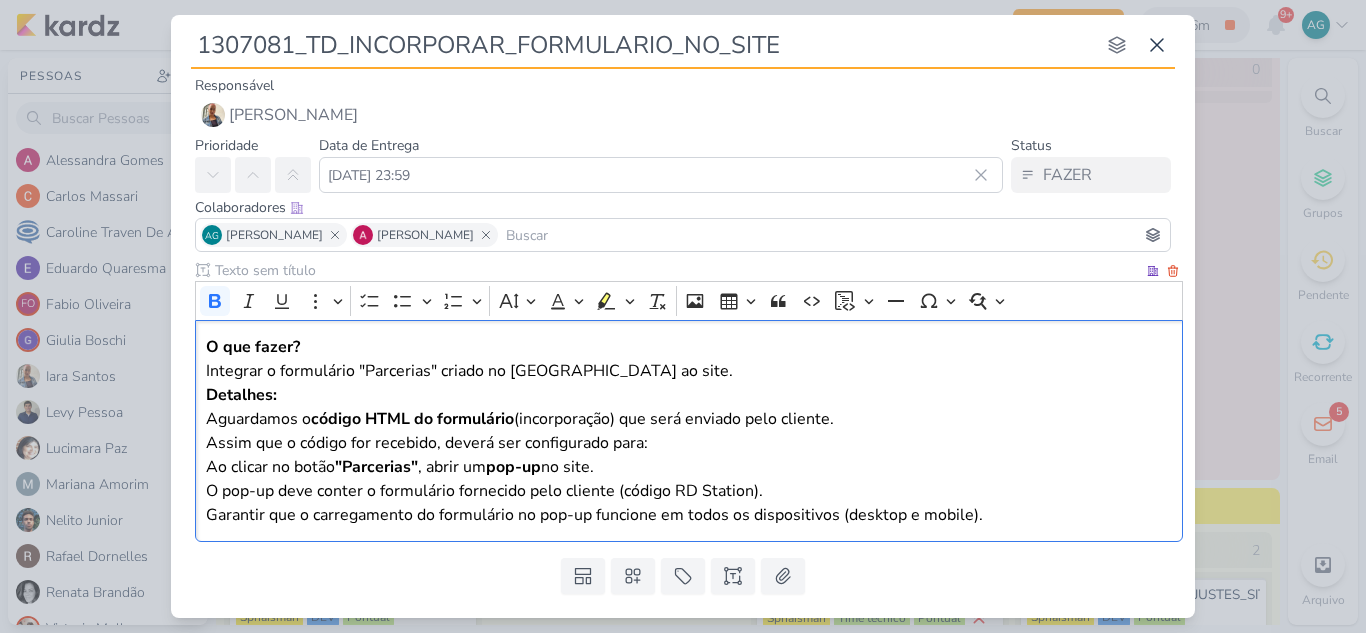 click on "O que fazer? Integrar o formulário "Parcerias" criado no RD Station ao site." at bounding box center [689, 359] 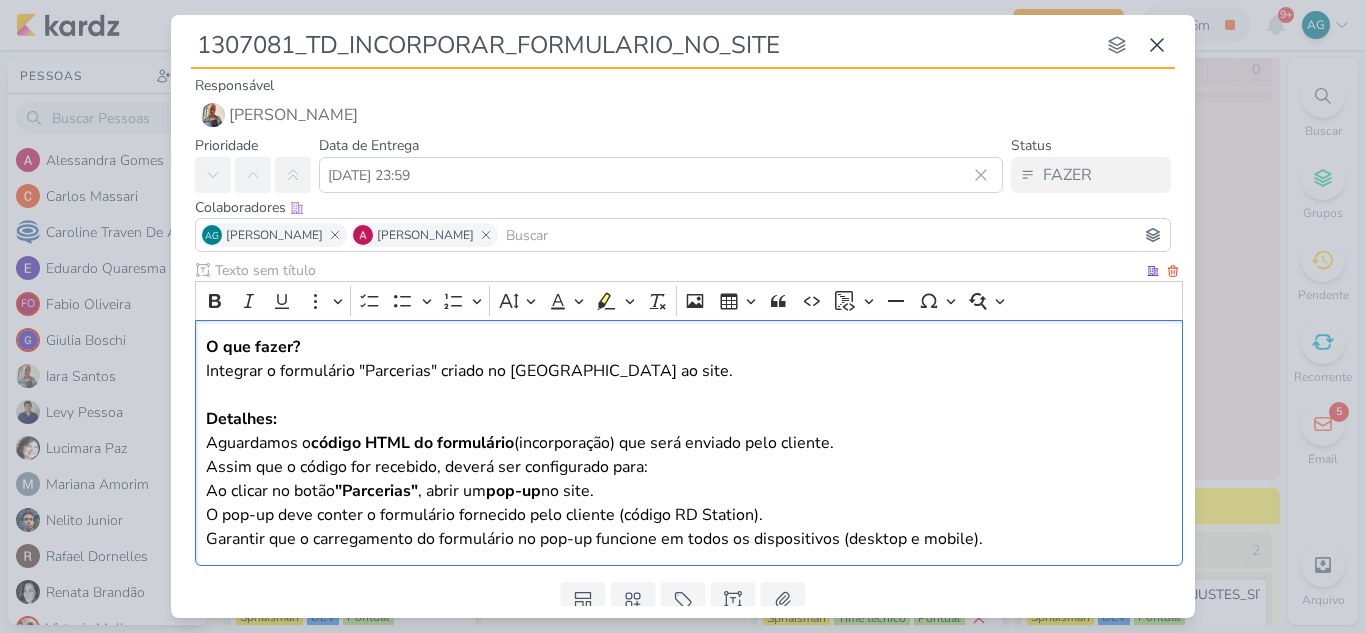drag, startPoint x: 865, startPoint y: 443, endPoint x: 206, endPoint y: 439, distance: 659.01215 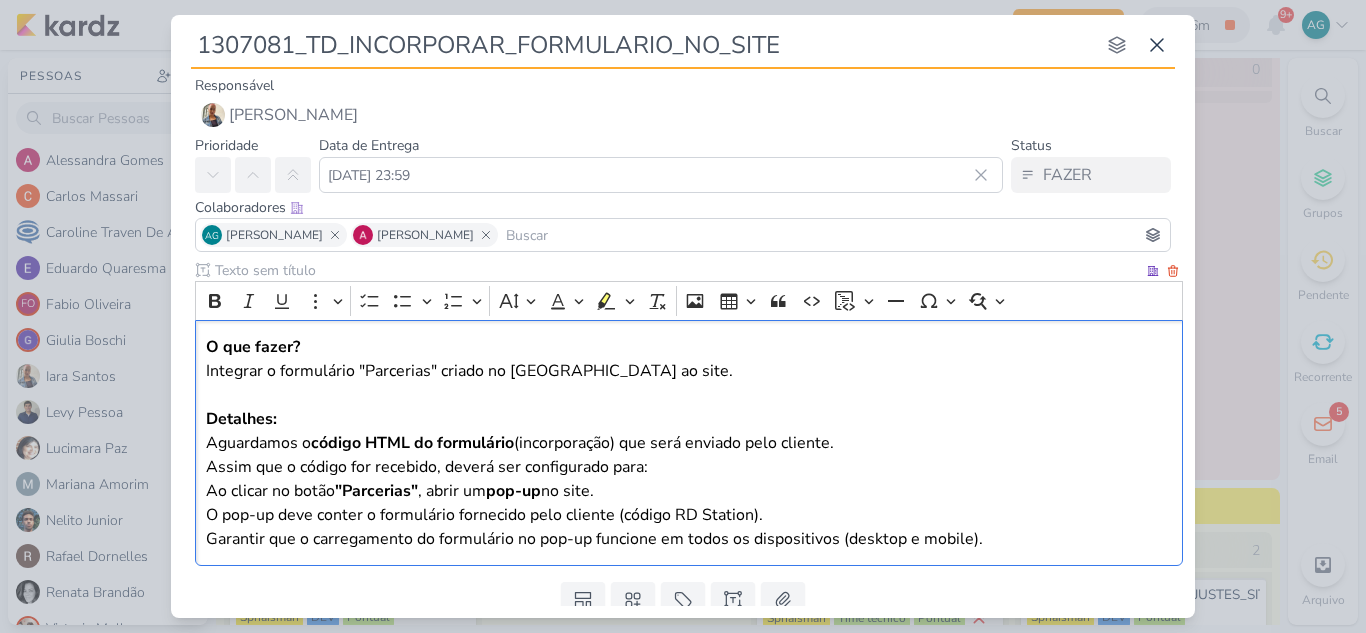 click on "Aguardamos o  código HTML do formulário  (incorporação) que será enviado pelo cliente." at bounding box center (689, 443) 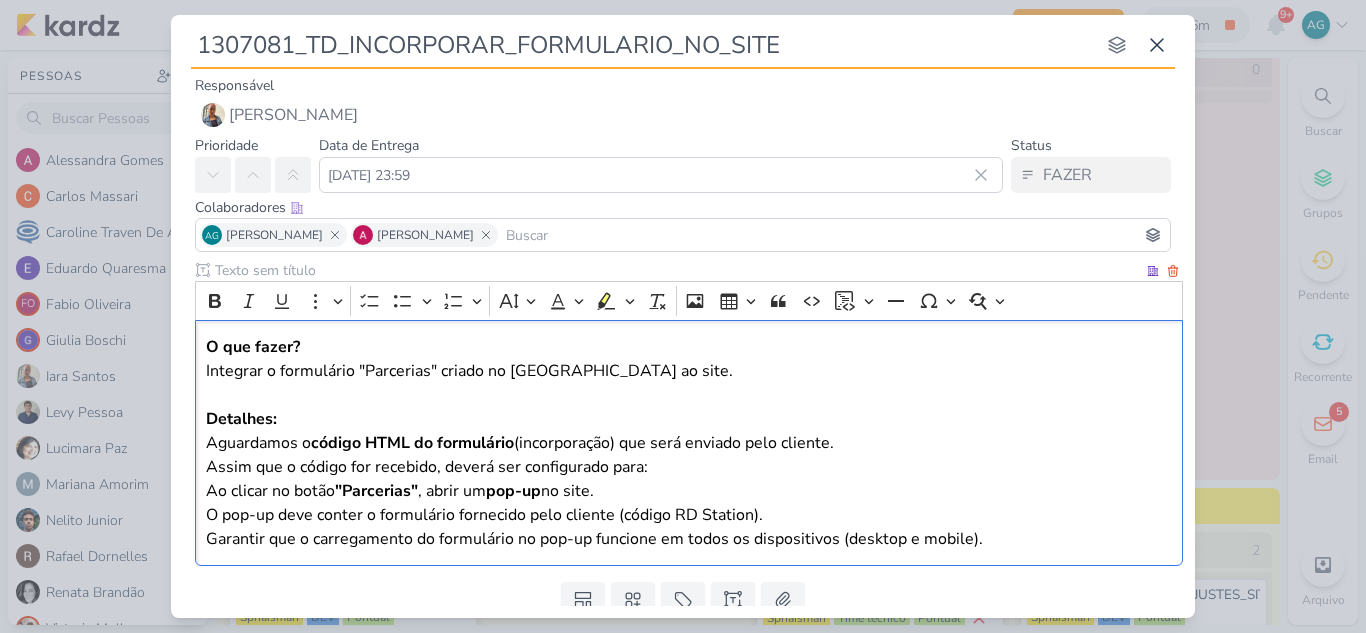 click on "O que fazer? Integrar o formulário "Parcerias" criado no RD Station ao site. Detalhes: Aguardamos o  código HTML do formulário  (incorporação) que será enviado pelo cliente. Assim que o código for recebido, deverá ser configurado para: Ao clicar no botão  "Parcerias" , abrir um  pop-up  no site. O pop-up deve conter o formulário fornecido pelo cliente (código RD Station). Garantir que o carregamento do formulário no pop-up funcione em todos os dispositivos (desktop e mobile)." at bounding box center (689, 443) 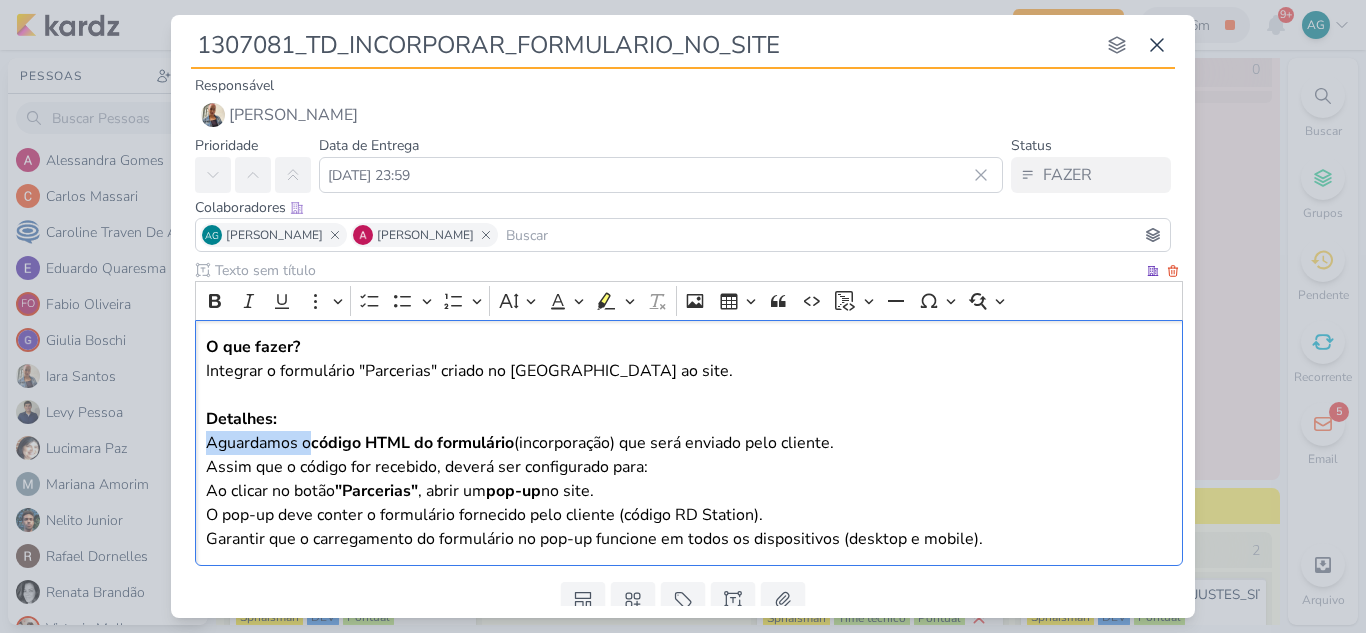 drag, startPoint x: 206, startPoint y: 445, endPoint x: 310, endPoint y: 447, distance: 104.019226 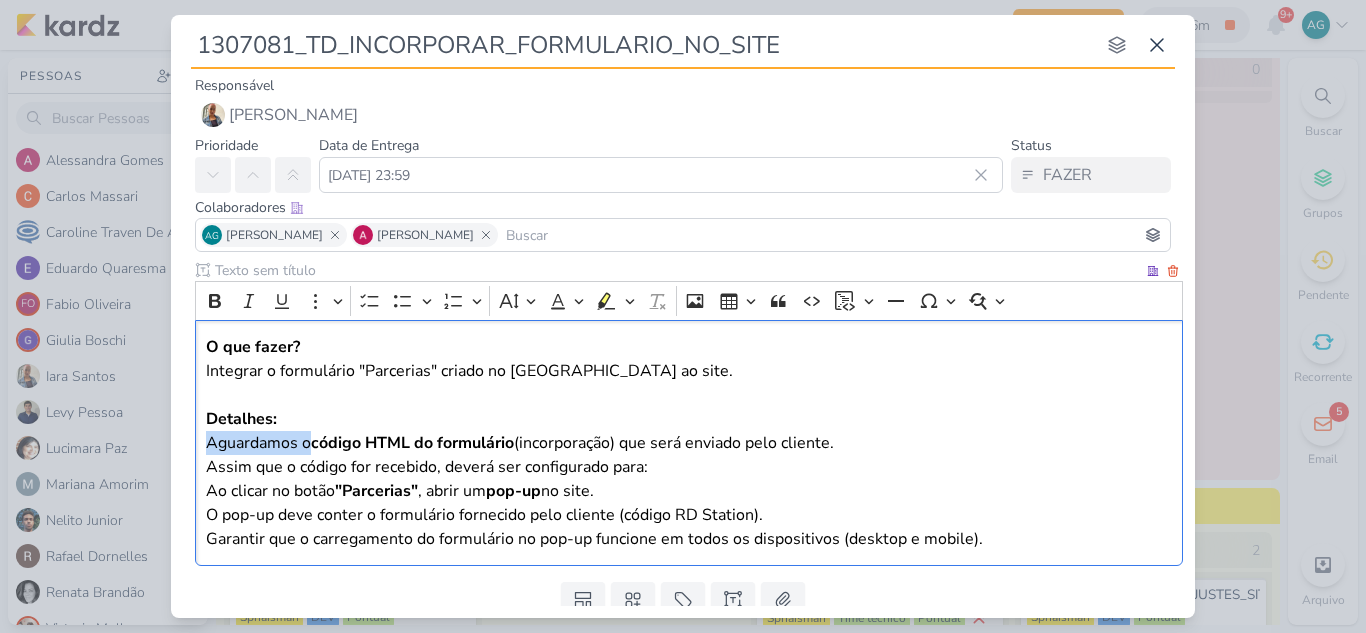click on "Aguardamos o  código HTML do formulário  (incorporação) que será enviado pelo cliente." at bounding box center [689, 443] 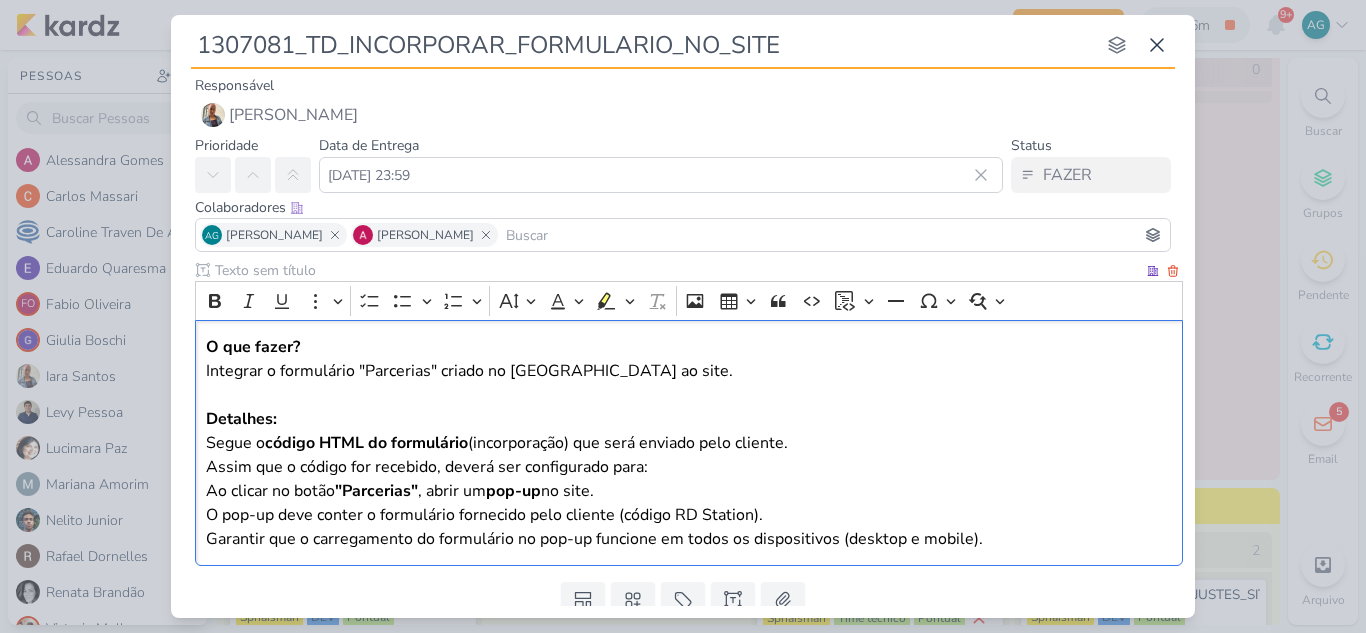 drag, startPoint x: 484, startPoint y: 446, endPoint x: 845, endPoint y: 440, distance: 361.04987 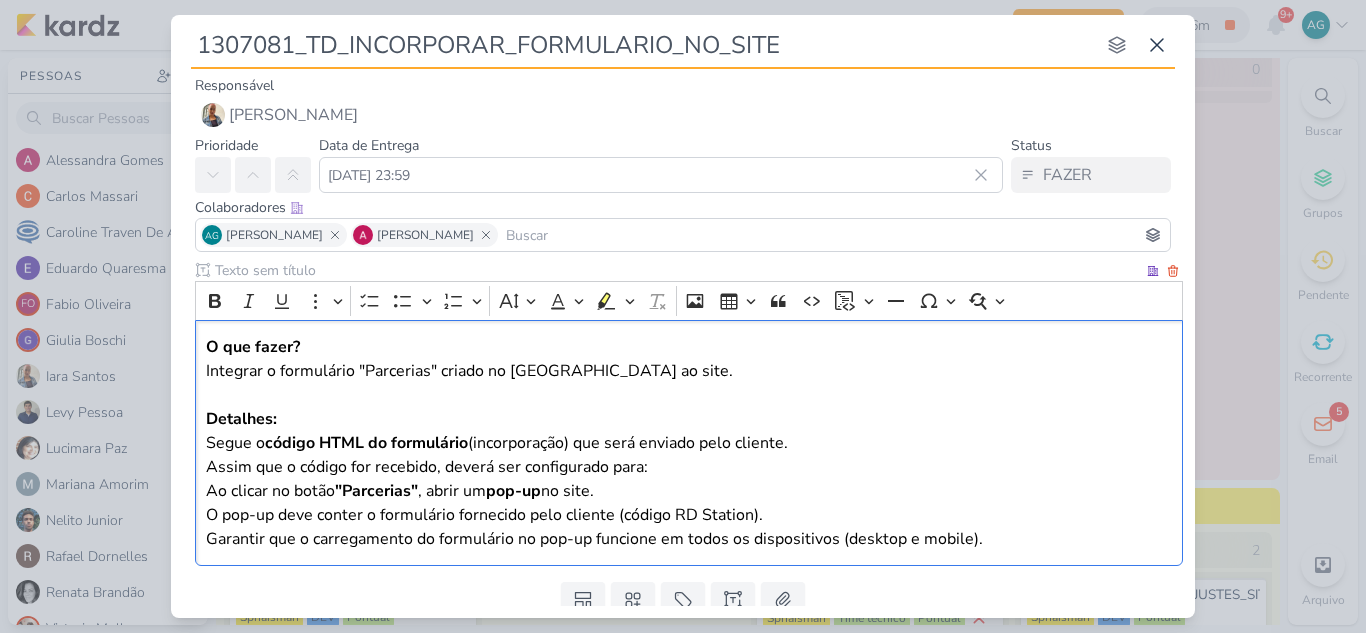 click on "Segue o  código HTML do formulário  (incorporação) que será enviado pelo cliente." at bounding box center (689, 443) 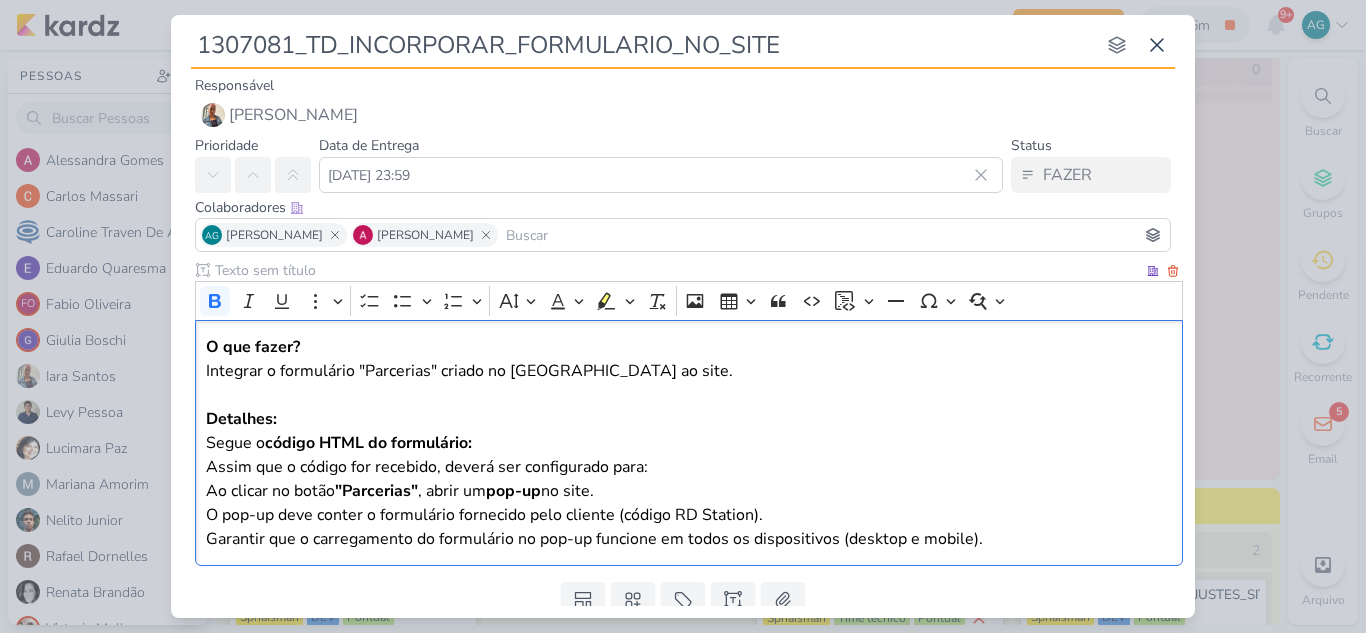 click on "O que fazer? Integrar o formulário "Parcerias" criado no RD Station ao site." at bounding box center (689, 371) 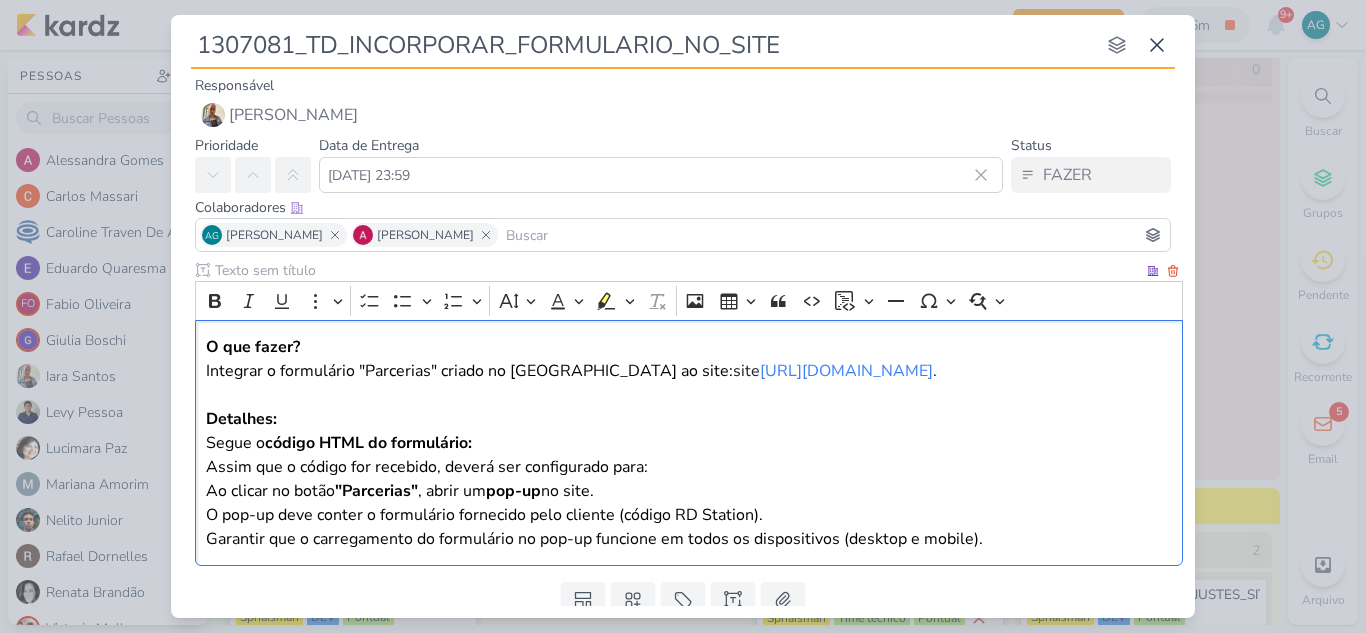 click on "O que fazer? Integrar o formulário "Parcerias" criado no RD Station ao site:  site  https://www.teixeiraduarte.com.br ." at bounding box center (689, 371) 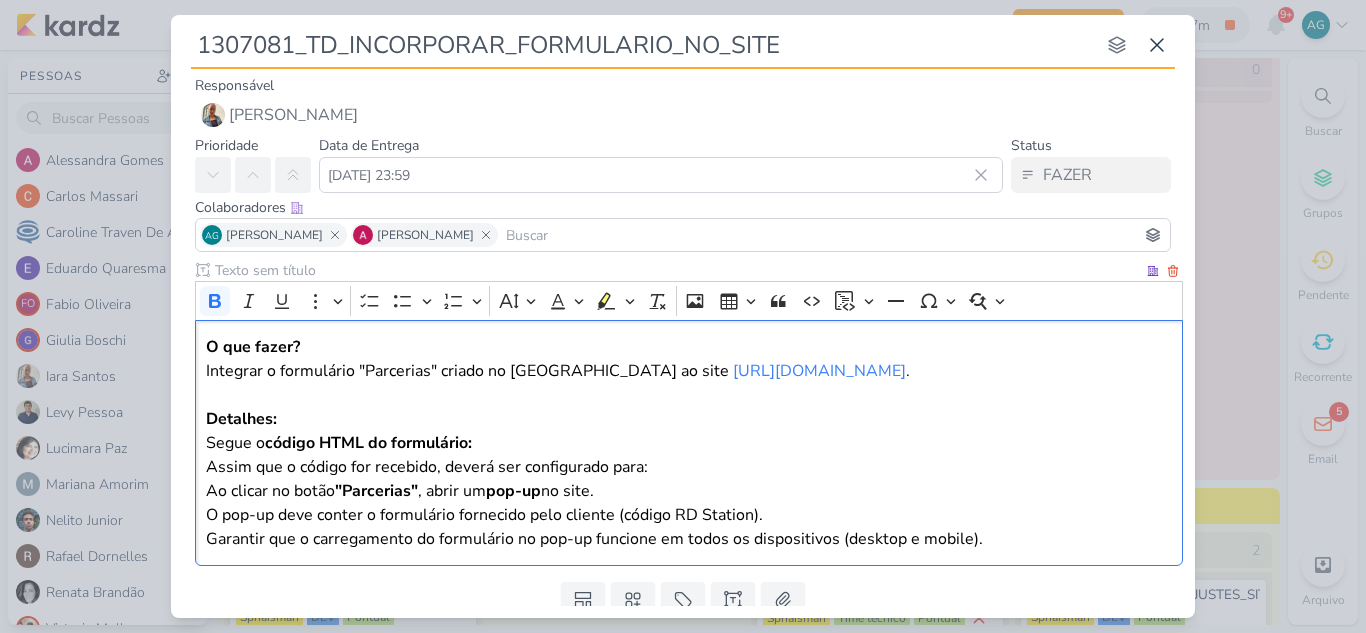 click on "Segue o  código HTML do formulário:" at bounding box center [689, 443] 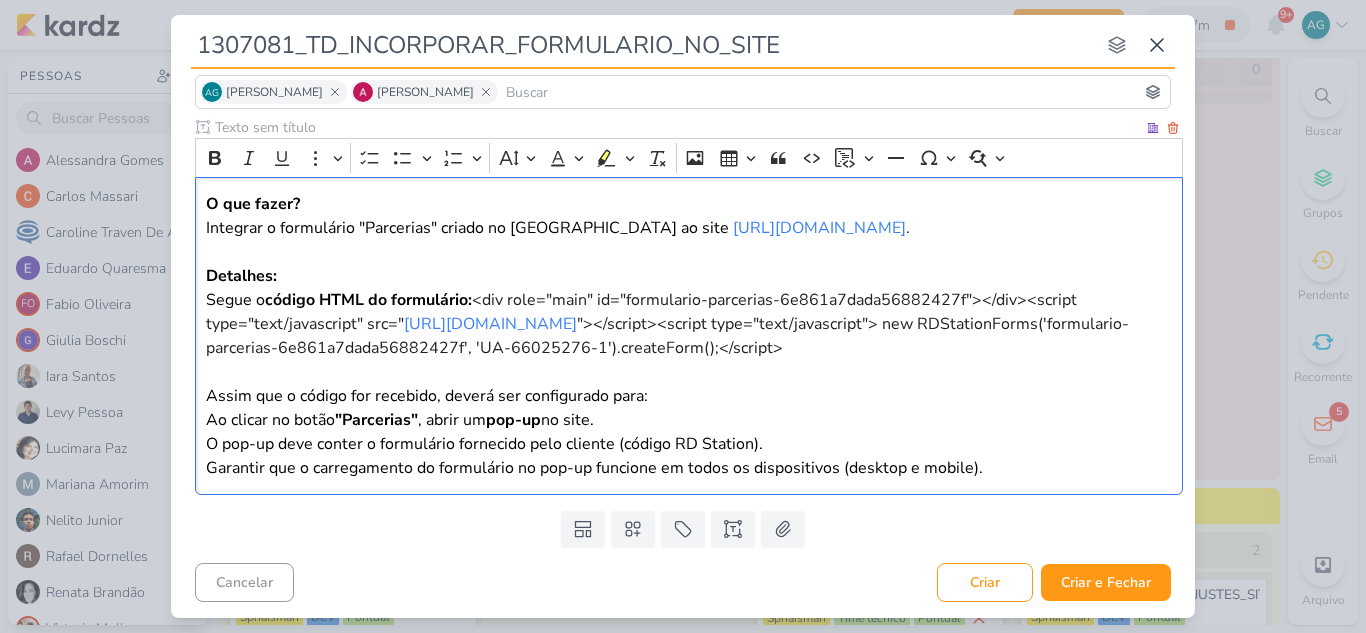 scroll, scrollTop: 167, scrollLeft: 0, axis: vertical 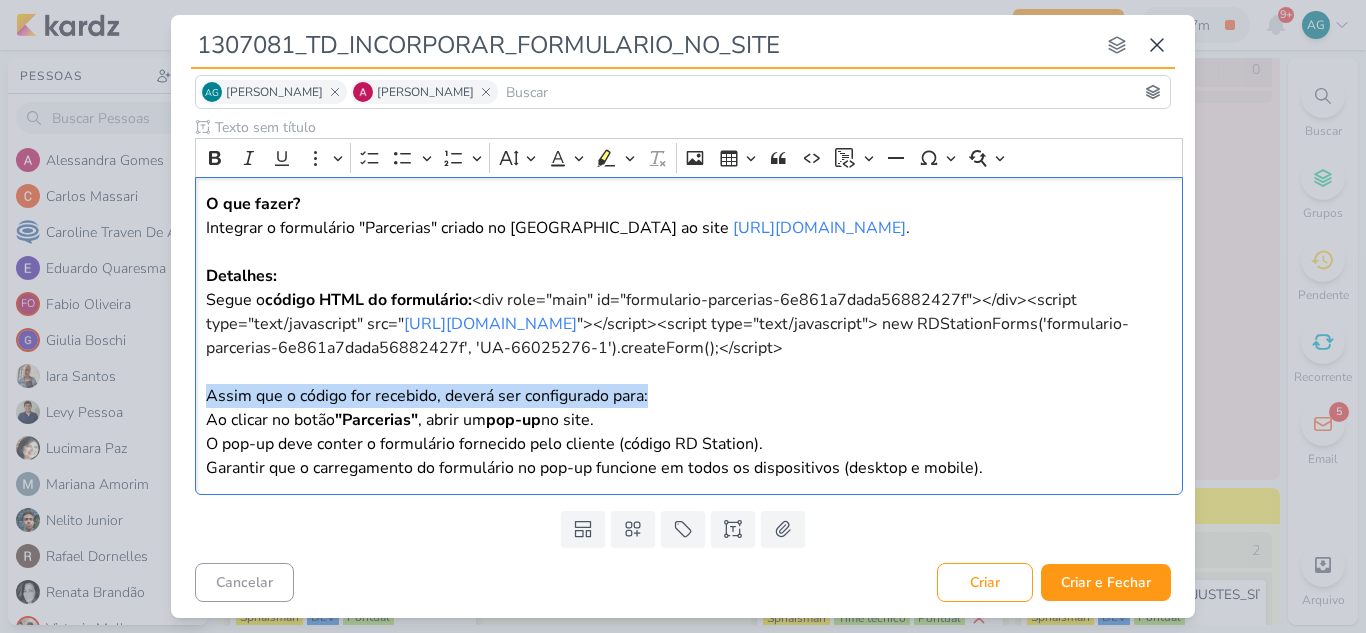 drag, startPoint x: 677, startPoint y: 401, endPoint x: 182, endPoint y: 386, distance: 495.22723 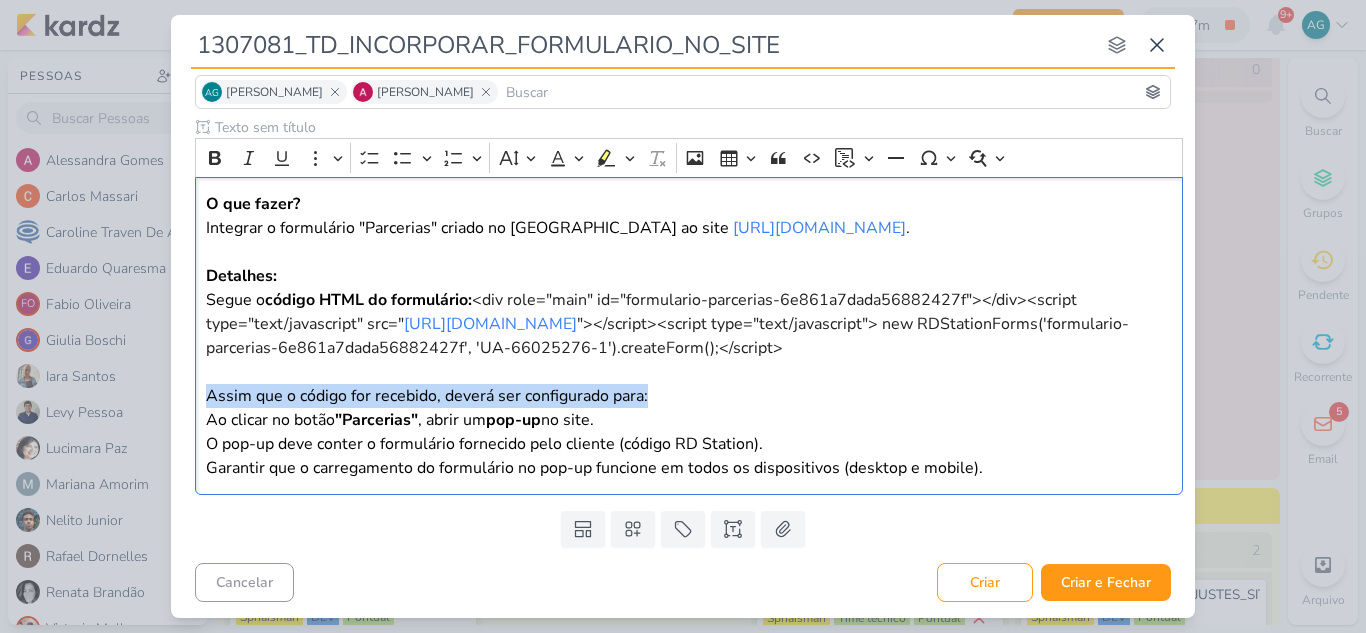 click on "Clique para deixar o item visível somente à membros da sua organização
Rich Text Editor Bold Italic Underline More To-do List Bulleted List Bulleted List Numbered List Numbered List Font Size Font Color Remove color Highlight Highlight Remove Format Insert image Insert table Block quote Code Insert code block Insert code block Horizontal line Special characters O que fazer?" at bounding box center [683, 310] 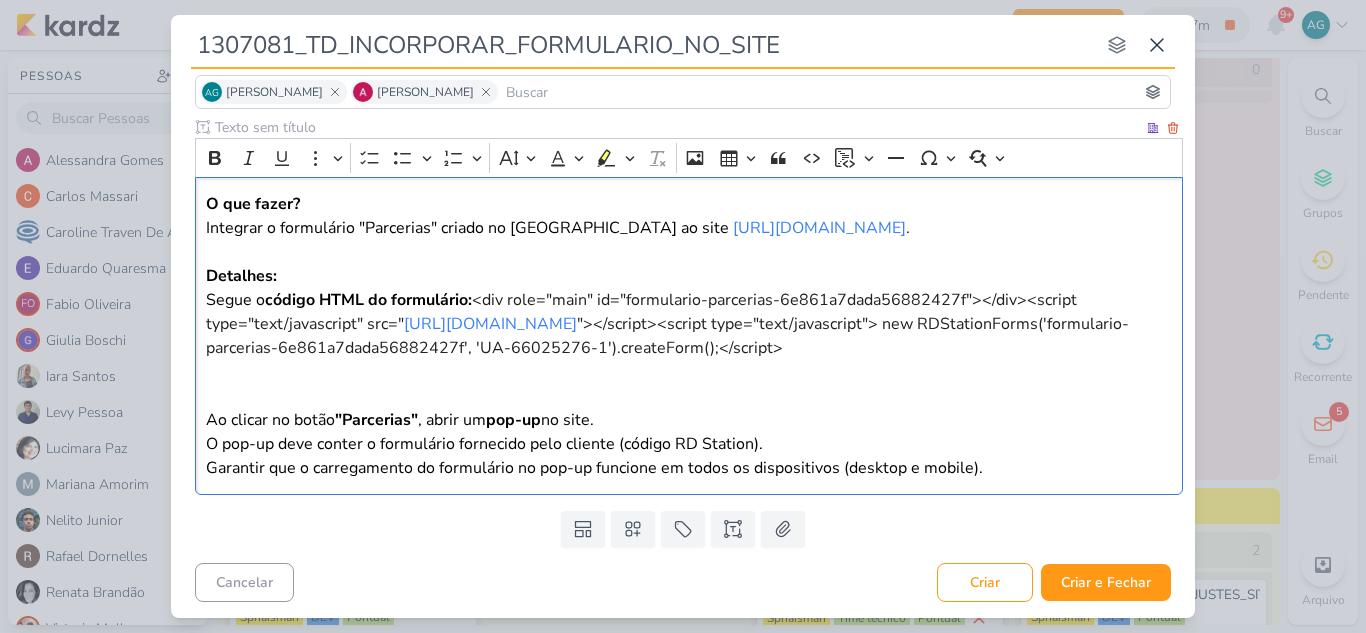 click on "Segue o  código HTML do formulário:  <div role="main" id="formulario-parcerias-6e861a7dada56882427f"></div><script type="text/javascript" src=" https://d335luupugsy2.cloudfront.net/js/rdstation-forms/stable/rdstation-forms.min.js "></script><script type="text/javascript"> new RDStationForms('formulario-parcerias-6e861a7dada56882427f', 'UA-66025276-1').createForm();</script>" at bounding box center [689, 336] 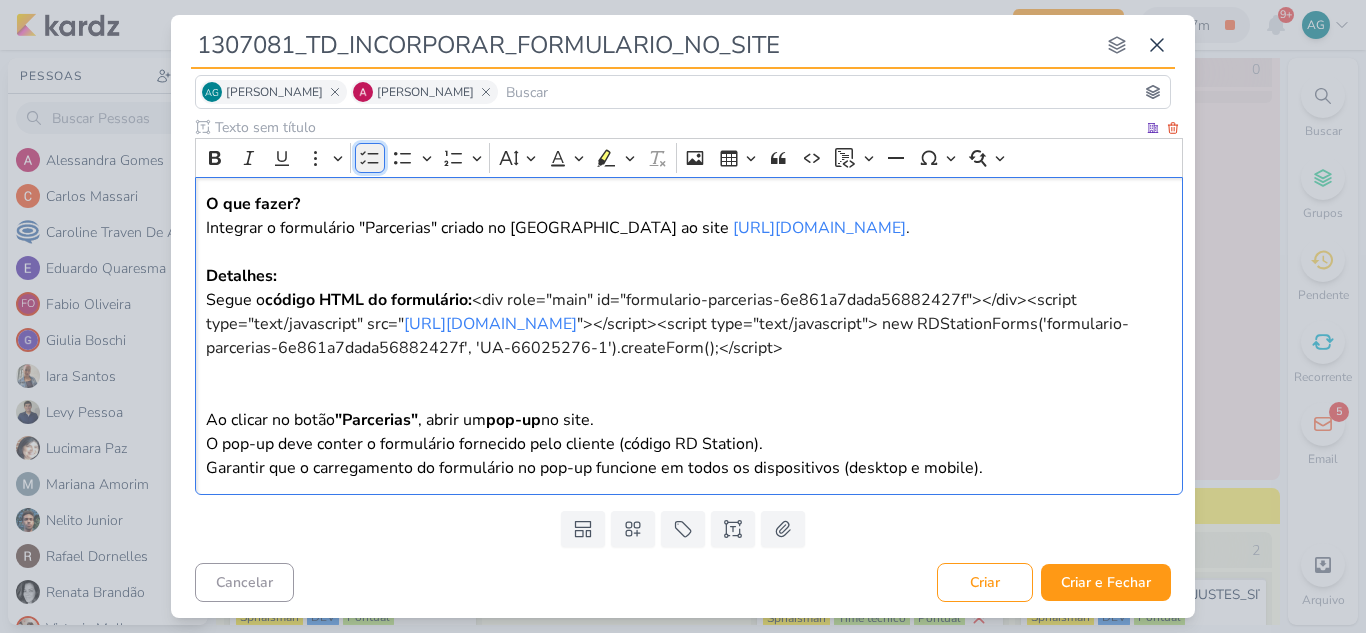 click 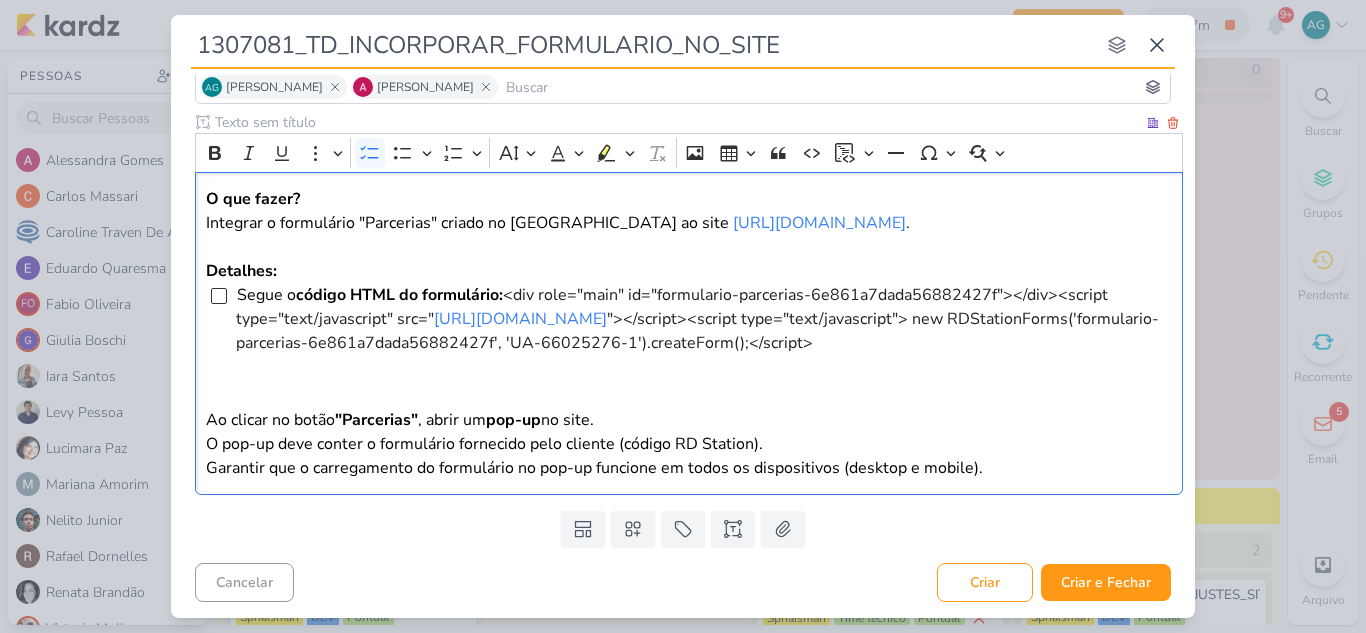 click on "Ao clicar no botão  "Parcerias" , abrir um  pop-up  no site." at bounding box center [689, 420] 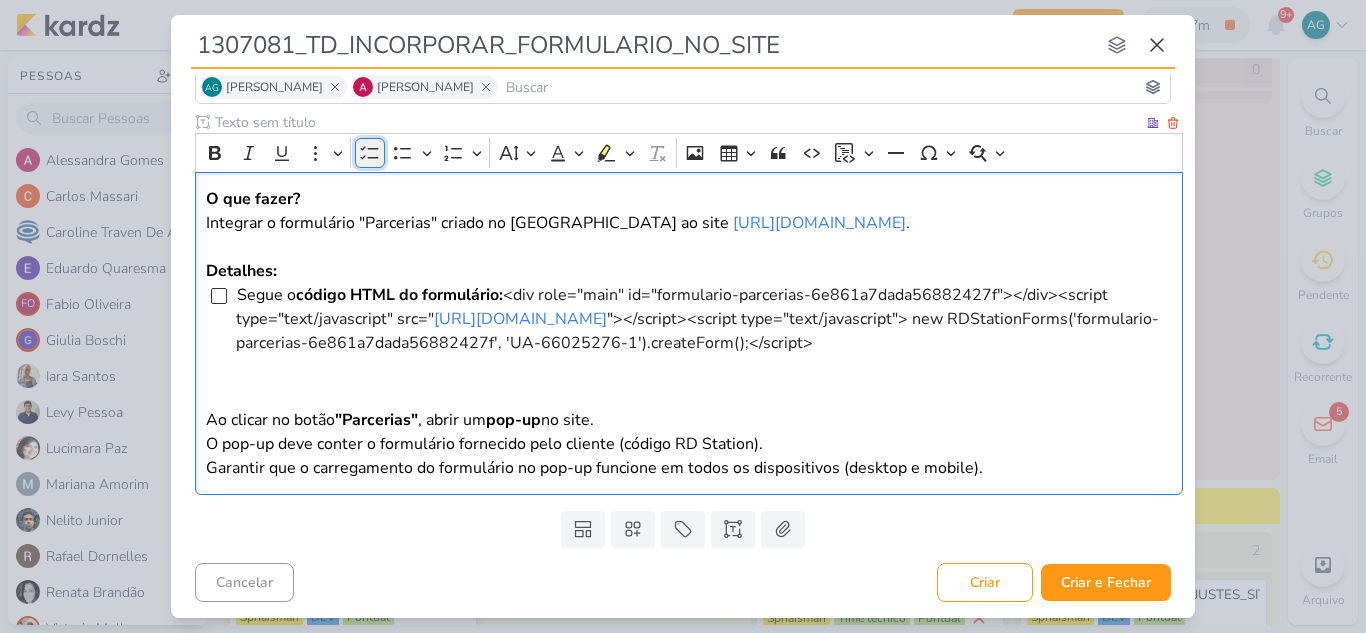 click 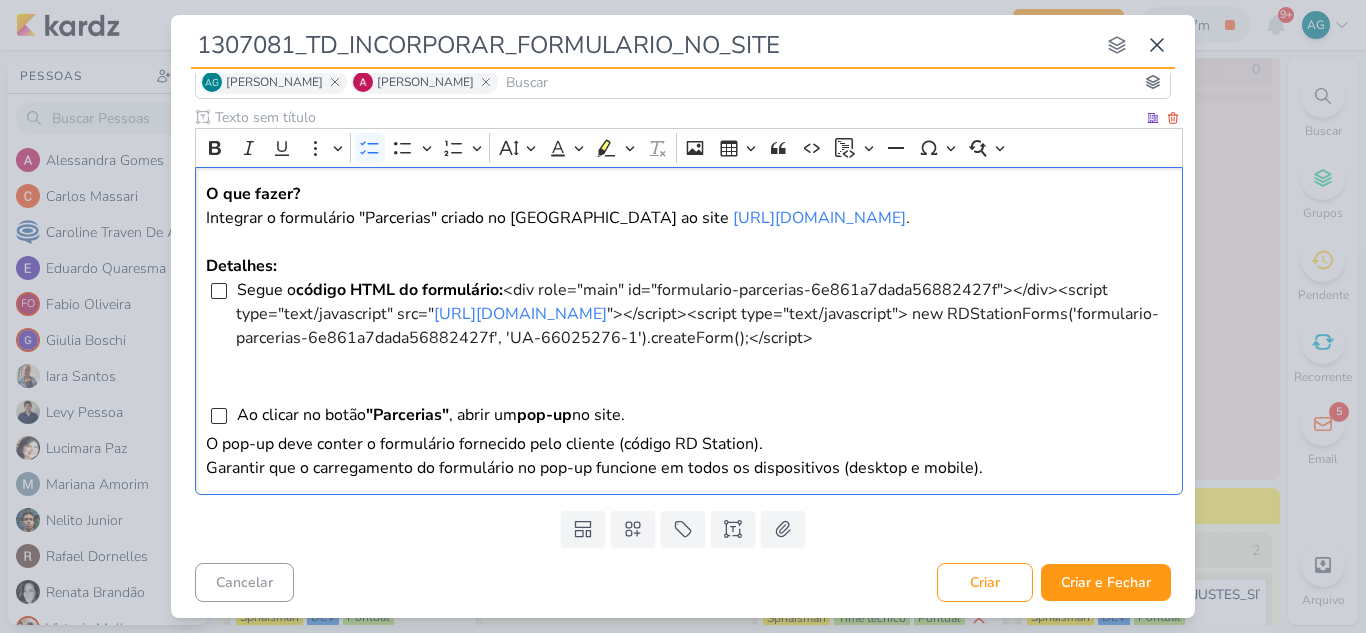 click on "Segue o  código HTML do formulário:  <div role="main" id="formulario-parcerias-6e861a7dada56882427f"></div><script type="text/javascript" src=" https://d335luupugsy2.cloudfront.net/js/rdstation-forms/stable/rdstation-forms.min.js "></script><script type="text/javascript"> new RDStationForms('formulario-parcerias-6e861a7dada56882427f', 'UA-66025276-1').createForm();</script>" at bounding box center (704, 326) 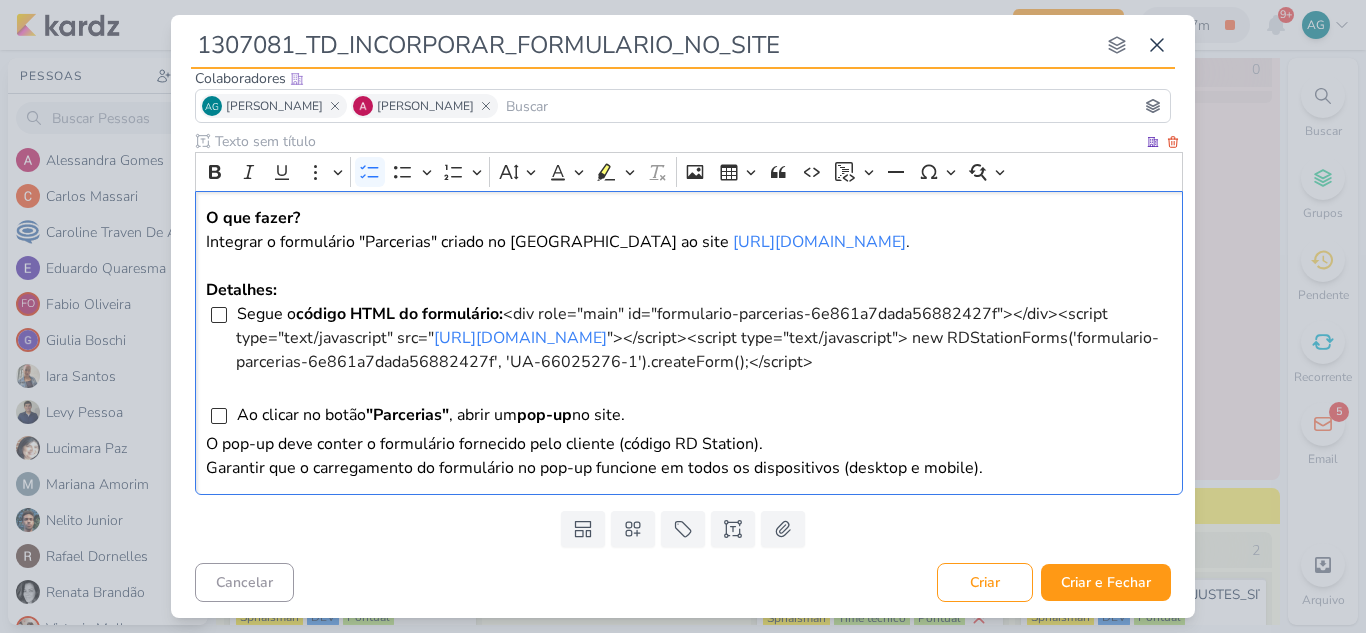 scroll, scrollTop: 153, scrollLeft: 0, axis: vertical 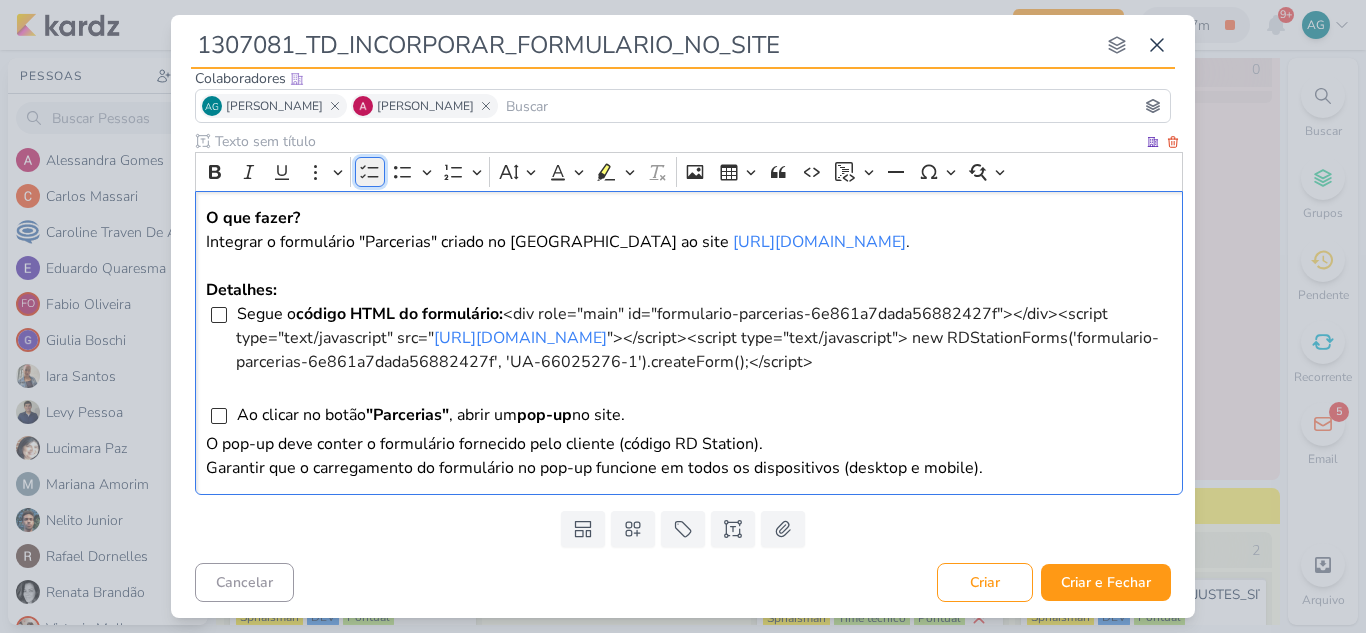 click 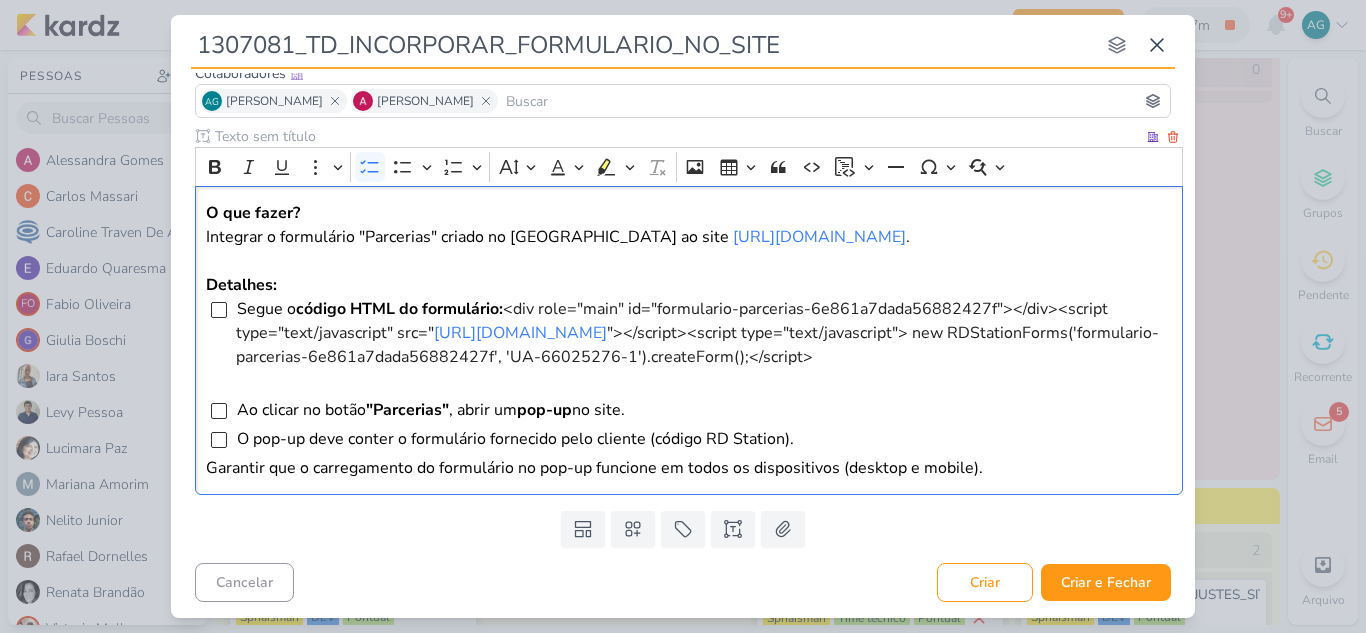 click on "Segue o  código HTML do formulário:  <div role="main" id="formulario-parcerias-6e861a7dada56882427f"></div><script type="text/javascript" src=" https://d335luupugsy2.cloudfront.net/js/rdstation-forms/stable/rdstation-forms.min.js "></script><script type="text/javascript"> new RDStationForms('formulario-parcerias-6e861a7dada56882427f', 'UA-66025276-1').createForm();</script>" at bounding box center (697, 333) 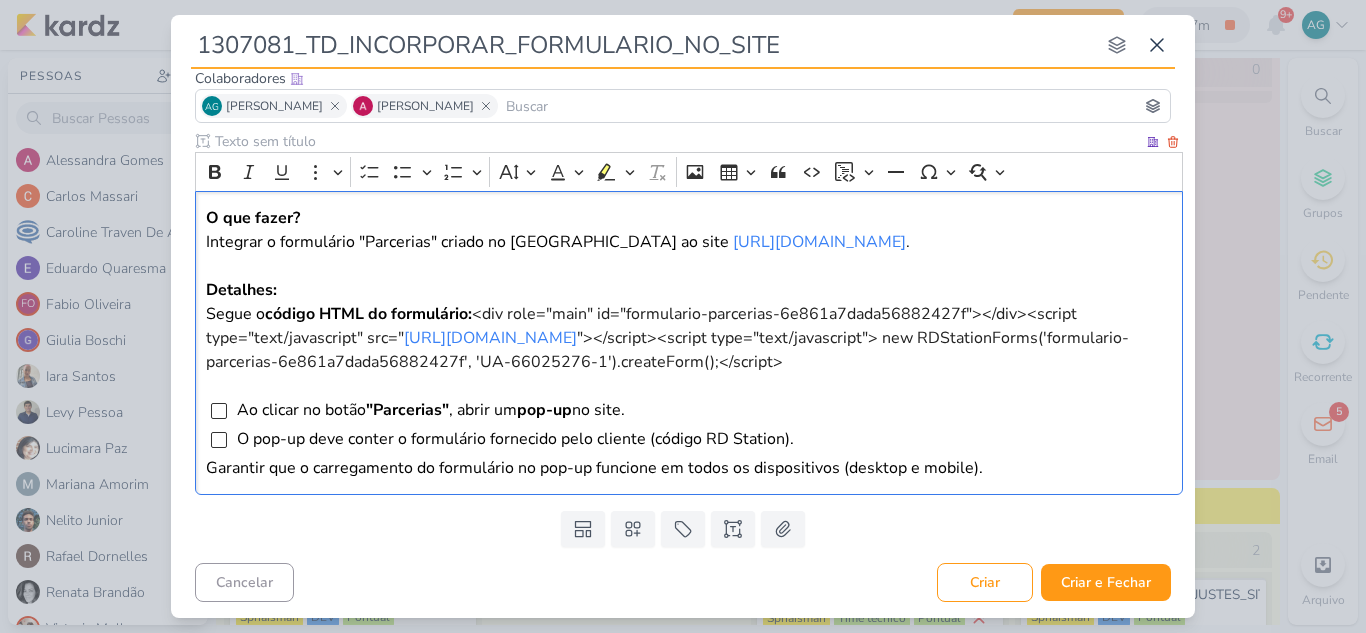 click on "Ao clicar no botão  "Parcerias" , abrir um  pop-up  no site." at bounding box center (431, 410) 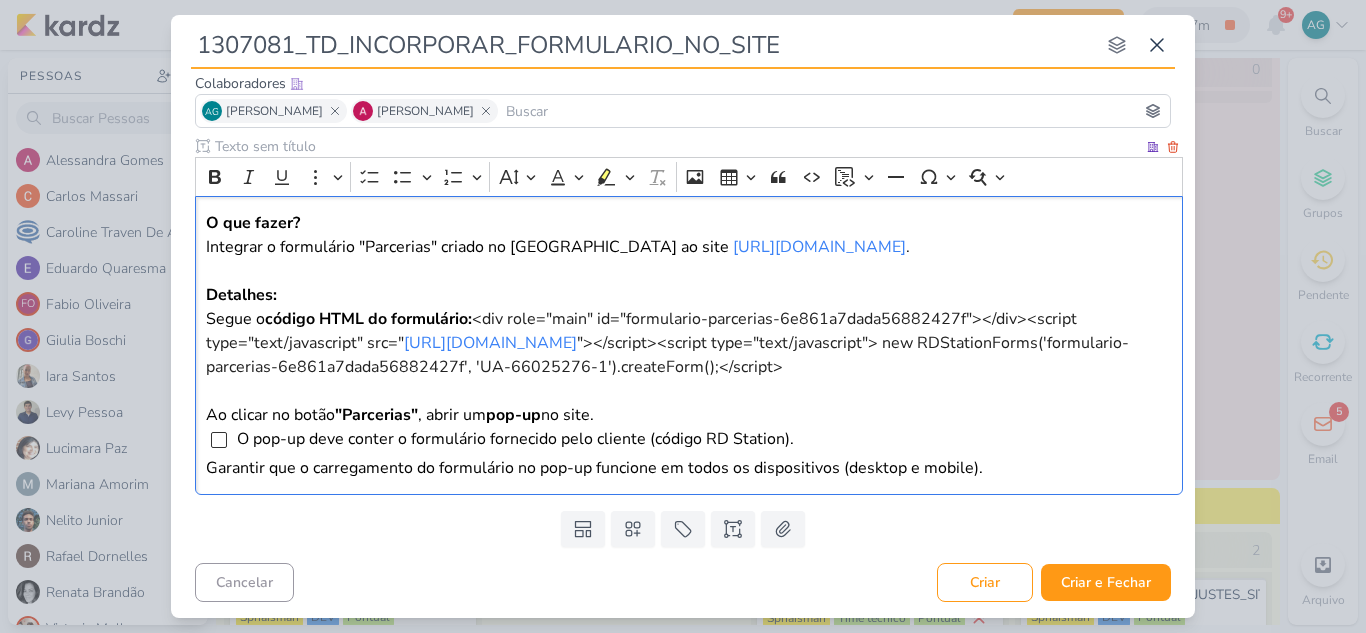 scroll, scrollTop: 148, scrollLeft: 0, axis: vertical 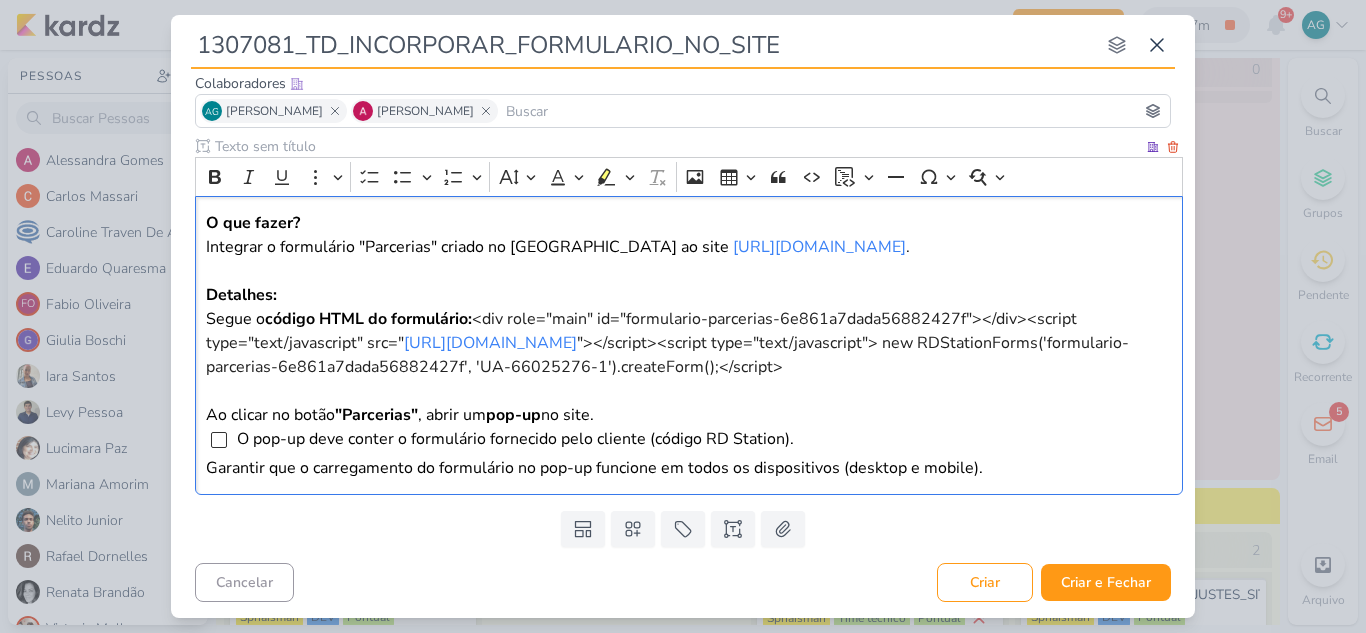 click on "Ao clicar no botão  "Parcerias" , abrir um  pop-up  no site." at bounding box center (689, 415) 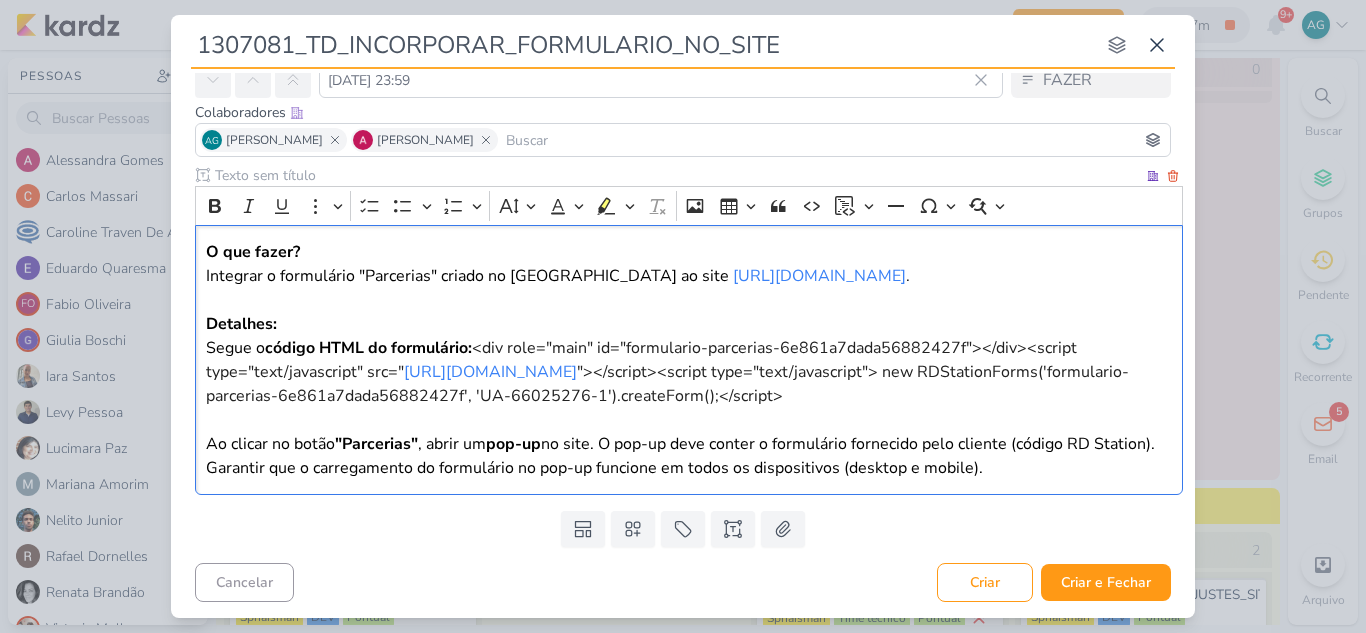 scroll, scrollTop: 119, scrollLeft: 0, axis: vertical 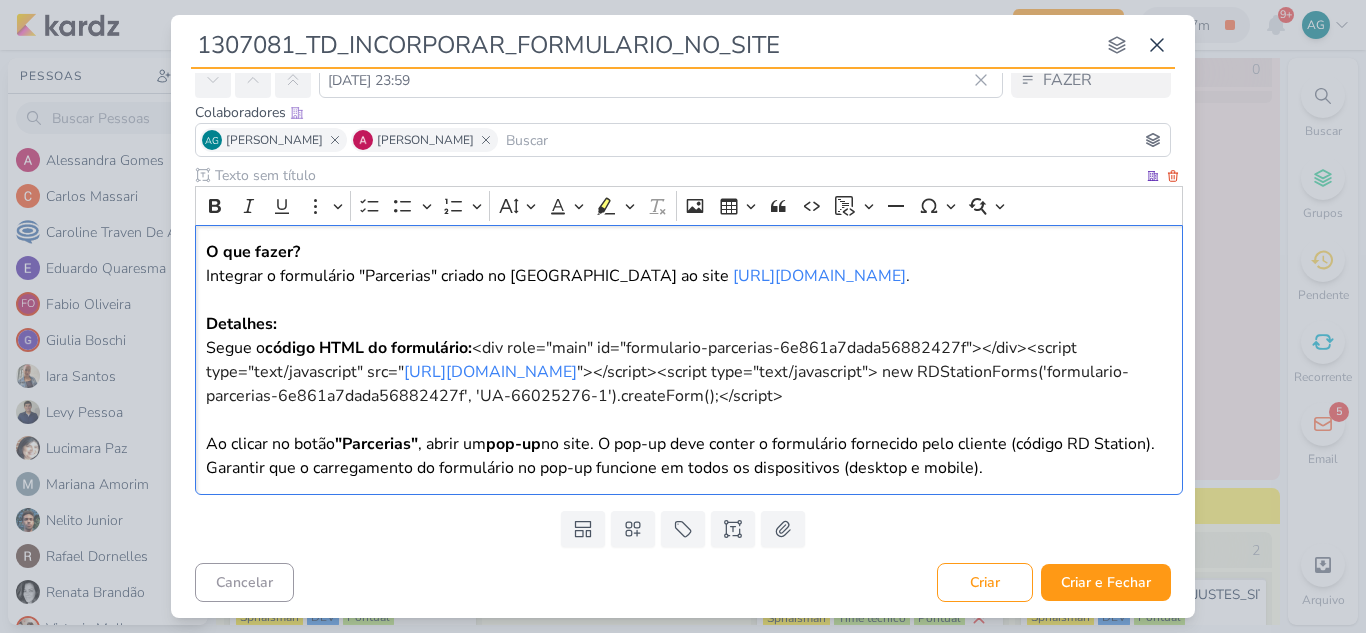 click on "Garantir que o carregamento do formulário no pop-up funcione em todos os dispositivos (desktop e mobile)." at bounding box center (689, 468) 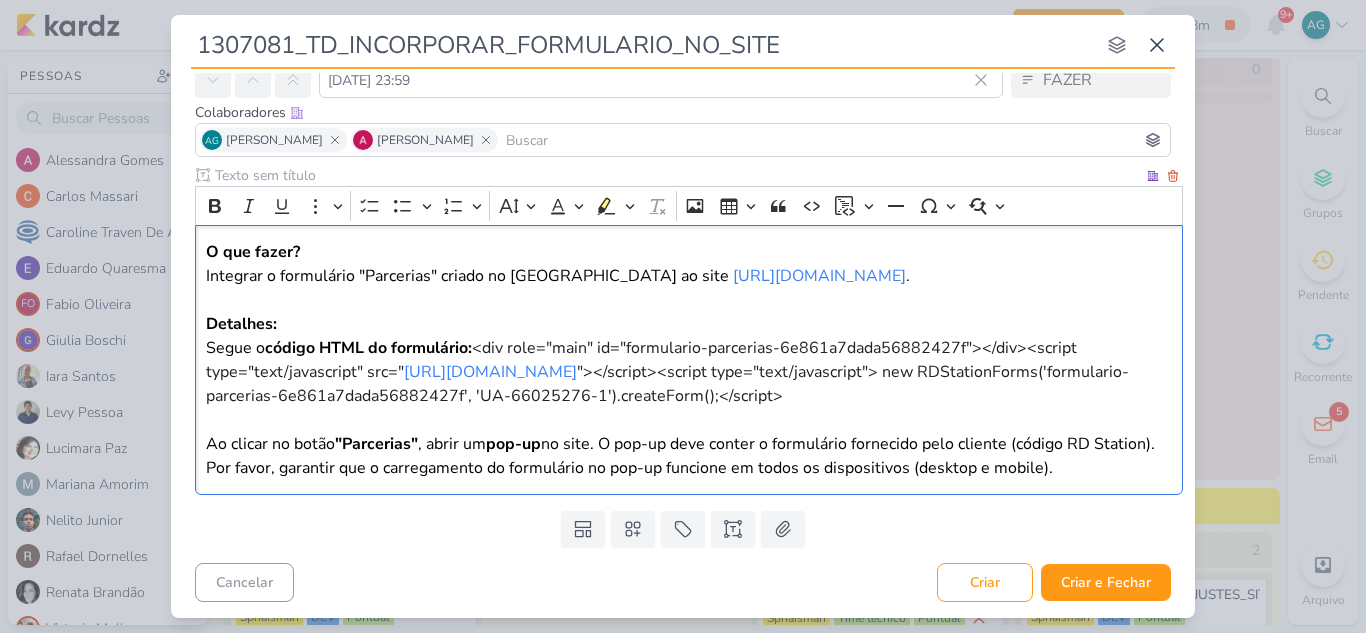 scroll, scrollTop: 0, scrollLeft: 0, axis: both 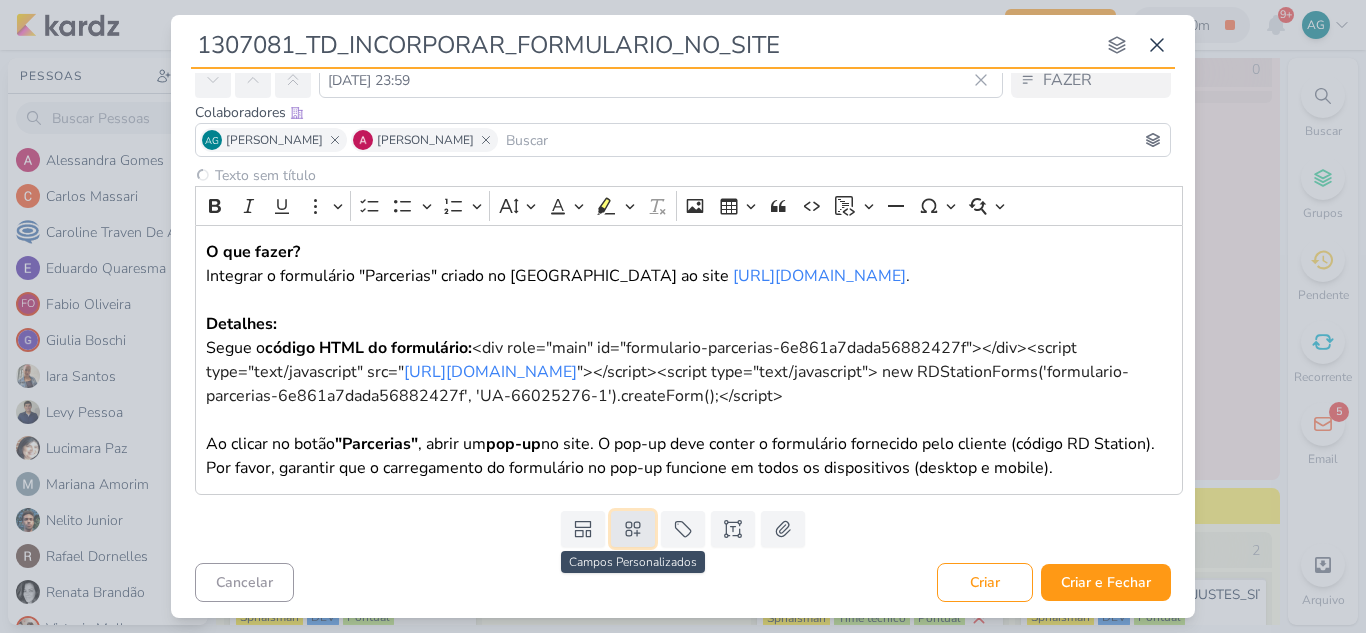 click at bounding box center (633, 529) 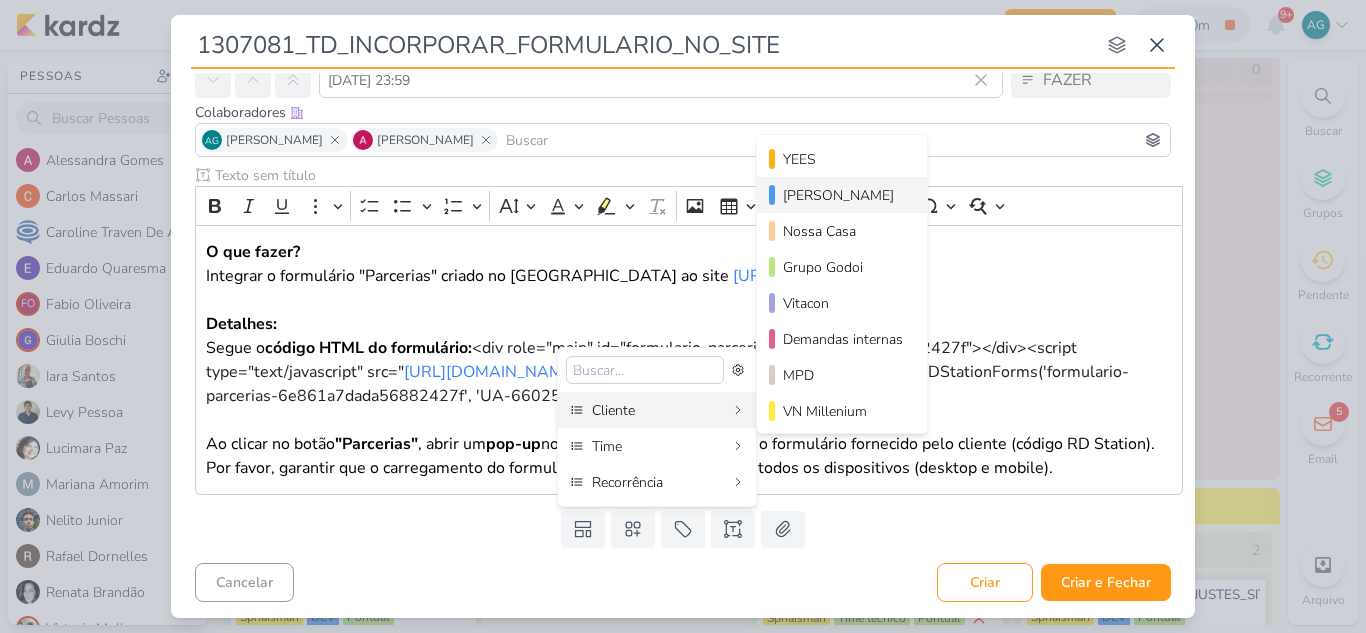 click on "[PERSON_NAME]" at bounding box center [843, 195] 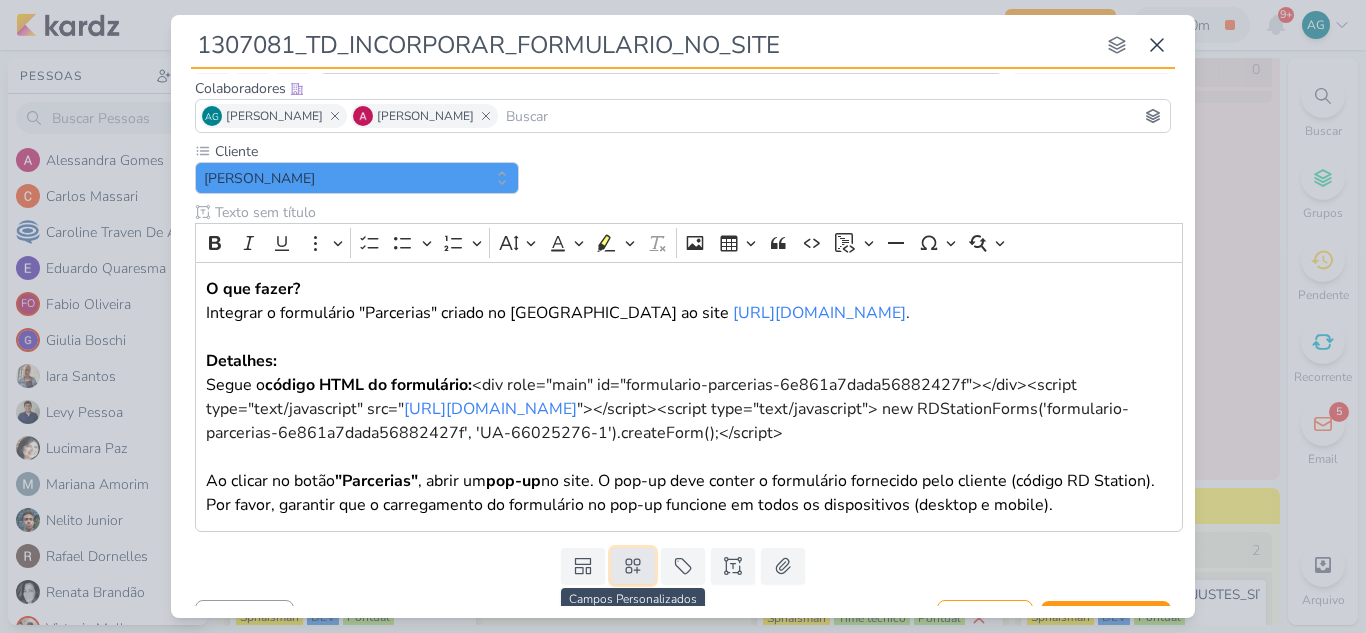 click 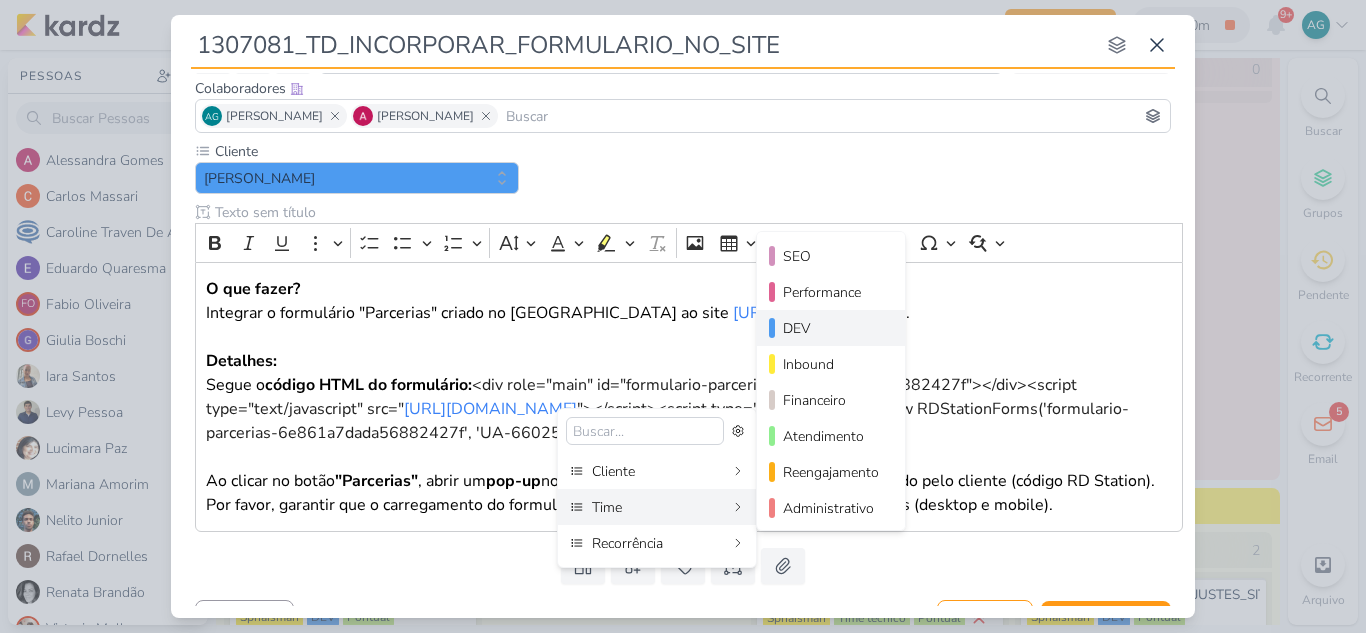 click on "DEV" at bounding box center [832, 328] 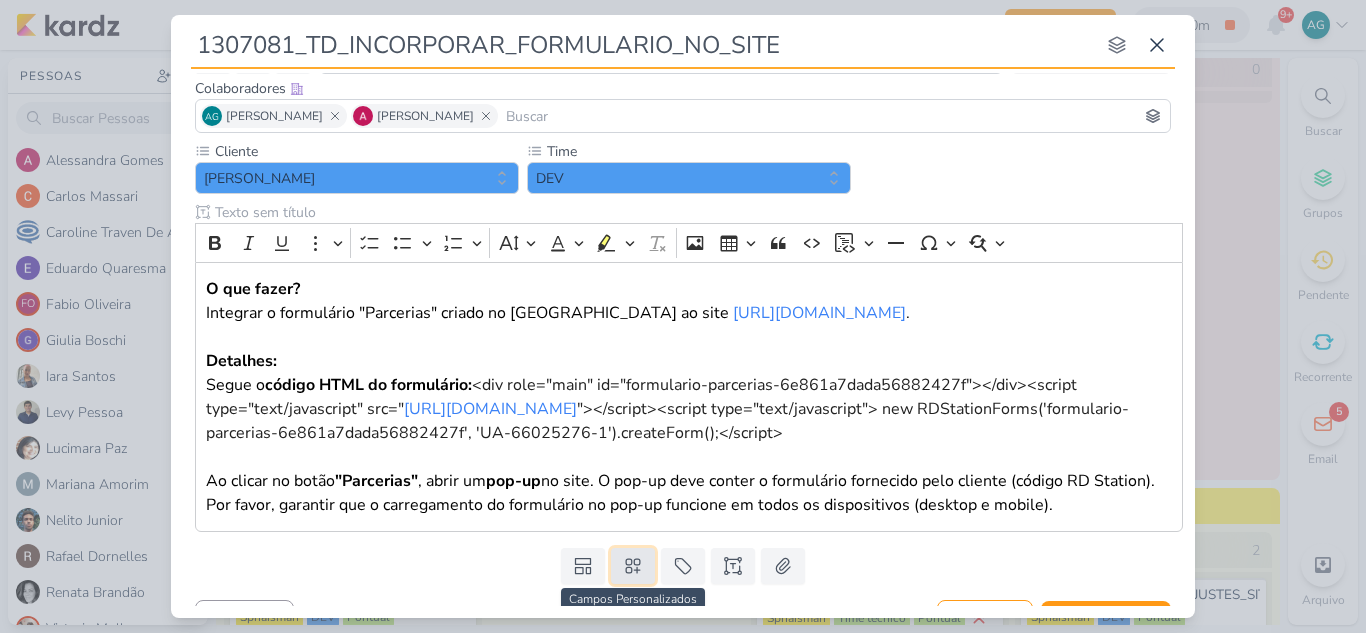 click at bounding box center (633, 566) 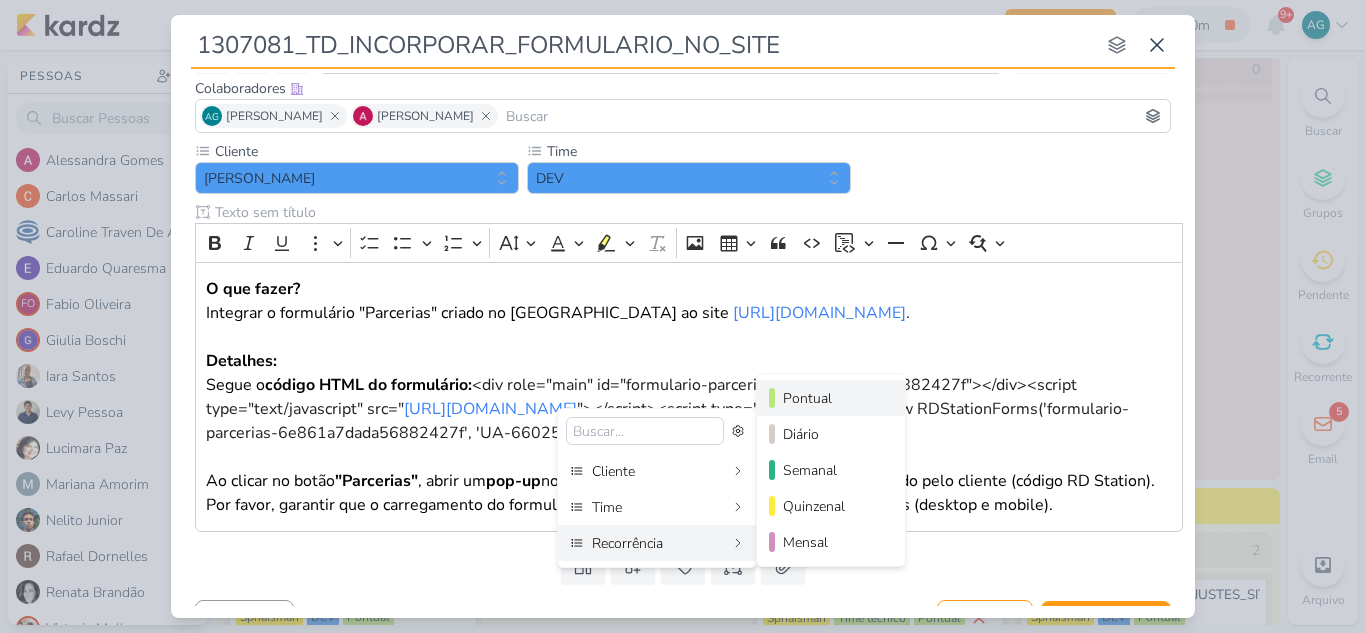 click on "Pontual" at bounding box center [831, 398] 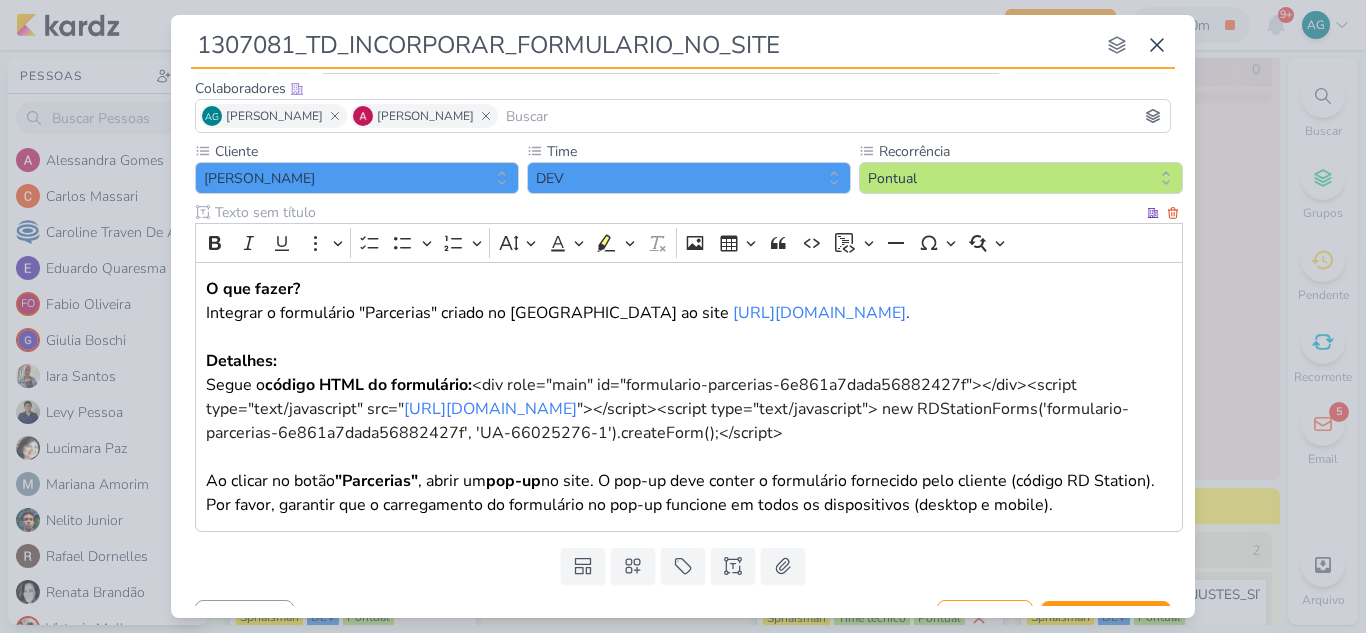 click on "<div role="main" id="formulario-parcerias-6e861a7dada56882427f"></div><script type="text/javascript" src="" at bounding box center (641, 397) 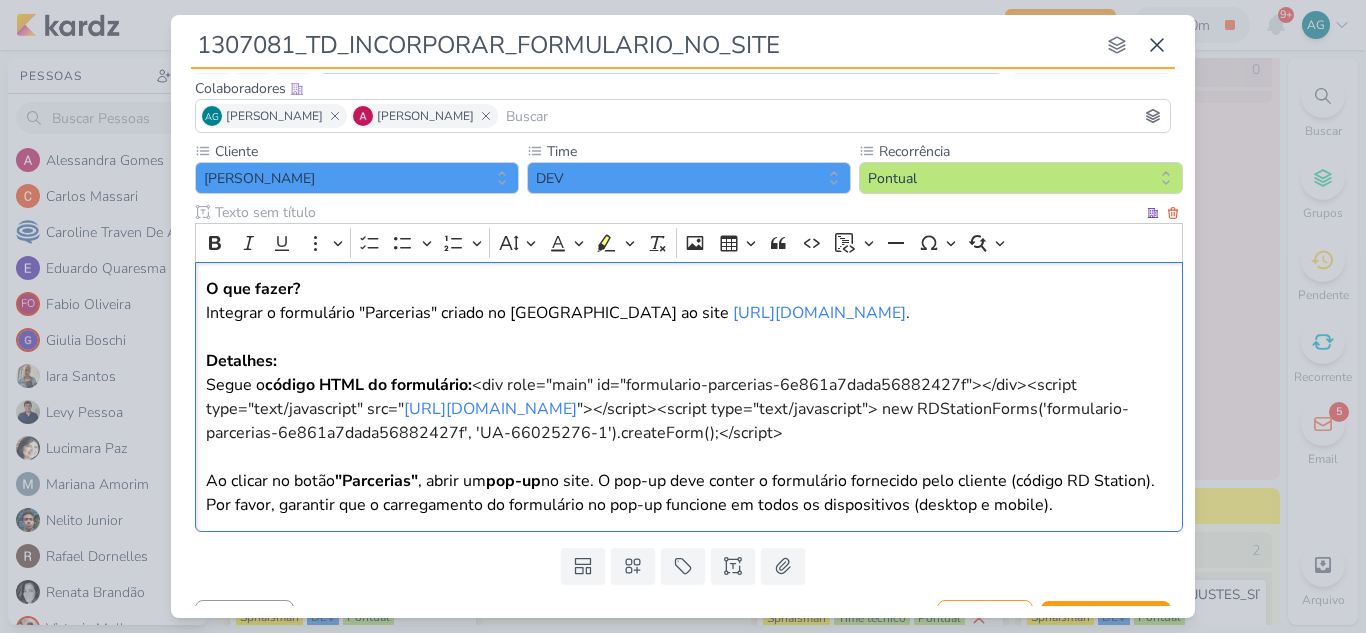 drag, startPoint x: 480, startPoint y: 382, endPoint x: 181, endPoint y: 383, distance: 299.00168 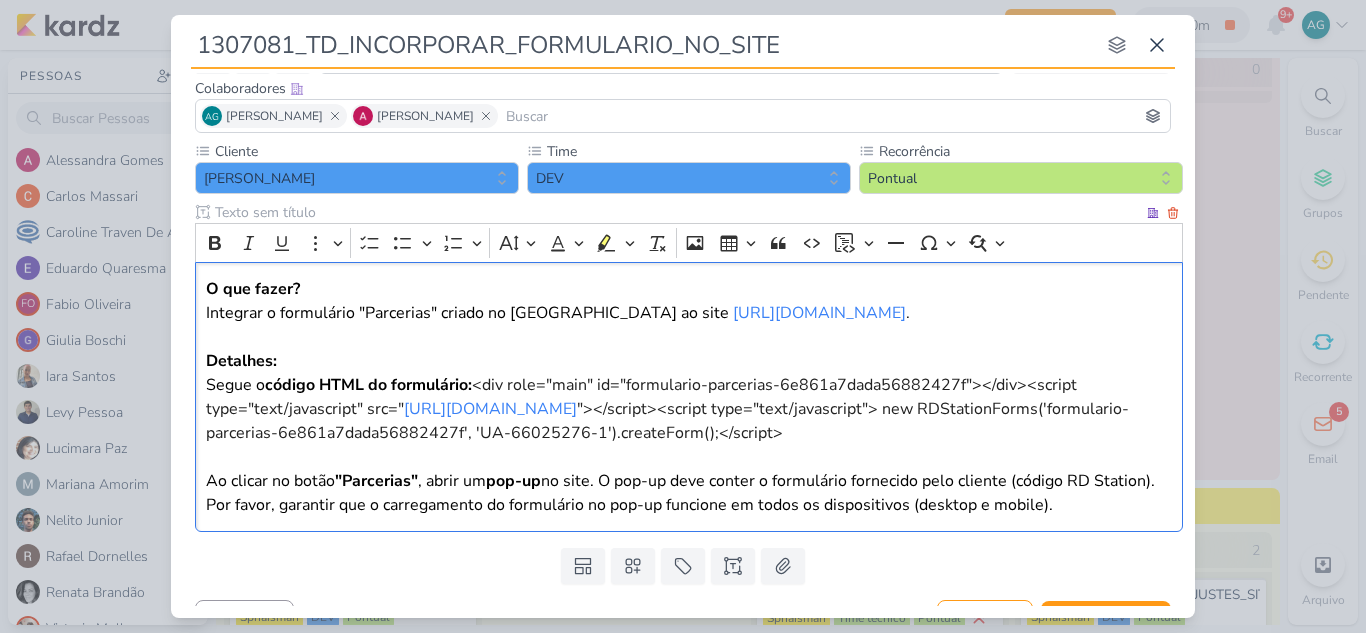 click on "Cliente
Teixeira Duarte
Time" at bounding box center [683, 340] 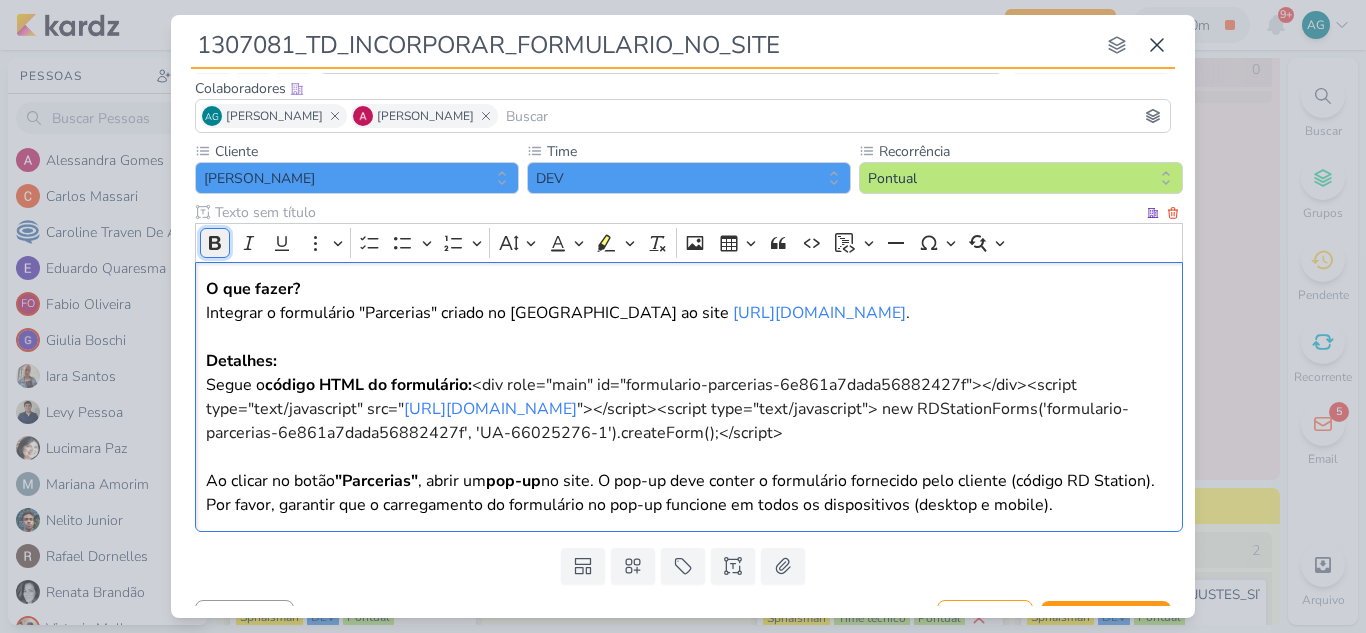 click 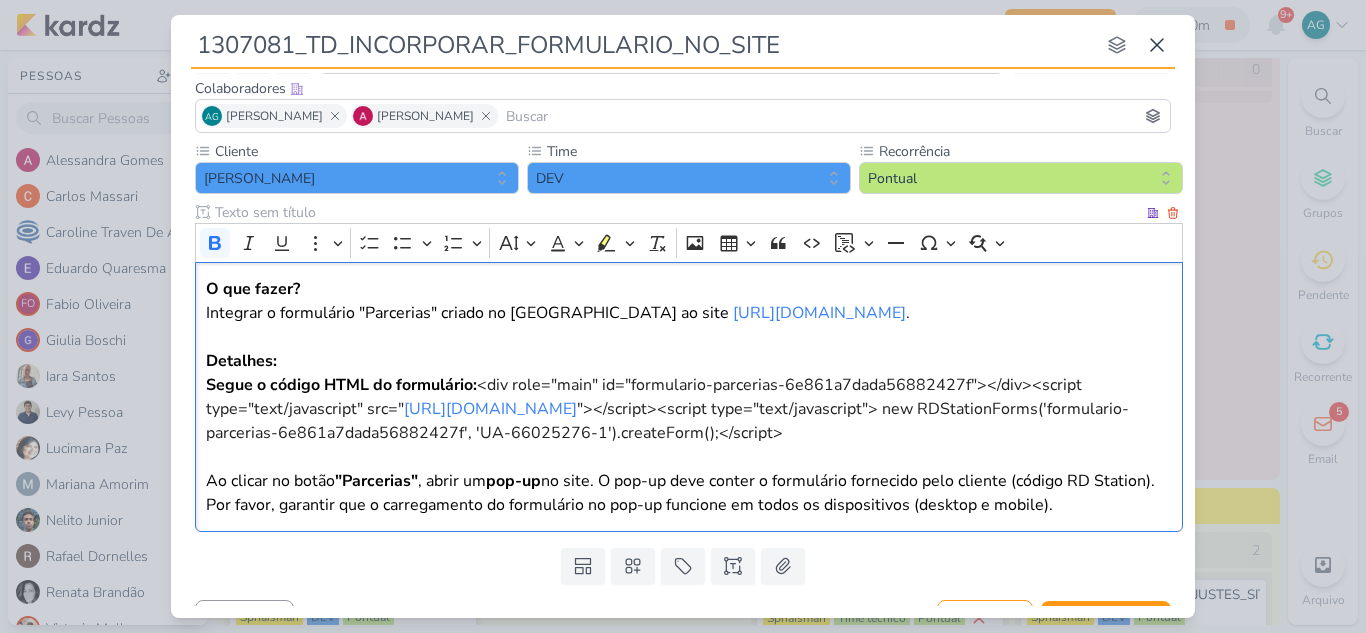 click on "Detalhes:" at bounding box center (689, 361) 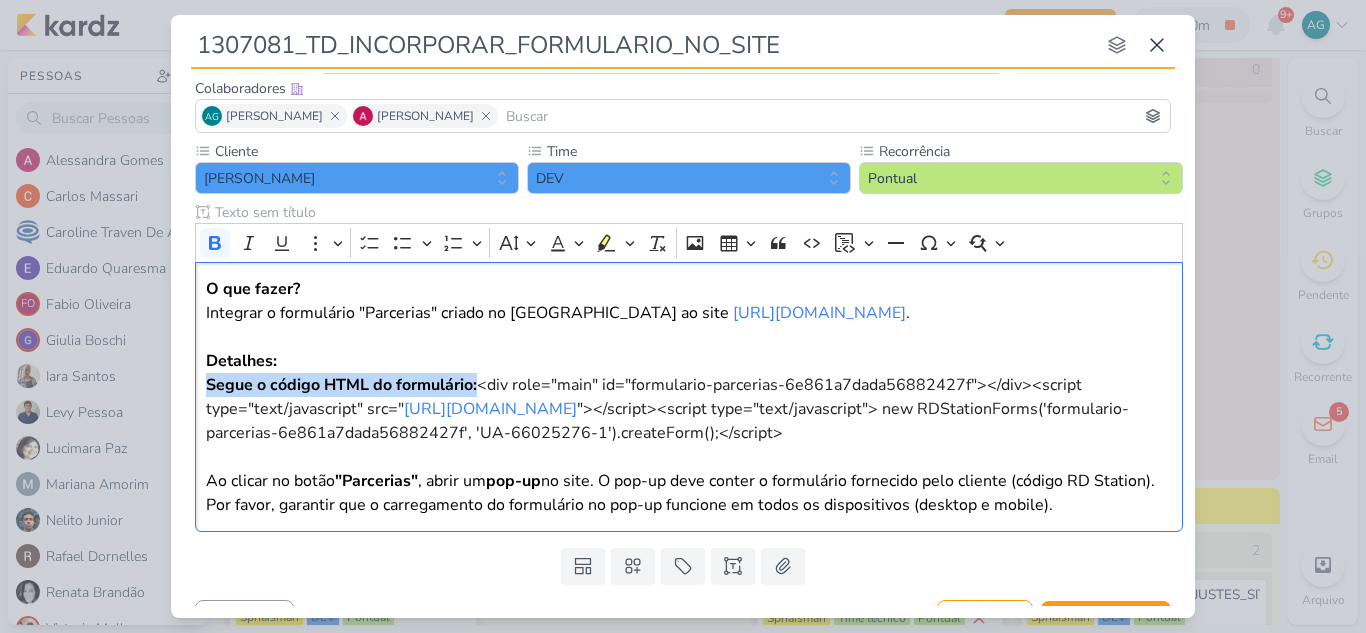 drag, startPoint x: 479, startPoint y: 383, endPoint x: 181, endPoint y: 381, distance: 298.0067 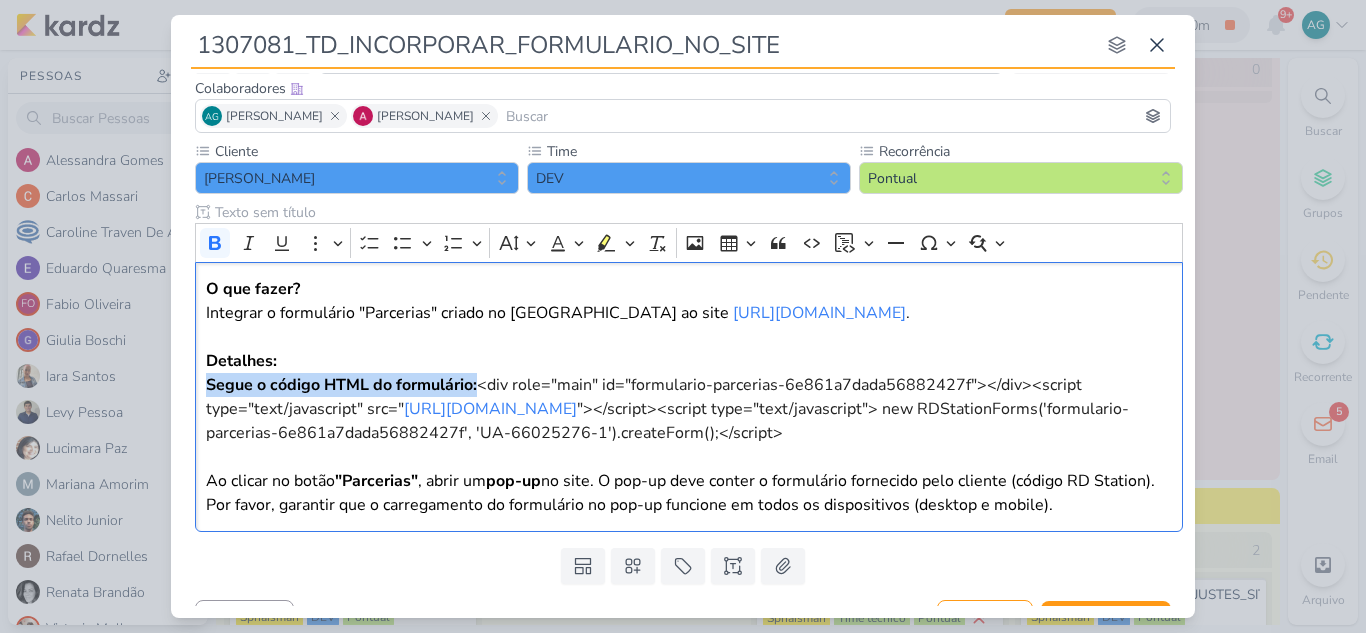 click on "Cliente
Teixeira Duarte
Time" at bounding box center (683, 340) 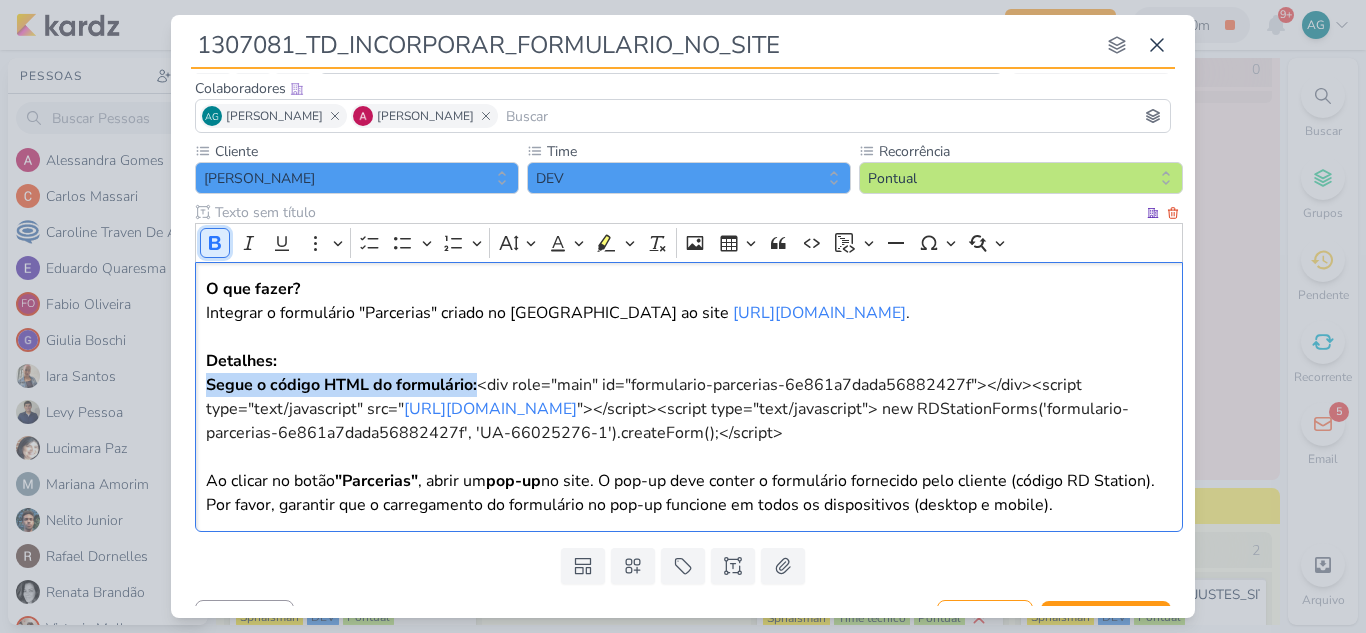 click 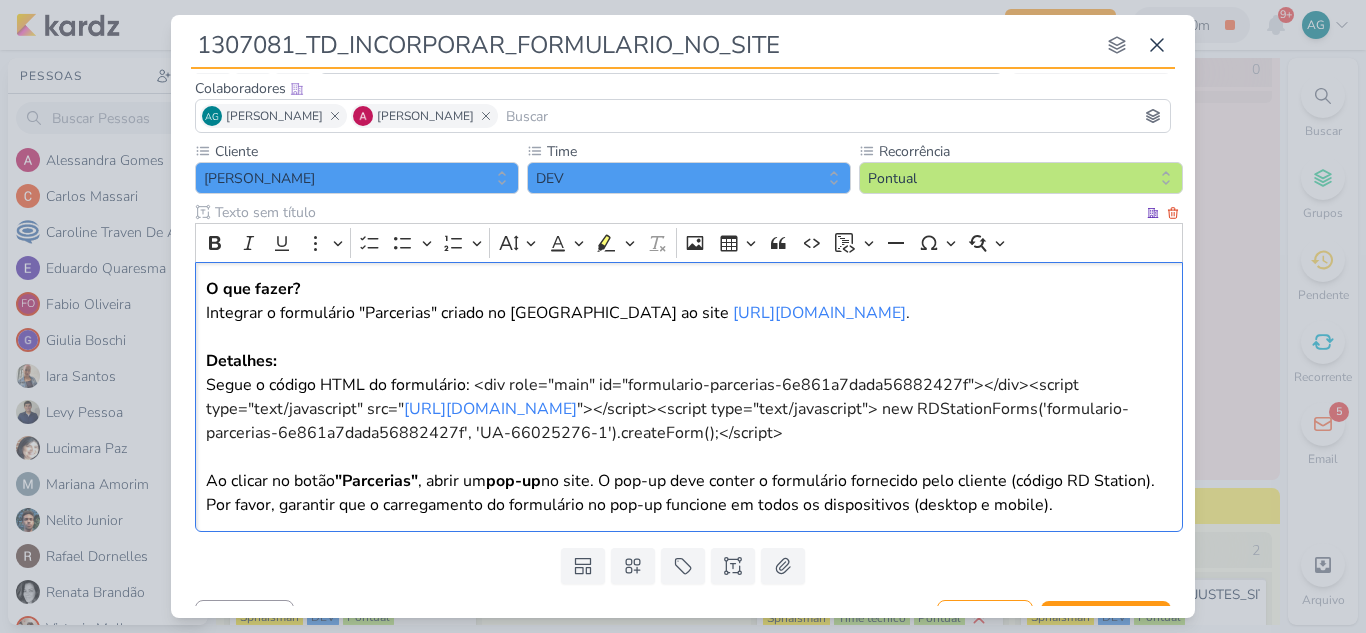 click on "Detalhes:" at bounding box center [689, 361] 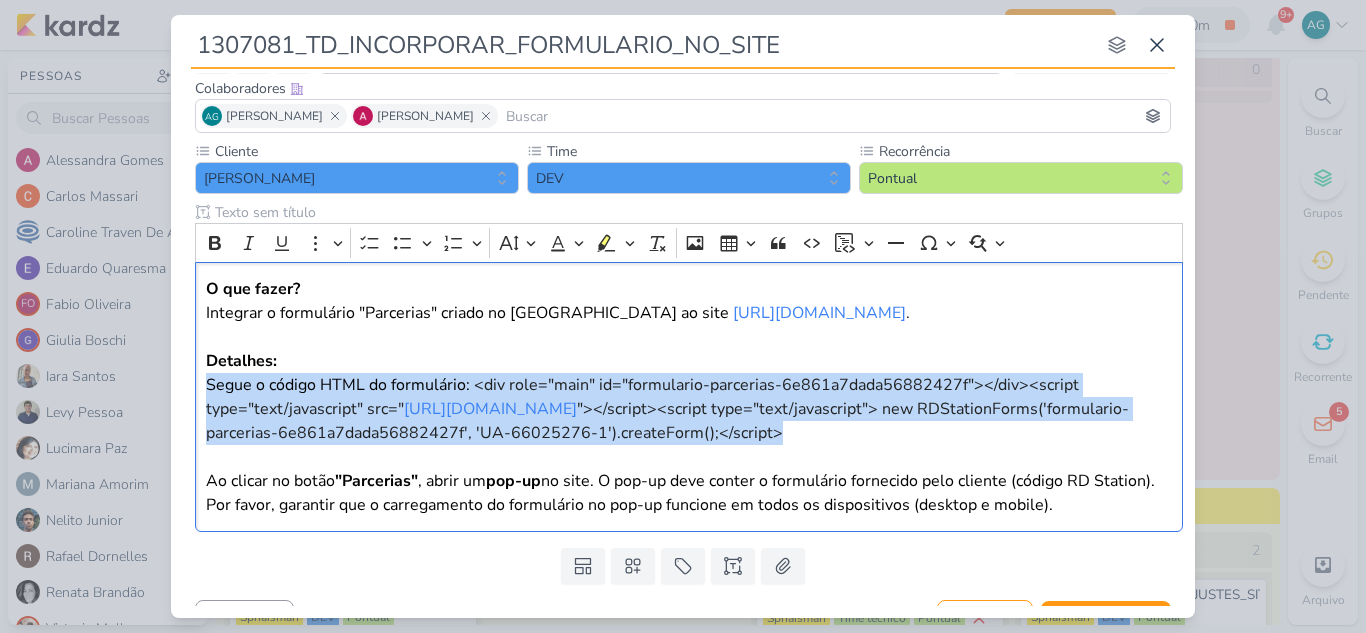 drag, startPoint x: 311, startPoint y: 461, endPoint x: 146, endPoint y: 390, distance: 179.6274 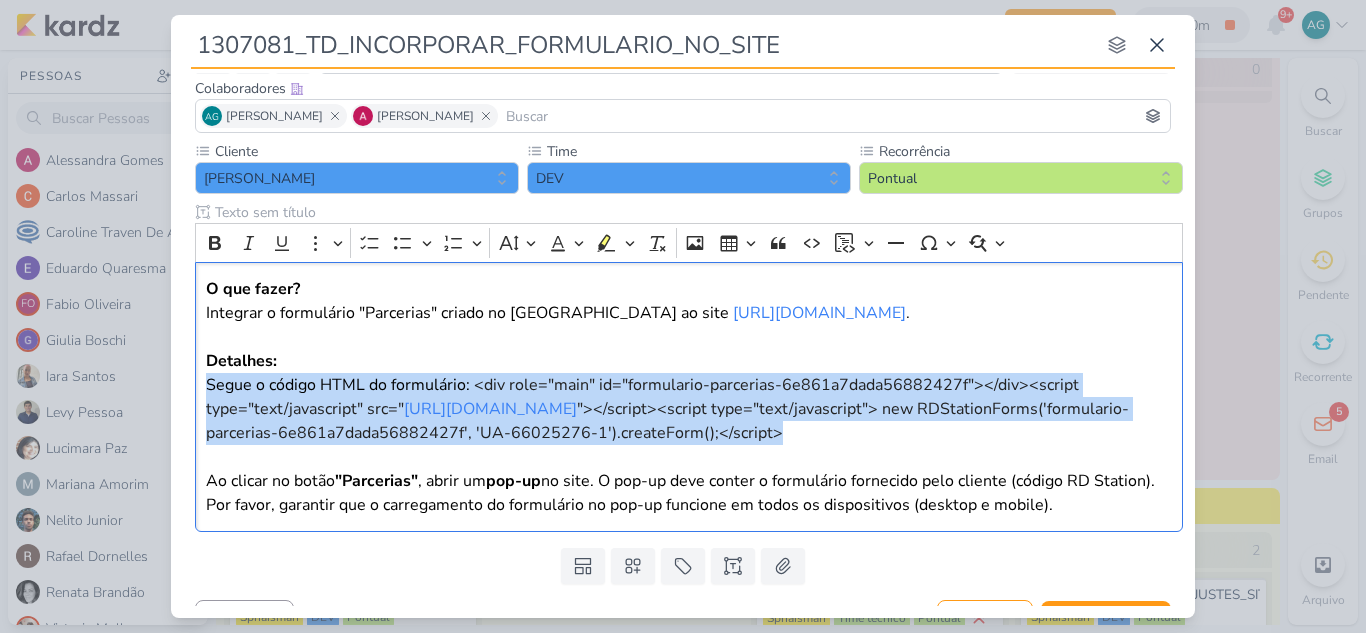 click on "1307081_TD_INCORPORAR_FORMULARIO_NO_SITE
nenhum grupo disponível
esc
Responsável
Iara Santos
Iara Santos
Prioridade" at bounding box center (683, 316) 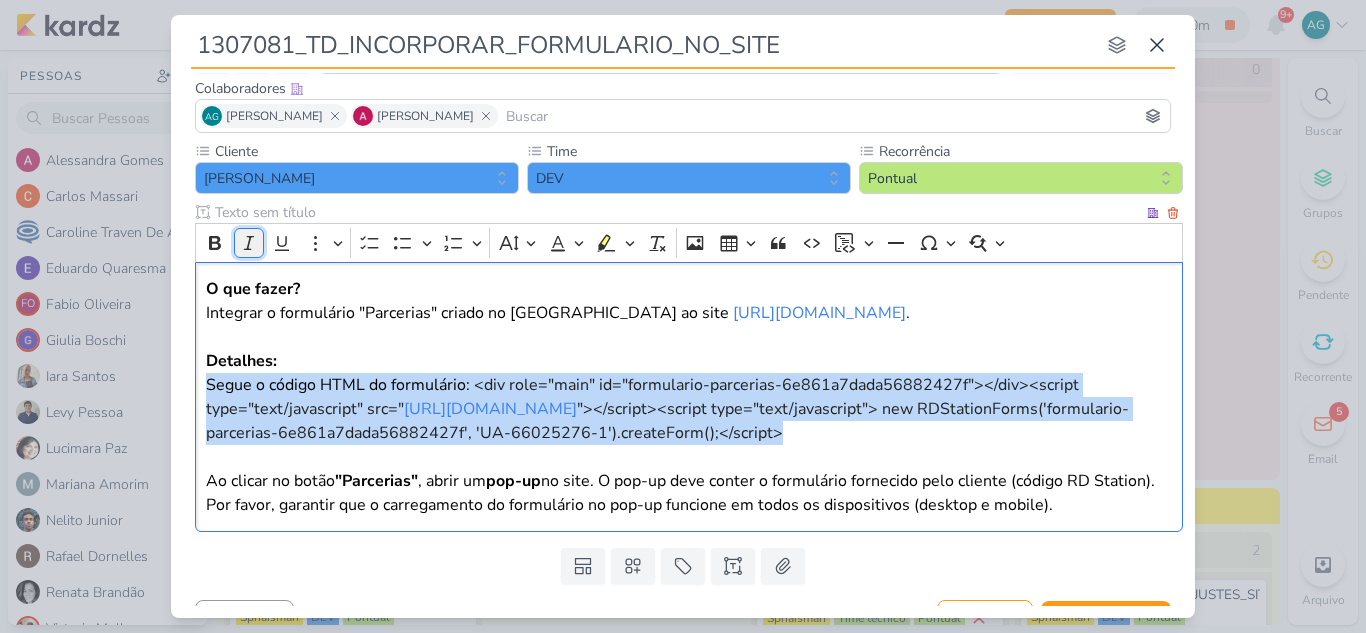 click 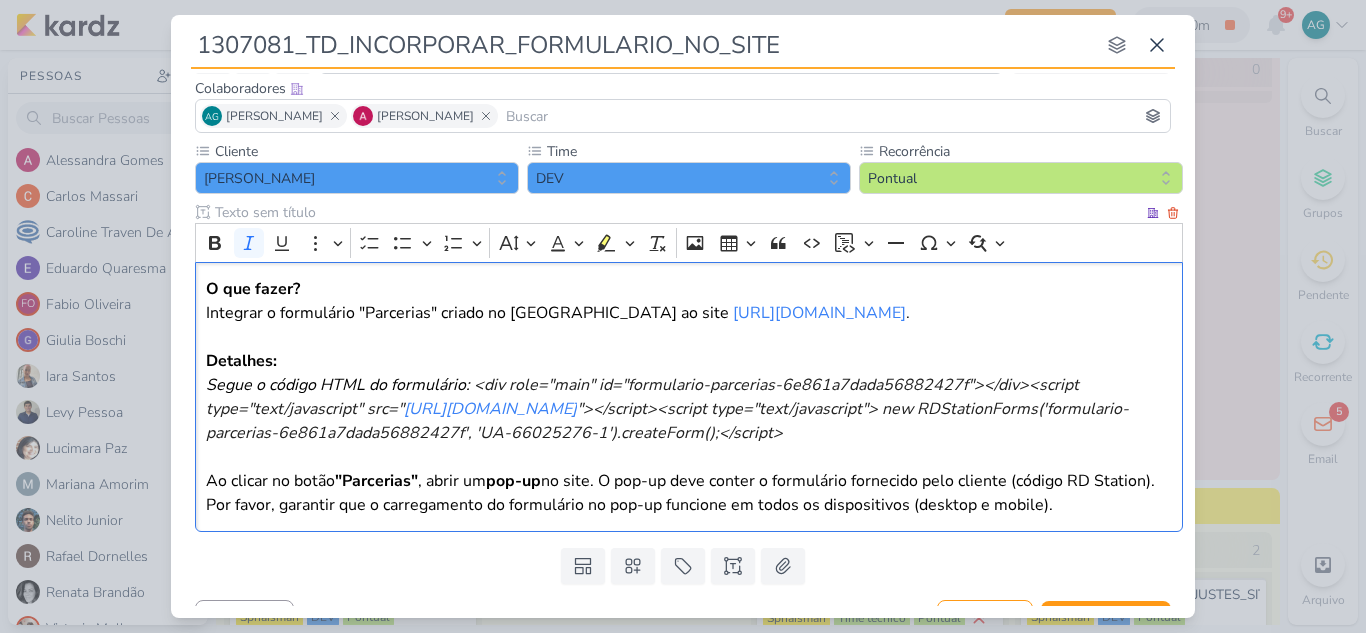 click on "Segue o código HTML do formulário:   <div role="main" id="formulario-parcerias-6e861a7dada56882427f"></div><script type="text/javascript" src=" https://d335luupugsy2.cloudfront.net/js/rdstation-forms/stable/rdstation-forms.min.js "></script><script type="text/javascript"> new RDStationForms('formulario-parcerias-6e861a7dada56882427f', 'UA-66025276-1').createForm();</script>" at bounding box center (689, 421) 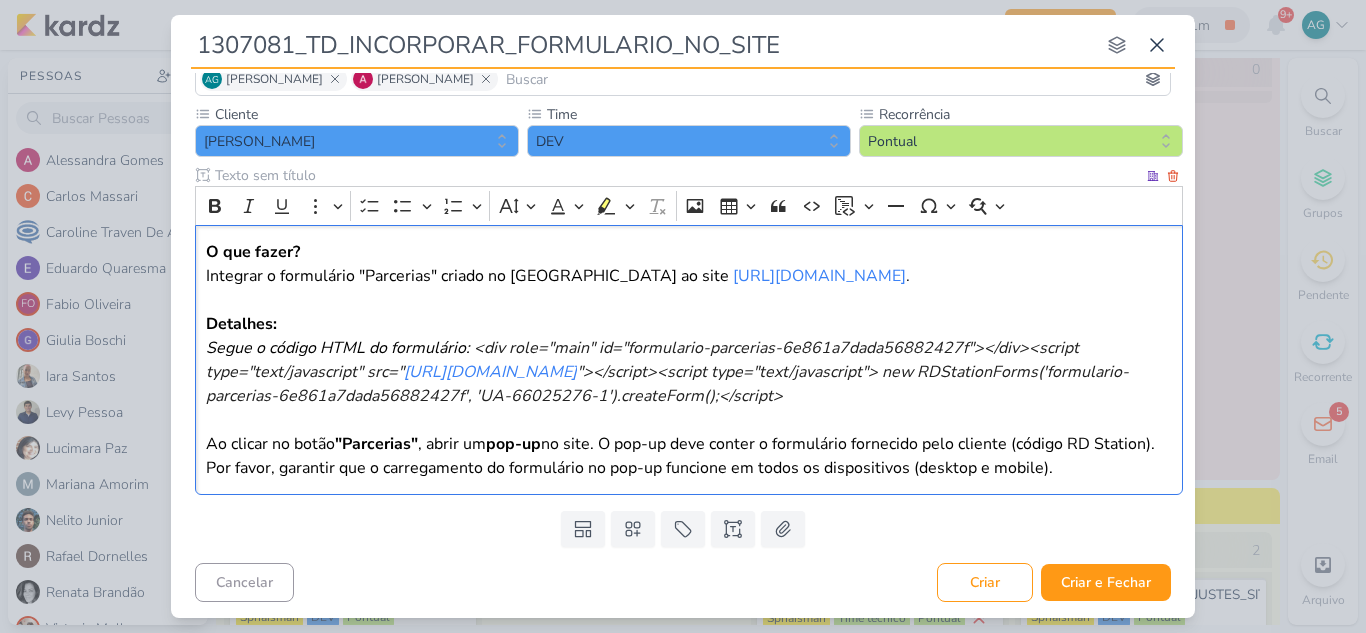 scroll, scrollTop: 180, scrollLeft: 0, axis: vertical 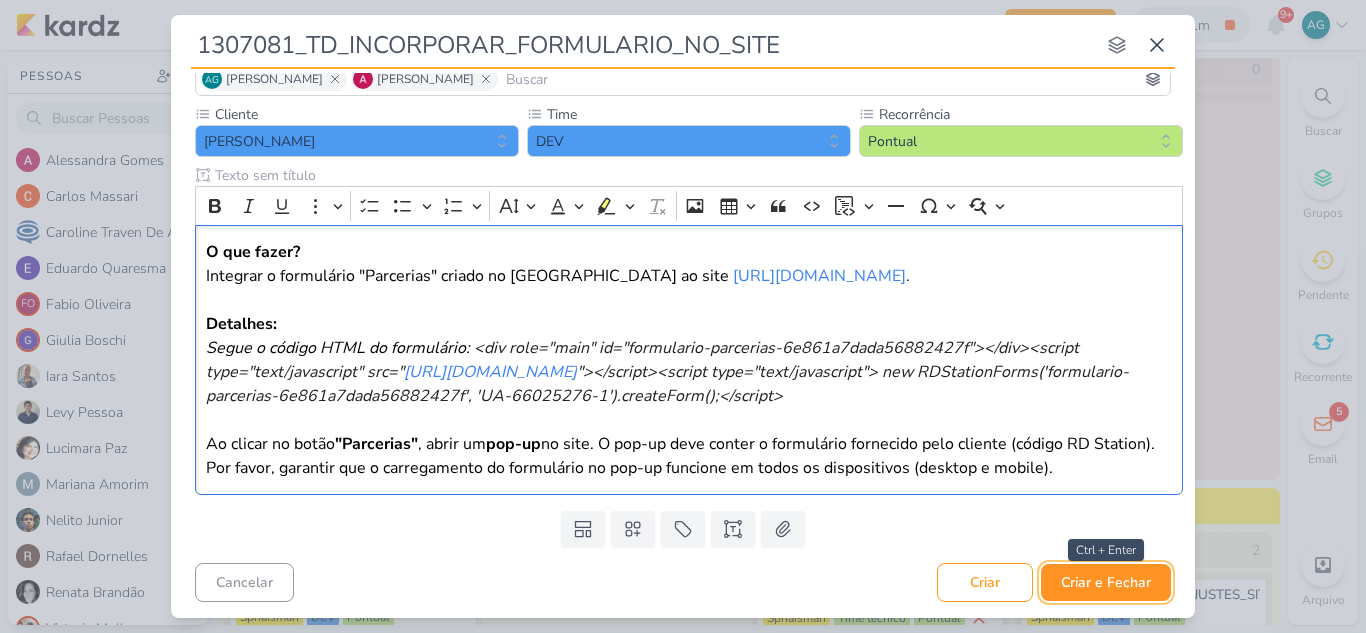click on "Criar e Fechar" at bounding box center [1106, 582] 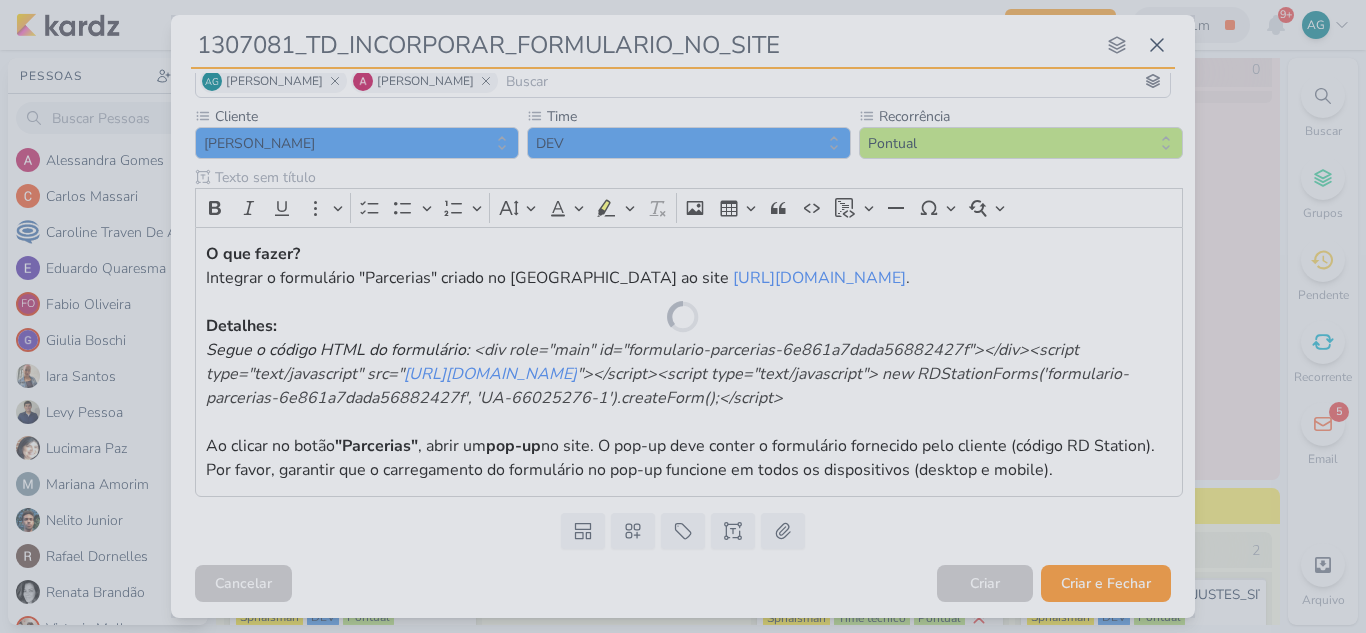 scroll, scrollTop: 178, scrollLeft: 0, axis: vertical 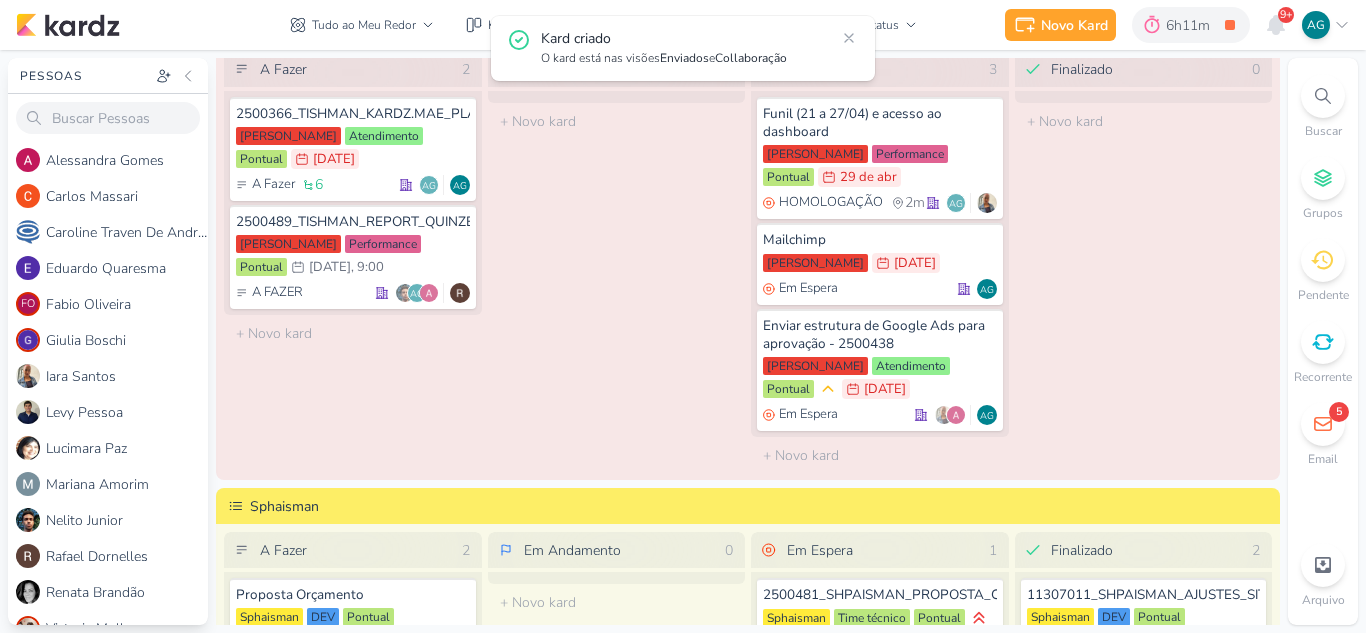 click on "Tudo ao Meu Redor
visão
Caixa de Entrada
A caixa de entrada mostra todos os kardz que você é o responsável
Enviados
A visão de enviados contém os kardz que você criou e designou à outra pessoa
Colaboração" at bounding box center (603, 25) 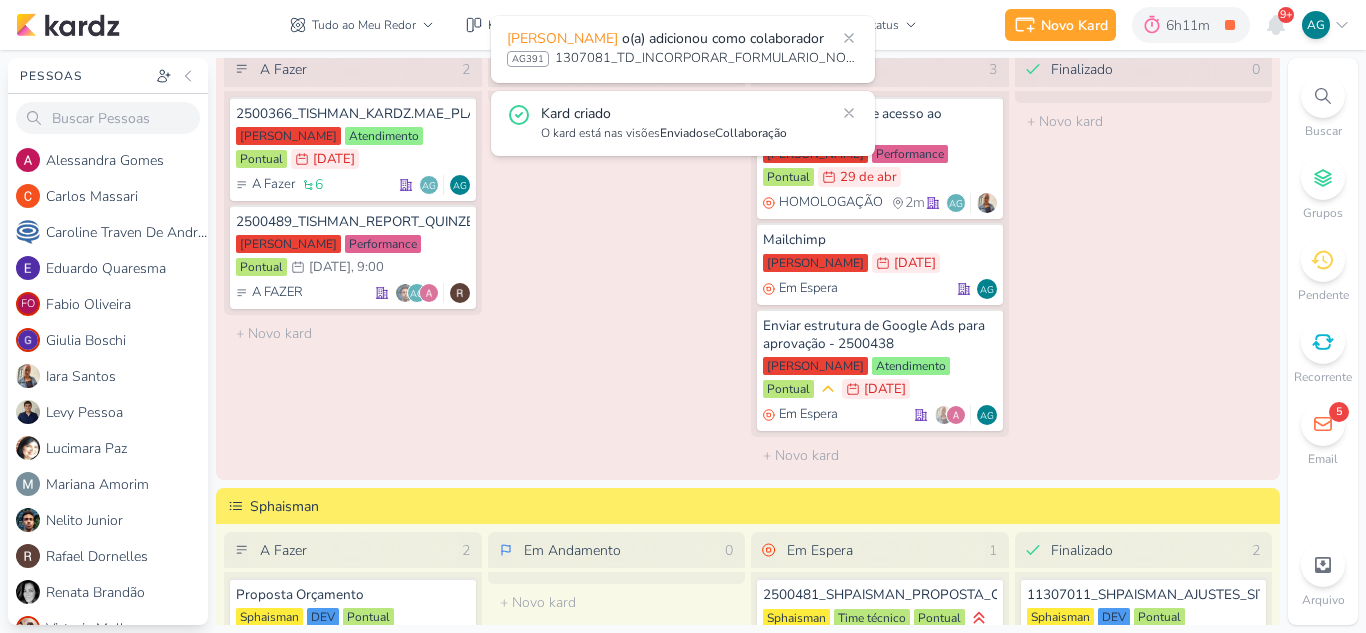 click on "Tudo ao Meu Redor
visão
Caixa de Entrada
A caixa de entrada mostra todos os kardz que você é o responsável
Enviados
A visão de enviados contém os kardz que você criou e designou à outra pessoa
Colaboração" at bounding box center (603, 25) 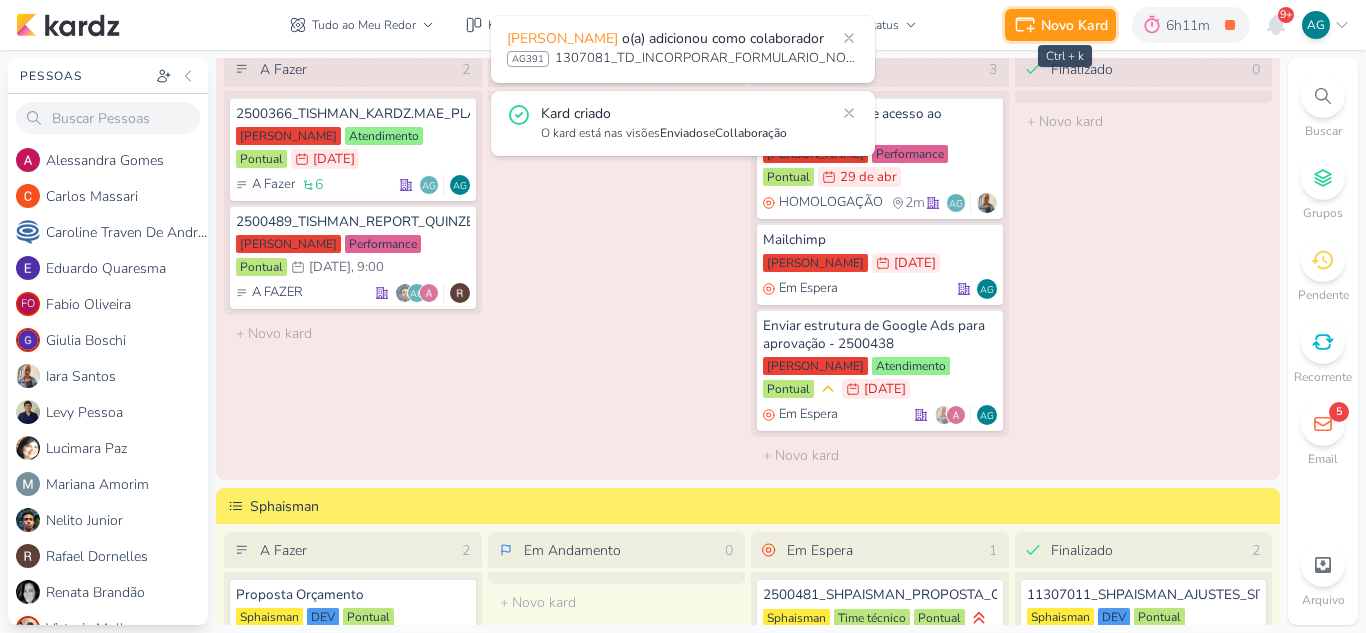 click on "Novo Kard" at bounding box center (1074, 25) 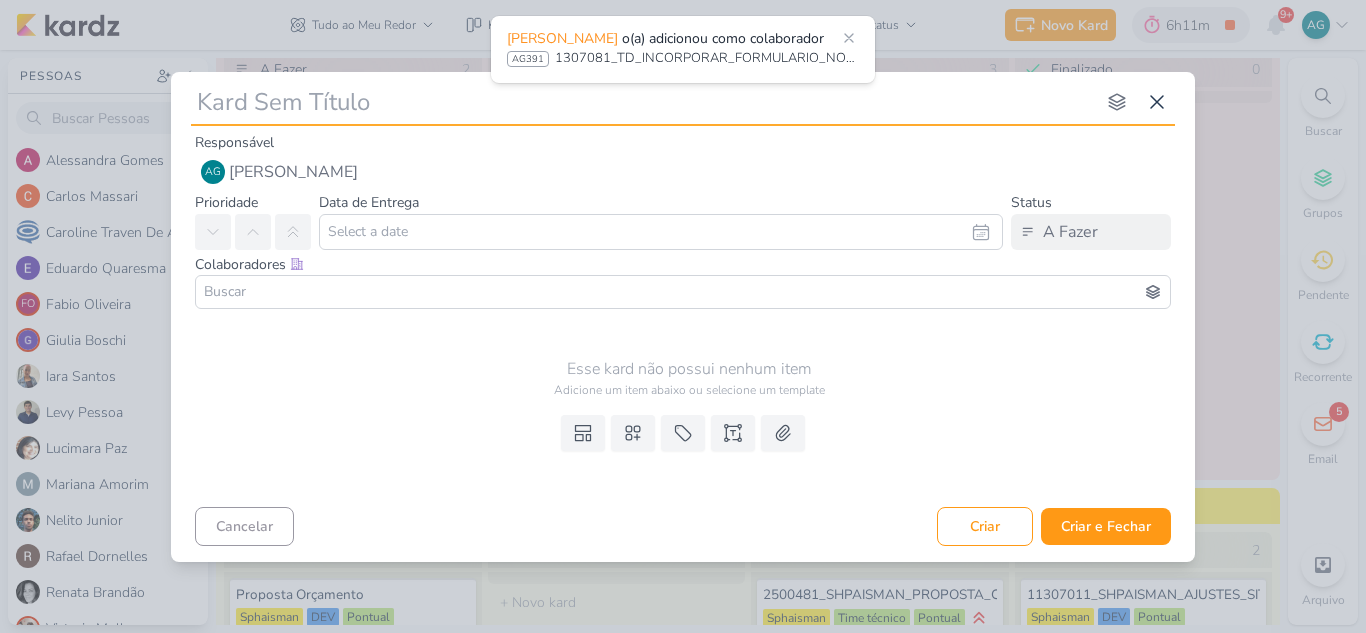 type on "3707081_CURY_VERIFICAR_GOOGLE_CAMPANHA_PAUSADA" 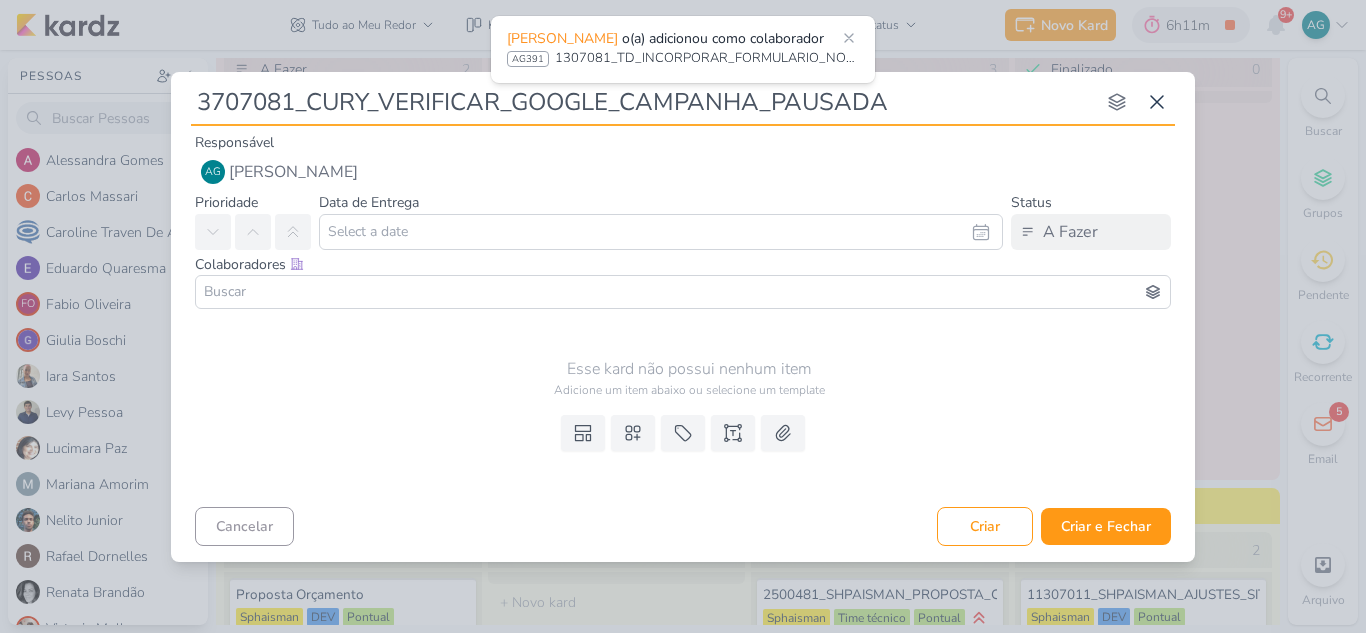 type 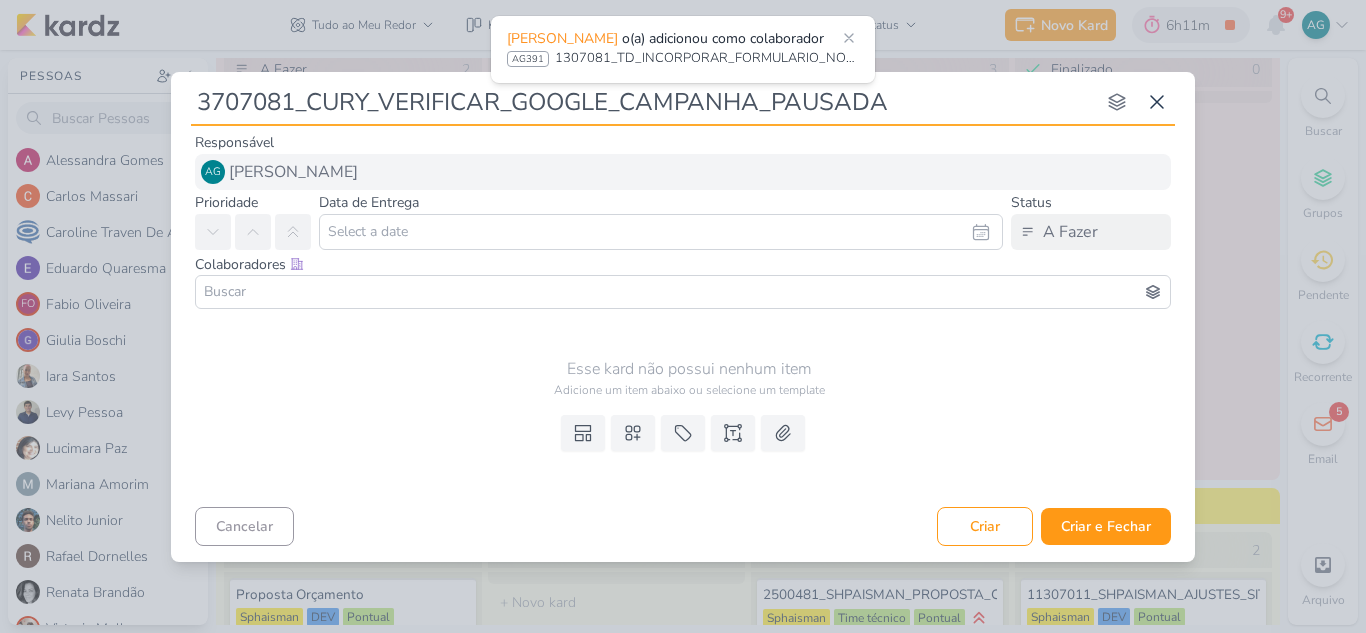 type on "3707081_CURY_VERIFICAR_GOOGLE_CAMPANHA_PAUSADA" 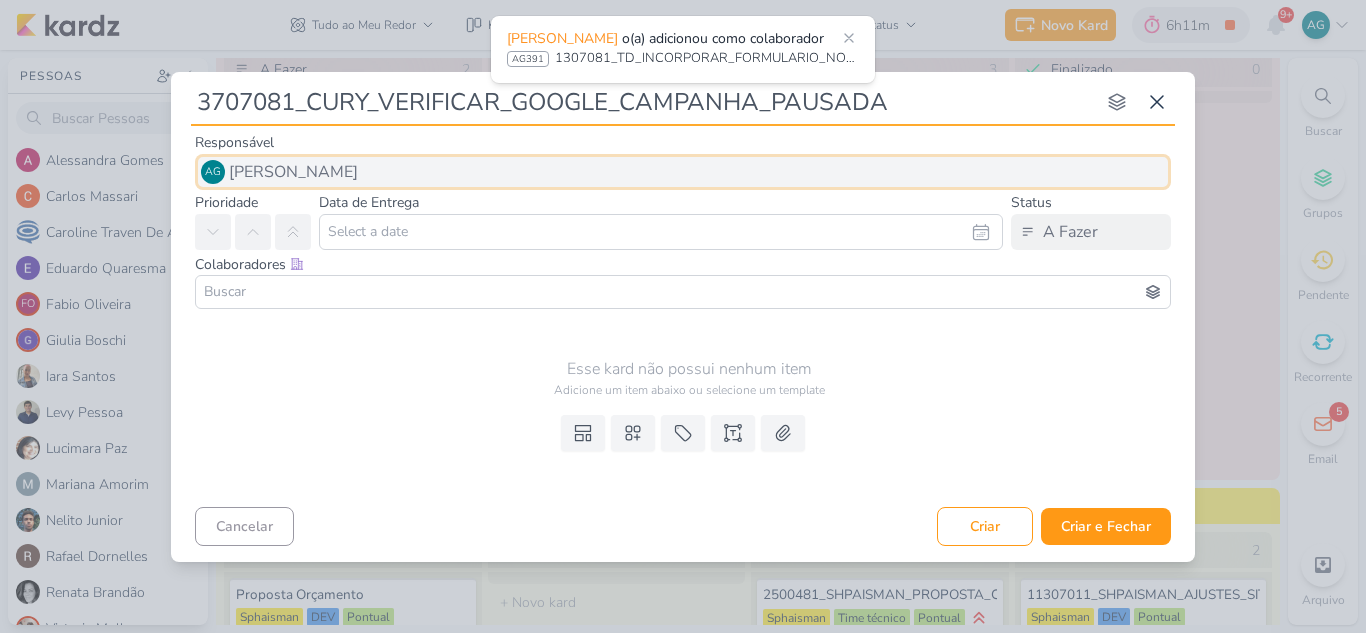 click on "AG
Aline Gimenez Graciano" at bounding box center [683, 172] 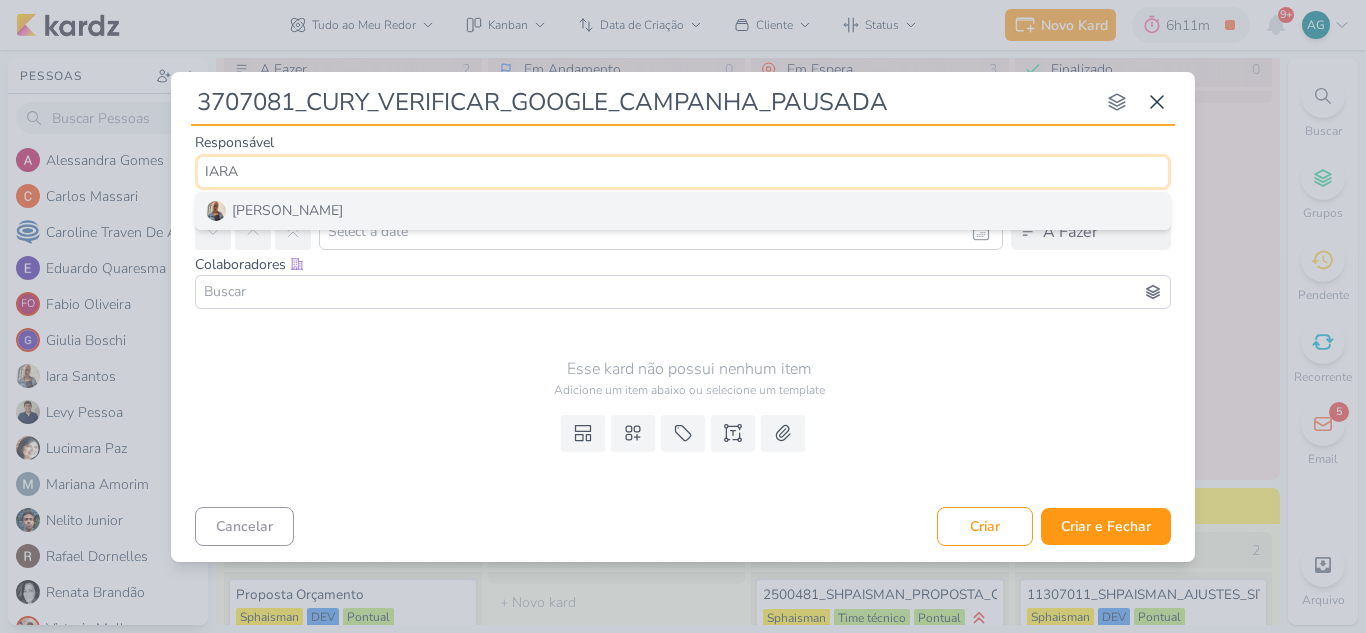 type on "IARA" 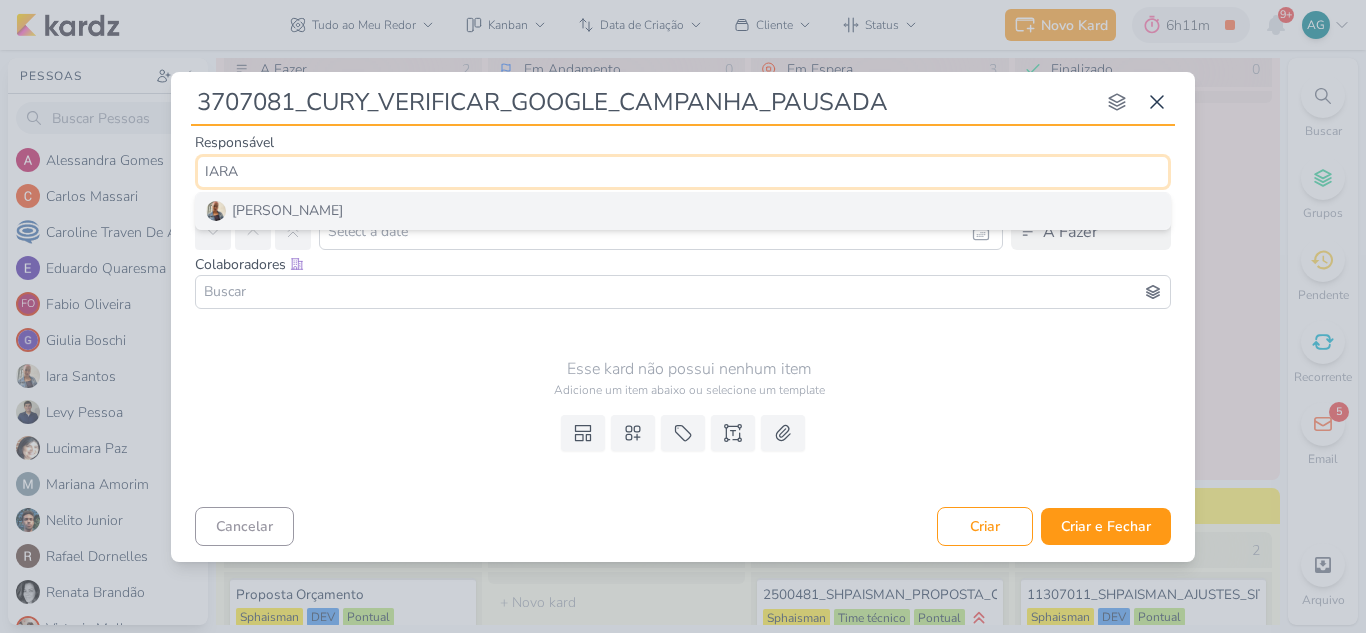 click on "[PERSON_NAME]" at bounding box center (683, 211) 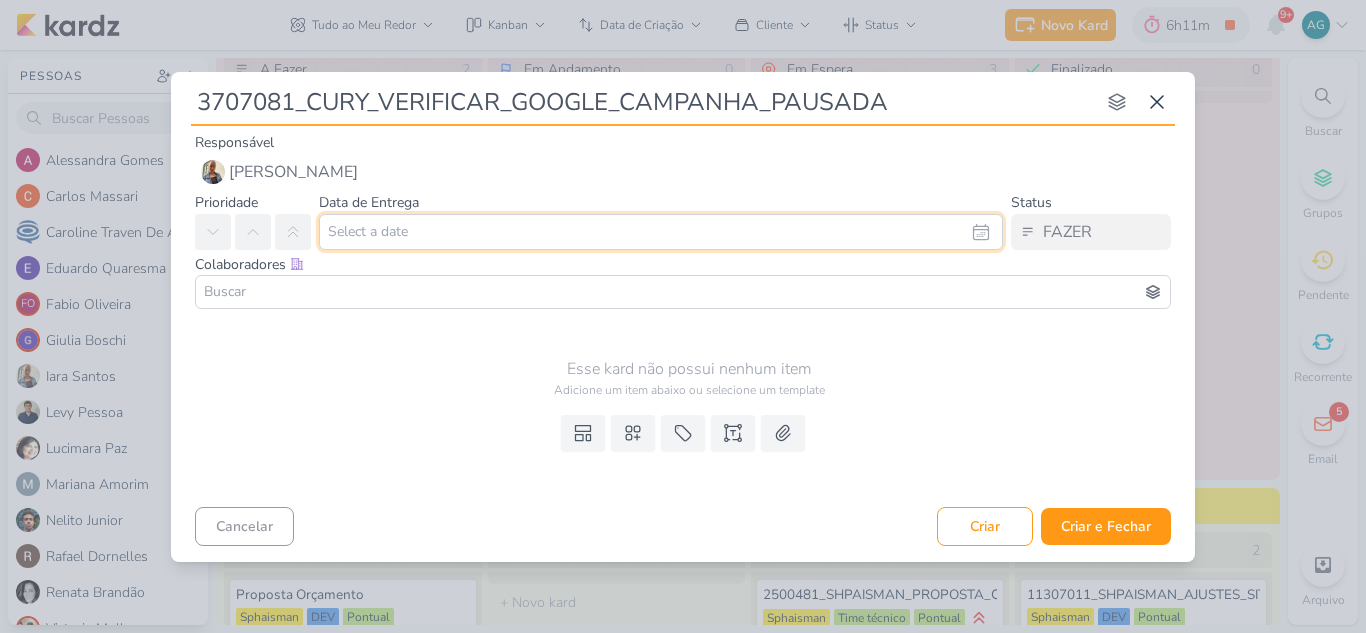 click at bounding box center [661, 232] 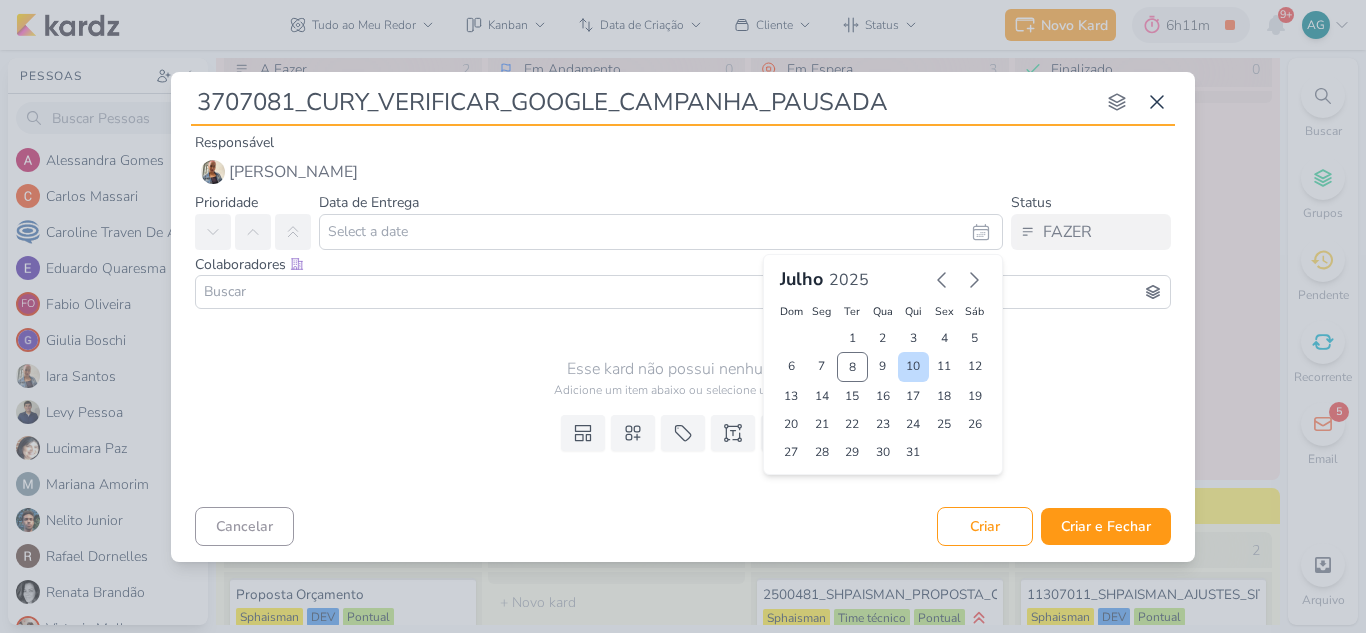 click on "10" at bounding box center [913, 367] 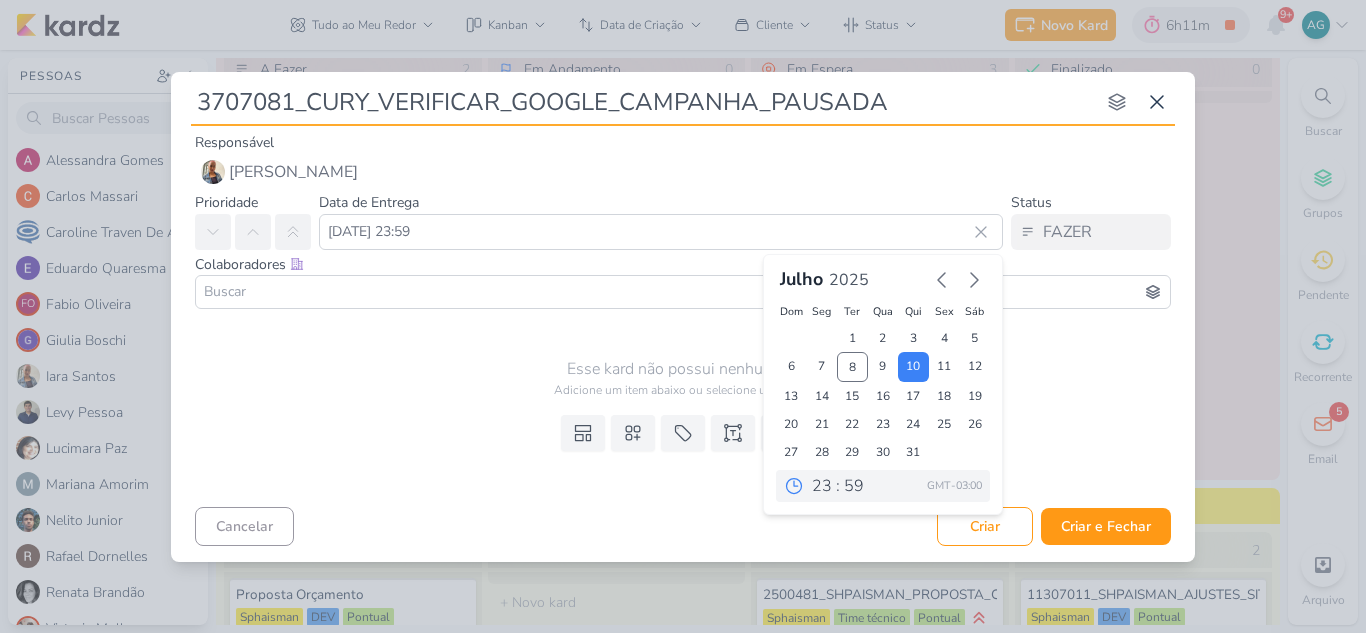 click at bounding box center (683, 292) 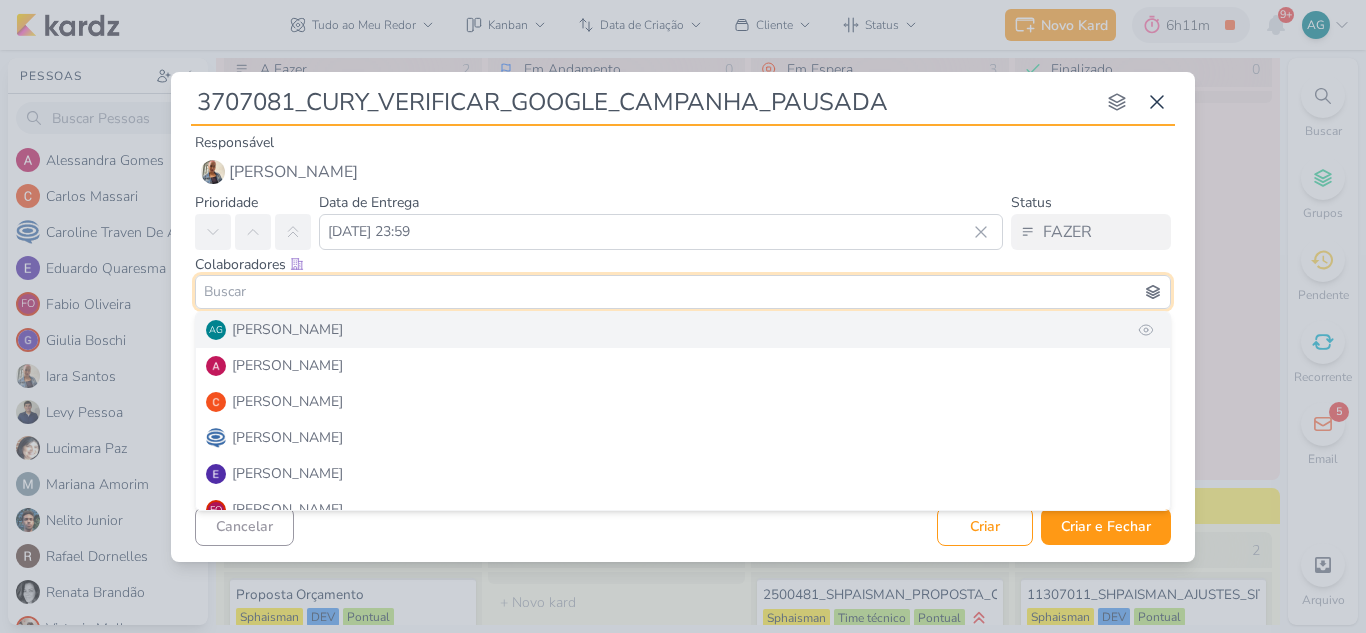 click on "AG
Aline Gimenez Graciano" at bounding box center [683, 330] 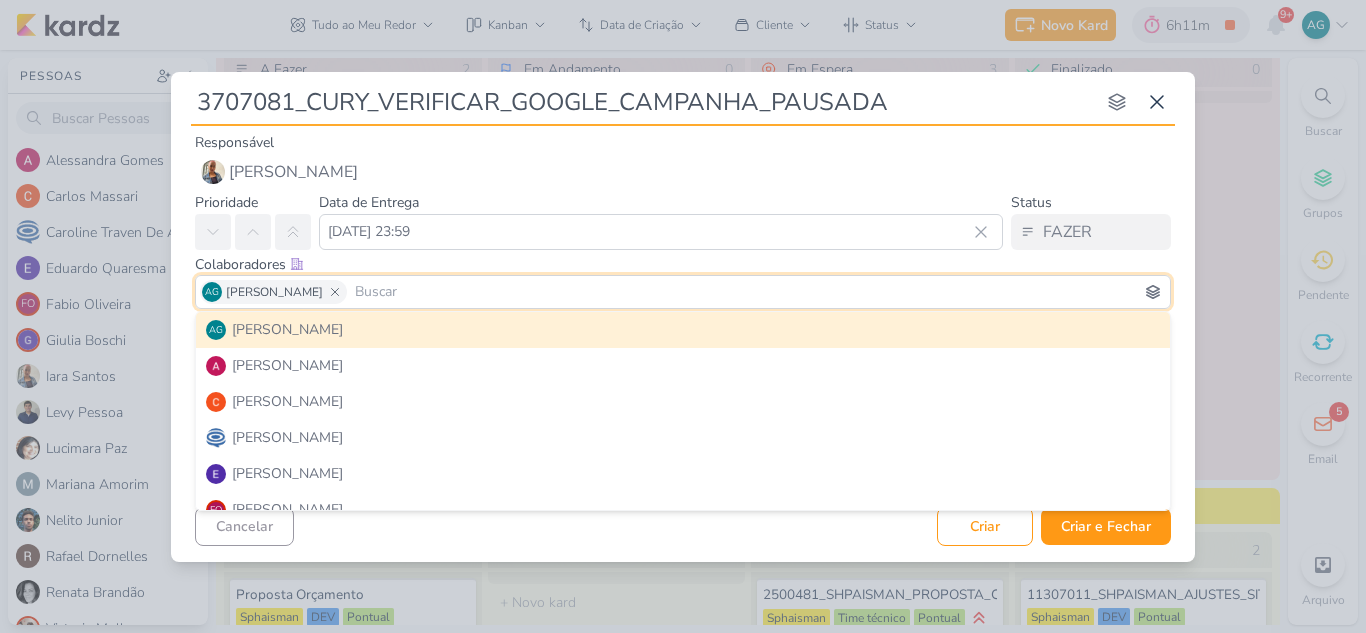 click at bounding box center (758, 292) 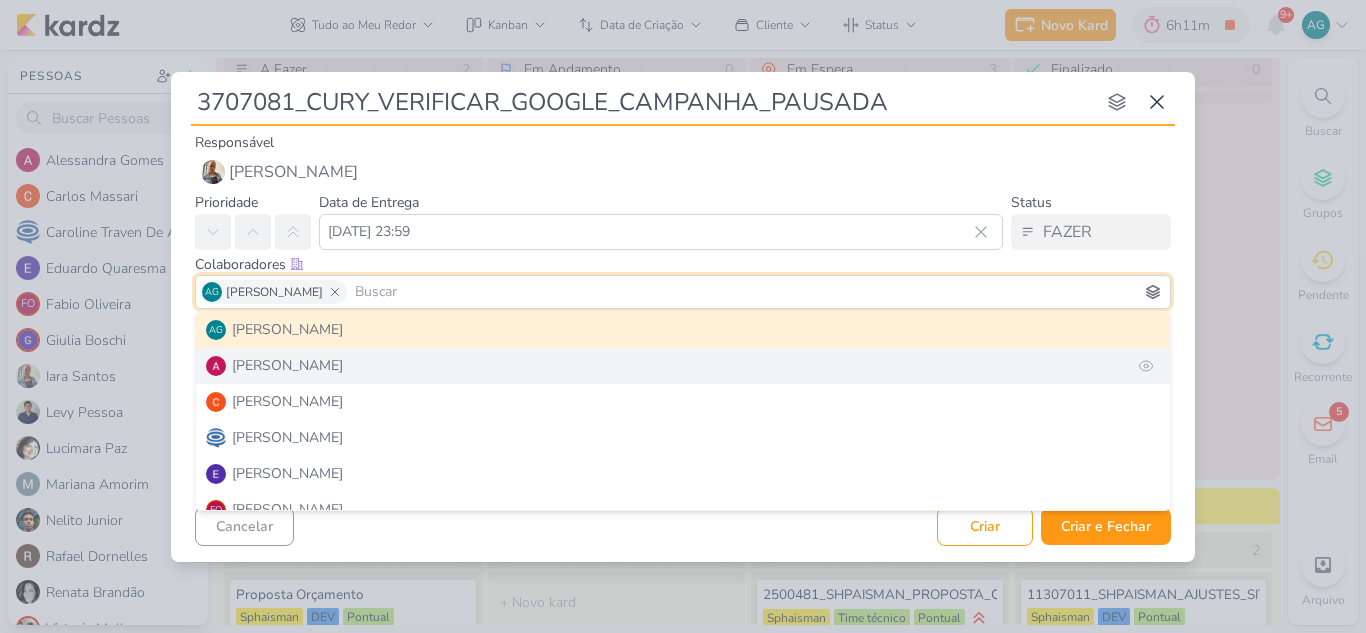 click on "[PERSON_NAME]" at bounding box center (683, 366) 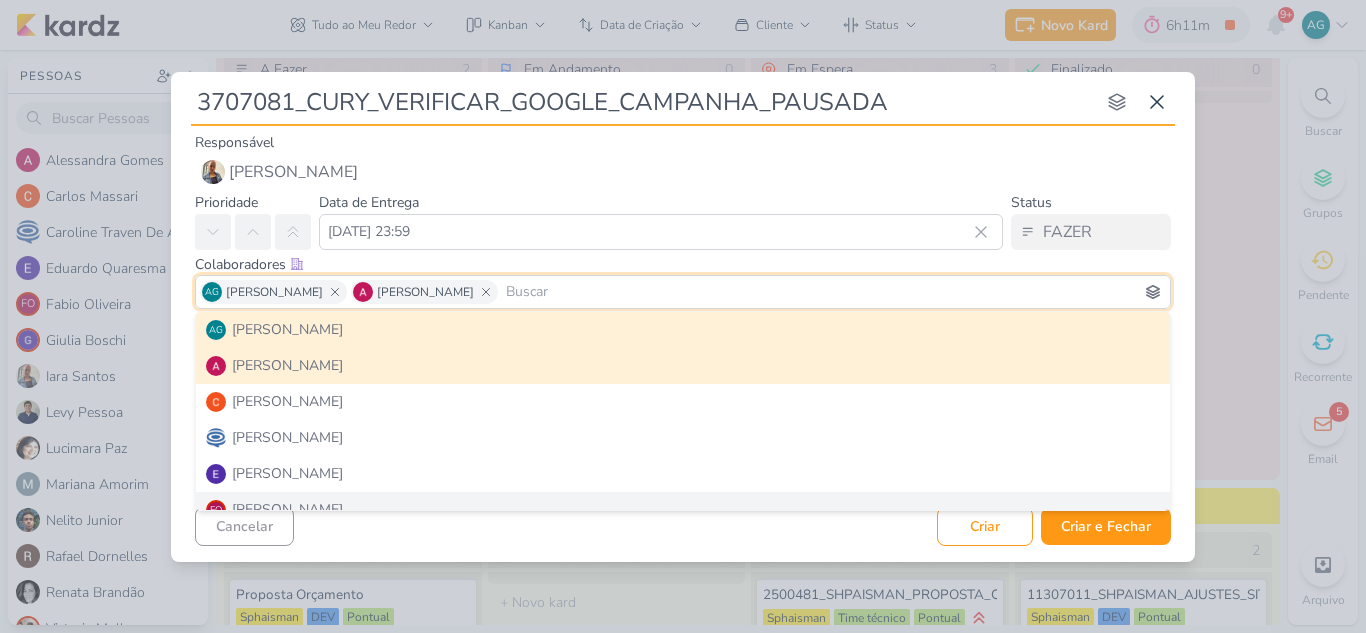 click on "Cancelar
Criar
Criar e Fechar
Ctrl + Enter" at bounding box center (683, 524) 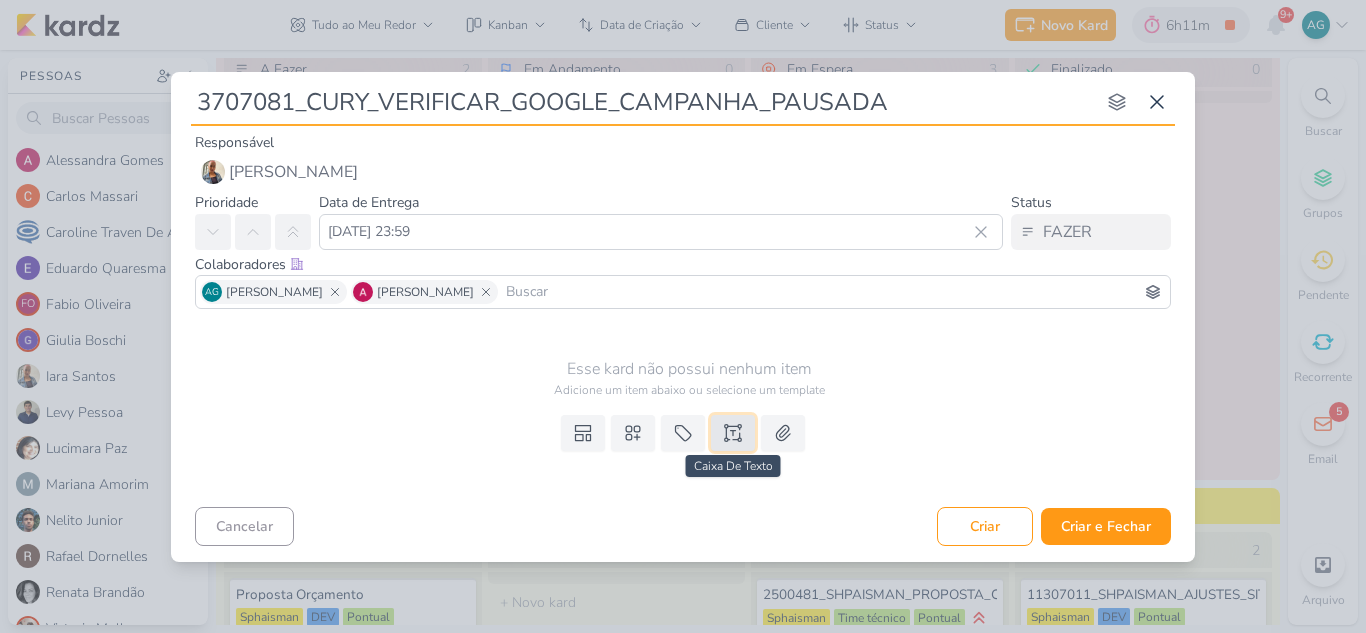 click 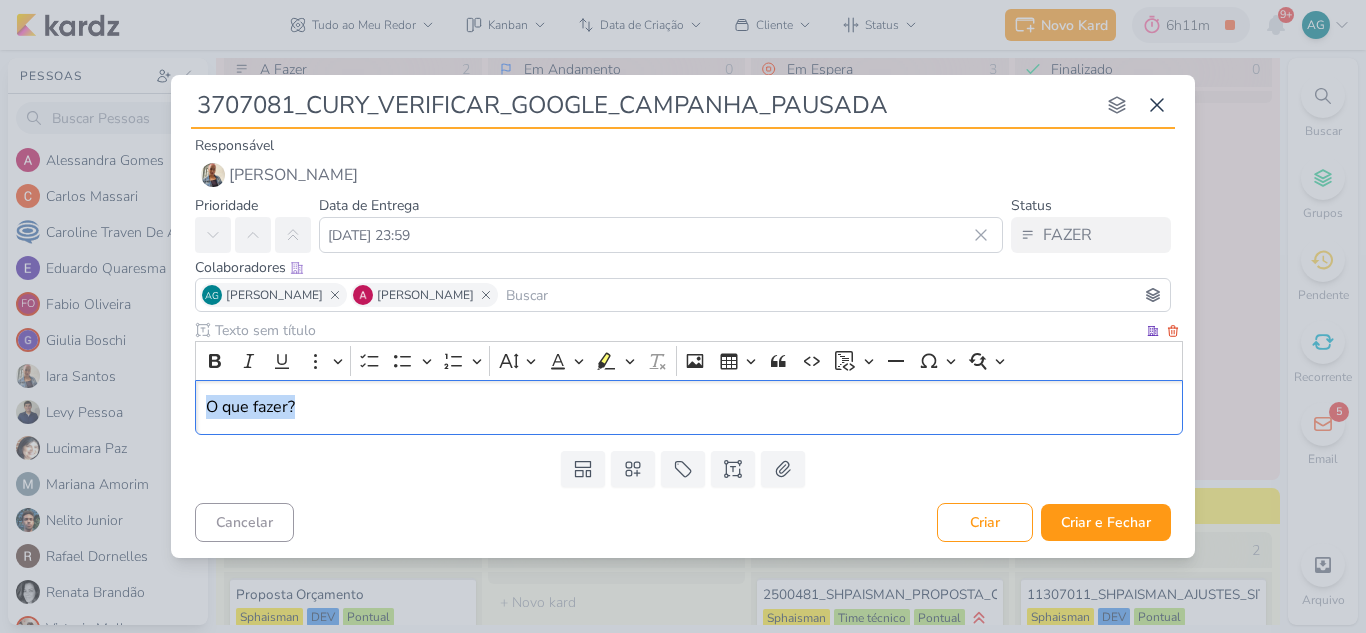 drag, startPoint x: 408, startPoint y: 409, endPoint x: 170, endPoint y: 414, distance: 238.05252 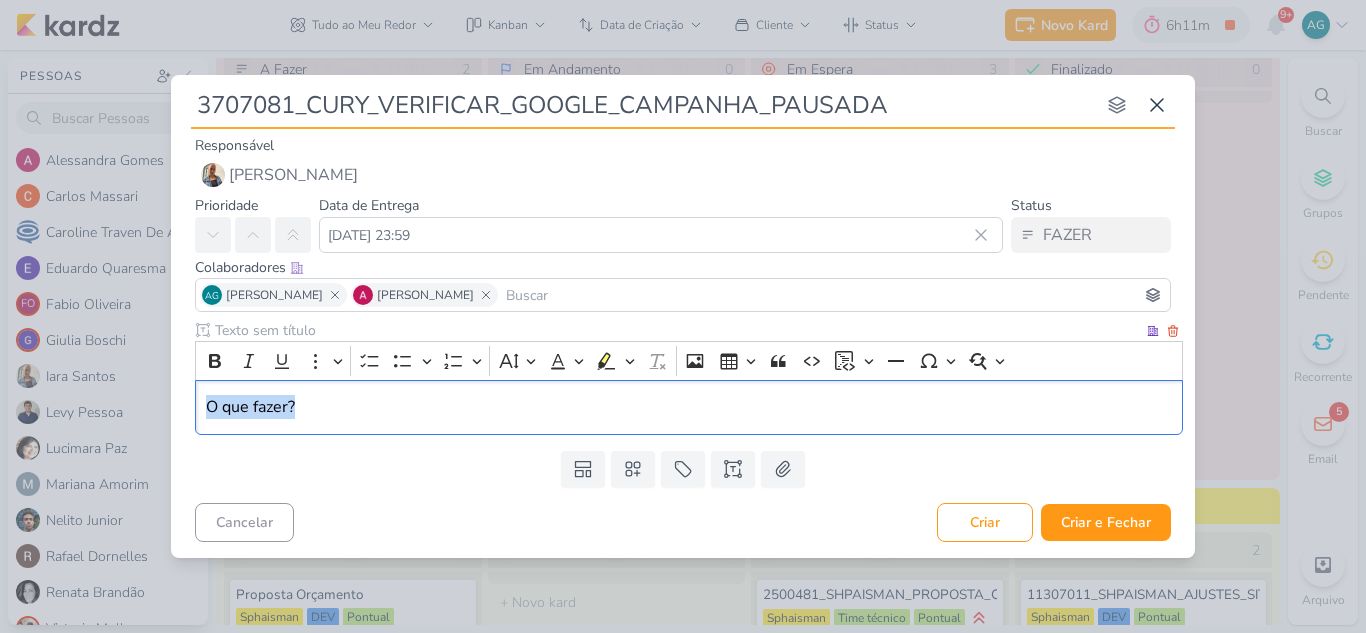 click on "3707081_CURY_VERIFICAR_GOOGLE_CAMPANHA_PAUSADA
nenhum grupo disponível
esc
Responsável
Iara Santos
Iara Santos
Prioridade" at bounding box center (683, 316) 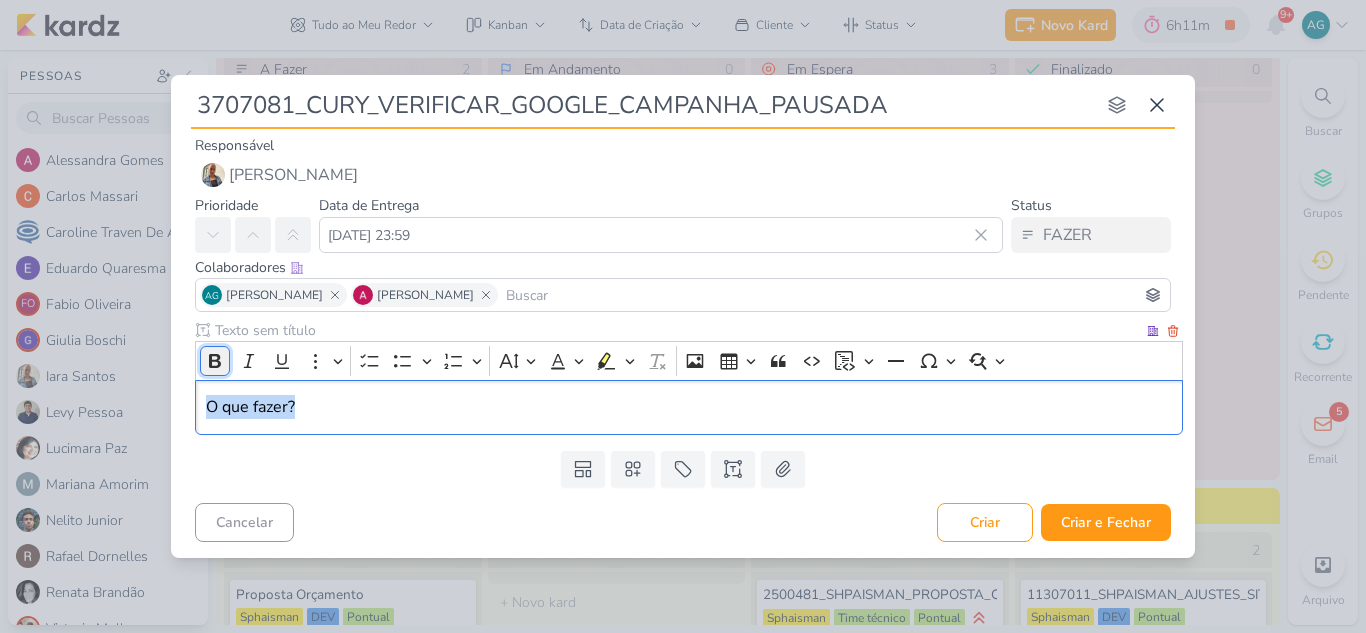 click 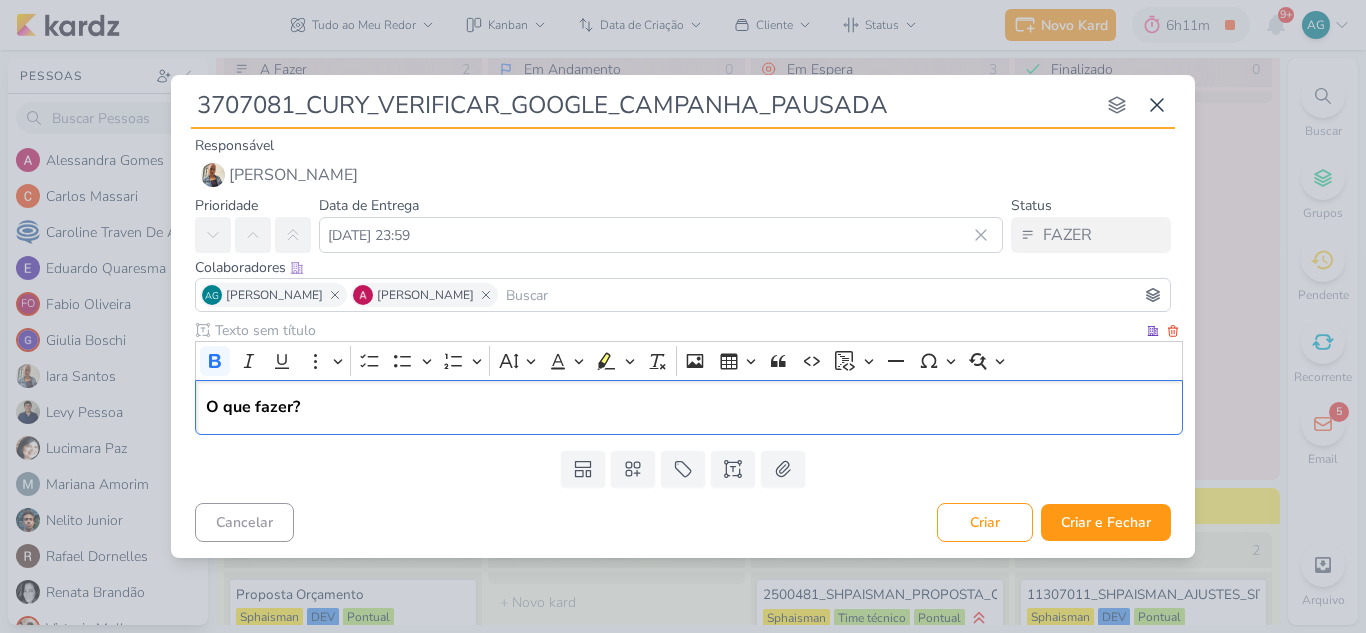 click on "O que fazer?" at bounding box center (689, 407) 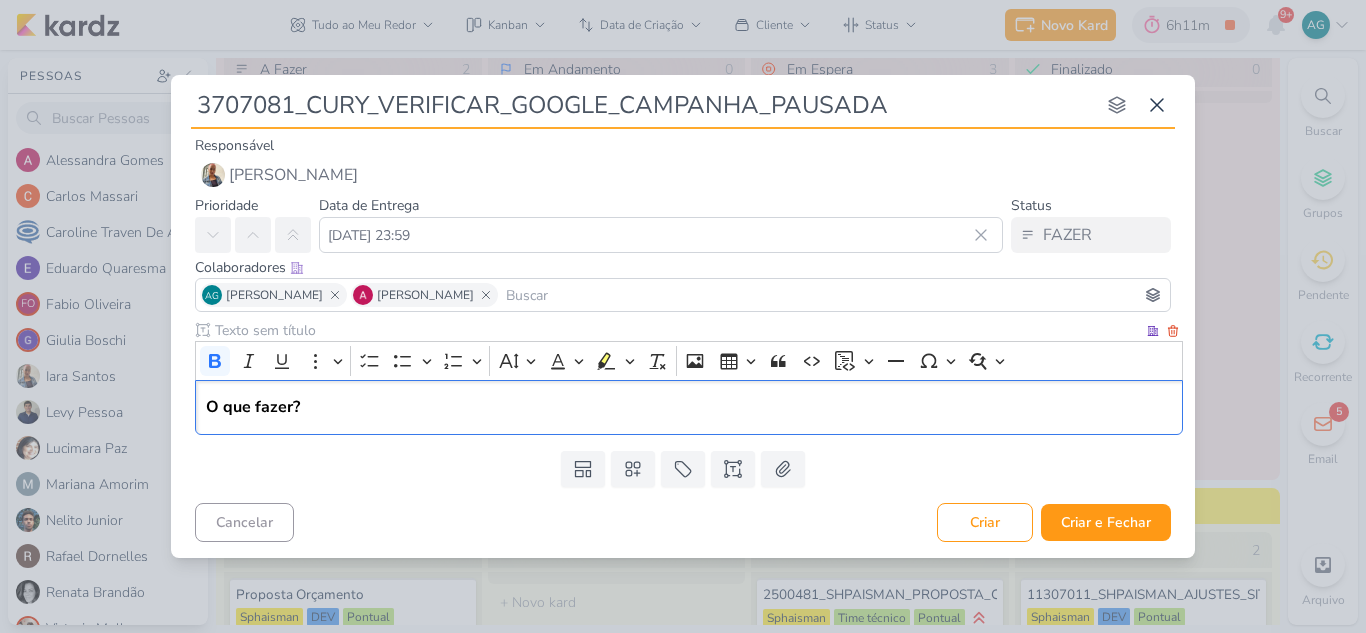 click on "O que fazer?" at bounding box center (689, 407) 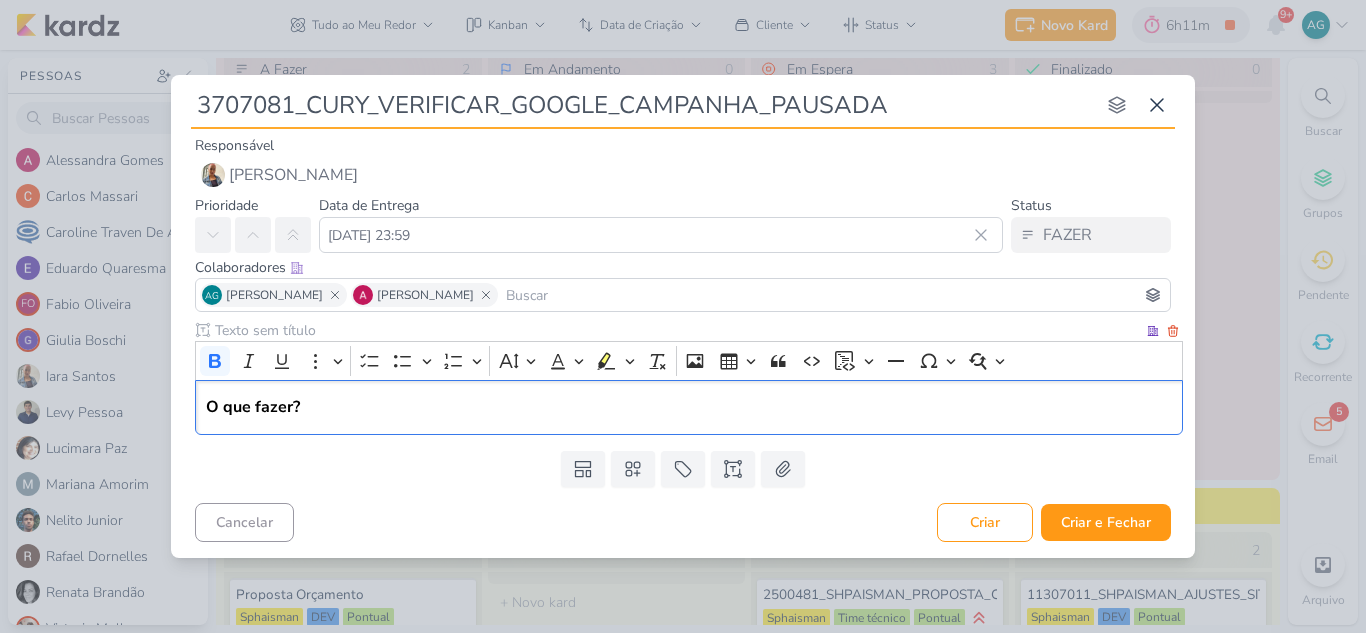 click on "O que fazer?" at bounding box center [689, 407] 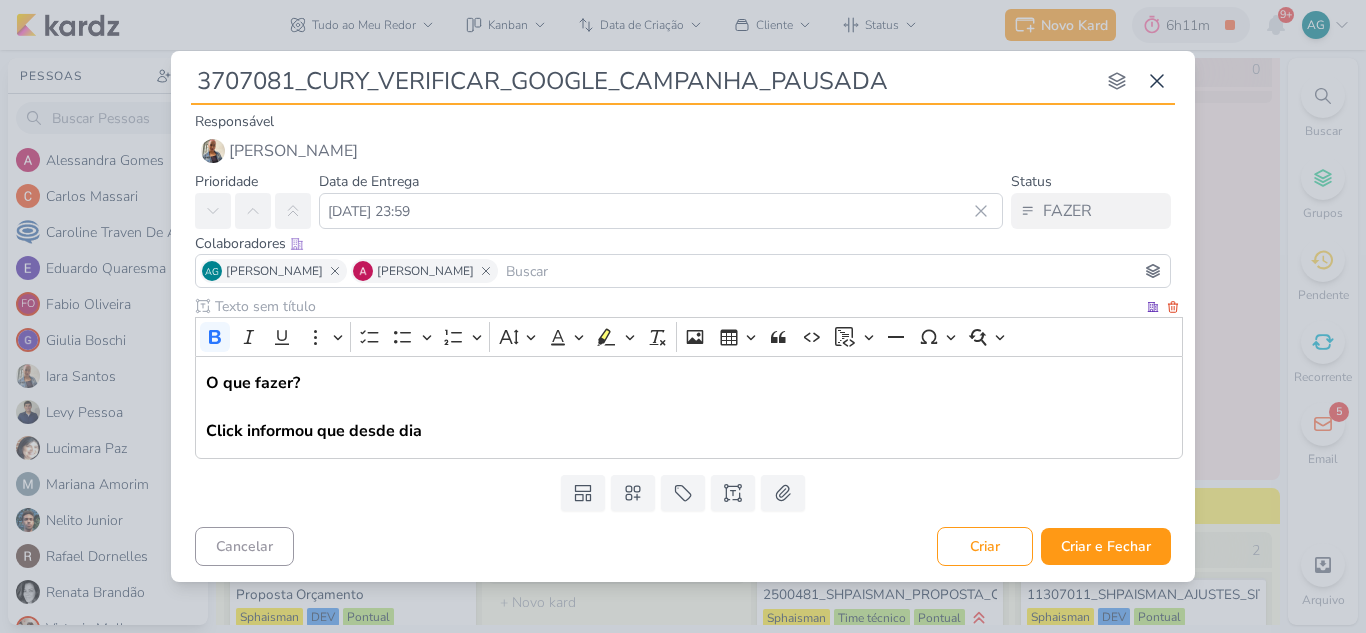 click on "O que fazer? ⁠⁠⁠⁠⁠⁠⁠Click informou que desde dia" at bounding box center [689, 407] 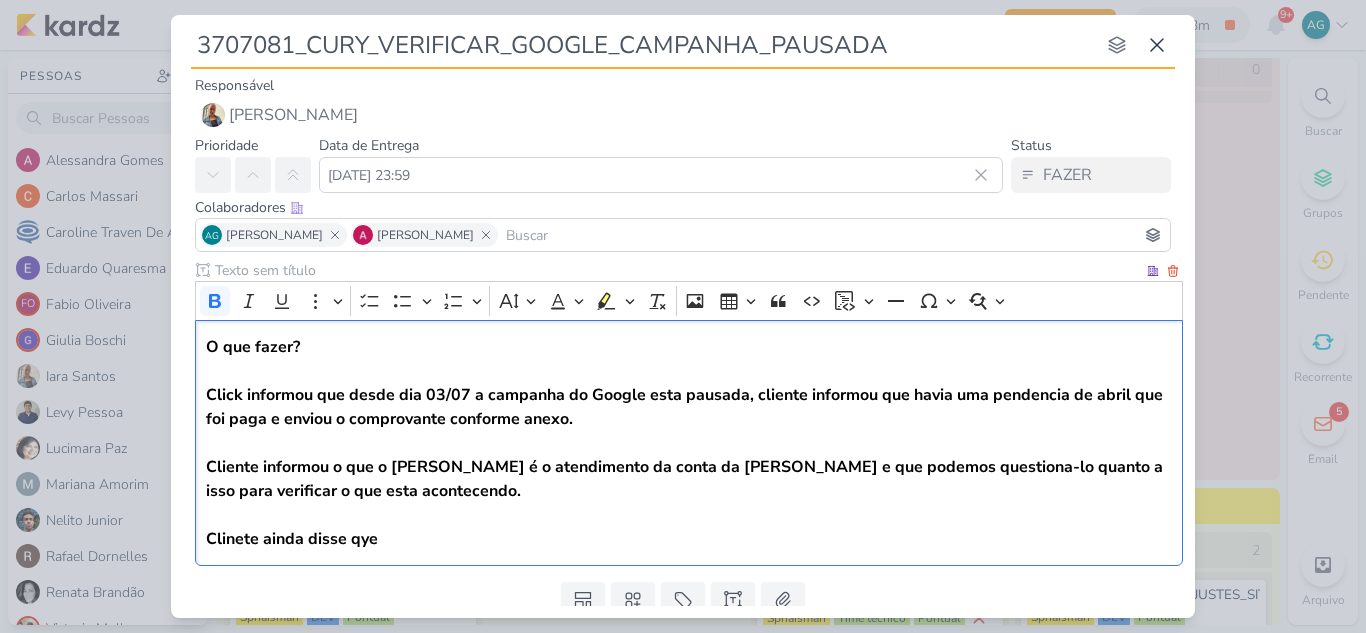 click on "Cliente informou o que o Reginaldo do Goggle é o atendimento da conta da Cury e que podemos questiona-lo quanto a isso para verificar o que esta acontecendo." at bounding box center (684, 479) 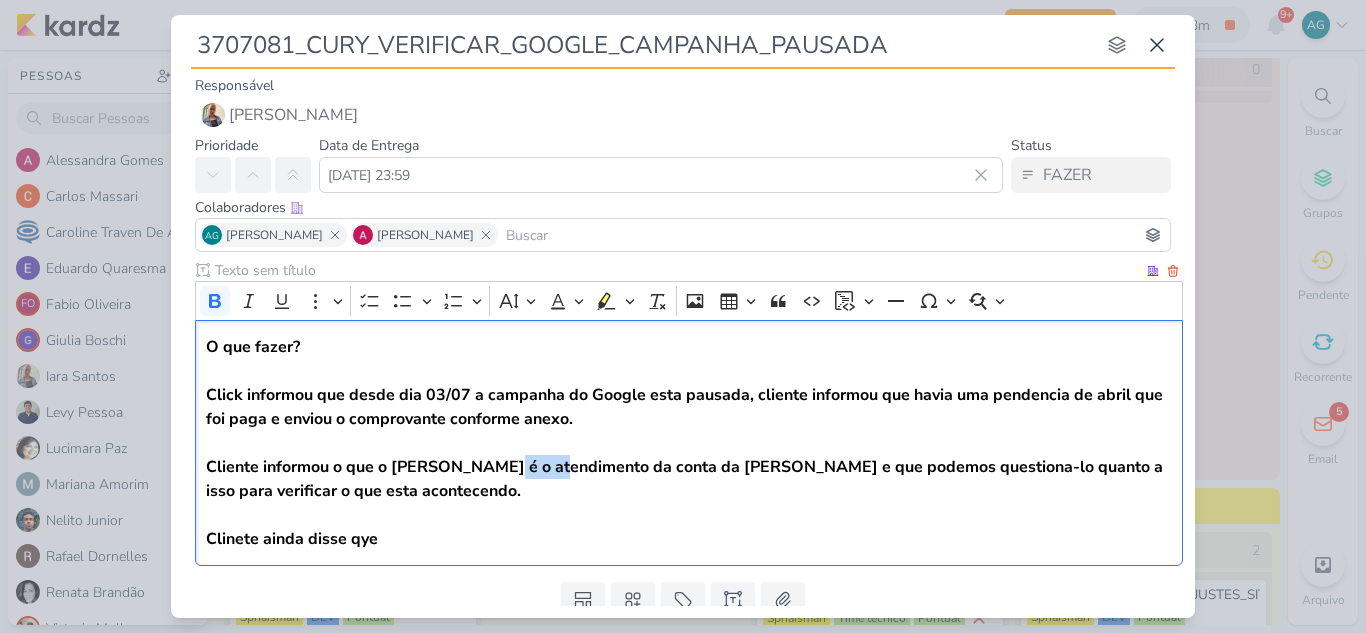 click on "Cliente informou o que o Reginaldo do Goggle é o atendimento da conta da Cury e que podemos questiona-lo quanto a isso para verificar o que esta acontecendo." at bounding box center [684, 479] 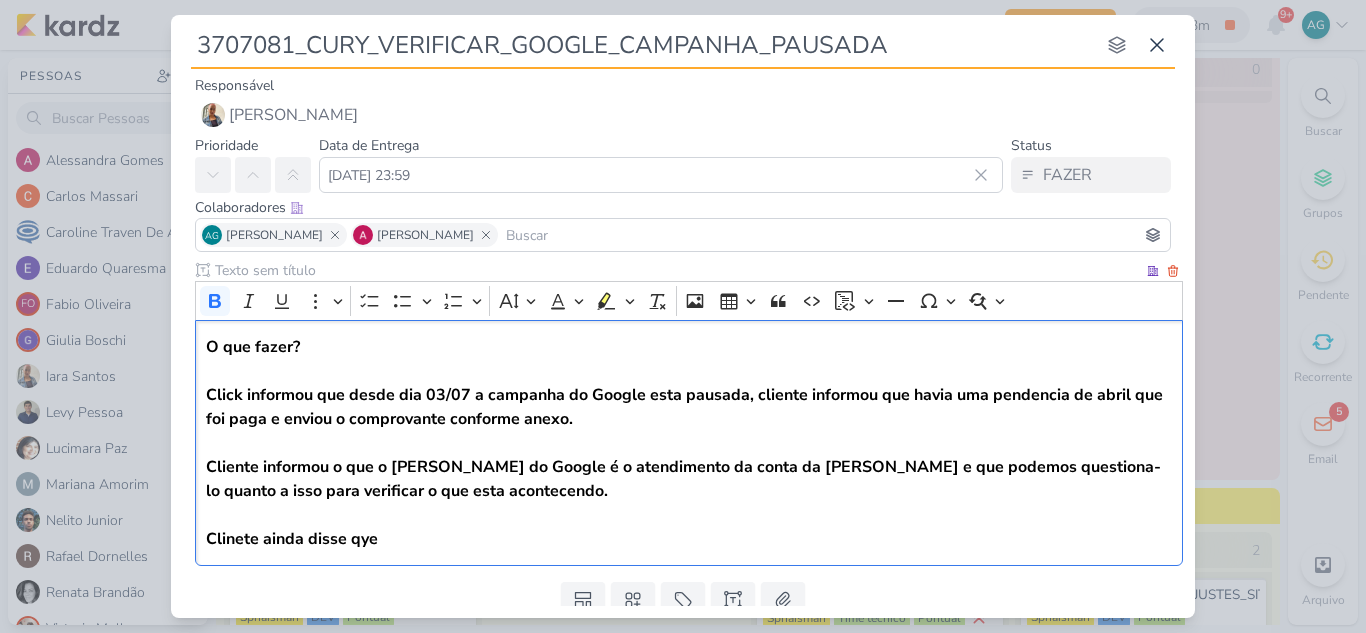 click on "O que fazer? Click informou que desde dia 03/07 a campanha do Google esta pausada, cliente informou que havia uma pendencia de abril que foi paga e enviou o comprovante conforme anexo. Cliente informou o que o Reginaldo do Google é o atendimento da conta da Cury e que podemos questiona-lo quanto a isso para verificar o que esta acontecendo. Clinete ainda disse qye" at bounding box center [689, 443] 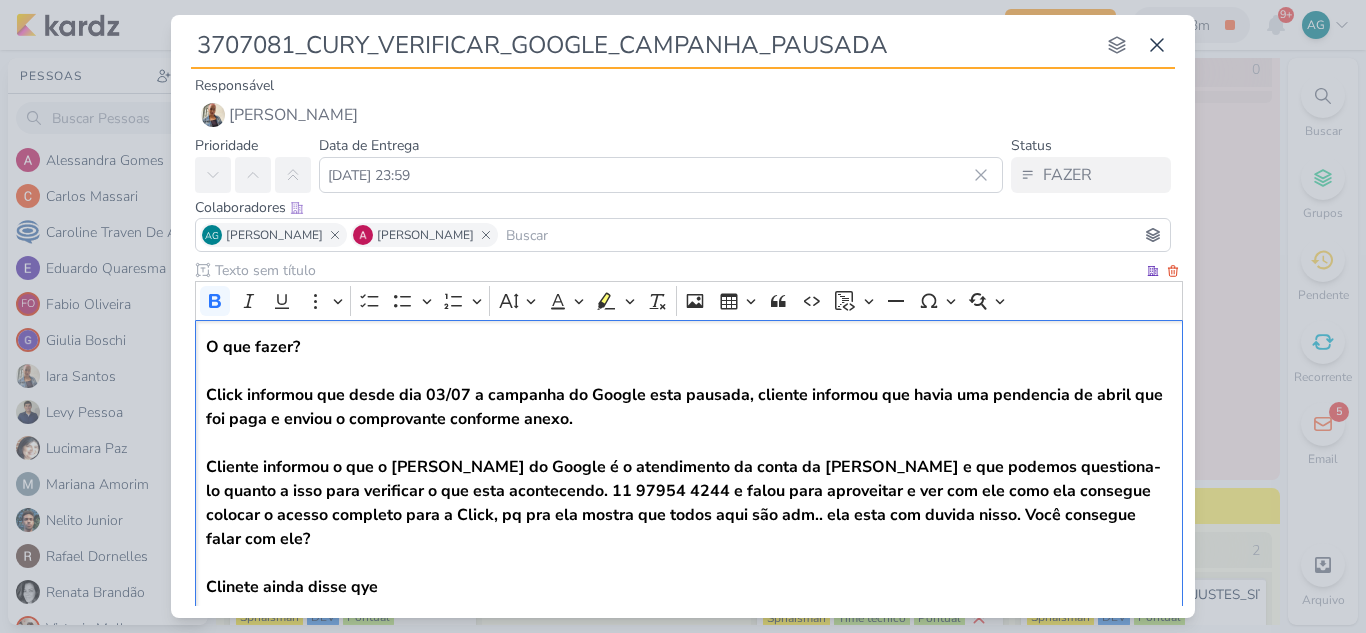 click on "Cliente informou o que o Reginaldo do Google é o atendimento da conta da Cury e que podemos questiona-lo quanto a isso para verificar o que esta acontecendo. 11 97954 4244 e falou para aproveitar e ver com ele como ela consegue colocar o acesso completo para a Click, pq pra ela mostra que todos aqui são adm.. ela esta com duvida nisso. Você consegue falar com ele?" at bounding box center [683, 503] 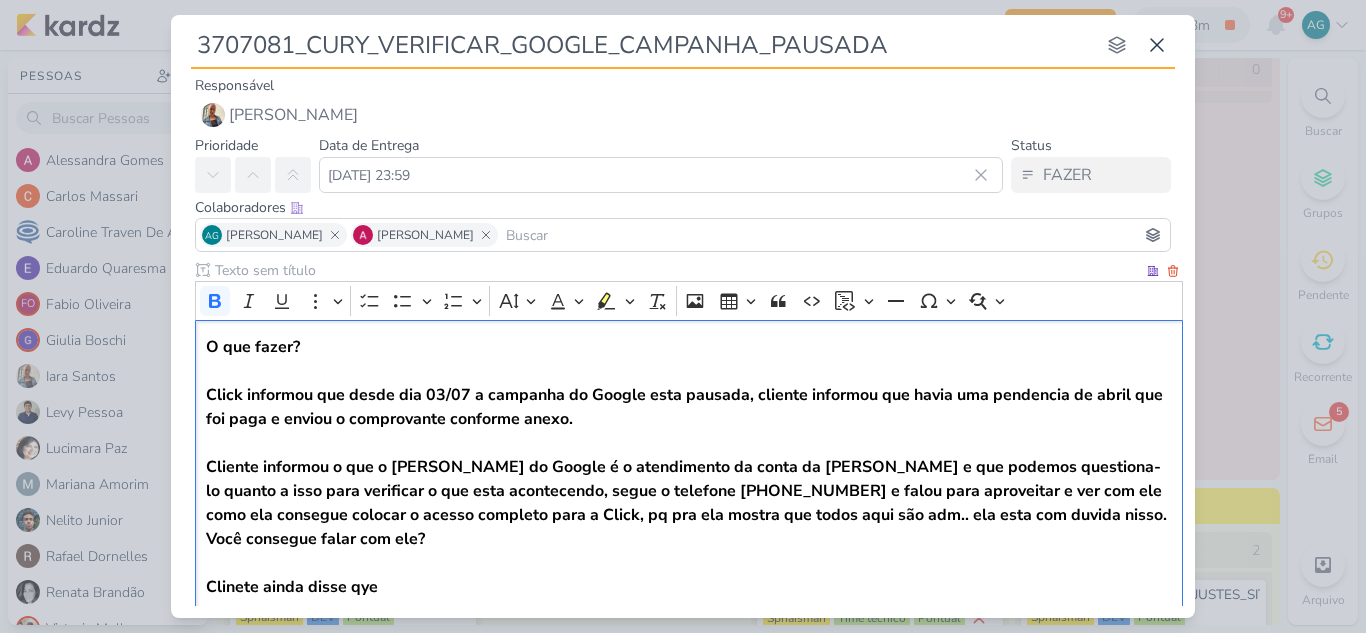 click on "Cliente informou o que o Reginaldo do Google é o atendimento da conta da Cury e que podemos questiona-lo quanto a isso para verificar o que esta acontecendo, segue o telefone 11 97954 4244 e falou para aproveitar e ver com ele como ela consegue colocar o acesso completo para a Click, pq pra ela mostra que todos aqui são adm.. ela esta com duvida nisso. Você consegue falar com ele?" at bounding box center [686, 503] 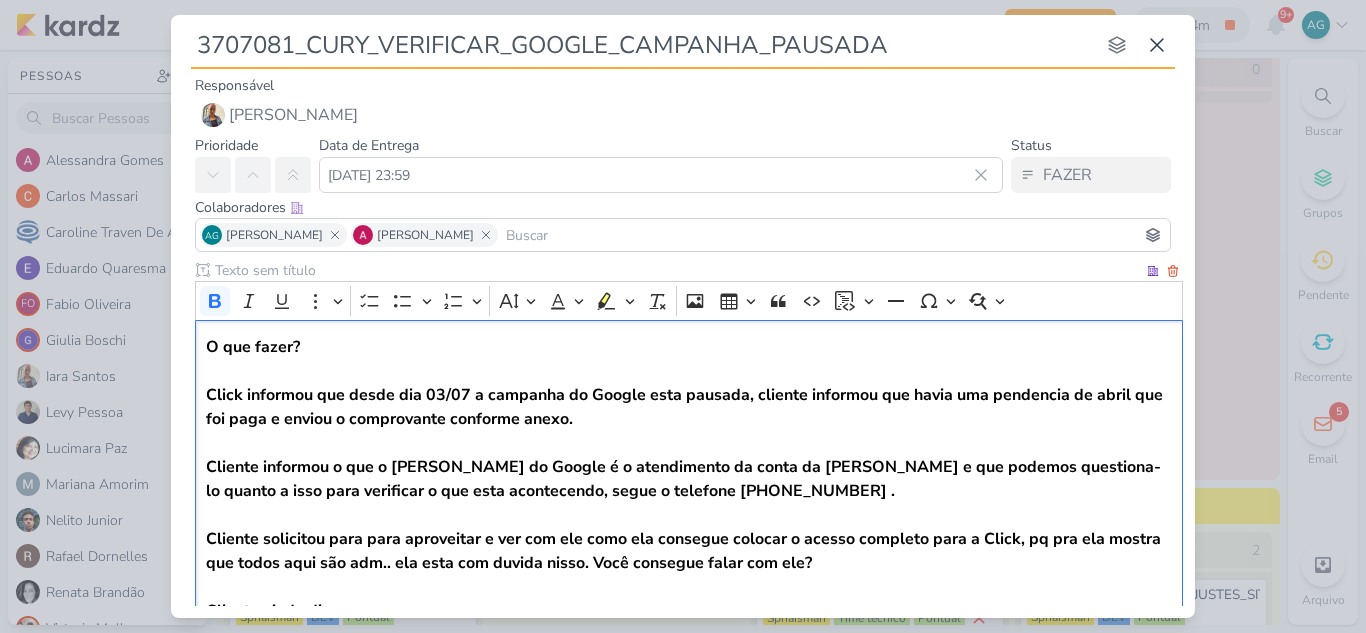 scroll, scrollTop: 100, scrollLeft: 0, axis: vertical 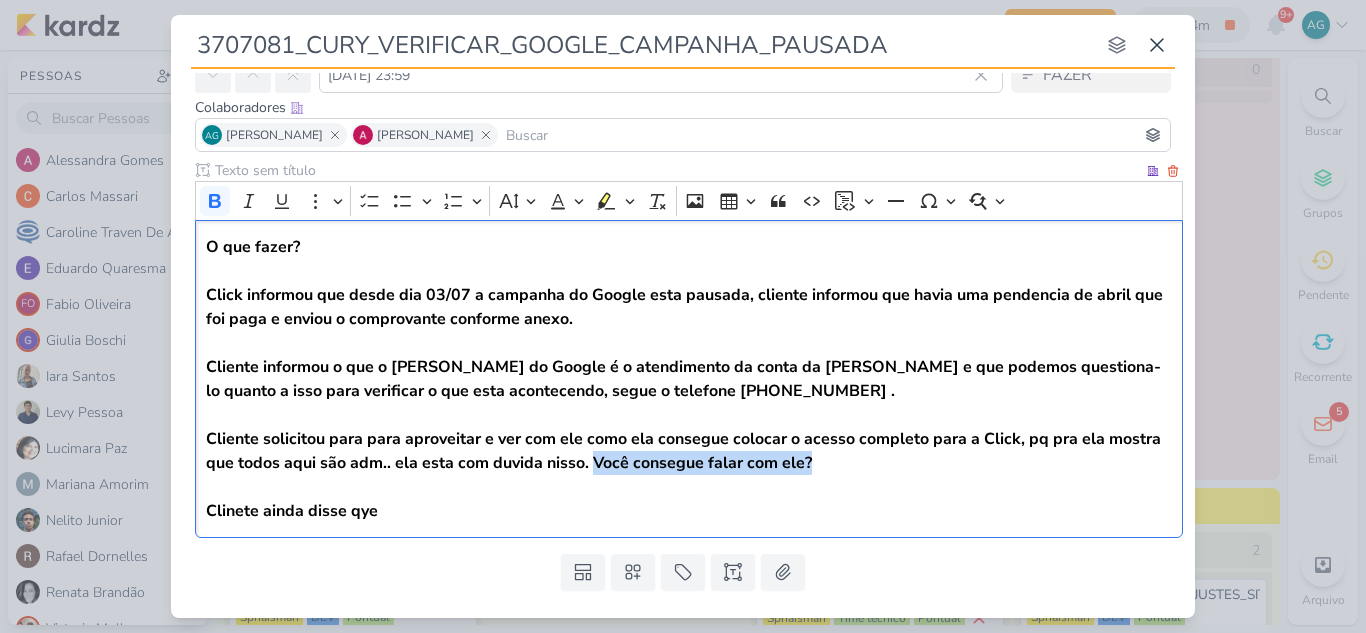 drag, startPoint x: 625, startPoint y: 464, endPoint x: 848, endPoint y: 458, distance: 223.0807 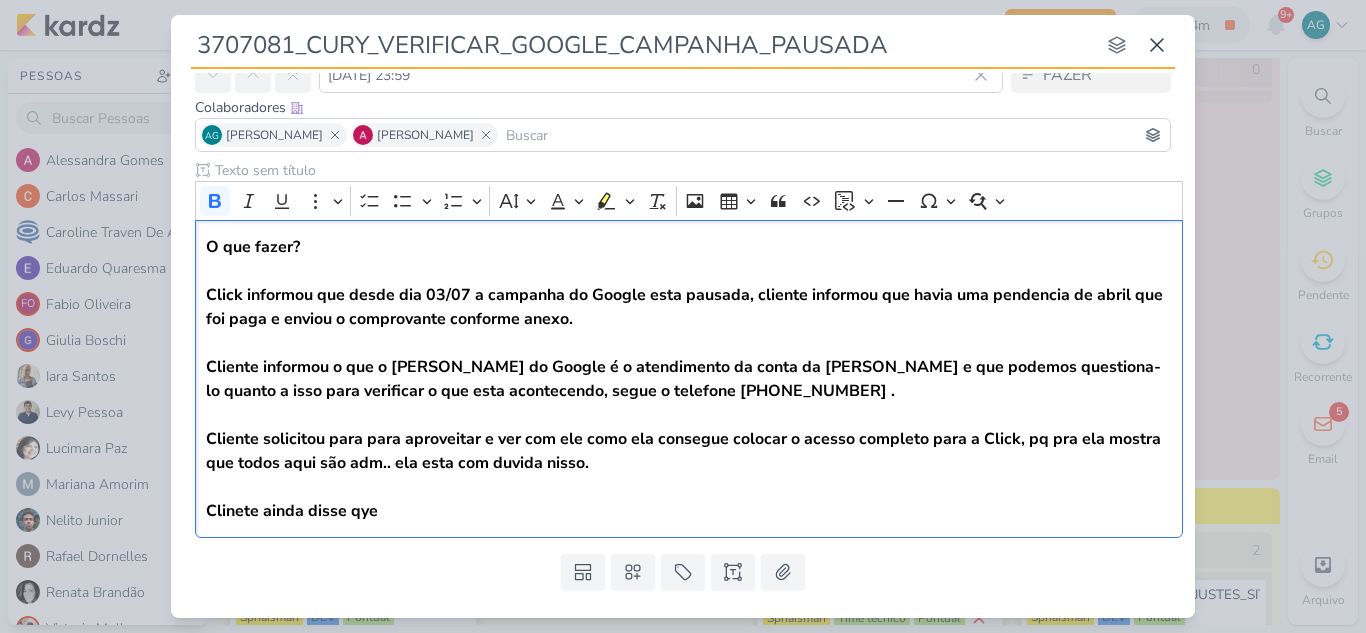 drag, startPoint x: 433, startPoint y: 506, endPoint x: 170, endPoint y: 496, distance: 263.19003 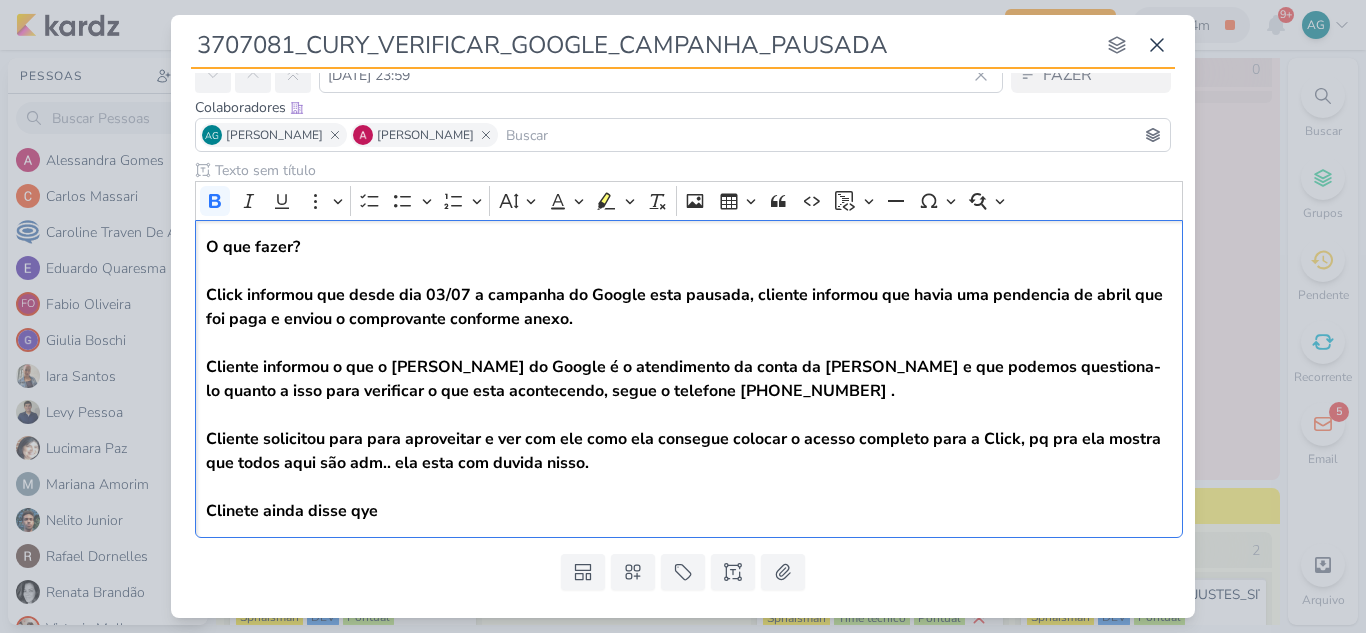 click on "3707081_CURY_VERIFICAR_GOOGLE_CAMPANHA_PAUSADA
nenhum grupo disponível
esc
Responsável
Iara Santos
Iara Santos
Prioridade" at bounding box center (683, 316) 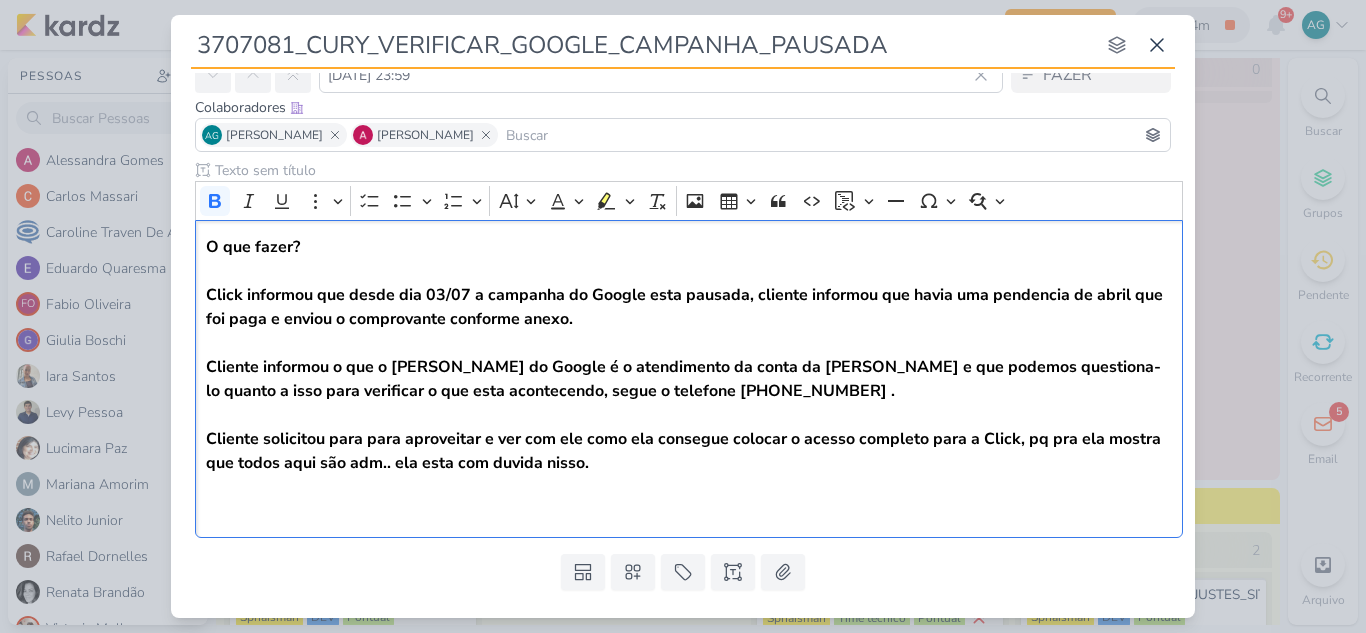drag, startPoint x: 583, startPoint y: 460, endPoint x: 88, endPoint y: 271, distance: 529.8547 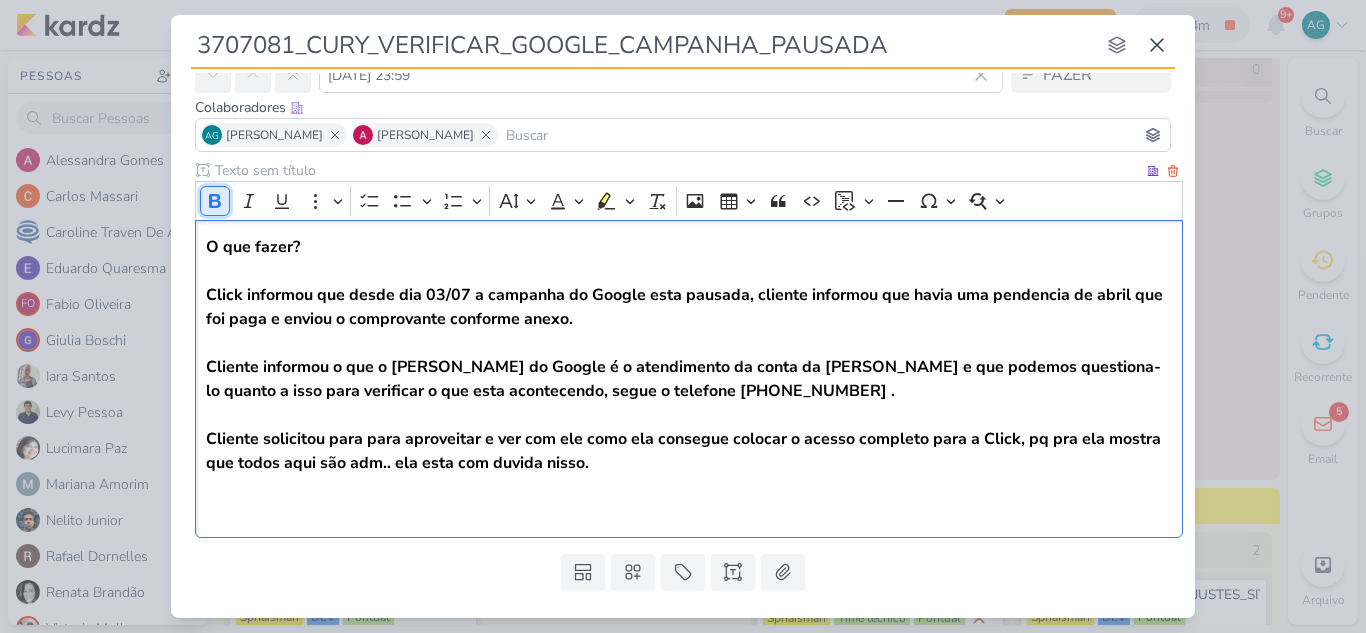 click 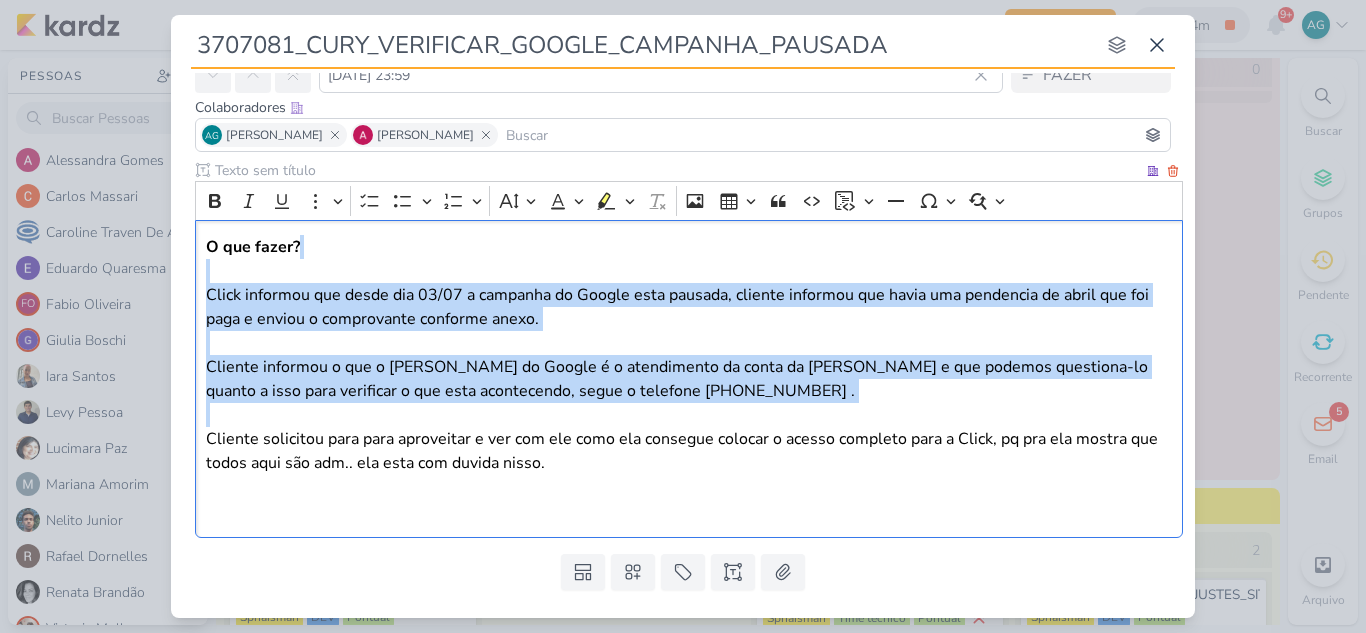 click on "O que fazer? Click informou que desde dia 03/07 a campanha do Google esta pausada, cliente informou que havia uma pendencia de abril que foi paga e enviou o comprovante conforme anexo. Cliente informou o que o Reginaldo do Google é o atendimento da conta da Cury e que podemos questiona-lo quanto a isso para verificar o que esta acontecendo, segue o telefone 11 97954 4244 . Cliente solicitou para para aproveitar e ver com ele como ela consegue colocar o acesso completo para a Click, pq pra ela mostra que todos aqui são adm.. ela esta com duvida nisso." at bounding box center (689, 379) 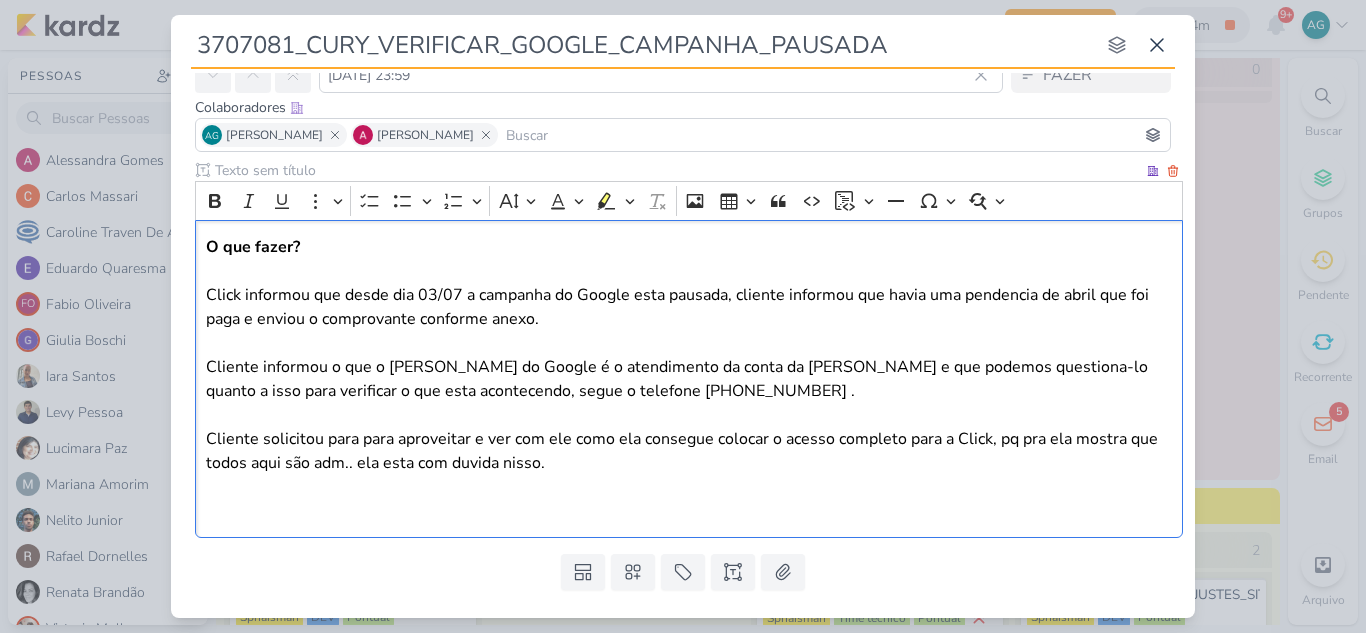 click on "O que fazer? Click informou que desde dia 03/07 a campanha do Google esta pausada, cliente informou que havia uma pendencia de abril que foi paga e enviou o comprovante conforme anexo. Cliente informou o que o Reginaldo do Google é o atendimento da conta da Cury e que podemos questiona-lo quanto a isso para verificar o que esta acontecendo, segue o telefone 11 97954 4244 . Cliente solicitou para para aproveitar e ver com ele como ela consegue colocar o acesso completo para a Click, pq pra ela mostra que todos aqui são adm.. ela esta com duvida nisso." at bounding box center [689, 379] 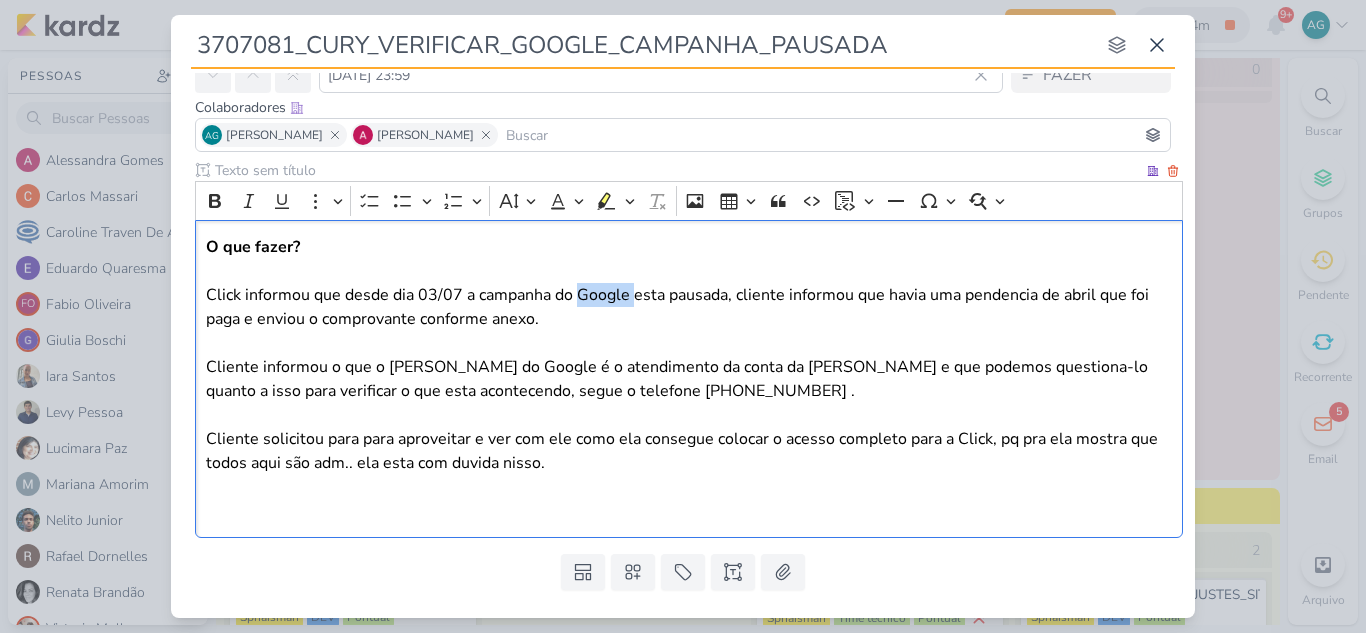click on "O que fazer? Click informou que desde dia 03/07 a campanha do Google esta pausada, cliente informou que havia uma pendencia de abril que foi paga e enviou o comprovante conforme anexo. Cliente informou o que o Reginaldo do Google é o atendimento da conta da Cury e que podemos questiona-lo quanto a isso para verificar o que esta acontecendo, segue o telefone 11 97954 4244 . Cliente solicitou para para aproveitar e ver com ele como ela consegue colocar o acesso completo para a Click, pq pra ela mostra que todos aqui são adm.. ela esta com duvida nisso." at bounding box center [689, 379] 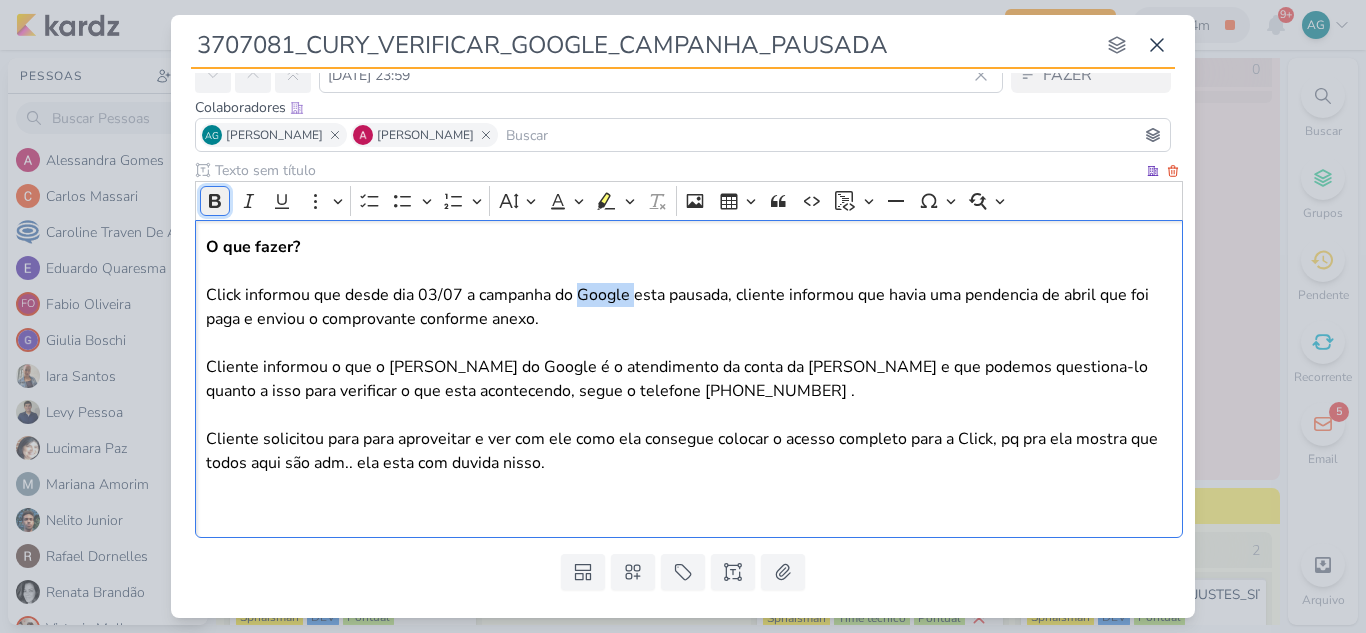 click on "Bold" at bounding box center [215, 201] 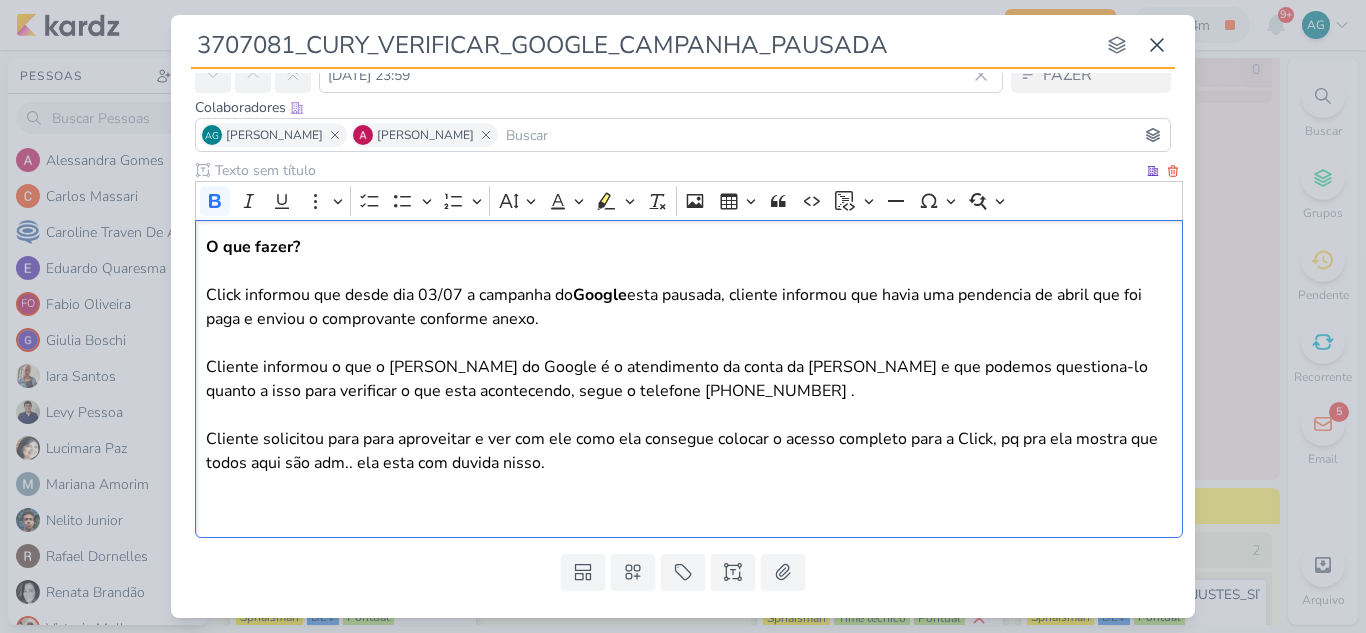 click on "O que fazer? Click informou que desde dia 03/07 a campanha do  Google  esta pausada, cliente informou que havia uma pendencia de abril que foi paga e enviou o comprovante conforme anexo. Cliente informou o que o Reginaldo do Google é o atendimento da conta da Cury e que podemos questiona-lo quanto a isso para verificar o que esta acontecendo, segue o telefone 11 97954 4244 . Cliente solicitou para para aproveitar e ver com ele como ela consegue colocar o acesso completo para a Click, pq pra ela mostra que todos aqui são adm.. ela esta com duvida nisso." at bounding box center [689, 379] 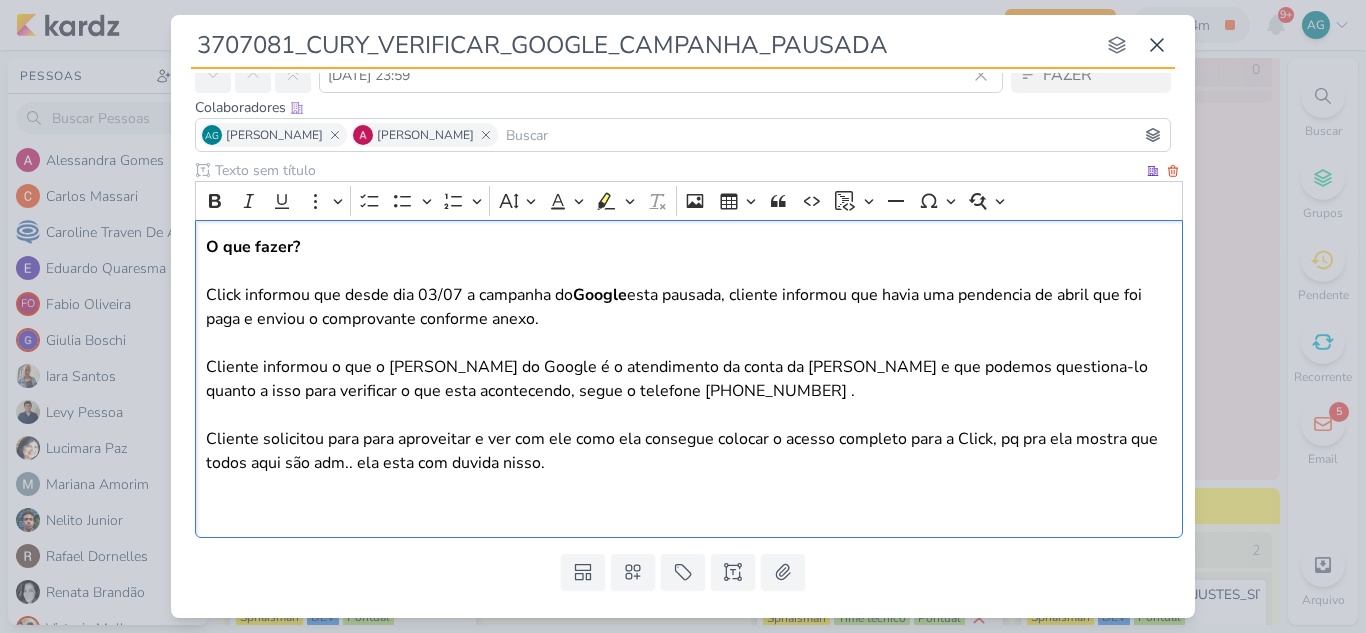 click on "O que fazer? Click informou que desde dia 03/07 a campanha do  Google  esta pausada, cliente informou que havia uma pendencia de abril que foi paga e enviou o comprovante conforme anexo. Cliente informou o que o Reginaldo do Google é o atendimento da conta da Cury e que podemos questiona-lo quanto a isso para verificar o que esta acontecendo, segue o telefone 11 97954 4244 . Cliente solicitou para para aproveitar e ver com ele como ela consegue colocar o acesso completo para a Click, pq pra ela mostra que todos aqui são adm.. ela esta com duvida nisso." at bounding box center [689, 379] 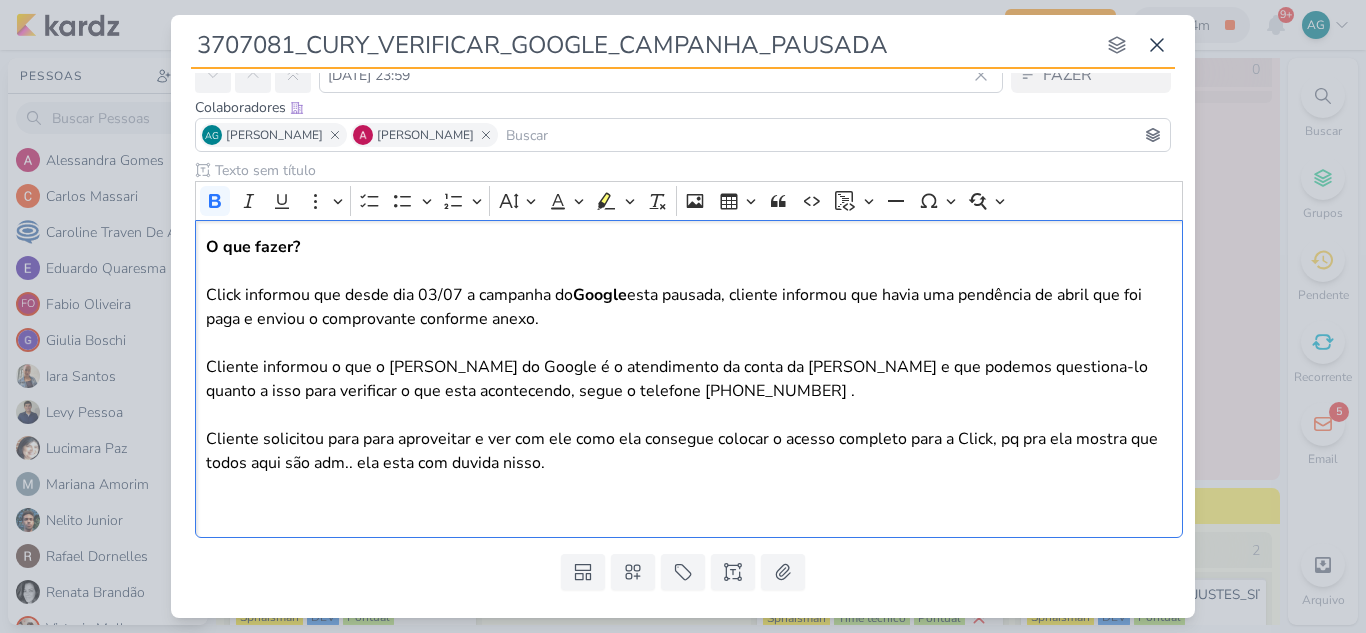 drag, startPoint x: 599, startPoint y: 471, endPoint x: 192, endPoint y: 237, distance: 469.4731 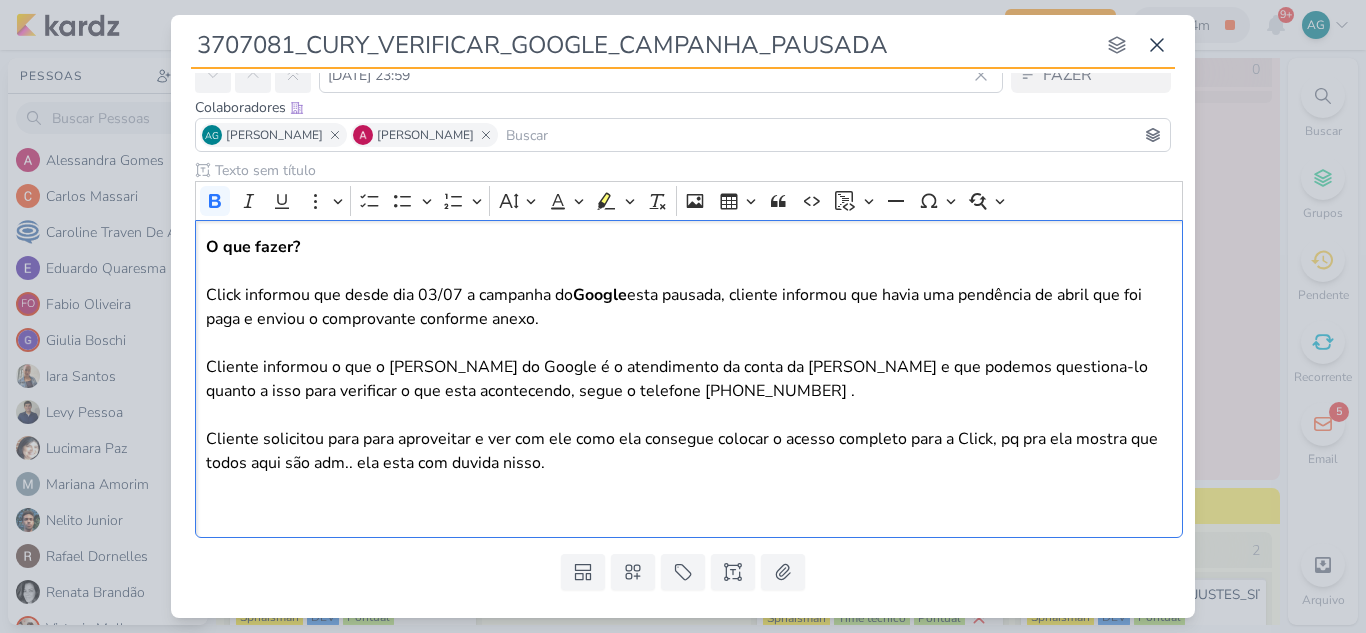 click on "Clique para deixar o item visível somente à membros da sua organização
Rich Text Editor Bold Italic Underline More To-do List Bulleted List Bulleted List Numbered List Numbered List Font Size Font Color Remove color Highlight Highlight Remove Format Insert image Insert table Block quote Code Insert code block Insert code block Horizontal line Special characters O que fazer?" at bounding box center (683, 353) 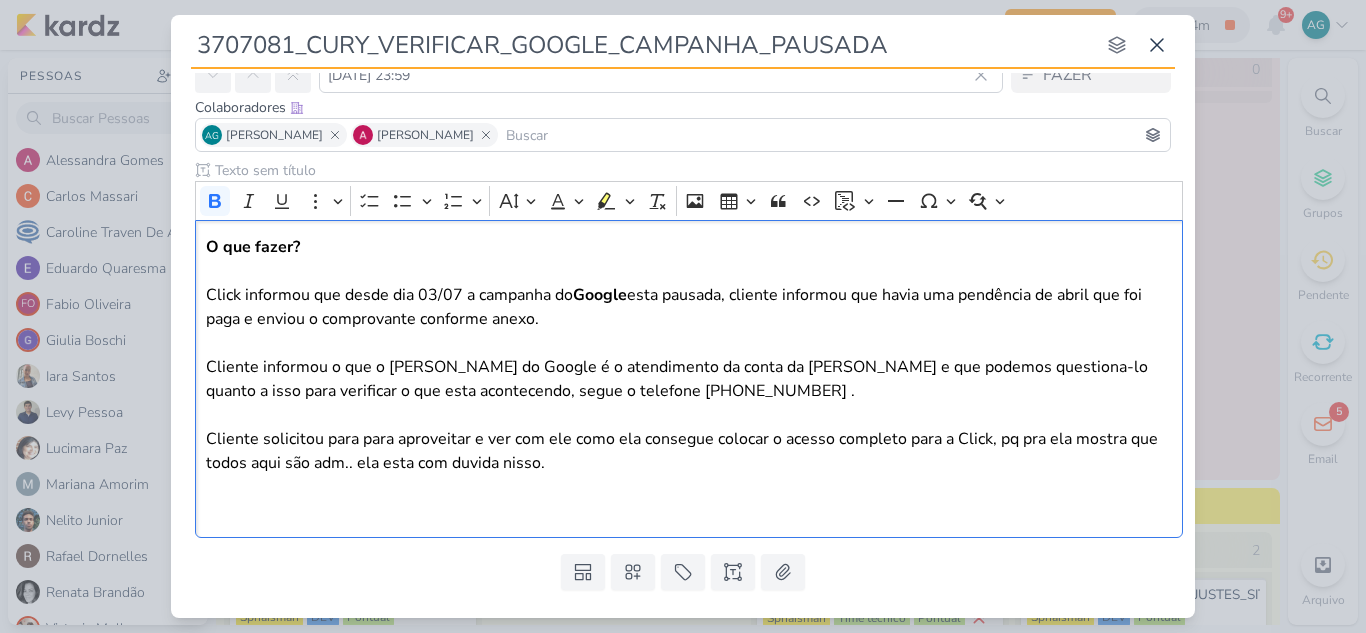 copy on "O que fazer? Click informou que desde dia 03/07 a campanha do  Google  esta pausada, cliente informou que havia uma pendência de abril que foi paga e enviou o comprovante conforme anexo. Cliente informou o que o Reginaldo do Google é o atendimento da conta da Cury e que podemos questiona-lo quanto a isso para verificar o que esta acontecendo, segue o telefone 11 97954 4244 . Cliente solicitou para para aproveitar e ver com ele como ela consegue colocar o acesso completo para a Click, pq pra ela mostra que todos aqui são adm.. ela esta com duvida nisso." 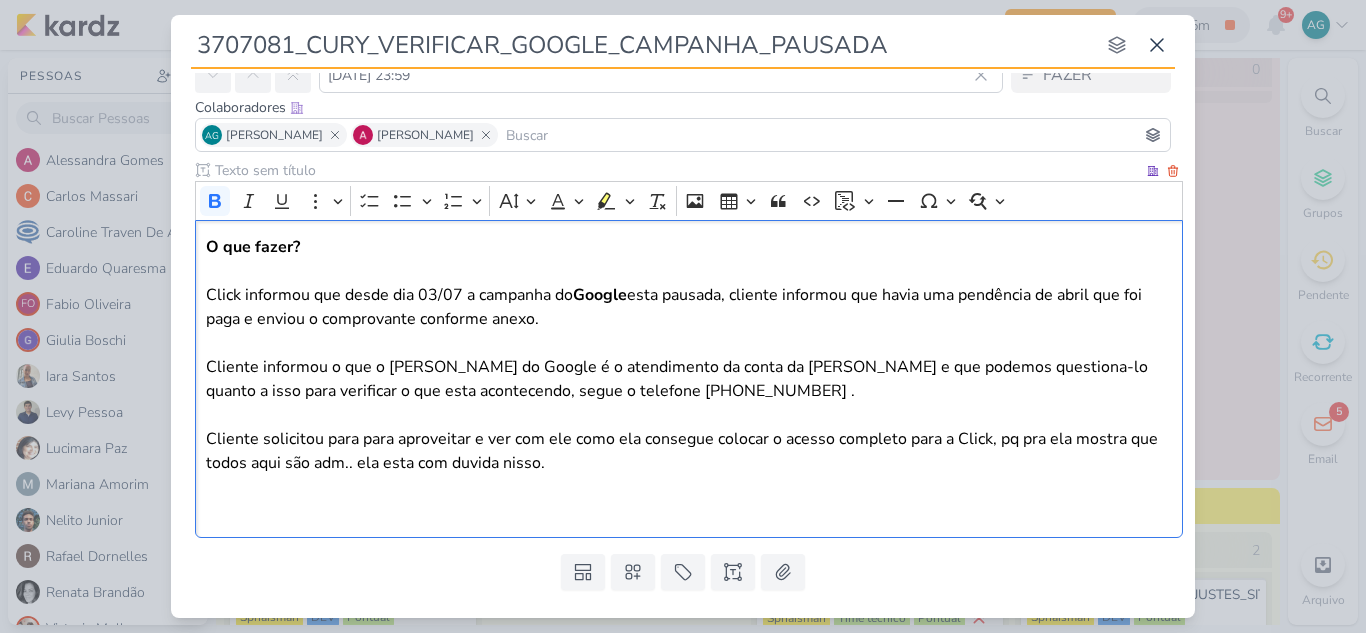 click on "O que fazer? Click informou que desde dia 03/07 a campanha do  Google  esta pausada, cliente informou que havia uma pendência de abril que foi paga e enviou o comprovante conforme anexo. Cliente informou o que o Reginaldo do Google é o atendimento da conta da Cury e que podemos questiona-lo quanto a isso para verificar o que esta acontecendo, segue o telefone 11 97954 4244 . Cliente solicitou para para aproveitar e ver com ele como ela consegue colocar o acesso completo para a Click, pq pra ela mostra que todos aqui são adm.. ela esta com duvida nisso." at bounding box center (689, 379) 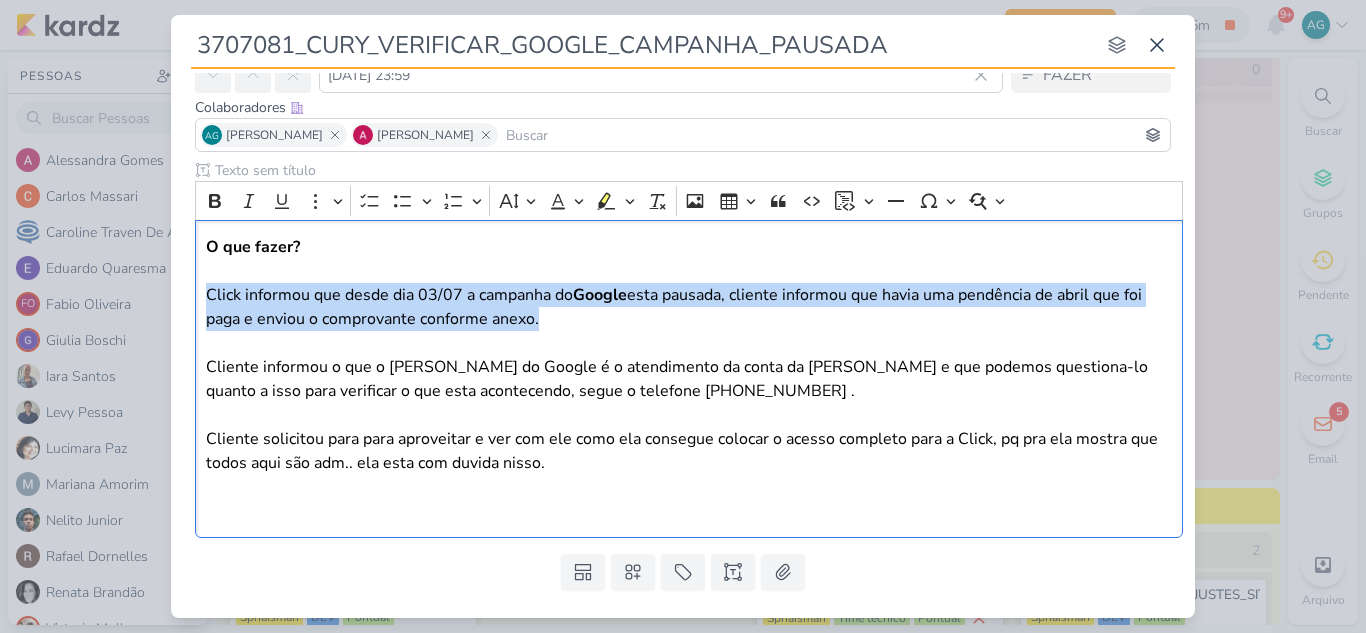 drag, startPoint x: 576, startPoint y: 323, endPoint x: 164, endPoint y: 287, distance: 413.56982 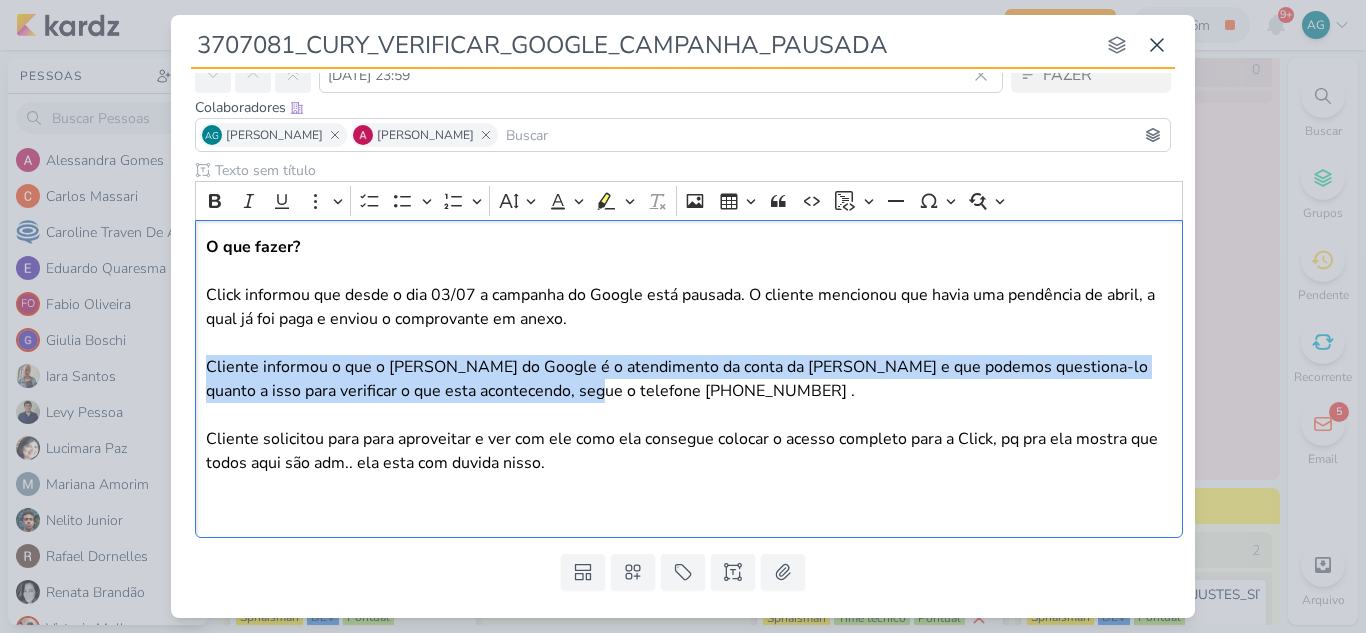 drag, startPoint x: 563, startPoint y: 393, endPoint x: 172, endPoint y: 357, distance: 392.65378 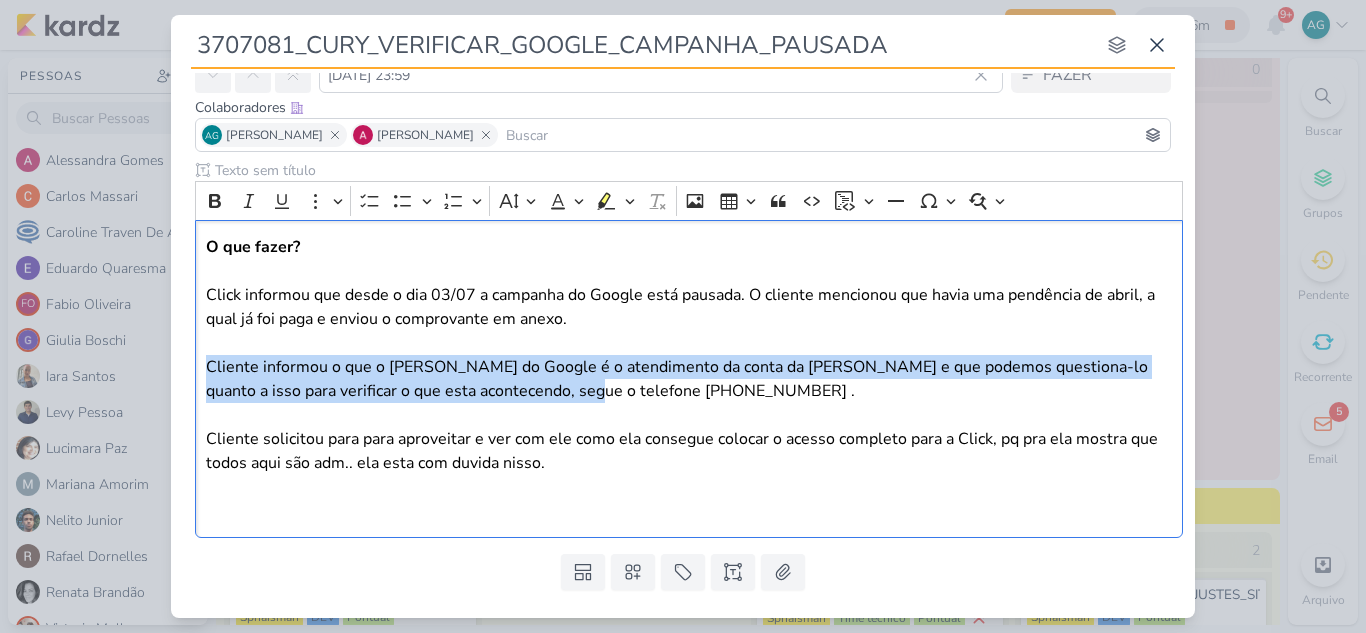 click on "Clique para deixar o item visível somente à membros da sua organização
Rich Text Editor Bold Italic Underline More To-do List Bulleted List Bulleted List Numbered List Numbered List Font Size Font Color Remove color Highlight Highlight Remove Format Insert image Insert table Block quote Code Insert code block Insert code block Horizontal line Special characters O que fazer?" at bounding box center [683, 353] 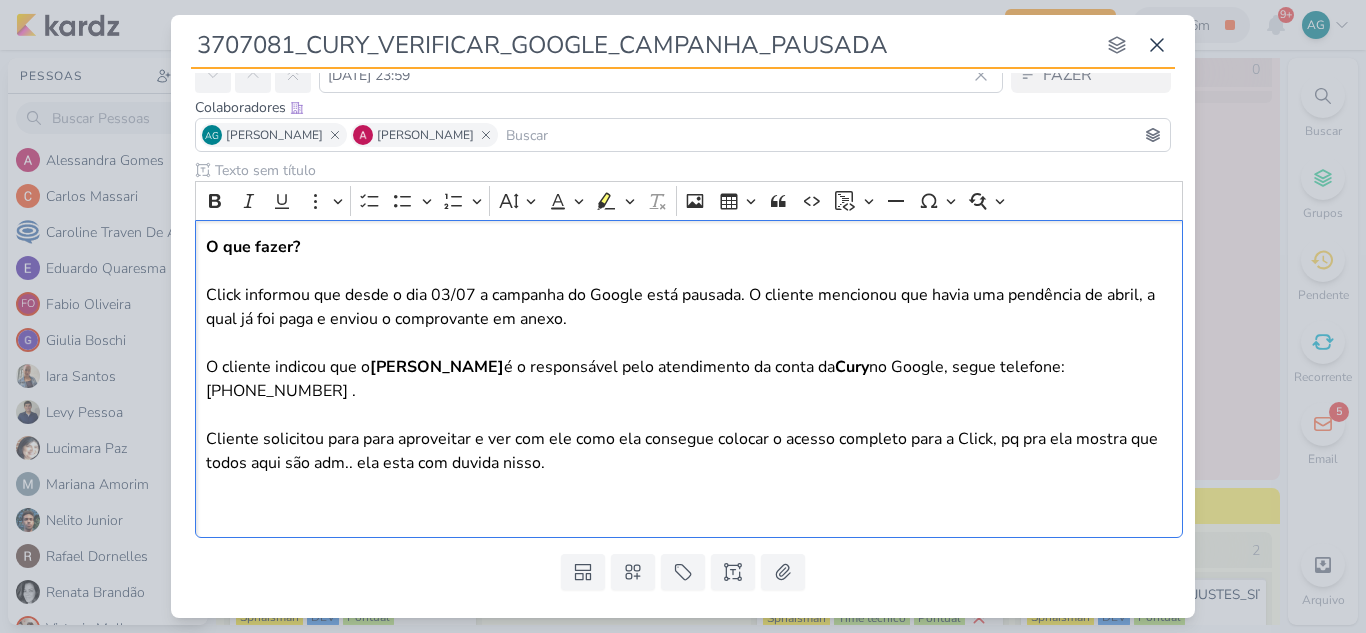 drag, startPoint x: 523, startPoint y: 437, endPoint x: 157, endPoint y: 412, distance: 366.85284 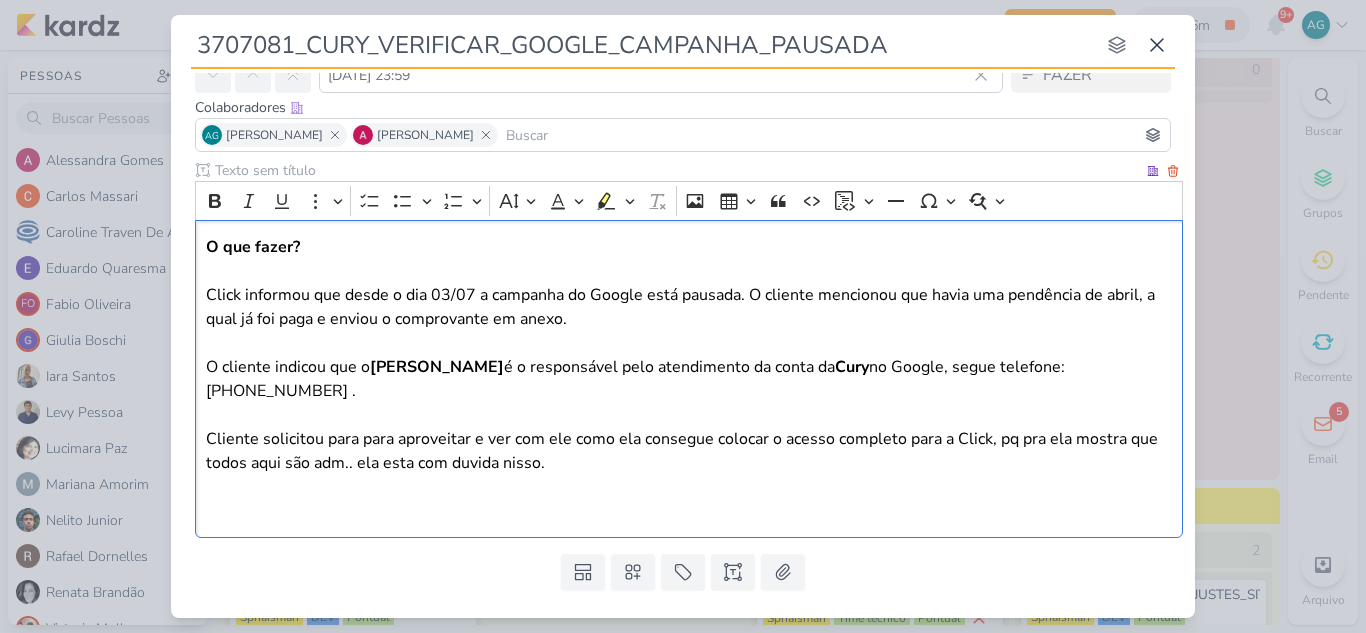 click on "O que fazer? Click informou que desde o dia 03/07 a campanha do Google está pausada. O cliente mencionou que havia uma pendência de abril, a qual já foi paga e enviou o comprovante em anexo. O cliente indicou que o  Reginaldo  é o responsável pelo atendimento da conta da  Cury  no Google, segue telefone: 11 97954 4244 . Cliente solicitou para para aproveitar e ver com ele como ela consegue colocar o acesso completo para a Click, pq pra ela mostra que todos aqui são adm.. ela esta com duvida nisso." at bounding box center (689, 379) 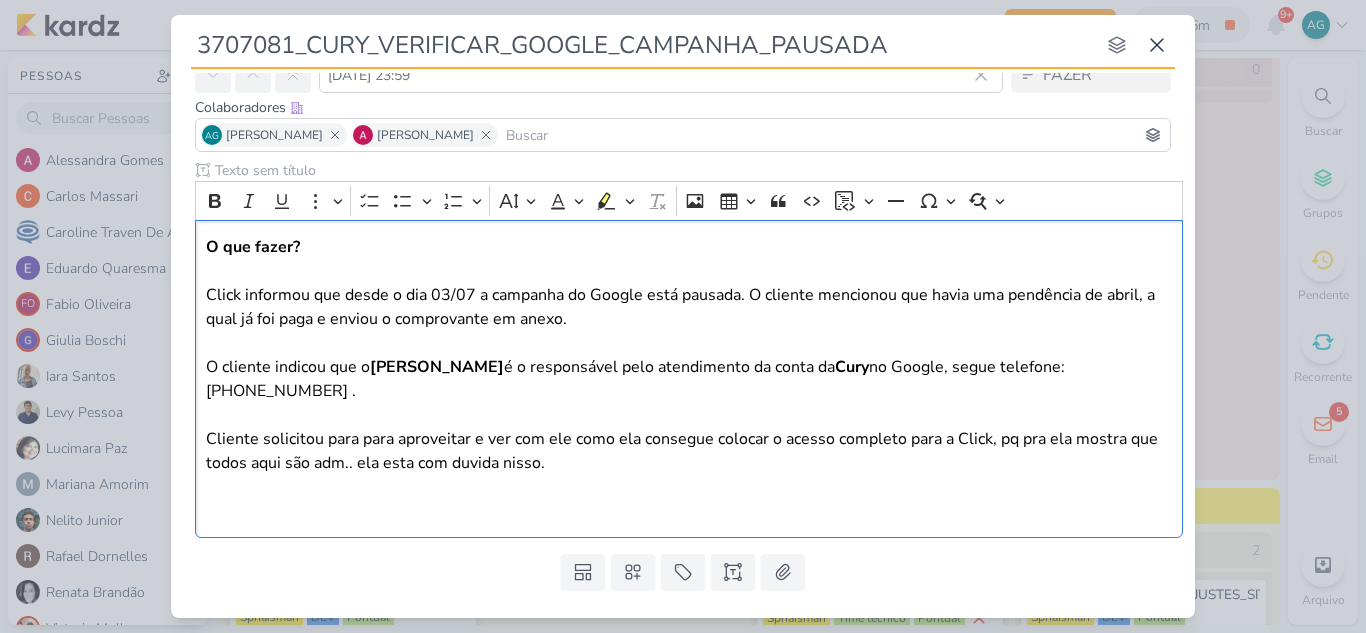 drag, startPoint x: 573, startPoint y: 446, endPoint x: 183, endPoint y: 402, distance: 392.4742 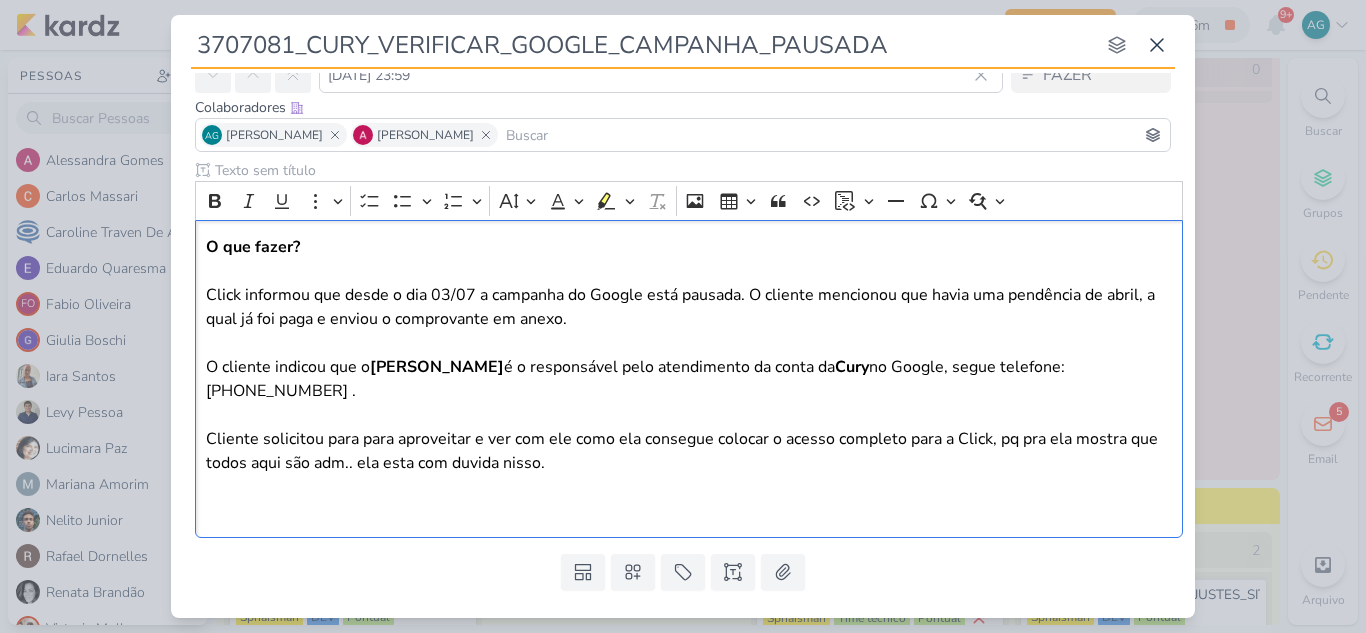 click on "Clique para deixar o item visível somente à membros da sua organização
Rich Text Editor Bold Italic Underline More To-do List Bulleted List Bulleted List Numbered List Numbered List Font Size Font Color Remove color Highlight Highlight Remove Format Insert image Insert table Block quote Code Insert code block Insert code block Horizontal line Special characters O que fazer?" at bounding box center (683, 353) 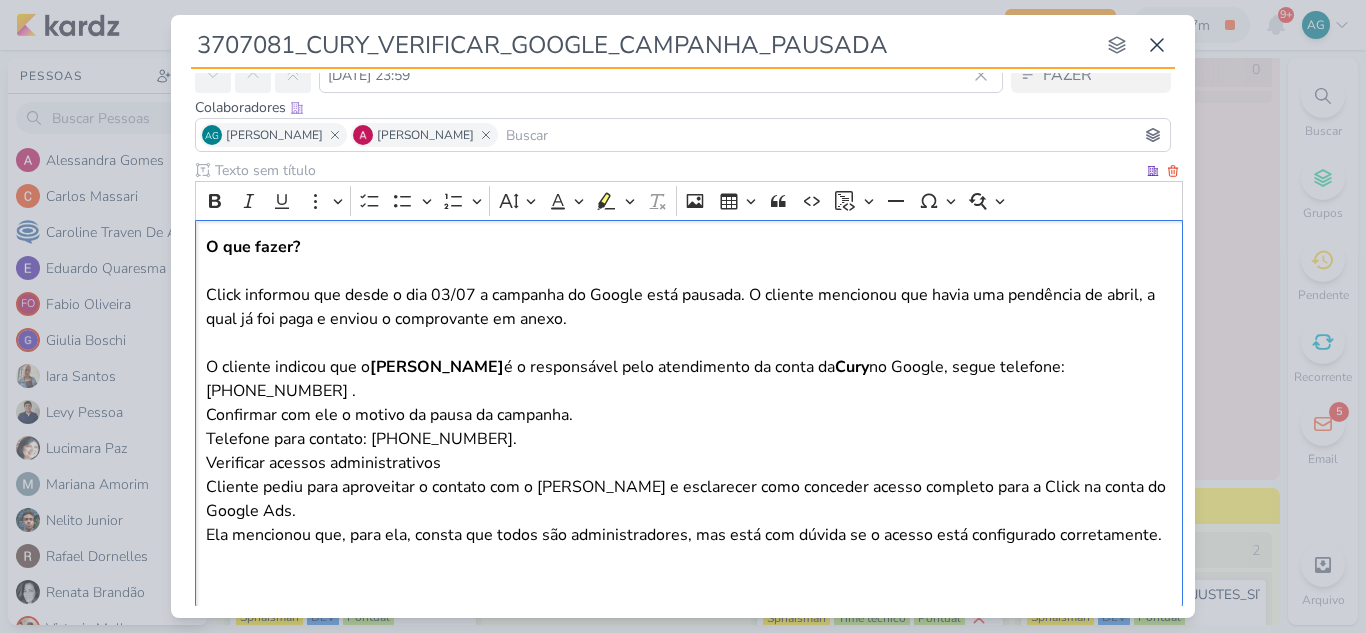 click on "O que fazer? Click informou que desde o dia 03/07 a campanha do Google está pausada. O cliente mencionou que havia uma pendência de abril, a qual já foi paga e enviou o comprovante em anexo. O cliente indicou que o  Reginaldo  é o responsável pelo atendimento da conta da  Cury  no Google, segue telefone: 11 97954 4244 . Confirmar com ele o motivo da pausa da campanha." at bounding box center (689, 331) 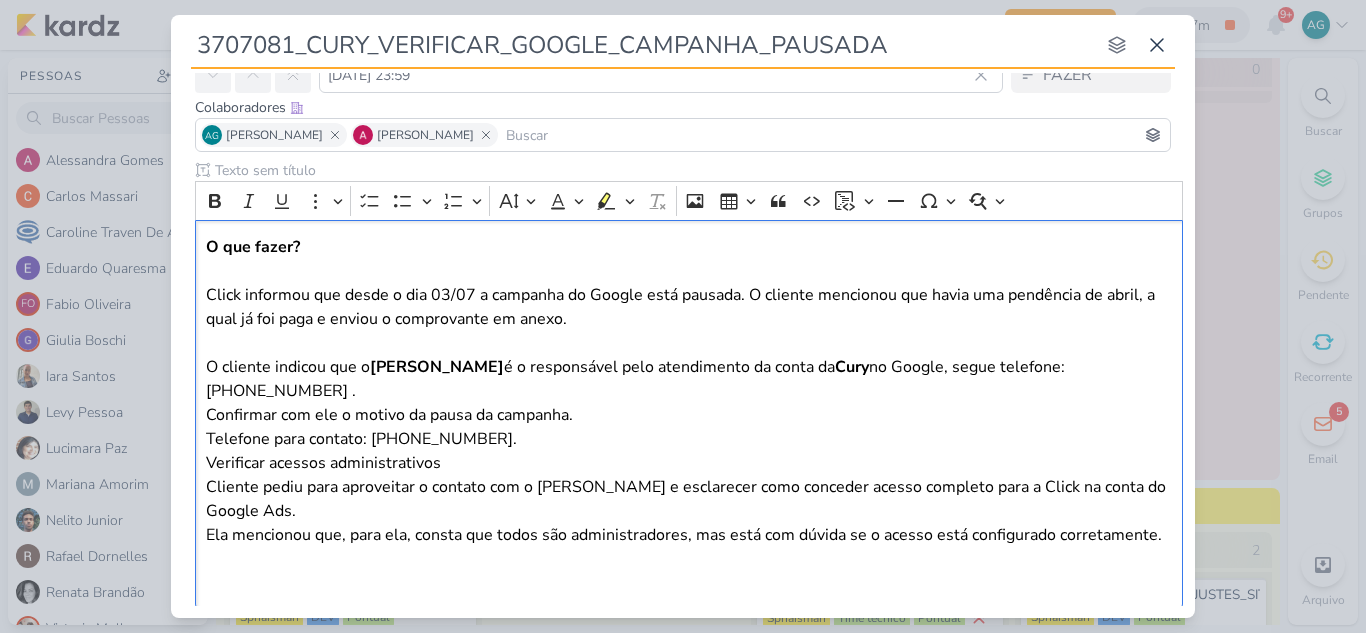drag, startPoint x: 580, startPoint y: 417, endPoint x: 182, endPoint y: 421, distance: 398.0201 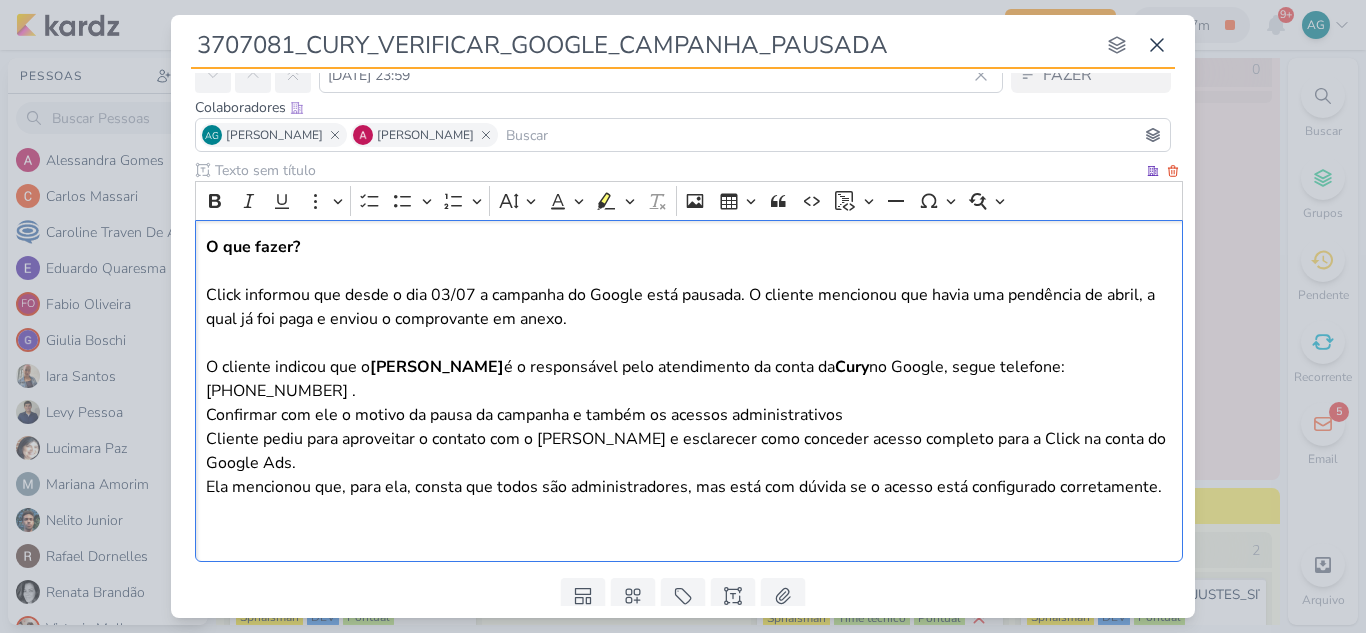 click on "O que fazer? Click informou que desde o dia 03/07 a campanha do Google está pausada. O cliente mencionou que havia uma pendência de abril, a qual já foi paga e enviou o comprovante em anexo. O cliente indicou que o  Reginaldo  é o responsável pelo atendimento da conta da  Cury  no Google, segue telefone: 11 97954 4244 . Confirmar com ele o motivo da pausa da campanha e também os acessos administrativos Cliente pediu para aproveitar o contato com o Reginaldo e esclarecer como conceder acesso completo para a Click na conta do Google Ads." at bounding box center [689, 355] 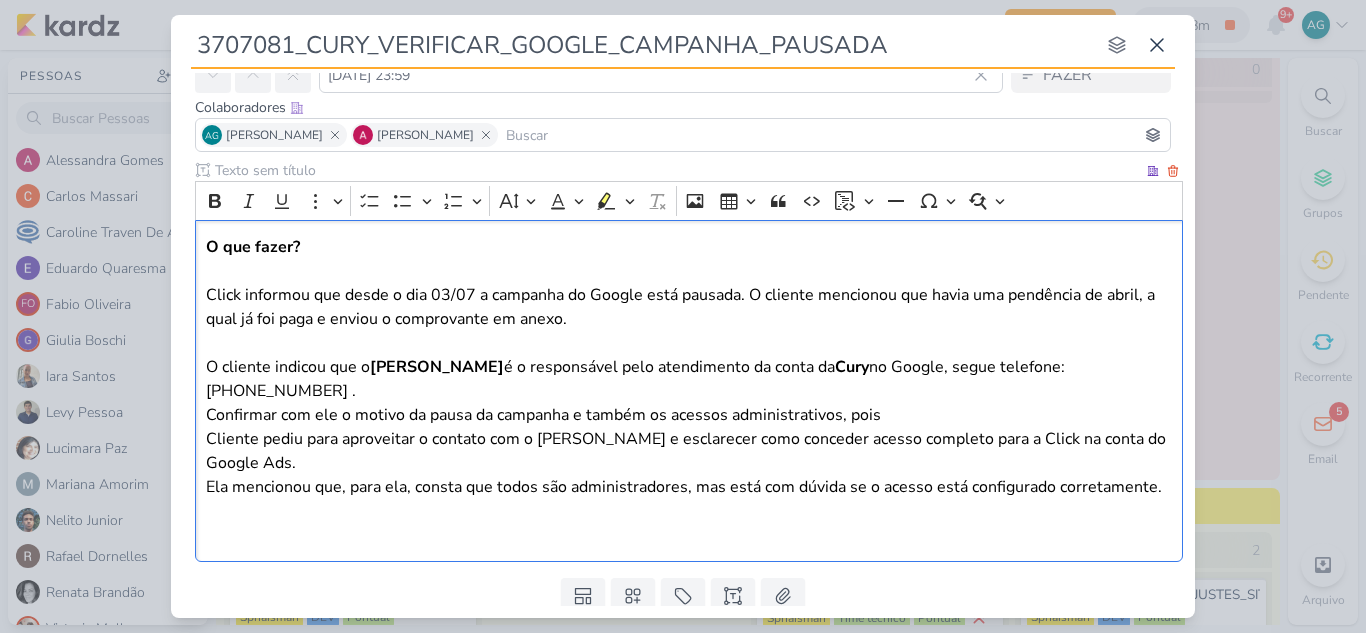 click on "O que fazer? Click informou que desde o dia 03/07 a campanha do Google está pausada. O cliente mencionou que havia uma pendência de abril, a qual já foi paga e enviou o comprovante em anexo. O cliente indicou que o  Reginaldo  é o responsável pelo atendimento da conta da  Cury  no Google, segue telefone: 11 97954 4244 . Confirmar com ele o motivo da pausa da campanha e também os acessos administrativos, pois  Cliente pediu para aproveitar o contato com o Reginaldo e esclarecer como conceder acesso completo para a Click na conta do Google Ads. Ela mencionou que, para ela, consta que todos são administradores, mas está com dúvida se o acesso está configurado corretamente." at bounding box center (689, 391) 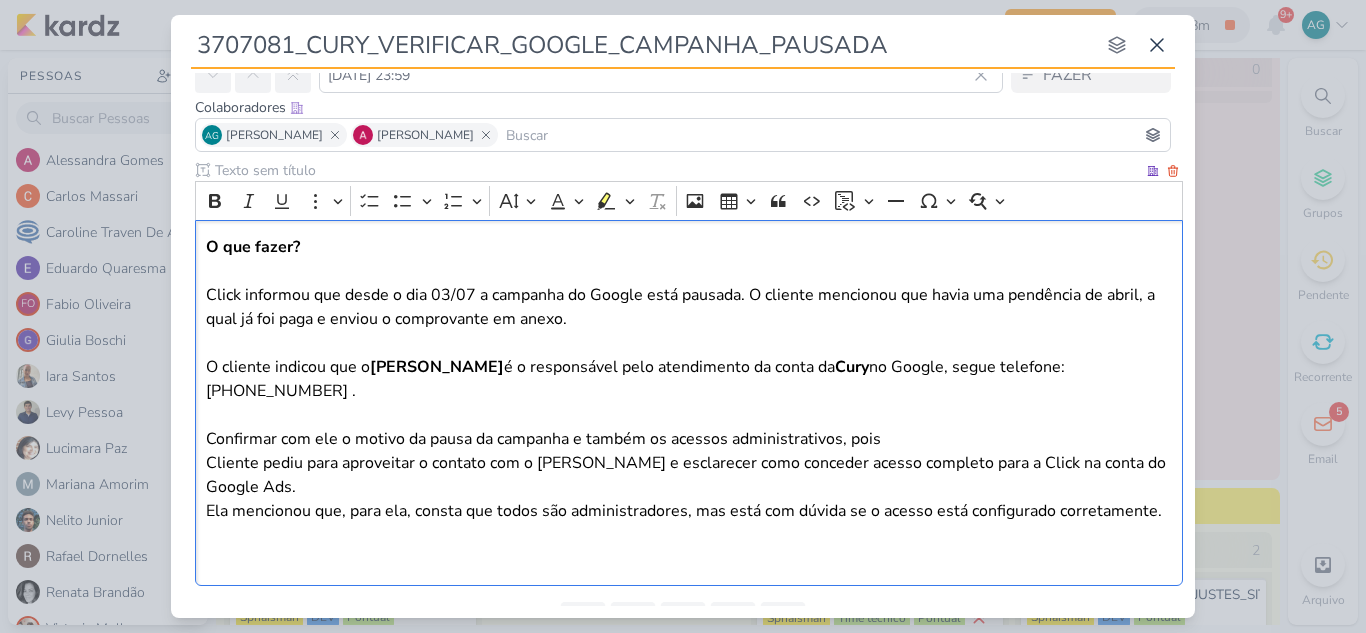 click on "O que fazer? Click informou que desde o dia 03/07 a campanha do Google está pausada. O cliente mencionou que havia uma pendência de abril, a qual já foi paga e enviou o comprovante em anexo. O cliente indicou que o  Reginaldo  é o responsável pelo atendimento da conta da  Cury  no Google, segue telefone: 11 97954 4244 . Confirmar com ele o motivo da pausa da campanha e também os acessos administrativos, pois  Cliente pediu para aproveitar o contato com o Reginaldo e esclarecer como conceder acesso completo para a Click na conta do Google Ads." at bounding box center [689, 367] 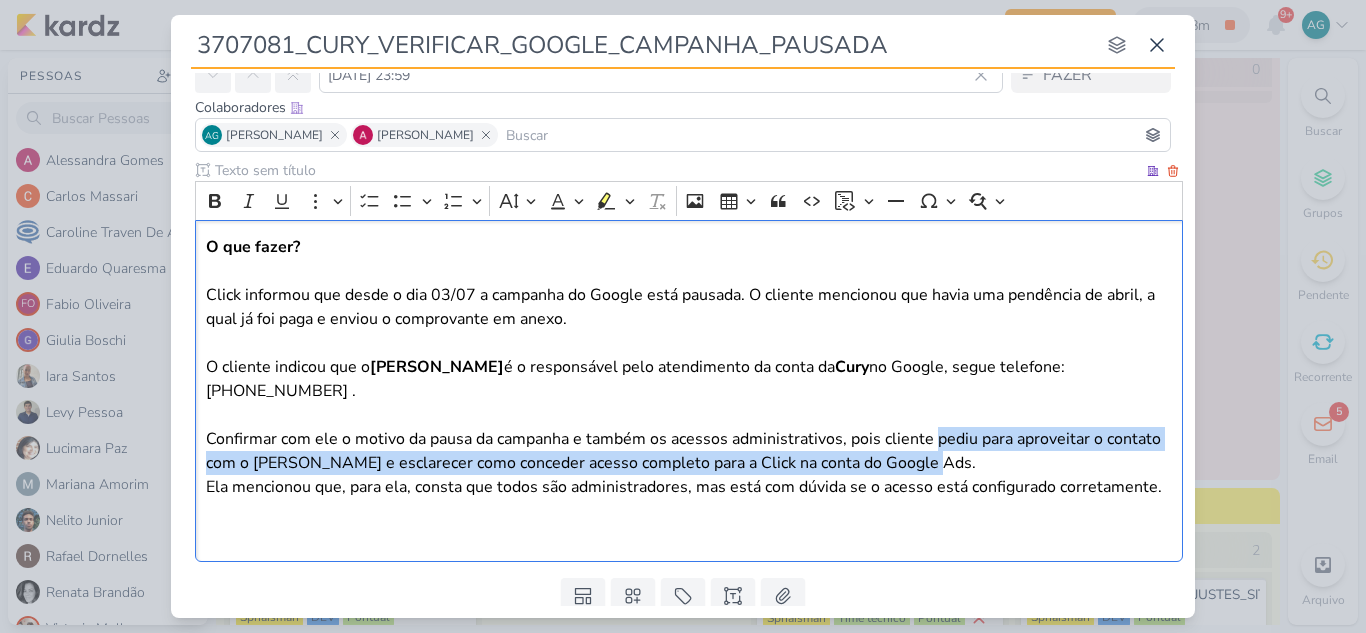 drag, startPoint x: 936, startPoint y: 418, endPoint x: 947, endPoint y: 431, distance: 17.029387 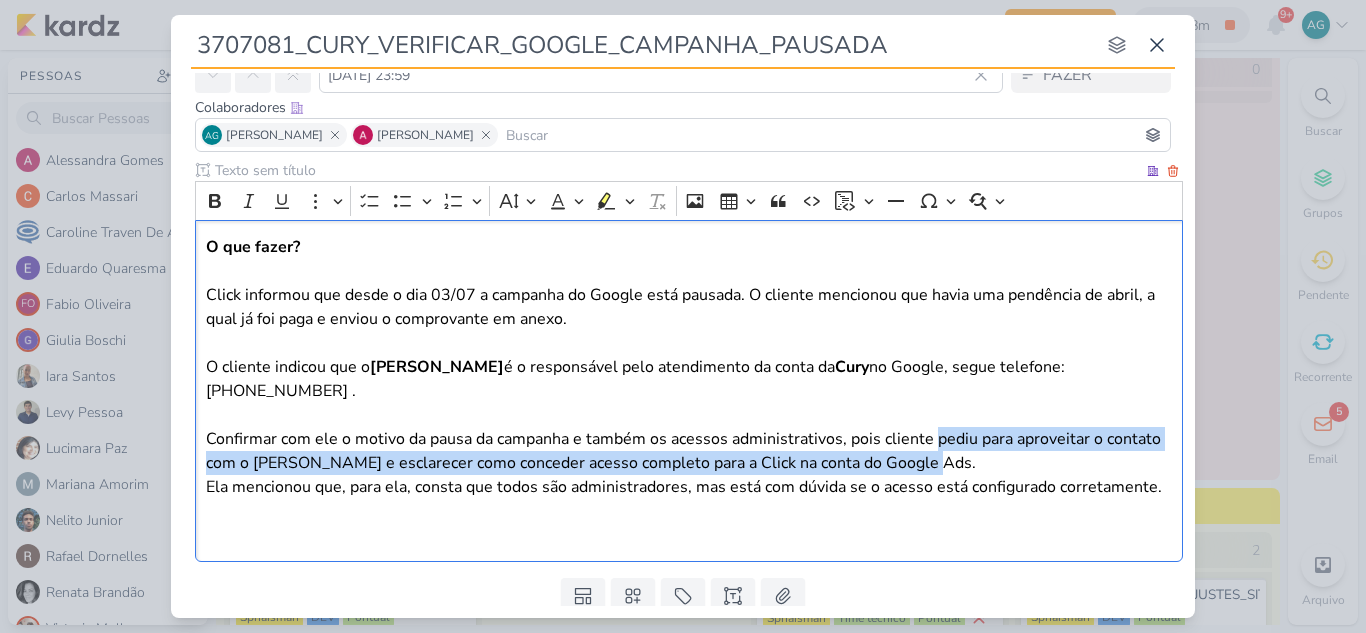 click on "O que fazer? Click informou que desde o dia 03/07 a campanha do Google está pausada. O cliente mencionou que havia uma pendência de abril, a qual já foi paga e enviou o comprovante em anexo. O cliente indicou que o  Reginaldo  é o responsável pelo atendimento da conta da  Cury  no Google, segue telefone: 11 97954 4244 . Confirmar com ele o motivo da pausa da campanha e também os acessos administrativos, pois cliente pediu para aproveitar o contato com o Reginaldo e esclarecer como conceder acesso completo para a Click na conta do Google Ads." at bounding box center [689, 355] 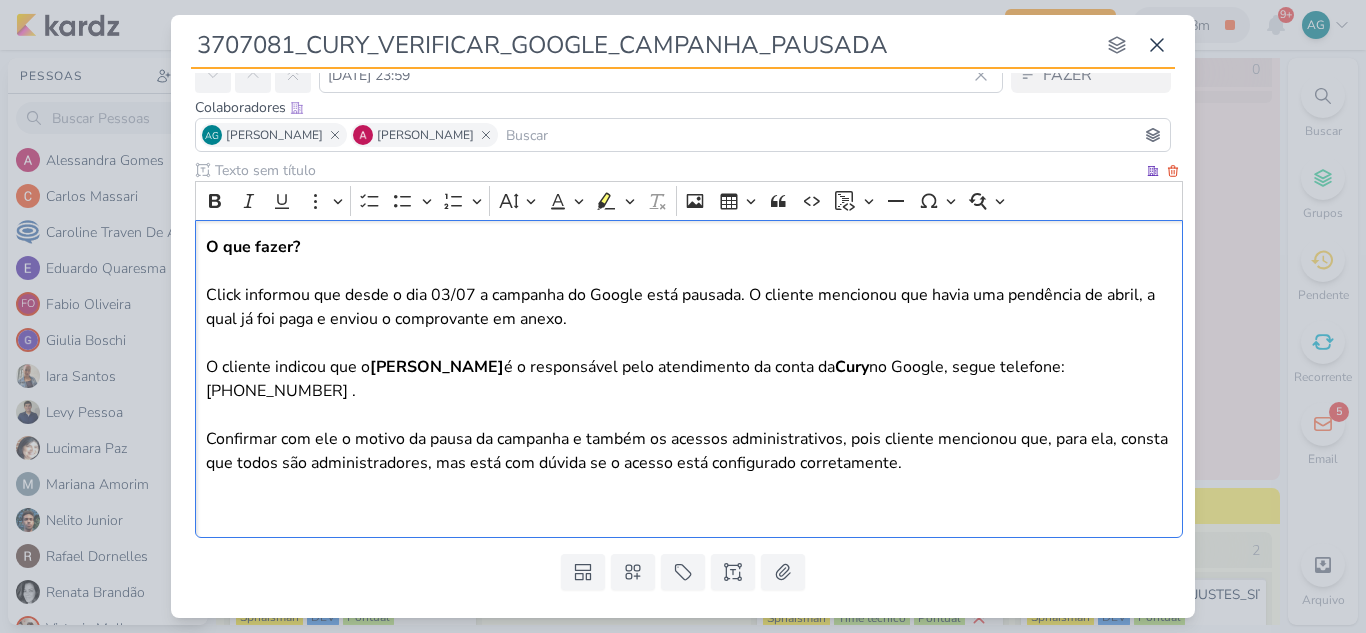 click on "O que fazer? Click informou que desde o dia 03/07 a campanha do Google está pausada. O cliente mencionou que havia uma pendência de abril, a qual já foi paga e enviou o comprovante em anexo. O cliente indicou que o  Reginaldo  é o responsável pelo atendimento da conta da  Cury  no Google, segue telefone: 11 97954 4244 . Confirmar com ele o motivo da pausa da campanha e também os acessos administrativos, pois cliente mencionou que, para ela, consta que todos são administradores, mas está com dúvida se o acesso está configurado corretamente." at bounding box center [689, 379] 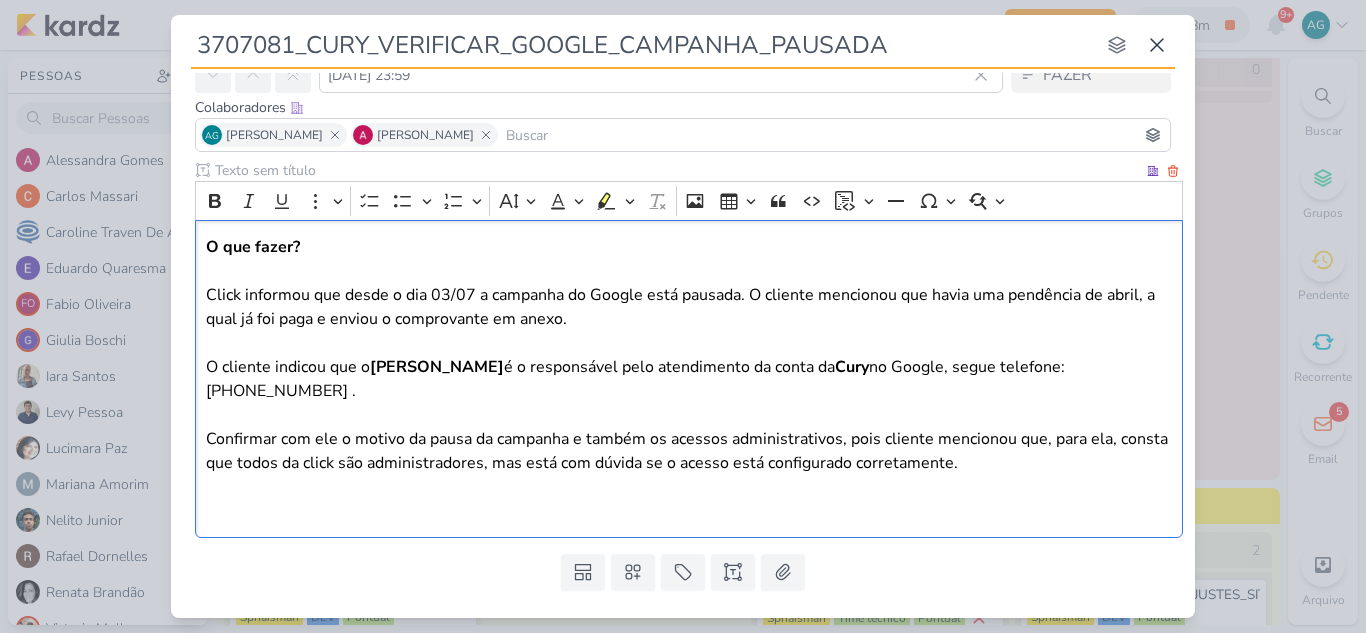 click on "O que fazer? Click informou que desde o dia 03/07 a campanha do Google está pausada. O cliente mencionou que havia uma pendência de abril, a qual já foi paga e enviou o comprovante em anexo. O cliente indicou que o  Reginaldo  é o responsável pelo atendimento da conta da  Cury  no Google, segue telefone: 11 97954 4244 . Confirmar com ele o motivo da pausa da campanha e também os acessos administrativos, pois cliente mencionou que, para ela, consta que todos da click são administradores, mas está com dúvida se o acesso está configurado corretamente." at bounding box center [689, 379] 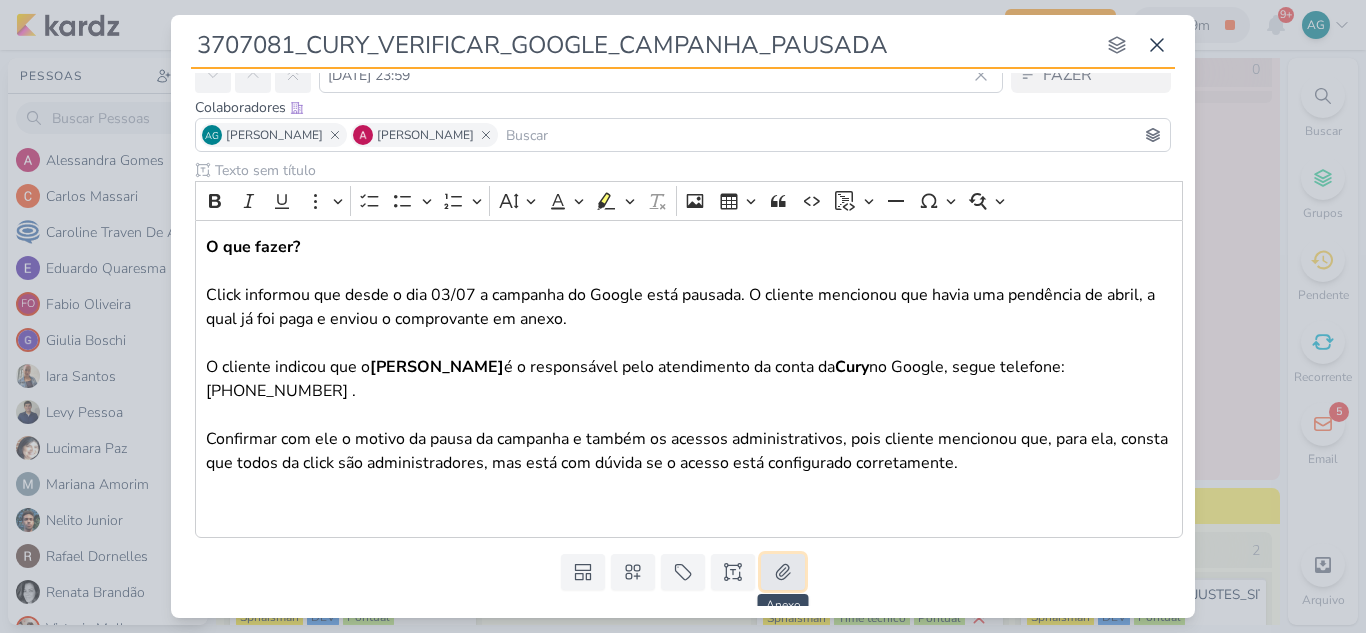click 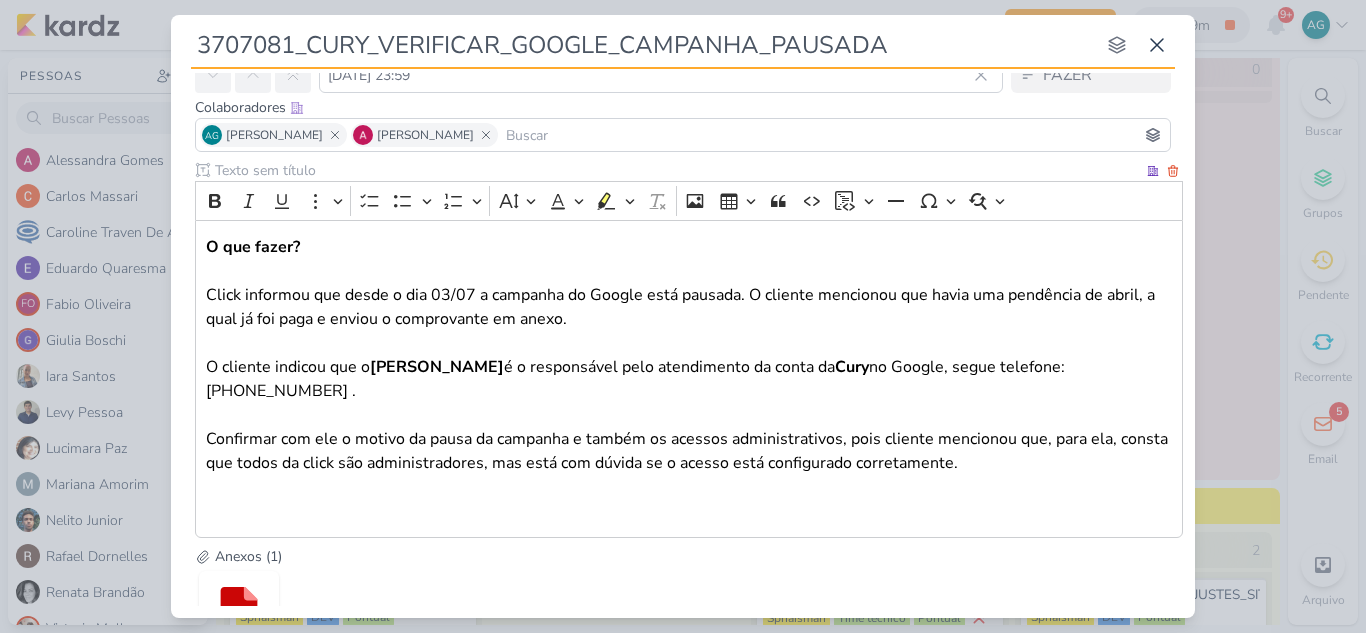 click on "O que fazer? Click informou que desde o dia 03/07 a campanha do Google está pausada. O cliente mencionou que havia uma pendência de abril, a qual já foi paga e enviou o comprovante em anexo. O cliente indicou que o  Reginaldo  é o responsável pelo atendimento da conta da  Cury  no Google, segue telefone: 11 97954 4244 . Confirmar com ele o motivo da pausa da campanha e também os acessos administrativos, pois cliente mencionou que, para ela, consta que todos da click são administradores, mas está com dúvida se o acesso está configurado corretamente." at bounding box center (689, 379) 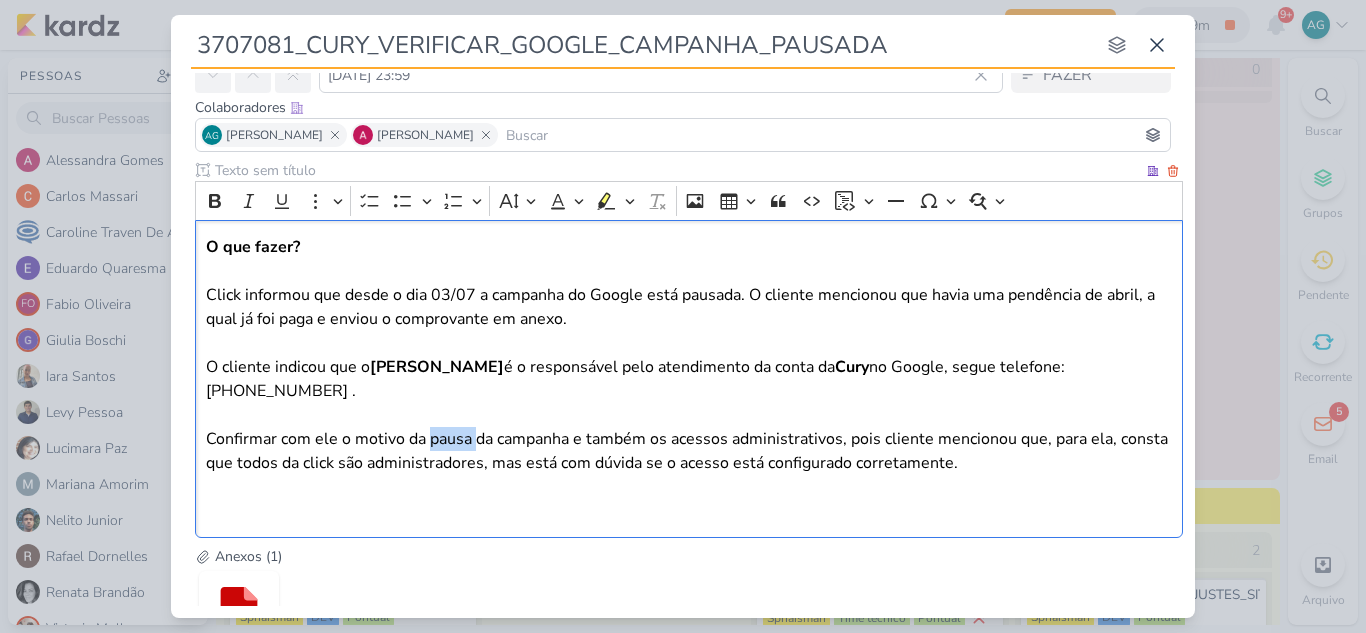 click on "O que fazer? Click informou que desde o dia 03/07 a campanha do Google está pausada. O cliente mencionou que havia uma pendência de abril, a qual já foi paga e enviou o comprovante em anexo. O cliente indicou que o  Reginaldo  é o responsável pelo atendimento da conta da  Cury  no Google, segue telefone: 11 97954 4244 . Confirmar com ele o motivo da pausa da campanha e também os acessos administrativos, pois cliente mencionou que, para ela, consta que todos da click são administradores, mas está com dúvida se o acesso está configurado corretamente." at bounding box center (689, 379) 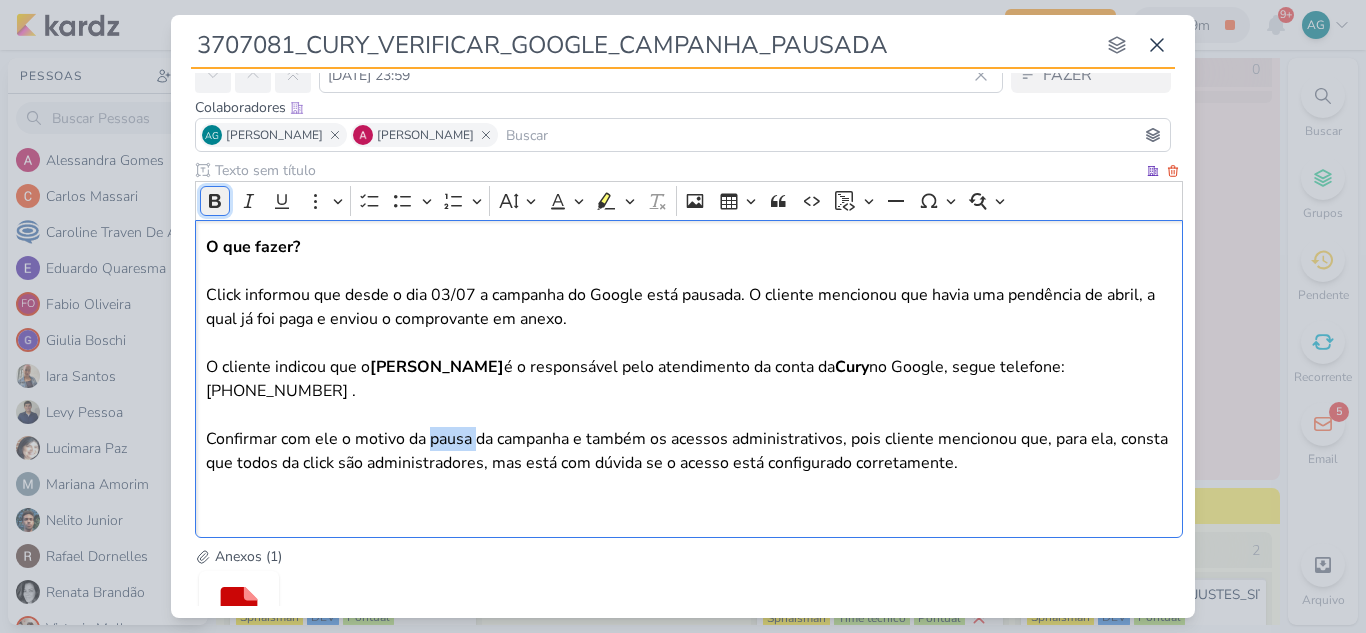 click 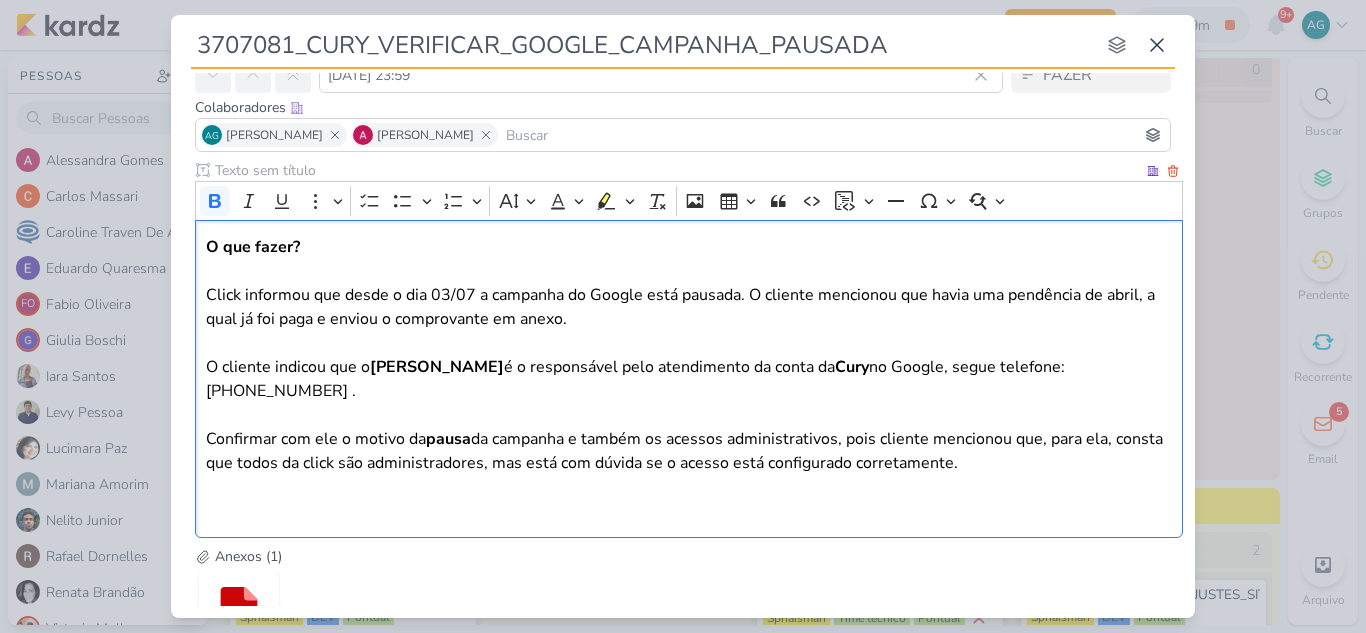 click on "O que fazer? Click informou que desde o dia 03/07 a campanha do Google está pausada. O cliente mencionou que havia uma pendência de abril, a qual já foi paga e enviou o comprovante em anexo. O cliente indicou que o  Reginaldo  é o responsável pelo atendimento da conta da  Cury  no Google, segue telefone: 11 97954 4244 . Confirmar com ele o motivo da  pausa  da campanha e também os acessos administrativos, pois cliente mencionou que, para ela, consta que todos da click são administradores, mas está com dúvida se o acesso está configurado corretamente." at bounding box center (689, 379) 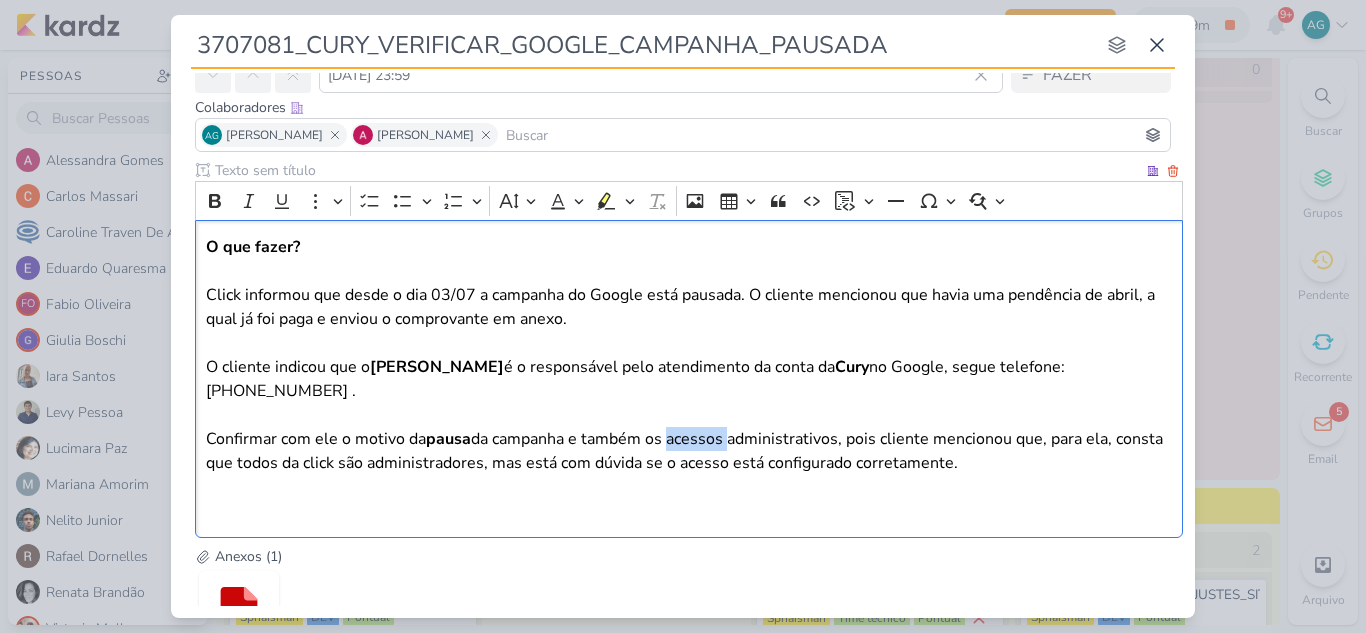 click on "O que fazer? Click informou que desde o dia 03/07 a campanha do Google está pausada. O cliente mencionou que havia uma pendência de abril, a qual já foi paga e enviou o comprovante em anexo. O cliente indicou que o  Reginaldo  é o responsável pelo atendimento da conta da  Cury  no Google, segue telefone: 11 97954 4244 . Confirmar com ele o motivo da  pausa  da campanha e também os acessos administrativos, pois cliente mencionou que, para ela, consta que todos da click são administradores, mas está com dúvida se o acesso está configurado corretamente." at bounding box center (689, 379) 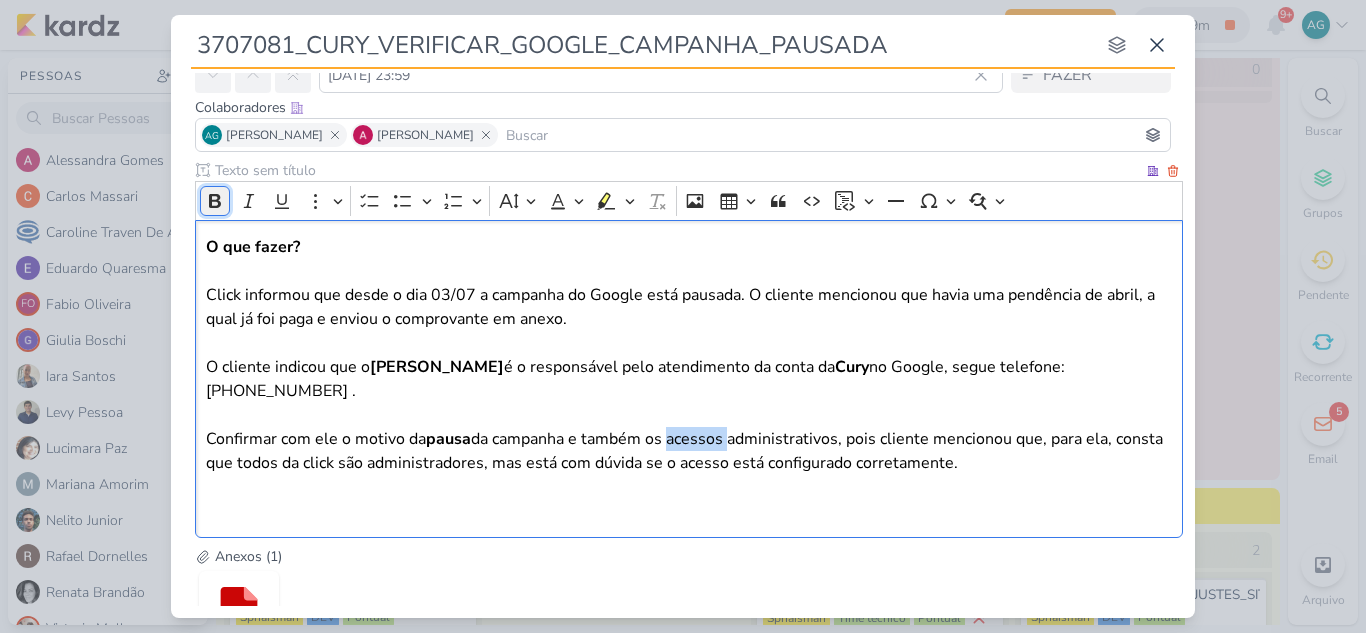 click 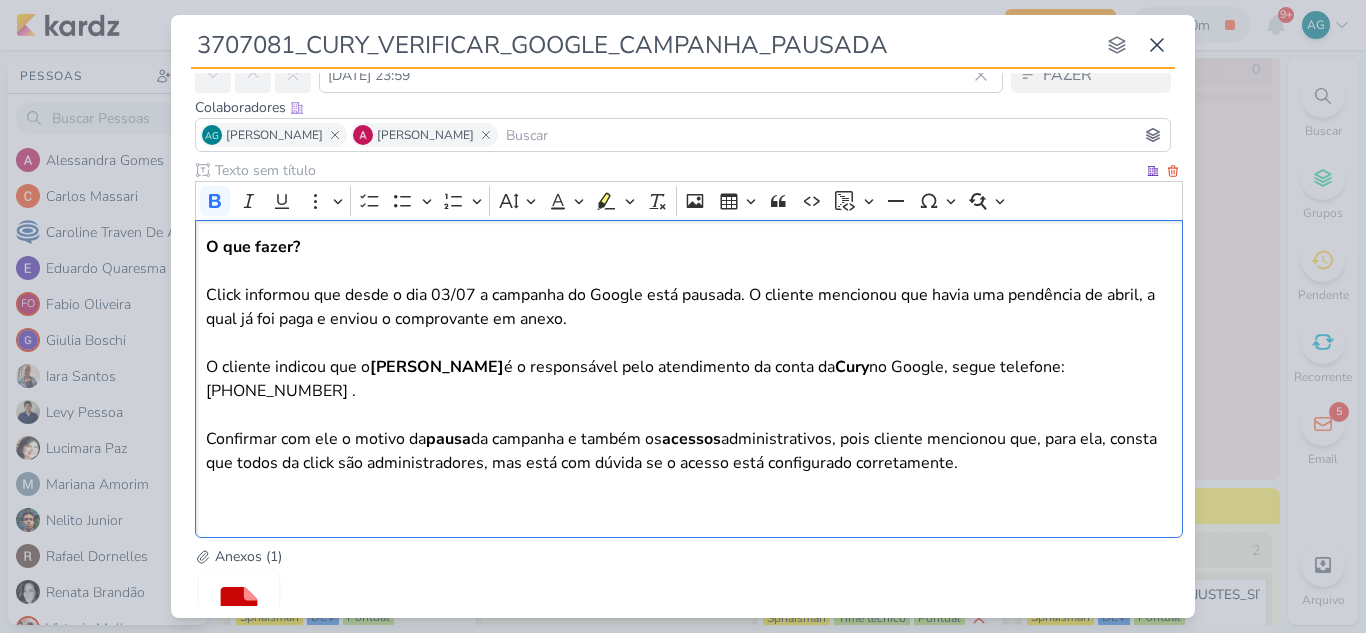 click on "O que fazer? Click informou que desde o dia 03/07 a campanha do Google está pausada. O cliente mencionou que havia uma pendência de abril, a qual já foi paga e enviou o comprovante em anexo. O cliente indicou que o  Reginaldo  é o responsável pelo atendimento da conta da  Cury  no Google, segue telefone: 11 97954 4244 . Confirmar com ele o motivo da  pausa  da campanha e também os  acessos  administrativos, pois cliente mencionou que, para ela, consta que todos da click são administradores, mas está com dúvida se o acesso está configurado corretamente." at bounding box center [689, 379] 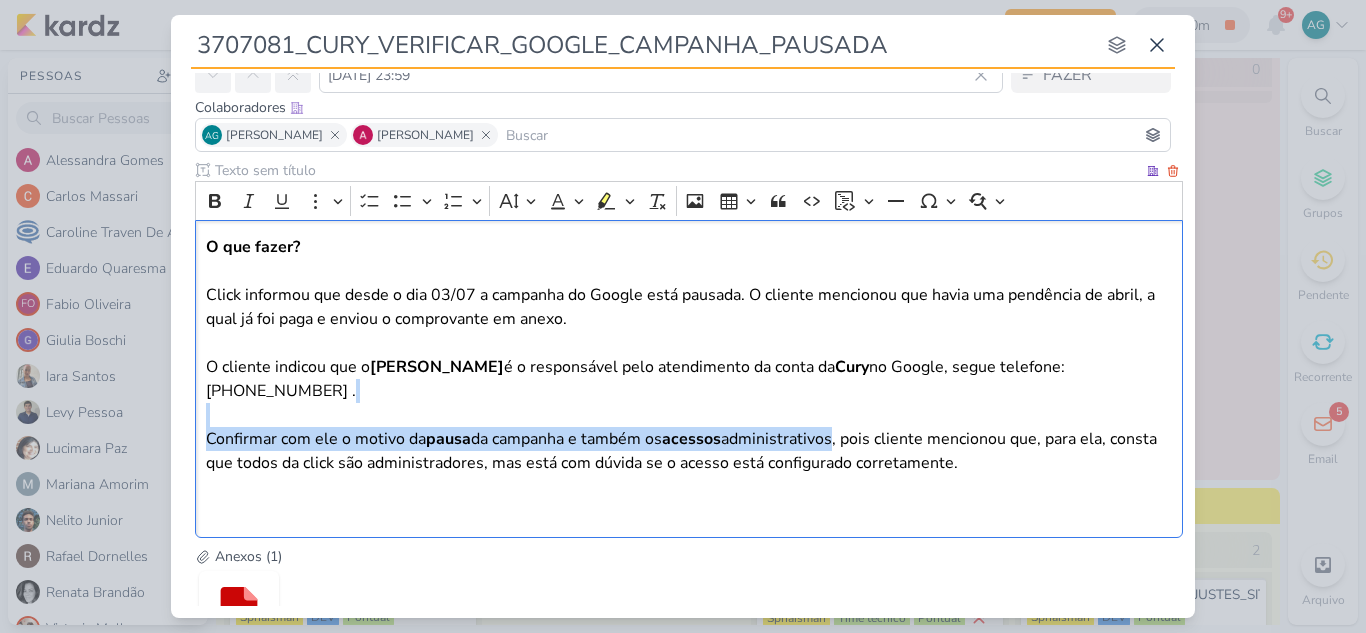 drag, startPoint x: 798, startPoint y: 413, endPoint x: 328, endPoint y: 393, distance: 470.42535 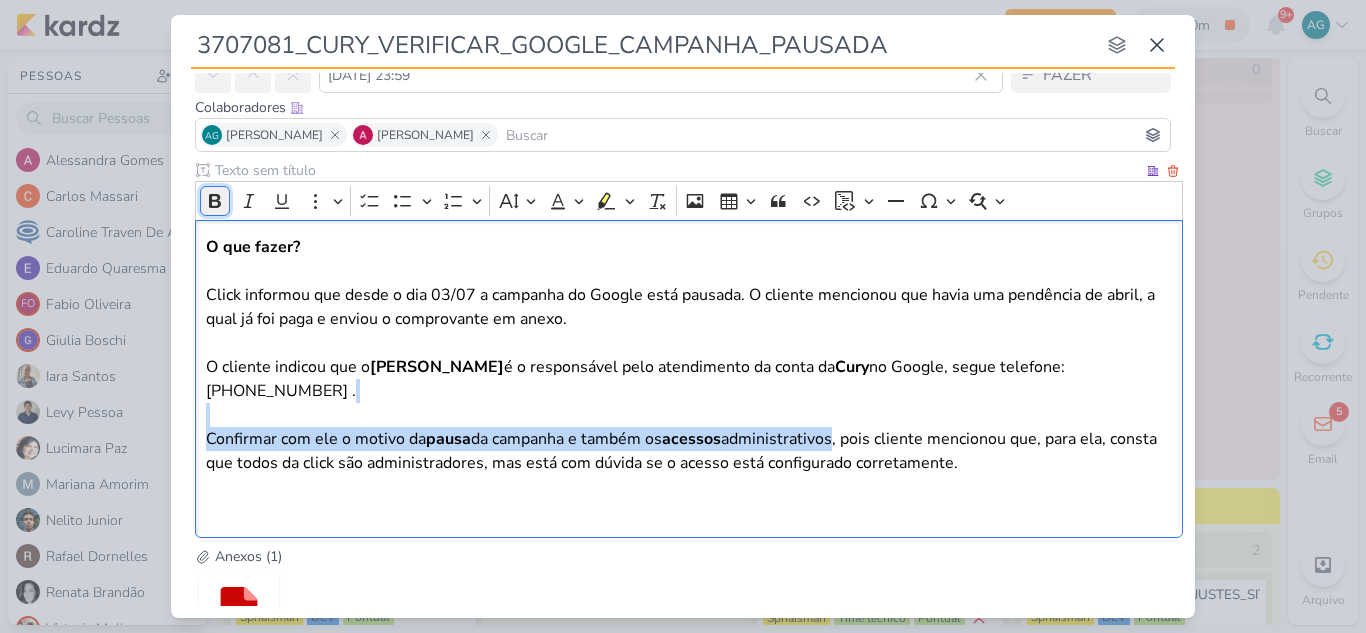 click 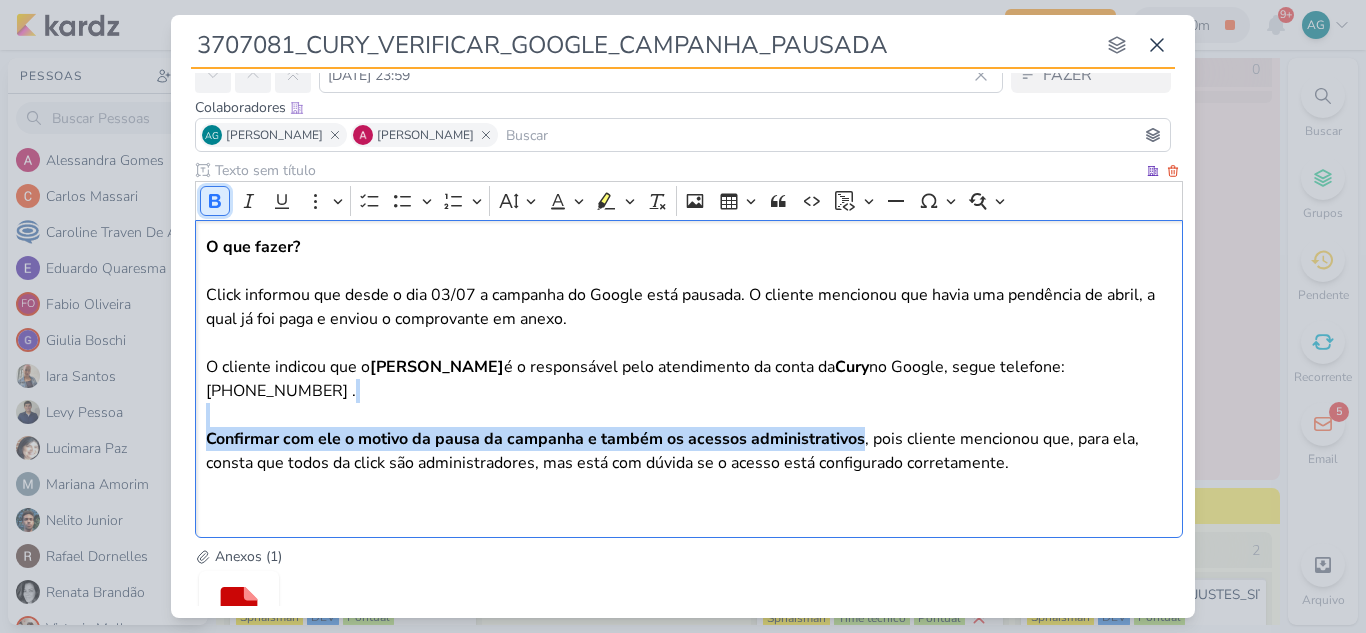 click 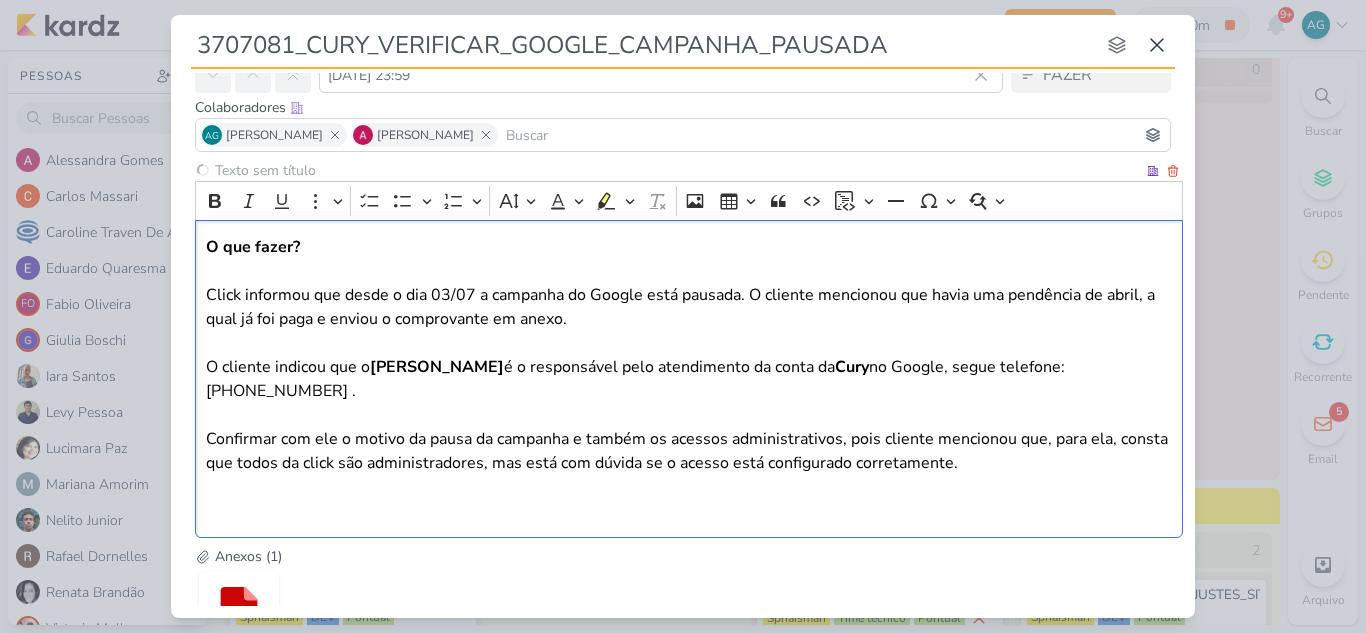 click on "O que fazer? Click informou que desde o dia 03/07 a campanha do Google está pausada. O cliente mencionou que havia uma pendência de abril, a qual já foi paga e enviou o comprovante em anexo. O cliente indicou que o  Reginaldo  é o responsável pelo atendimento da conta da  Cury  no Google, segue telefone: 11 97954 4244 . Confirmar com ele o motivo da pausa da campanha e também os acessos administrativos, pois cliente mencionou que, para ela, consta que todos da click são administradores, mas está com dúvida se o acesso está configurado corretamente." at bounding box center [689, 379] 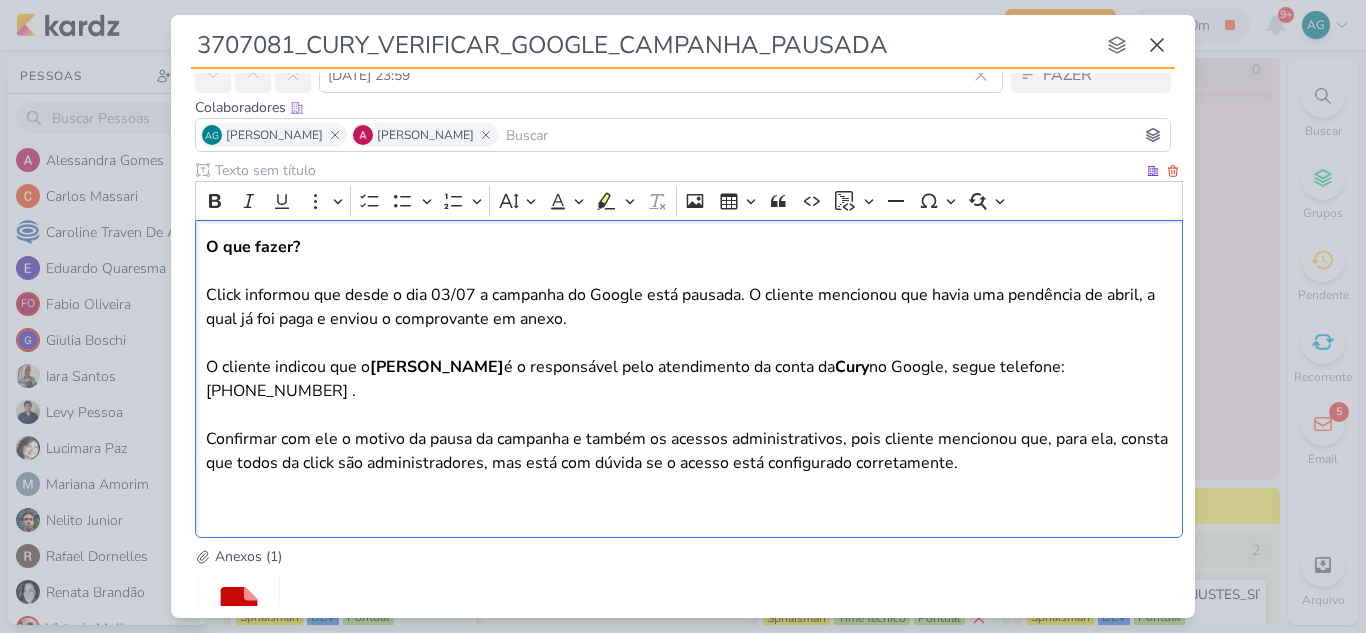 scroll, scrollTop: 200, scrollLeft: 0, axis: vertical 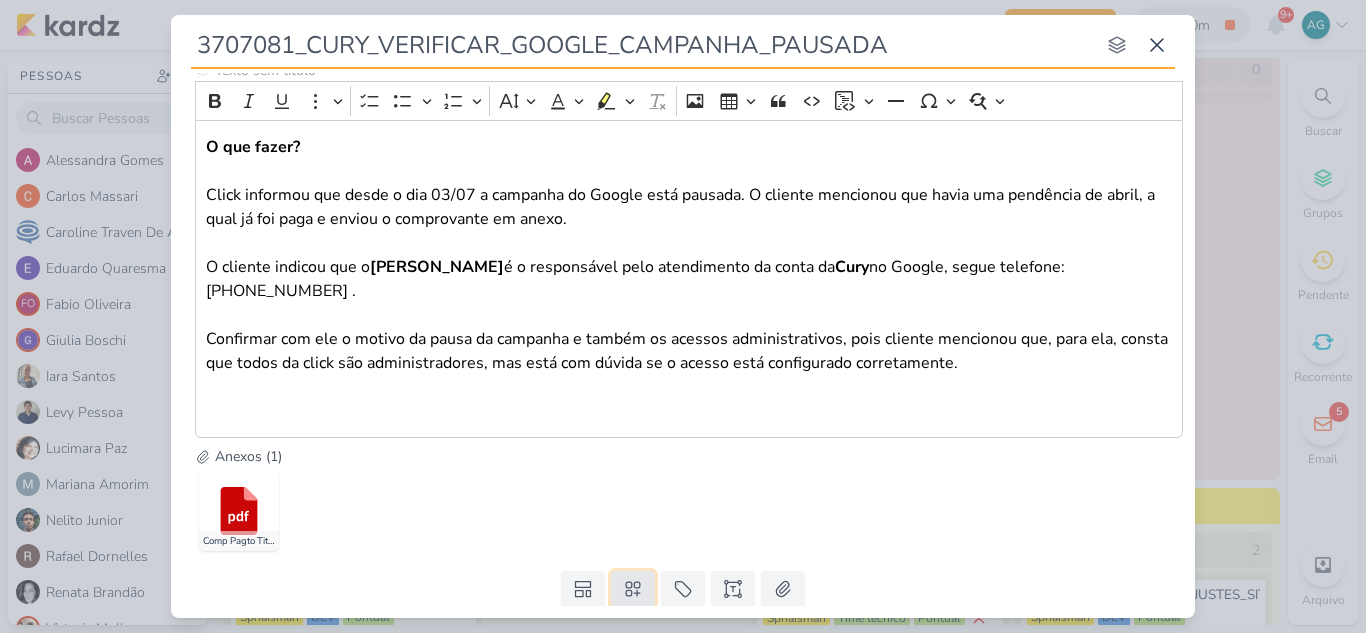 click 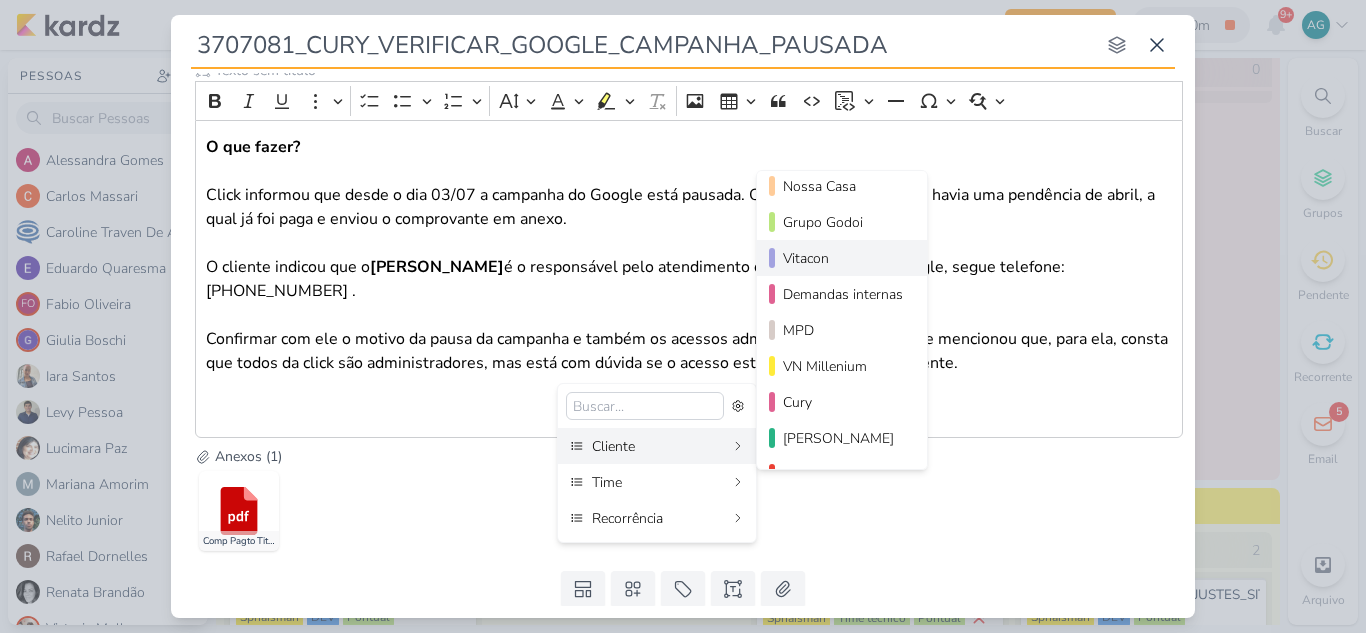 scroll, scrollTop: 200, scrollLeft: 0, axis: vertical 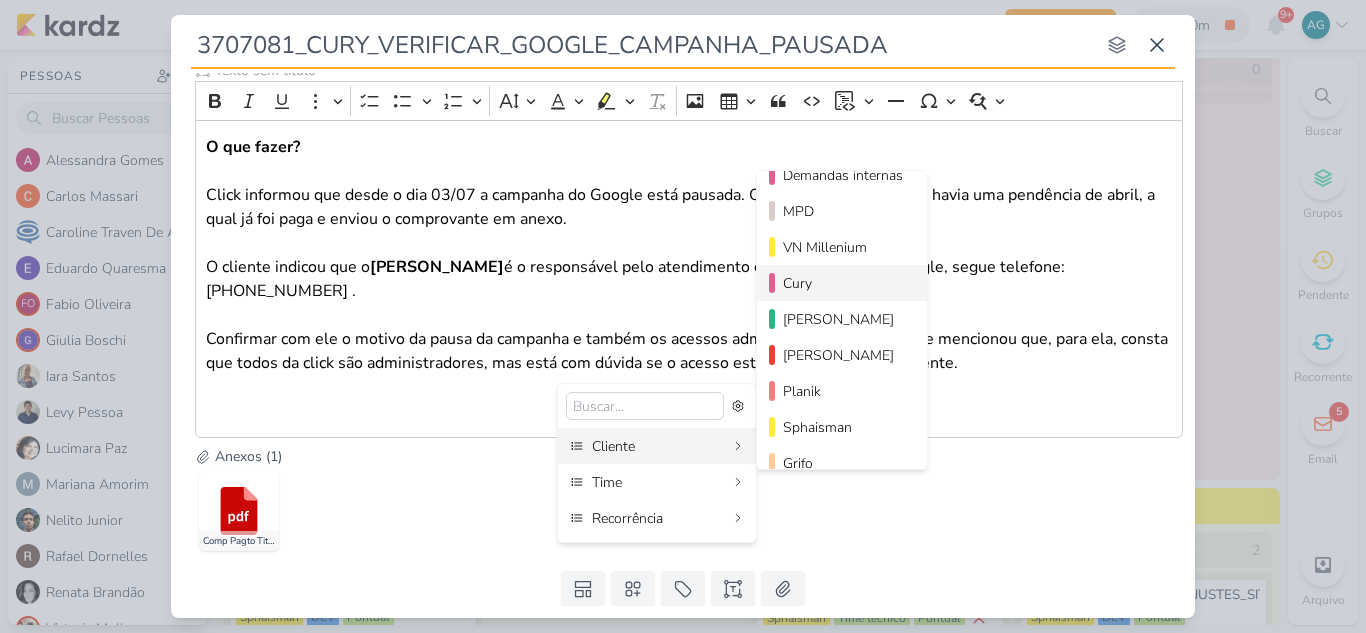 click on "Cury" at bounding box center (843, 283) 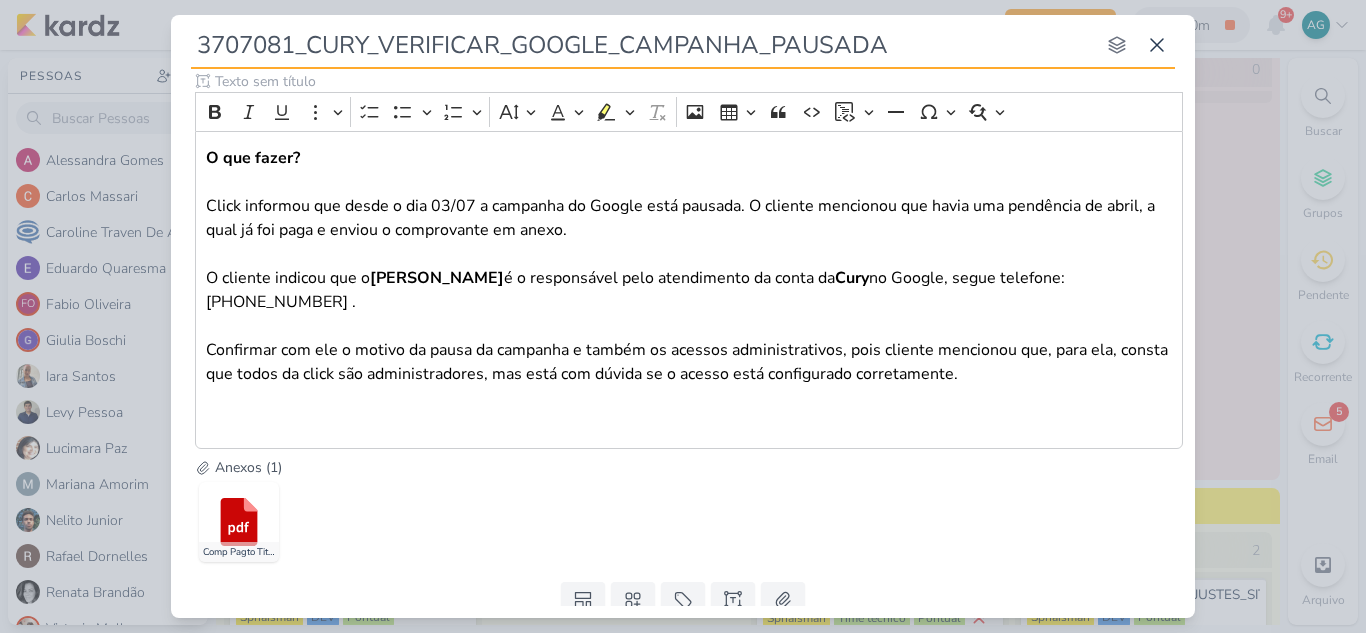 scroll, scrollTop: 297, scrollLeft: 0, axis: vertical 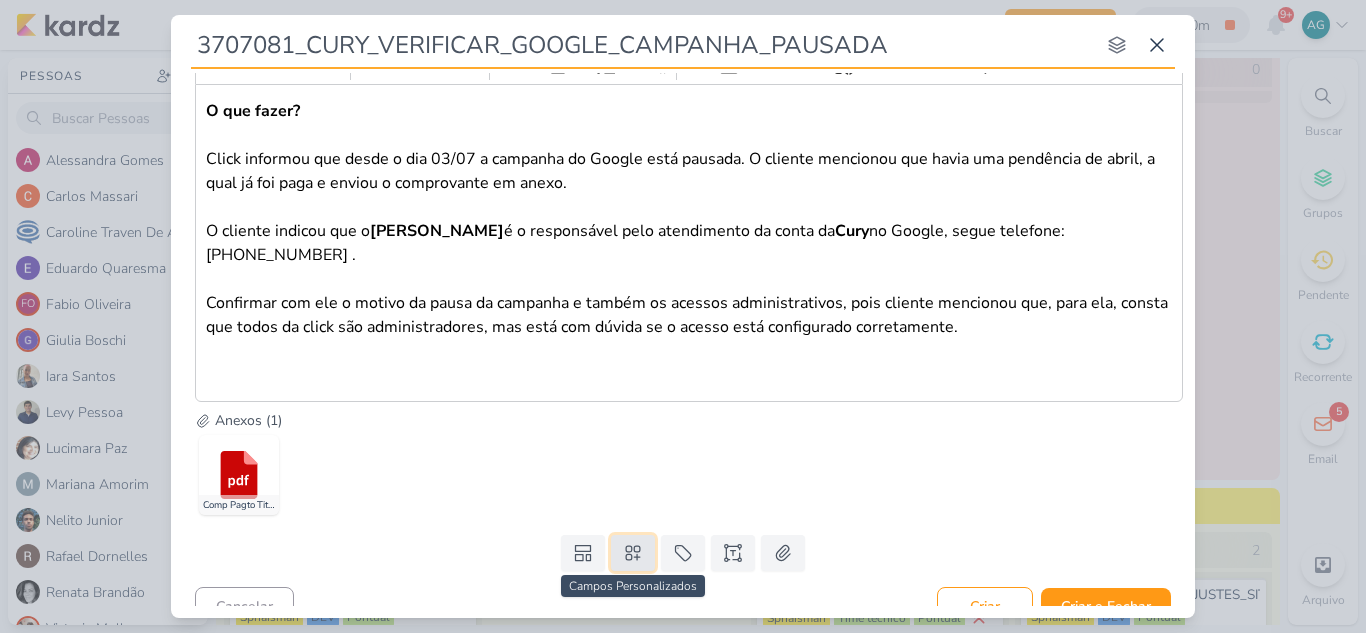 click 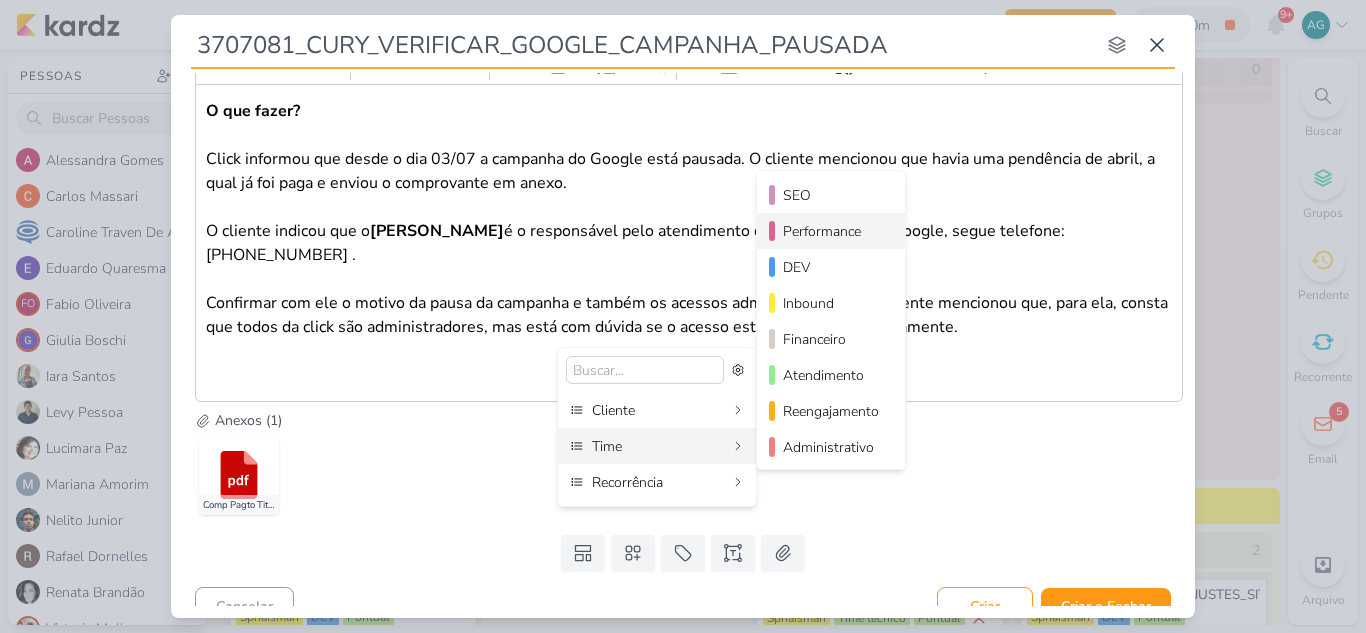 click on "Performance" at bounding box center [832, 231] 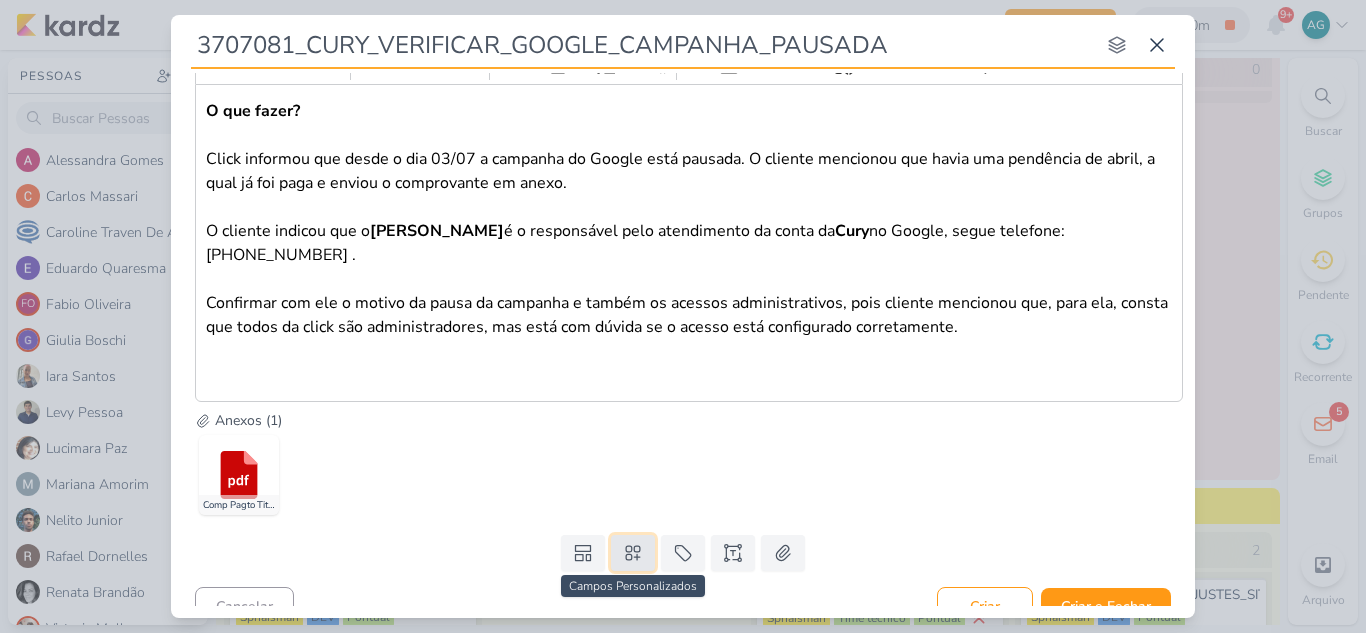 click at bounding box center [633, 553] 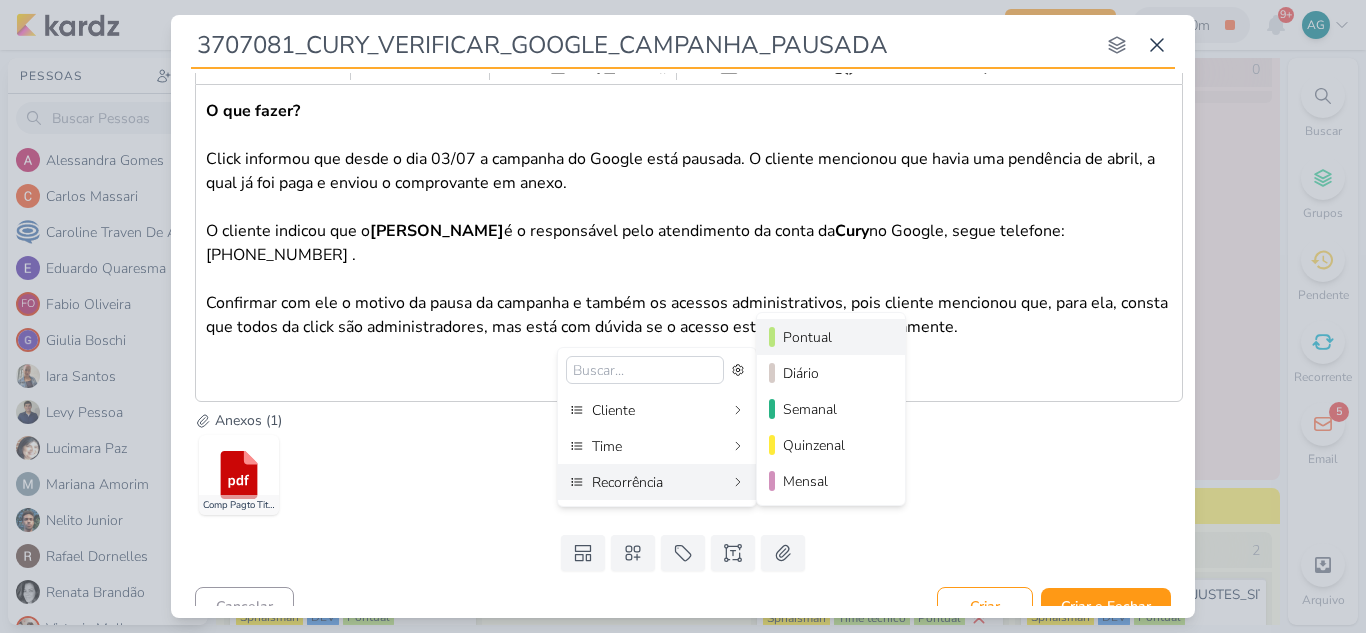 click on "Pontual" at bounding box center (832, 337) 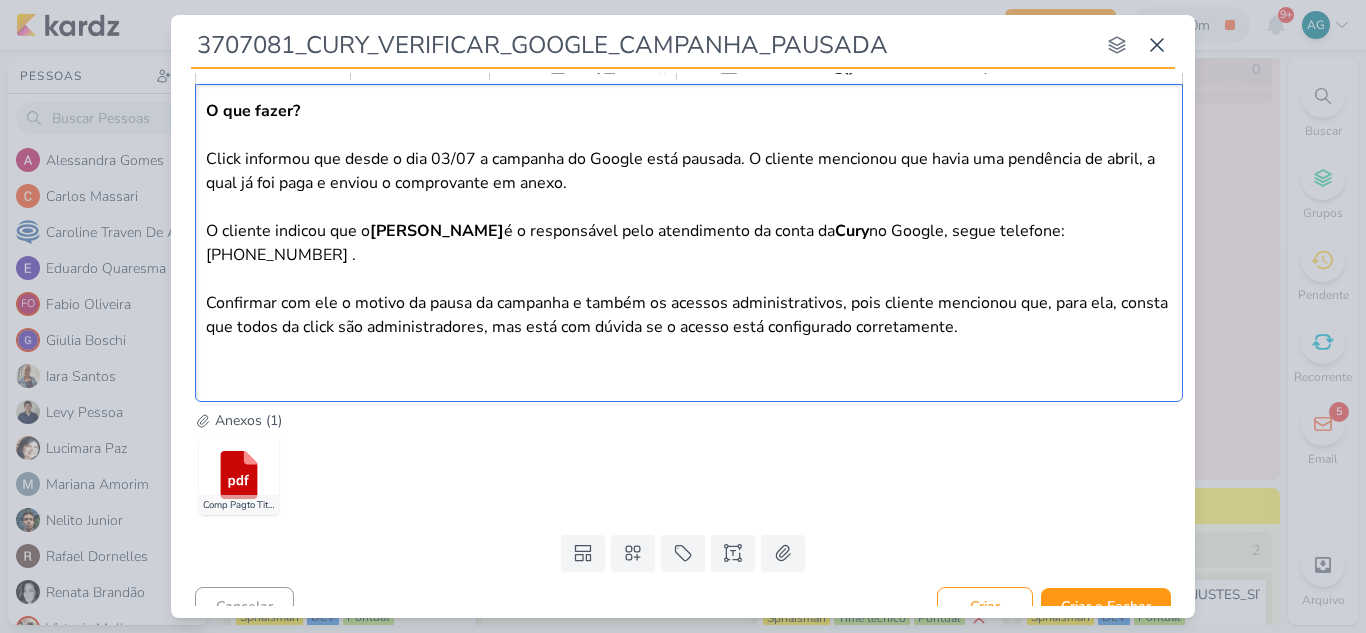 click on "O que fazer? Click informou que desde o dia 03/07 a campanha do Google está pausada. O cliente mencionou que havia uma pendência de abril, a qual já foi paga e enviou o comprovante em anexo. O cliente indicou que o  Reginaldo  é o responsável pelo atendimento da conta da  Cury  no Google, segue telefone: 11 97954 4244 . Confirmar com ele o motivo da pausa da campanha e também os acessos administrativos, pois cliente mencionou que, para ela, consta que todos da click são administradores, mas está com dúvida se o acesso está configurado corretamente." at bounding box center [689, 243] 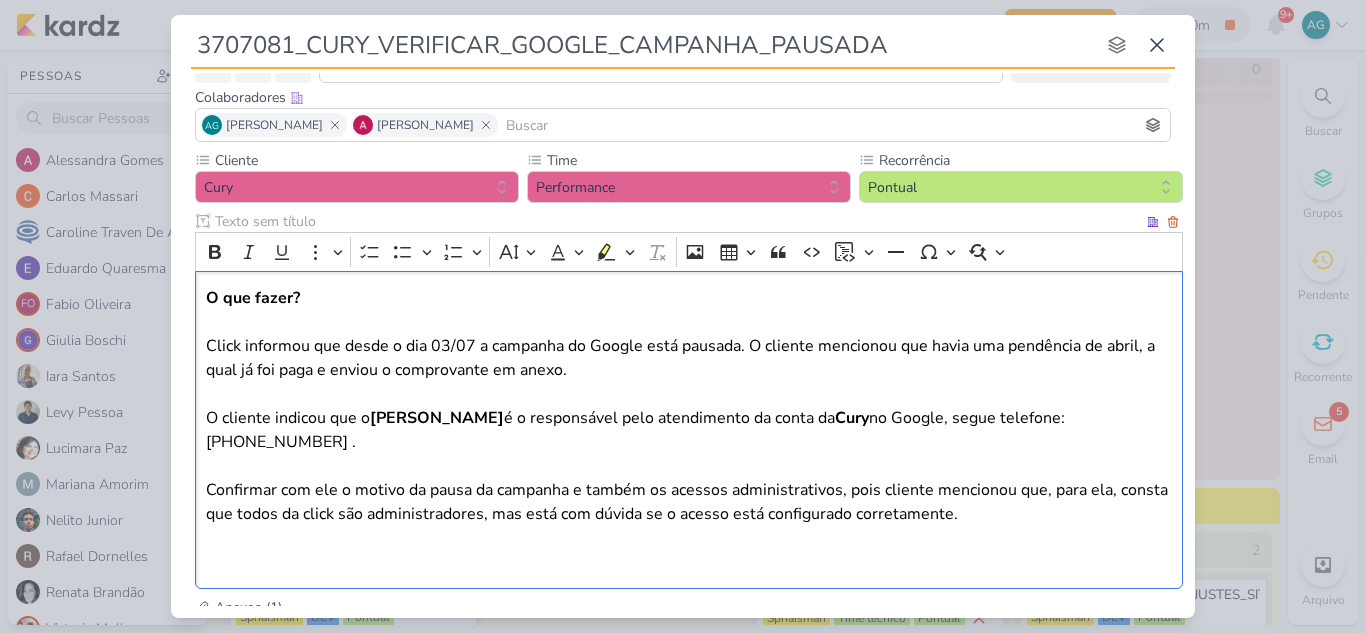 scroll, scrollTop: 97, scrollLeft: 0, axis: vertical 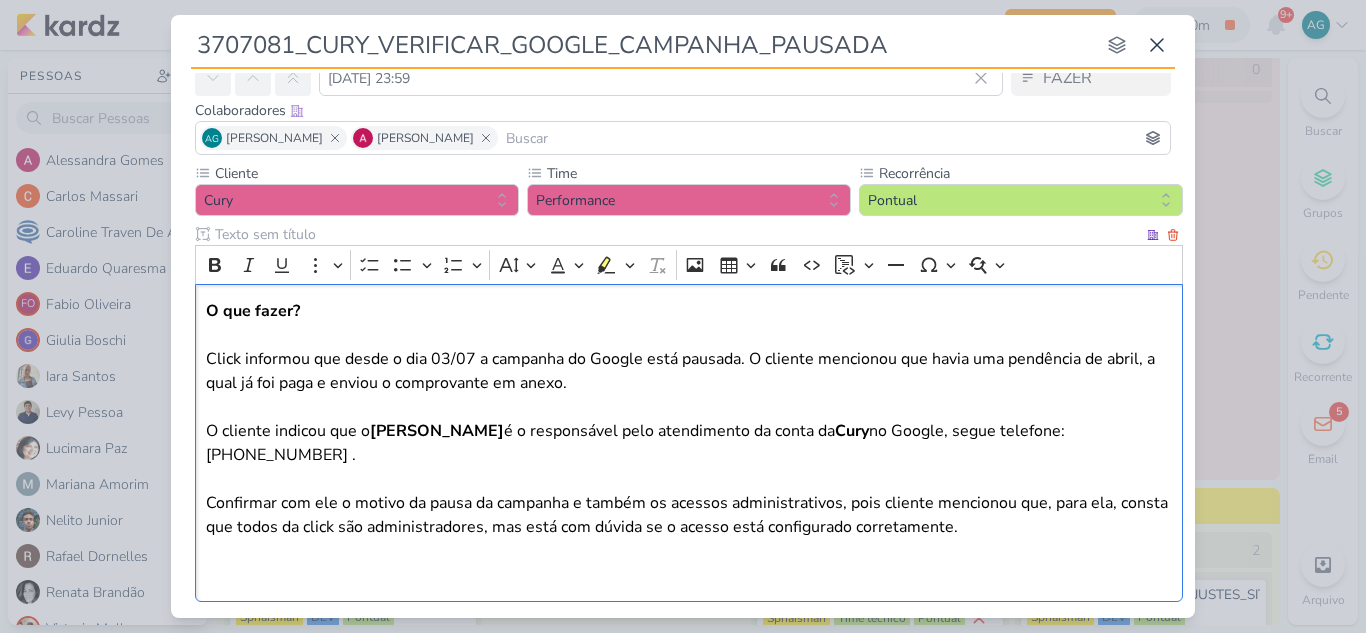 click on "O que fazer? Click informou que desde o dia 03/07 a campanha do Google está pausada. O cliente mencionou que havia uma pendência de abril, a qual já foi paga e enviou o comprovante em anexo. O cliente indicou que o  Reginaldo  é o responsável pelo atendimento da conta da  Cury  no Google, segue telefone: 11 97954 4244 . Confirmar com ele o motivo da pausa da campanha e também os acessos administrativos, pois cliente mencionou que, para ela, consta que todos da click são administradores, mas está com dúvida se o acesso está configurado corretamente. ⁠⁠⁠⁠⁠⁠⁠" at bounding box center (689, 443) 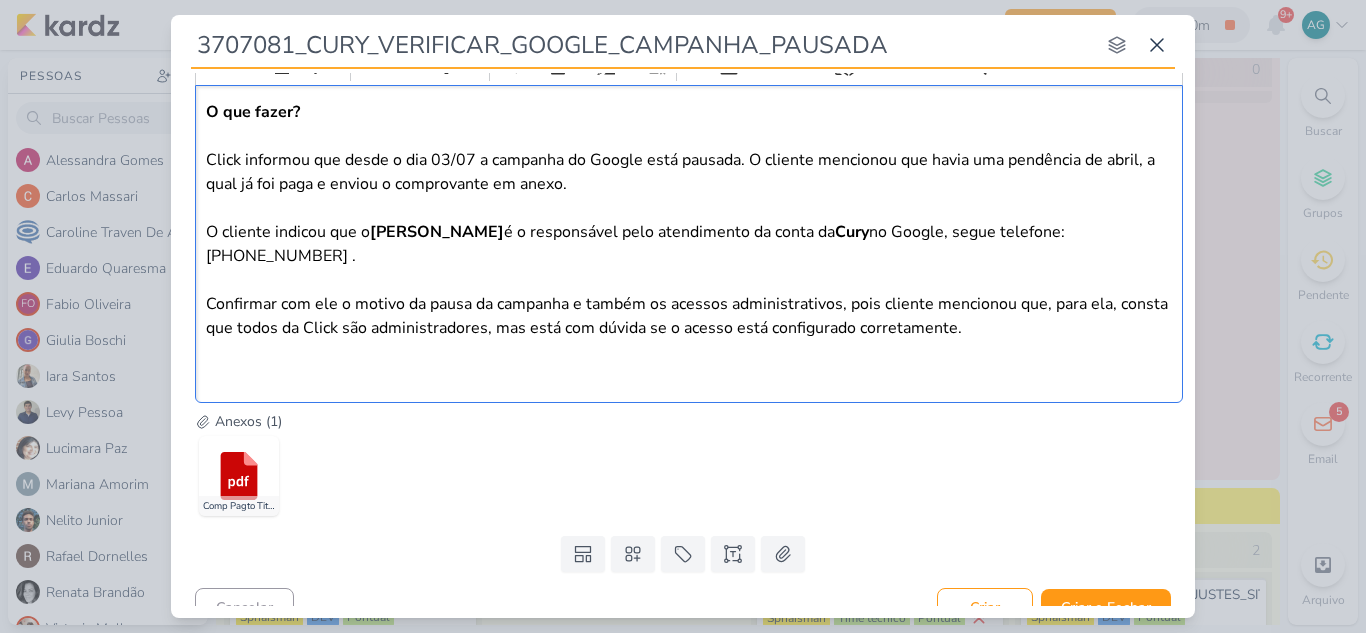 scroll, scrollTop: 297, scrollLeft: 0, axis: vertical 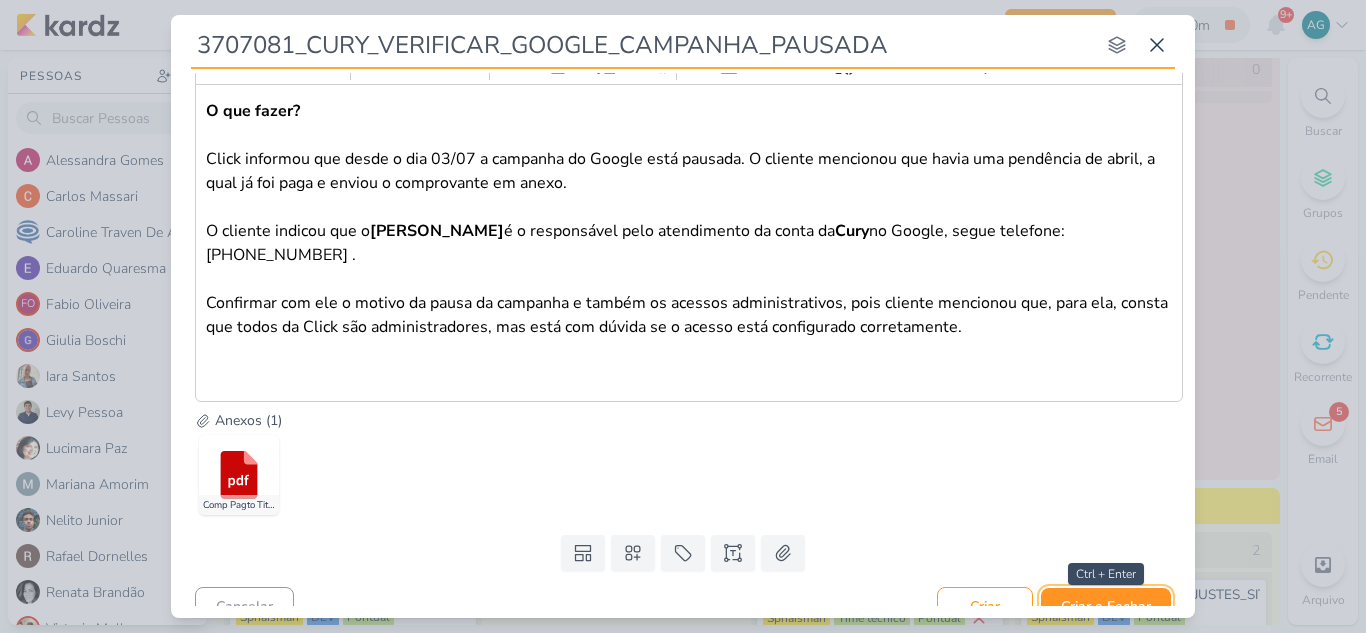 click on "Criar e Fechar" at bounding box center [1106, 606] 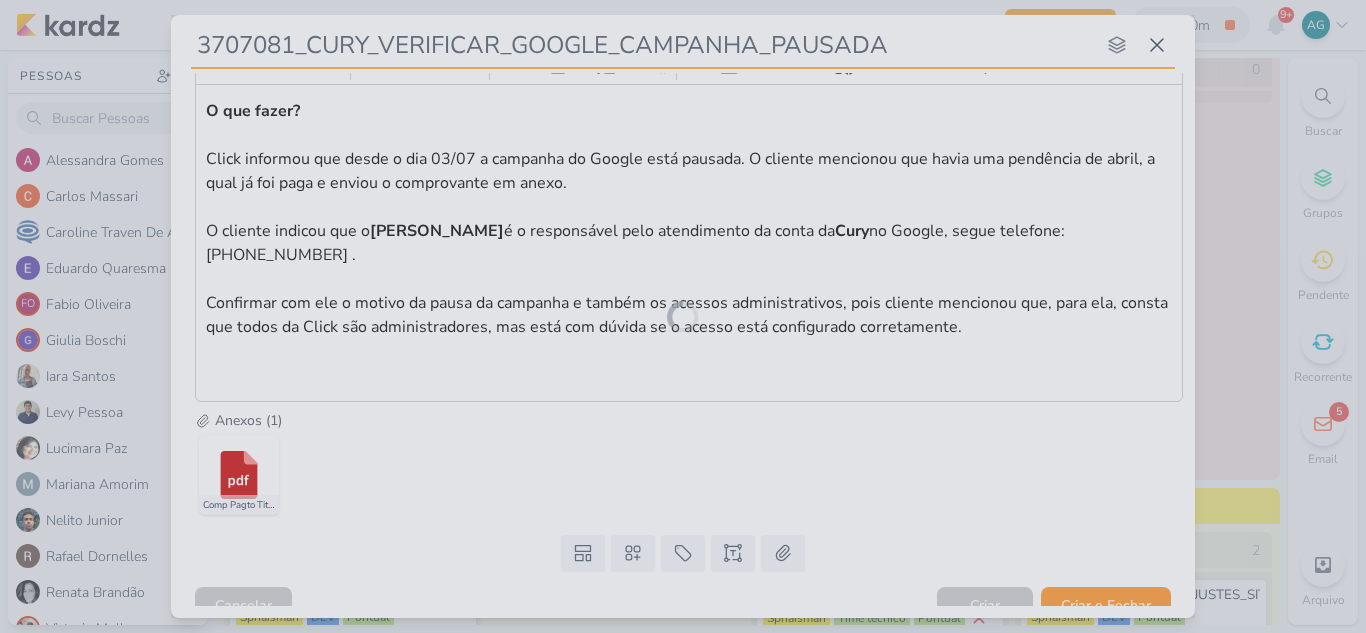 scroll, scrollTop: 295, scrollLeft: 0, axis: vertical 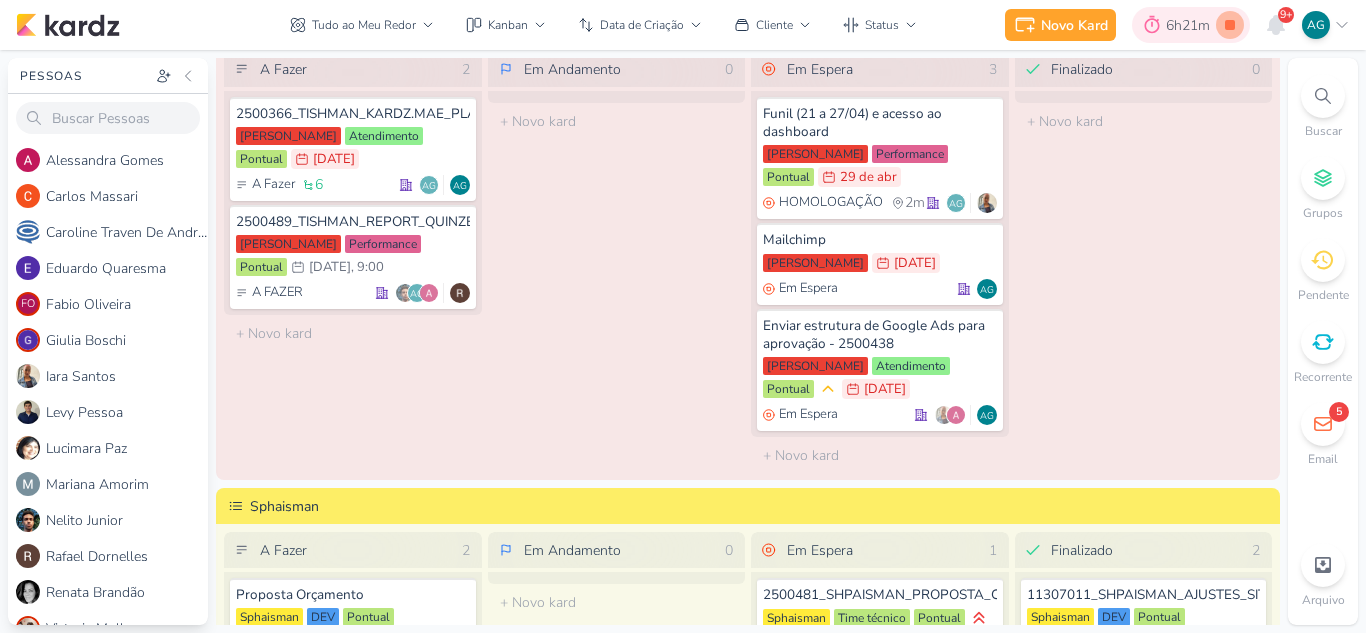 click 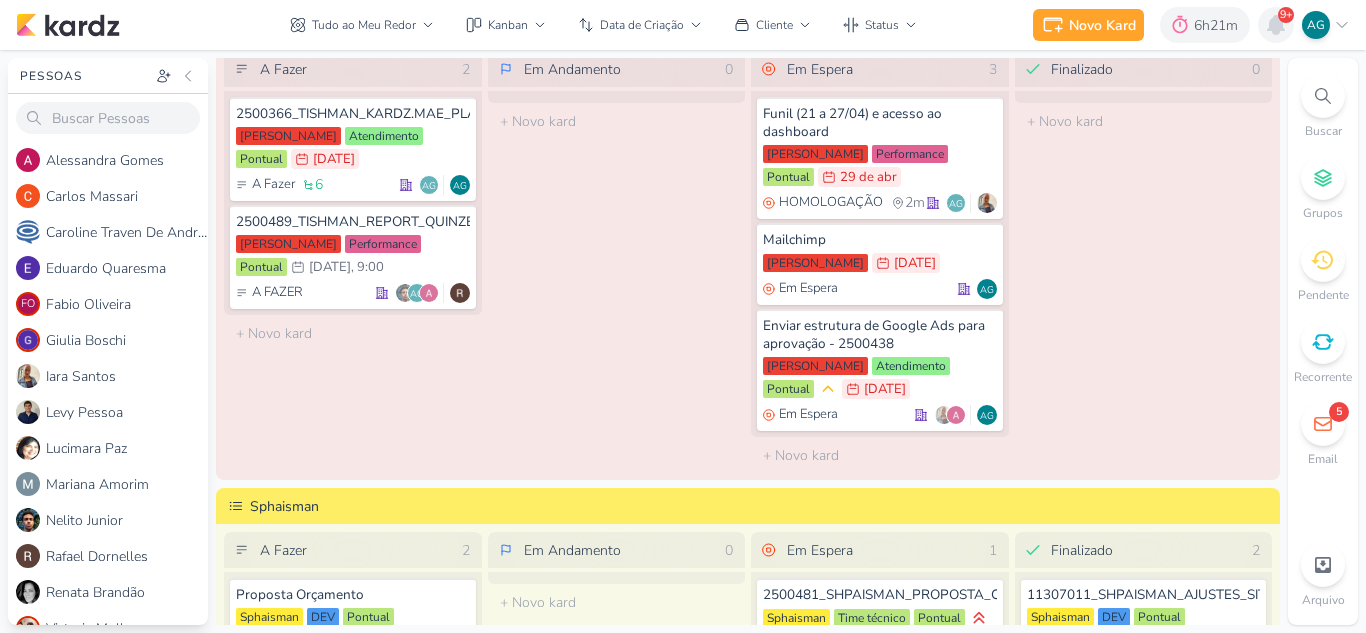 click 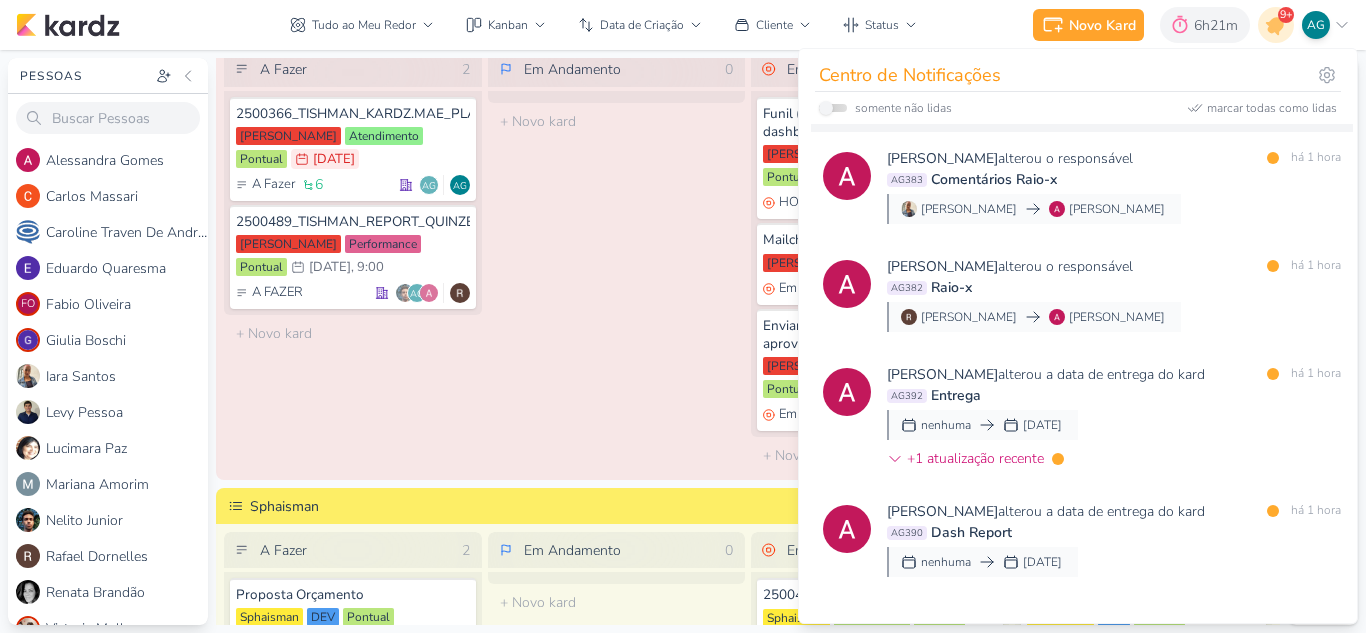 scroll, scrollTop: 200, scrollLeft: 0, axis: vertical 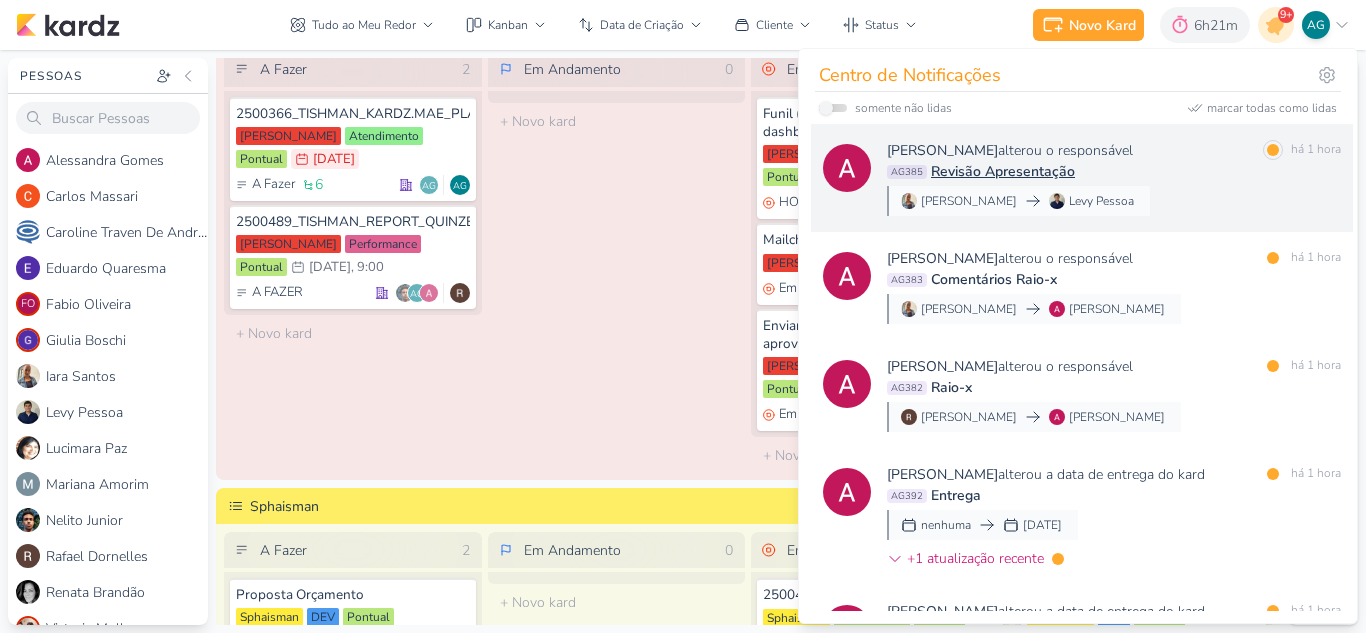 click on "Alessandra Gomes  alterou o responsável
marcar como lida
há 1 hora
AG385
Revisão Apresentação
Iara Santos
Levy Pessoa" at bounding box center [1114, 178] 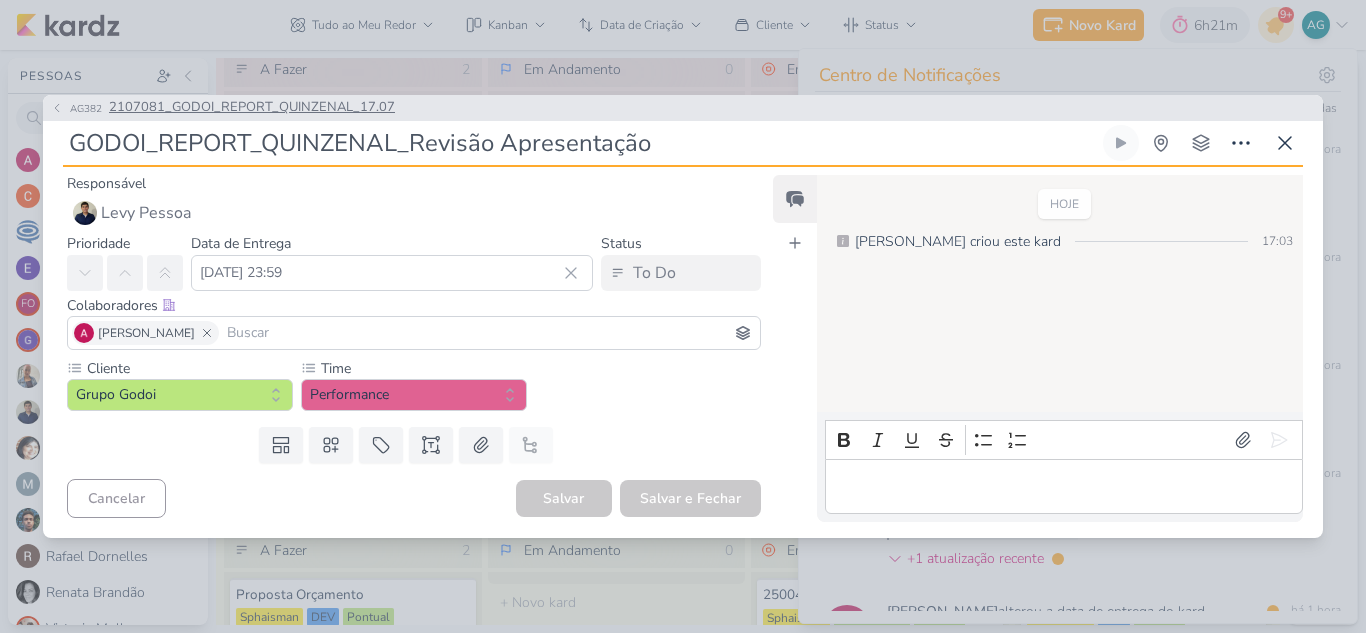 click on "2107081_GODOI_REPORT_QUINZENAL_17.07" at bounding box center (252, 108) 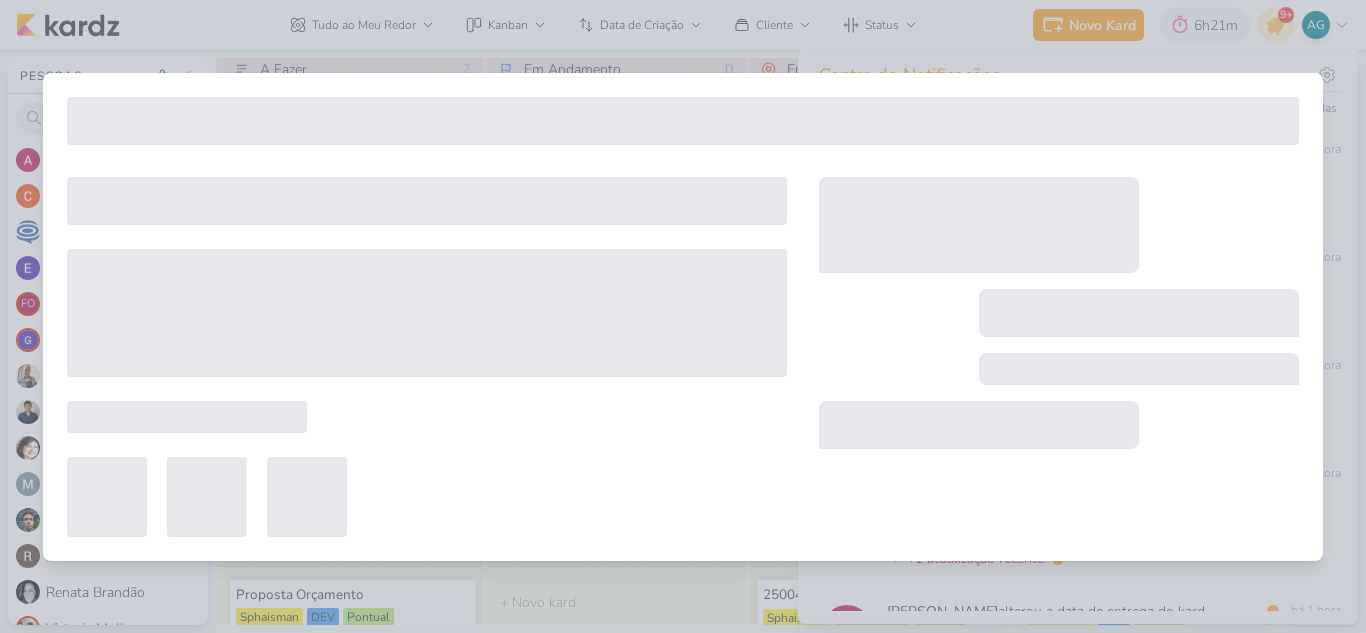 type on "2107081_GODOI_REPORT_QUINZENAL_17.07" 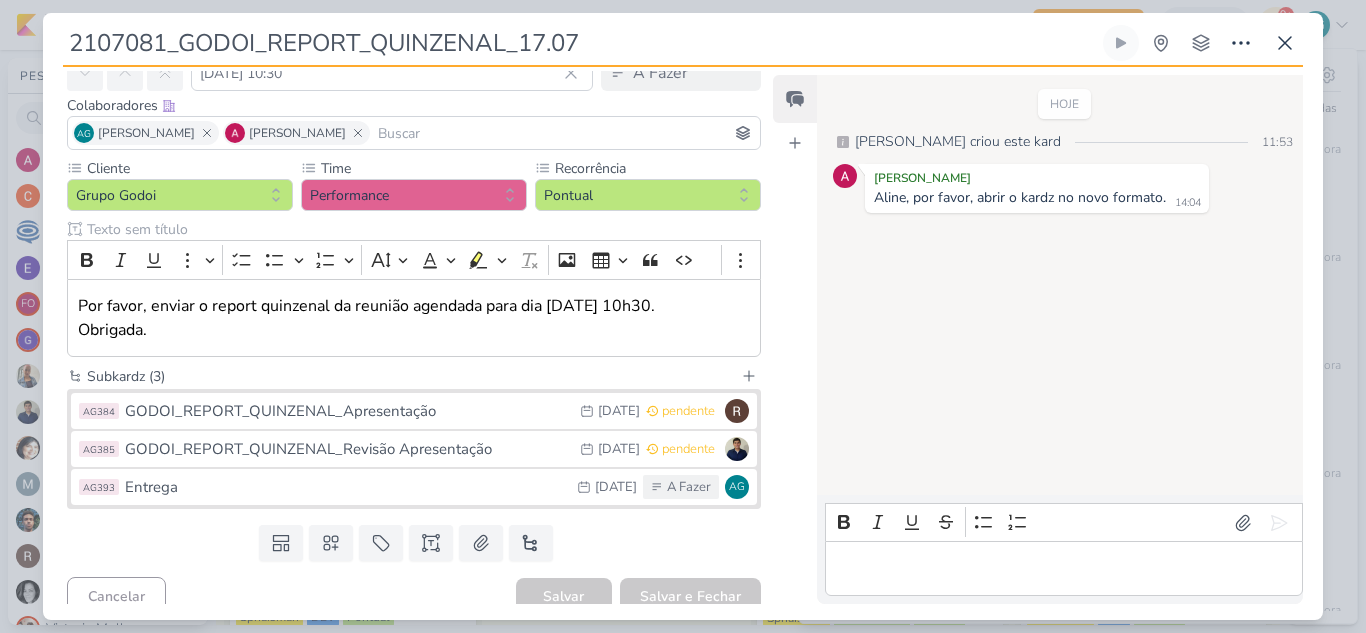scroll, scrollTop: 0, scrollLeft: 0, axis: both 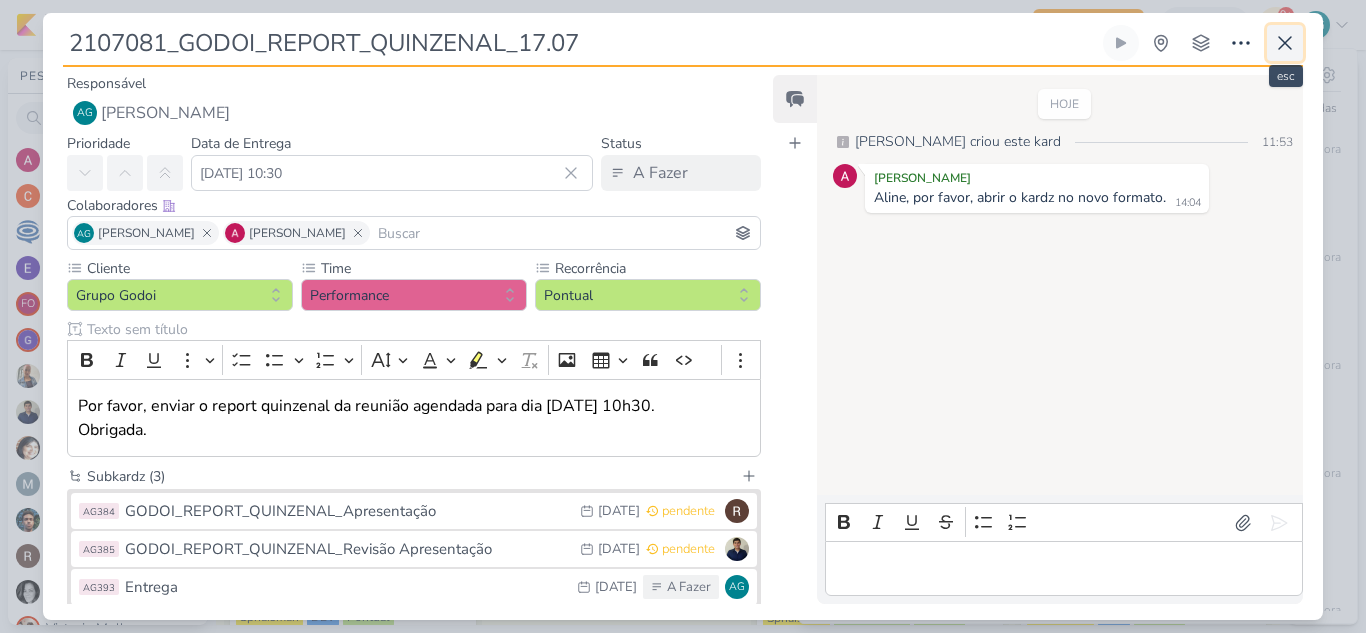 click 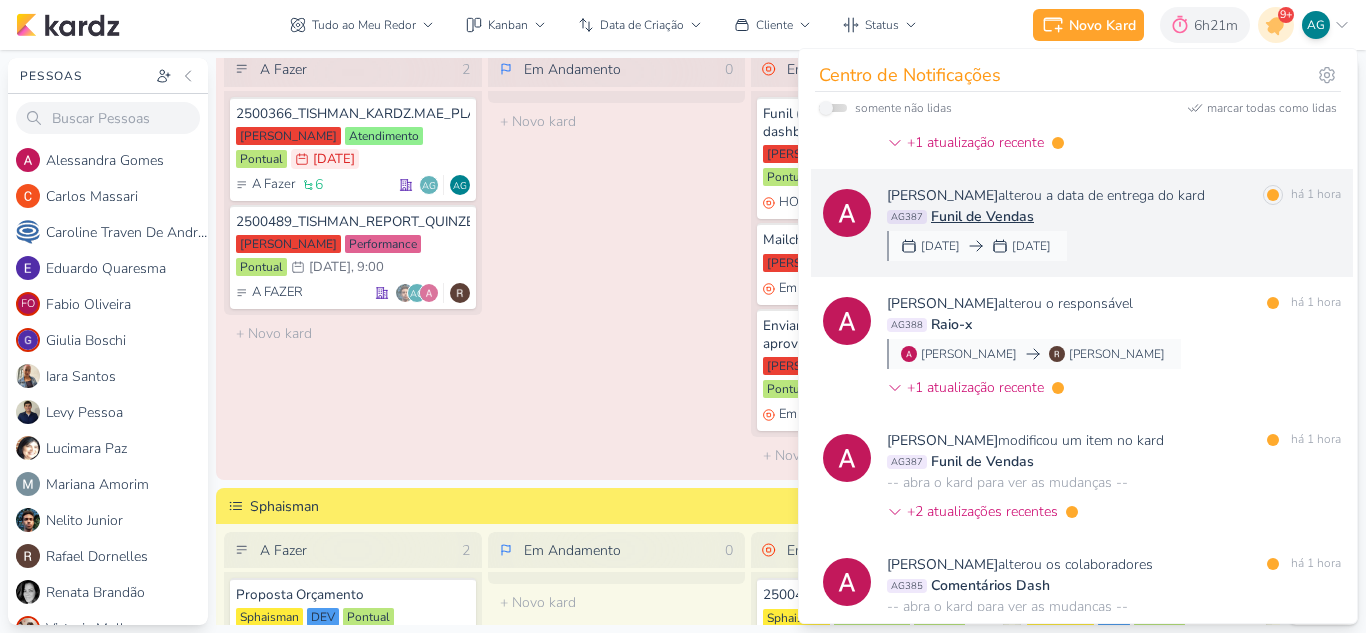 scroll, scrollTop: 1434, scrollLeft: 0, axis: vertical 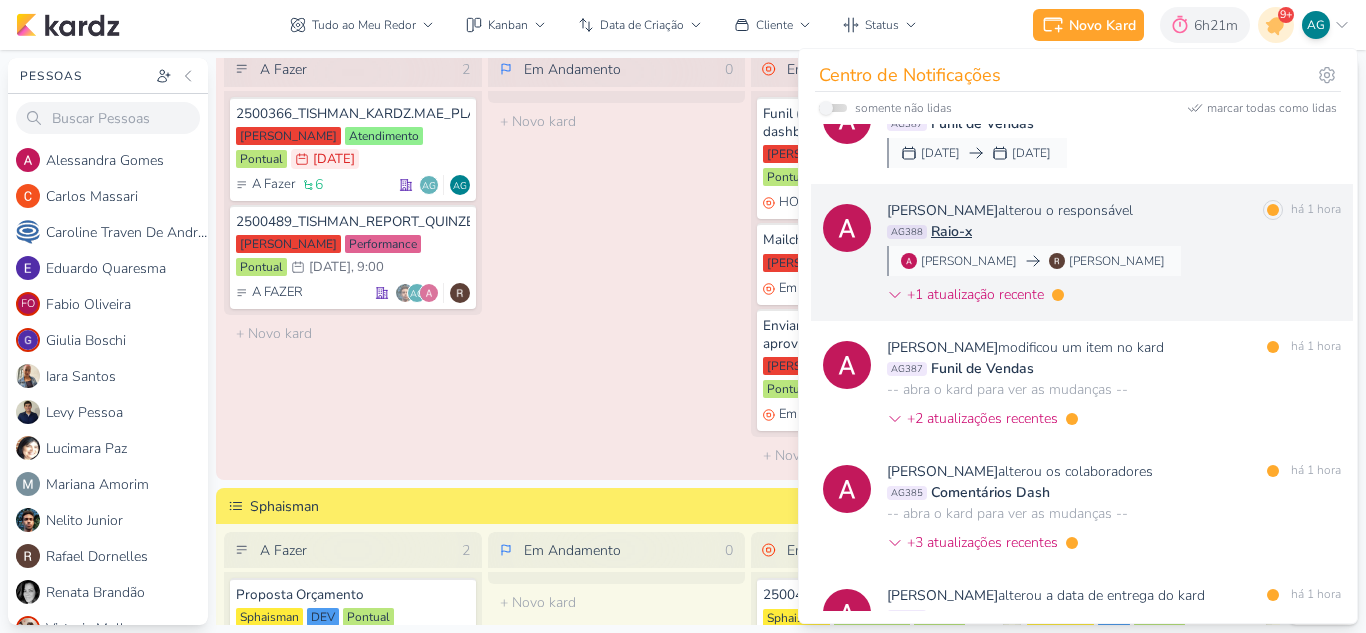 click on "Alessandra Gomes  alterou o responsável
marcar como lida
há 1 hora
AG388
Raio-x
Alessandra Gomes
Rafael Dornelles
+1 atualização recente" at bounding box center [1114, 256] 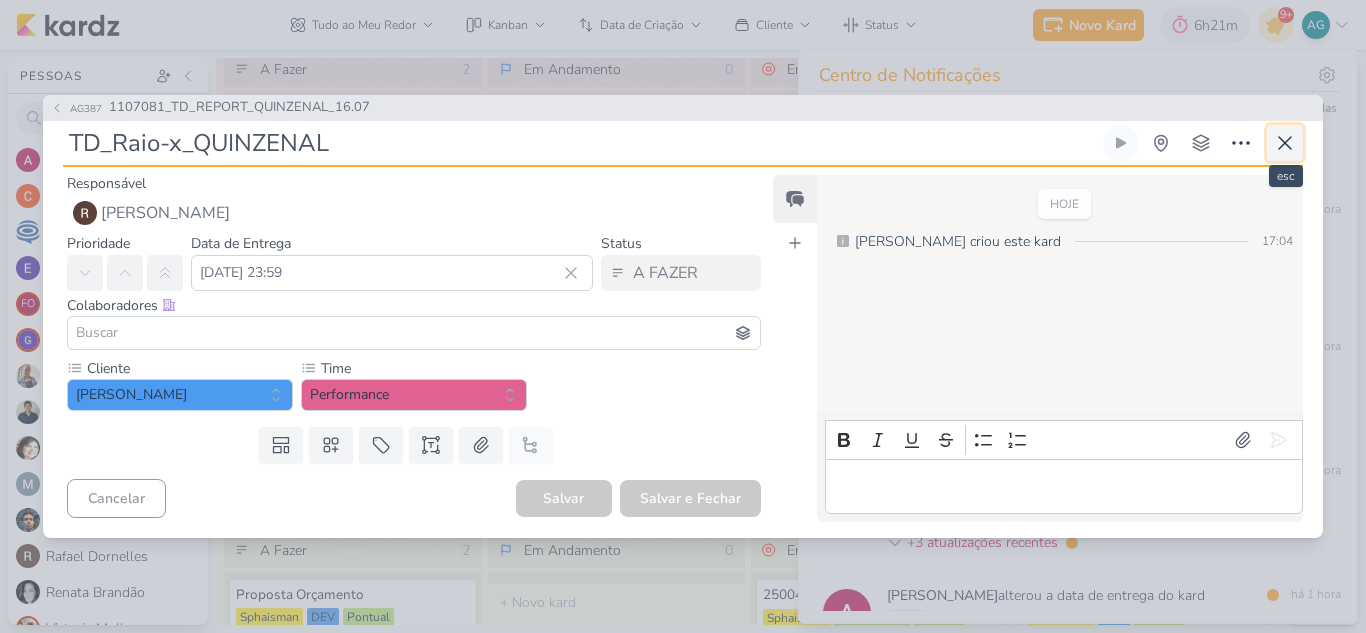 click 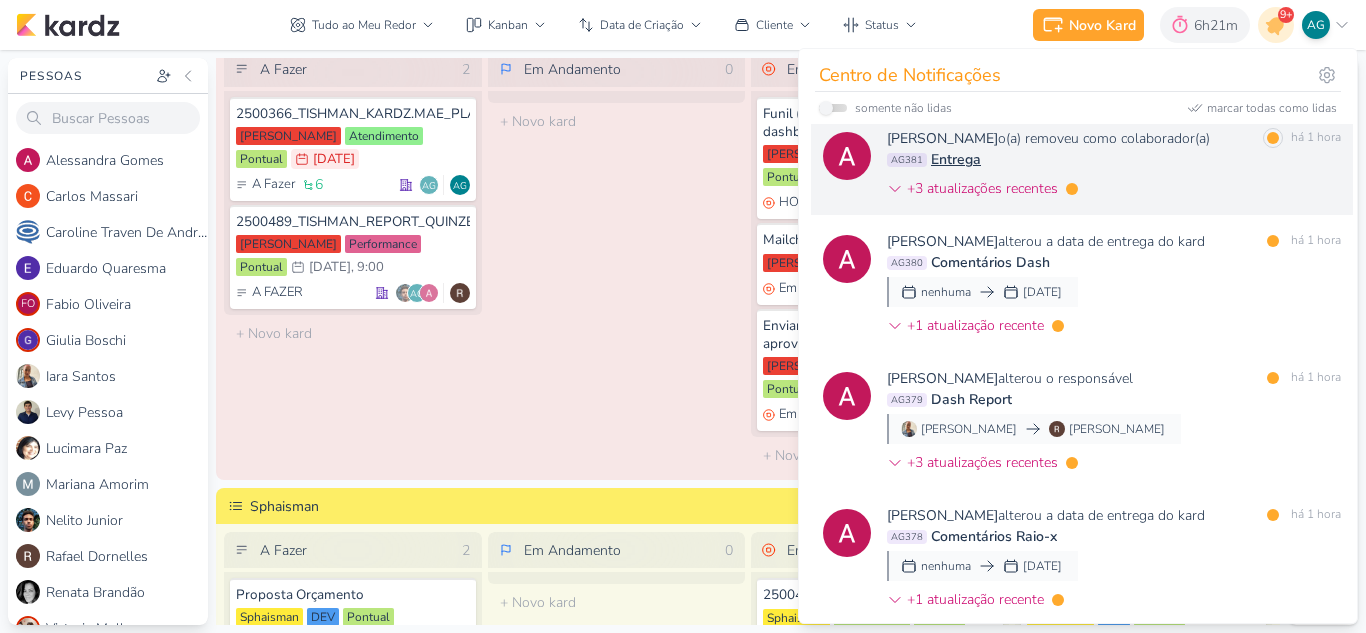 scroll, scrollTop: 2733, scrollLeft: 0, axis: vertical 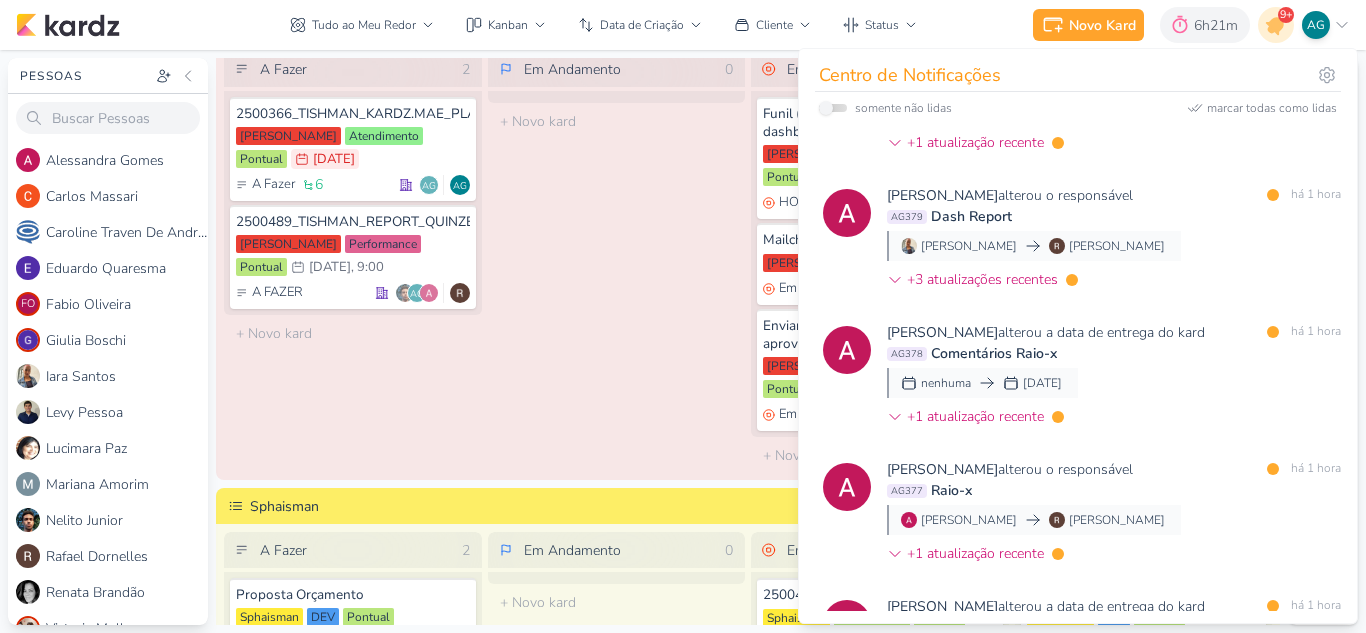 click on "Em Andamento
0
O título do kard deve ter menos que 100 caracteres" at bounding box center [617, 262] 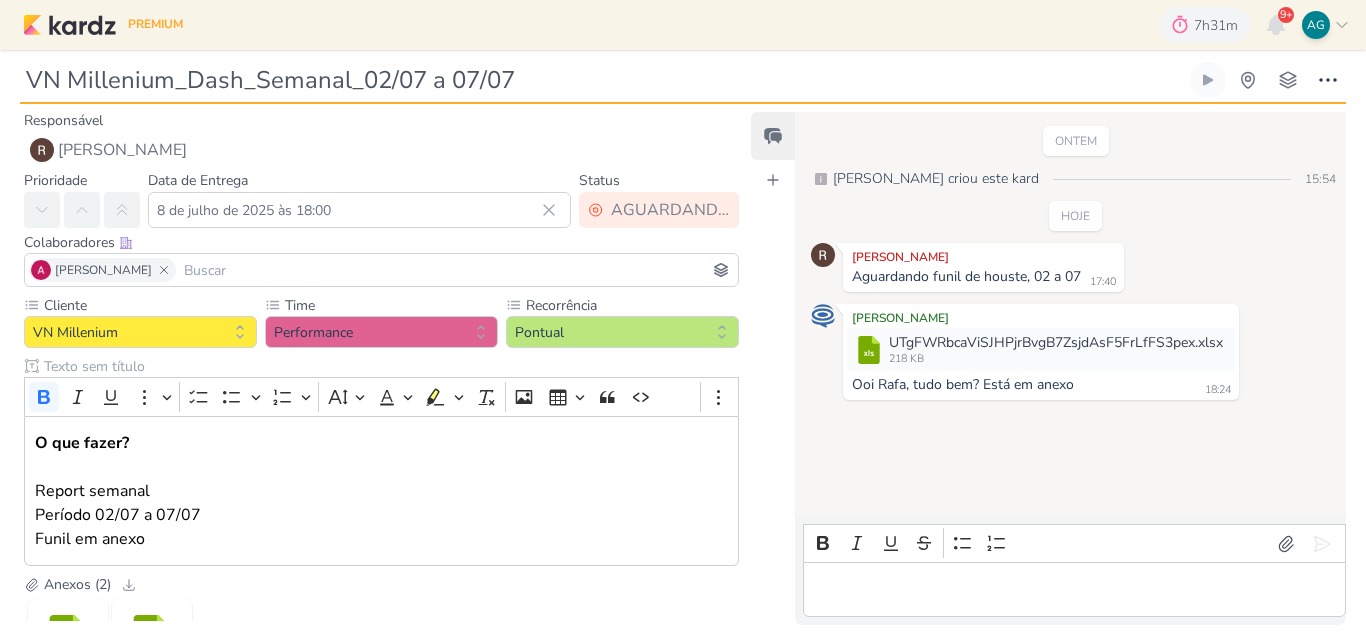 scroll, scrollTop: 0, scrollLeft: 0, axis: both 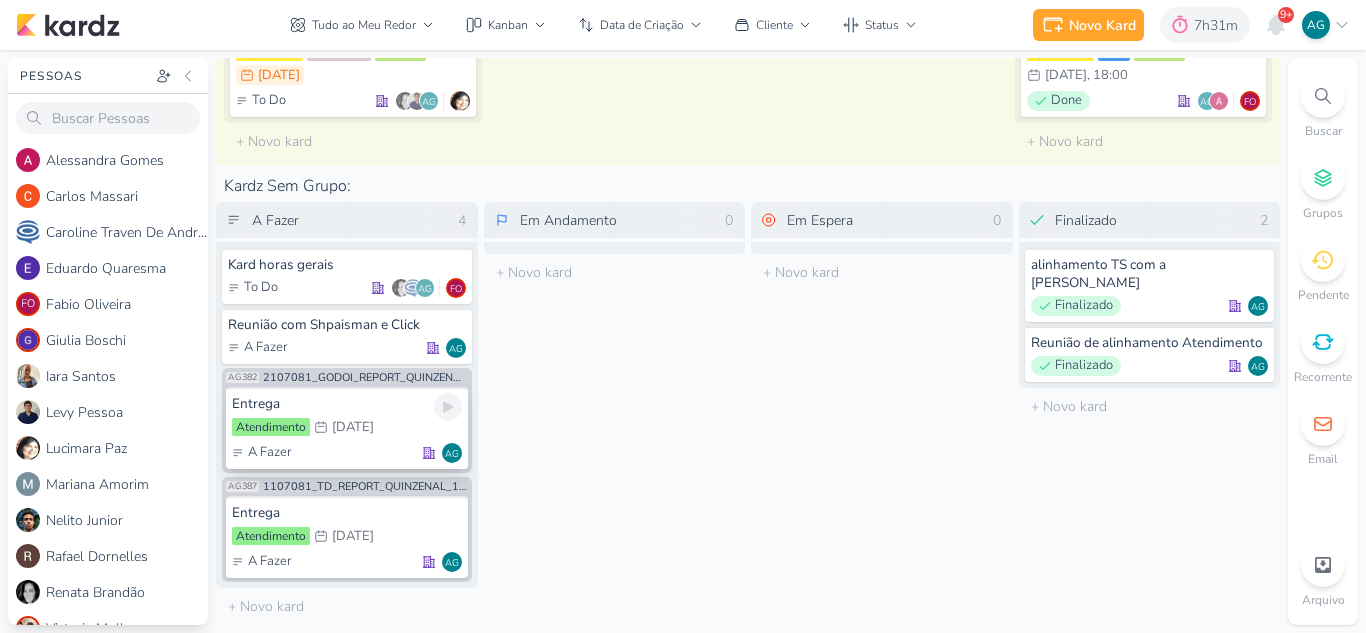 click on "Entrega" at bounding box center [347, 404] 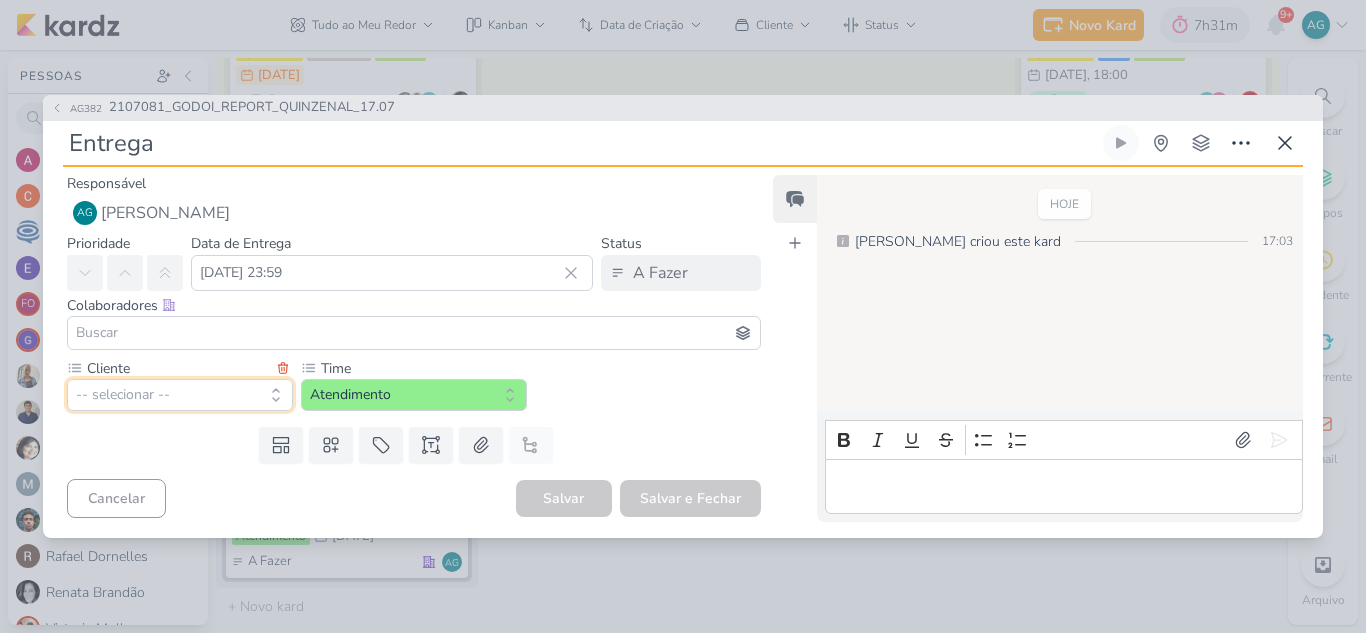 click on "-- selecionar --" at bounding box center (180, 395) 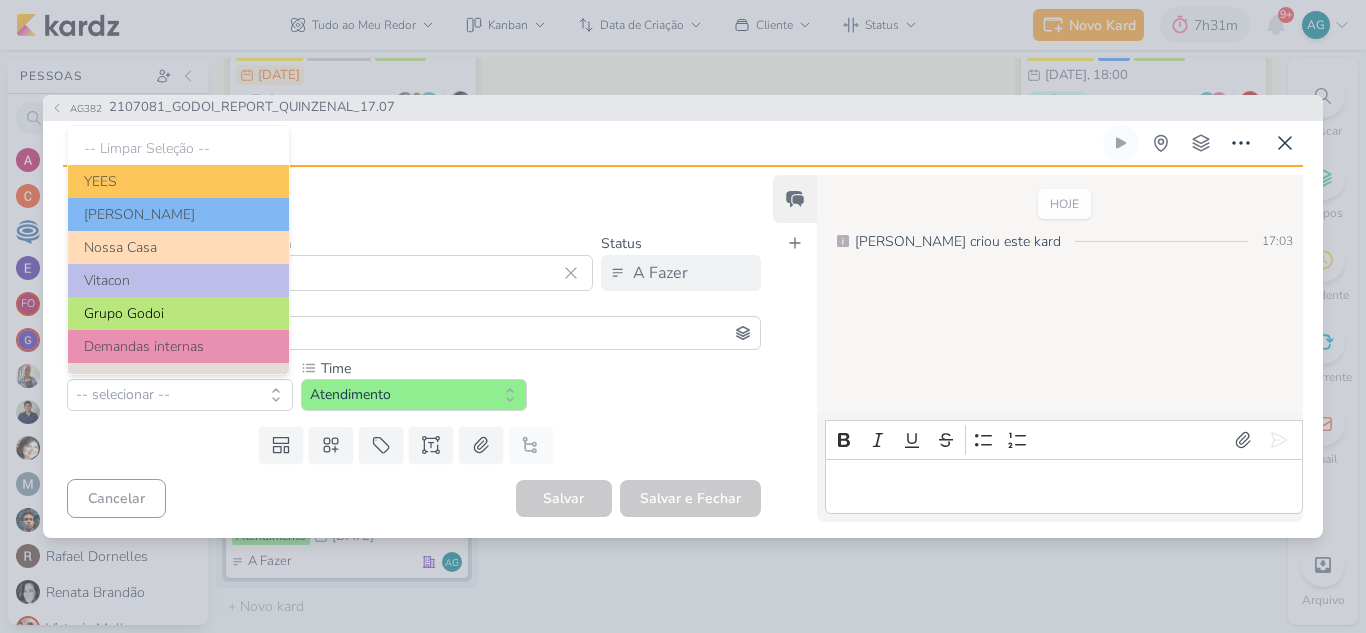 click on "Grupo Godoi" at bounding box center [178, 313] 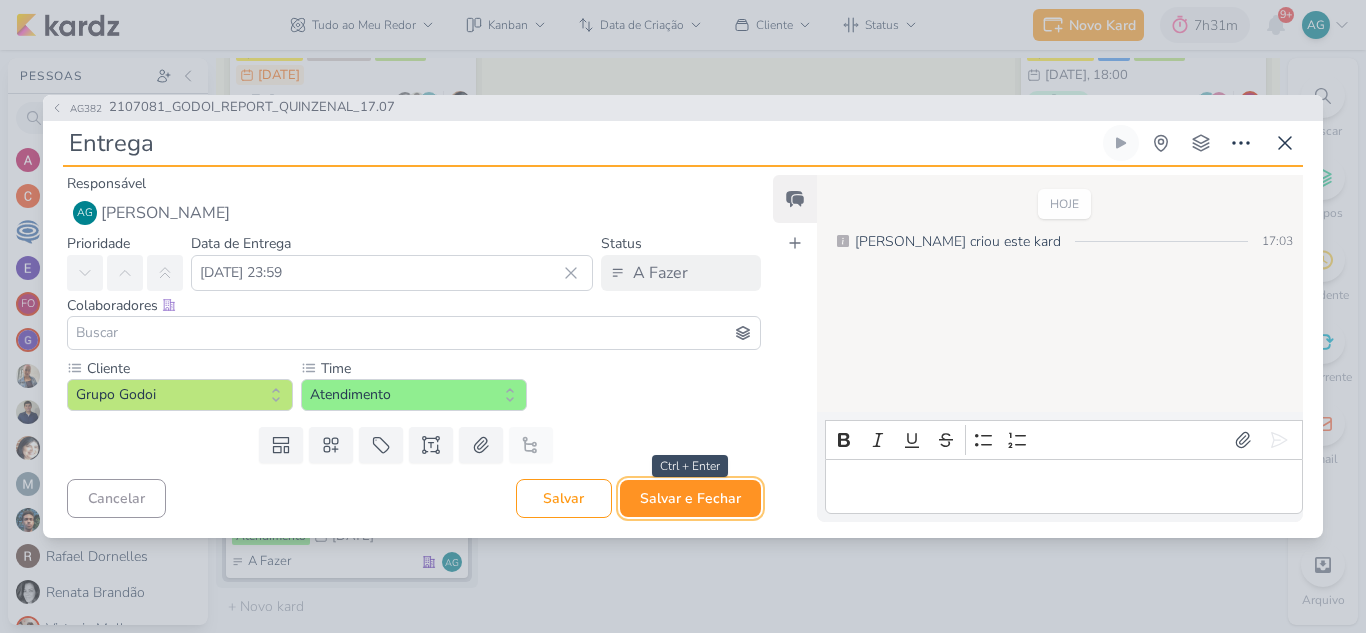 click on "Salvar e Fechar" at bounding box center [690, 498] 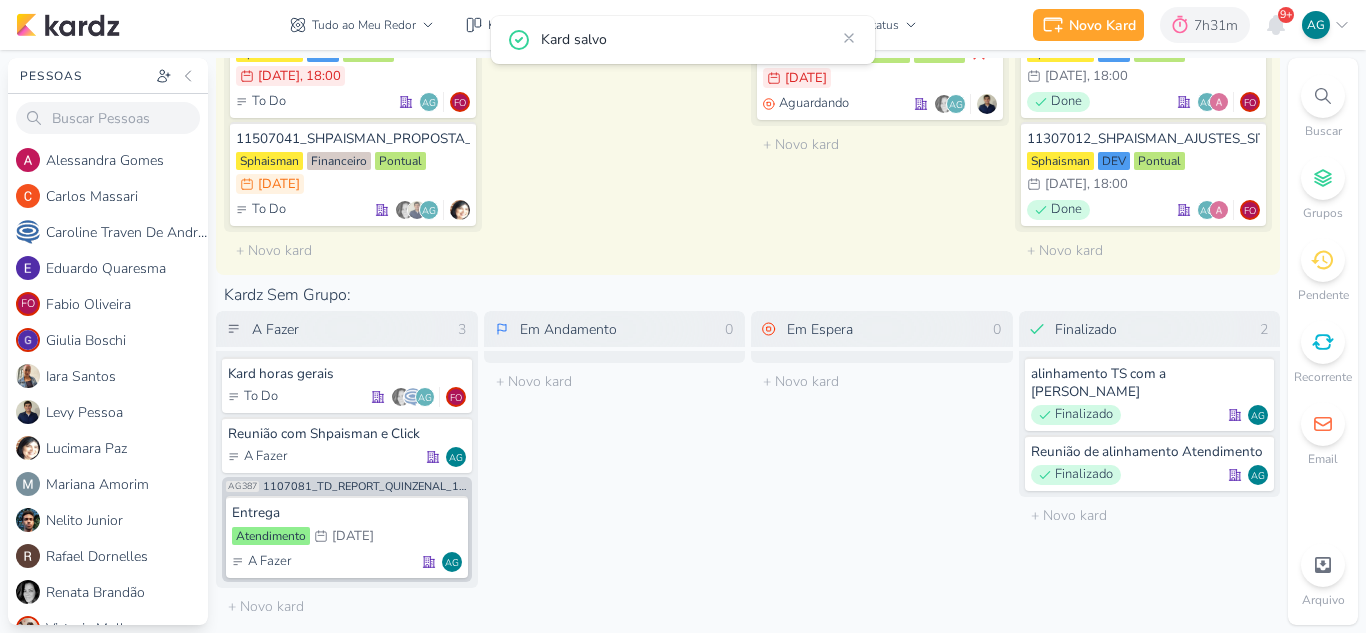 scroll, scrollTop: 3192, scrollLeft: 0, axis: vertical 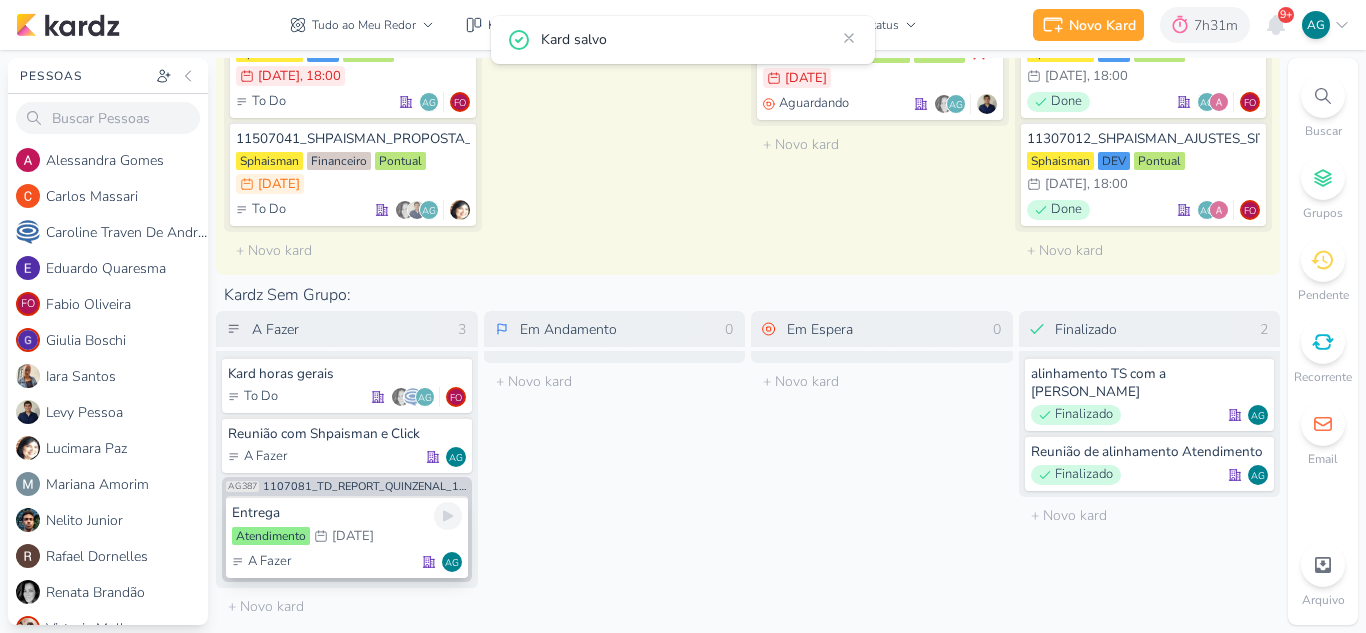 click on "Entrega" at bounding box center [347, 513] 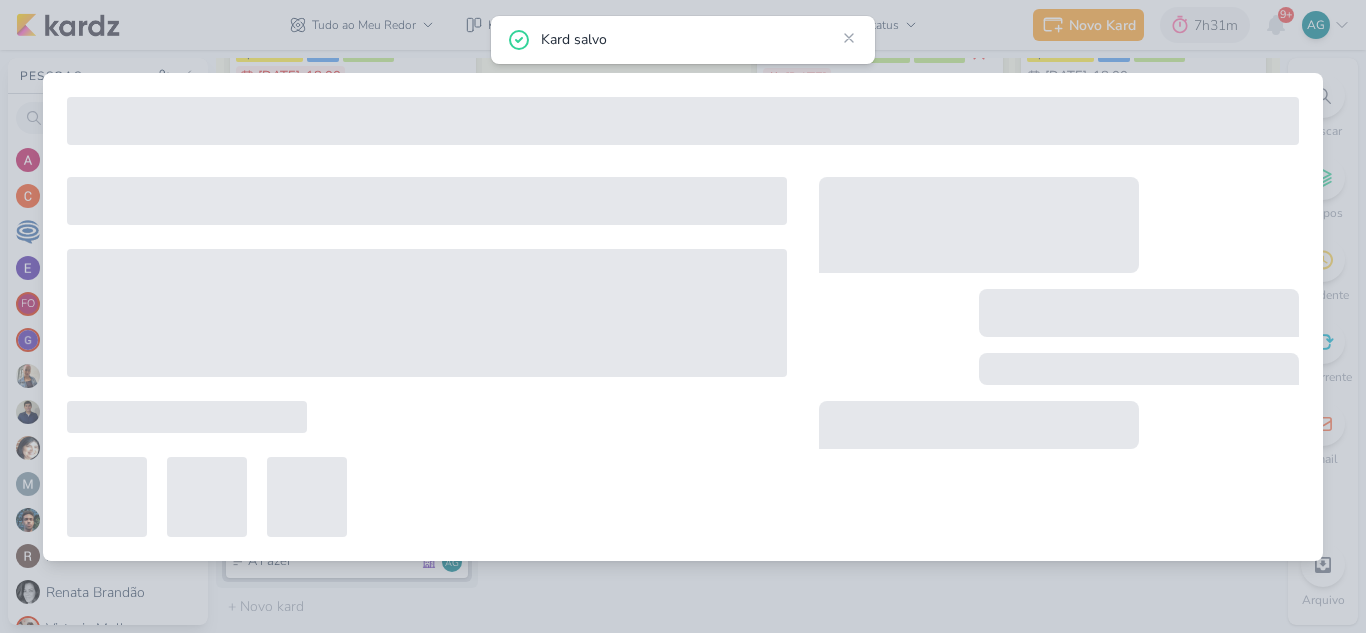 type on "[DATE] 23:59" 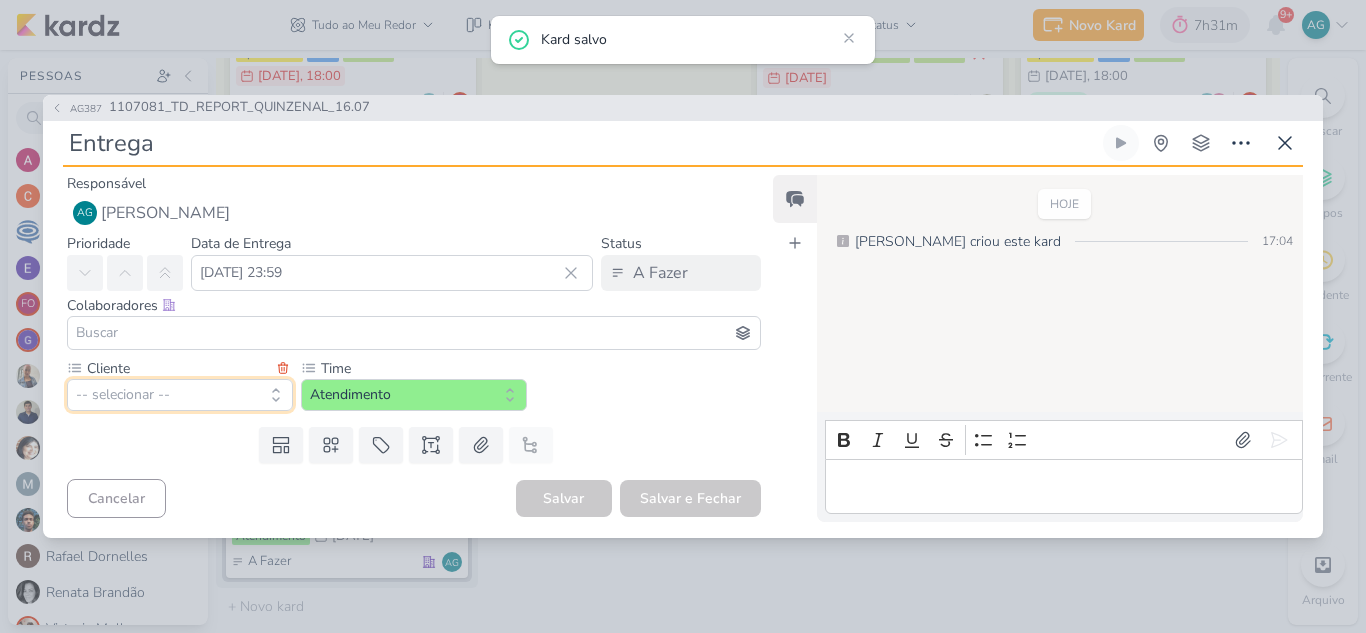 click on "-- selecionar --" at bounding box center (180, 395) 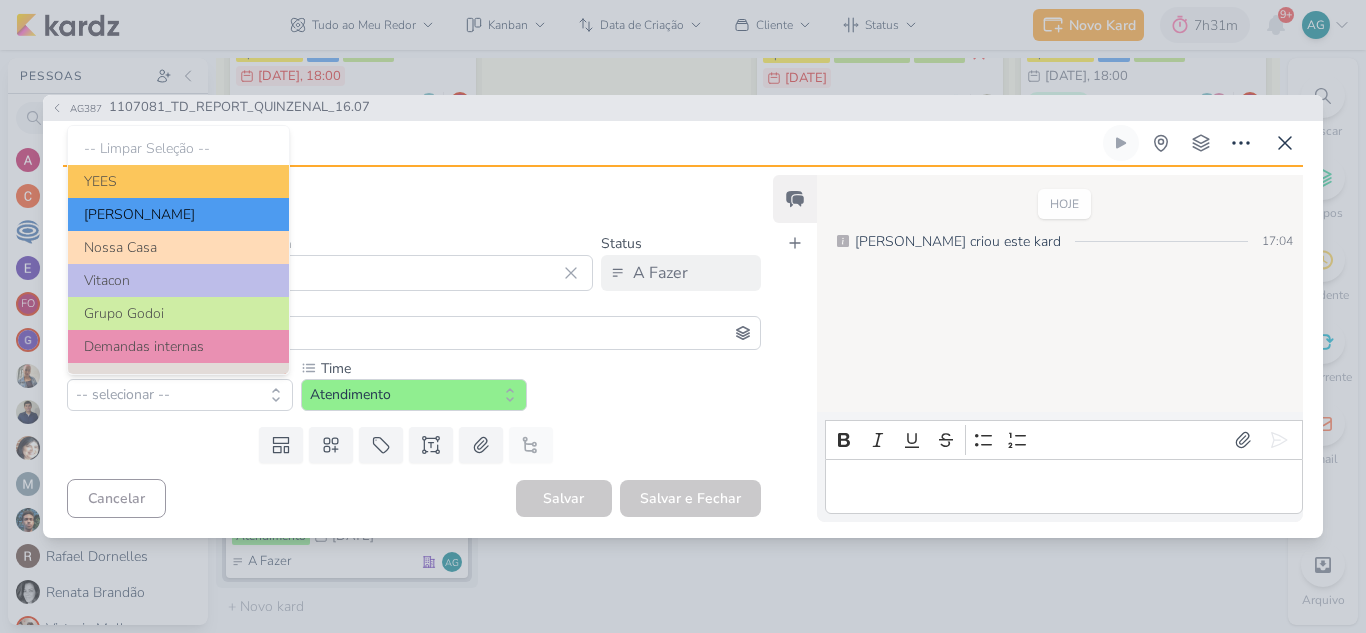 click on "[PERSON_NAME]" at bounding box center (178, 214) 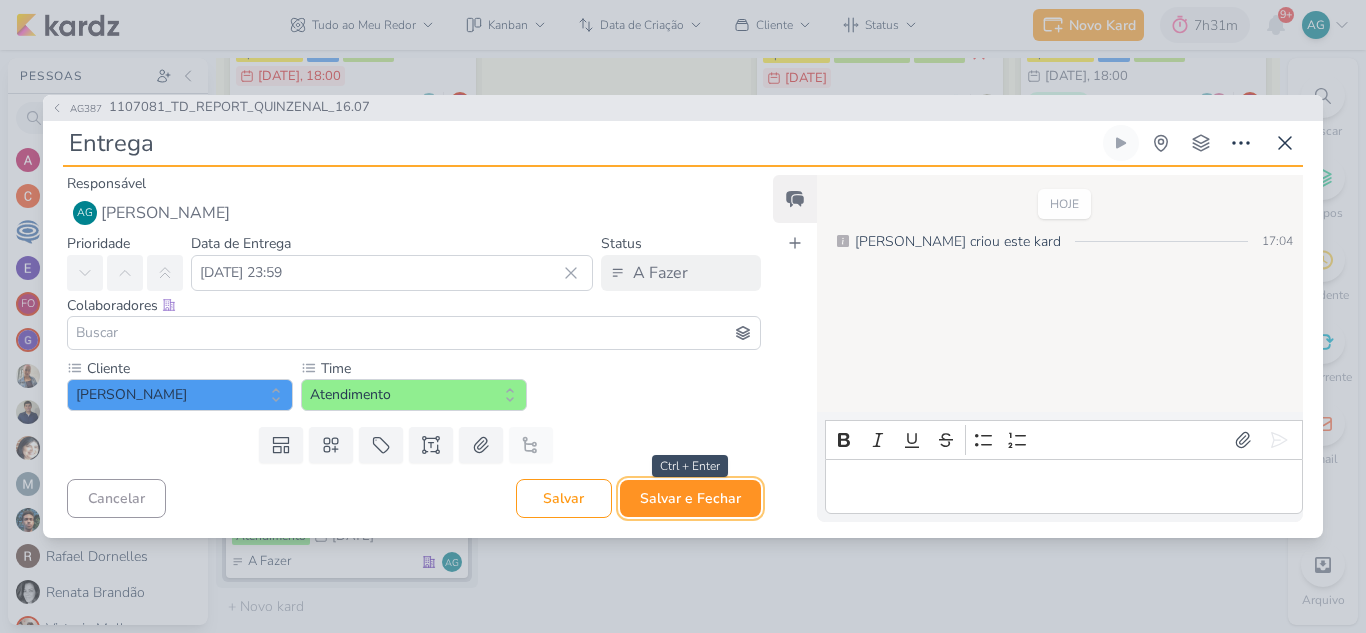 click on "Salvar e Fechar" at bounding box center (690, 498) 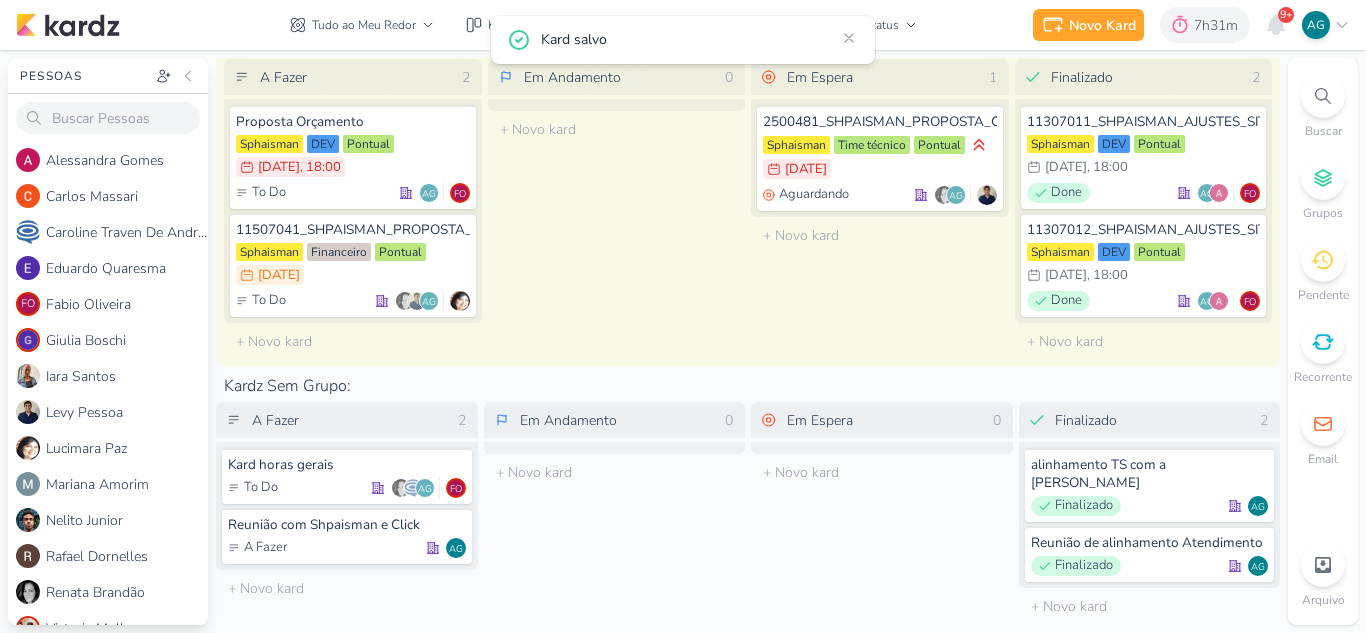 scroll, scrollTop: 3083, scrollLeft: 0, axis: vertical 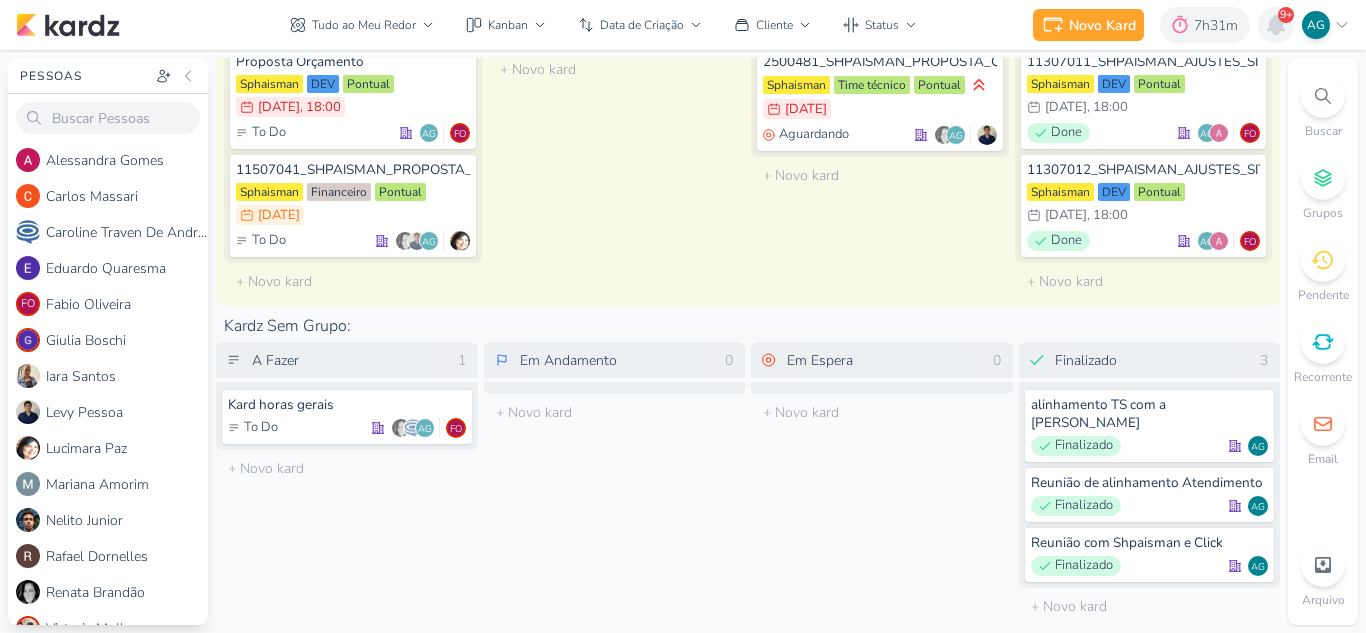 click 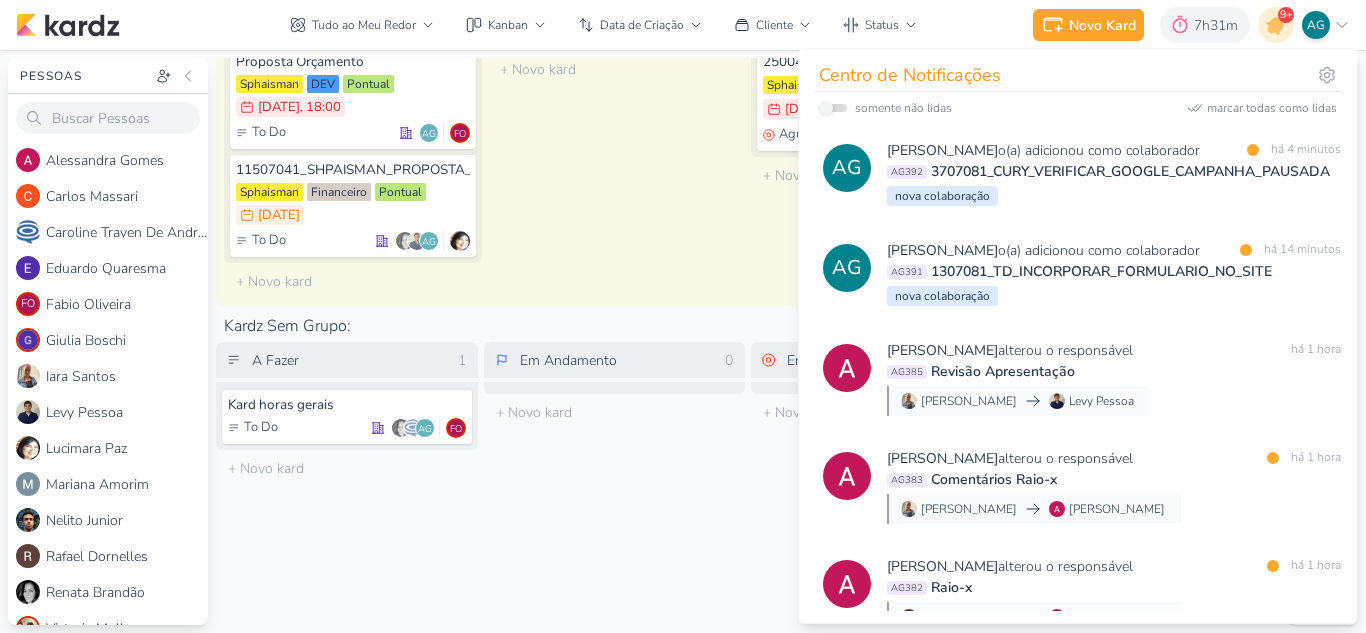 click on "Em Andamento
0
O título do kard deve ter menos que 100 caracteres" at bounding box center (617, 149) 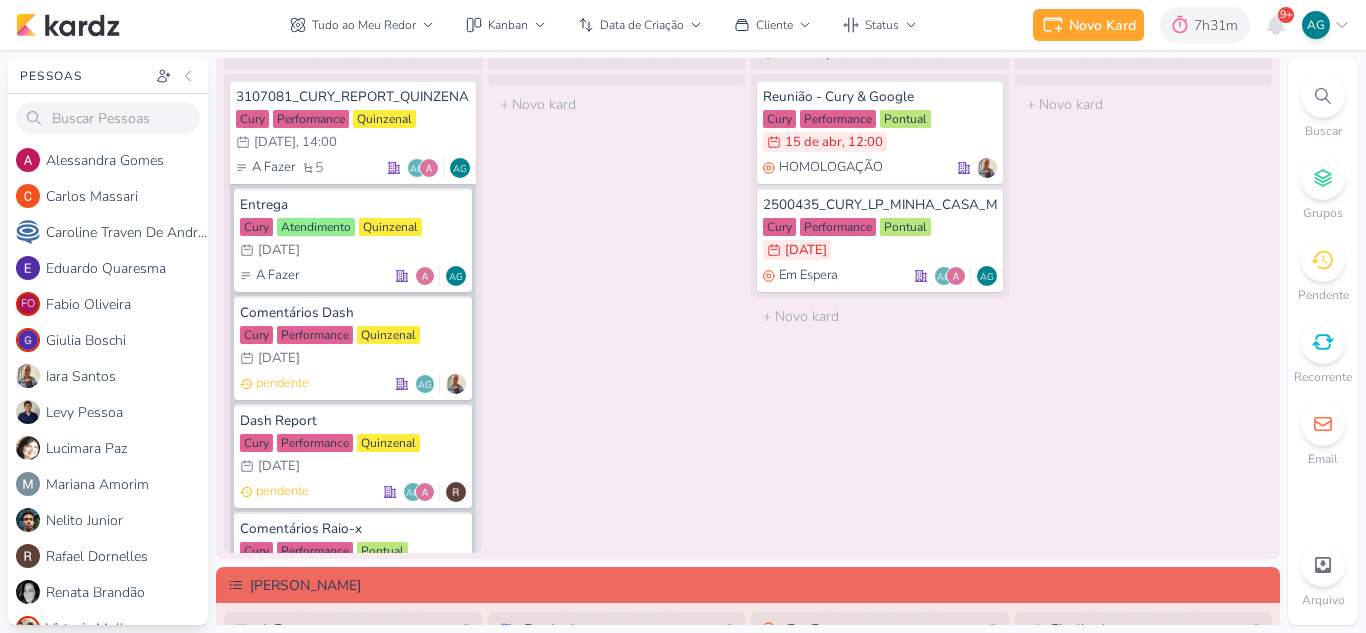 scroll, scrollTop: 1843, scrollLeft: 0, axis: vertical 